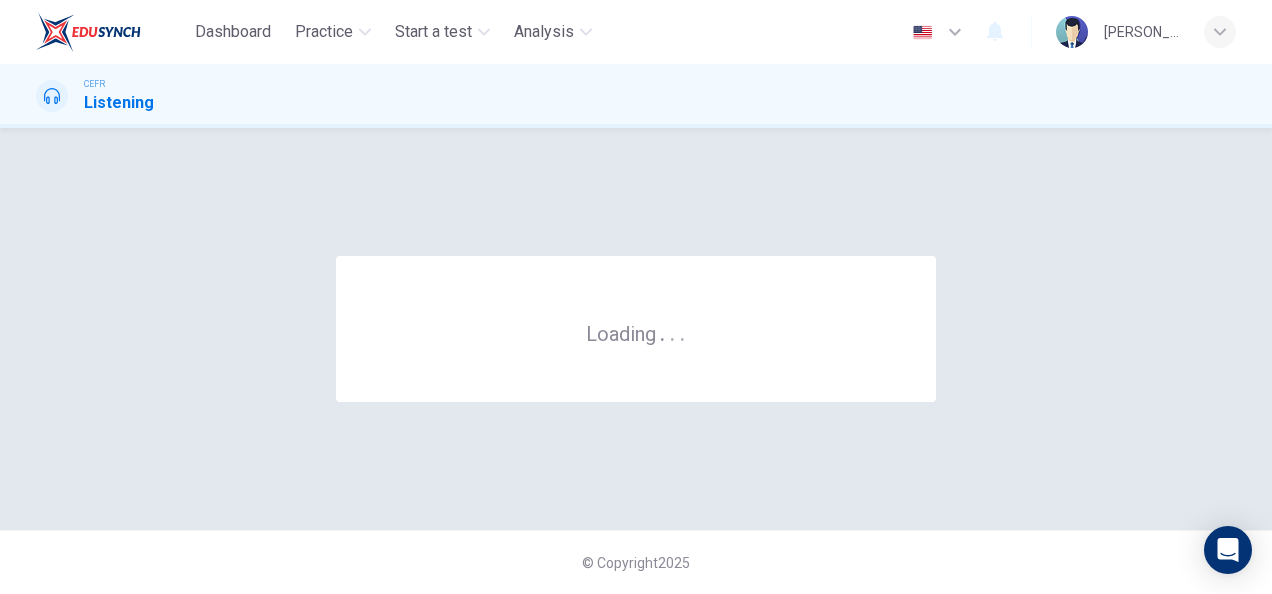 scroll, scrollTop: 0, scrollLeft: 0, axis: both 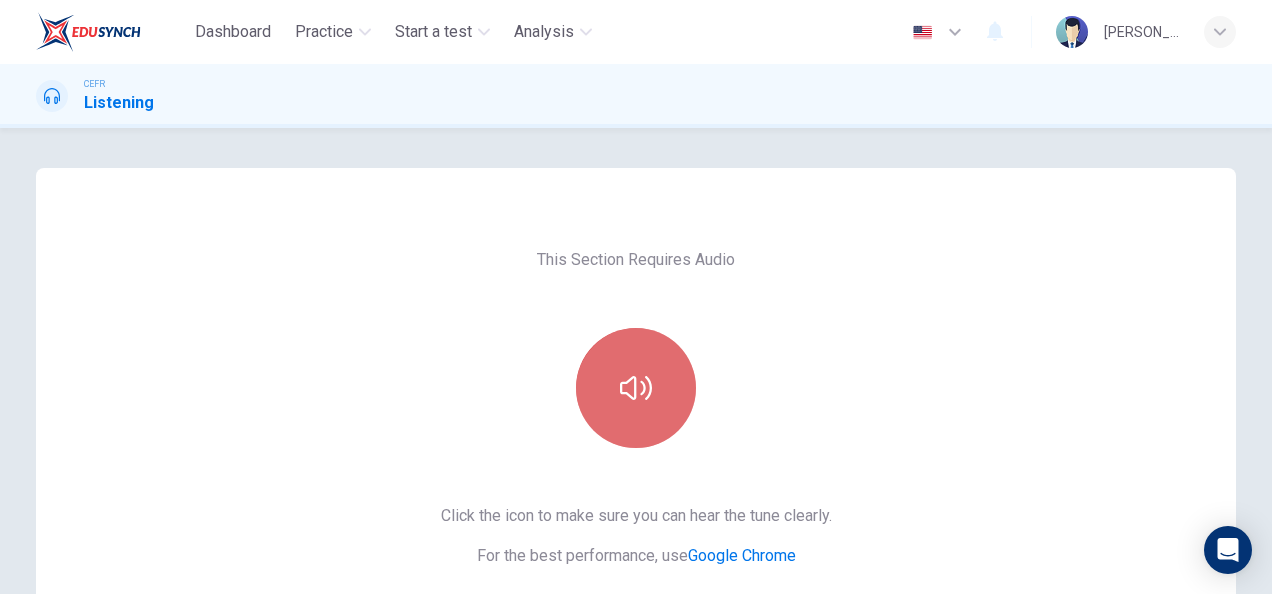 click at bounding box center [636, 388] 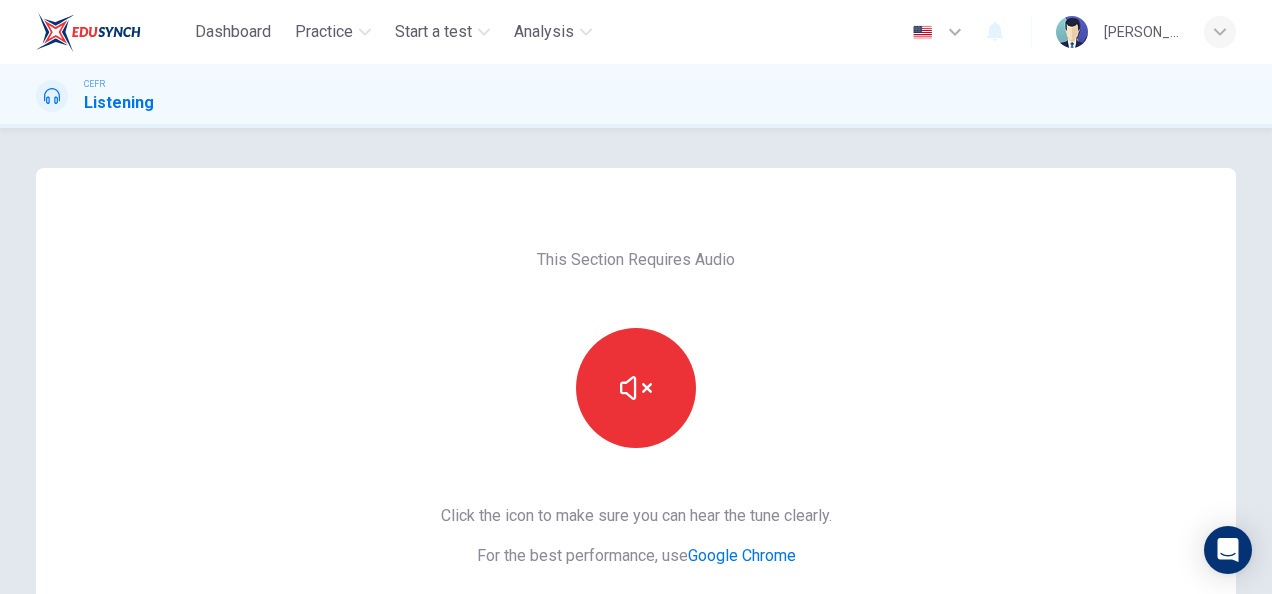 scroll, scrollTop: 373, scrollLeft: 0, axis: vertical 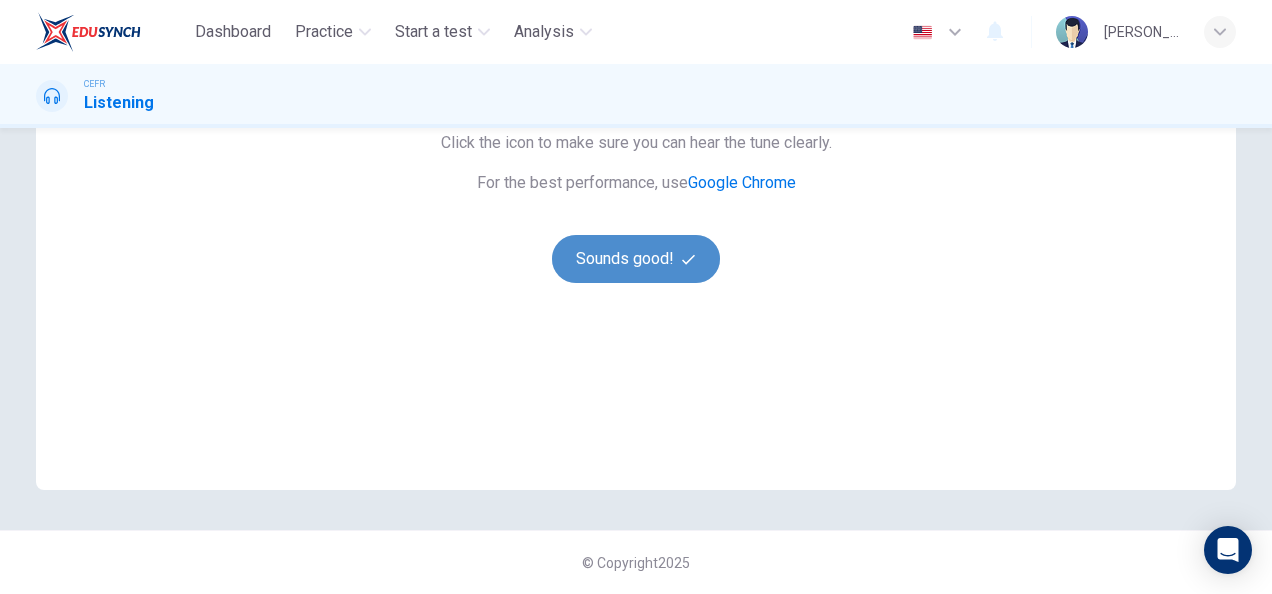 click on "Sounds good!" at bounding box center [636, 259] 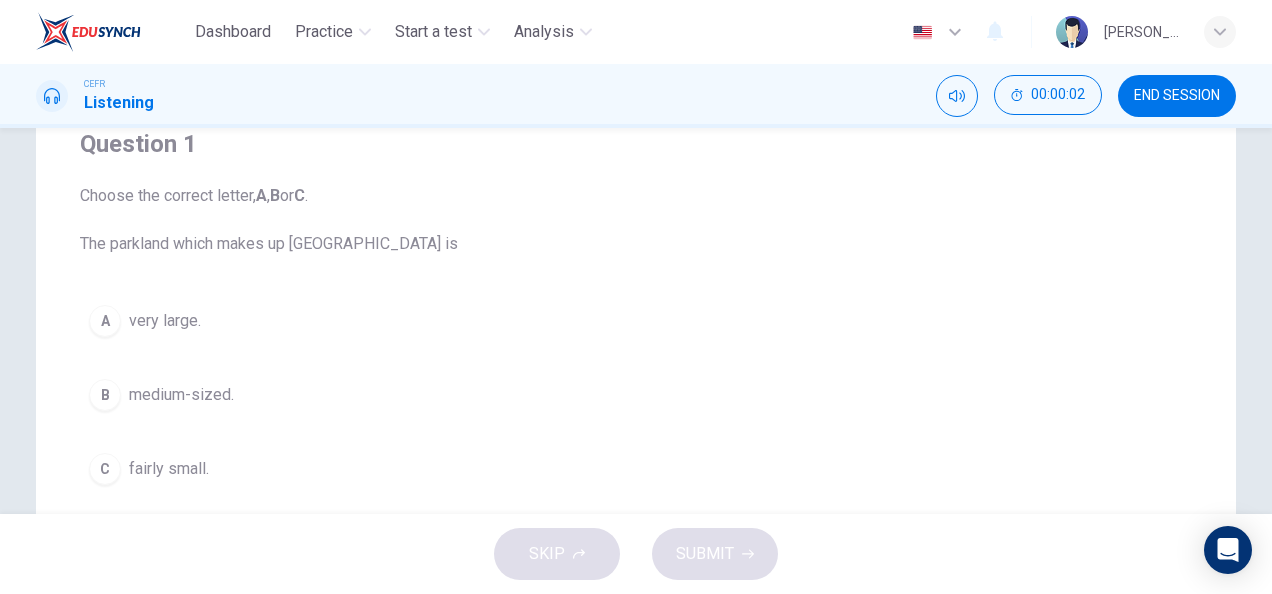 scroll, scrollTop: 171, scrollLeft: 0, axis: vertical 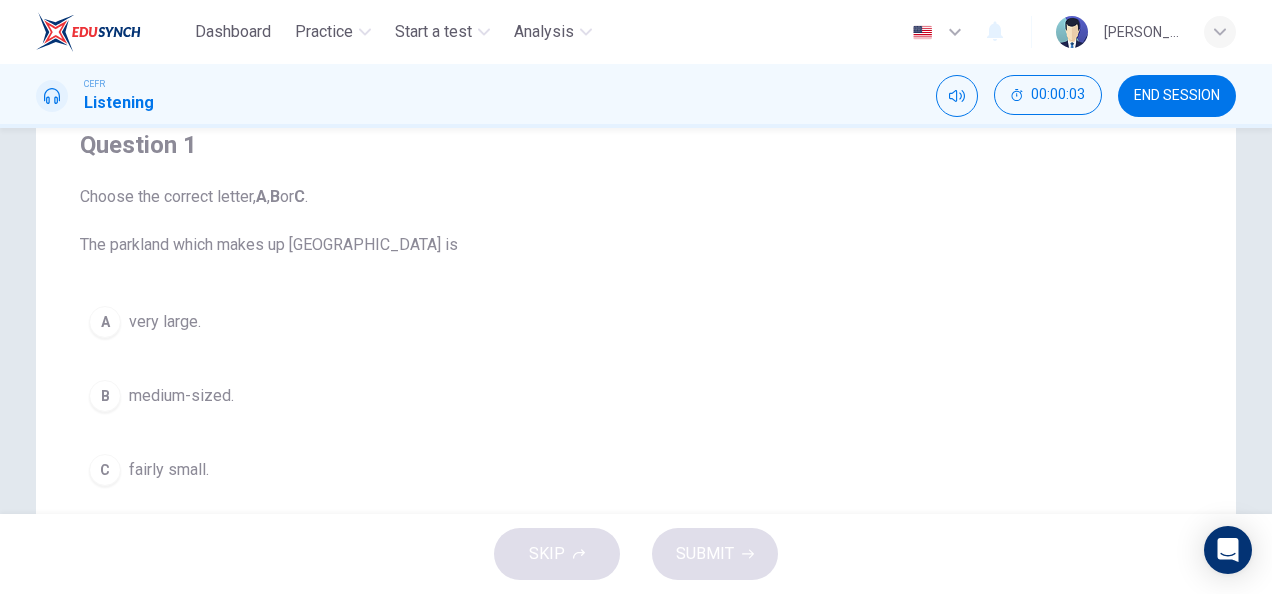 click on "A very large." at bounding box center [636, 322] 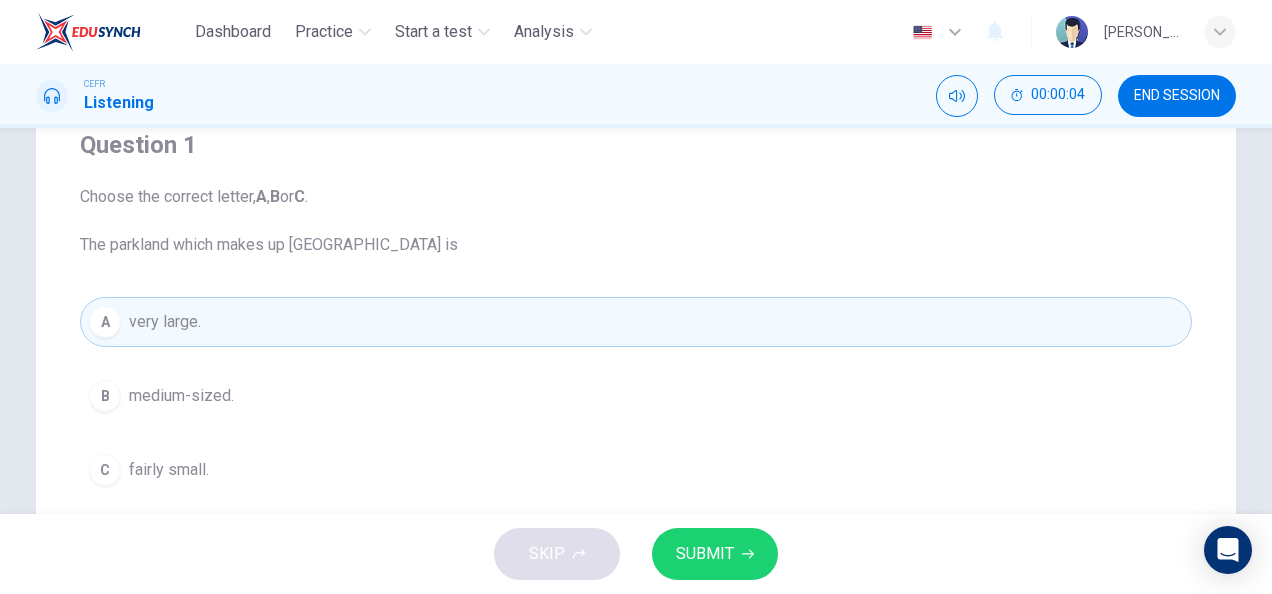 click on "SUBMIT" at bounding box center [715, 554] 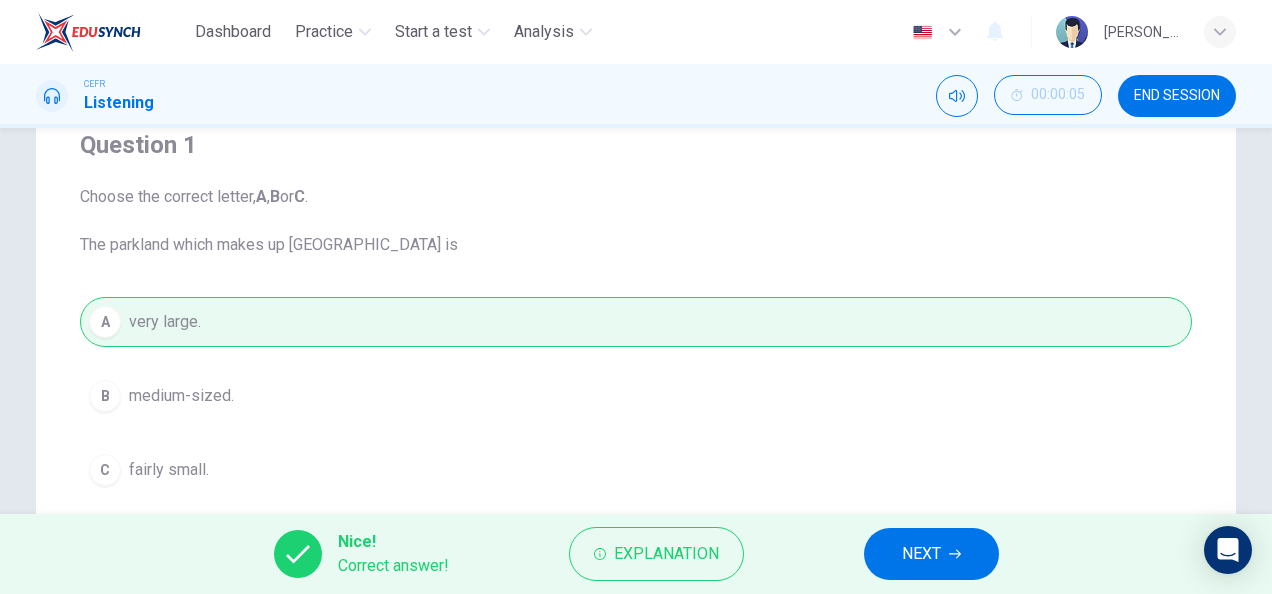 click on "NEXT" at bounding box center (931, 554) 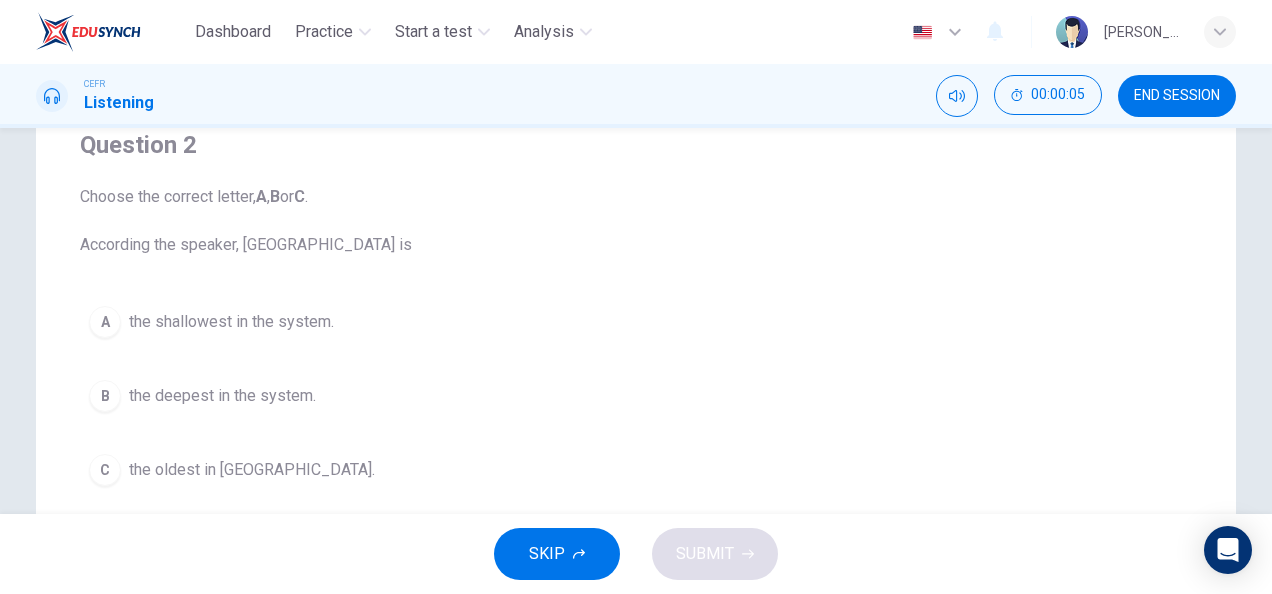 click on "the deepest in the system." at bounding box center [222, 396] 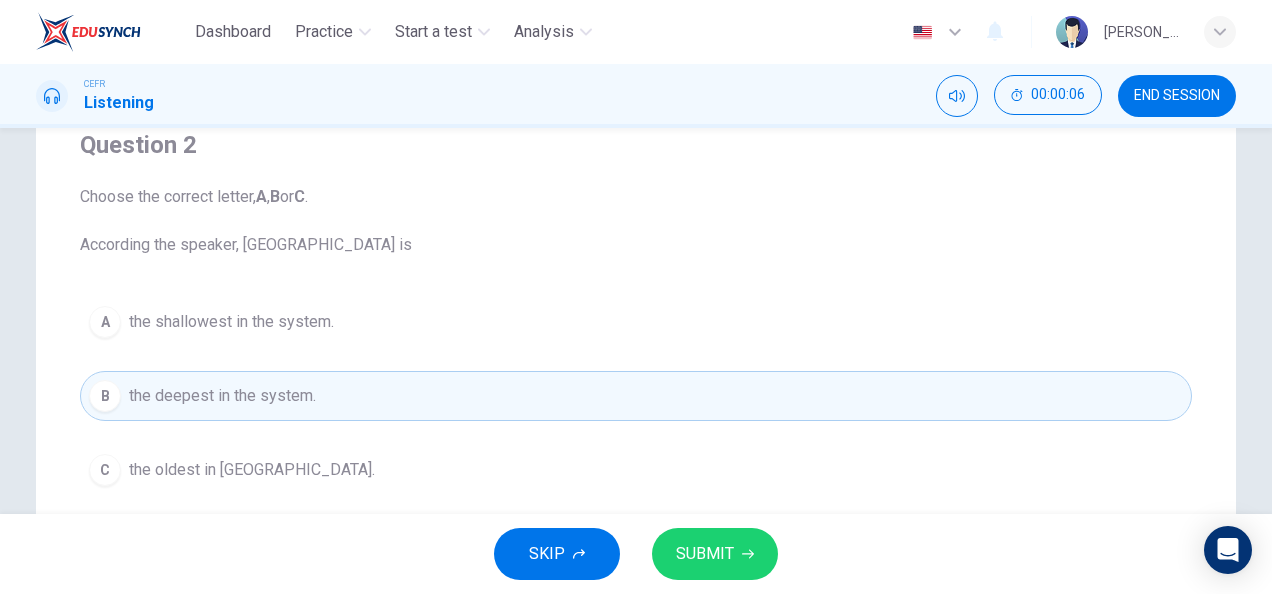 click on "SUBMIT" at bounding box center [705, 554] 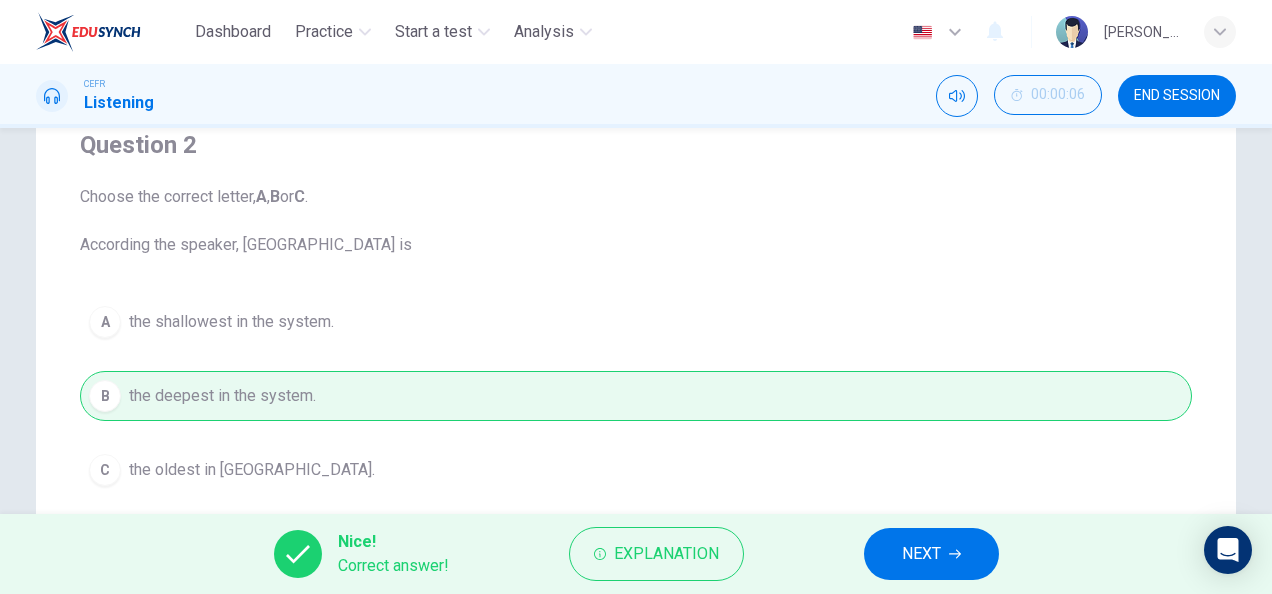 click on "NEXT" at bounding box center (931, 554) 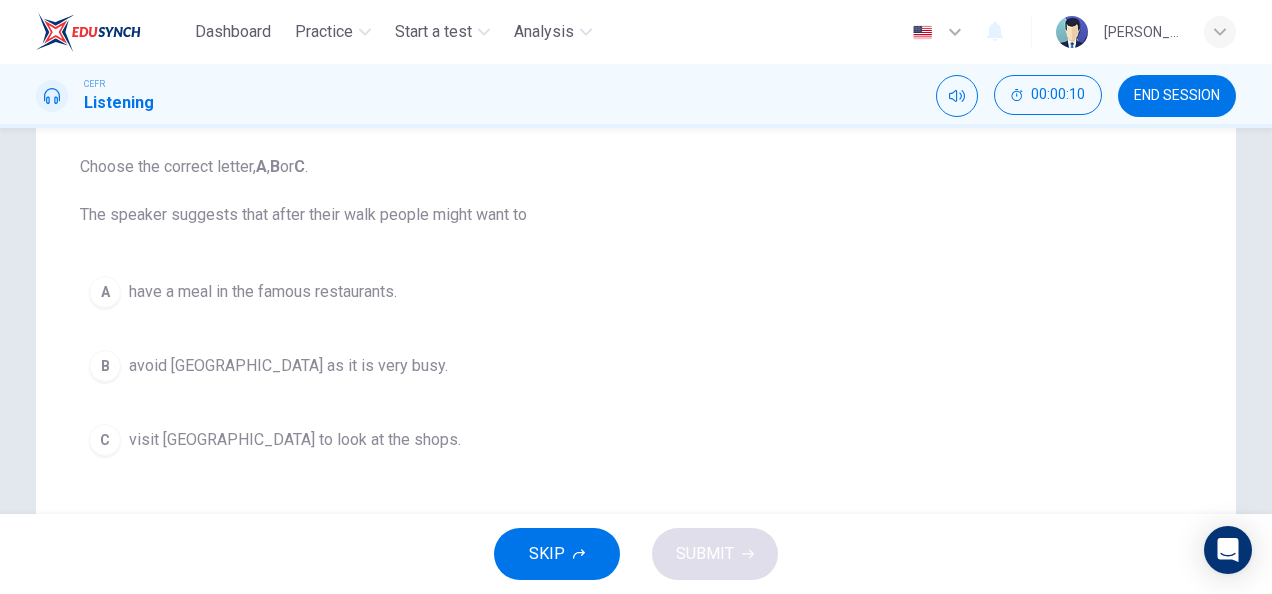 scroll, scrollTop: 199, scrollLeft: 0, axis: vertical 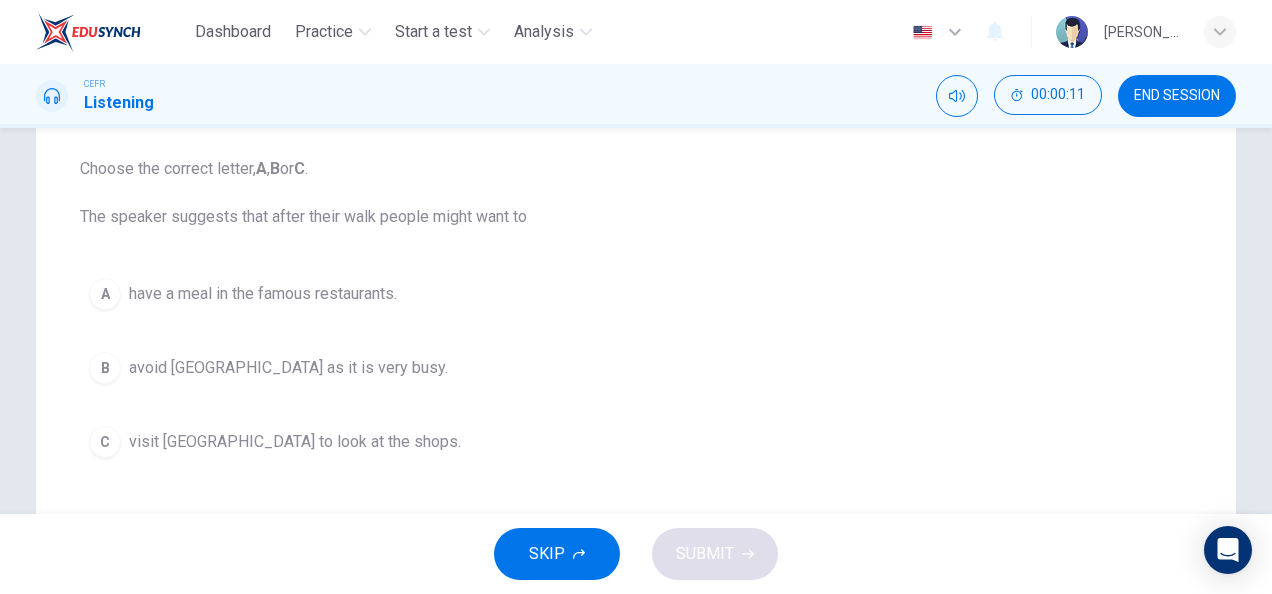 click on "C visit [GEOGRAPHIC_DATA] to look at the shops." at bounding box center (636, 442) 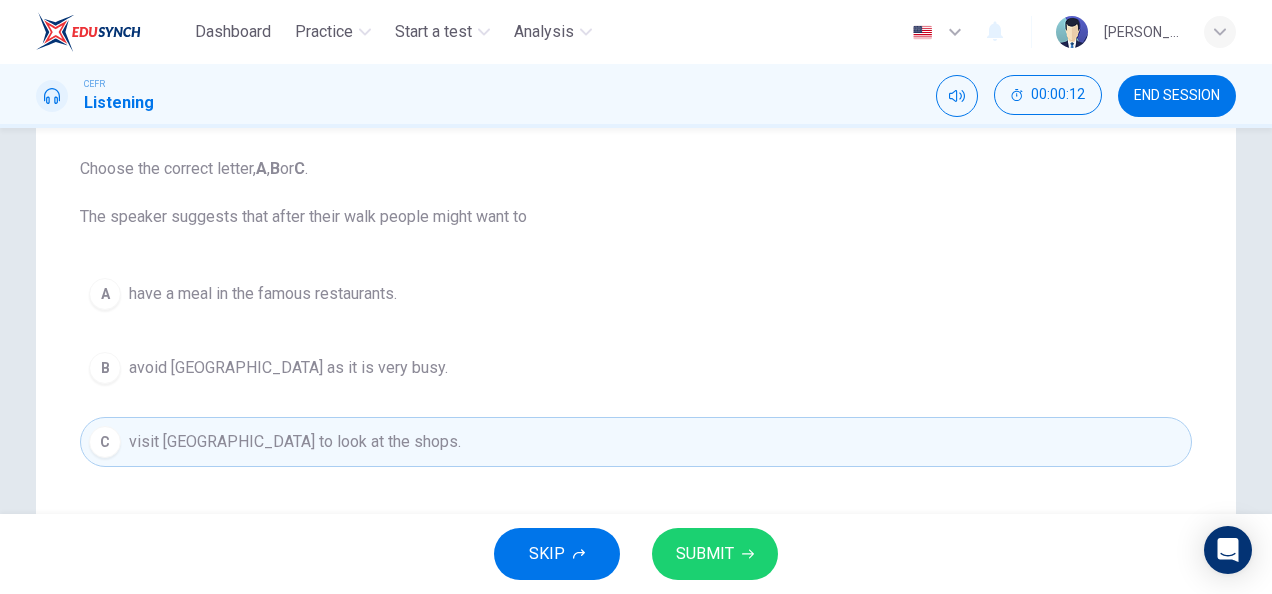 click on "SUBMIT" at bounding box center (715, 554) 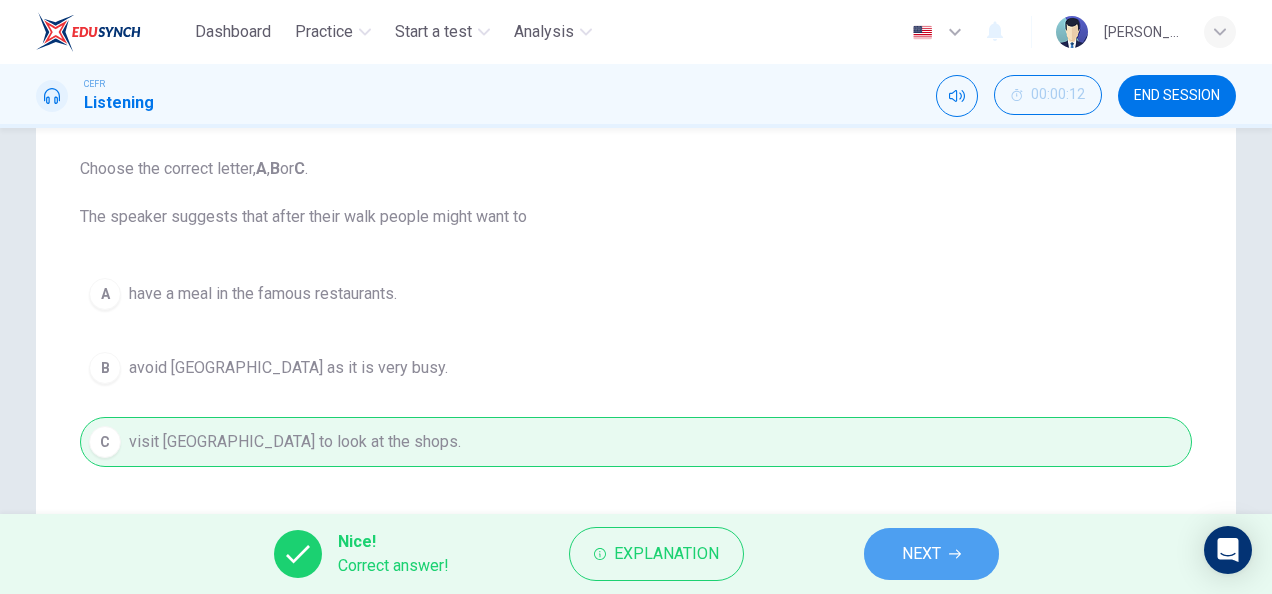 click on "NEXT" at bounding box center [931, 554] 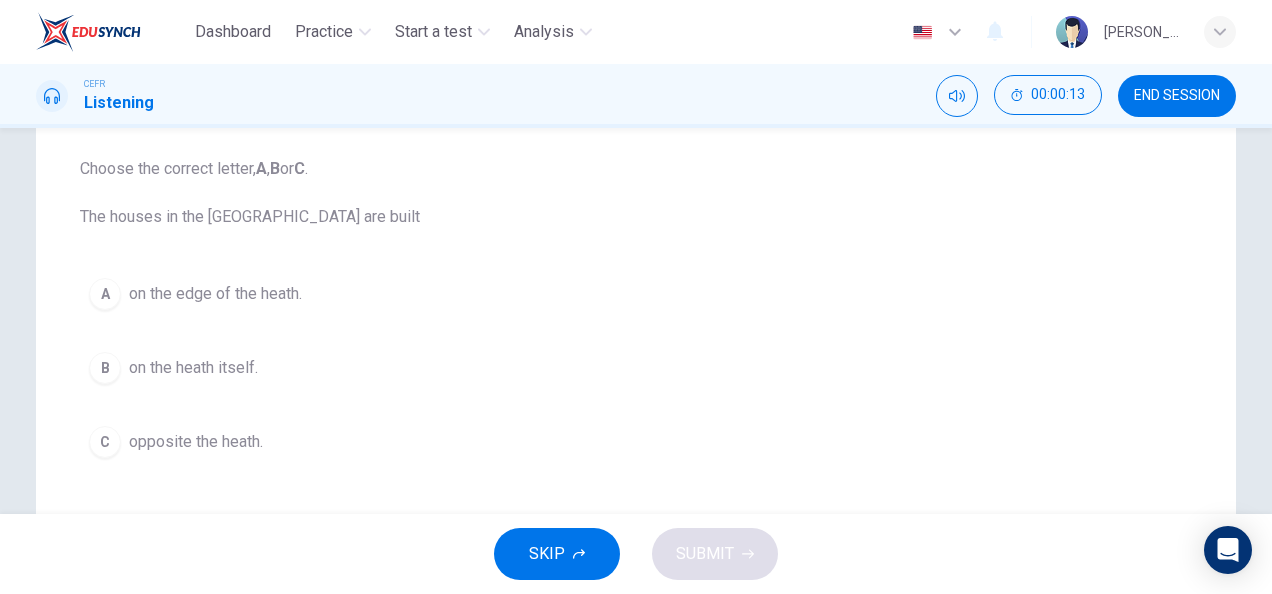 click on "on the heath itself." at bounding box center (193, 368) 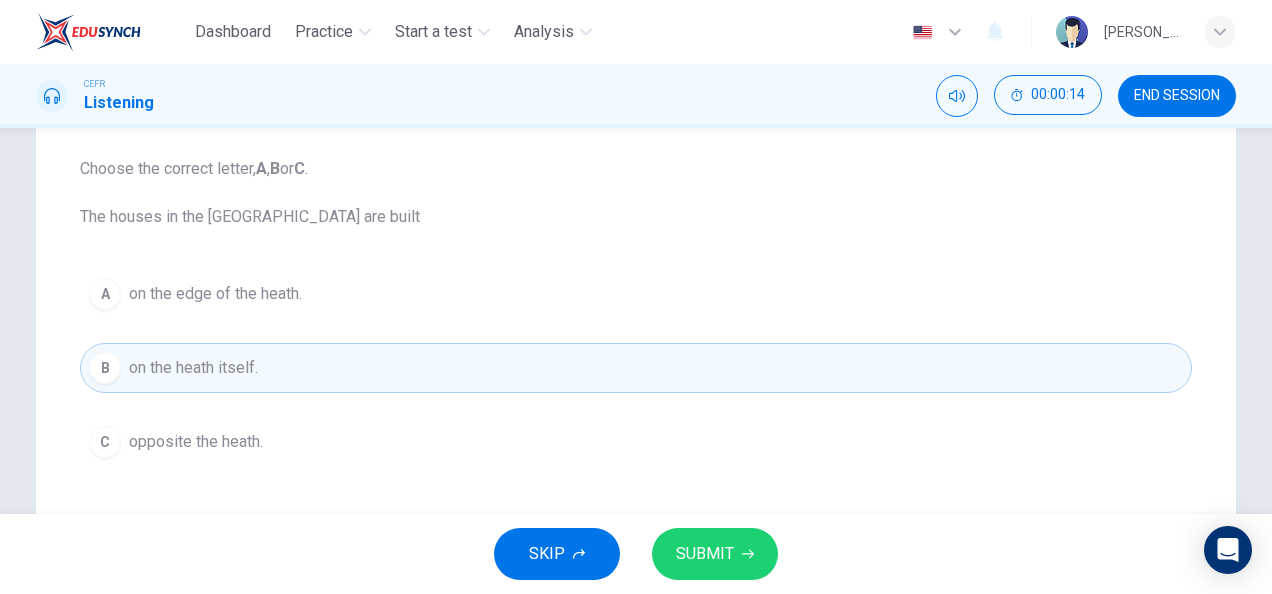 click on "SUBMIT" at bounding box center [715, 554] 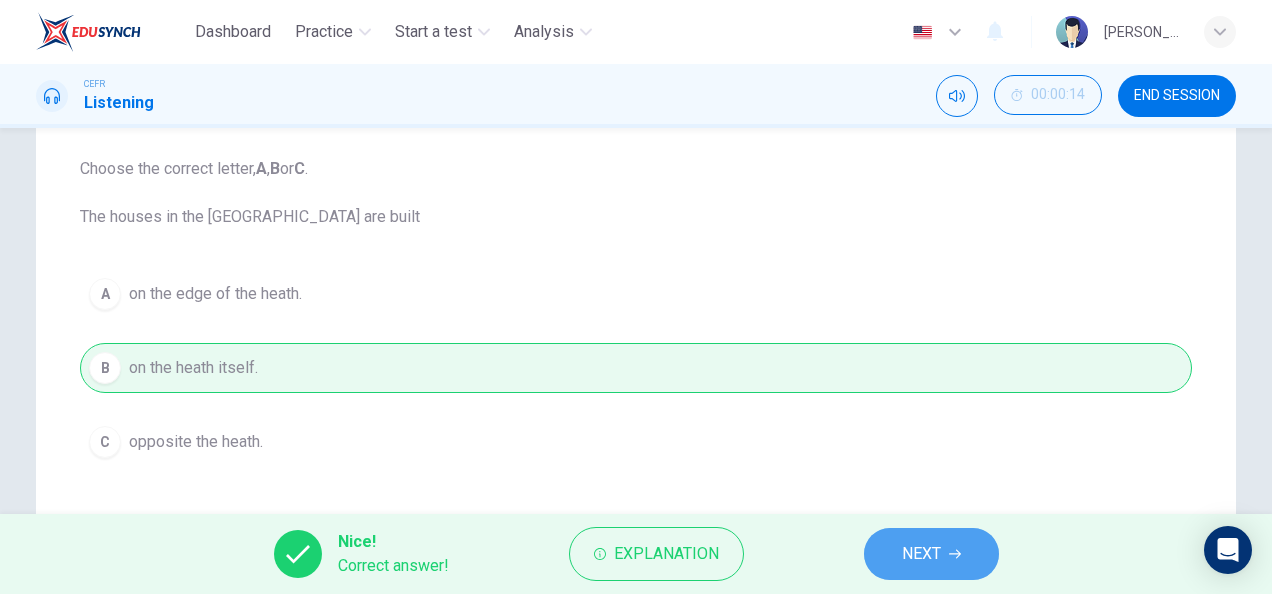 click on "NEXT" at bounding box center (921, 554) 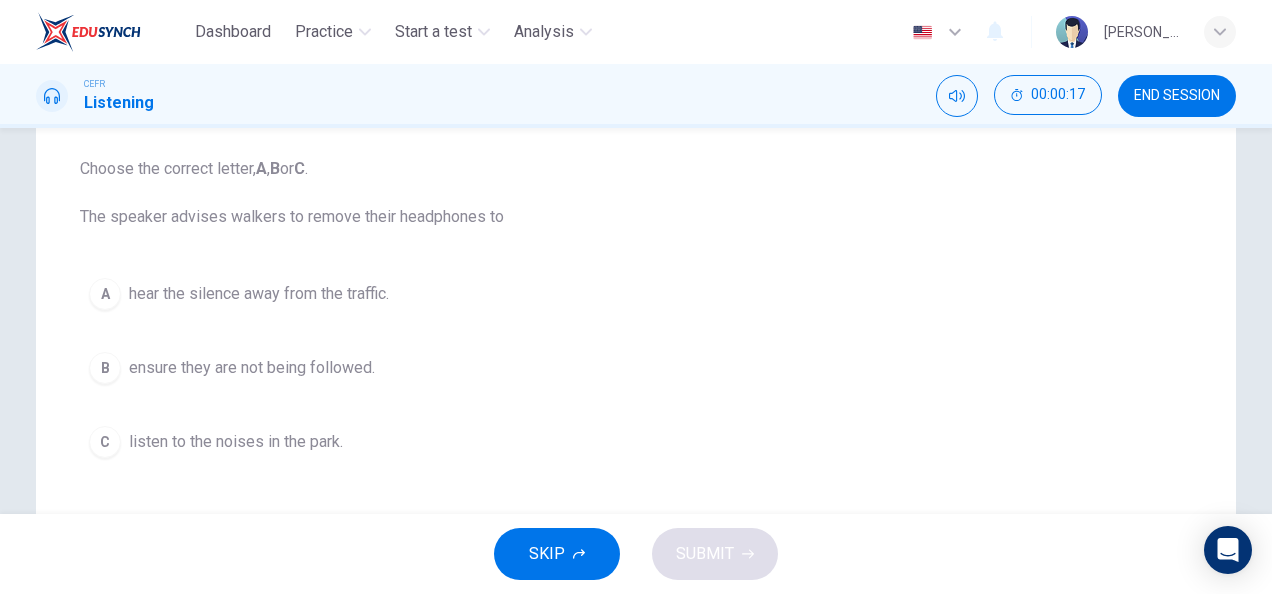 click on "listen to the noises in the park." at bounding box center [236, 442] 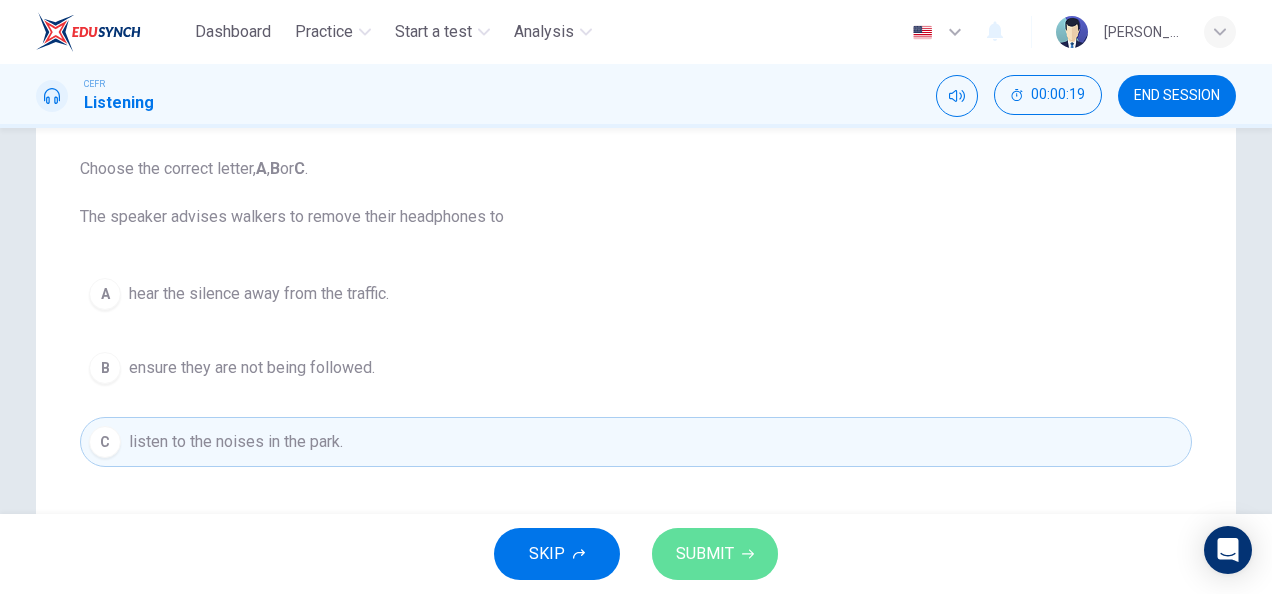 click on "SUBMIT" at bounding box center (705, 554) 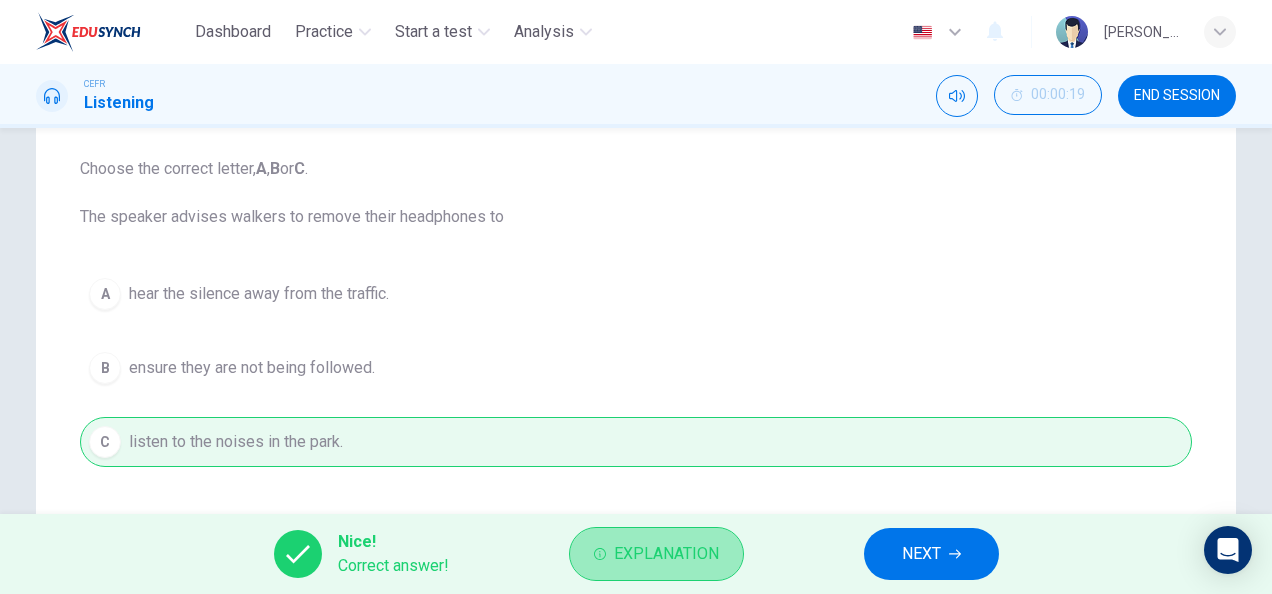 click on "Explanation" at bounding box center [666, 554] 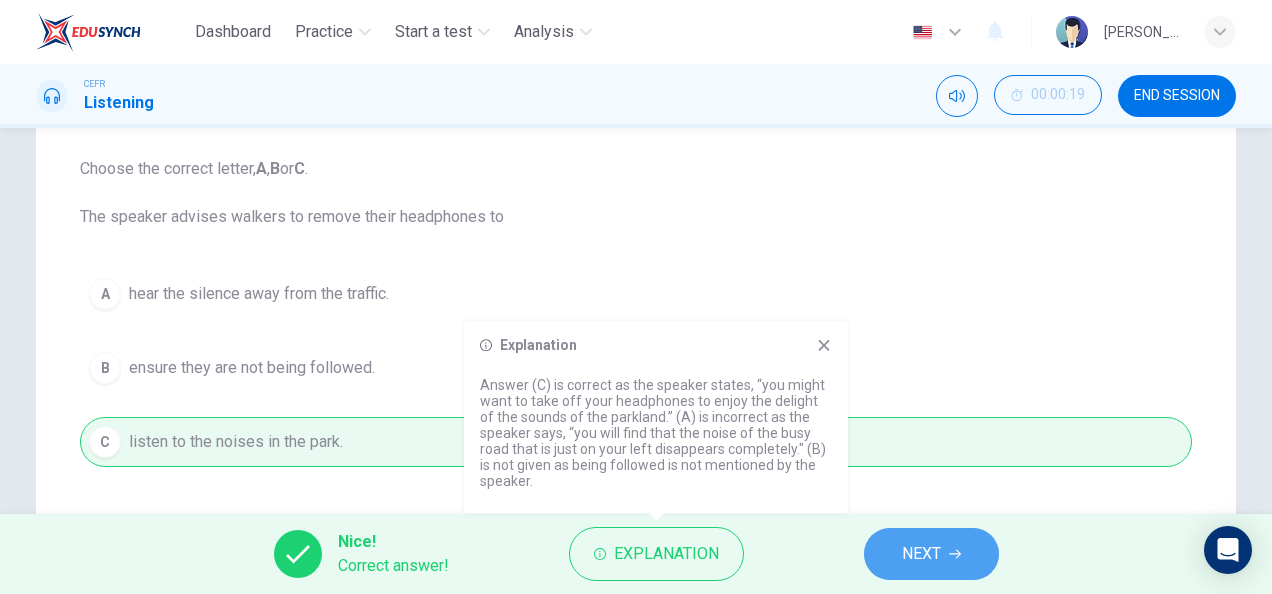 click on "NEXT" at bounding box center (921, 554) 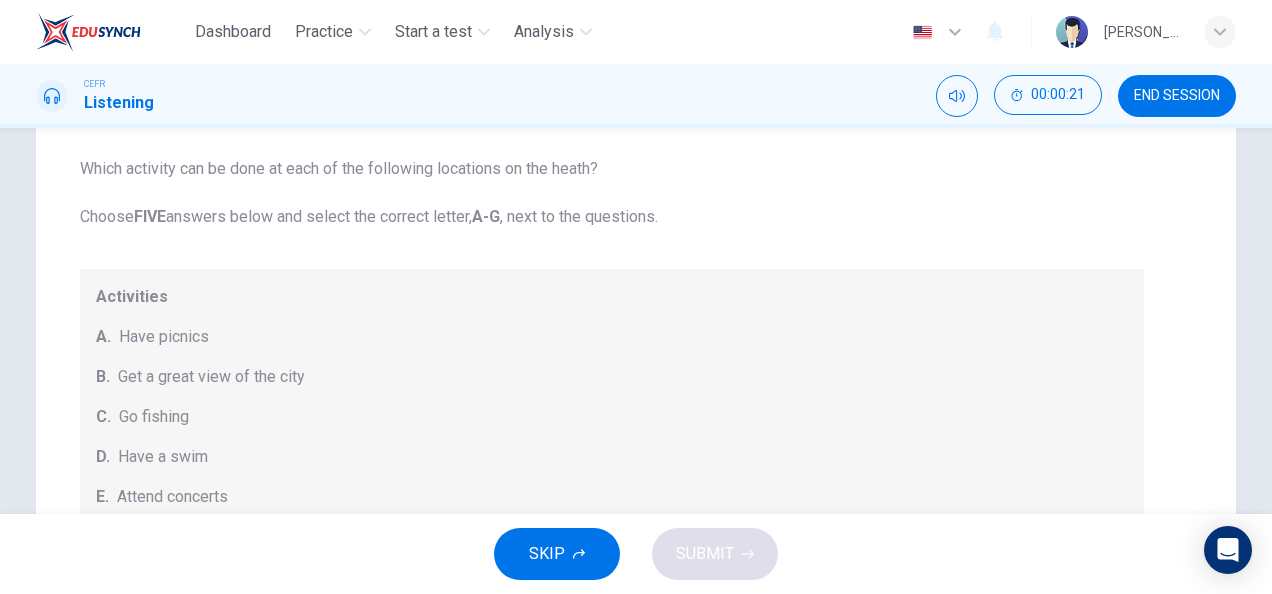 scroll, scrollTop: 204, scrollLeft: 0, axis: vertical 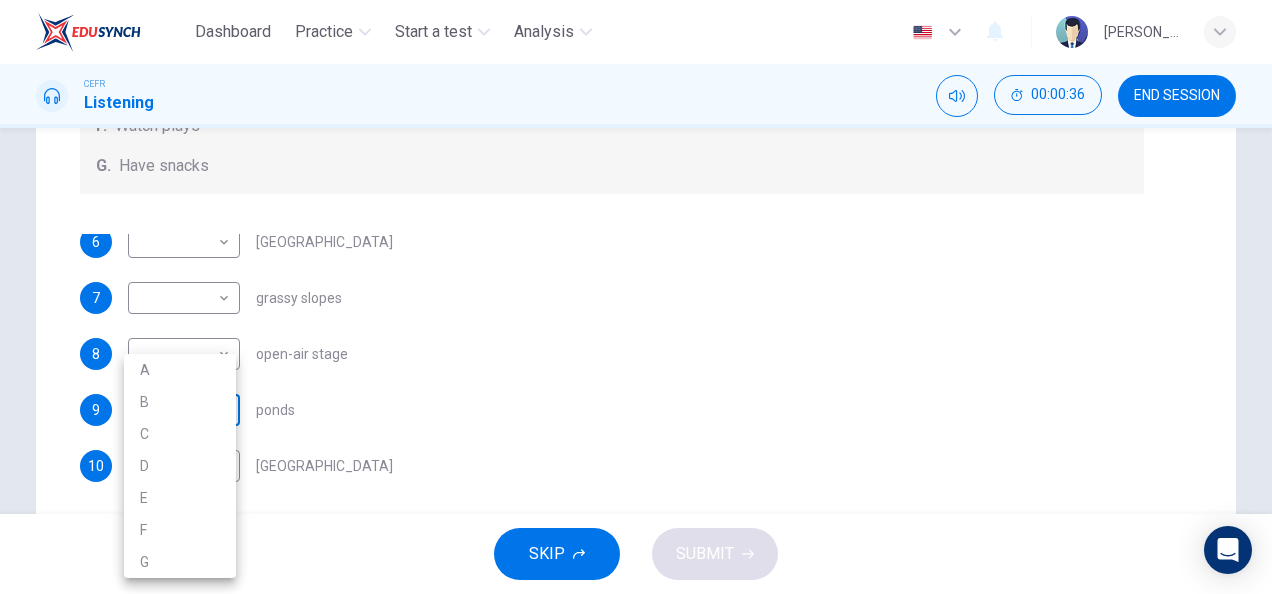click on "Dashboard Practice Start a test Analysis English en ​ [PERSON_NAME] IZZATI [PERSON_NAME] CEFR Listening 00:00:36 END SESSION Question Passage Questions 6 - 10 Which activity can be done at each of the following locations on the heath? Choose  FIVE  answers below and select the correct letter,  A-G , next to the questions. Activities A. Have picnics B. Get a great view of the city C. Go fishing D. Have a swim E. Attend concerts F. Watch plays G. Have snacks 6 ​ ​ [GEOGRAPHIC_DATA] 7 ​ ​ grassy slopes 8 ​ ​ open-air stage 9 ​ ​ ponds 10 ​ ​ [GEOGRAPHIC_DATA] Audio Tour 05m 13s SKIP SUBMIT EduSynch - Online Language Proficiency Testing
Dashboard Practice Start a test Analysis Notifications © Copyright  2025 A B C D E F G" at bounding box center (636, 297) 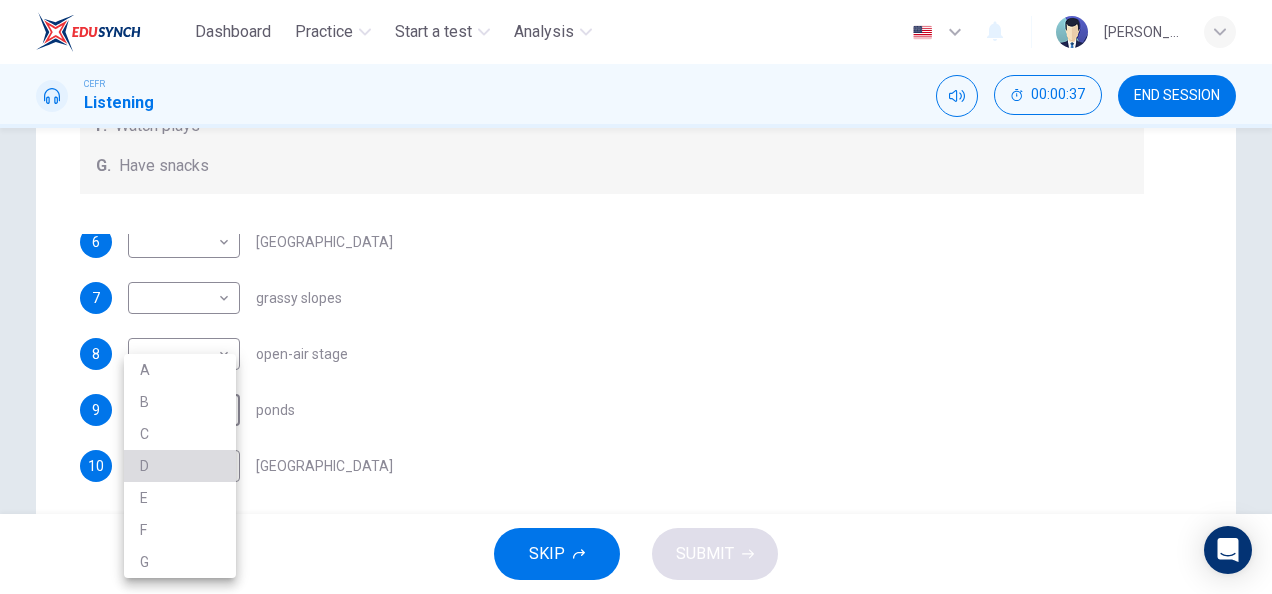 click on "D" at bounding box center (180, 466) 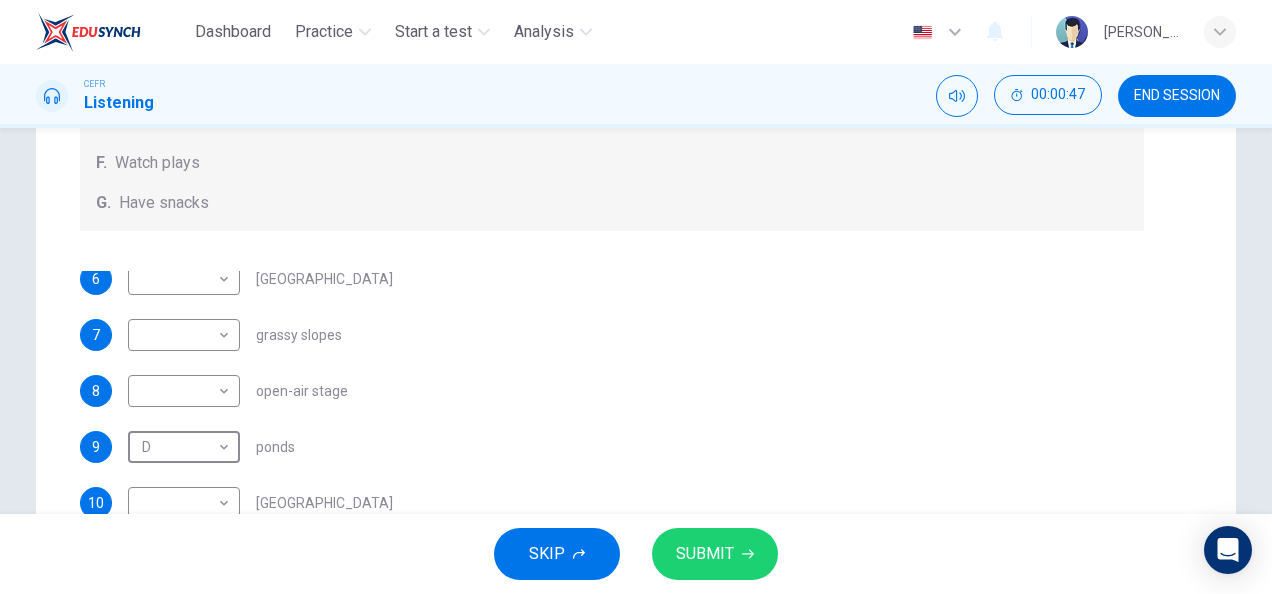 scroll, scrollTop: 390, scrollLeft: 0, axis: vertical 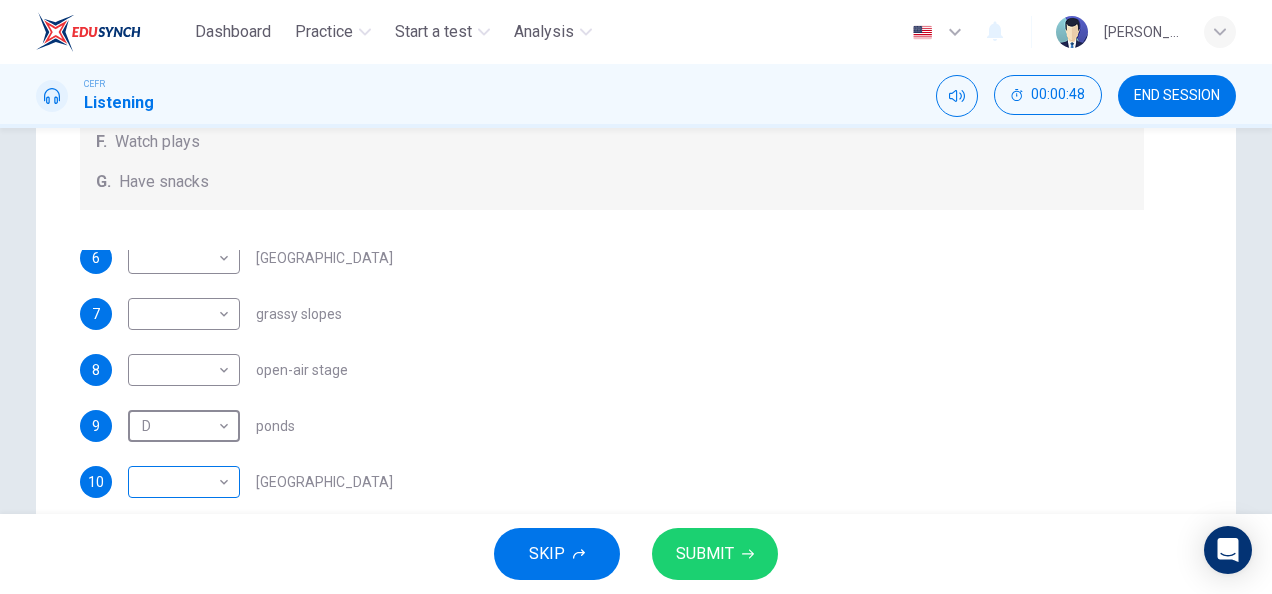 click on "Dashboard Practice Start a test Analysis English en ​ [PERSON_NAME] IZZATI [PERSON_NAME] CEFR Listening 00:00:48 END SESSION Question Passage Questions 6 - 10 Which activity can be done at each of the following locations on the heath? Choose  FIVE  answers below and select the correct letter,  A-G , next to the questions. Activities A. Have picnics B. Get a great view of the city C. Go fishing D. Have a swim E. Attend concerts F. Watch plays G. Have snacks 6 ​ ​ [GEOGRAPHIC_DATA] 7 ​ ​ grassy slopes 8 ​ ​ open-air stage 9 D D ​ ponds 10 ​ ​ [GEOGRAPHIC_DATA] Audio Tour 05m 13s SKIP SUBMIT EduSynch - Online Language Proficiency Testing
Dashboard Practice Start a test Analysis Notifications © Copyright  2025" at bounding box center (636, 297) 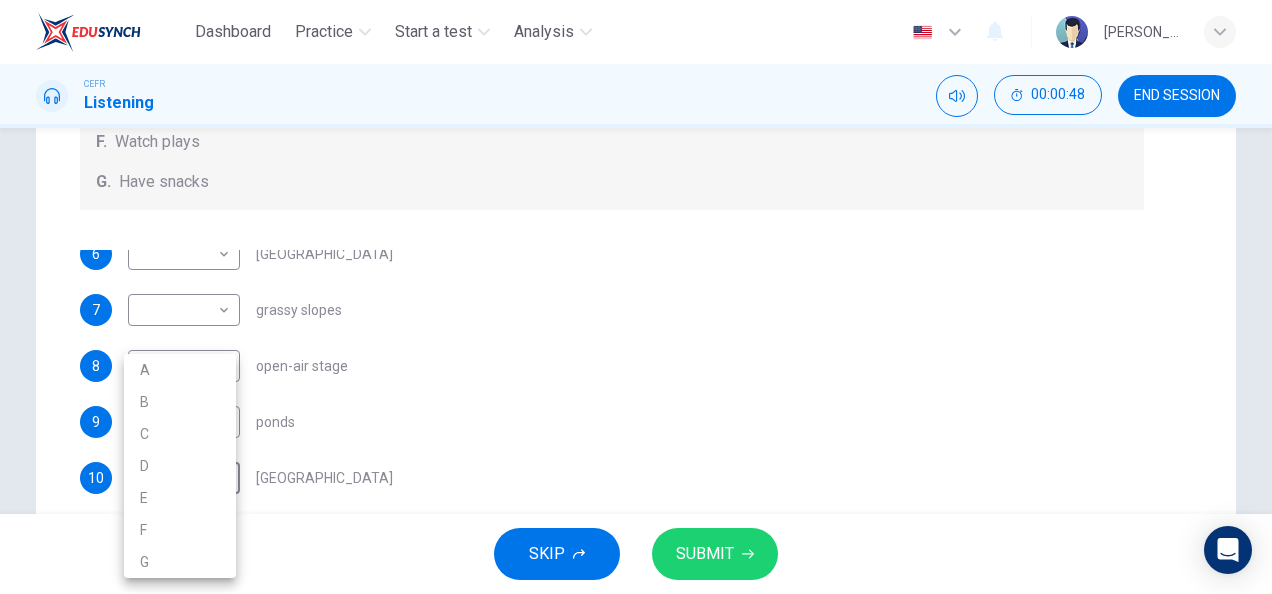 click on "A" at bounding box center [180, 370] 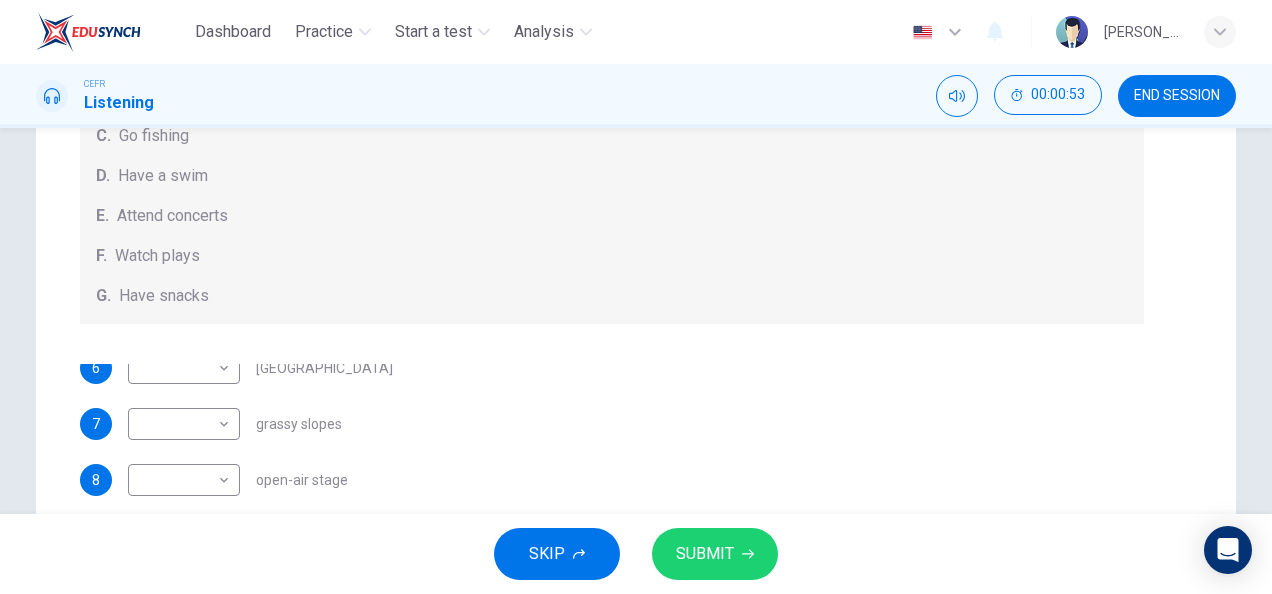scroll, scrollTop: 279, scrollLeft: 0, axis: vertical 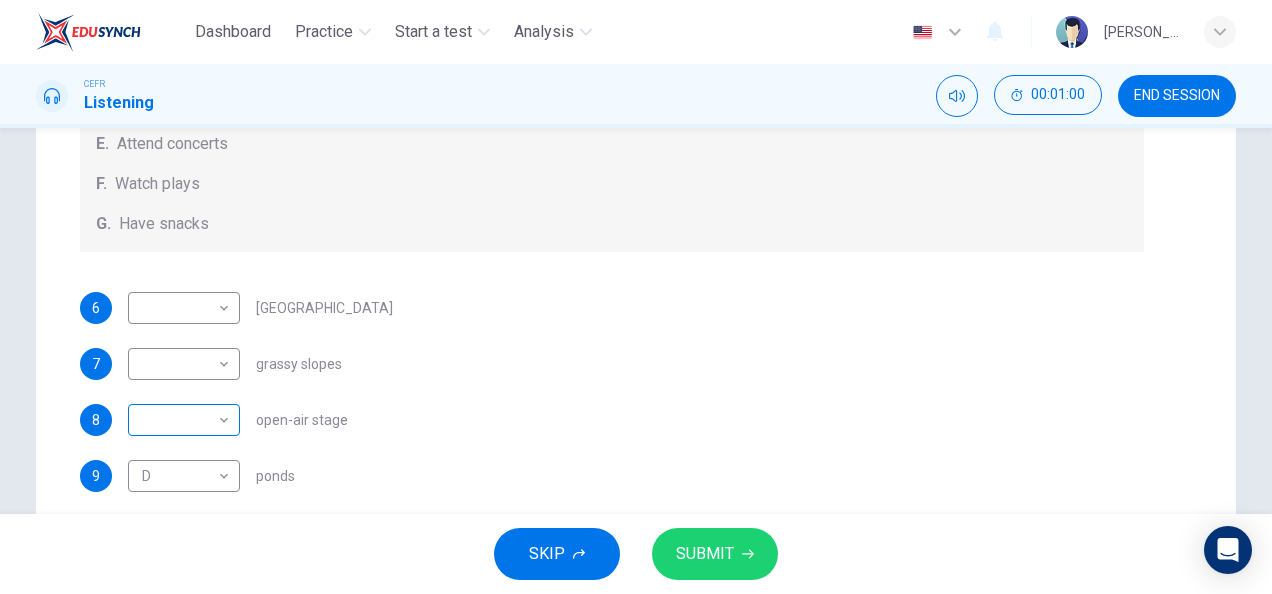 click on "Dashboard Practice Start a test Analysis English en ​ [PERSON_NAME] IZZATI [PERSON_NAME] CEFR Listening 00:01:00 END SESSION Question Passage Questions 6 - 10 Which activity can be done at each of the following locations on the heath? Choose  FIVE  answers below and select the correct letter,  A-G , next to the questions. Activities A. Have picnics B. Get a great view of the city C. Go fishing D. Have a swim E. Attend concerts F. Watch plays G. Have snacks 6 ​ ​ [GEOGRAPHIC_DATA] 7 ​ ​ grassy slopes 8 ​ ​ open-air stage 9 D D ​ ponds 10 A A ​ [GEOGRAPHIC_DATA] Hampstead Audio Tour 05m 13s SKIP SUBMIT EduSynch - Online Language Proficiency Testing
Dashboard Practice Start a test Analysis Notifications © Copyright  2025" at bounding box center (636, 297) 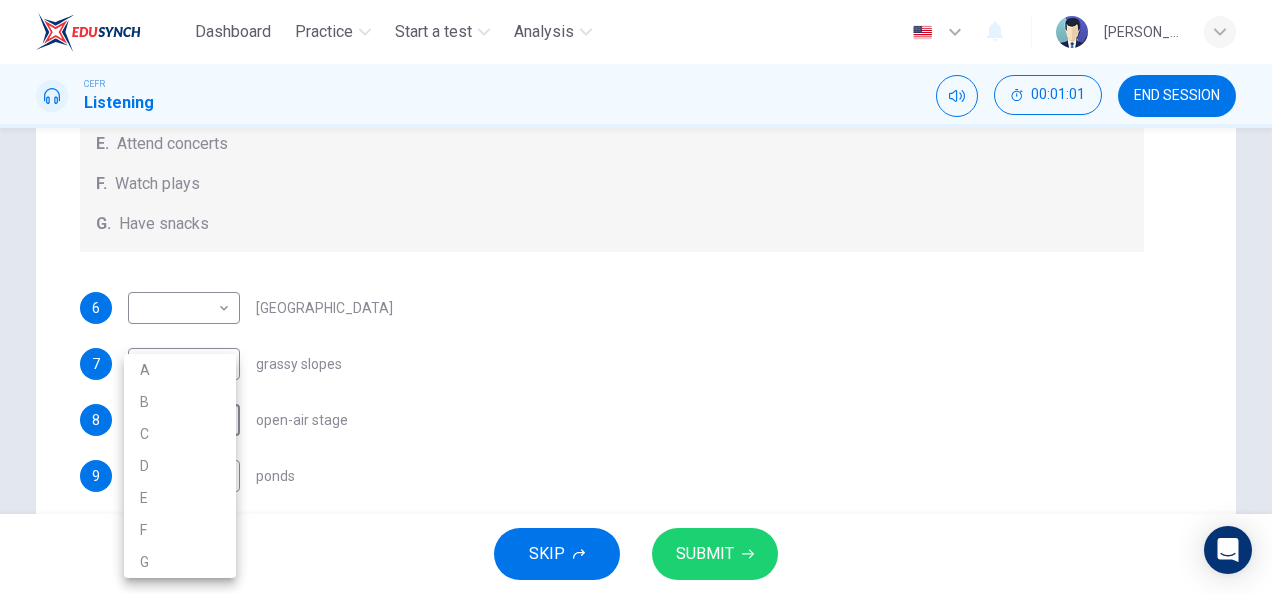 click on "E" at bounding box center (180, 498) 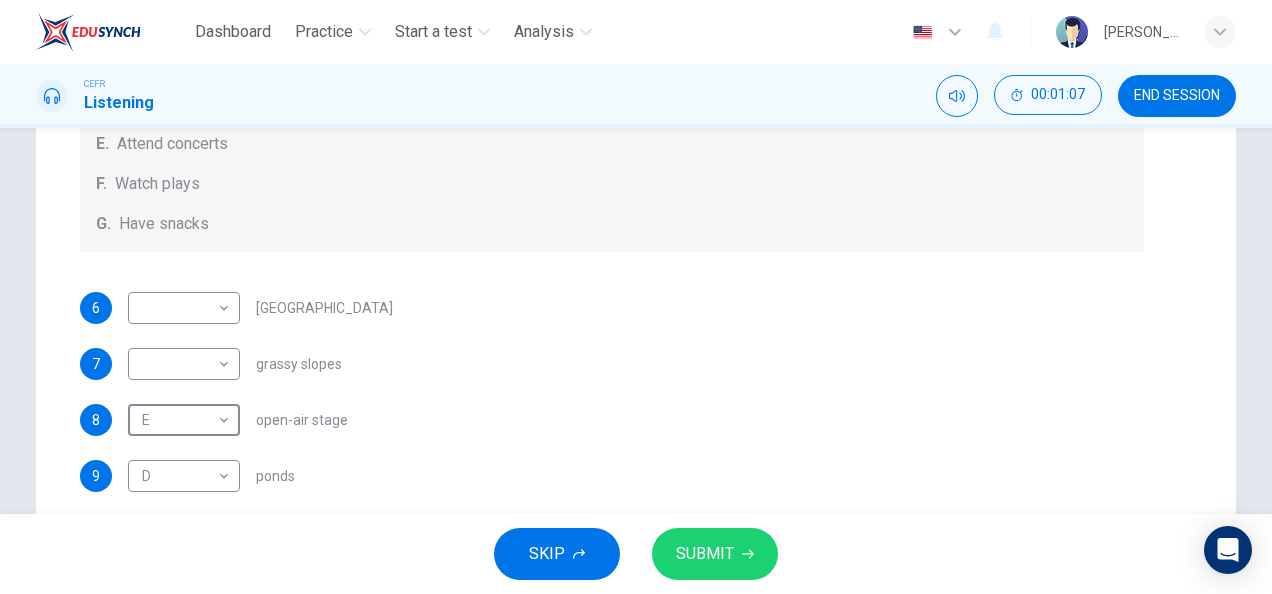 scroll, scrollTop: 349, scrollLeft: 0, axis: vertical 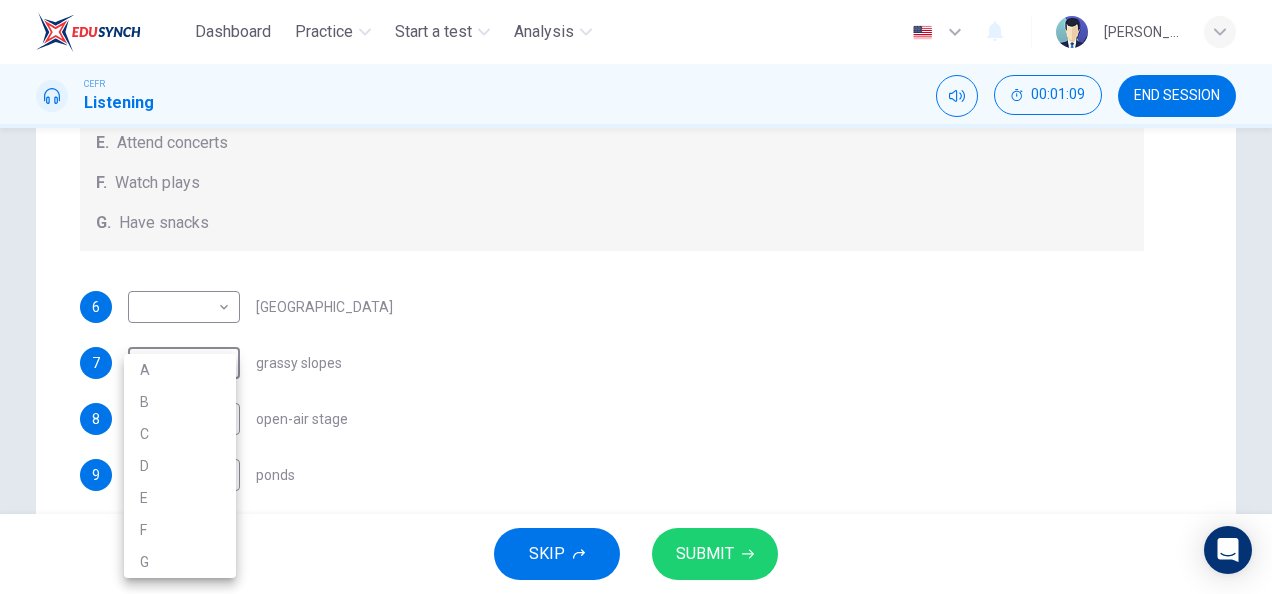 click on "Dashboard Practice Start a test Analysis English en ​ [PERSON_NAME] IZZATI [PERSON_NAME] CEFR Listening 00:01:09 END SESSION Question Passage Questions 6 - 10 Which activity can be done at each of the following locations on the heath? Choose  FIVE  answers below and select the correct letter,  A-G , next to the questions. Activities A. Have picnics B. Get a great view of the city C. Go fishing D. Have a swim E. Attend concerts F. Watch plays G. Have snacks 6 ​ ​ [GEOGRAPHIC_DATA] 7 ​ ​ grassy slopes 8 E E ​ open-air stage 9 D D ​ ponds 10 A A ​ [GEOGRAPHIC_DATA] Hampstead Audio Tour 05m 13s SKIP SUBMIT EduSynch - Online Language Proficiency Testing
Dashboard Practice Start a test Analysis Notifications © Copyright  2025 A B C D E F G" at bounding box center [636, 297] 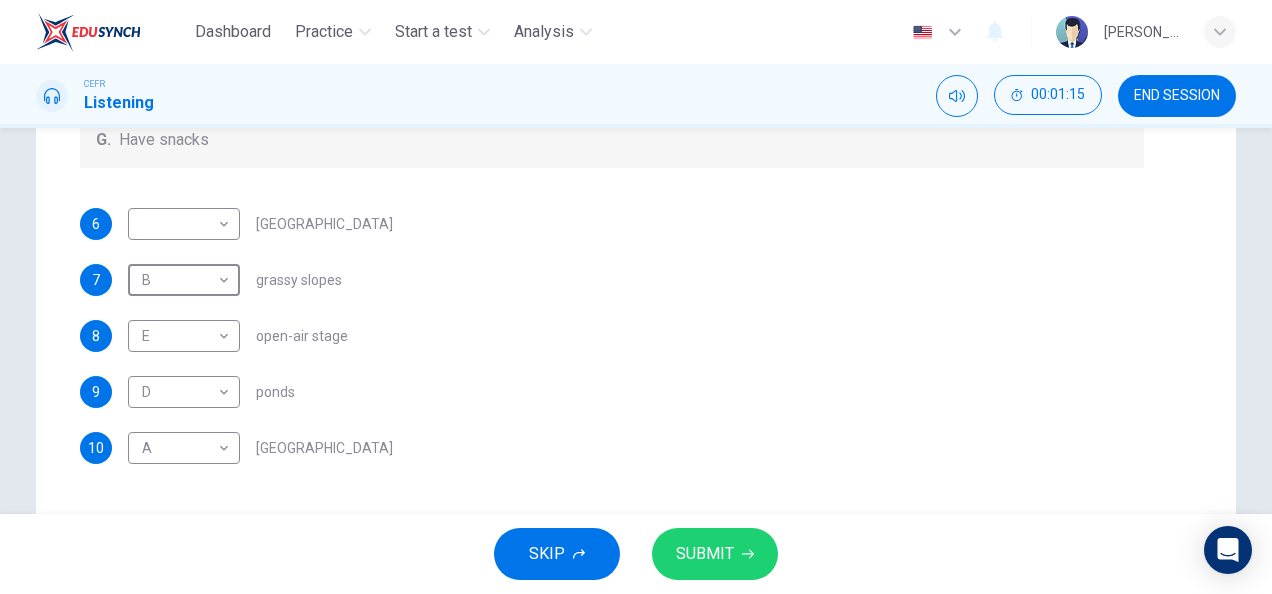 scroll, scrollTop: 440, scrollLeft: 0, axis: vertical 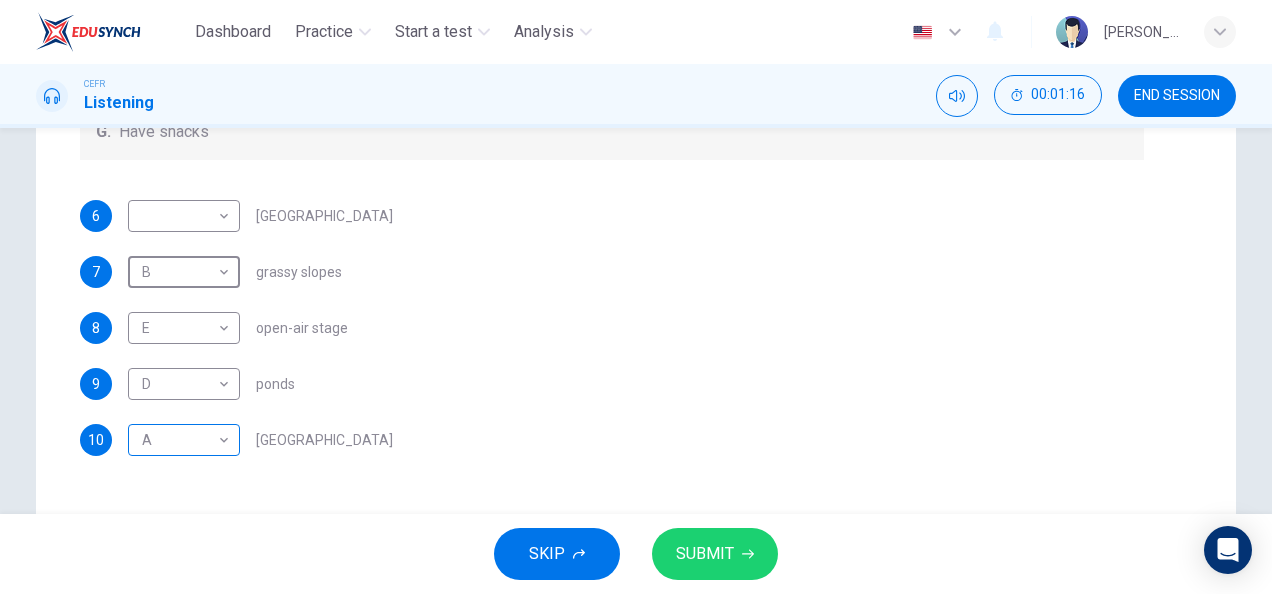 click on "Dashboard Practice Start a test Analysis English en ​ [PERSON_NAME] IZZATI [PERSON_NAME] CEFR Listening 00:01:16 END SESSION Question Passage Questions 6 - 10 Which activity can be done at each of the following locations on the heath? Choose  FIVE  answers below and select the correct letter,  A-G , next to the questions. Activities A. Have picnics B. Get a great view of the city C. Go fishing D. Have a swim E. Attend concerts F. Watch plays G. Have snacks 6 ​ ​ [GEOGRAPHIC_DATA] 7 B B ​ grassy slopes 8 E E ​ open-air stage 9 D D ​ ponds 10 A A ​ [GEOGRAPHIC_DATA] Hampstead Audio Tour 05m 13s SKIP SUBMIT EduSynch - Online Language Proficiency Testing
Dashboard Practice Start a test Analysis Notifications © Copyright  2025" at bounding box center [636, 297] 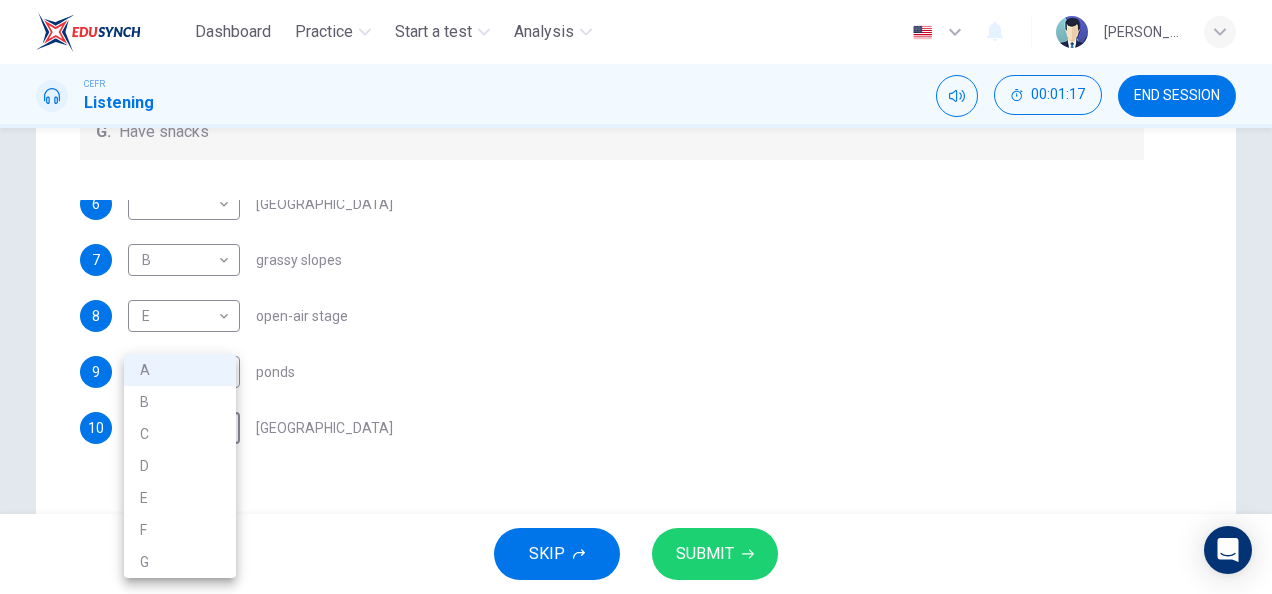 click on "B" at bounding box center (180, 402) 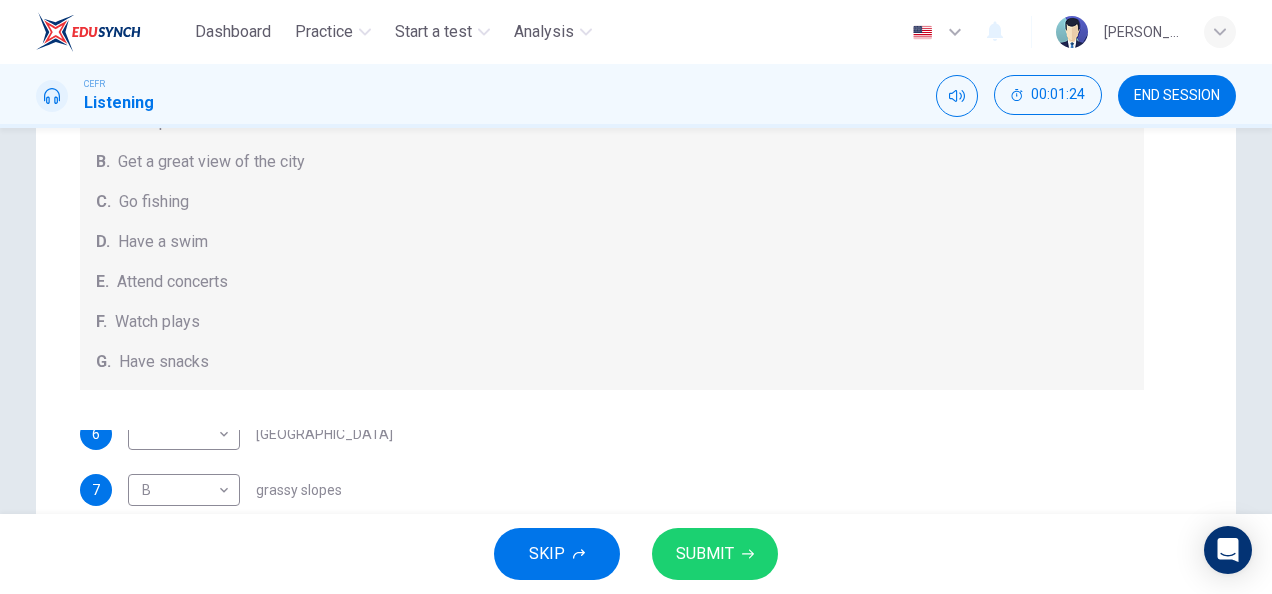 scroll, scrollTop: 206, scrollLeft: 0, axis: vertical 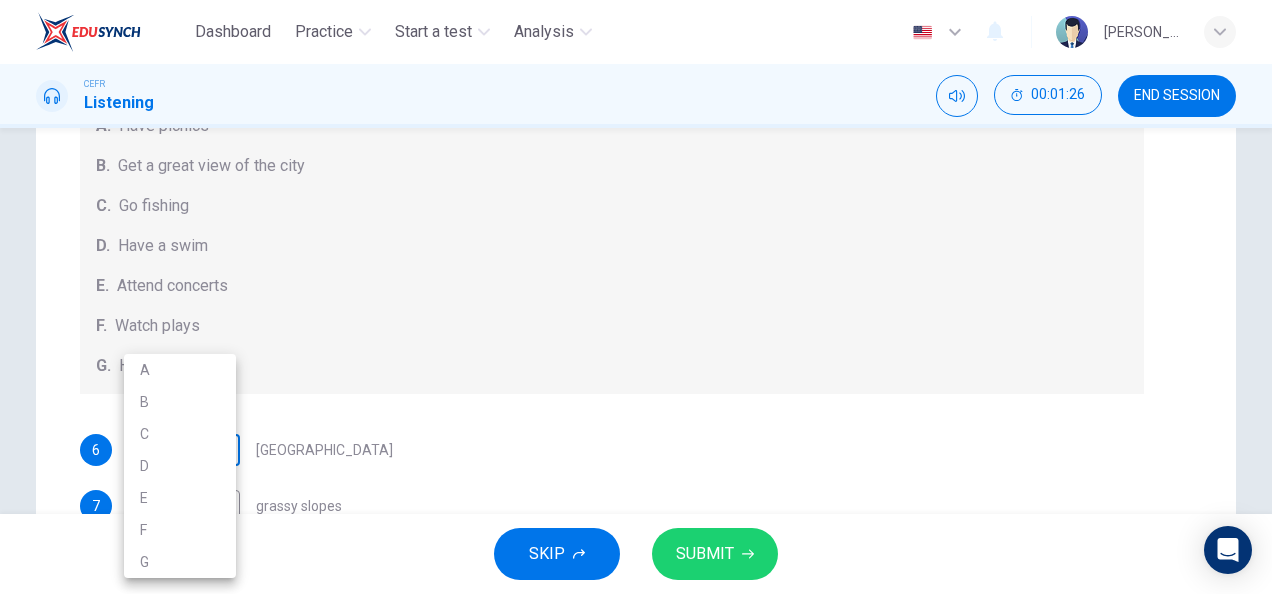 click on "Dashboard Practice Start a test Analysis English en ​ [PERSON_NAME] IZZATI [PERSON_NAME] CEFR Listening 00:01:26 END SESSION Question Passage Questions 6 - 10 Which activity can be done at each of the following locations on the heath? Choose  FIVE  answers below and select the correct letter,  A-G , next to the questions. Activities A. Have picnics B. Get a great view of the city C. Go fishing D. Have a swim E. Attend concerts F. Watch plays G. Have snacks 6 ​ ​ [GEOGRAPHIC_DATA] 7 B B ​ grassy slopes 8 E E ​ open-air stage 9 D D ​ ponds 10 B B ​ [GEOGRAPHIC_DATA] Audio Tour 05m 13s SKIP SUBMIT EduSynch - Online Language Proficiency Testing
Dashboard Practice Start a test Analysis Notifications © Copyright  2025 A B C D E F G" at bounding box center [636, 297] 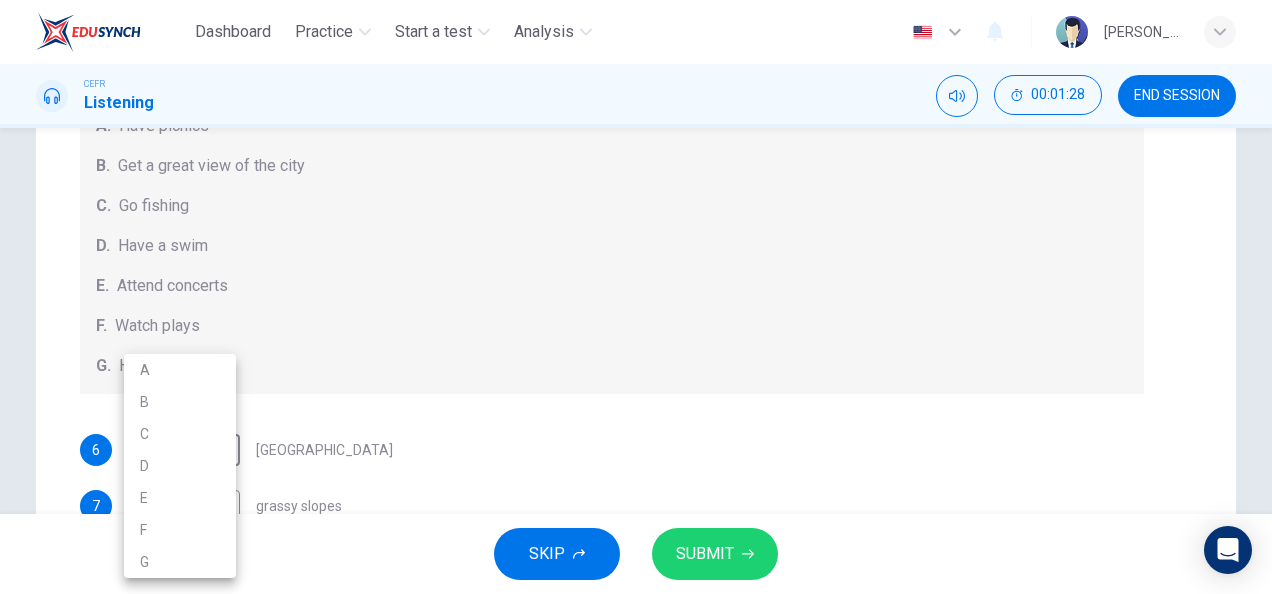 click on "G" at bounding box center (180, 562) 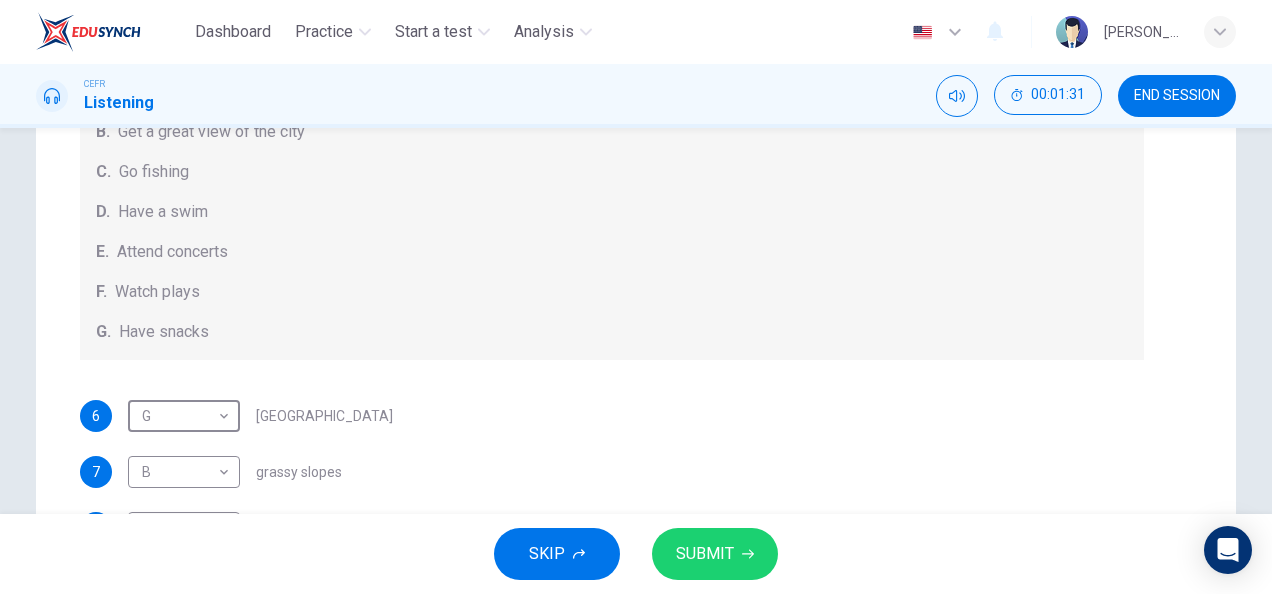 scroll, scrollTop: 236, scrollLeft: 0, axis: vertical 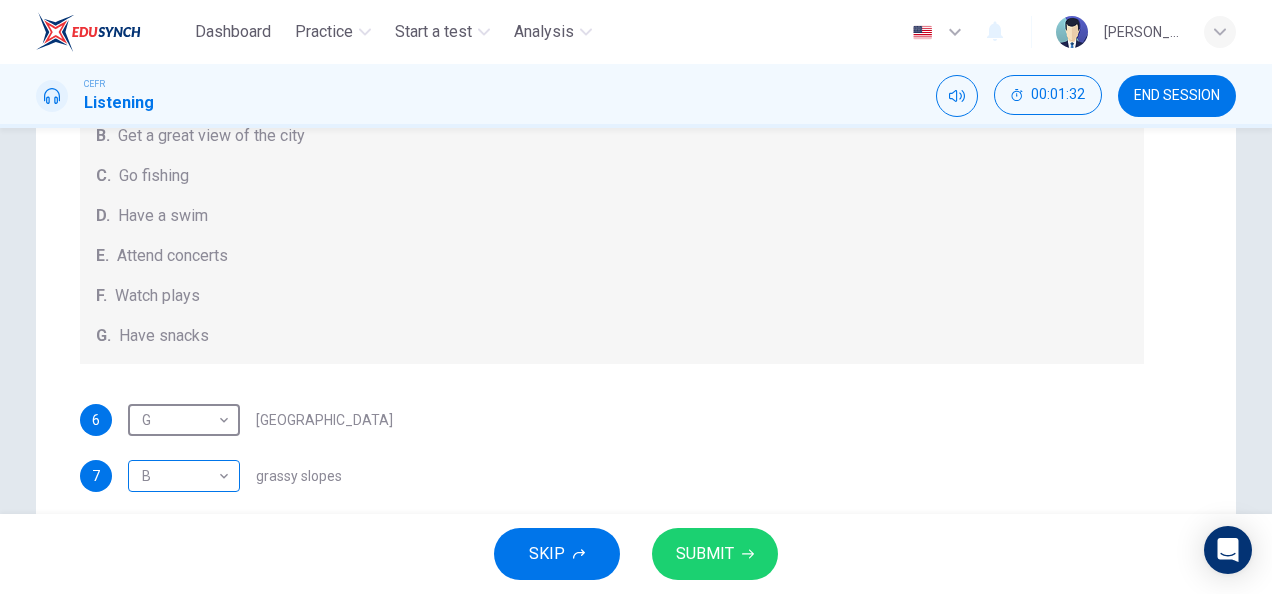 click on "Dashboard Practice Start a test Analysis English en ​ [PERSON_NAME] IZZATI [PERSON_NAME] CEFR Listening 00:01:32 END SESSION Question Passage Questions 6 - 10 Which activity can be done at each of the following locations on the heath? Choose  FIVE  answers below and select the correct letter,  A-G , next to the questions. Activities A. Have picnics B. Get a great view of the city C. Go fishing D. Have a swim E. Attend concerts F. Watch plays G. Have snacks 6 G G ​ [GEOGRAPHIC_DATA] 7 B B ​ grassy slopes 8 E E ​ open-air stage 9 D D ​ ponds 10 B B ​ [GEOGRAPHIC_DATA] Audio Tour 05m 13s SKIP SUBMIT EduSynch - Online Language Proficiency Testing
Dashboard Practice Start a test Analysis Notifications © Copyright  2025" at bounding box center [636, 297] 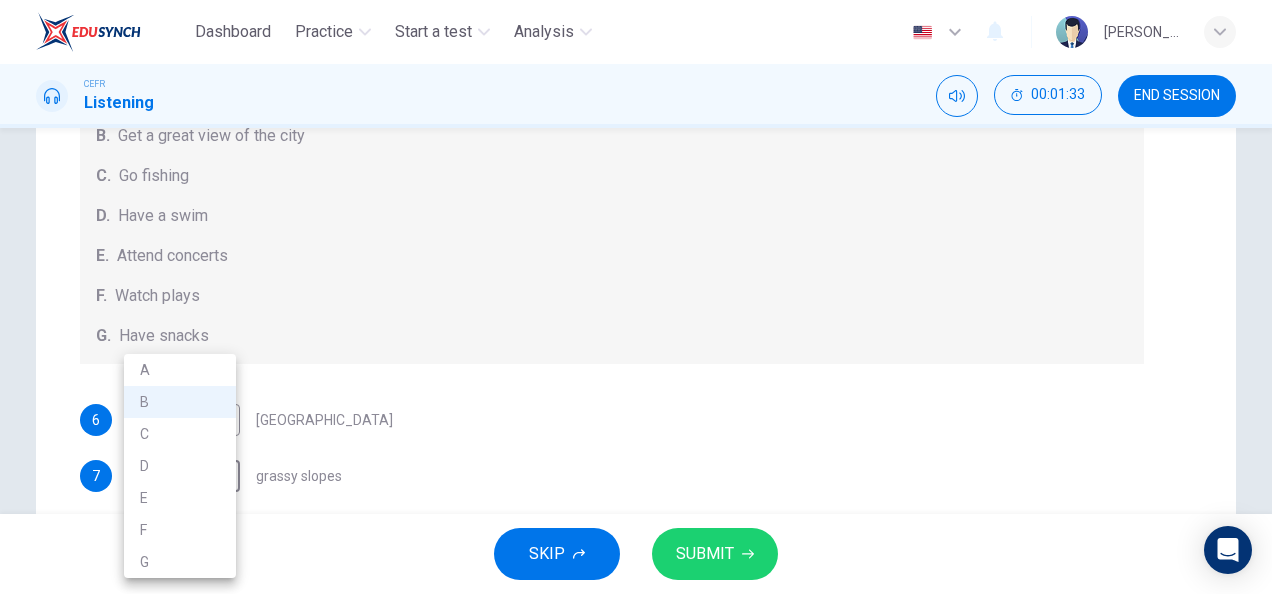 click at bounding box center [636, 297] 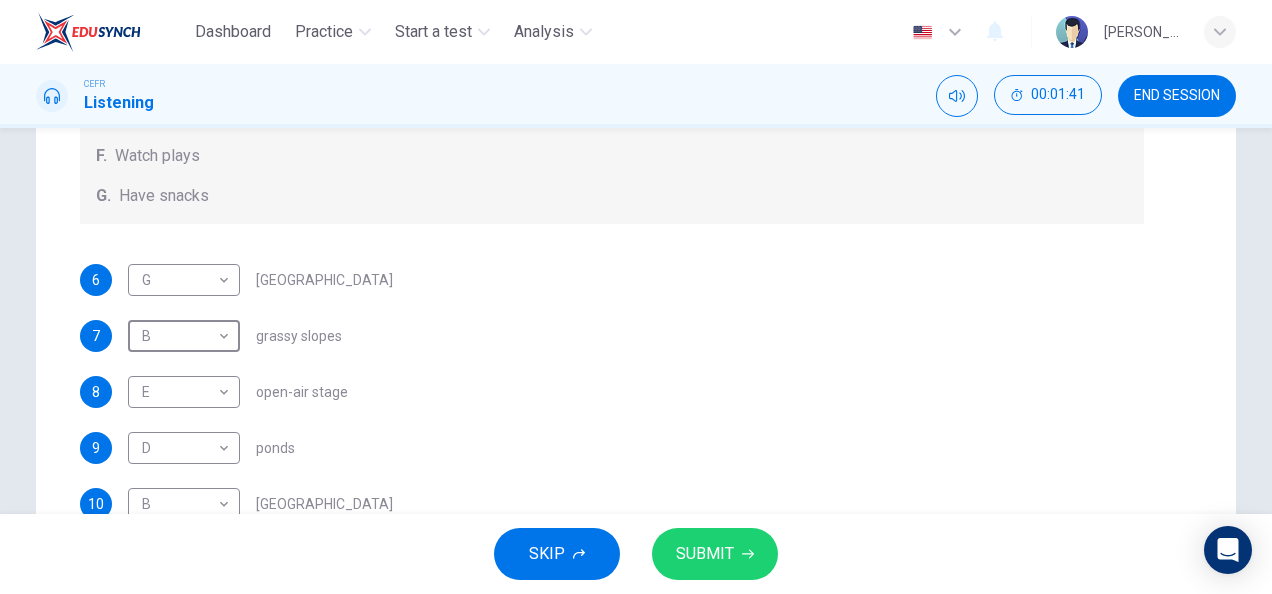 scroll, scrollTop: 400, scrollLeft: 0, axis: vertical 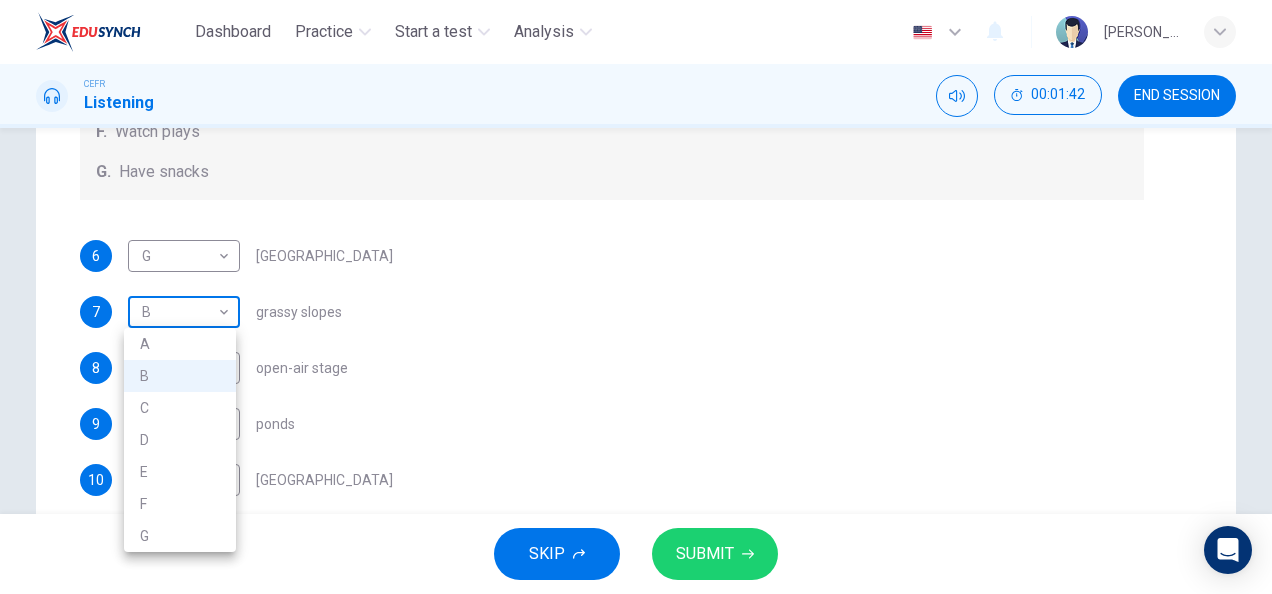 click on "Dashboard Practice Start a test Analysis English en ​ [PERSON_NAME] IZZATI [PERSON_NAME] CEFR Listening 00:01:42 END SESSION Question Passage Questions 6 - 10 Which activity can be done at each of the following locations on the heath? Choose  FIVE  answers below and select the correct letter,  A-G , next to the questions. Activities A. Have picnics B. Get a great view of the city C. Go fishing D. Have a swim E. Attend concerts F. Watch plays G. Have snacks 6 G G ​ [GEOGRAPHIC_DATA] 7 B B ​ grassy slopes 8 E E ​ open-air stage 9 D D ​ ponds 10 B B ​ [GEOGRAPHIC_DATA] Audio Tour 05m 13s SKIP SUBMIT EduSynch - Online Language Proficiency Testing
Dashboard Practice Start a test Analysis Notifications © Copyright  2025 A B C D E F G" at bounding box center [636, 297] 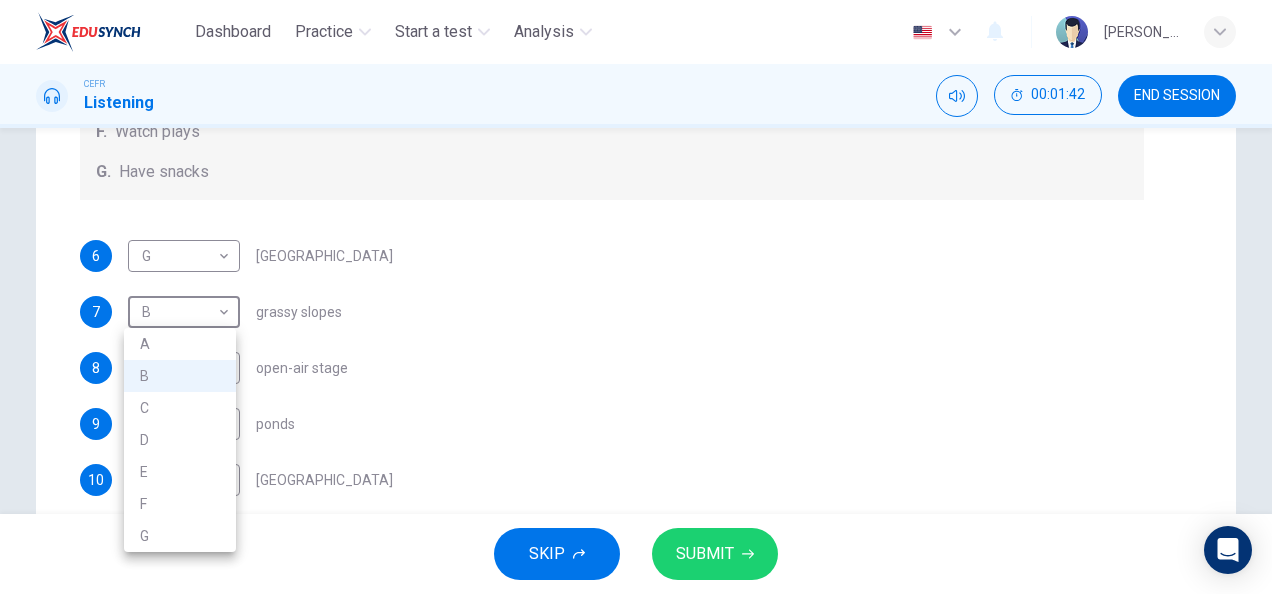 drag, startPoint x: 180, startPoint y: 348, endPoint x: 600, endPoint y: 452, distance: 432.68463 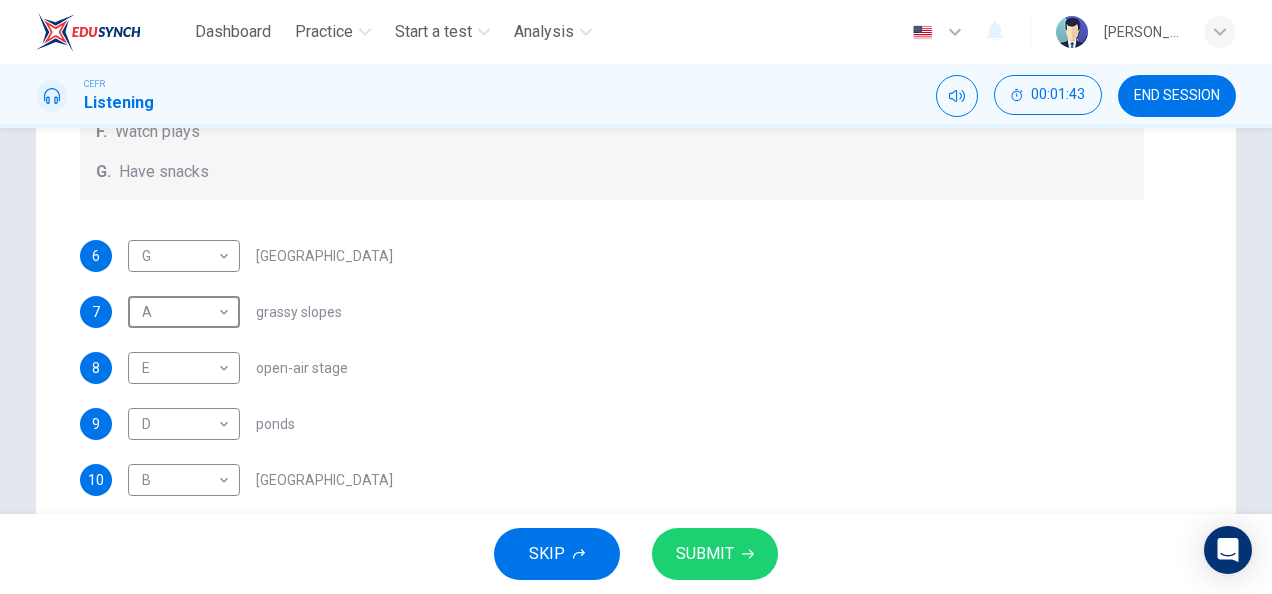click on "SUBMIT" at bounding box center [705, 554] 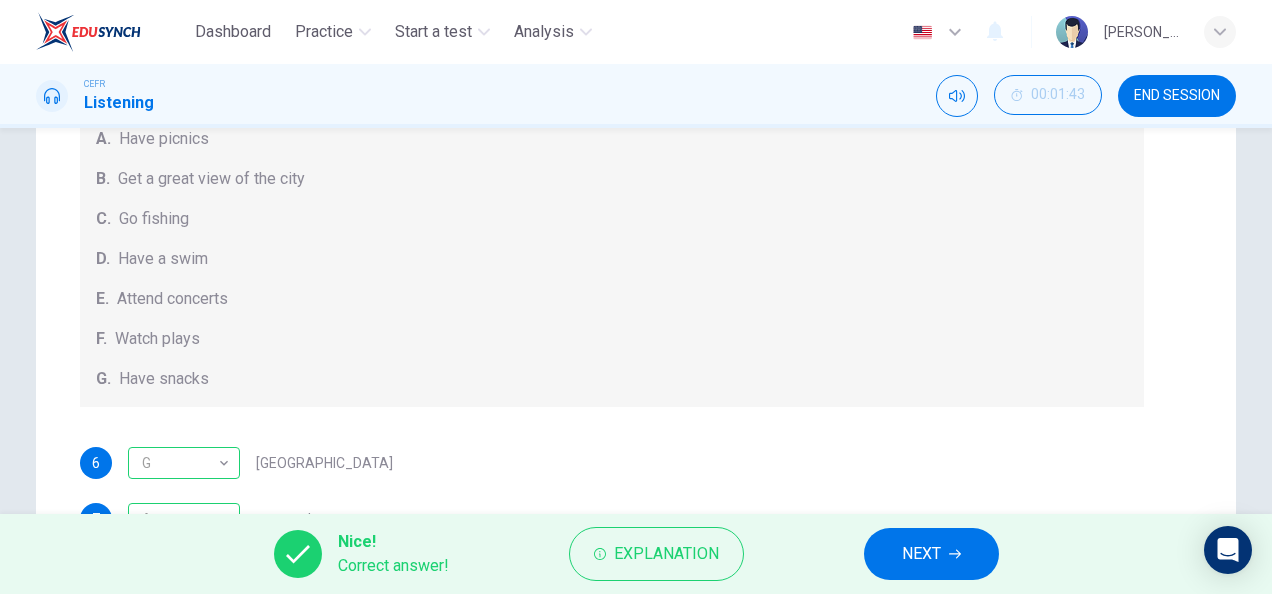 scroll, scrollTop: 188, scrollLeft: 0, axis: vertical 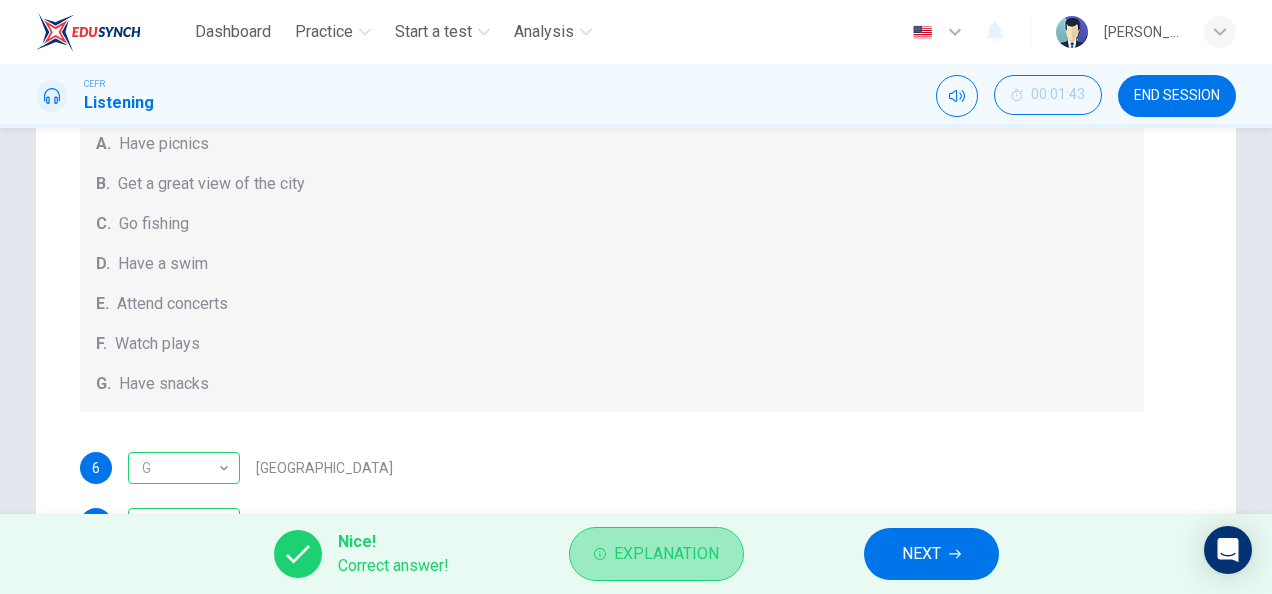click on "Explanation" at bounding box center [666, 554] 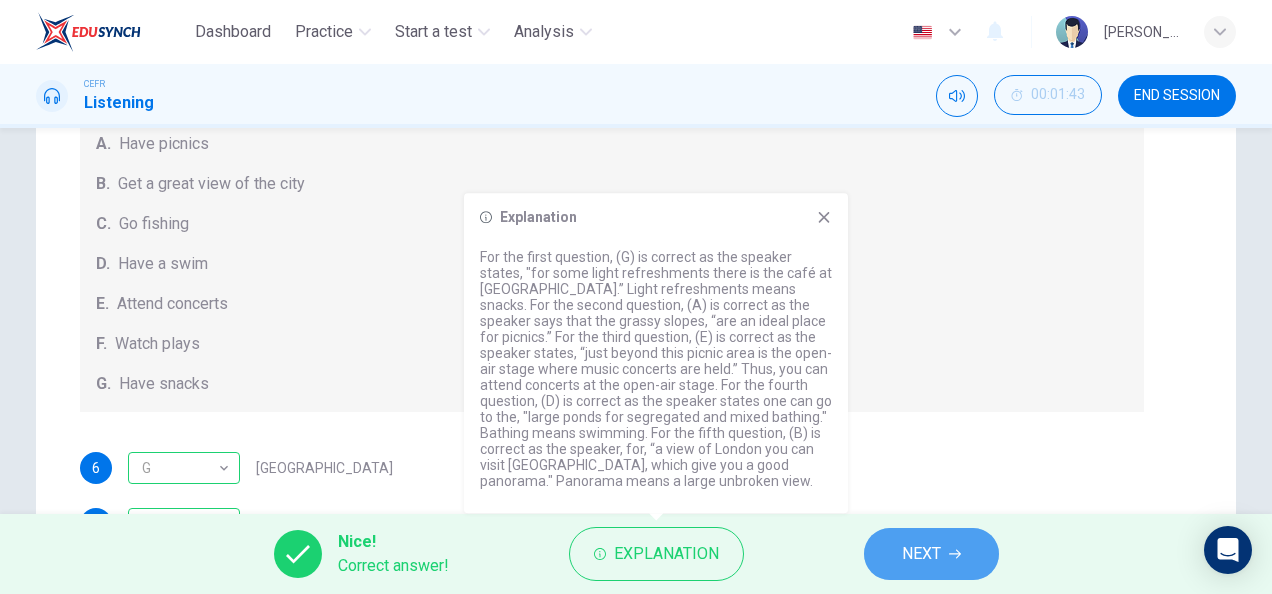 click on "NEXT" at bounding box center [921, 554] 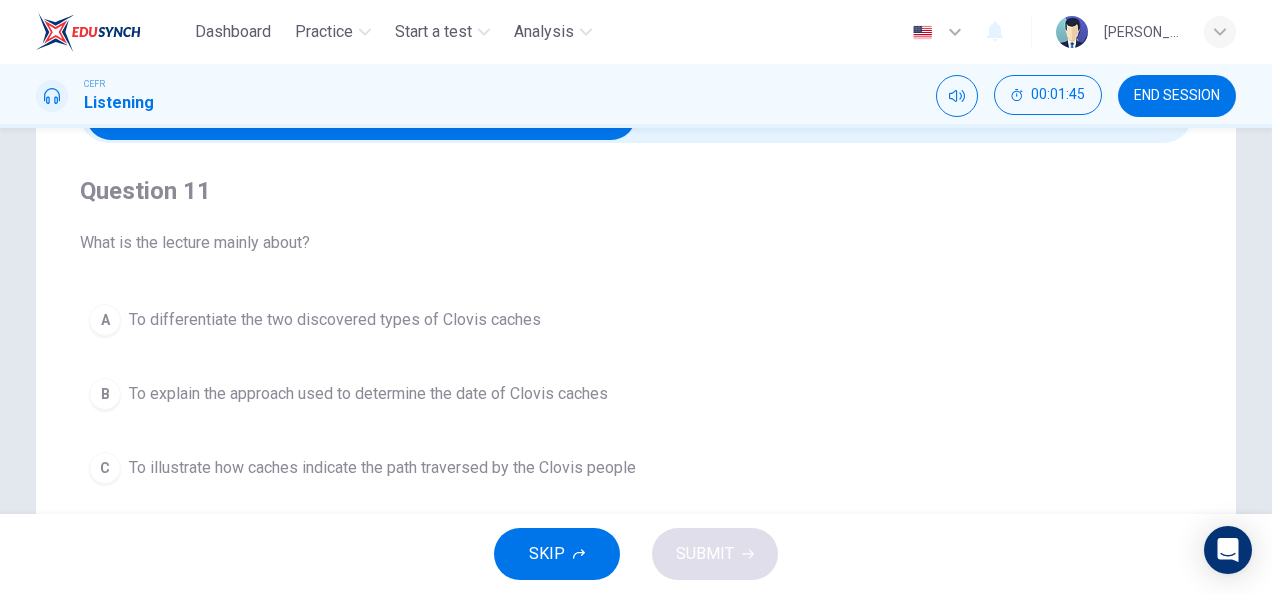 scroll, scrollTop: 0, scrollLeft: 0, axis: both 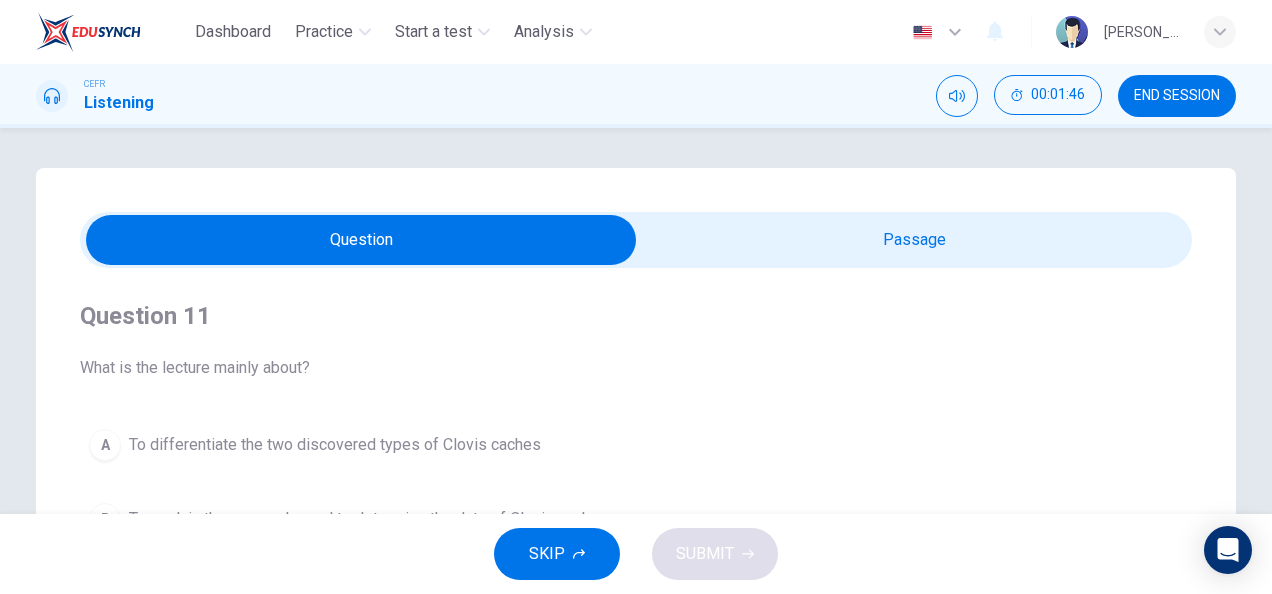 click on "Question Passage Question 11 What is the lecture mainly about? A To differentiate the two discovered types of Clovis caches B To explain the approach used to determine the date of Clovis caches C To illustrate how caches indicate the path traversed by the Clovis people D To tackle different theories about Clovis caches Listen to this clip about the Earliest Settlements of America before answering the questions: 07m 05s" at bounding box center [636, 570] 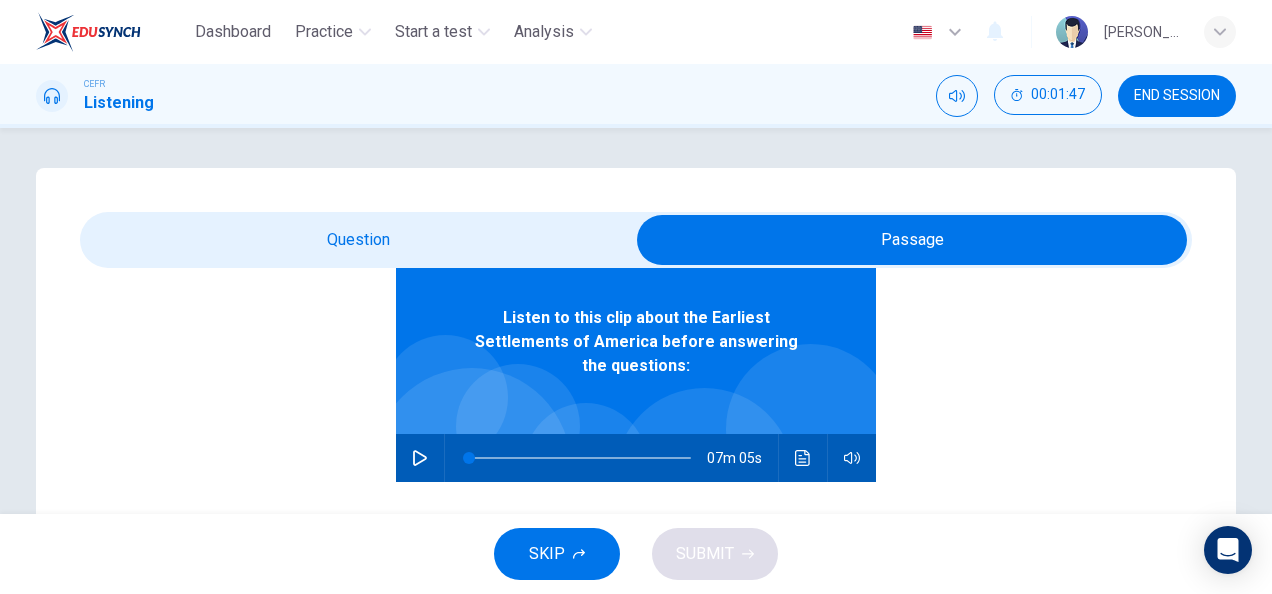 scroll, scrollTop: 111, scrollLeft: 0, axis: vertical 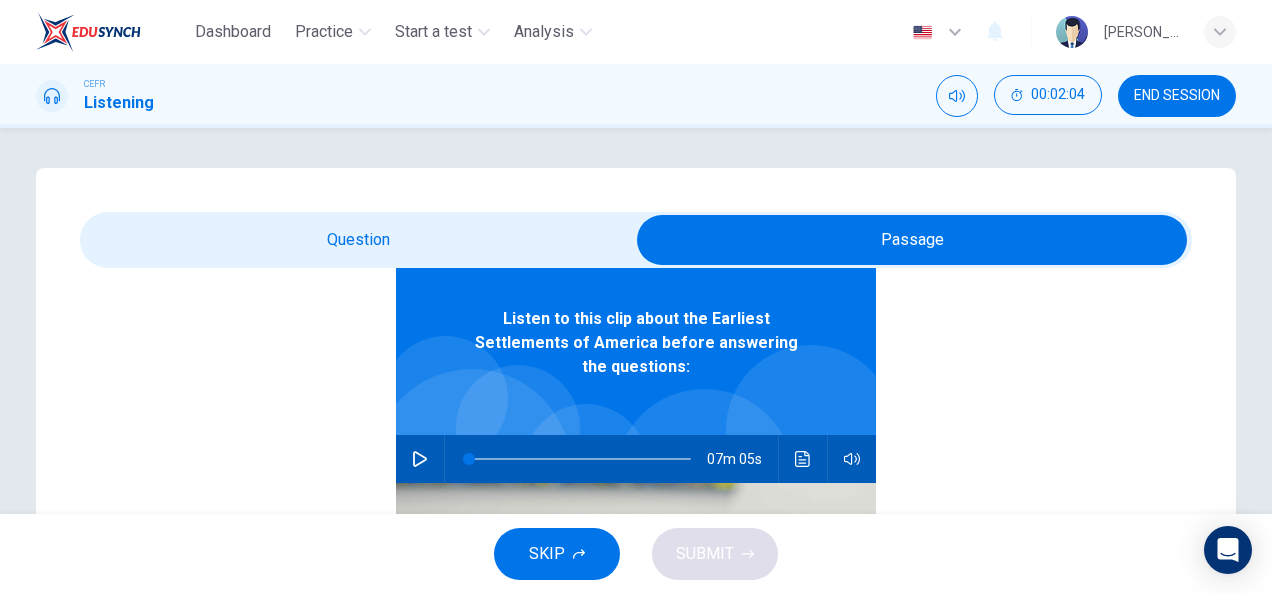 click 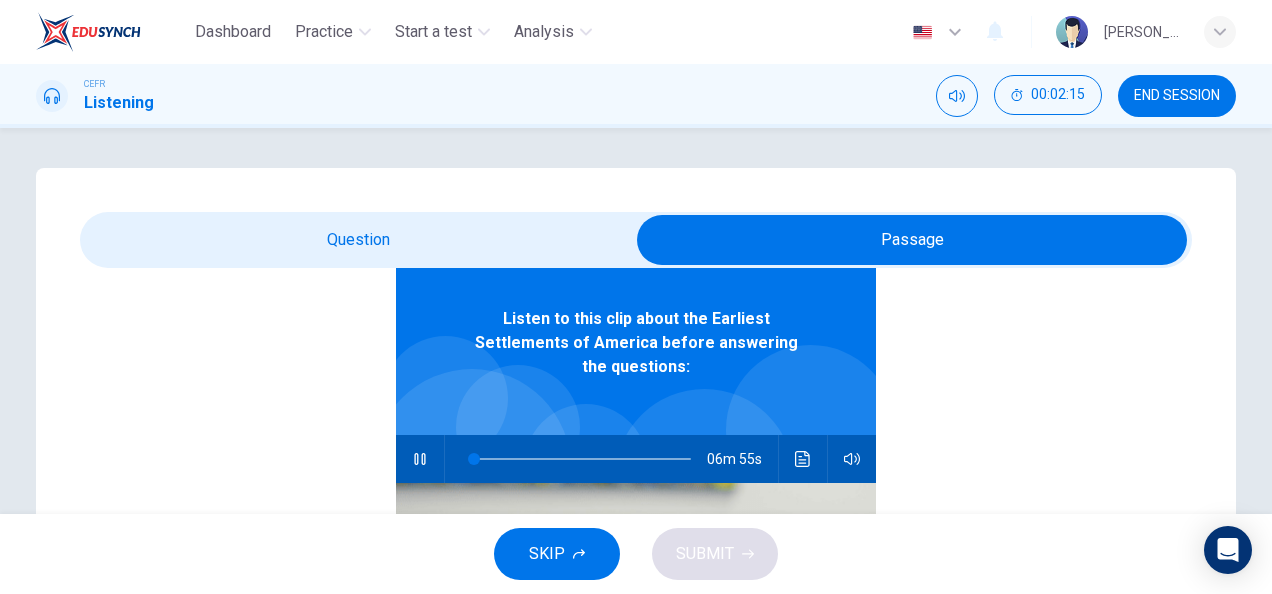 type on "3" 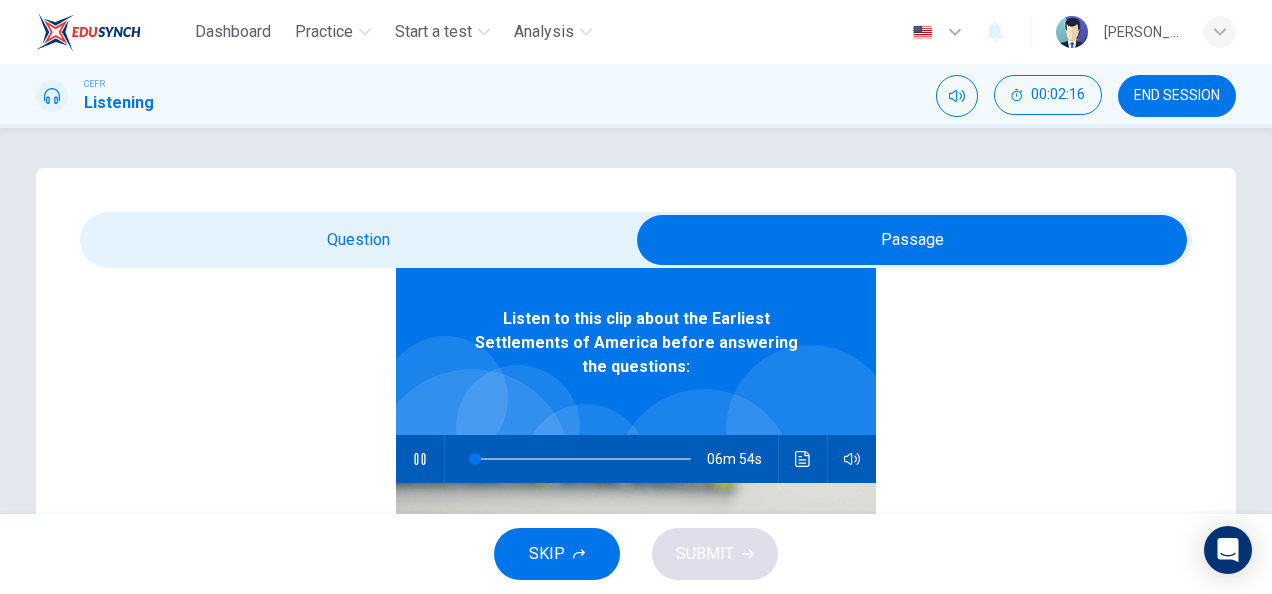 click at bounding box center (912, 240) 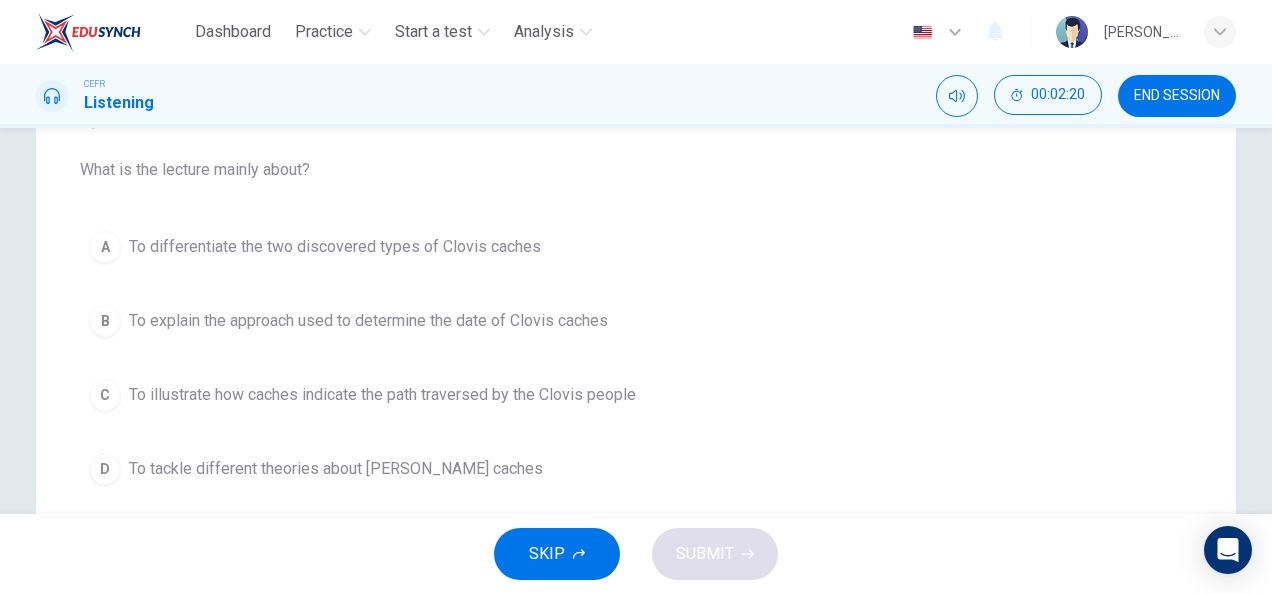 scroll, scrollTop: 197, scrollLeft: 0, axis: vertical 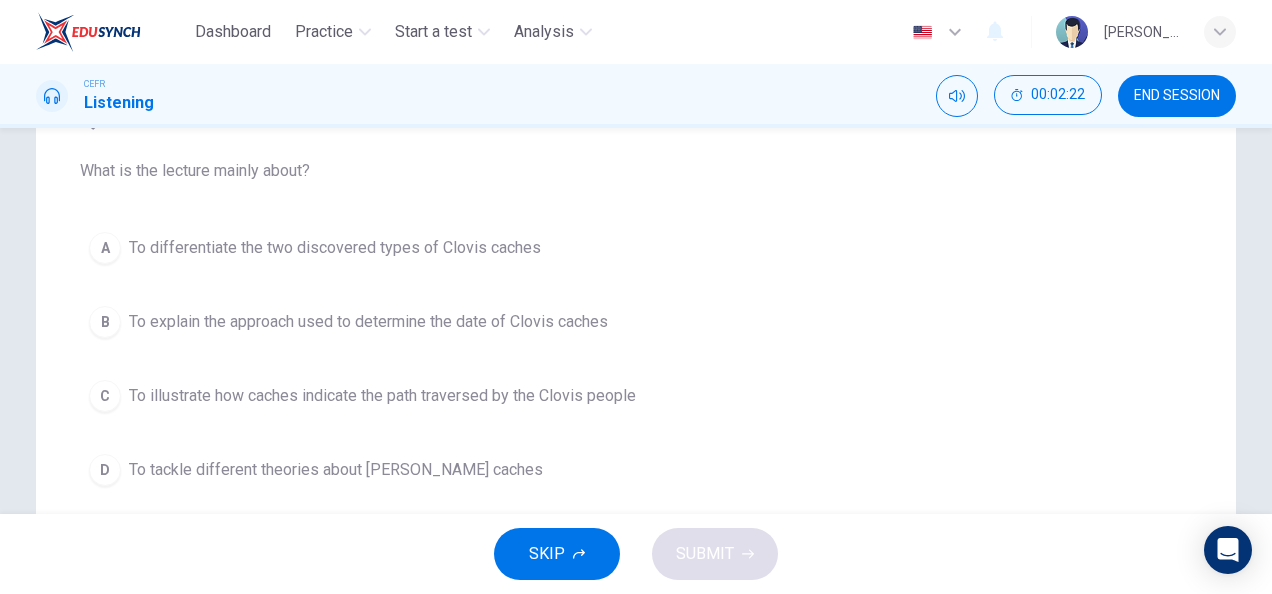 click on "C To illustrate how caches indicate the path traversed by the Clovis people" at bounding box center [636, 396] 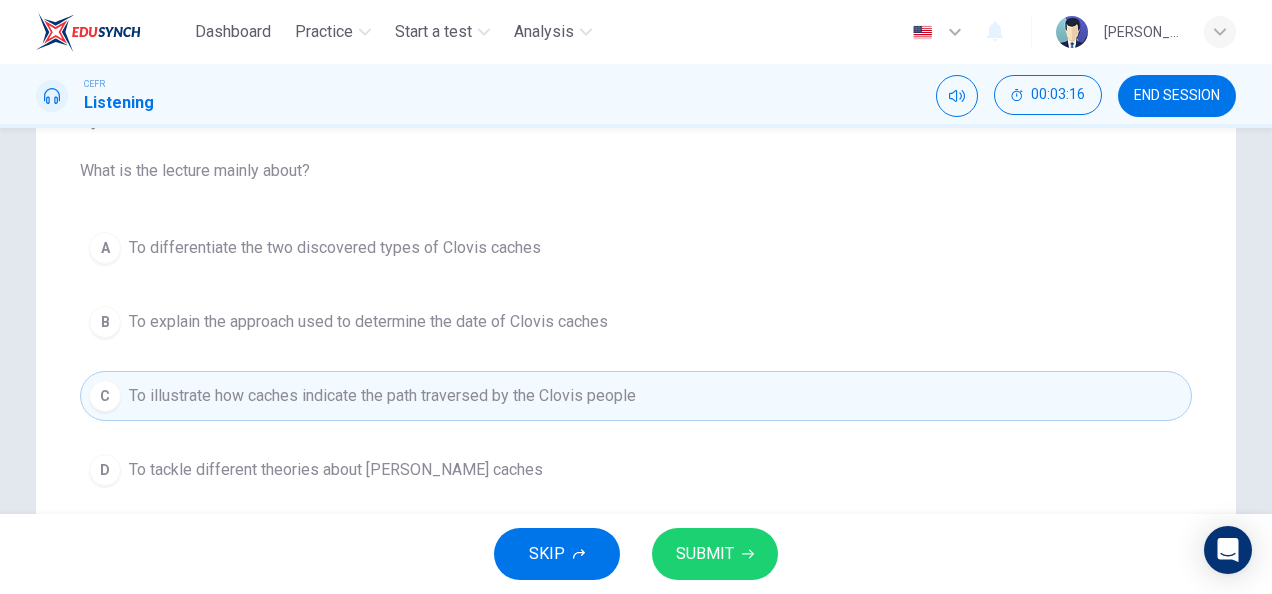 scroll, scrollTop: 0, scrollLeft: 0, axis: both 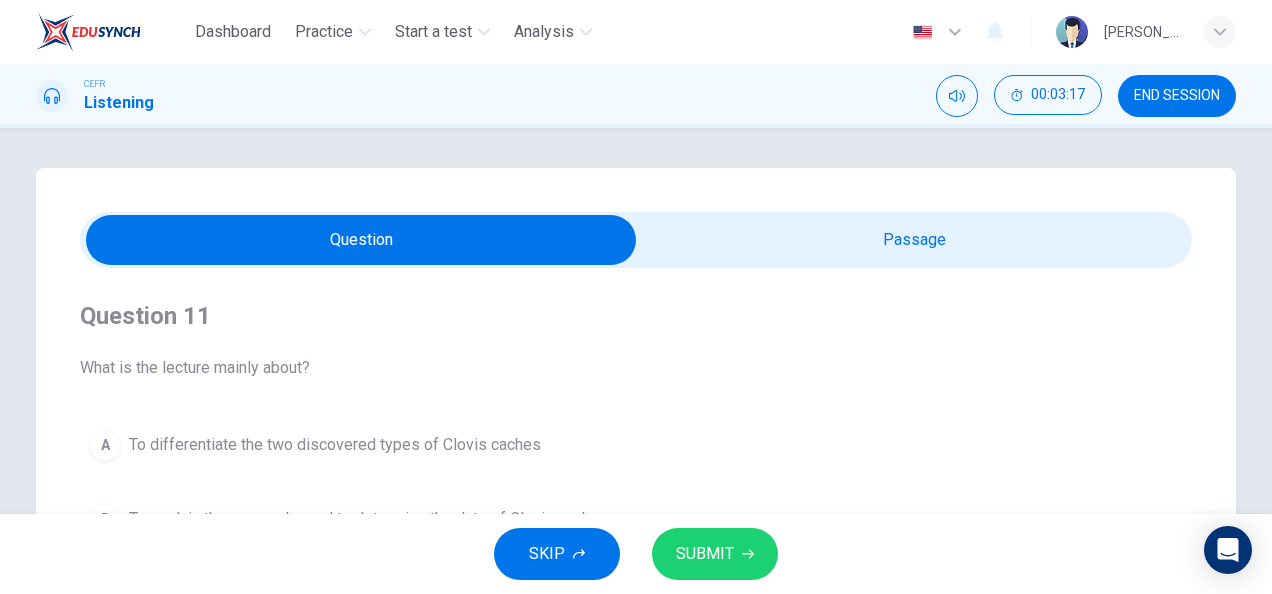 type on "17" 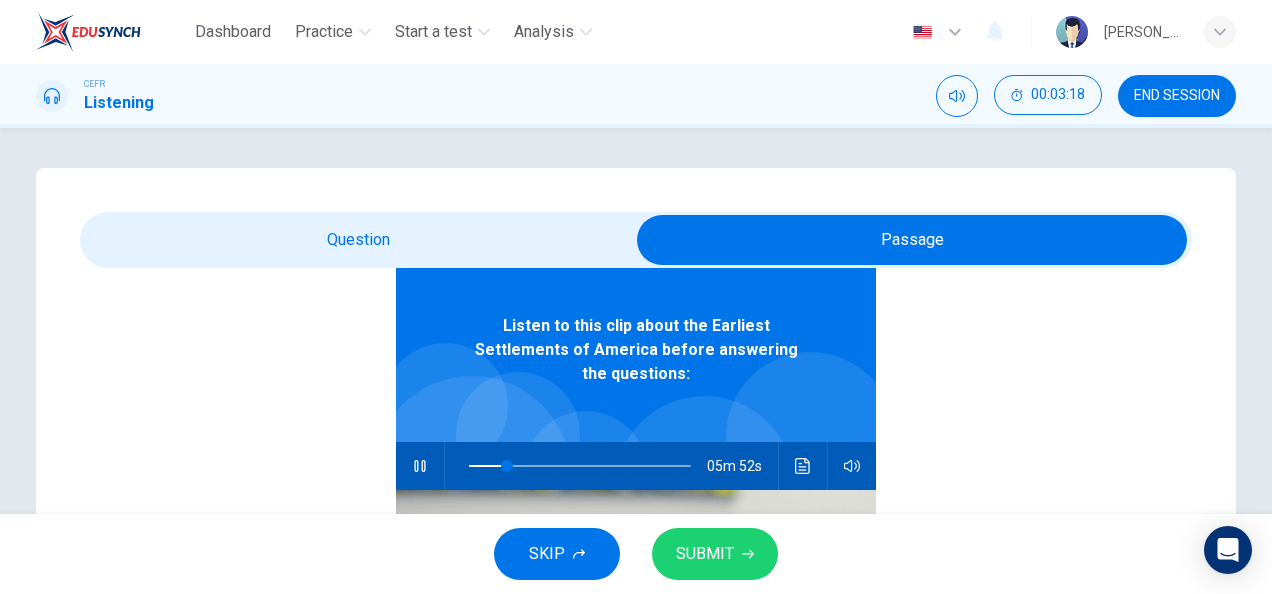 scroll, scrollTop: 112, scrollLeft: 0, axis: vertical 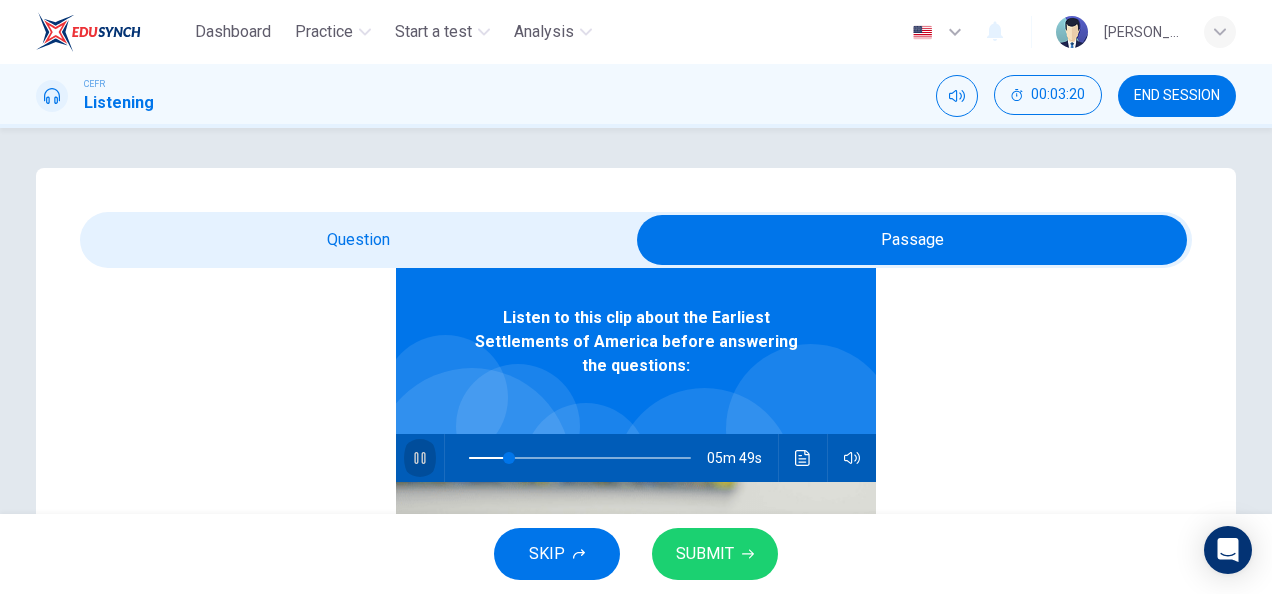 click 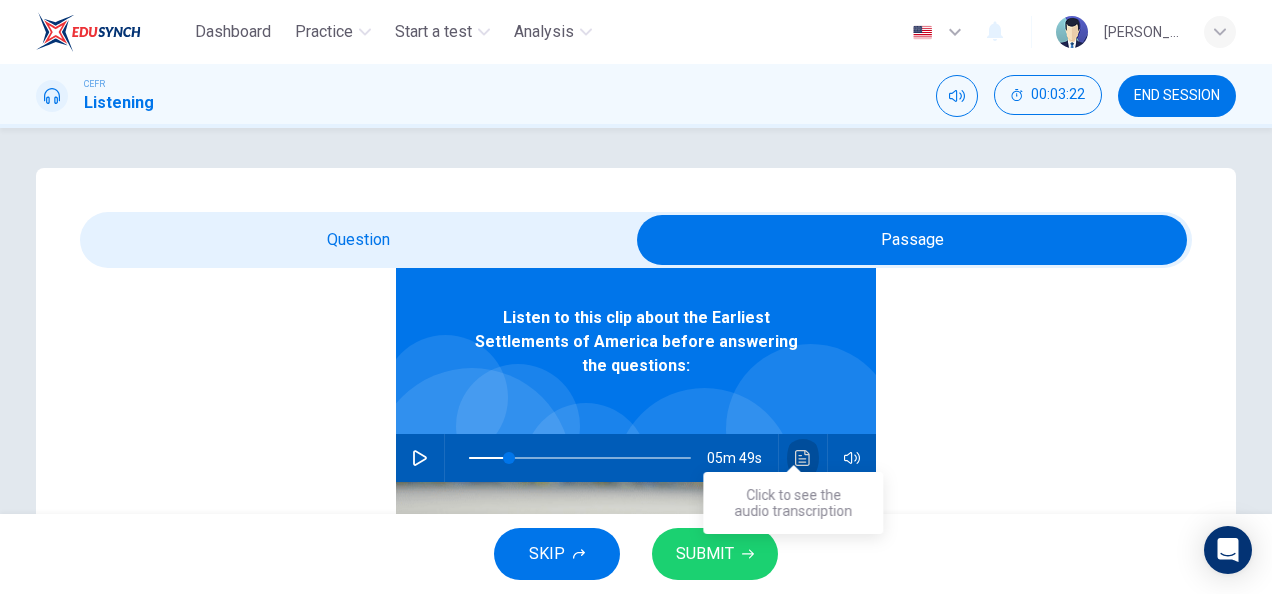 click 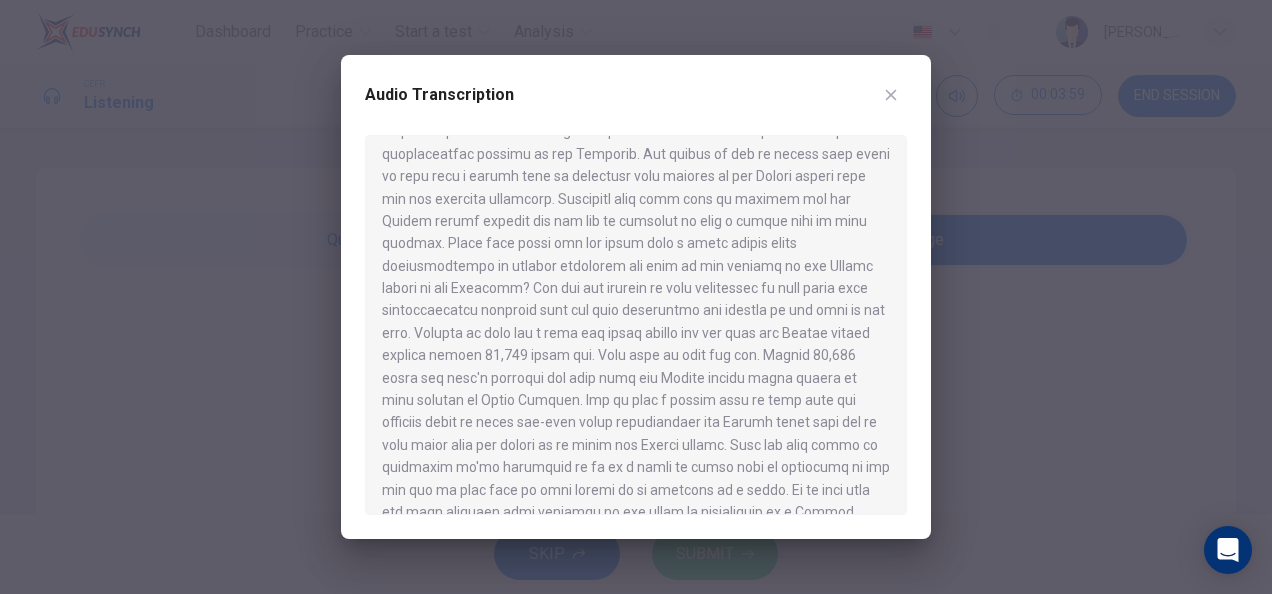 scroll, scrollTop: 167, scrollLeft: 0, axis: vertical 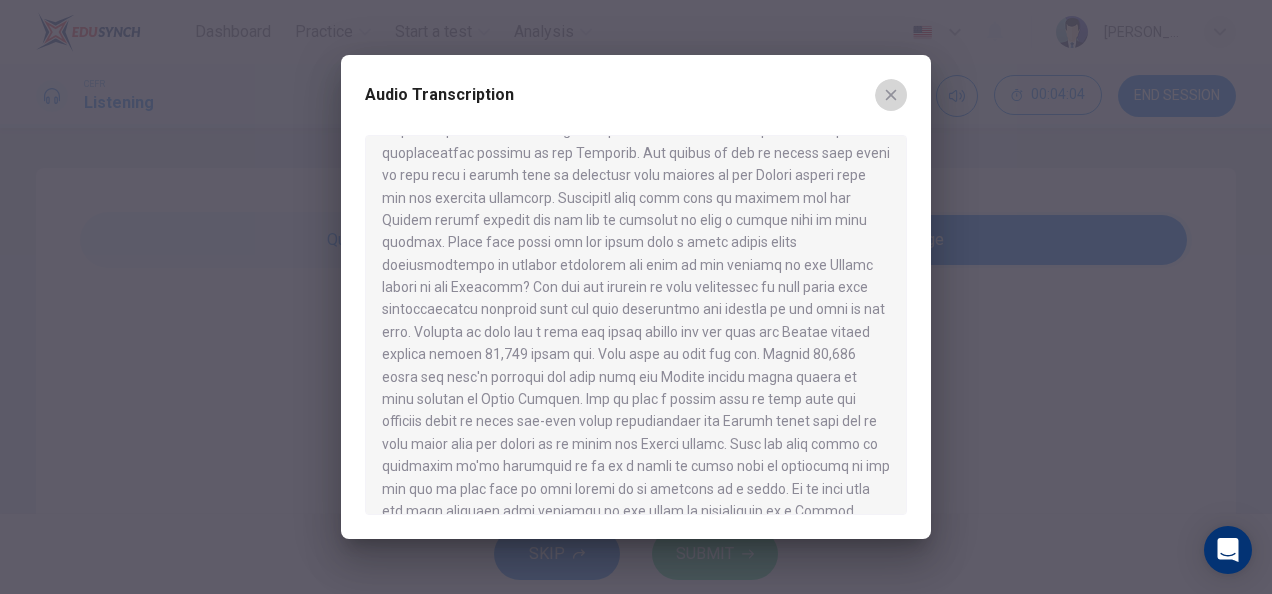 click at bounding box center (891, 95) 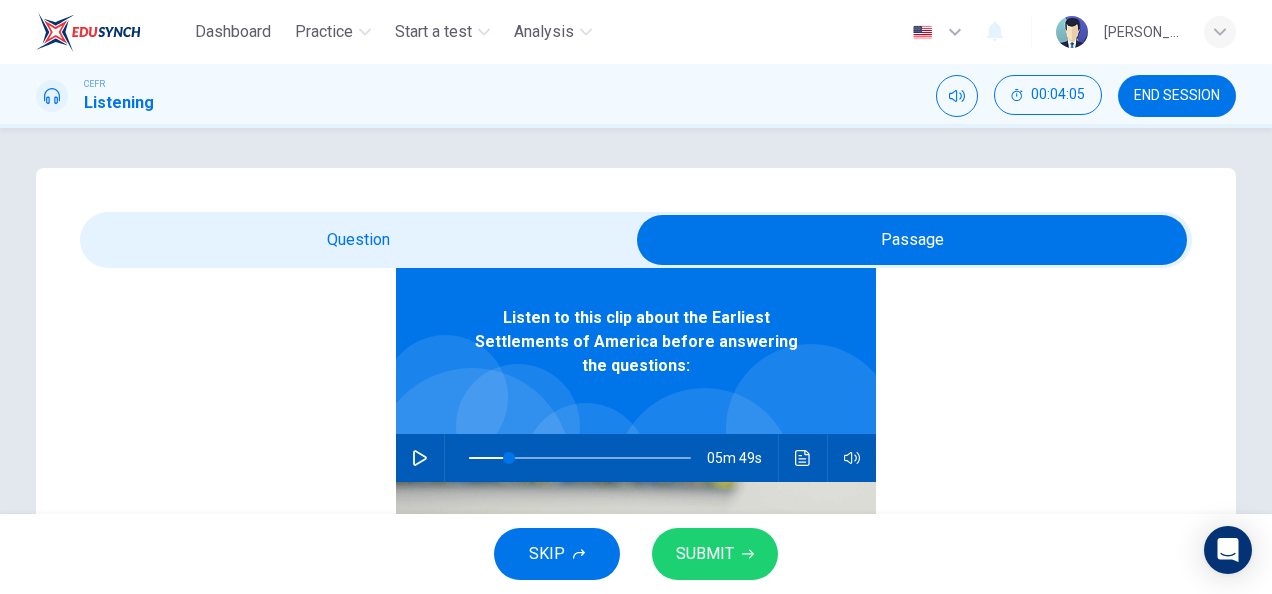 click at bounding box center (912, 240) 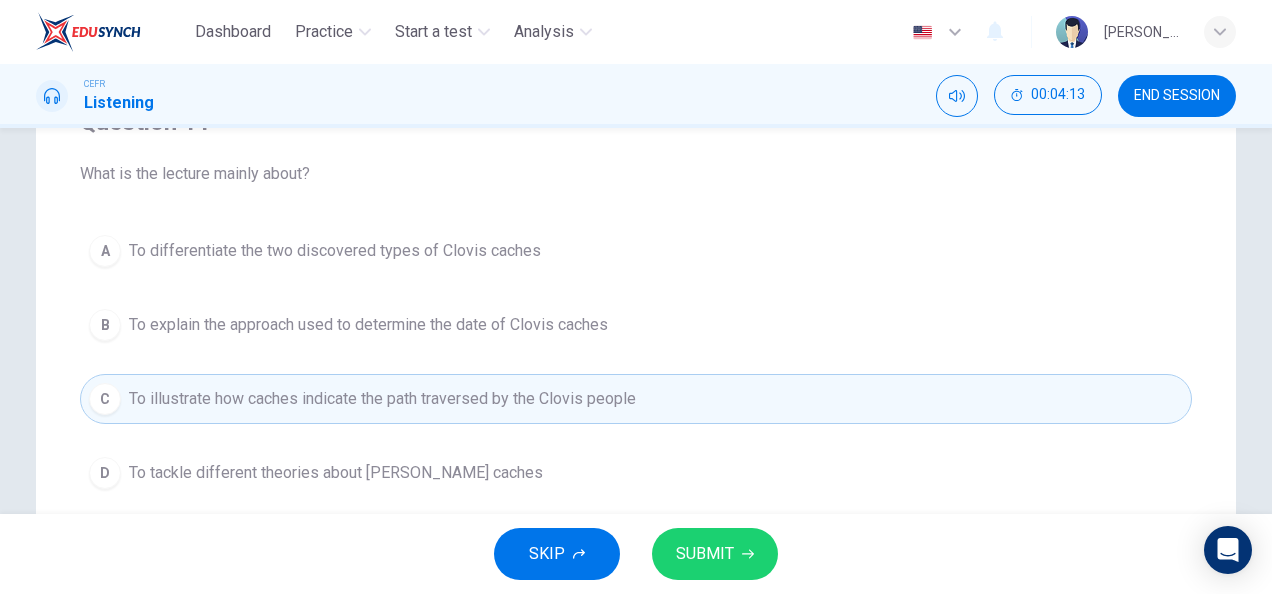 scroll, scrollTop: 0, scrollLeft: 0, axis: both 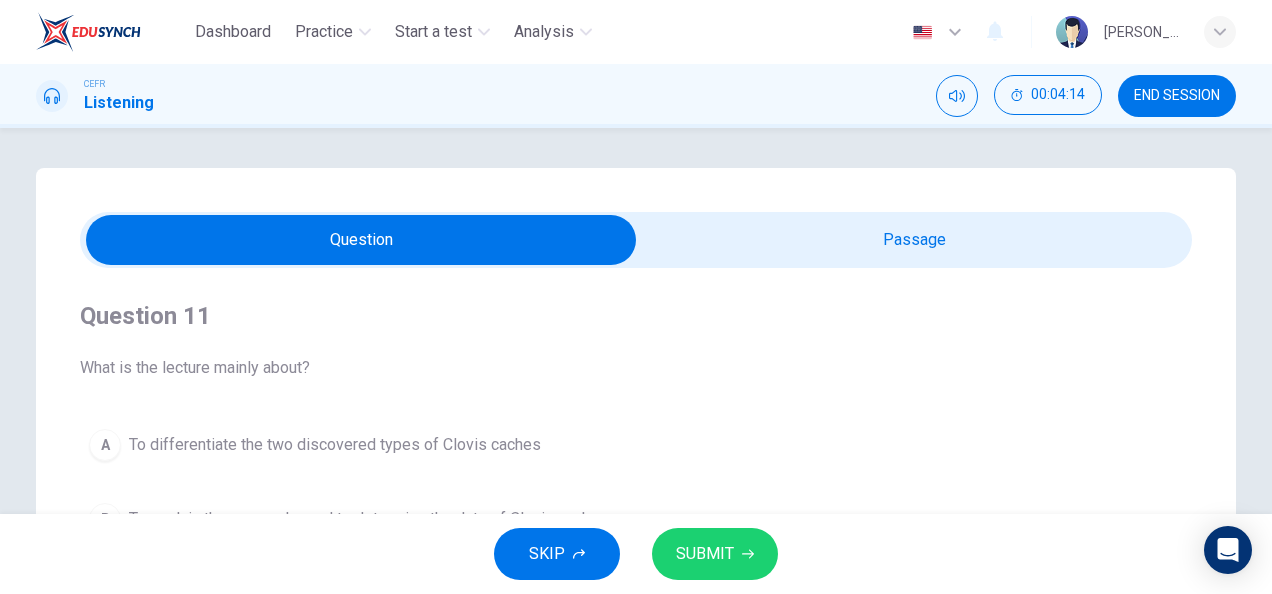 click at bounding box center [361, 240] 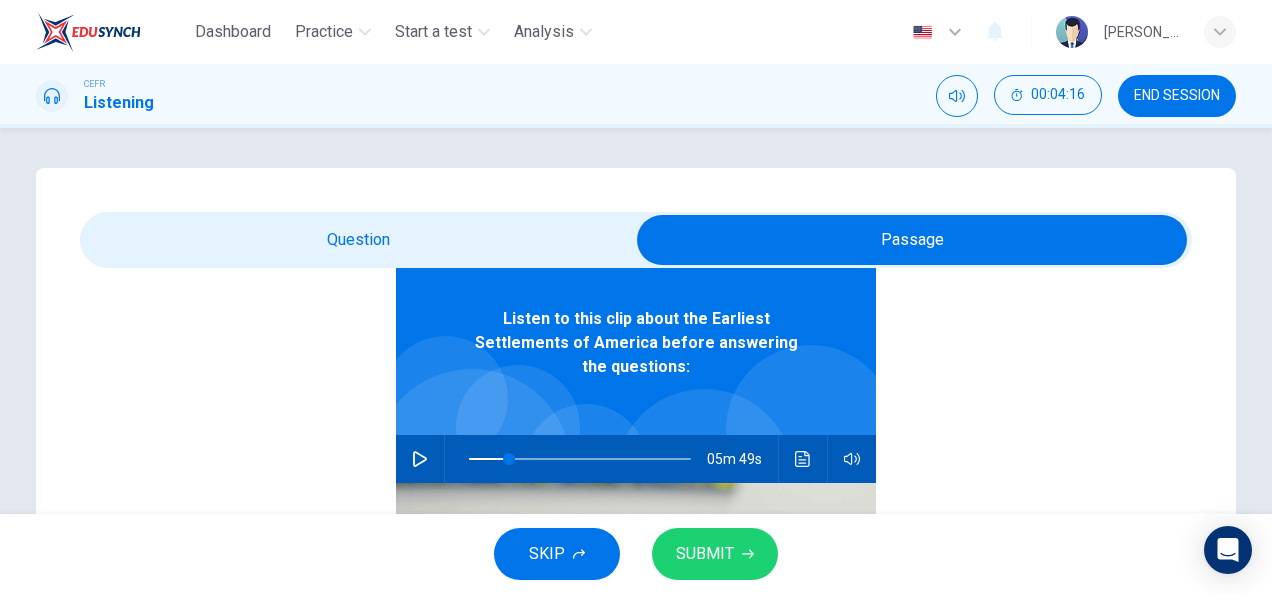 scroll, scrollTop: 110, scrollLeft: 0, axis: vertical 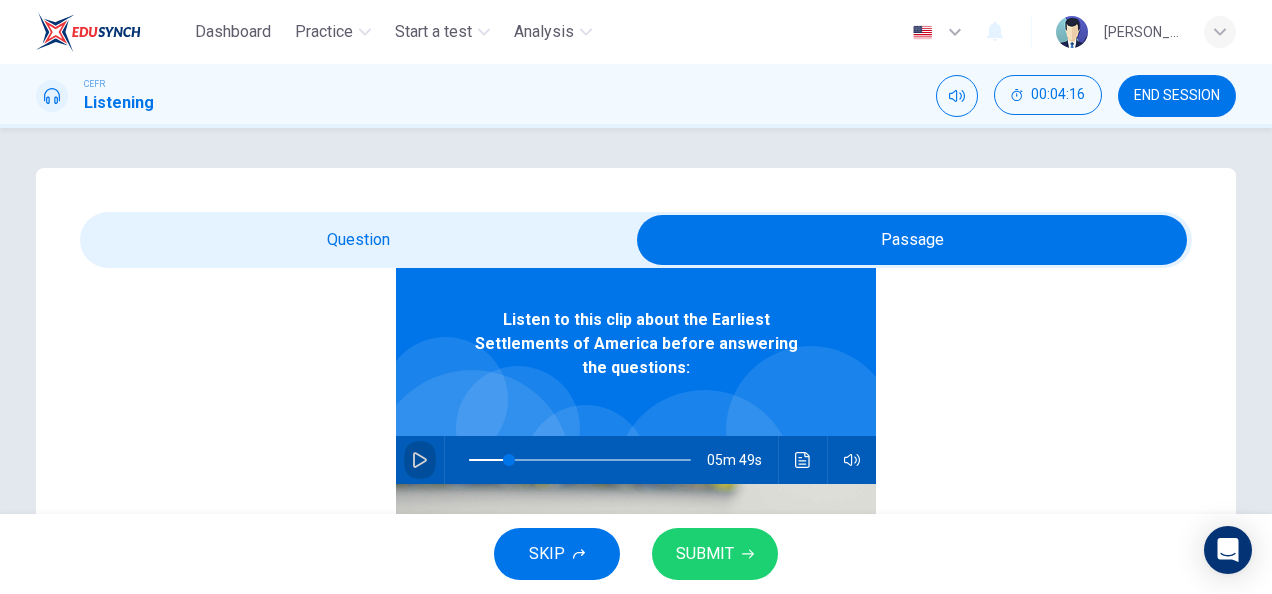 click at bounding box center (420, 460) 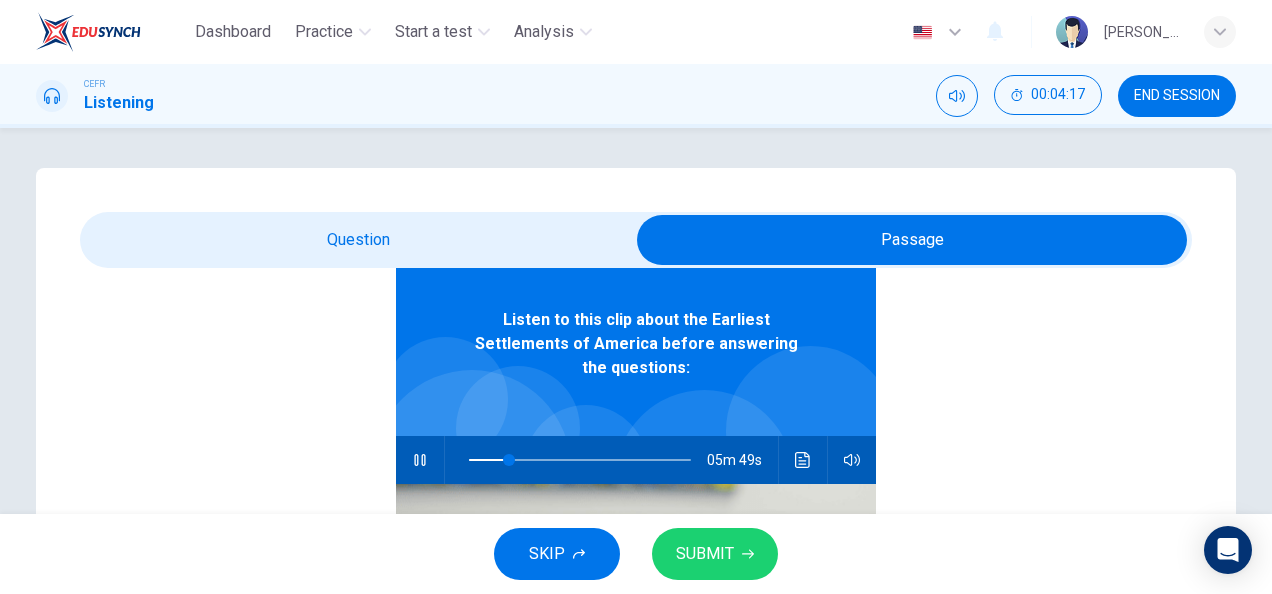 type on "18" 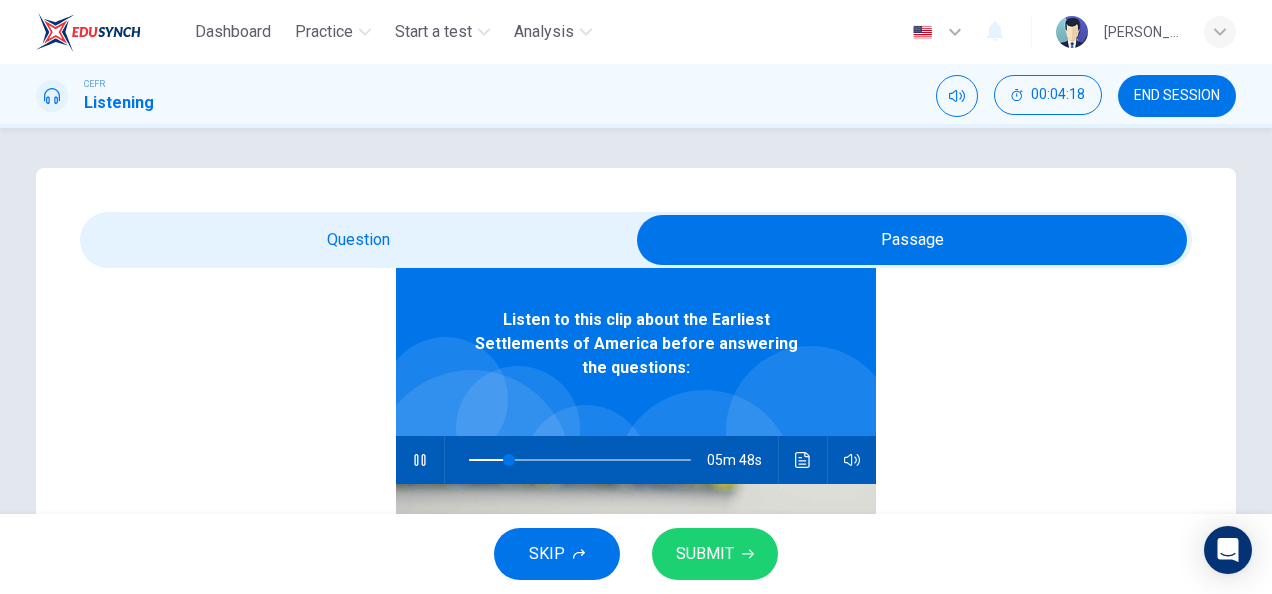 click at bounding box center (912, 240) 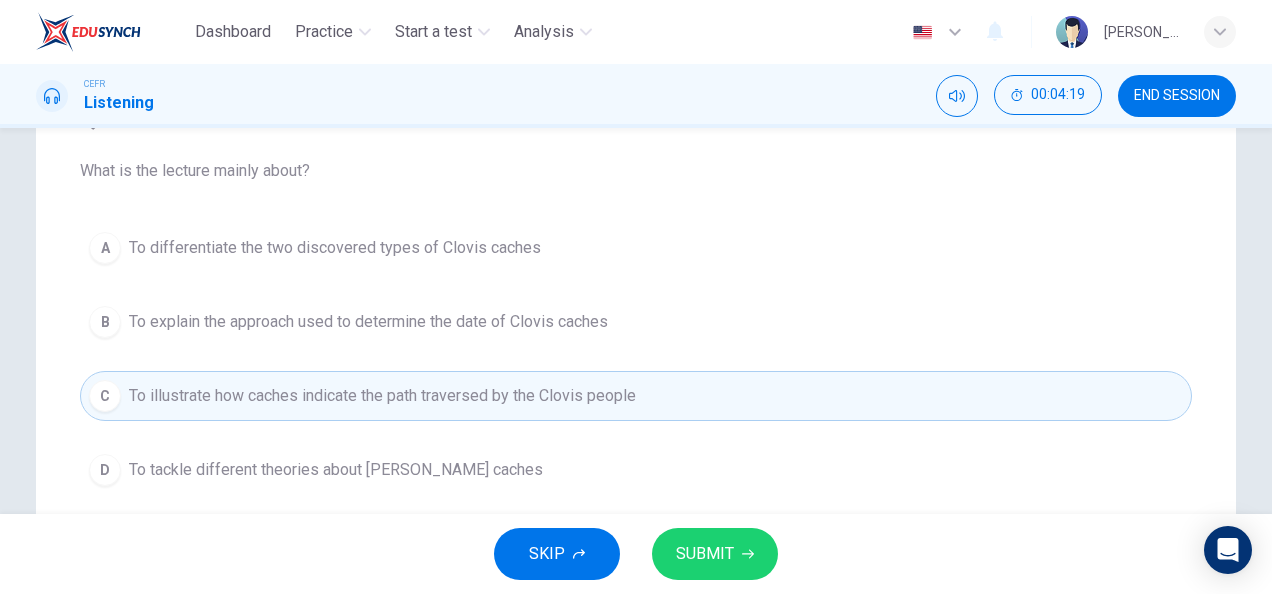 scroll, scrollTop: 202, scrollLeft: 0, axis: vertical 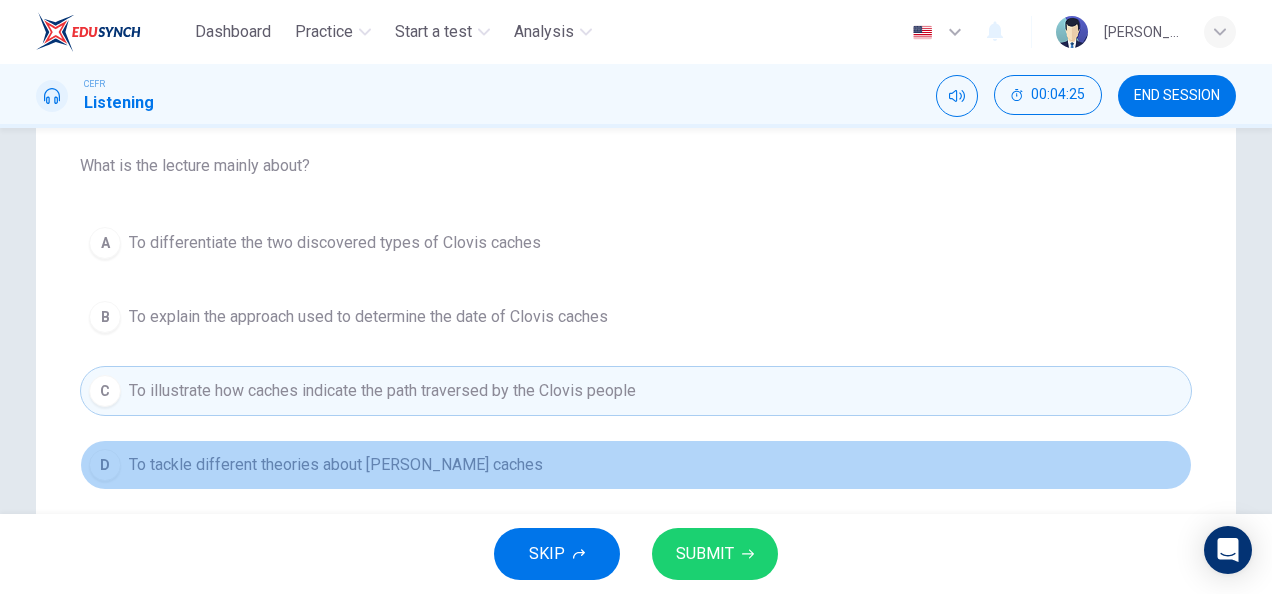 click on "D To tackle different theories about [PERSON_NAME] caches" at bounding box center [636, 465] 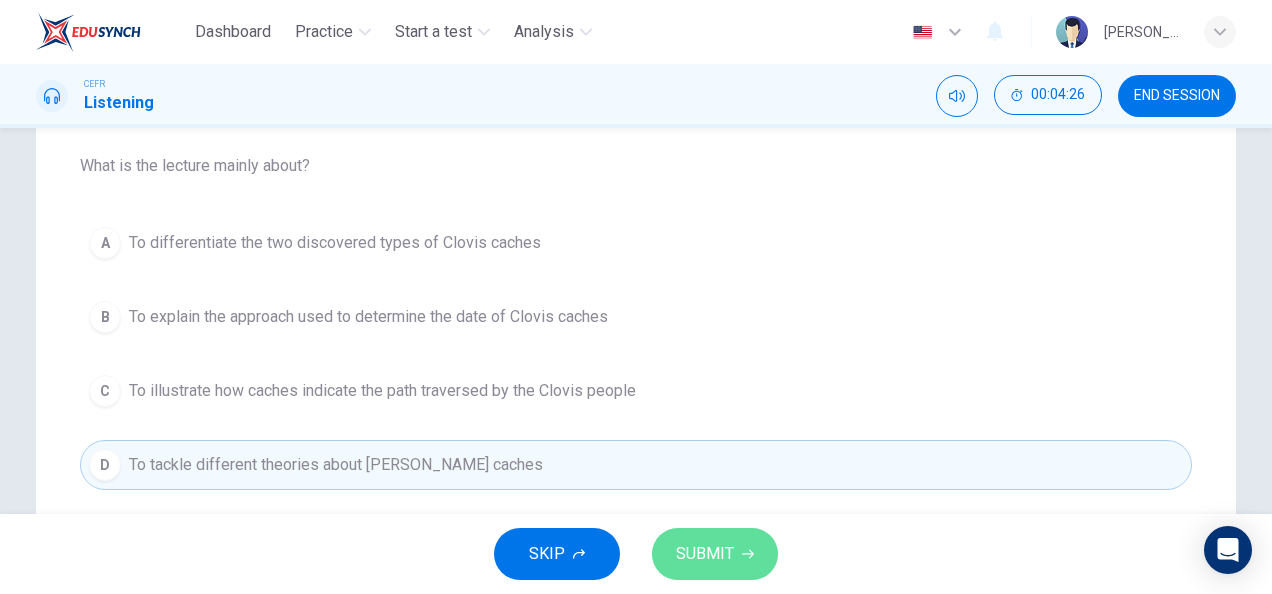 click on "SUBMIT" at bounding box center [715, 554] 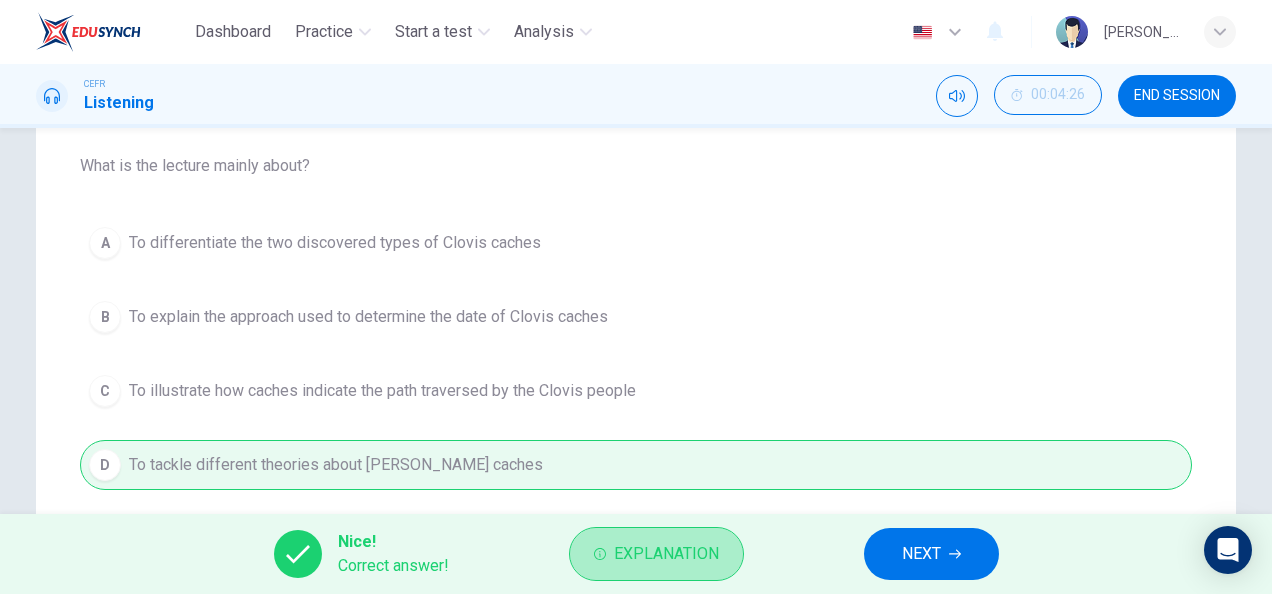 click on "Explanation" at bounding box center [666, 554] 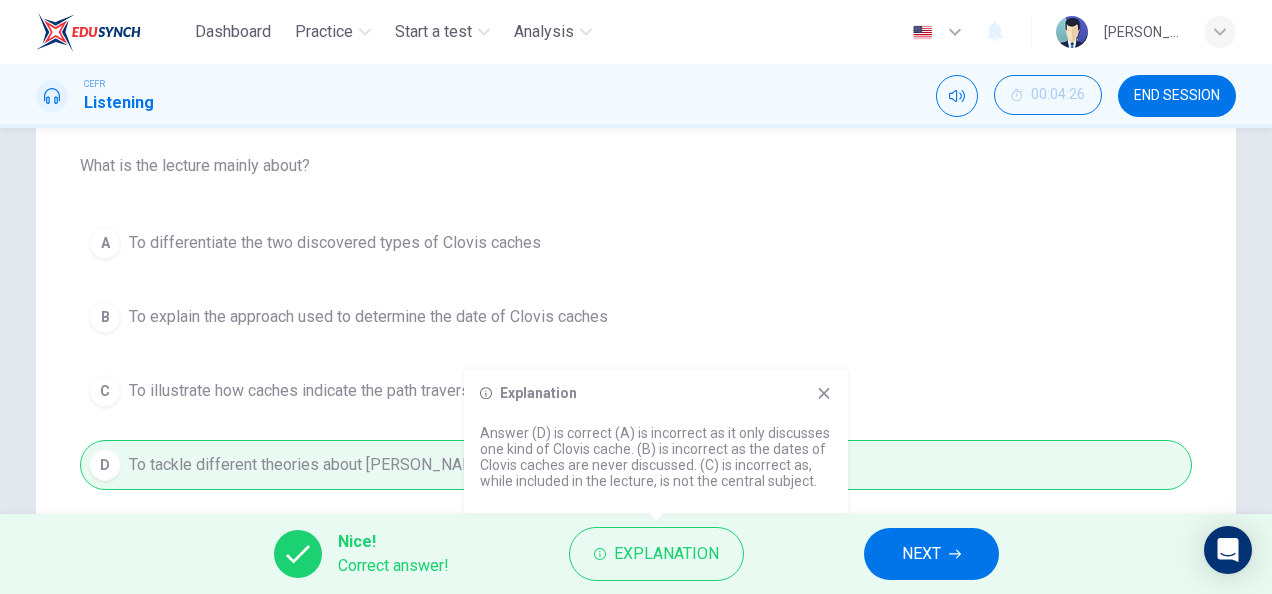 click on "Explanation Answer (D) is correct (A) is incorrect as it only discusses one kind of Clovis cache. (B) is incorrect as the dates of Clovis caches are never discussed. (C) is incorrect as, while included in the lecture, is not the central subject." at bounding box center [656, 441] 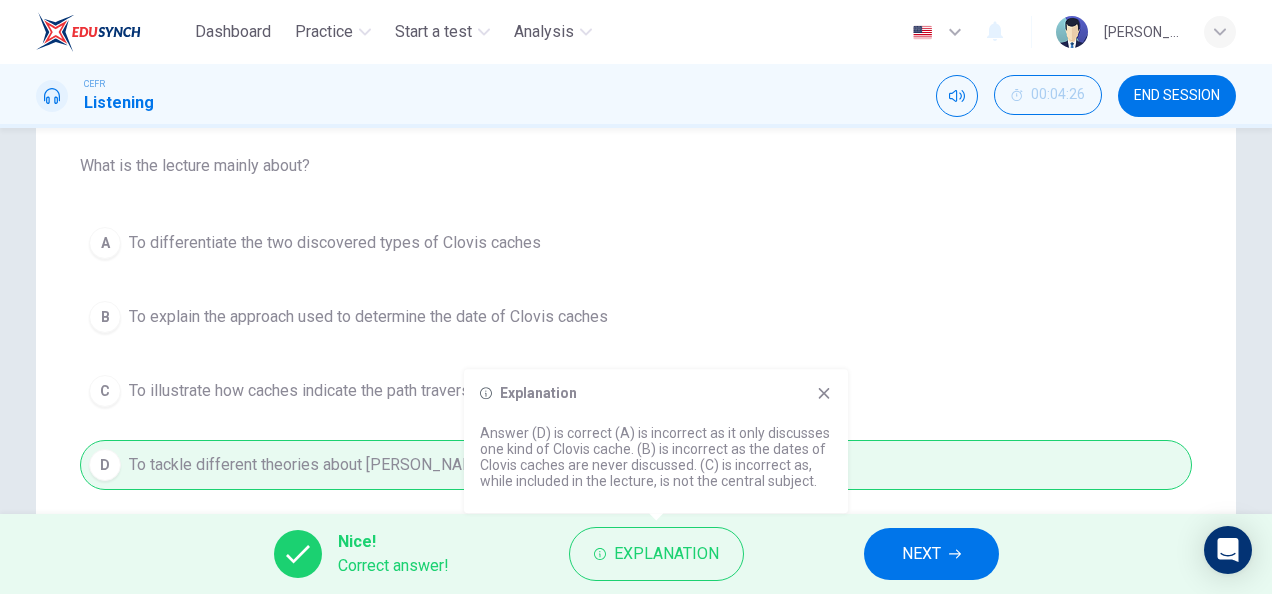click 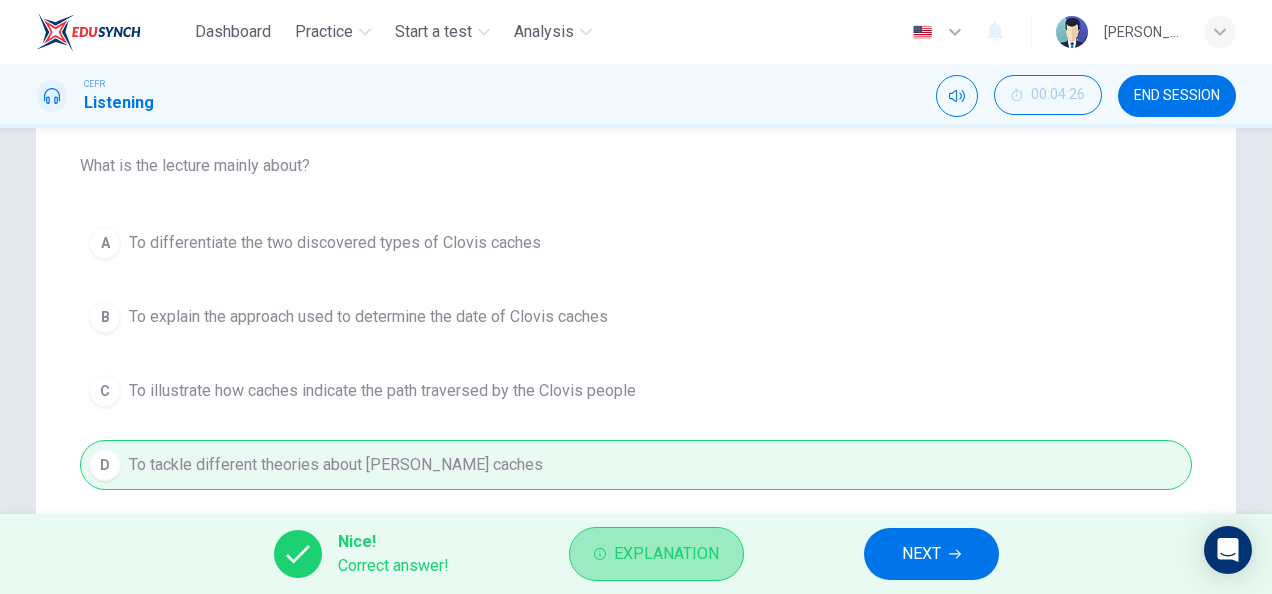 click on "Explanation" at bounding box center [666, 554] 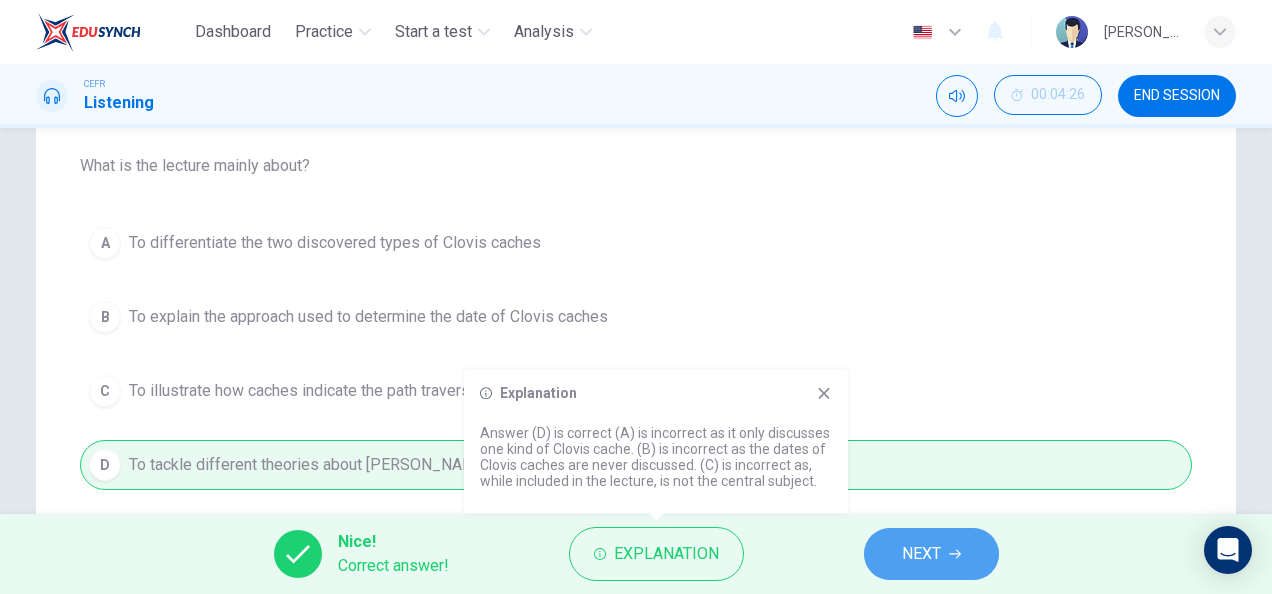 click on "NEXT" at bounding box center (931, 554) 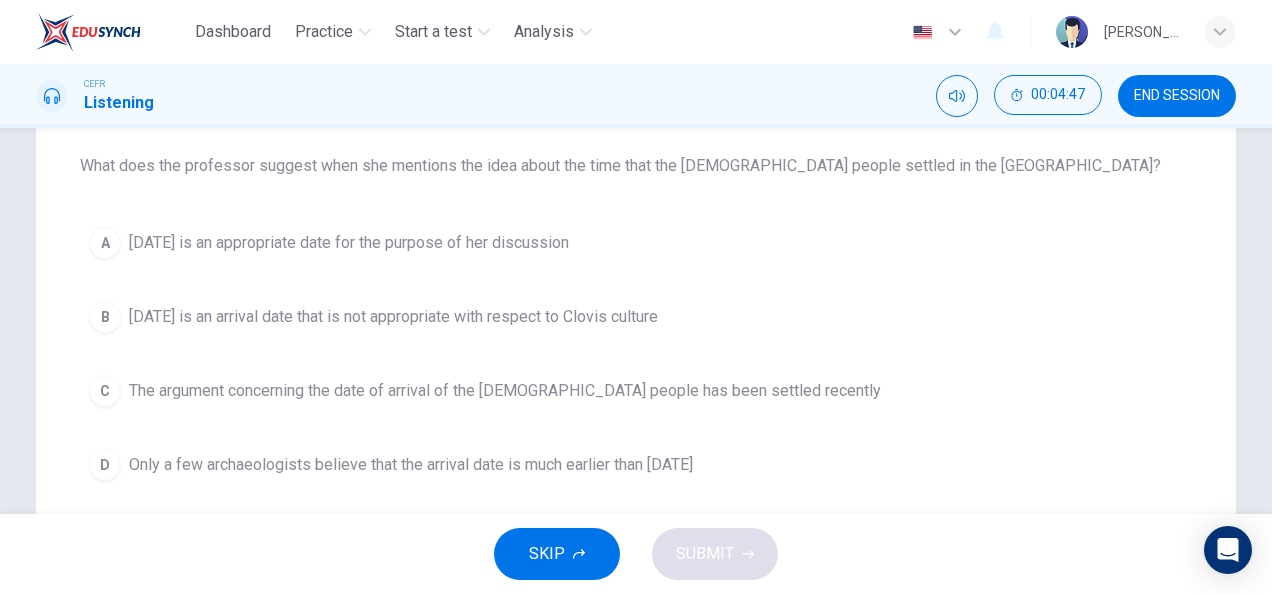 click on "[DATE] is an appropriate date for the purpose of her discussion" at bounding box center [349, 243] 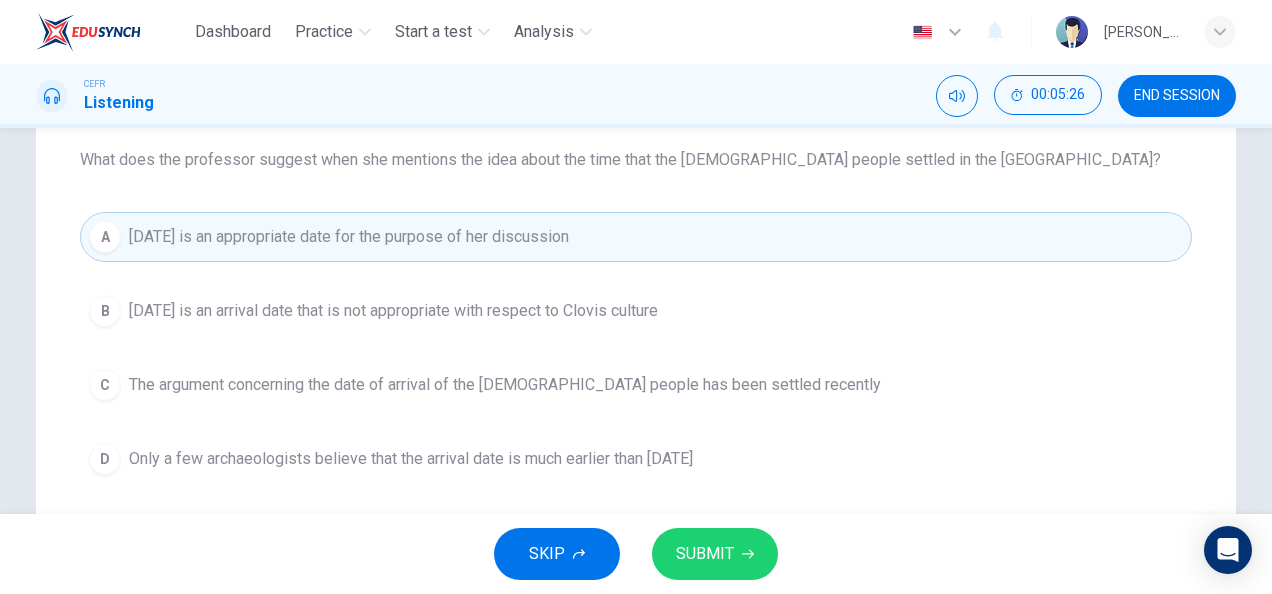 scroll, scrollTop: 0, scrollLeft: 0, axis: both 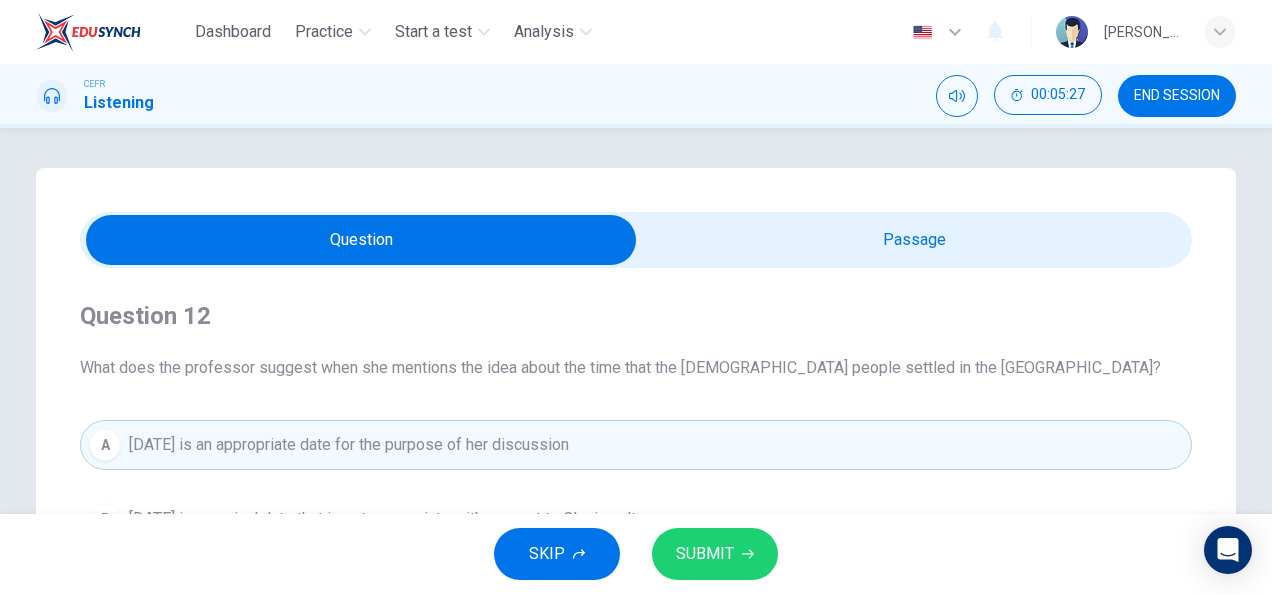 type on "41" 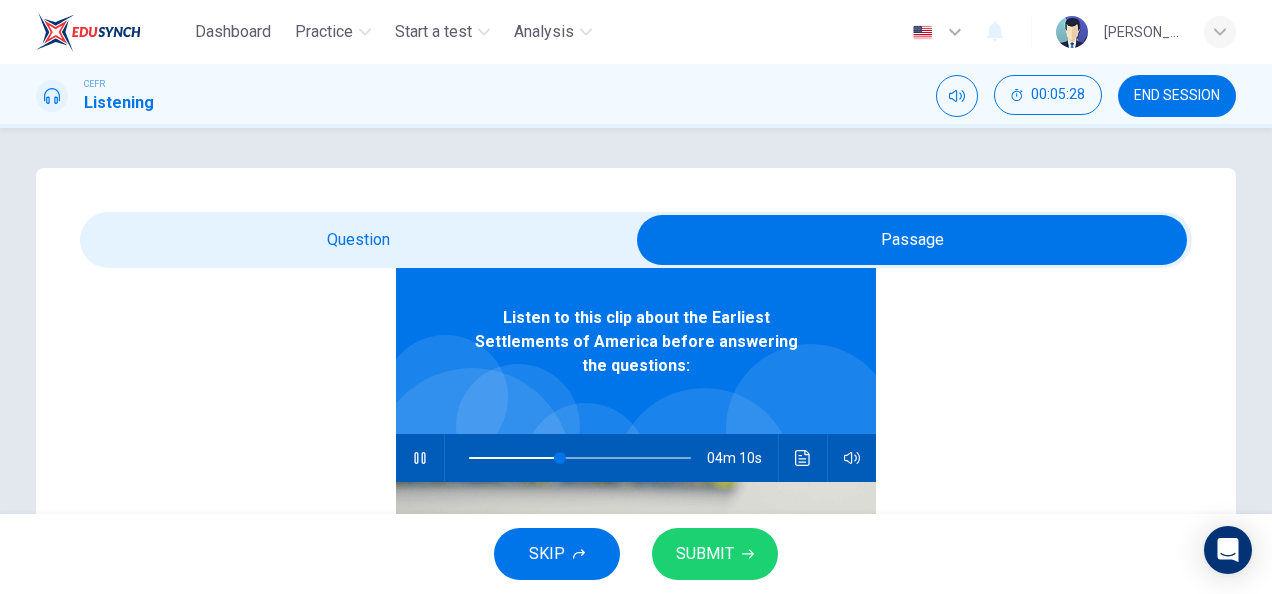 scroll, scrollTop: 111, scrollLeft: 0, axis: vertical 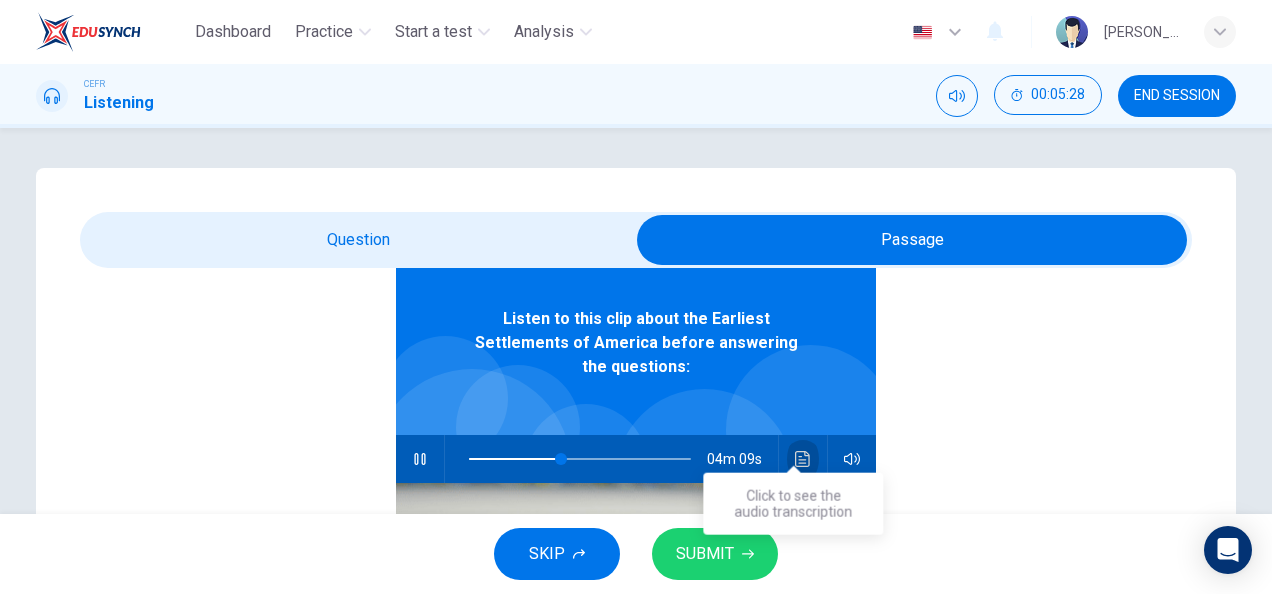 click 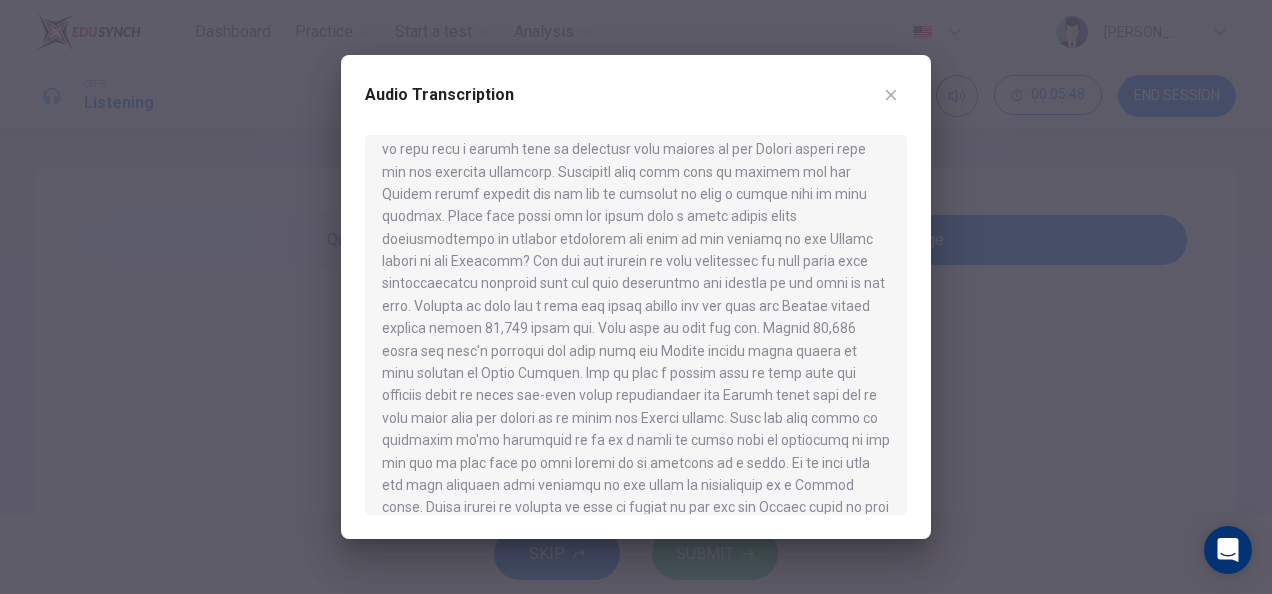 scroll, scrollTop: 194, scrollLeft: 0, axis: vertical 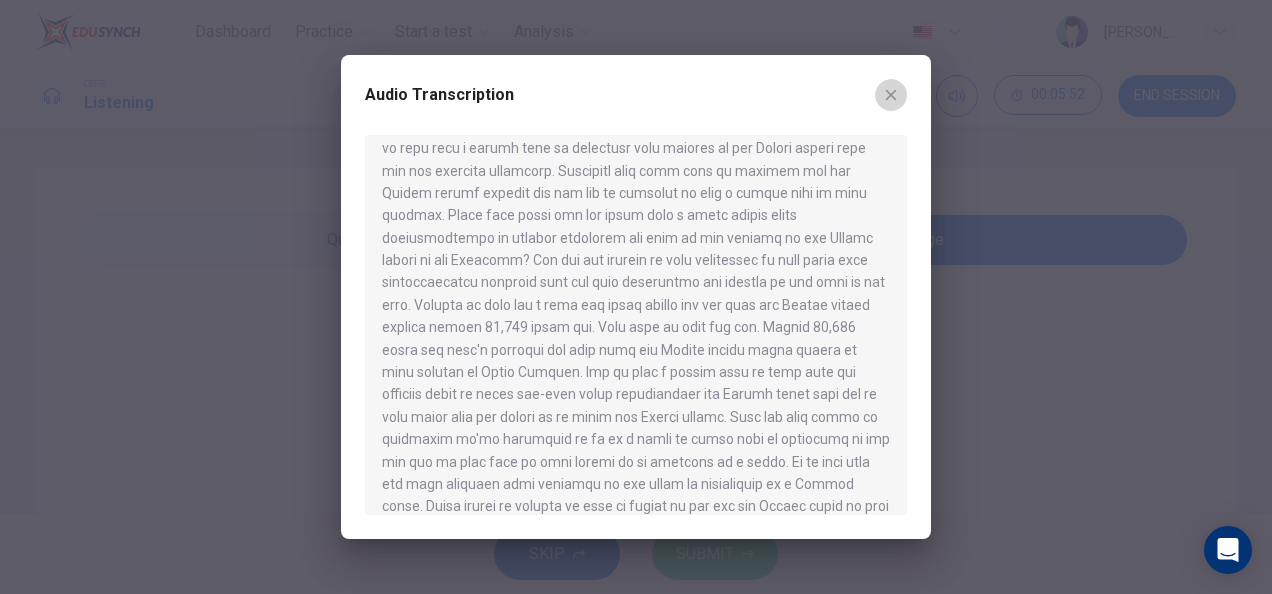 click at bounding box center [891, 95] 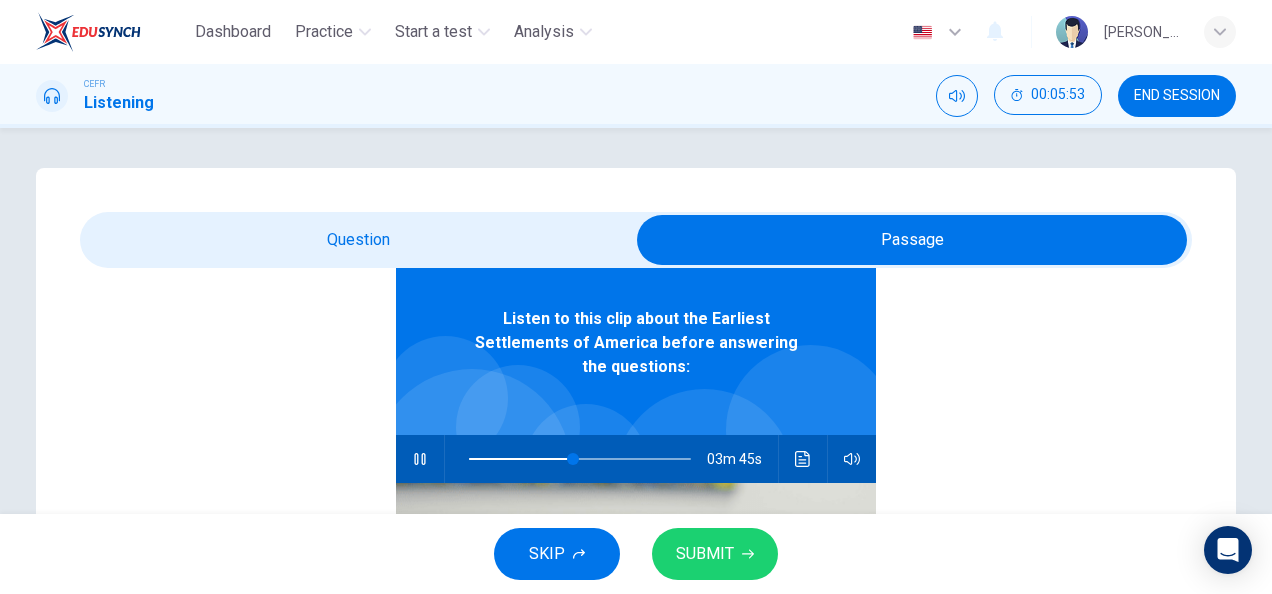 type on "47" 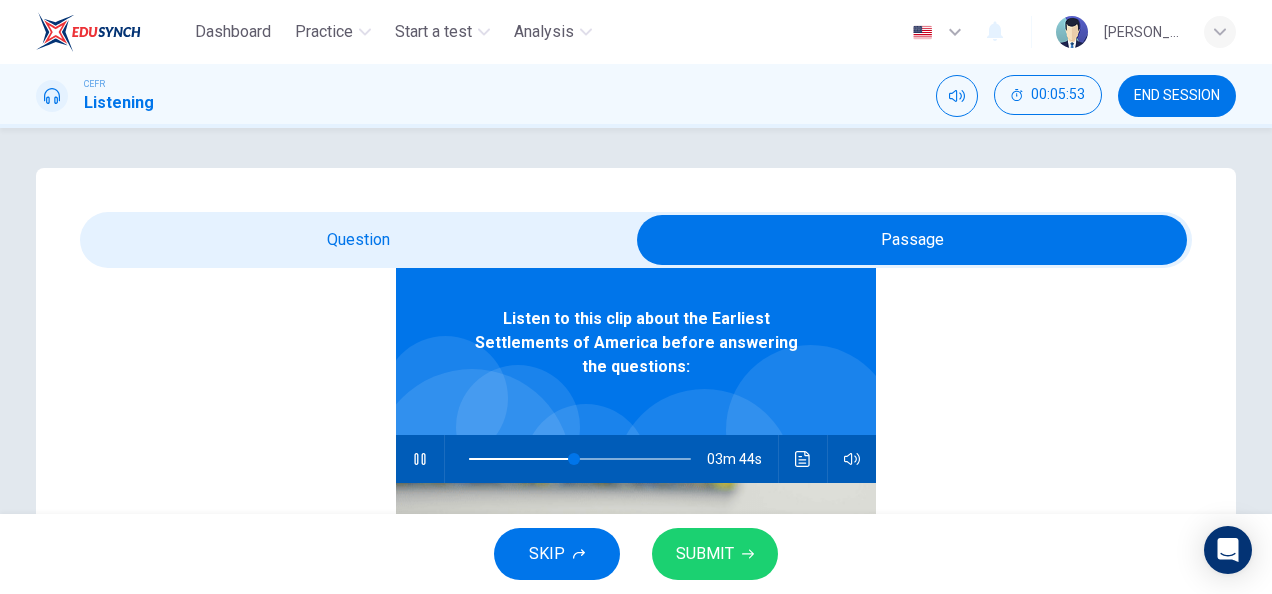 click at bounding box center (912, 240) 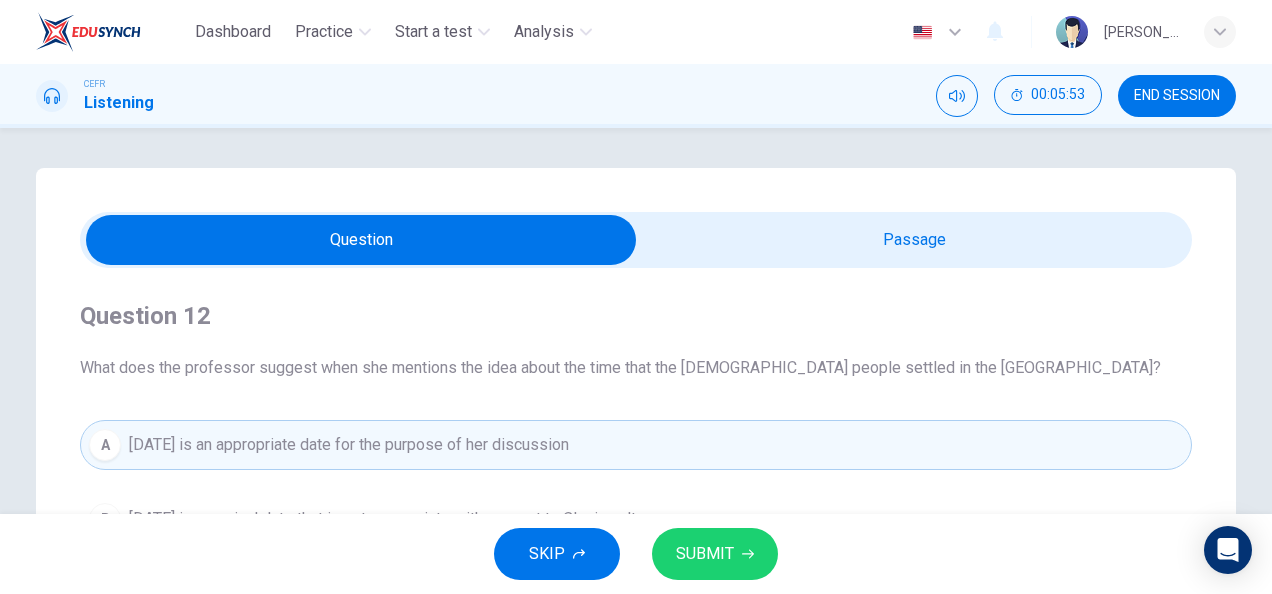 scroll, scrollTop: 0, scrollLeft: 0, axis: both 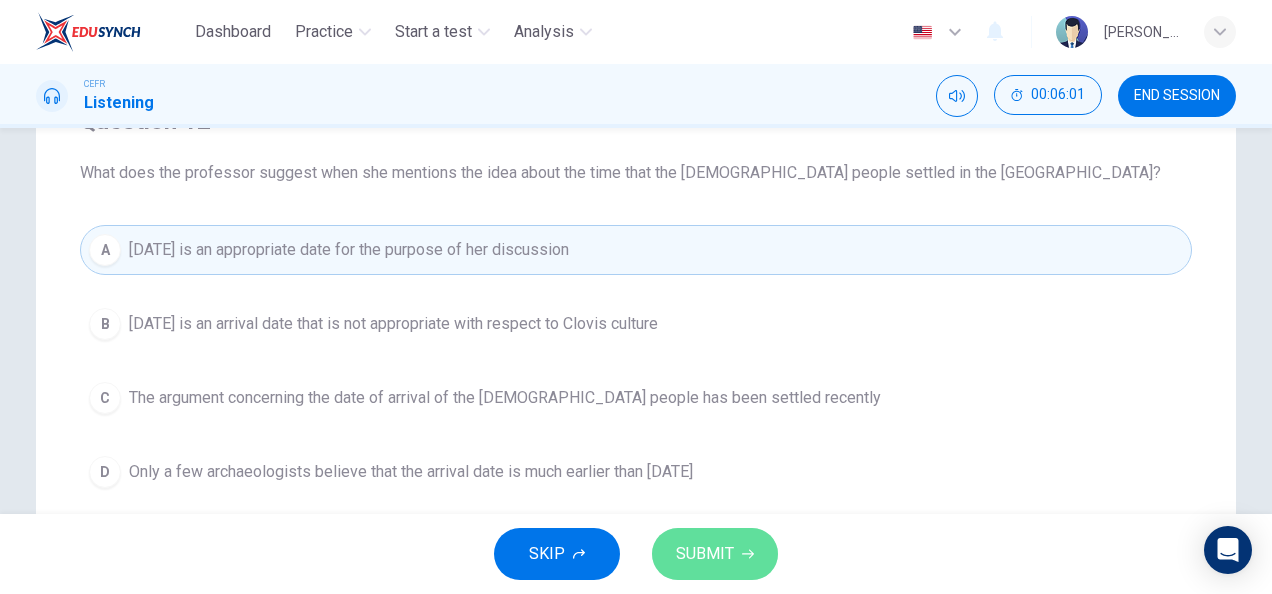 click on "SUBMIT" at bounding box center [705, 554] 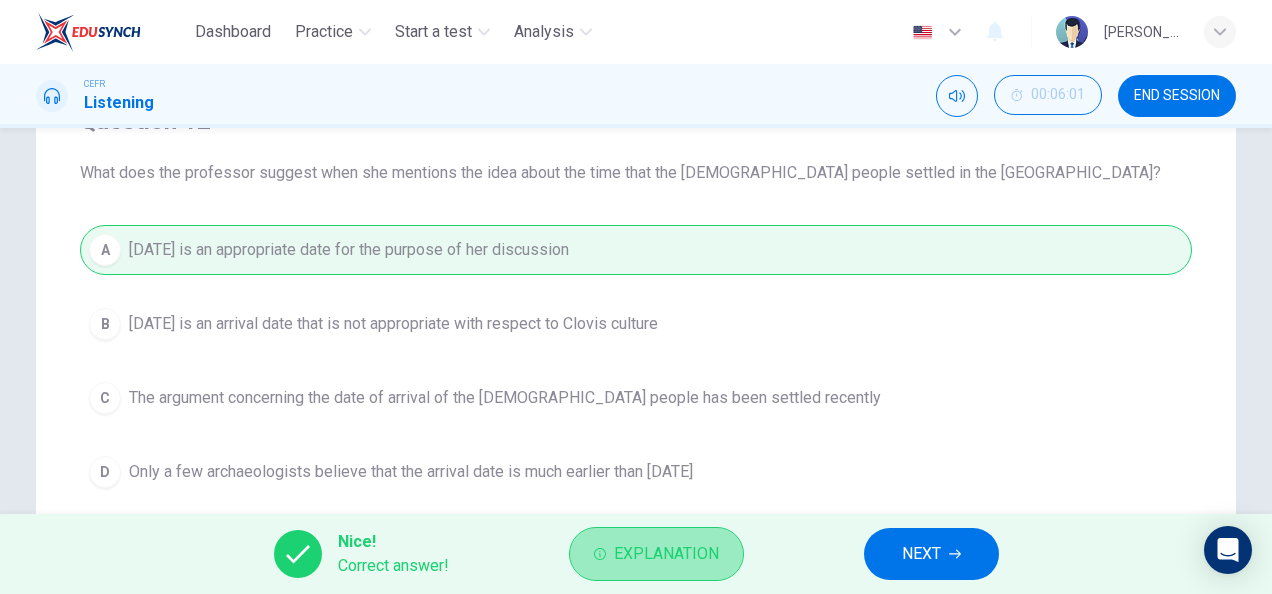 click on "Explanation" at bounding box center (666, 554) 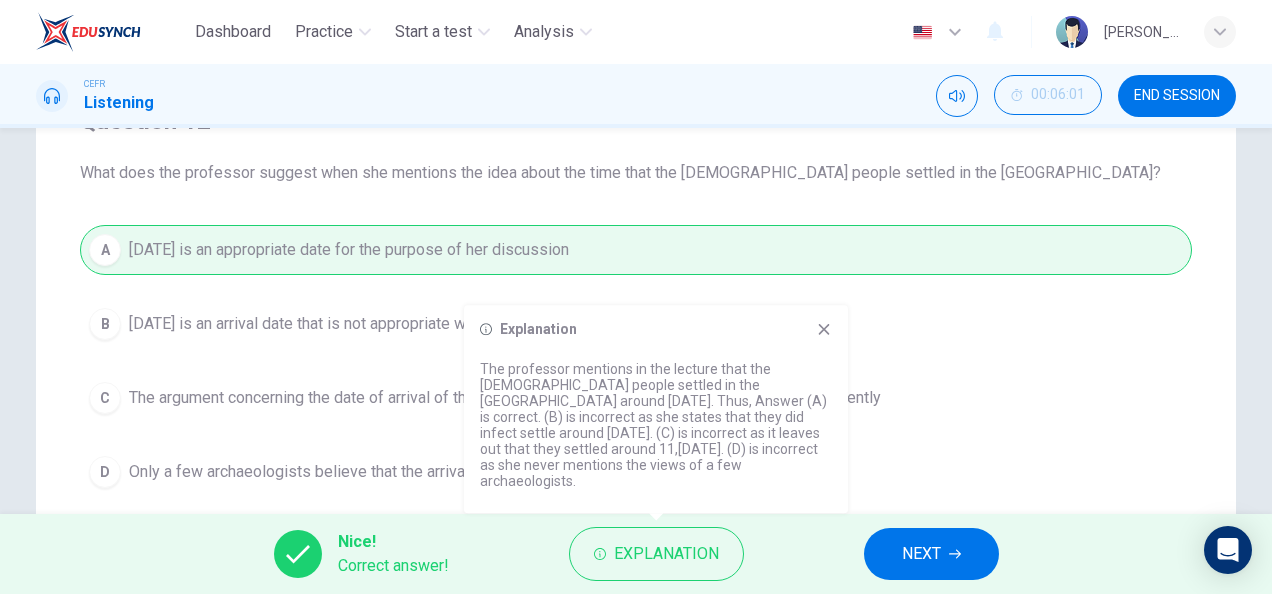 click on "NEXT" at bounding box center [931, 554] 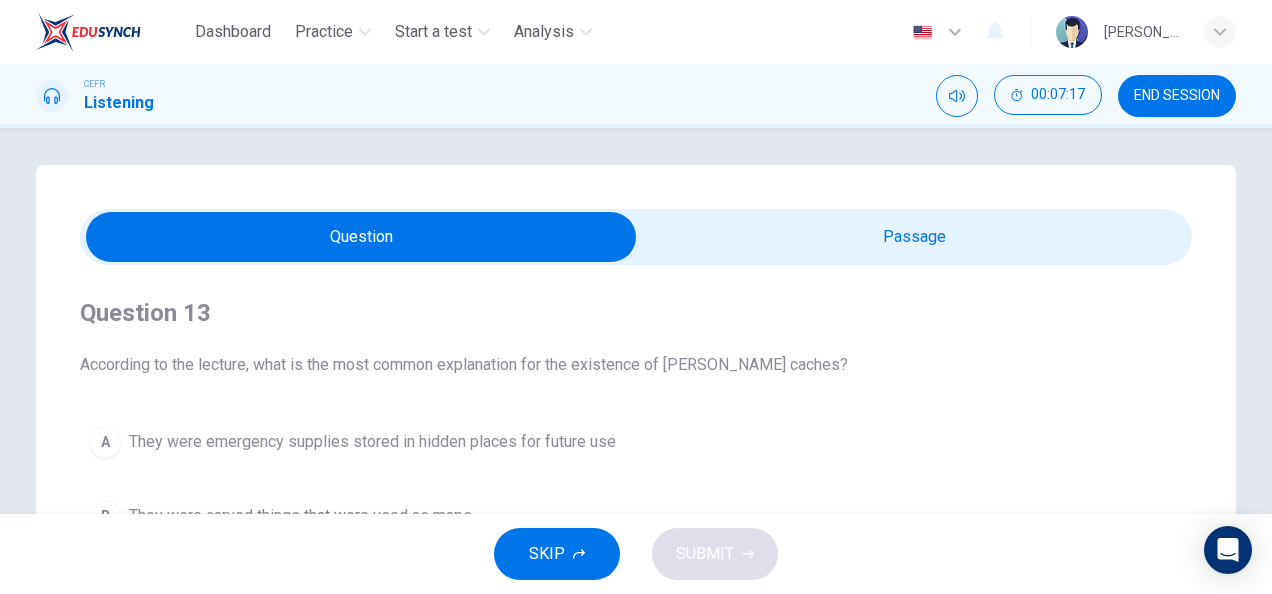 scroll, scrollTop: 0, scrollLeft: 0, axis: both 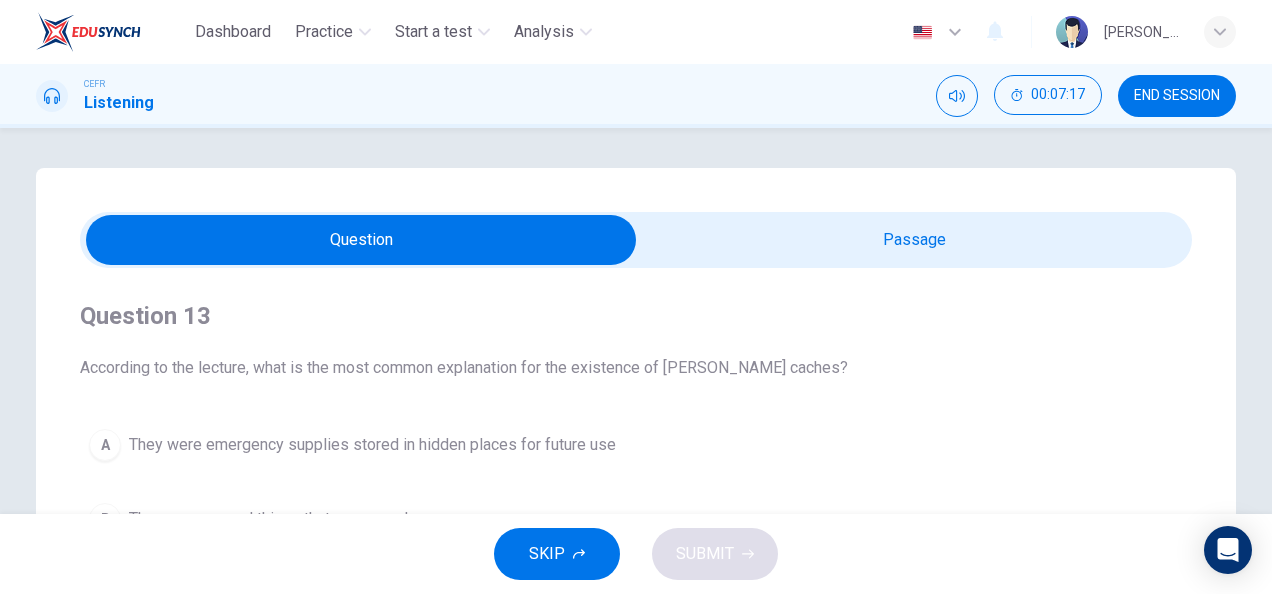 type on "72" 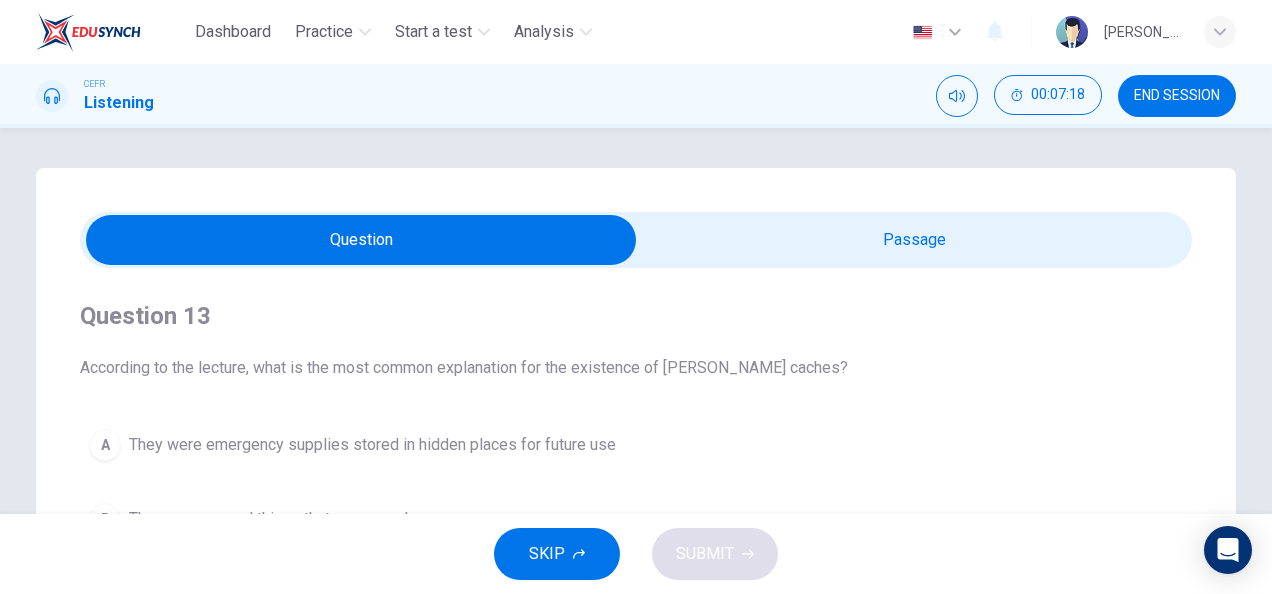 click at bounding box center [361, 240] 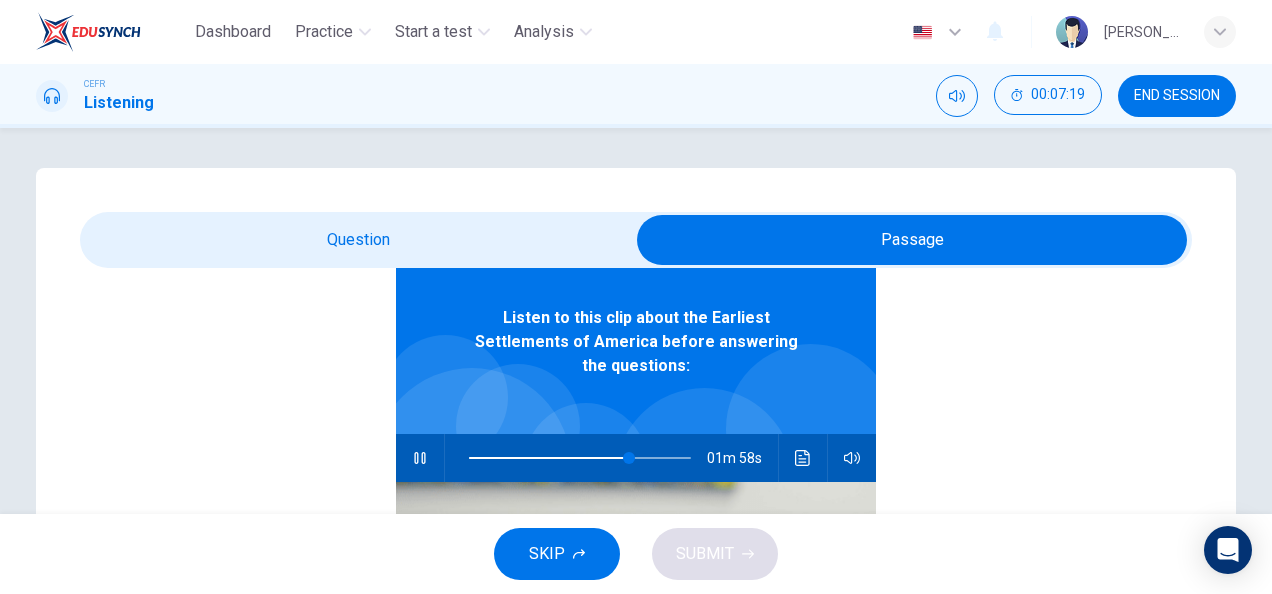 scroll, scrollTop: 111, scrollLeft: 0, axis: vertical 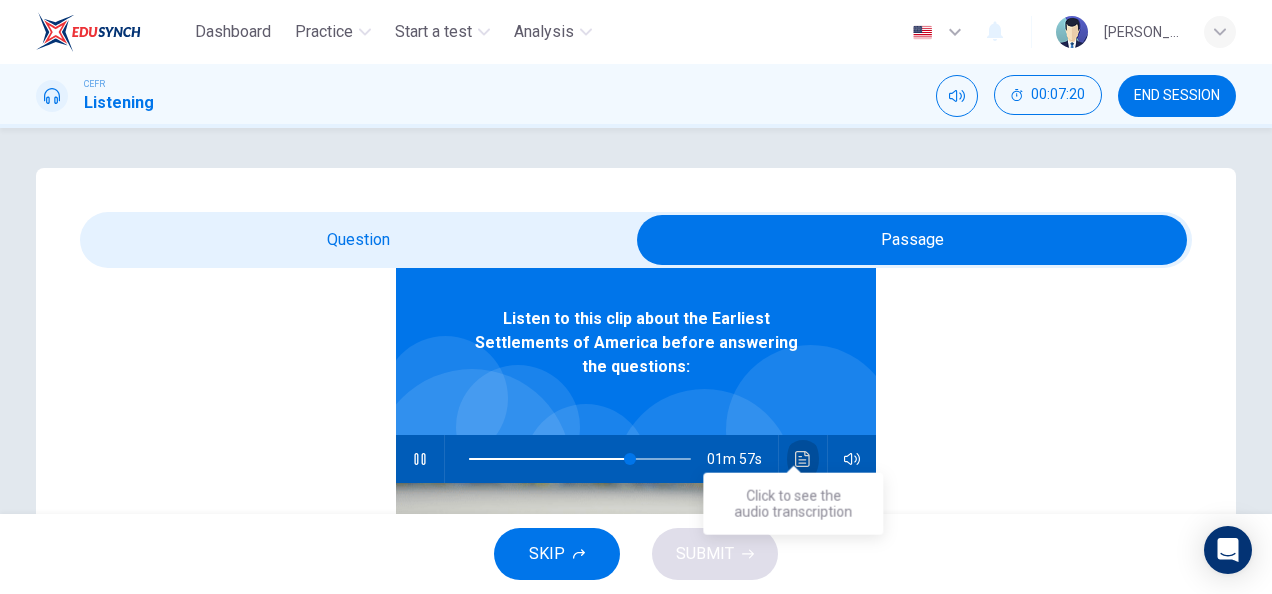 click 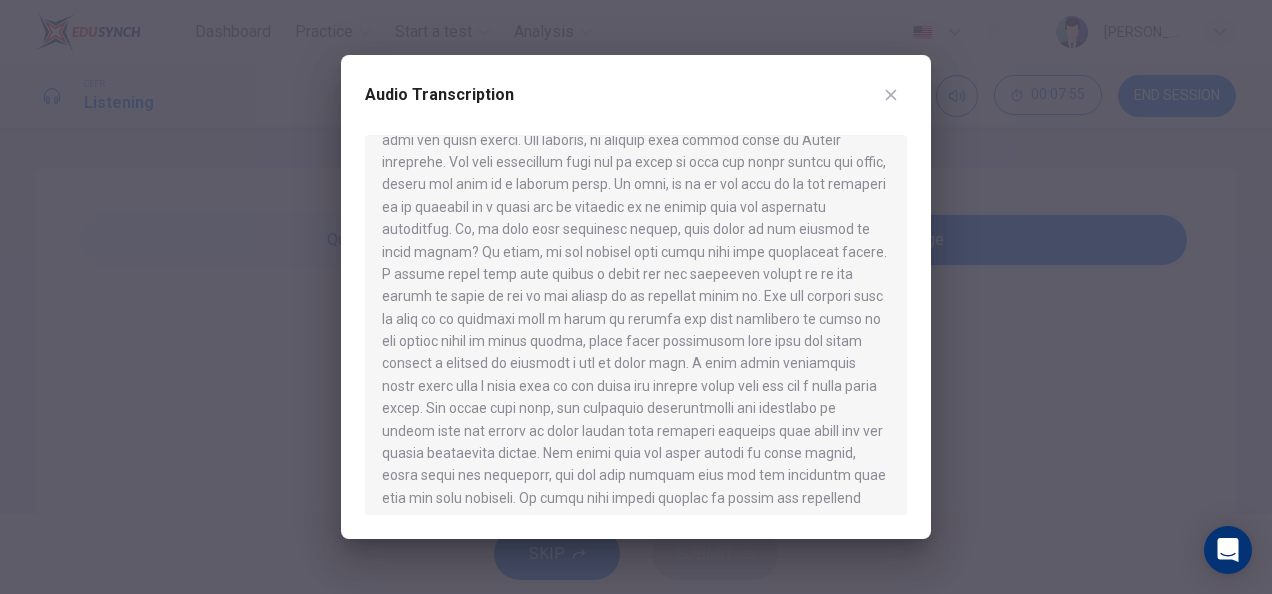 scroll, scrollTop: 1111, scrollLeft: 0, axis: vertical 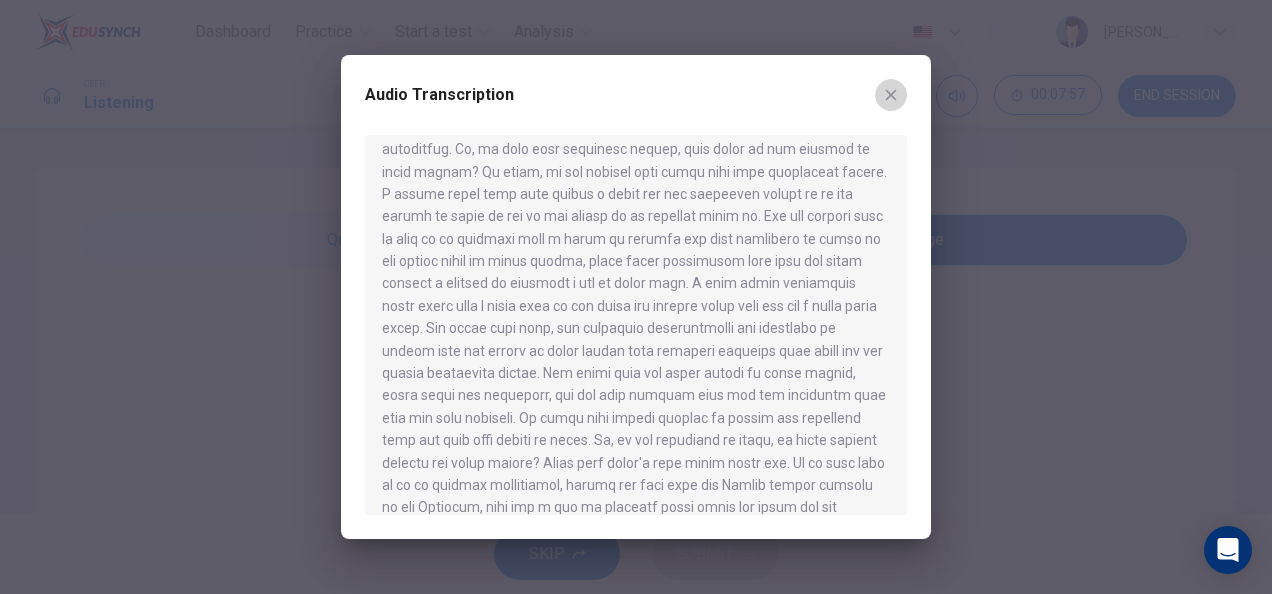 click 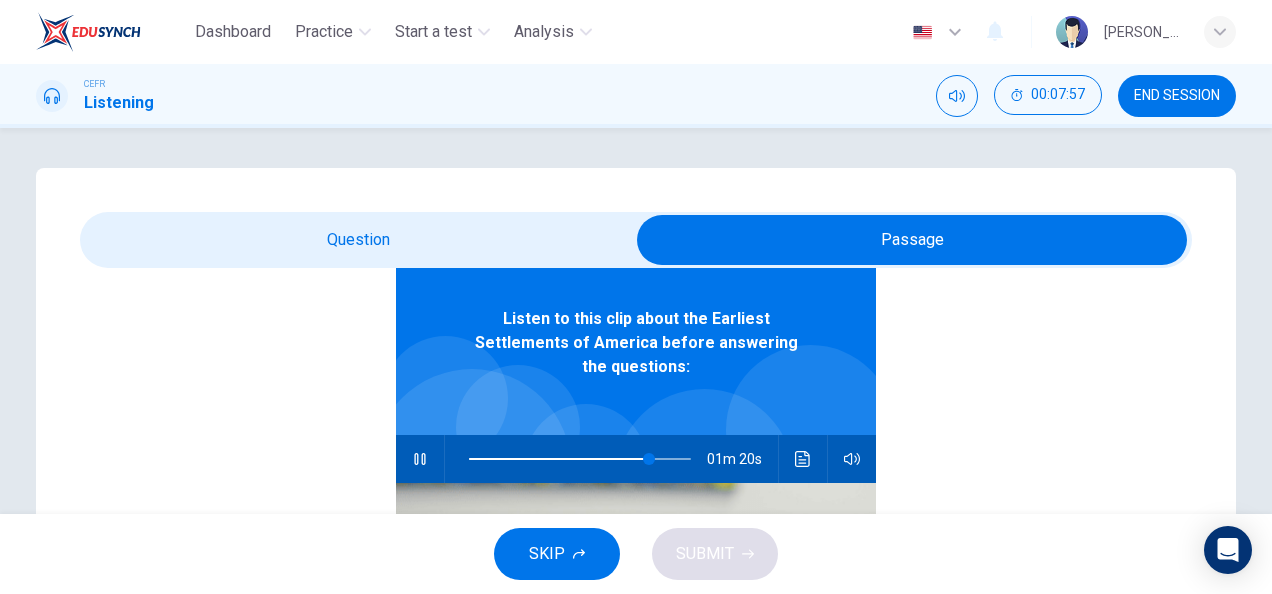 type on "81" 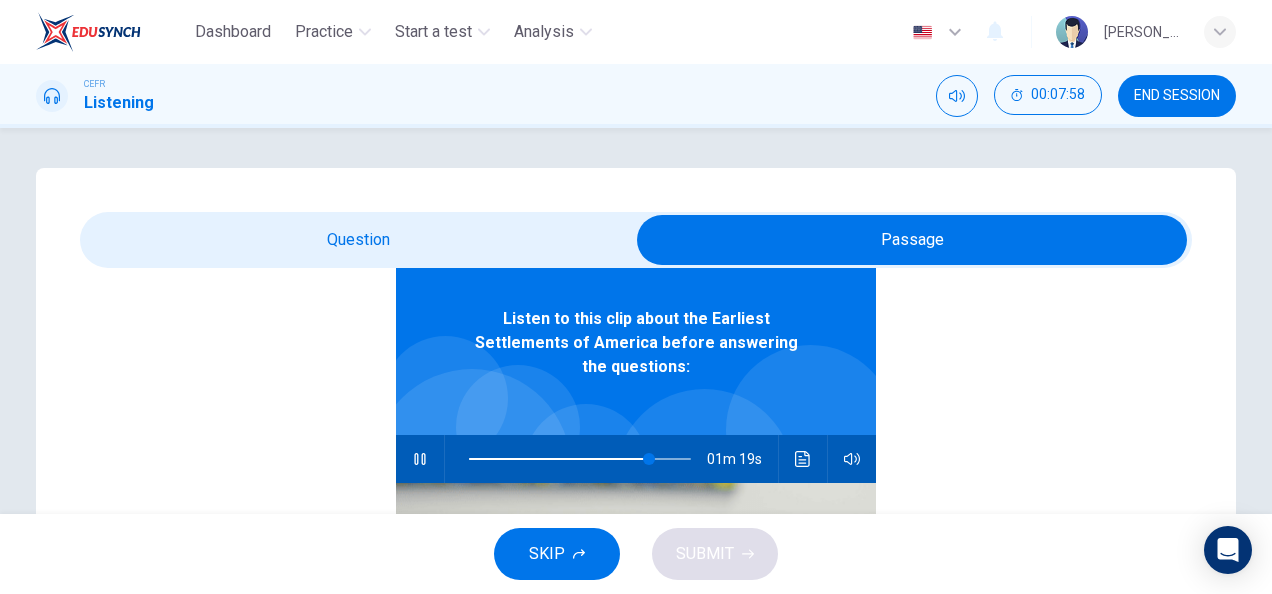 click at bounding box center (912, 240) 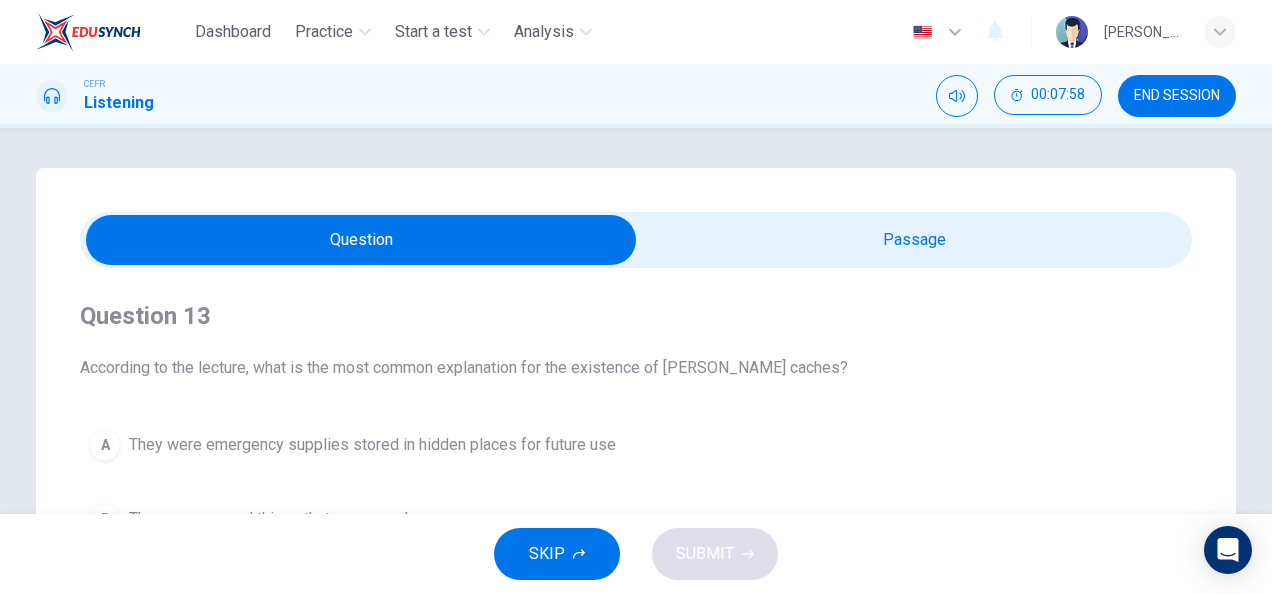 scroll, scrollTop: 0, scrollLeft: 0, axis: both 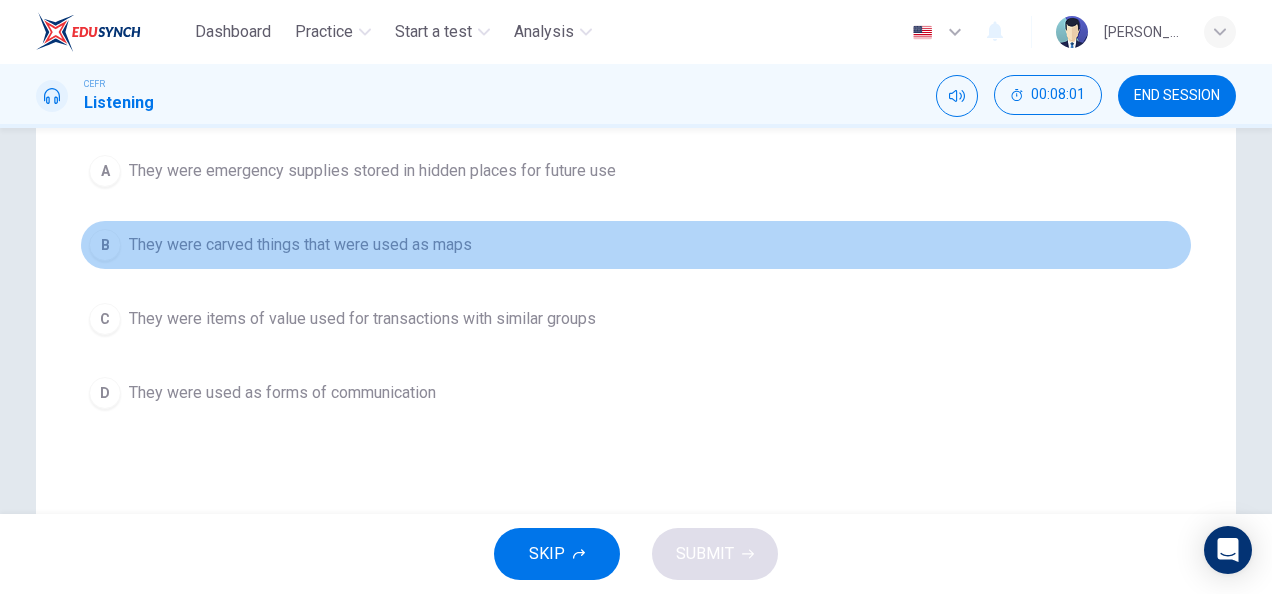 click on "B They were carved things that were used as maps" at bounding box center (636, 245) 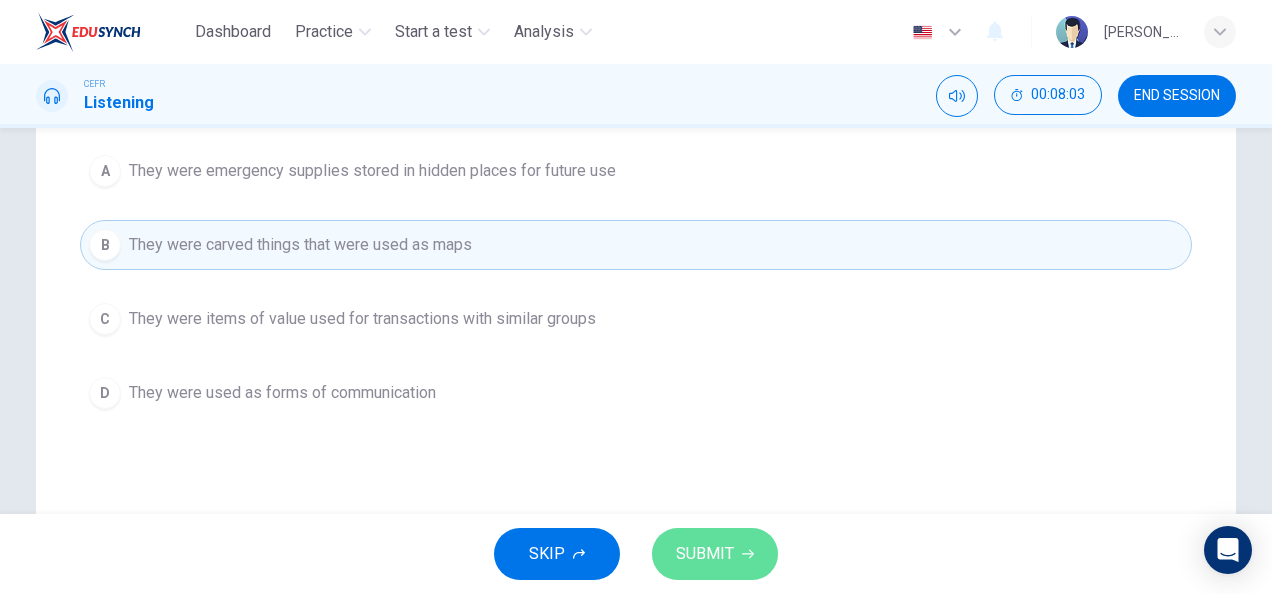 click on "SUBMIT" at bounding box center (705, 554) 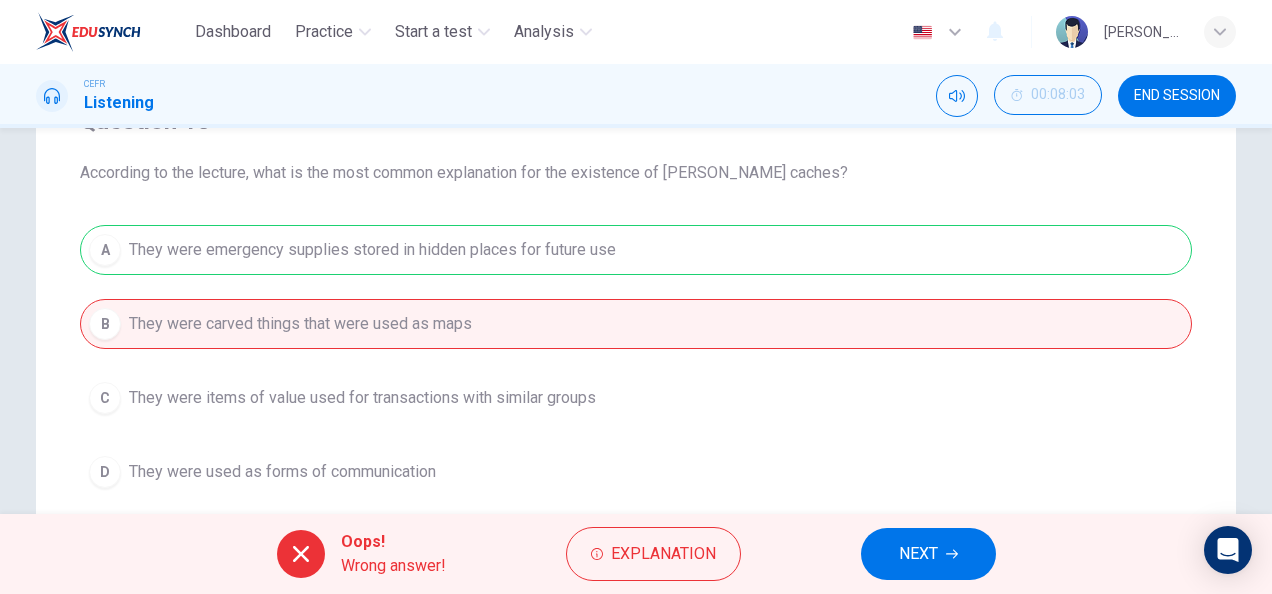 scroll, scrollTop: 194, scrollLeft: 0, axis: vertical 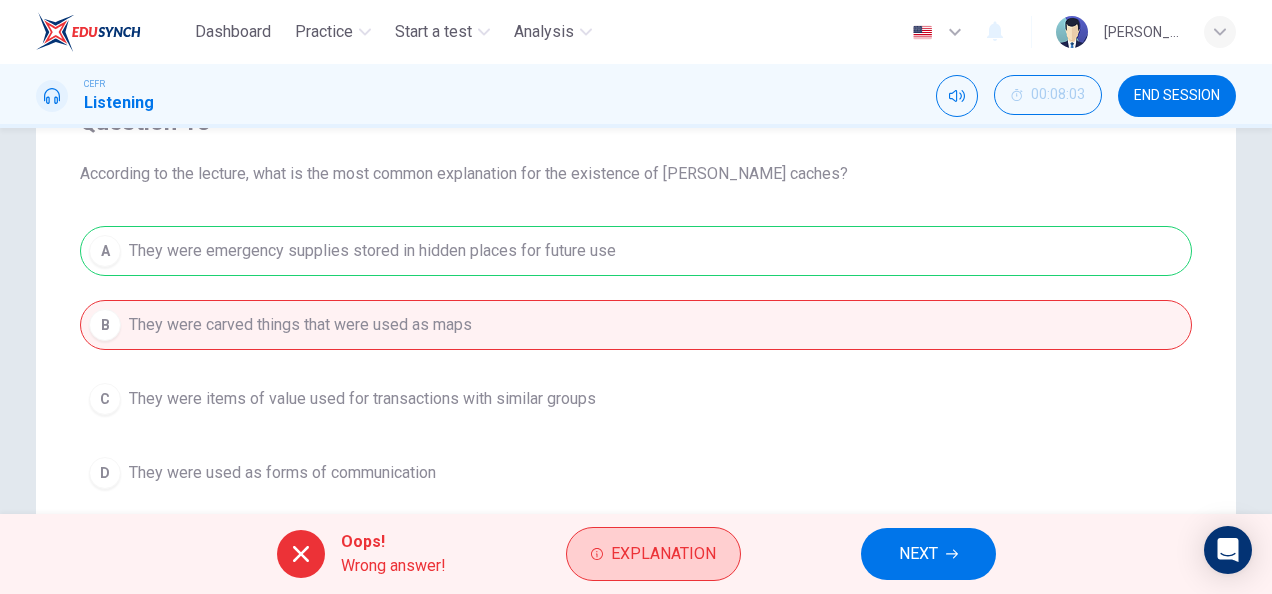 click on "Explanation" at bounding box center [653, 554] 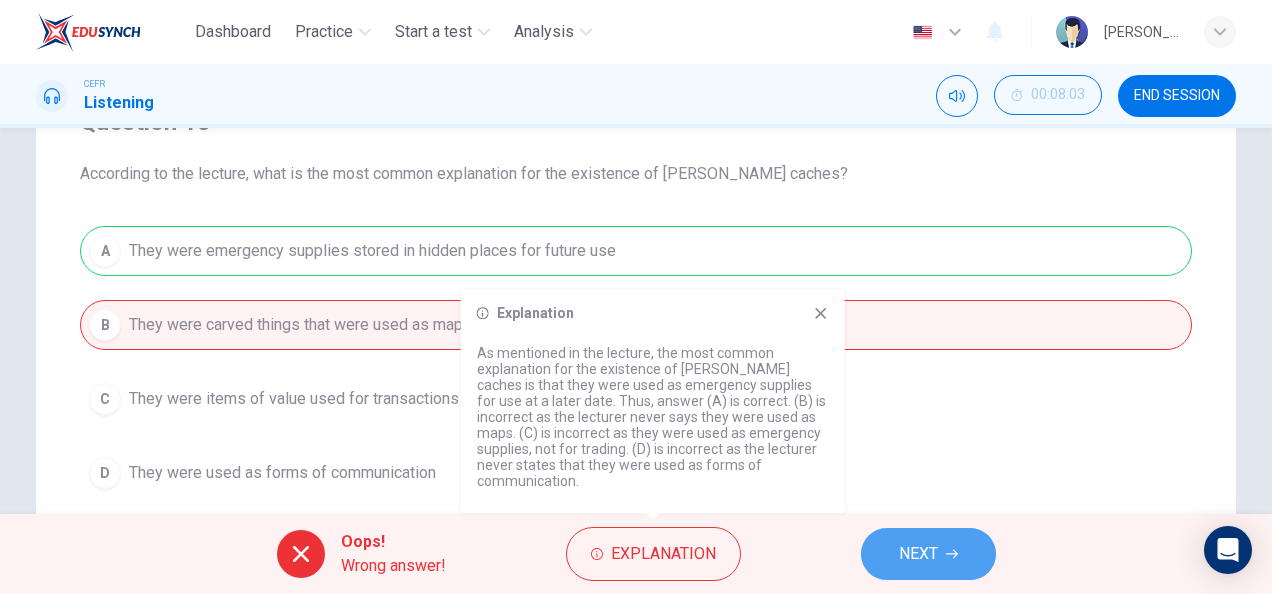 click on "NEXT" at bounding box center (928, 554) 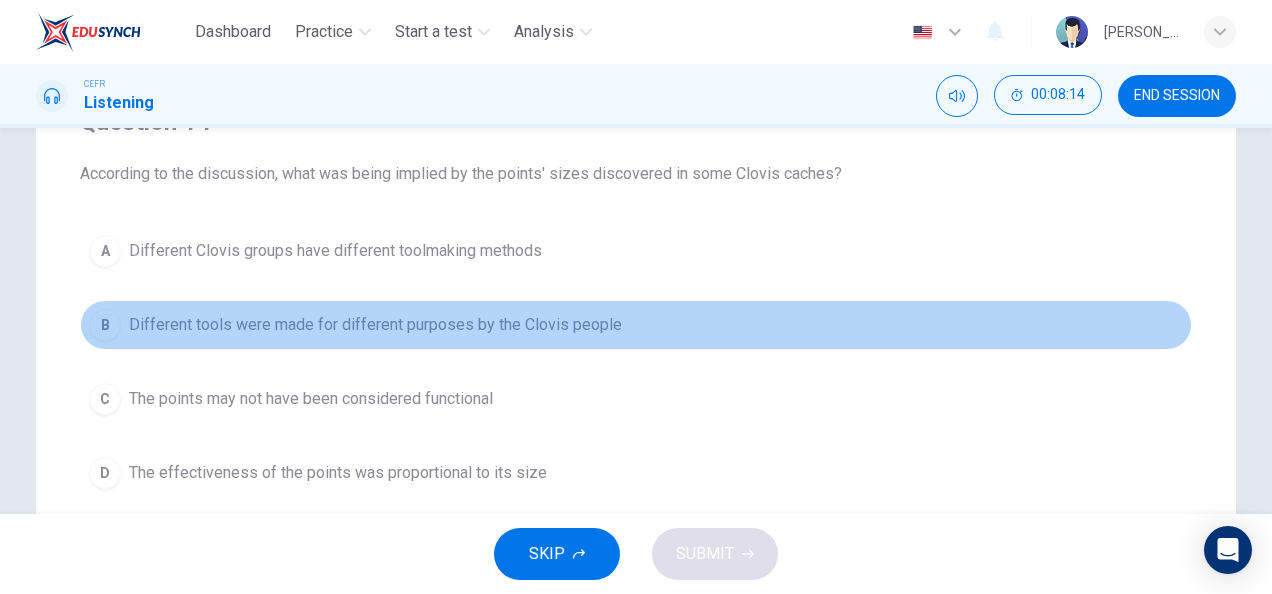 click on "Different tools were made for different purposes by the Clovis people" at bounding box center [375, 325] 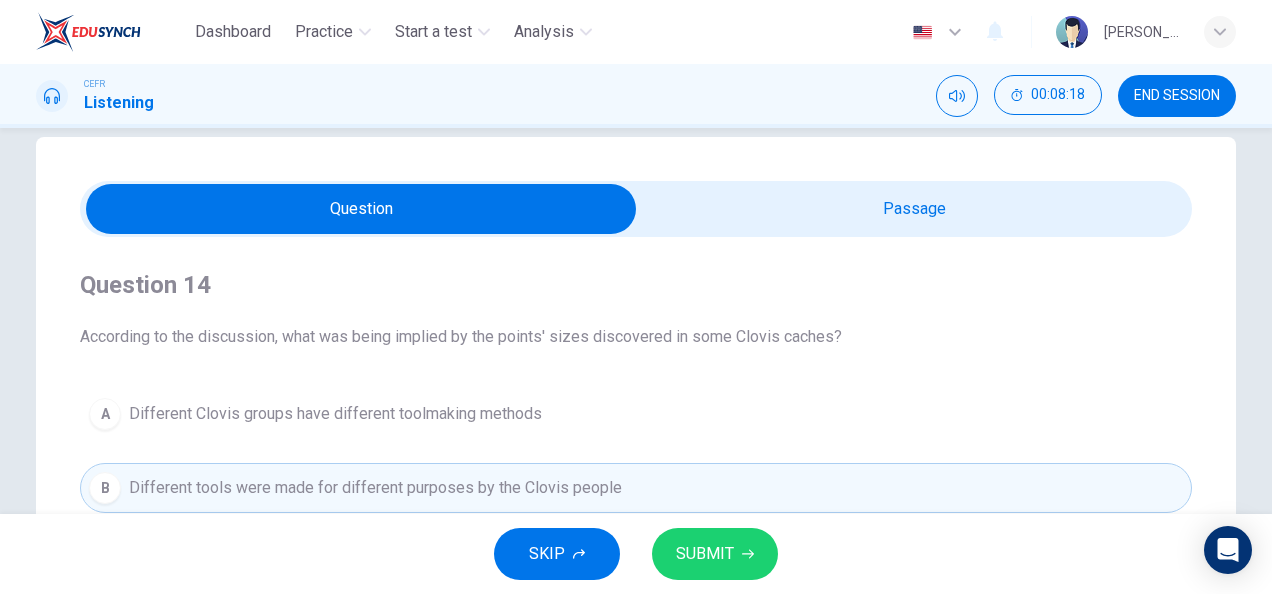 scroll, scrollTop: 22, scrollLeft: 0, axis: vertical 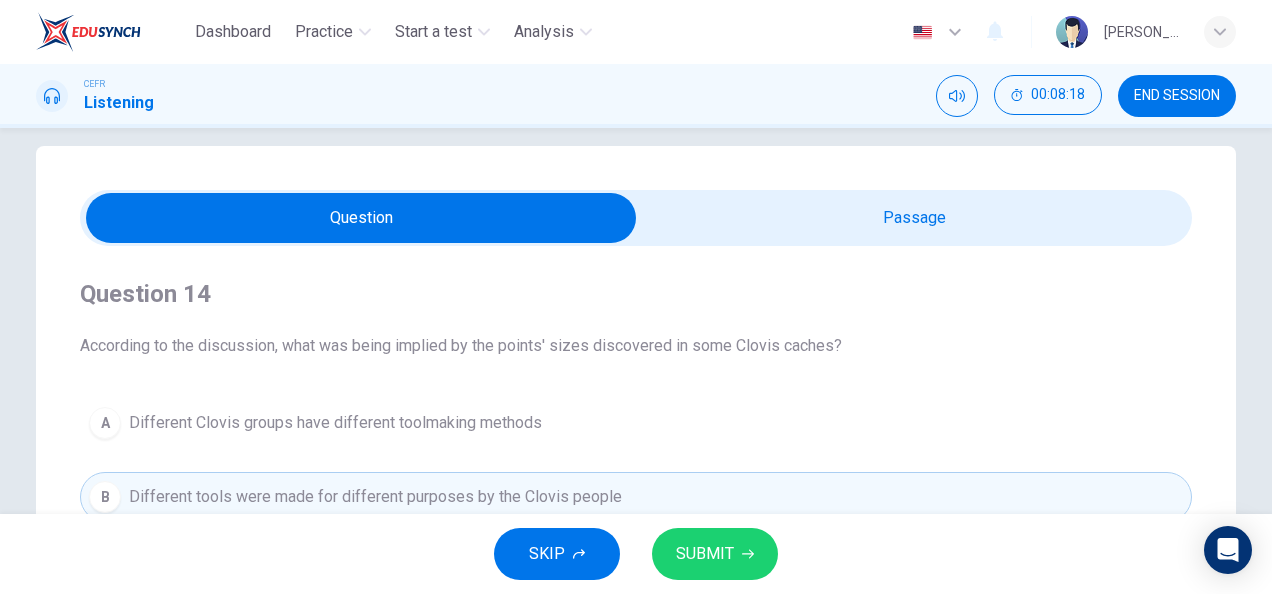 click at bounding box center [361, 218] 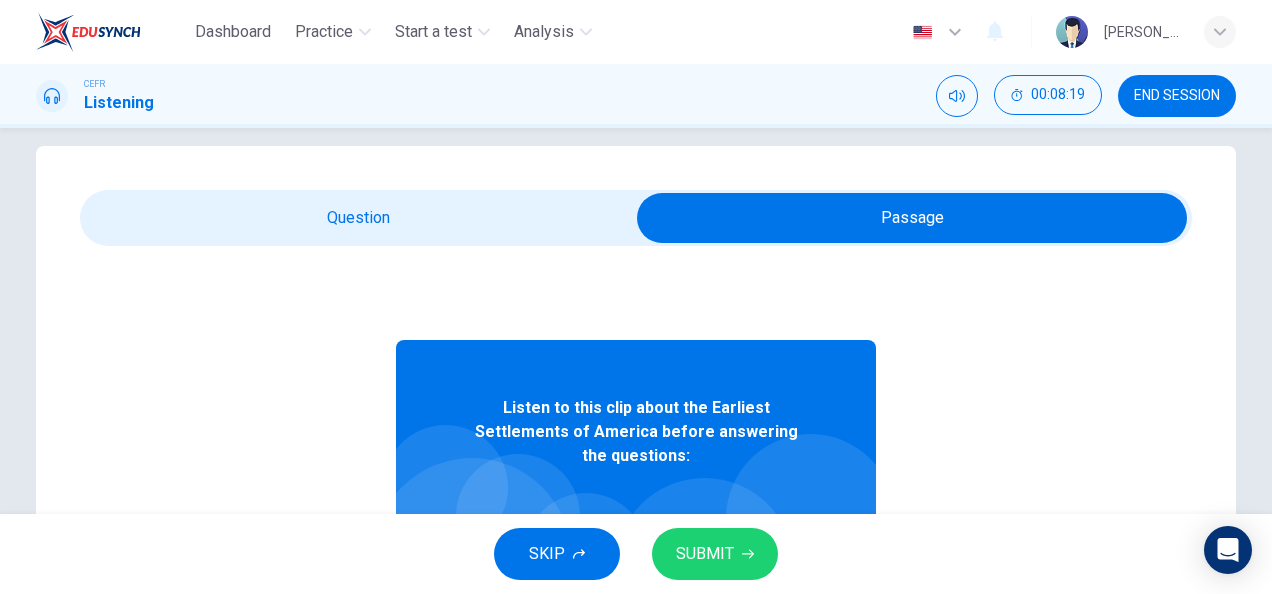 scroll, scrollTop: 112, scrollLeft: 0, axis: vertical 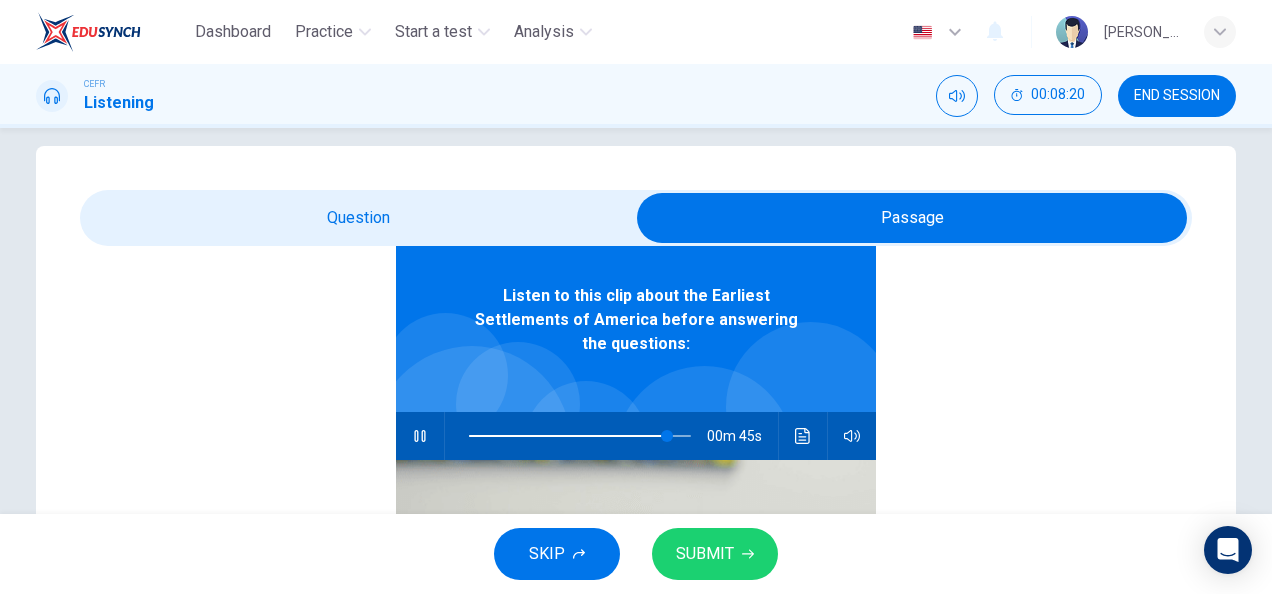 type on "90" 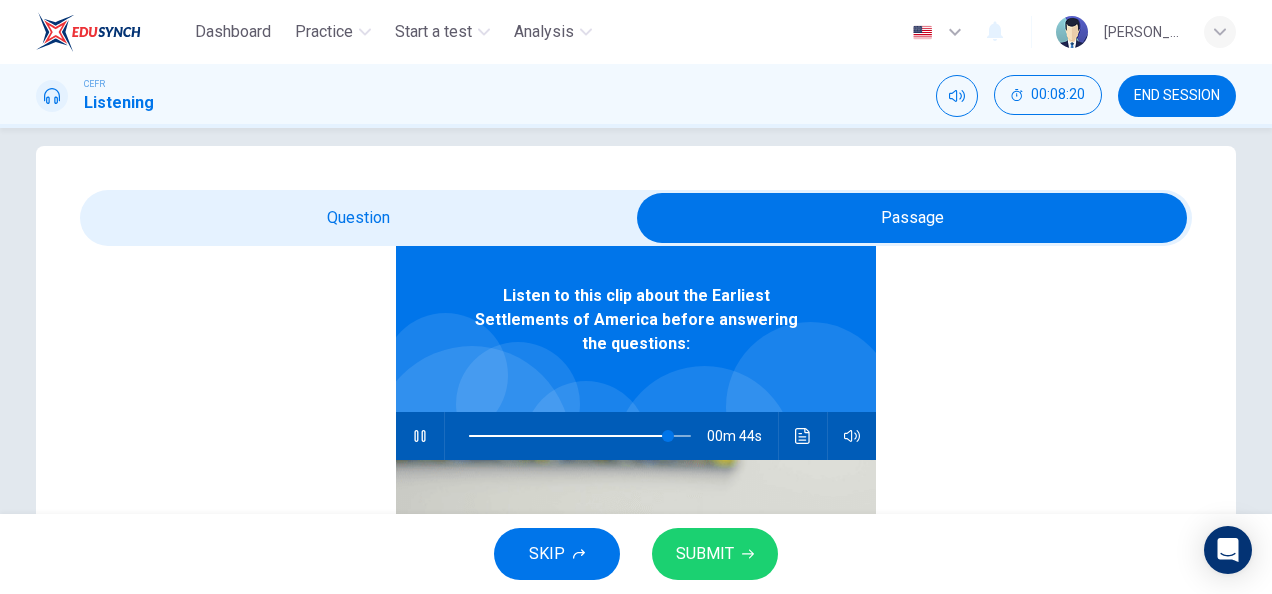 click at bounding box center [912, 218] 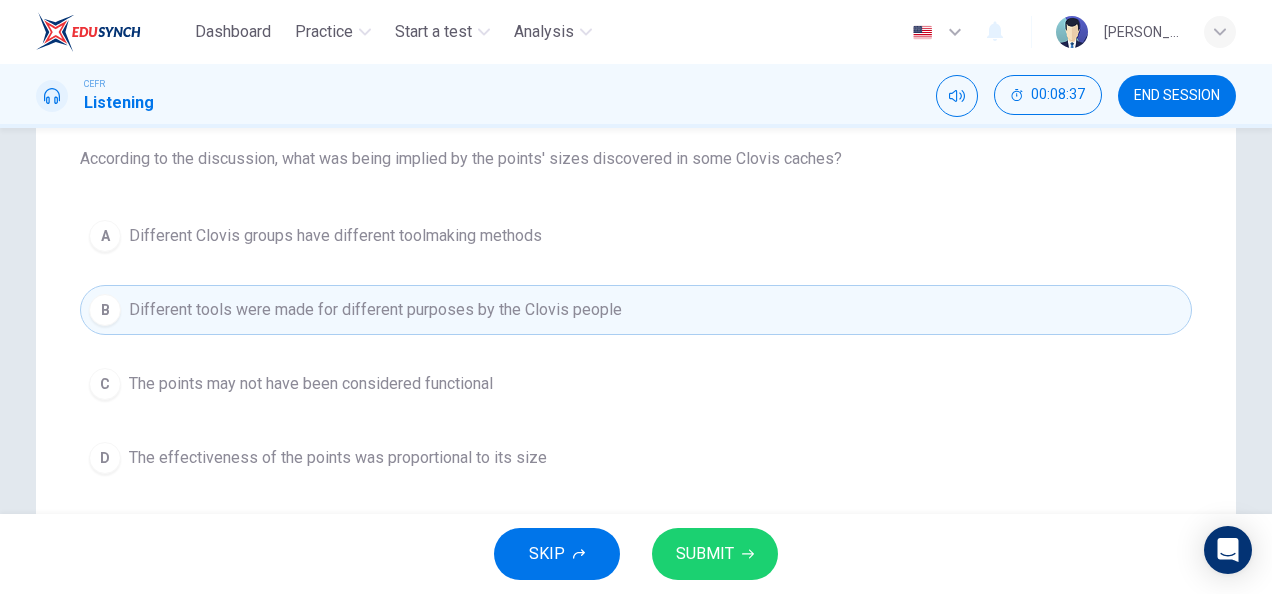 scroll, scrollTop: 210, scrollLeft: 0, axis: vertical 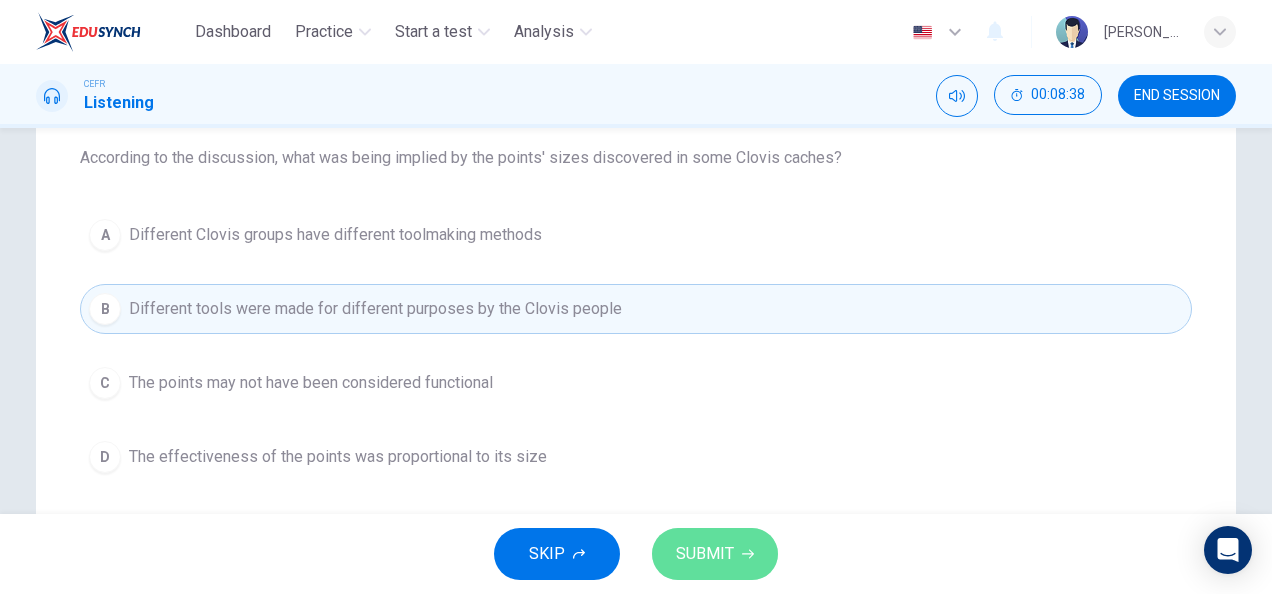click on "SUBMIT" at bounding box center (705, 554) 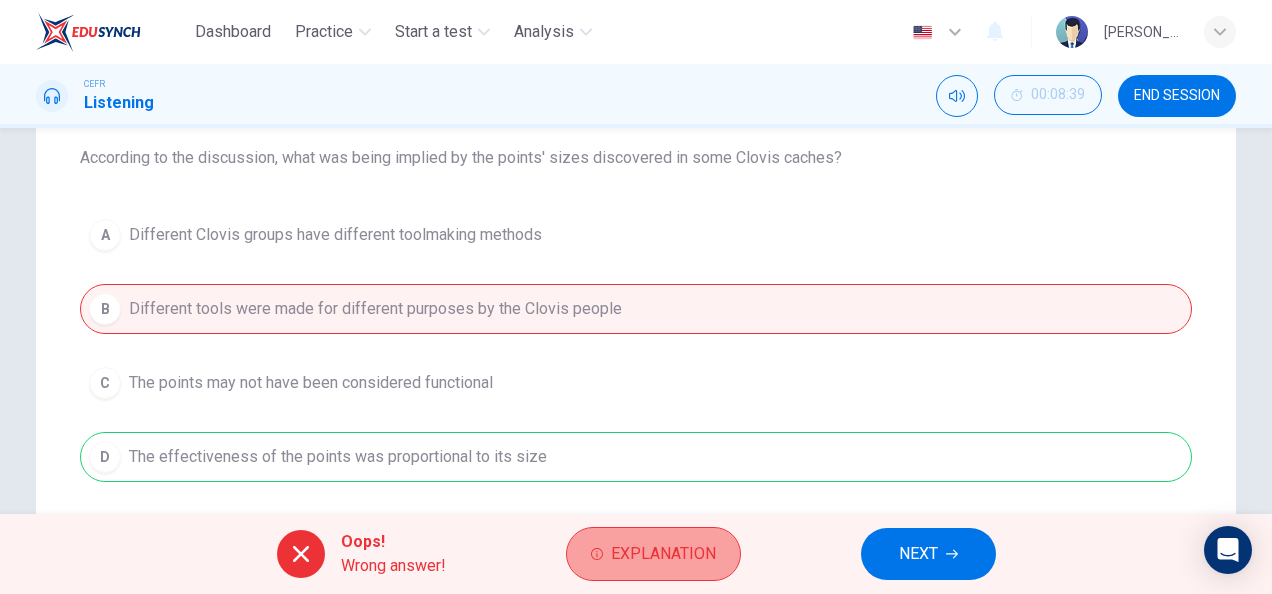 click on "Explanation" at bounding box center (653, 554) 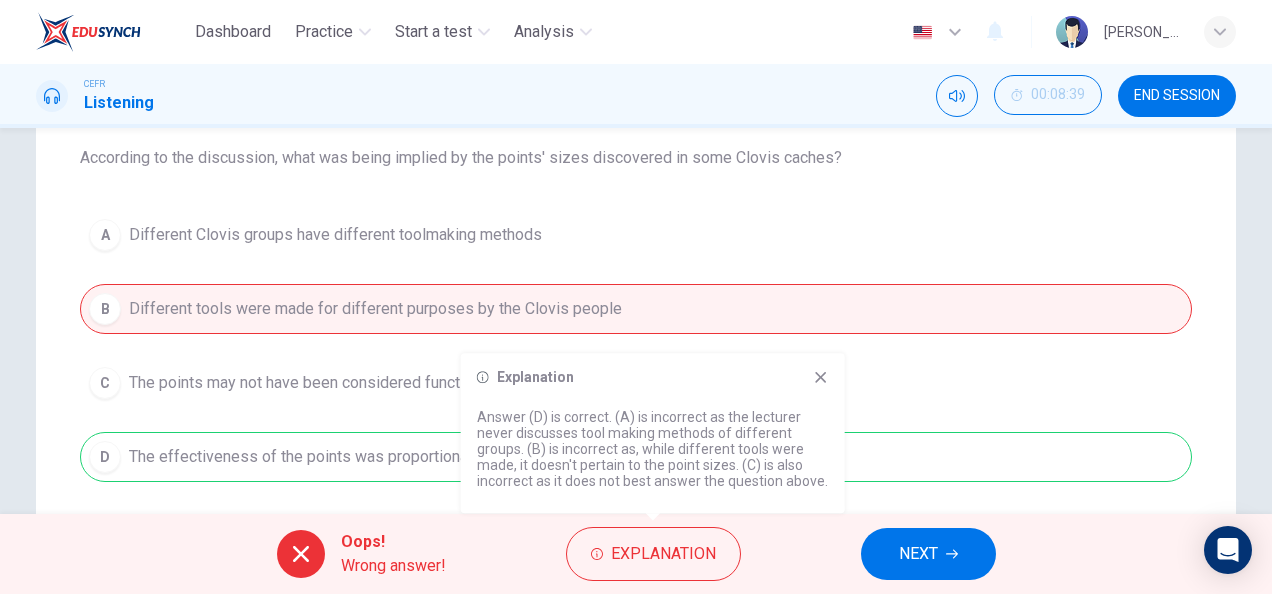click on "Explanation" at bounding box center (653, 377) 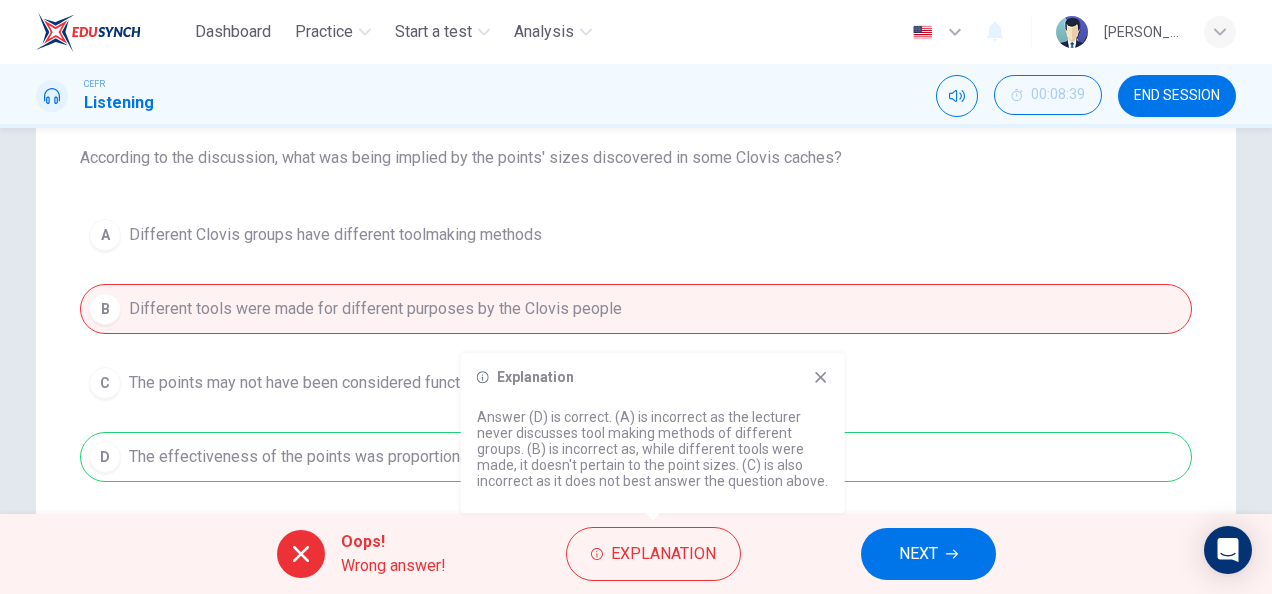 click on "Explanation Answer (D) is correct. (A) is incorrect as the lecturer never discusses tool making methods of different groups. (B) is incorrect as, while different tools were made, it doesn't pertain to the point sizes. (C) is also incorrect as it does not best answer the question above." at bounding box center (653, 433) 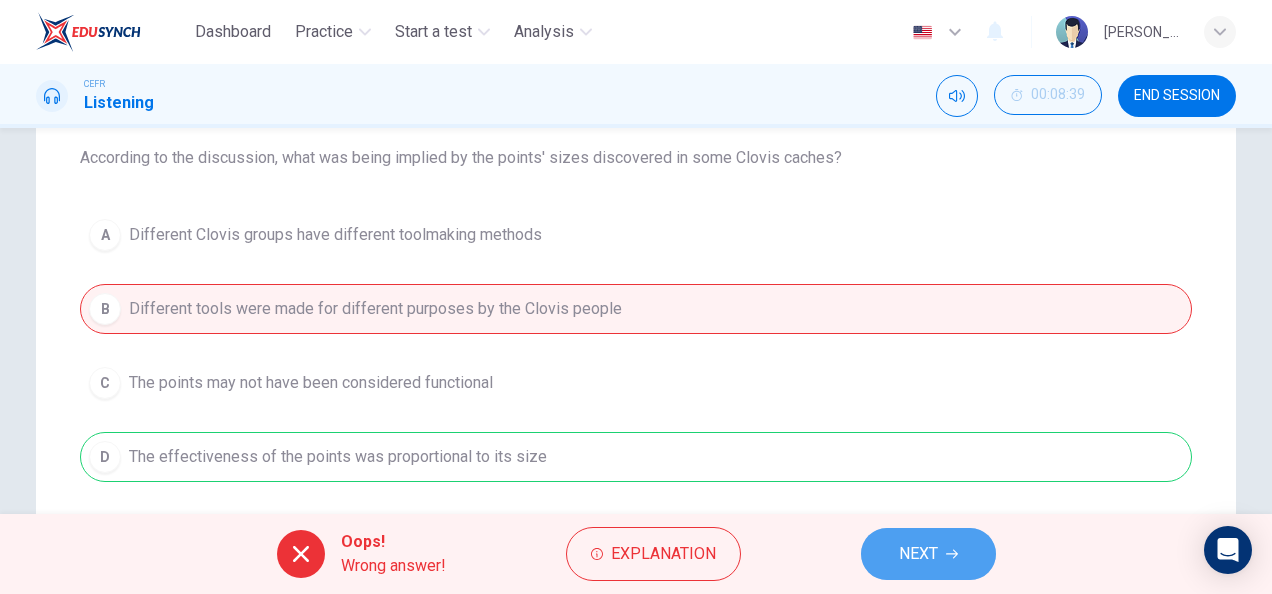 click on "NEXT" at bounding box center [928, 554] 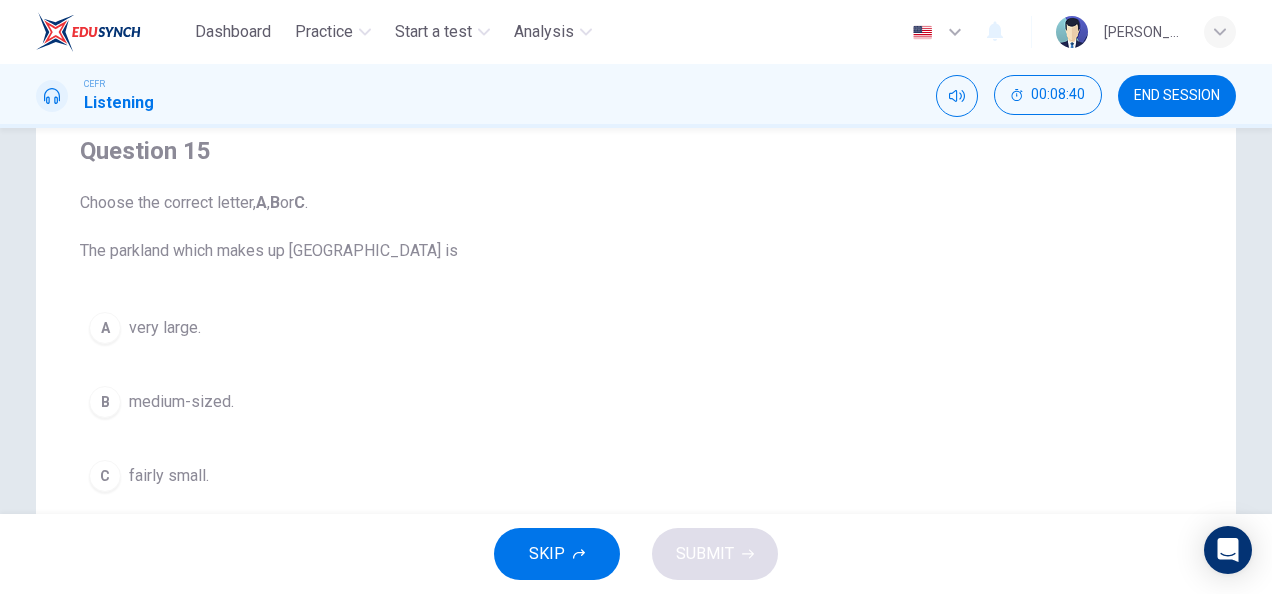 scroll, scrollTop: 166, scrollLeft: 0, axis: vertical 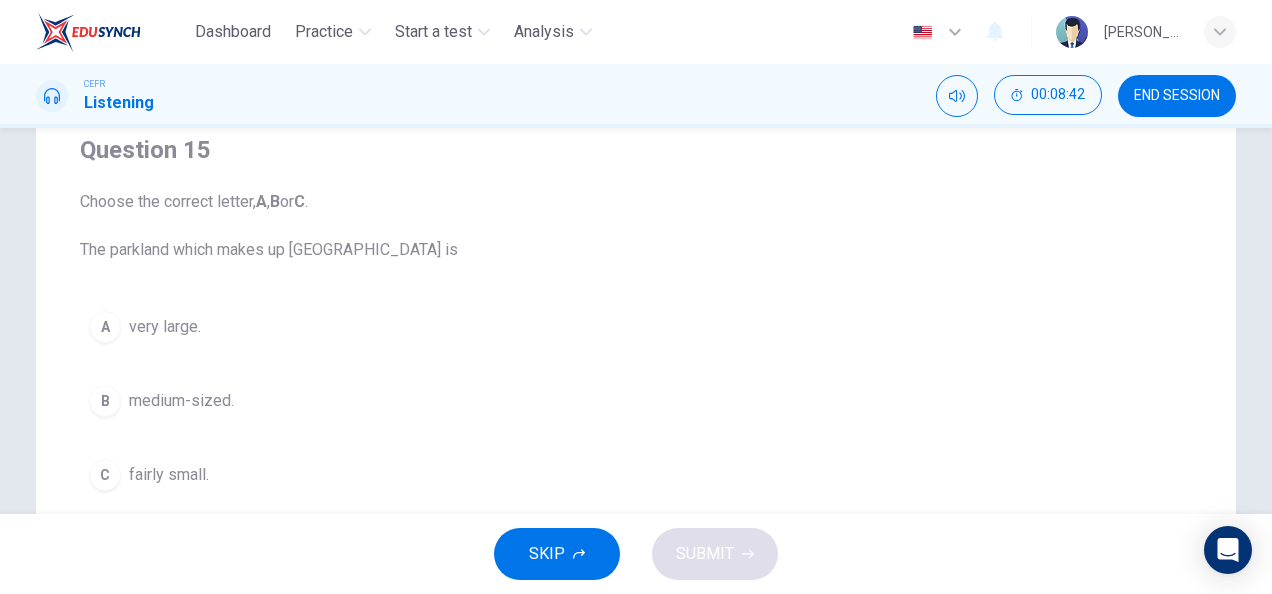click on "A very large." at bounding box center (636, 327) 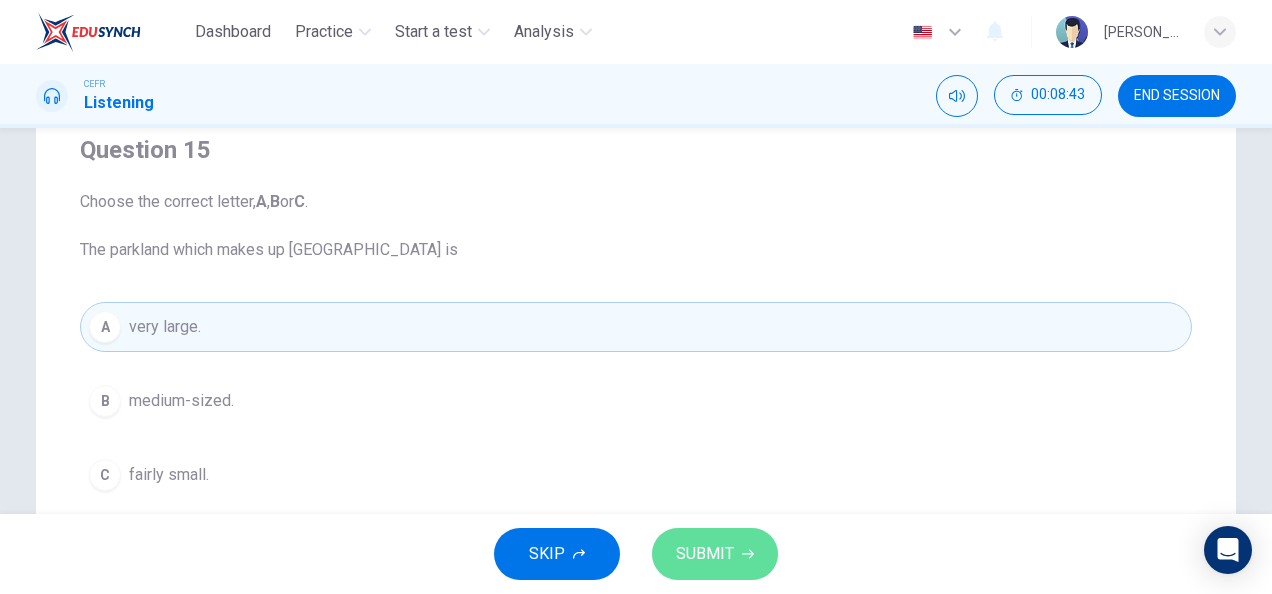 click on "SUBMIT" at bounding box center [715, 554] 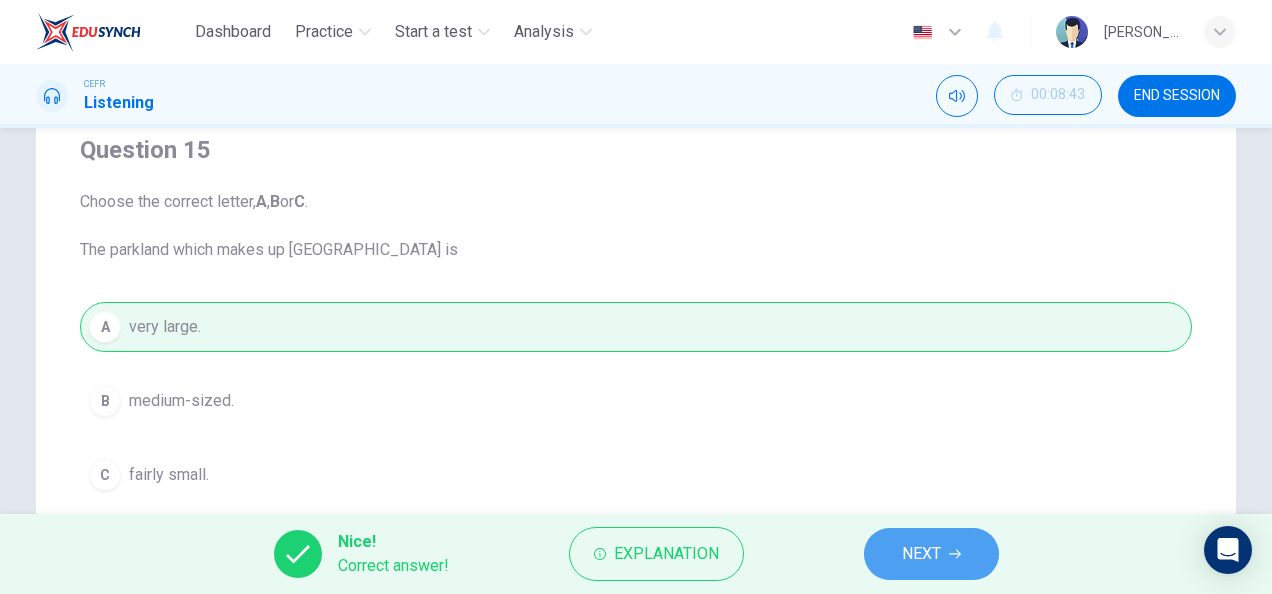 click on "NEXT" at bounding box center (931, 554) 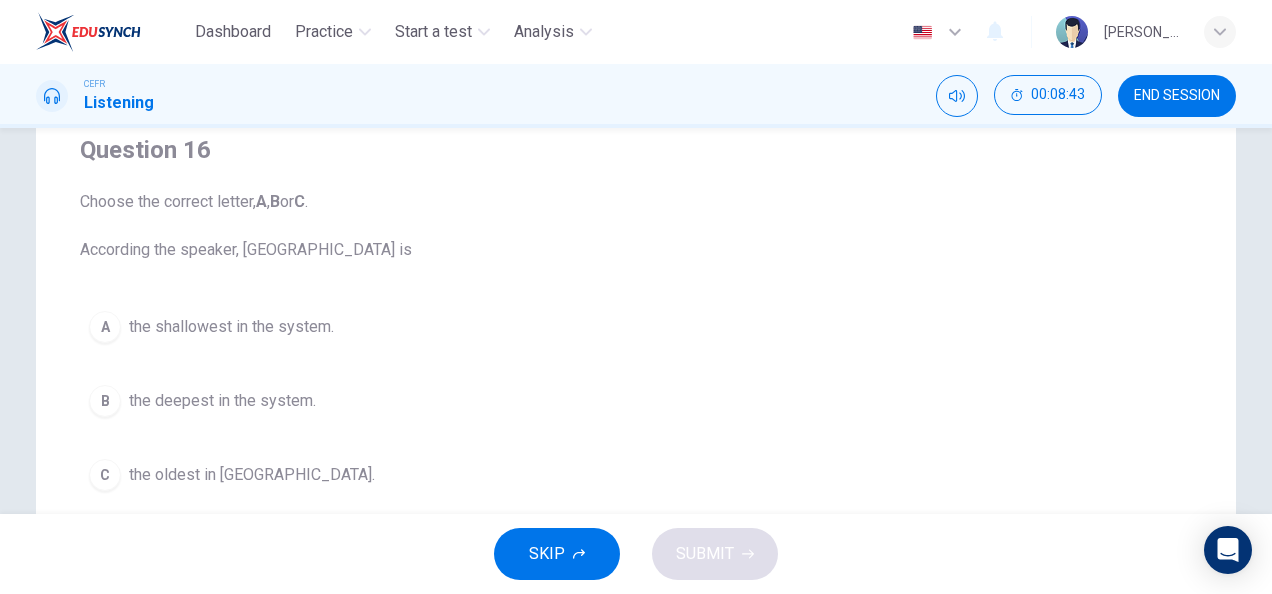 click on "A the shallowest in the system. B the deepest in the system. C the oldest in [GEOGRAPHIC_DATA]." at bounding box center [636, 401] 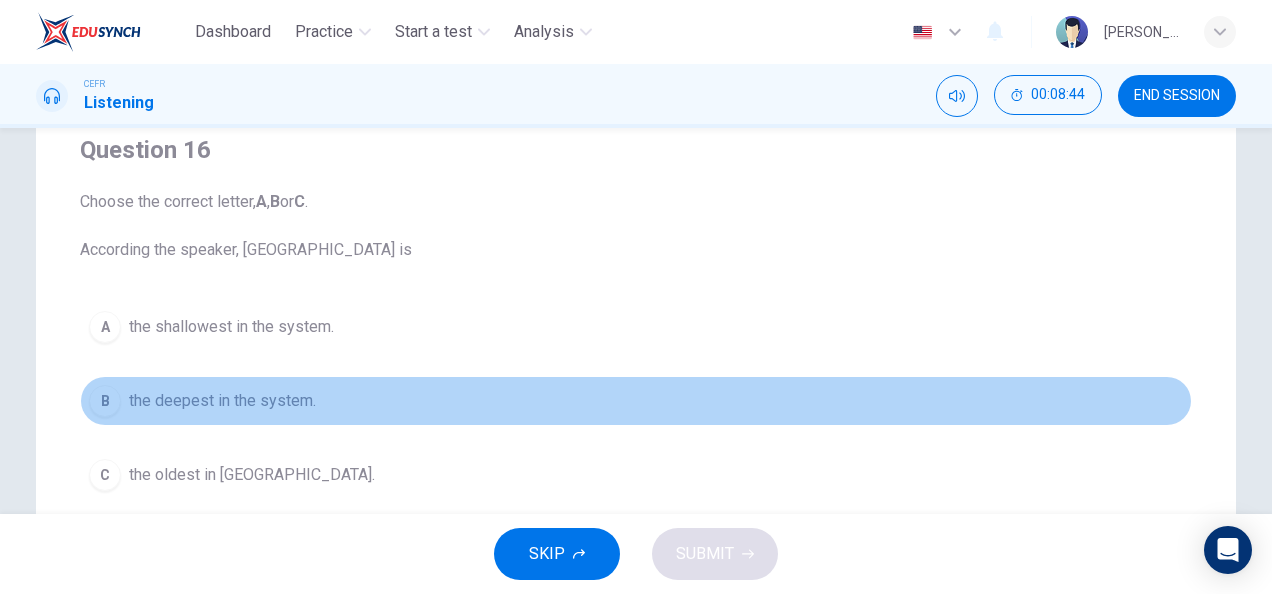 click on "the deepest in the system." at bounding box center [222, 401] 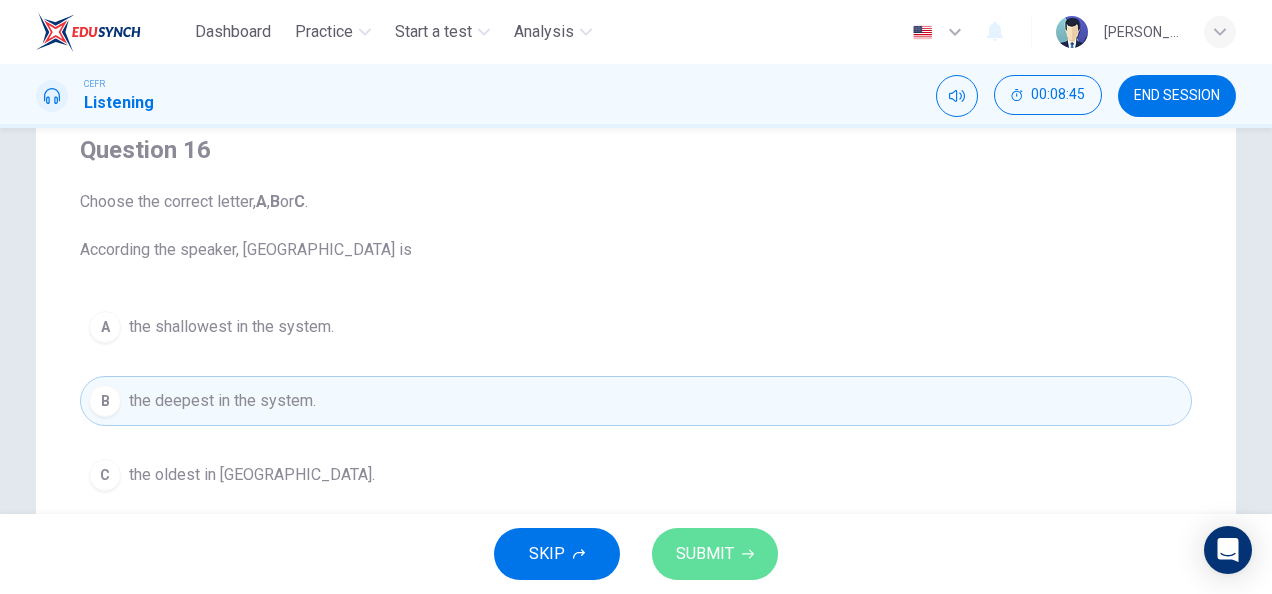 click on "SUBMIT" at bounding box center [715, 554] 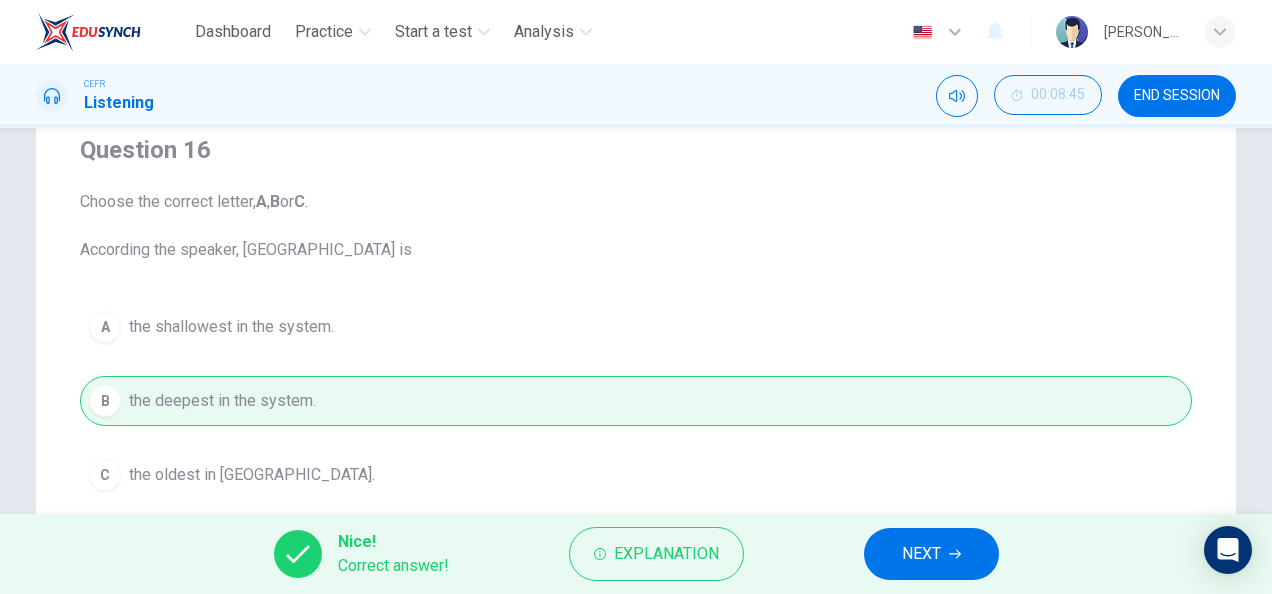 click on "NEXT" at bounding box center [931, 554] 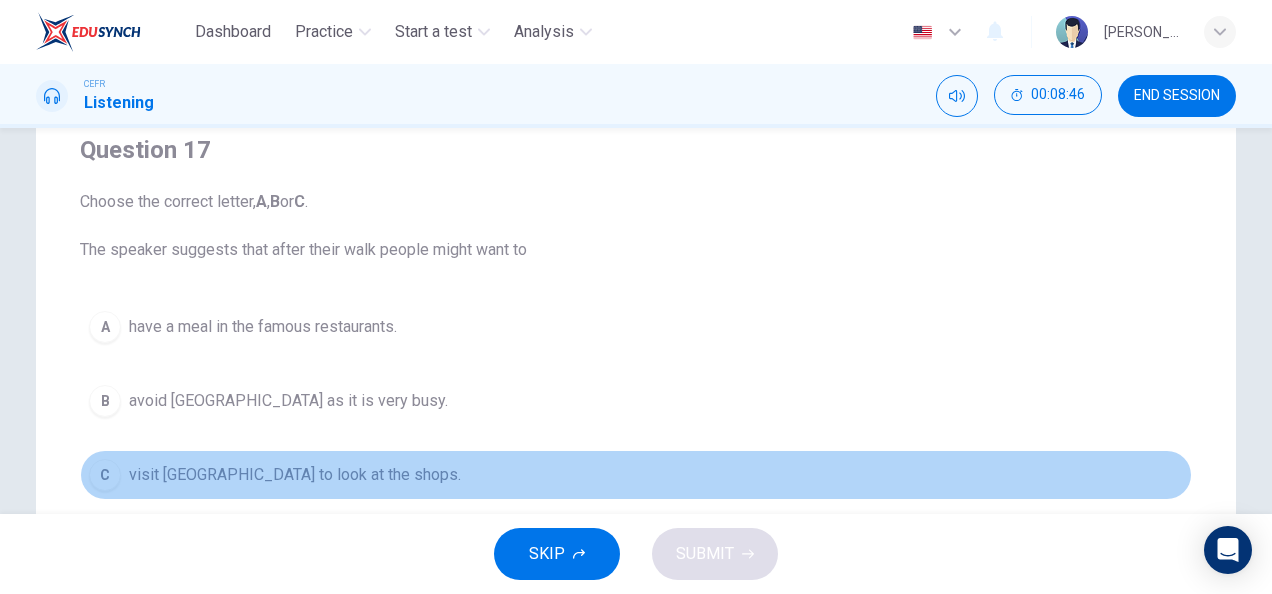 click on "visit [GEOGRAPHIC_DATA] to look at the shops." at bounding box center (295, 475) 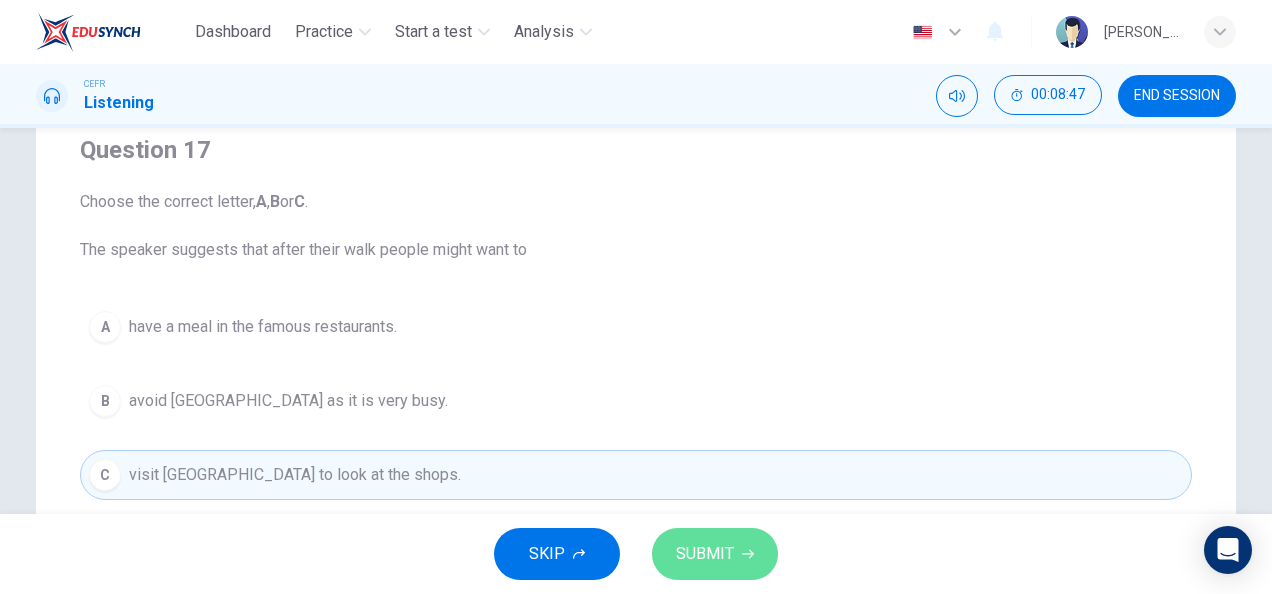 click on "SUBMIT" at bounding box center (715, 554) 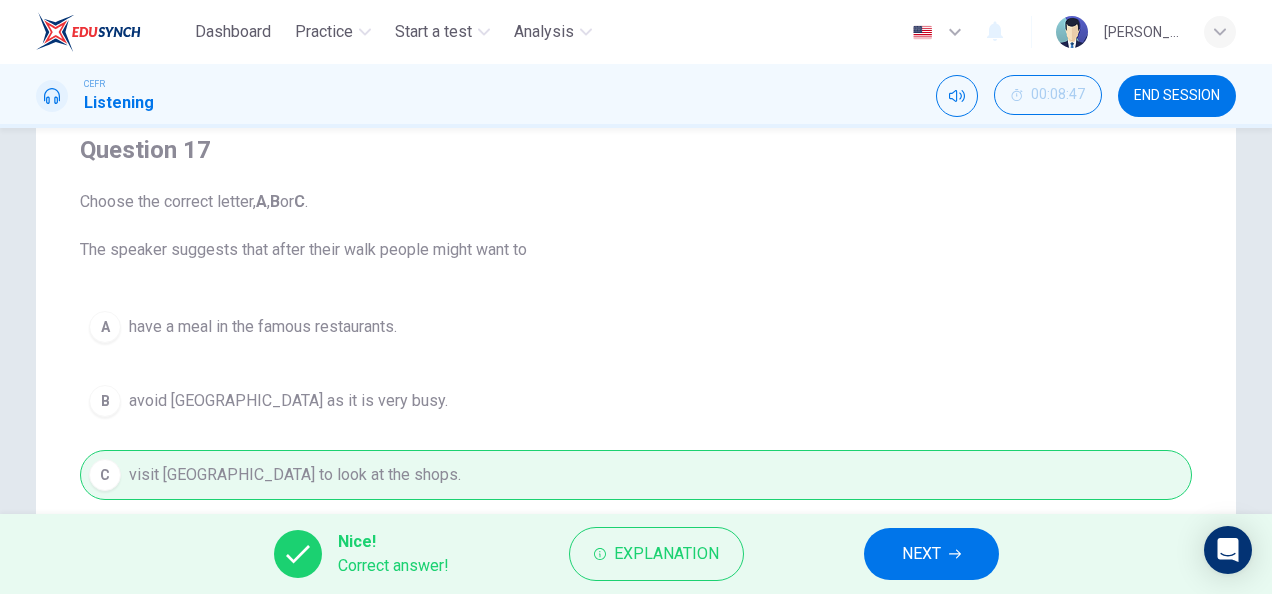 click on "NEXT" at bounding box center [931, 554] 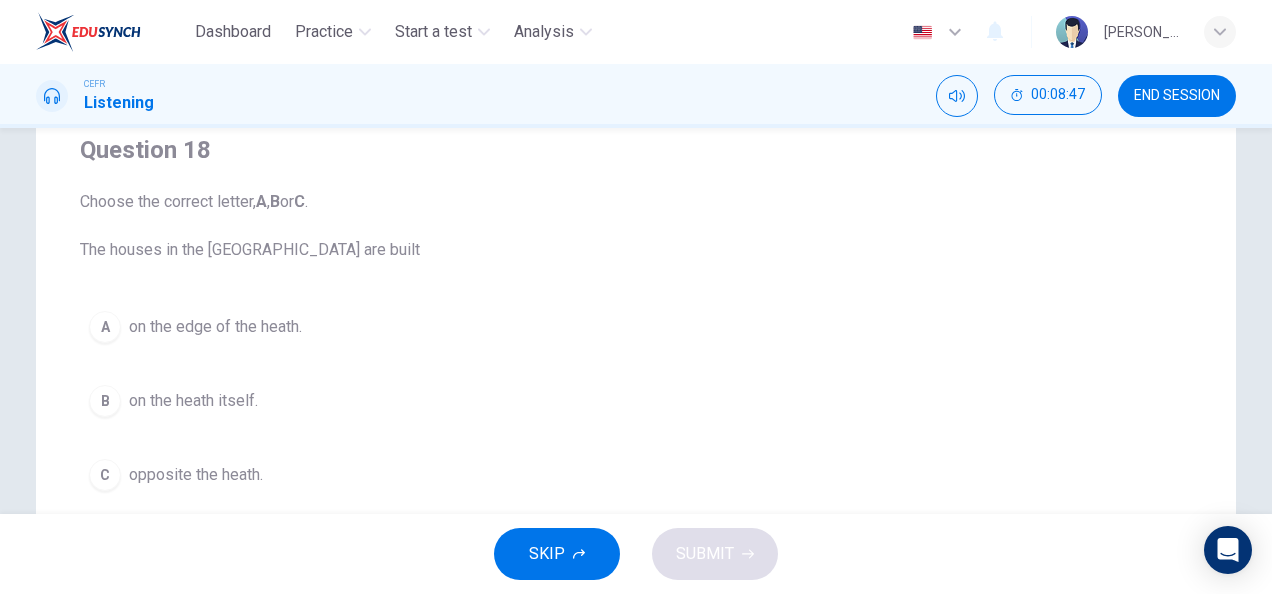click on "on the heath itself." at bounding box center (193, 401) 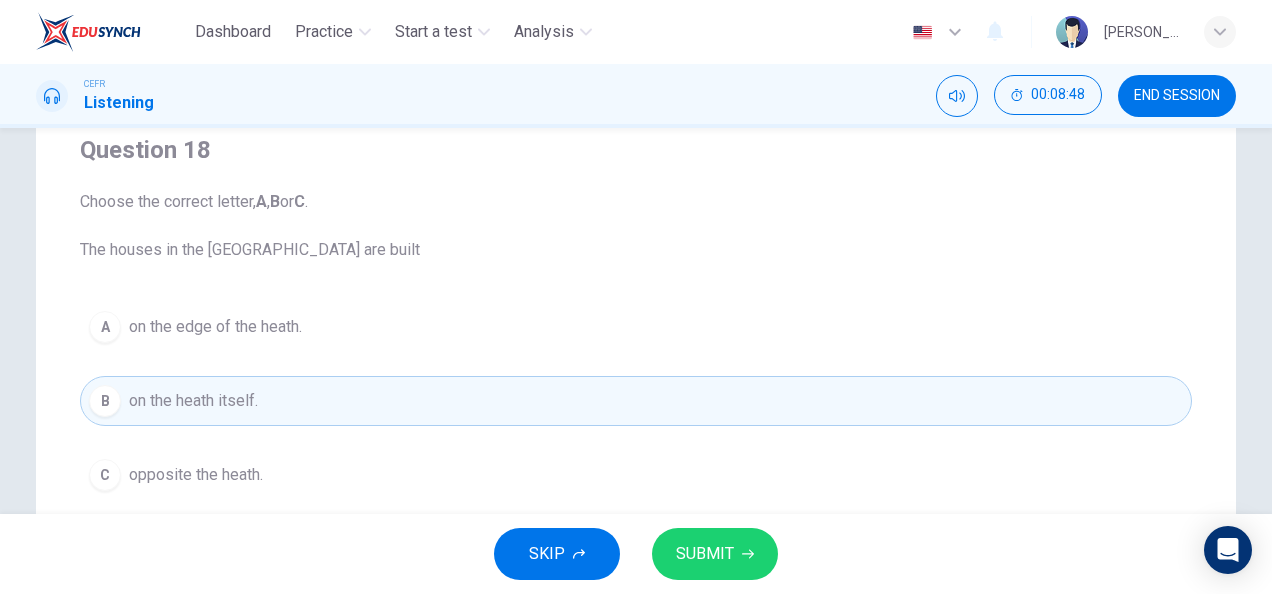 click on "SUBMIT" at bounding box center [705, 554] 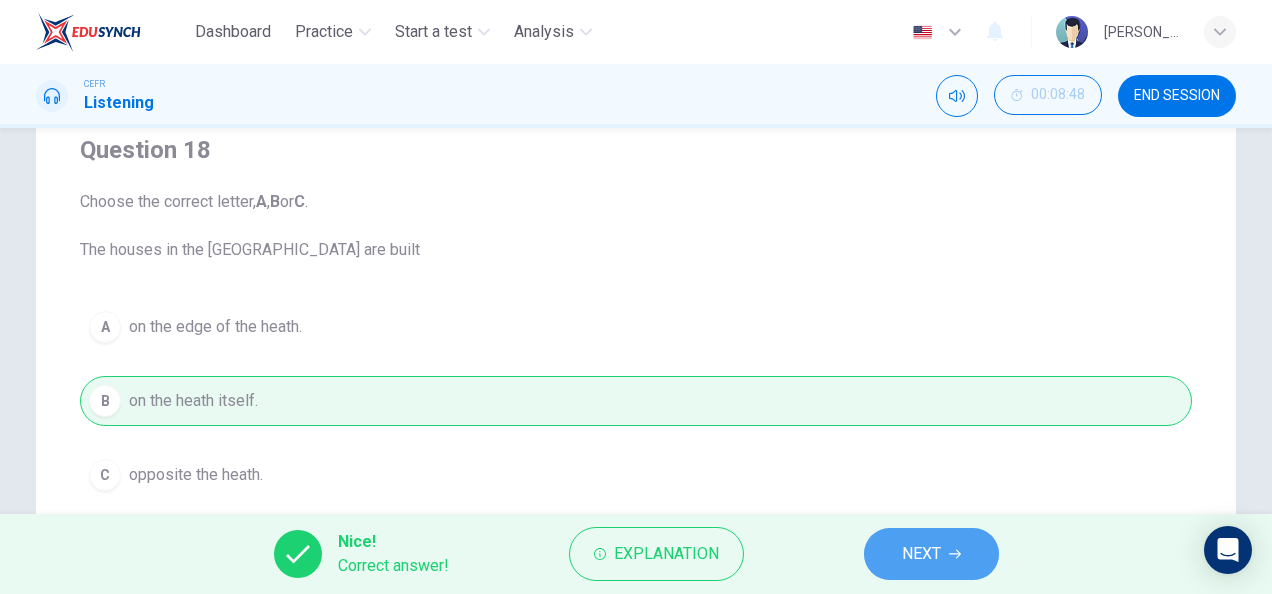 click on "NEXT" at bounding box center (931, 554) 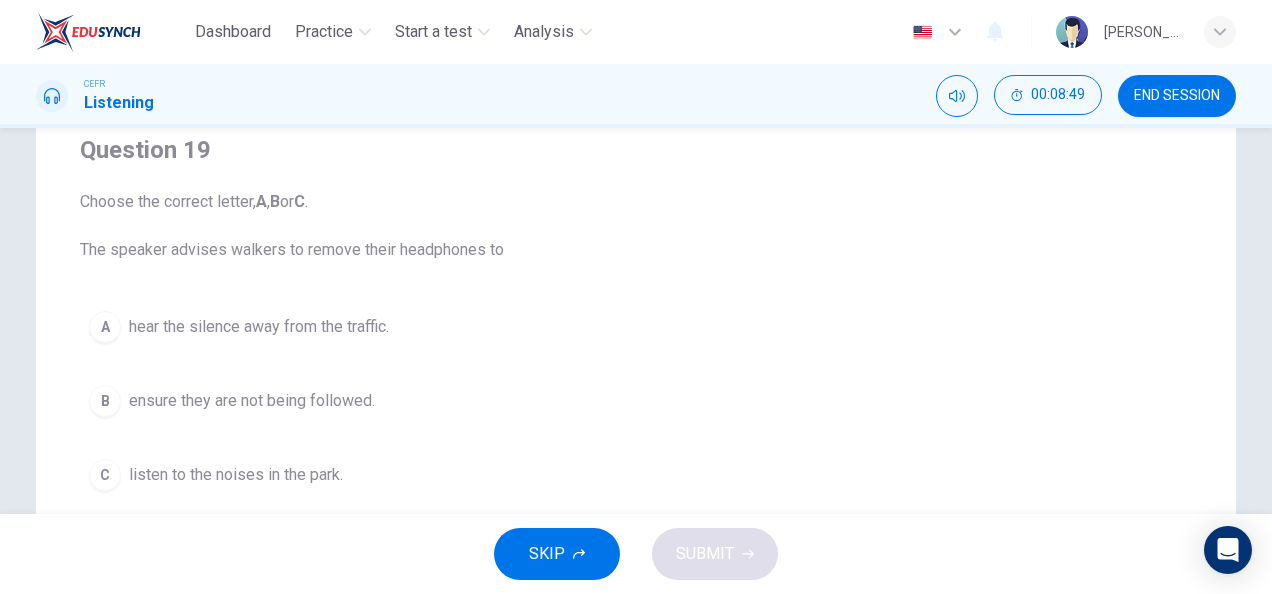click on "listen to the noises in the park." at bounding box center (236, 475) 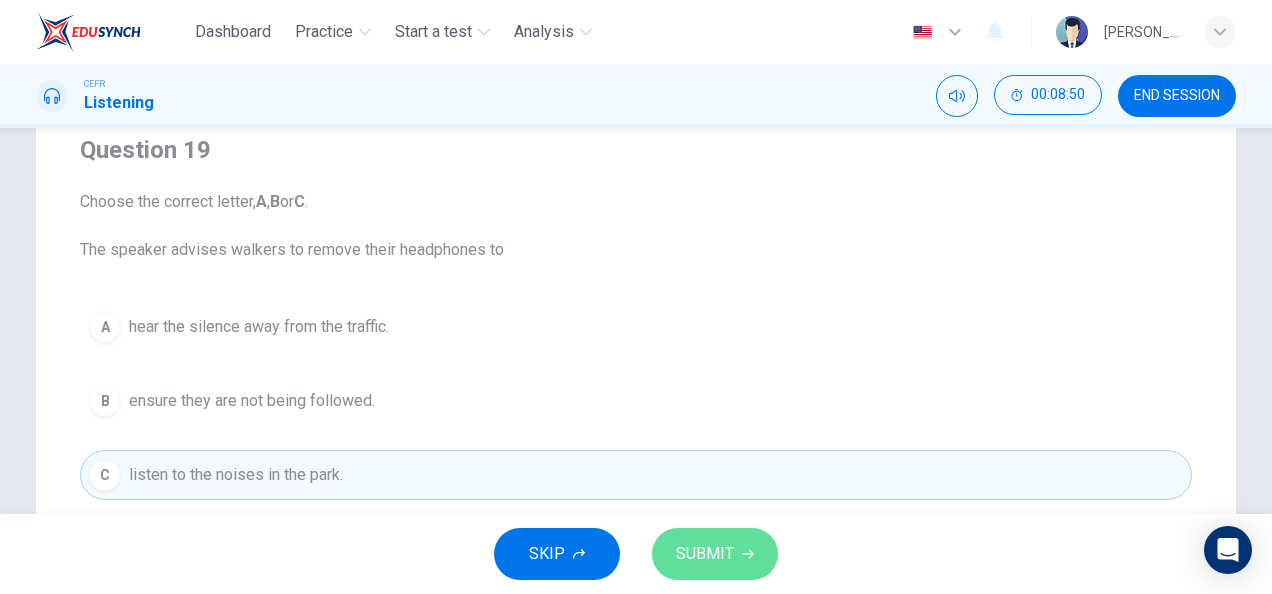 click on "SUBMIT" at bounding box center [715, 554] 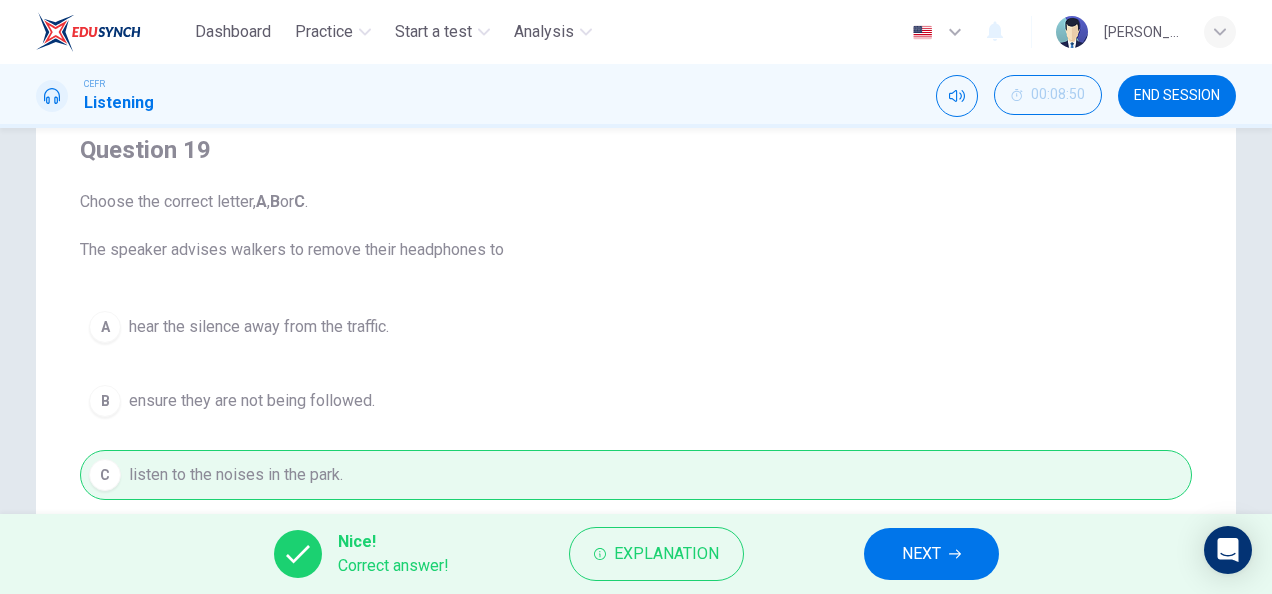 click on "NEXT" at bounding box center [931, 554] 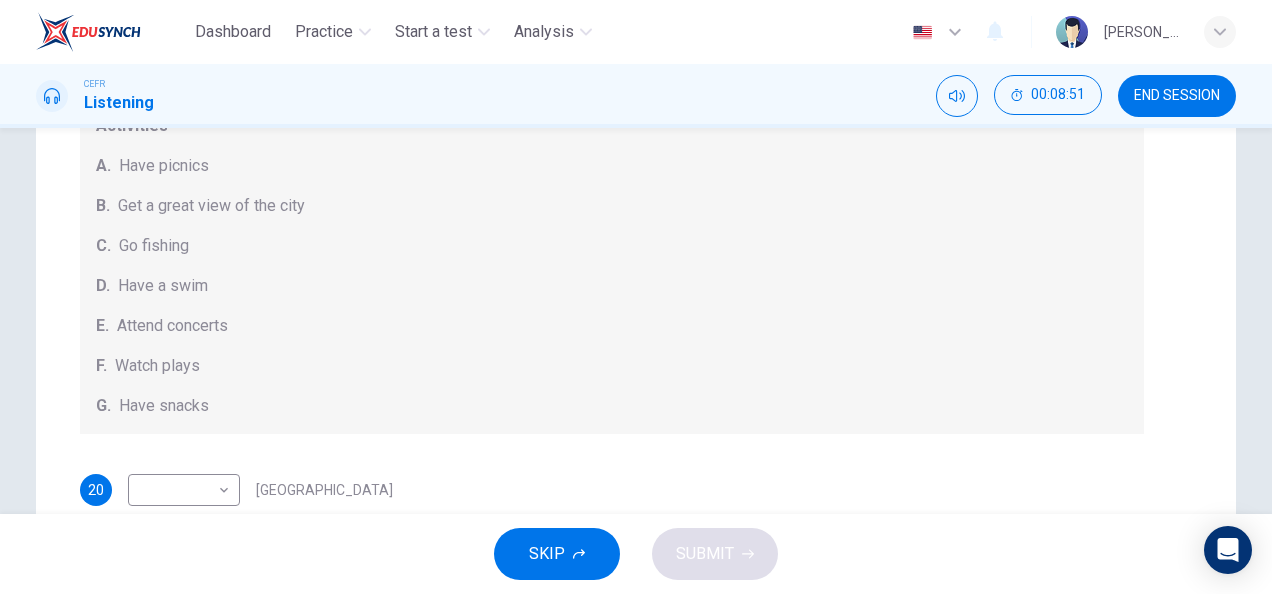 scroll, scrollTop: 201, scrollLeft: 0, axis: vertical 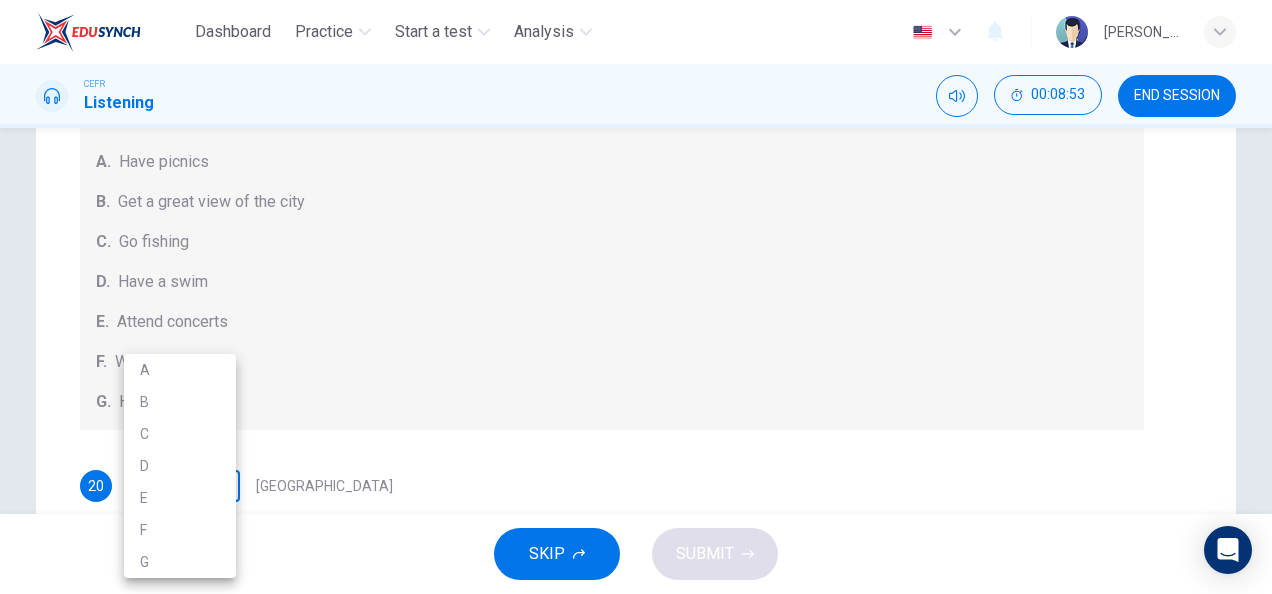 click on "Dashboard Practice Start a test Analysis English en ​ [PERSON_NAME] IZZATI [PERSON_NAME] CEFR Listening 00:08:53 END SESSION Question Passage Questions 20 - 24 Which activity can be done at each of the following locations on the heath? Choose  FIVE  answers below and select the correct letter,  A-G , next to the questions. Activities A. Have picnics B. Get a great view of the city C. Go fishing D. Have a swim E. Attend concerts F. Watch plays G. Have snacks 20 ​ ​ [GEOGRAPHIC_DATA] 21 ​ ​ grassy slopes 22 ​ ​ open-air stage 23 ​ ​ ponds 24 ​ ​ [GEOGRAPHIC_DATA] Audio Tour 05m 13s SKIP SUBMIT EduSynch - Online Language Proficiency Testing
Dashboard Practice Start a test Analysis Notifications © Copyright  2025 A B C D E F G" at bounding box center (636, 297) 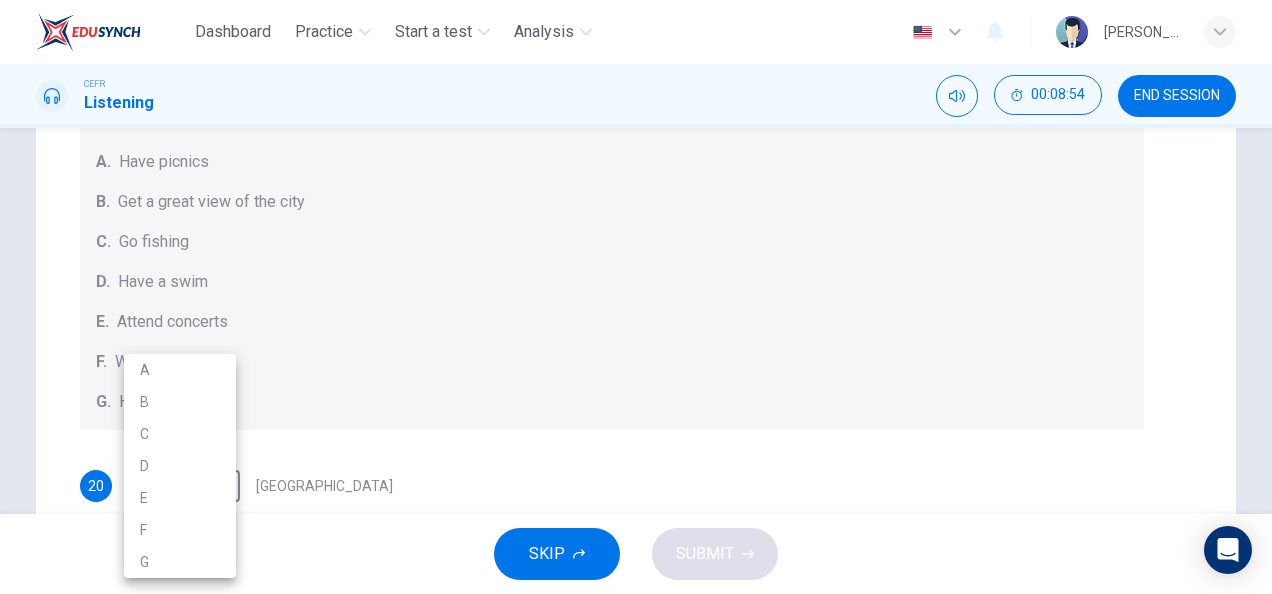 click on "G" at bounding box center (180, 562) 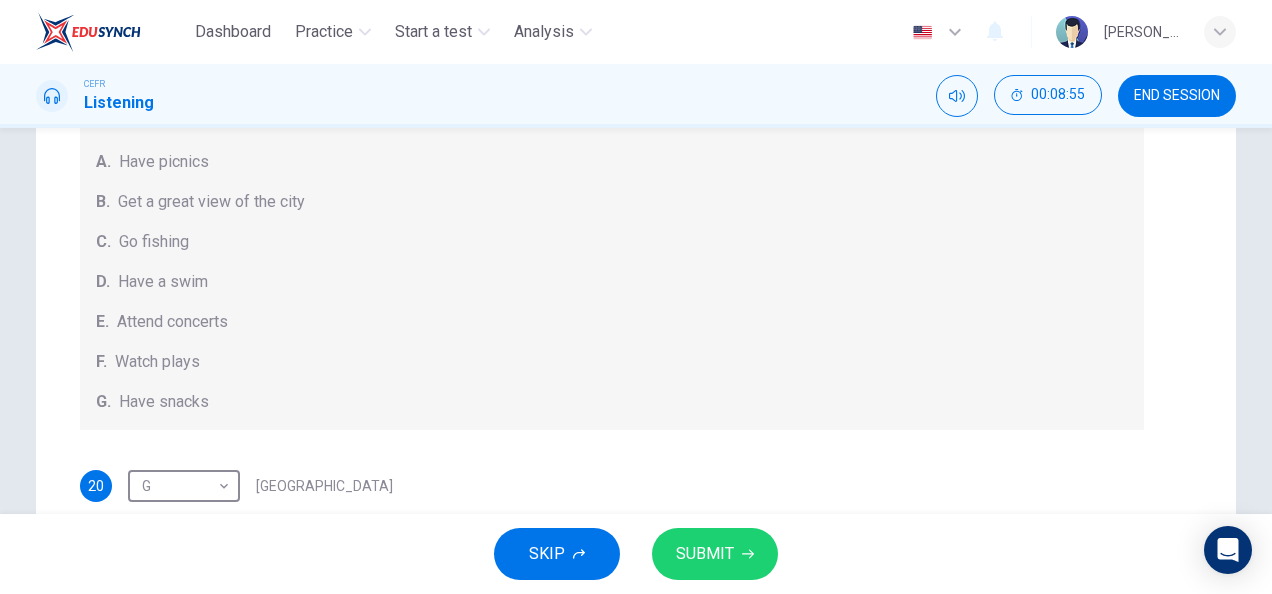 scroll, scrollTop: 204, scrollLeft: 0, axis: vertical 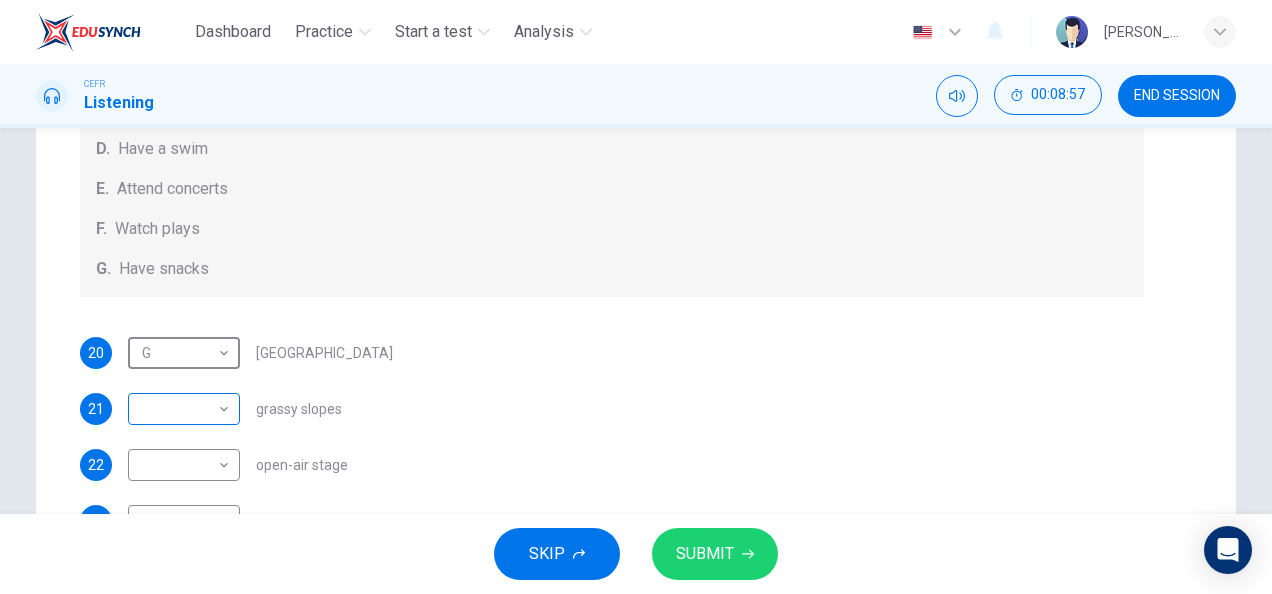 click on "Dashboard Practice Start a test Analysis English en ​ [PERSON_NAME] IZZATI [PERSON_NAME] CEFR Listening 00:08:57 END SESSION Question Passage Questions 20 - 24 Which activity can be done at each of the following locations on the heath? Choose  FIVE  answers below and select the correct letter,  A-G , next to the questions. Activities A. Have picnics B. Get a great view of the city C. Go fishing D. Have a swim E. Attend concerts F. Watch plays G. Have snacks 20 G G ​ [GEOGRAPHIC_DATA] 21 ​ ​ grassy slopes 22 ​ ​ open-air stage 23 ​ ​ ponds 24 ​ ​ [GEOGRAPHIC_DATA] Audio Tour 05m 13s SKIP SUBMIT EduSynch - Online Language Proficiency Testing
Dashboard Practice Start a test Analysis Notifications © Copyright  2025" at bounding box center [636, 297] 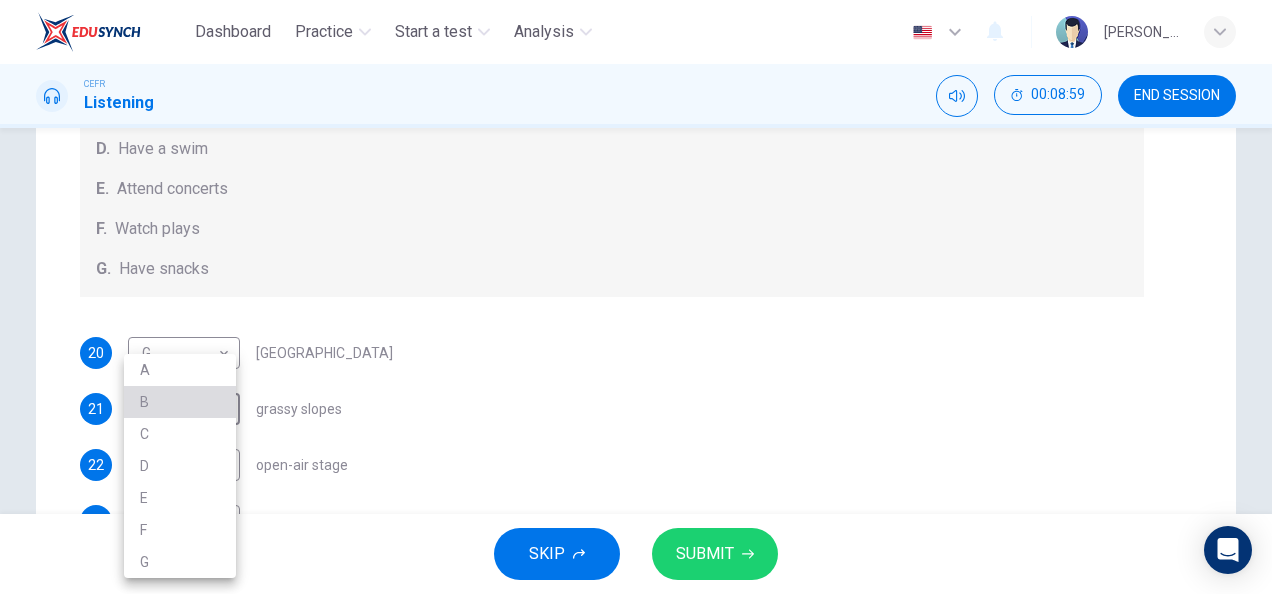 click on "B" at bounding box center (180, 402) 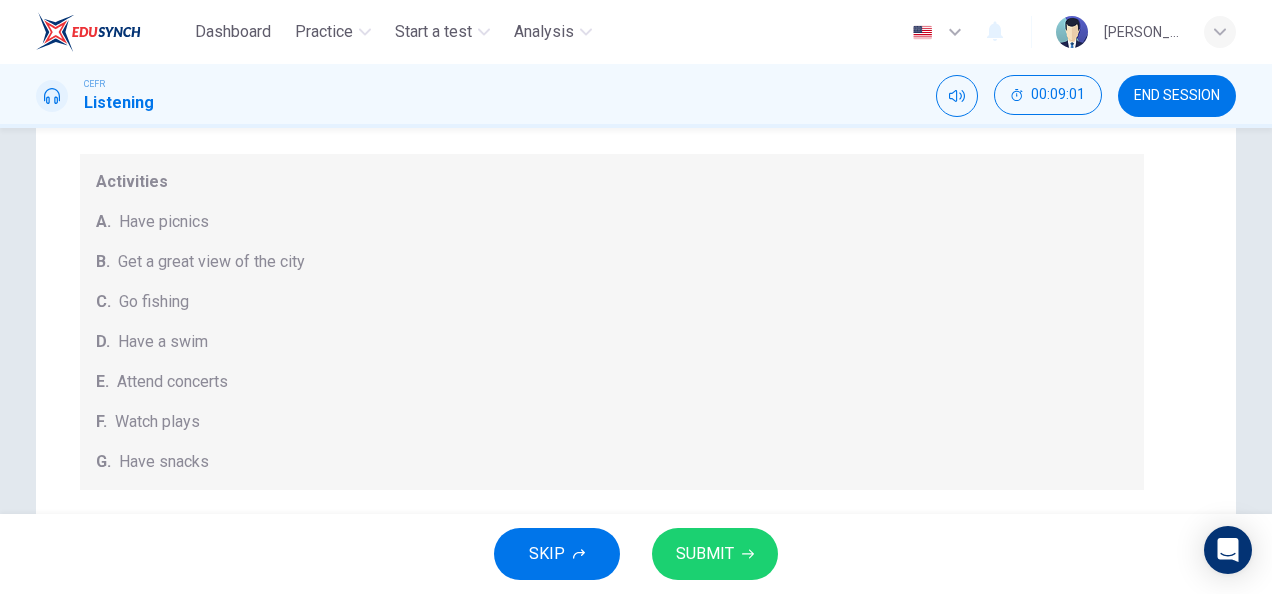 scroll, scrollTop: 170, scrollLeft: 0, axis: vertical 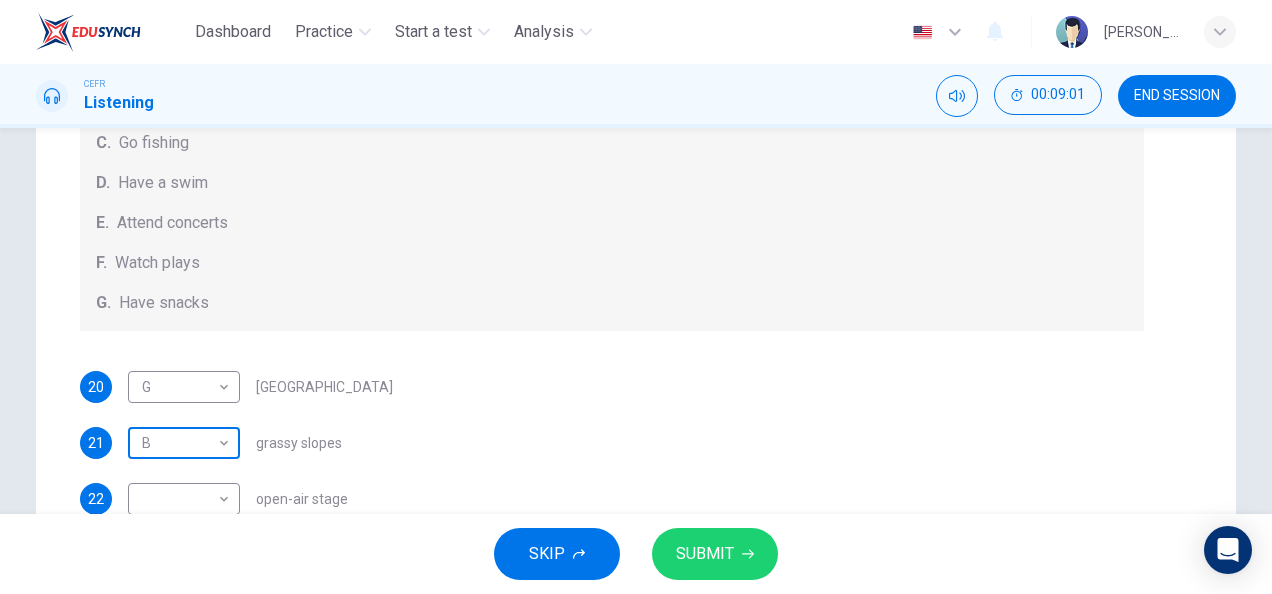 click on "Dashboard Practice Start a test Analysis English en ​ [PERSON_NAME] IZZATI [PERSON_NAME] CEFR Listening 00:09:01 END SESSION Question Passage Questions 20 - 24 Which activity can be done at each of the following locations on the heath? Choose  FIVE  answers below and select the correct letter,  A-G , next to the questions. Activities A. Have picnics B. Get a great view of the city C. Go fishing D. Have a swim E. Attend concerts F. Watch plays G. Have snacks 20 G G ​ [GEOGRAPHIC_DATA] 21 B B ​ grassy slopes 22 ​ ​ open-air stage 23 ​ ​ ponds 24 ​ ​ [GEOGRAPHIC_DATA] Audio Tour 05m 13s SKIP SUBMIT EduSynch - Online Language Proficiency Testing
Dashboard Practice Start a test Analysis Notifications © Copyright  2025" at bounding box center (636, 297) 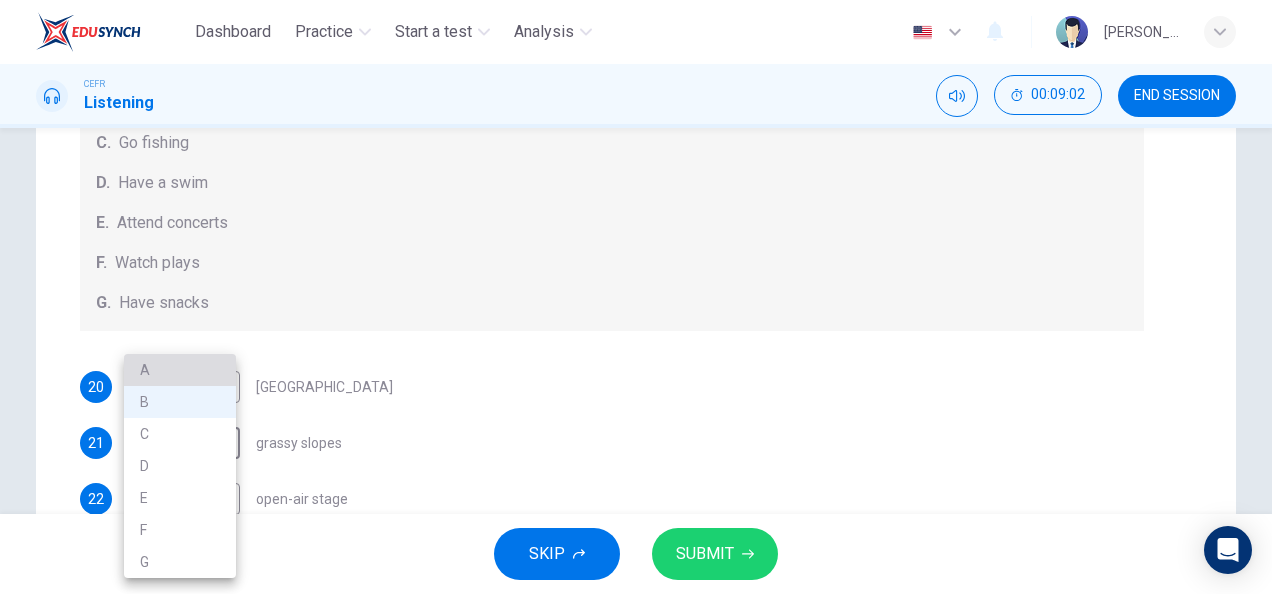 click on "A" at bounding box center [180, 370] 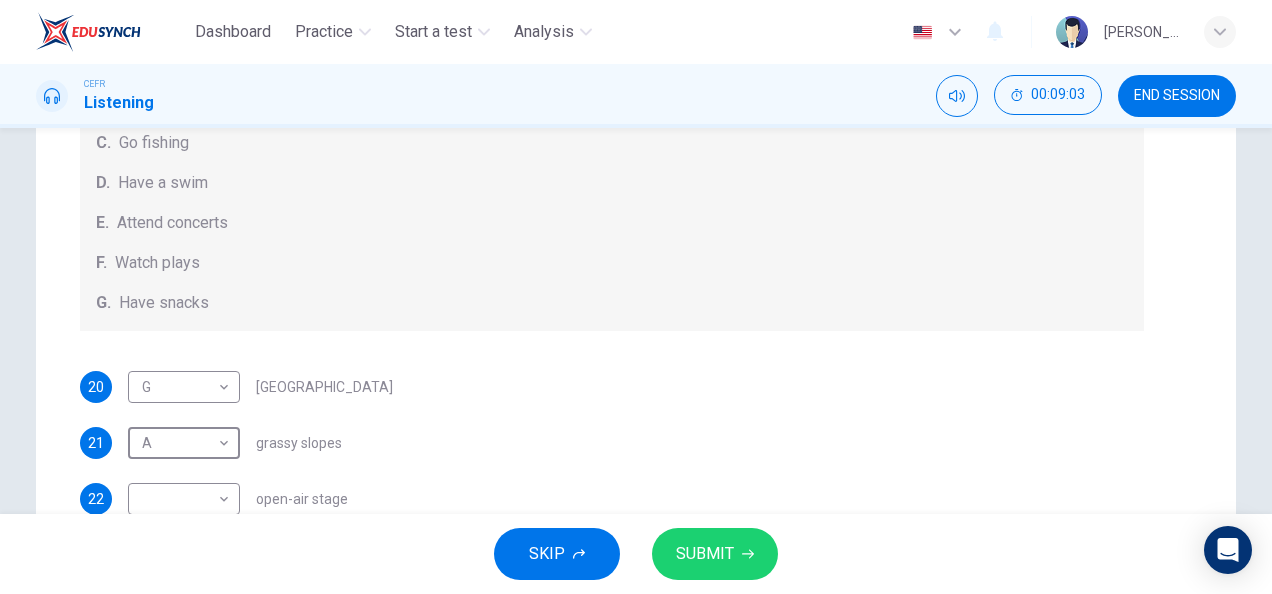scroll, scrollTop: 12, scrollLeft: 0, axis: vertical 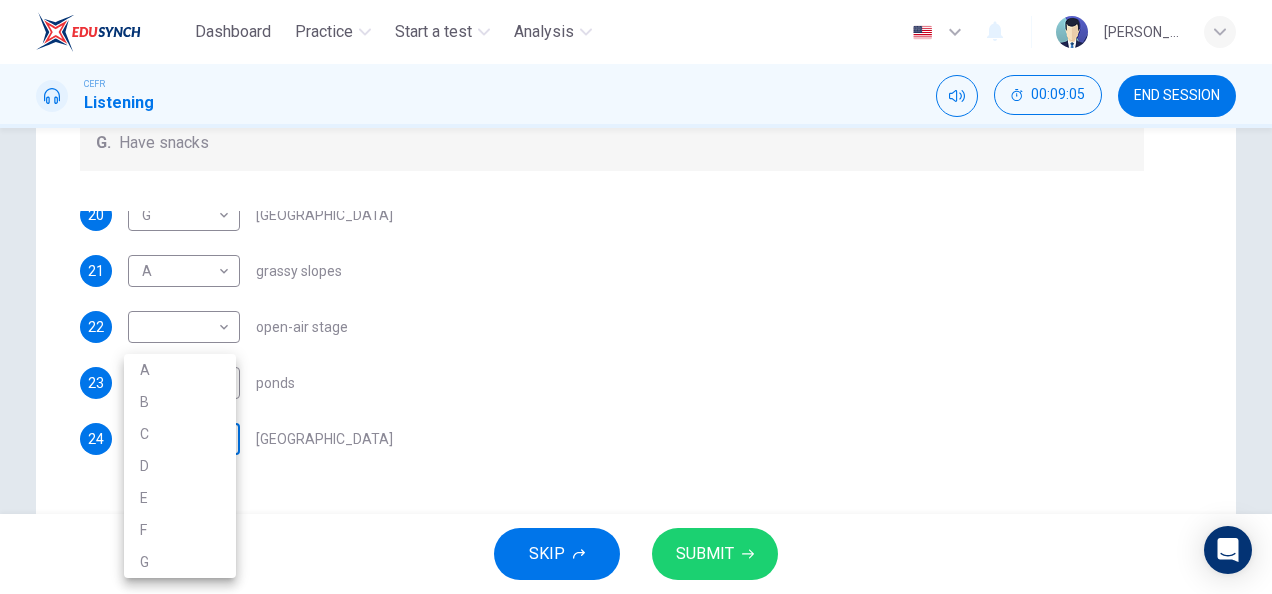 click on "Dashboard Practice Start a test Analysis English en ​ [PERSON_NAME] IZZATI [PERSON_NAME] CEFR Listening 00:09:05 END SESSION Question Passage Questions 20 - 24 Which activity can be done at each of the following locations on the heath? Choose  FIVE  answers below and select the correct letter,  A-G , next to the questions. Activities A. Have picnics B. Get a great view of the city C. Go fishing D. Have a swim E. Attend concerts F. Watch plays G. Have snacks 20 G G ​ [GEOGRAPHIC_DATA] 21 A A ​ grassy slopes 22 ​ ​ open-air stage 23 ​ ​ ponds 24 ​ ​ [GEOGRAPHIC_DATA] [GEOGRAPHIC_DATA] Audio Tour 05m 13s SKIP SUBMIT EduSynch - Online Language Proficiency Testing
Dashboard Practice Start a test Analysis Notifications © Copyright  2025 A B C D E F G" at bounding box center [636, 297] 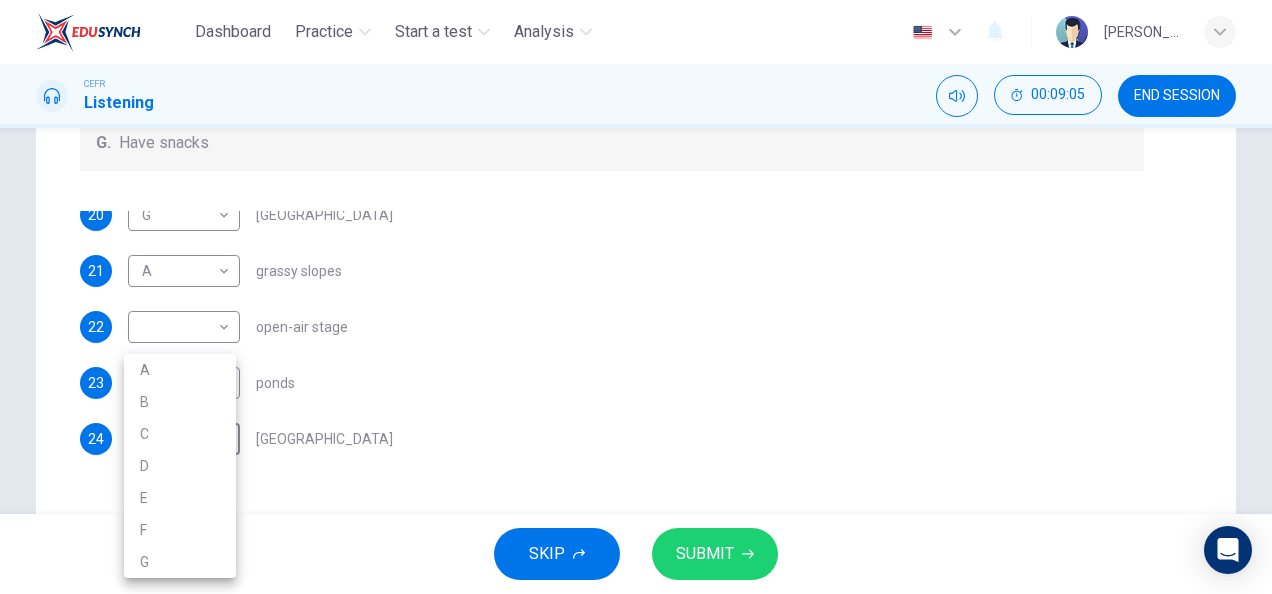 click on "B" at bounding box center (180, 402) 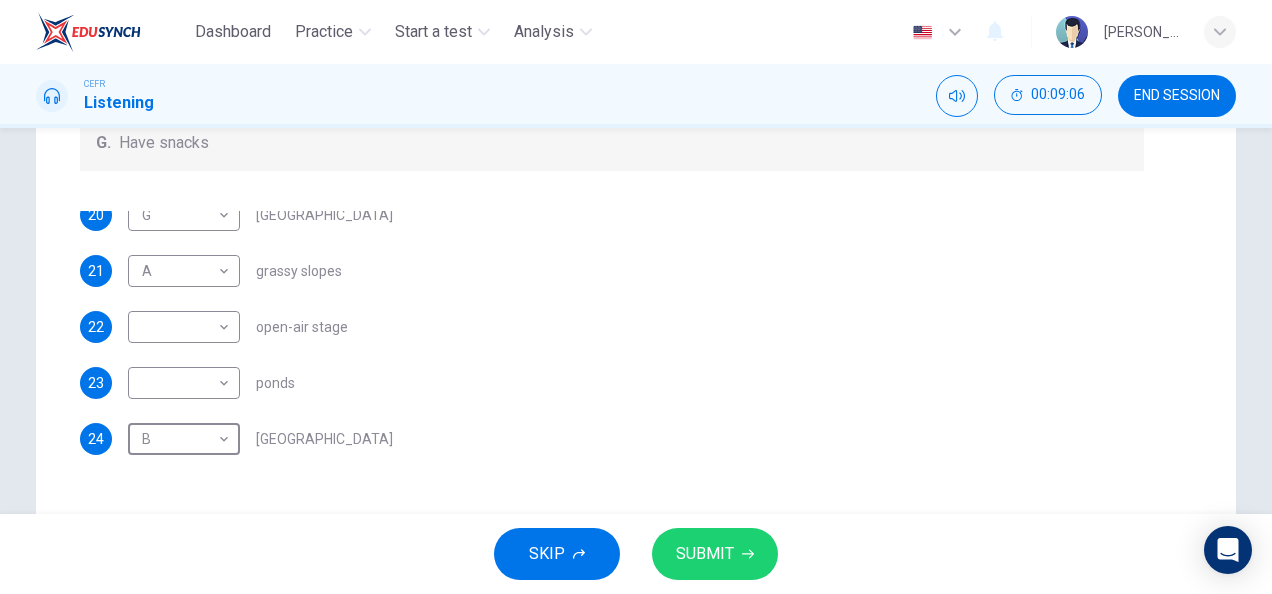 scroll, scrollTop: 0, scrollLeft: 0, axis: both 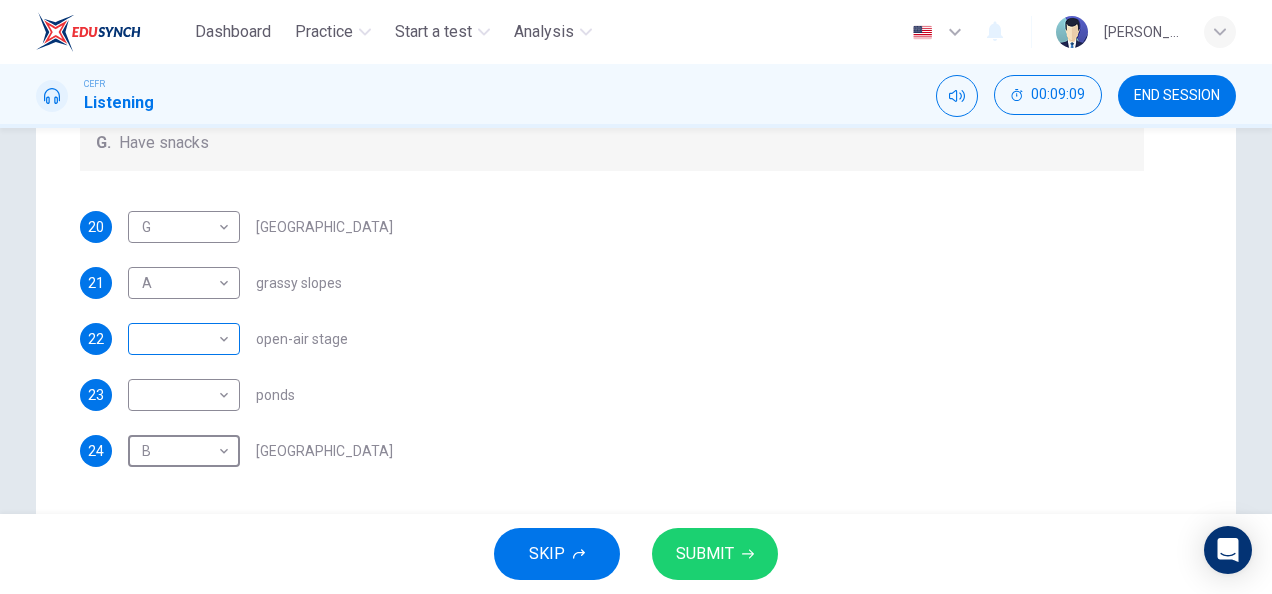 click on "Dashboard Practice Start a test Analysis English en ​ [PERSON_NAME] IZZATI [PERSON_NAME] CEFR Listening 00:09:09 END SESSION Question Passage Questions 20 - 24 Which activity can be done at each of the following locations on the heath? Choose  FIVE  answers below and select the correct letter,  A-G , next to the questions. Activities A. Have picnics B. Get a great view of the city C. Go fishing D. Have a swim E. Attend concerts F. Watch plays G. Have snacks 20 G G ​ [GEOGRAPHIC_DATA] 21 A A ​ grassy slopes 22 ​ ​ open-air stage 23 ​ ​ ponds 24 B B ​ [GEOGRAPHIC_DATA] Audio Tour 05m 13s SKIP SUBMIT EduSynch - Online Language Proficiency Testing
Dashboard Practice Start a test Analysis Notifications © Copyright  2025" at bounding box center [636, 297] 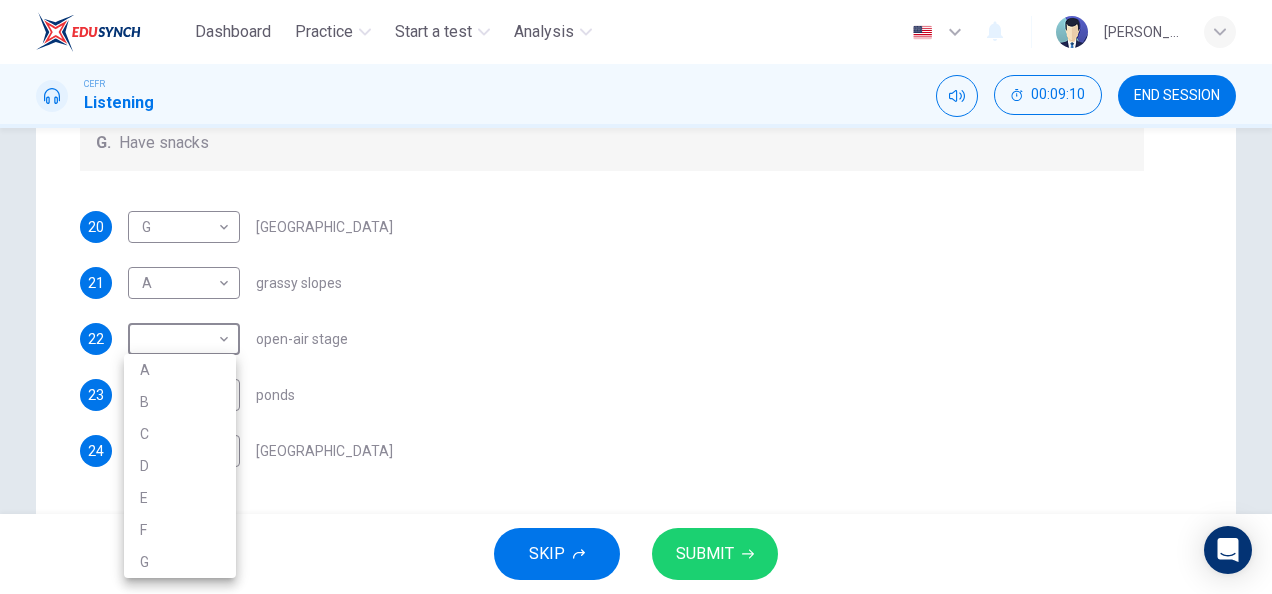 click on "E" at bounding box center [180, 498] 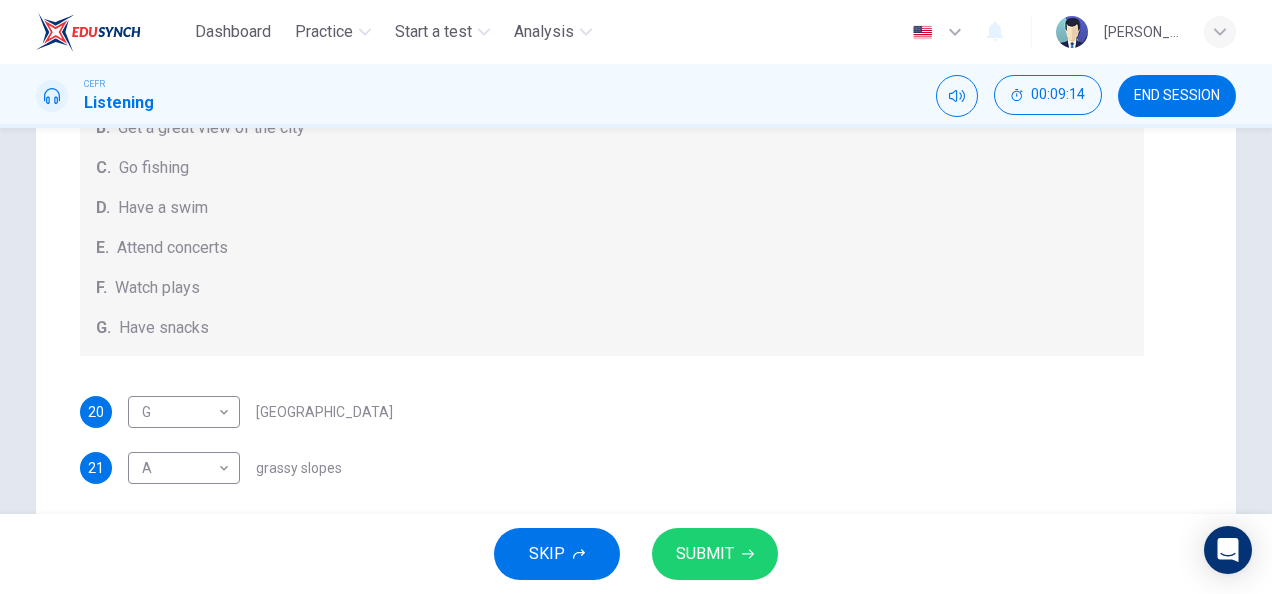 scroll, scrollTop: 204, scrollLeft: 0, axis: vertical 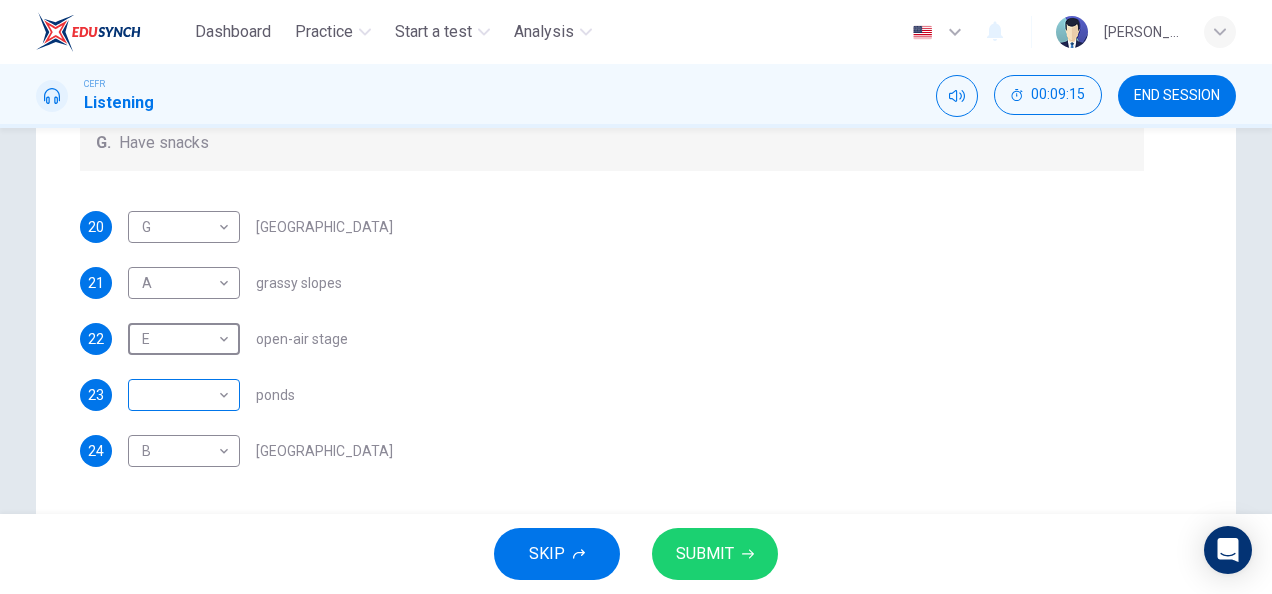 click on "Dashboard Practice Start a test Analysis English en ​ [PERSON_NAME] IZZATI [PERSON_NAME] CEFR Listening 00:09:15 END SESSION Question Passage Questions 20 - 24 Which activity can be done at each of the following locations on the heath? Choose  FIVE  answers below and select the correct letter,  A-G , next to the questions. Activities A. Have picnics B. Get a great view of the city C. Go fishing D. Have a swim E. Attend concerts F. Watch plays G. Have snacks 20 G G ​ [GEOGRAPHIC_DATA] 21 A A ​ grassy slopes 22 E E ​ open-air stage 23 ​ ​ ponds 24 B B ​ [GEOGRAPHIC_DATA] Audio Tour 05m 13s SKIP SUBMIT EduSynch - Online Language Proficiency Testing
Dashboard Practice Start a test Analysis Notifications © Copyright  2025" at bounding box center [636, 297] 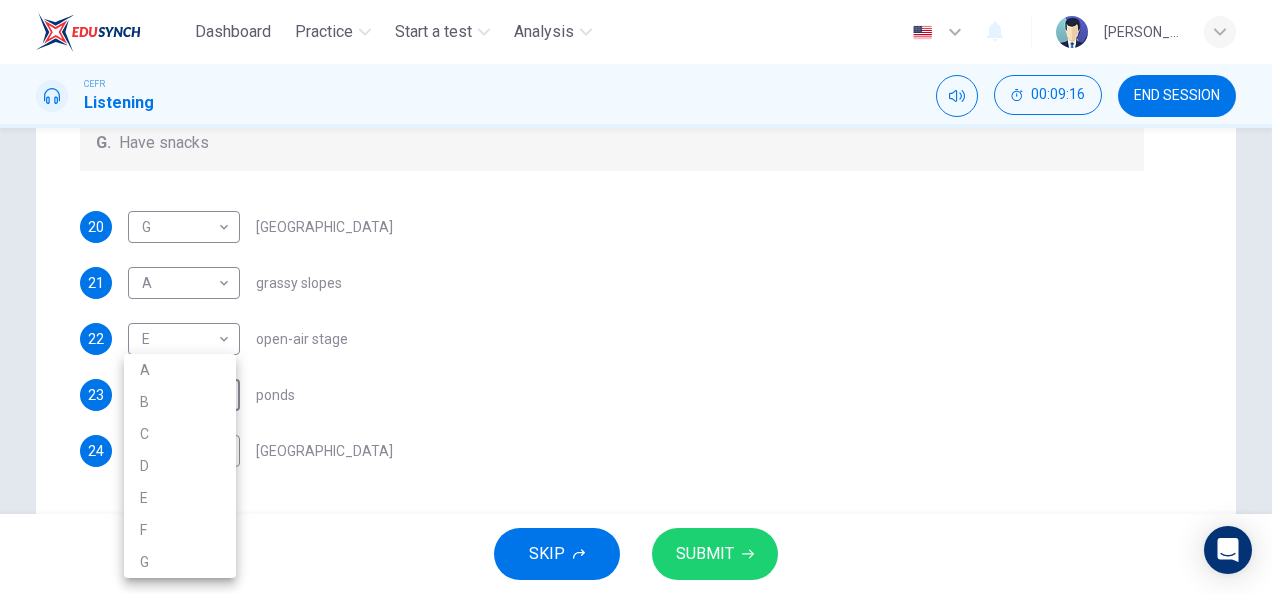 click on "D" at bounding box center [180, 466] 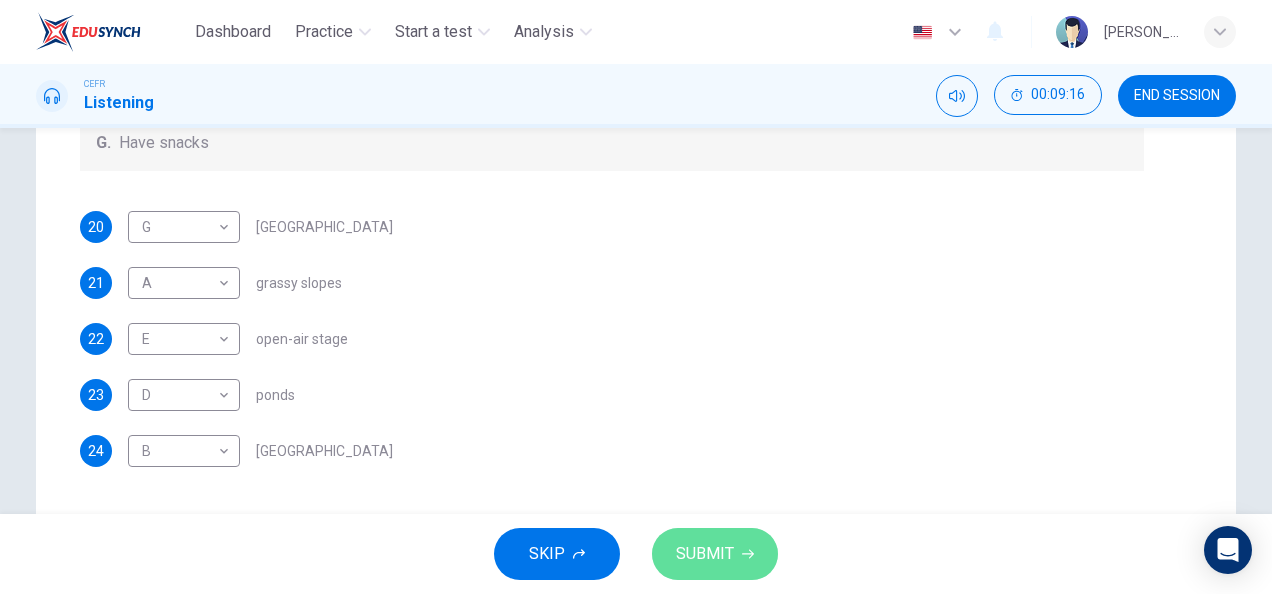 click on "SUBMIT" at bounding box center [705, 554] 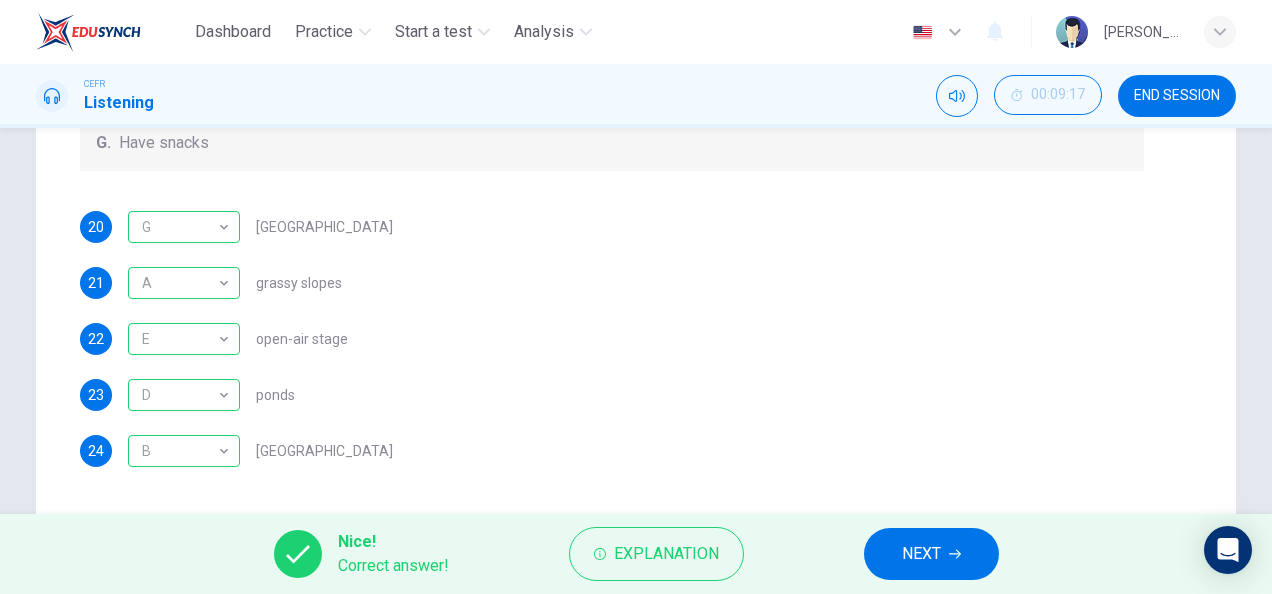 click on "NEXT" at bounding box center (921, 554) 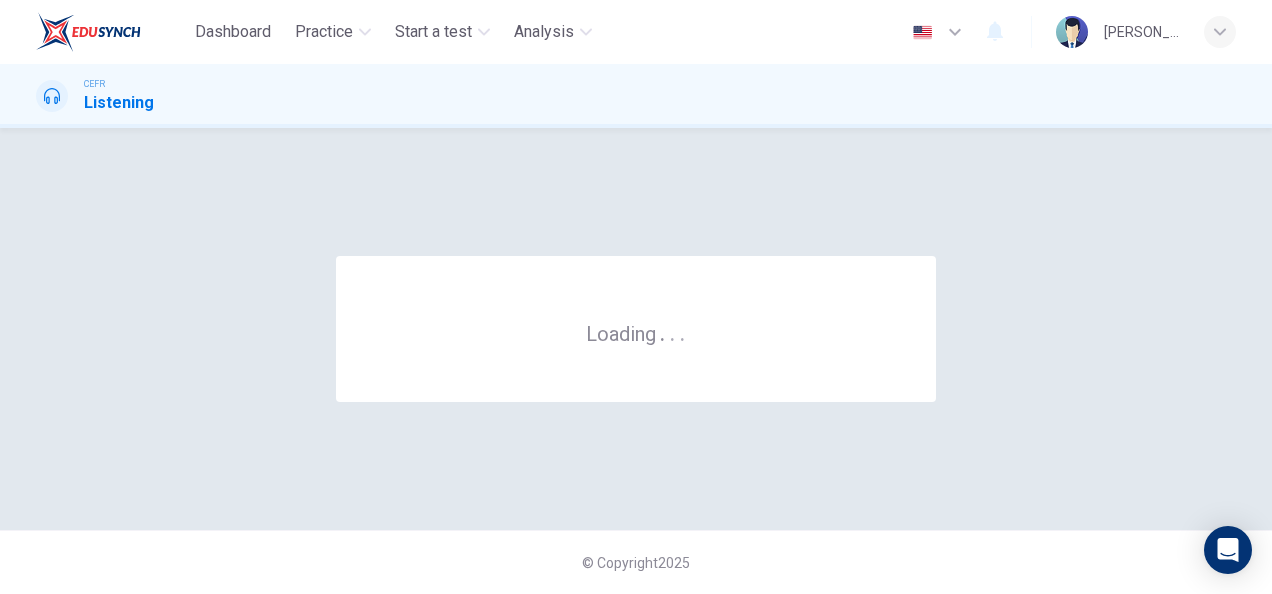 scroll, scrollTop: 0, scrollLeft: 0, axis: both 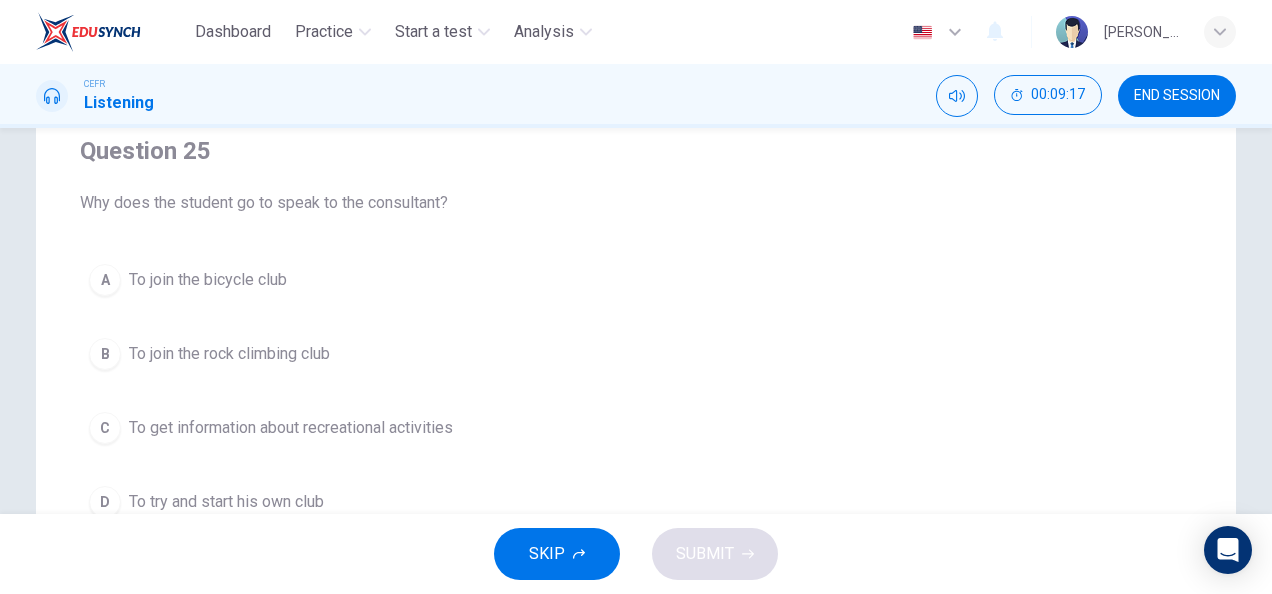 click on "A To join the bicycle club B To join the rock climbing club C To get information about recreational activities D To try and start his own club" at bounding box center (636, 391) 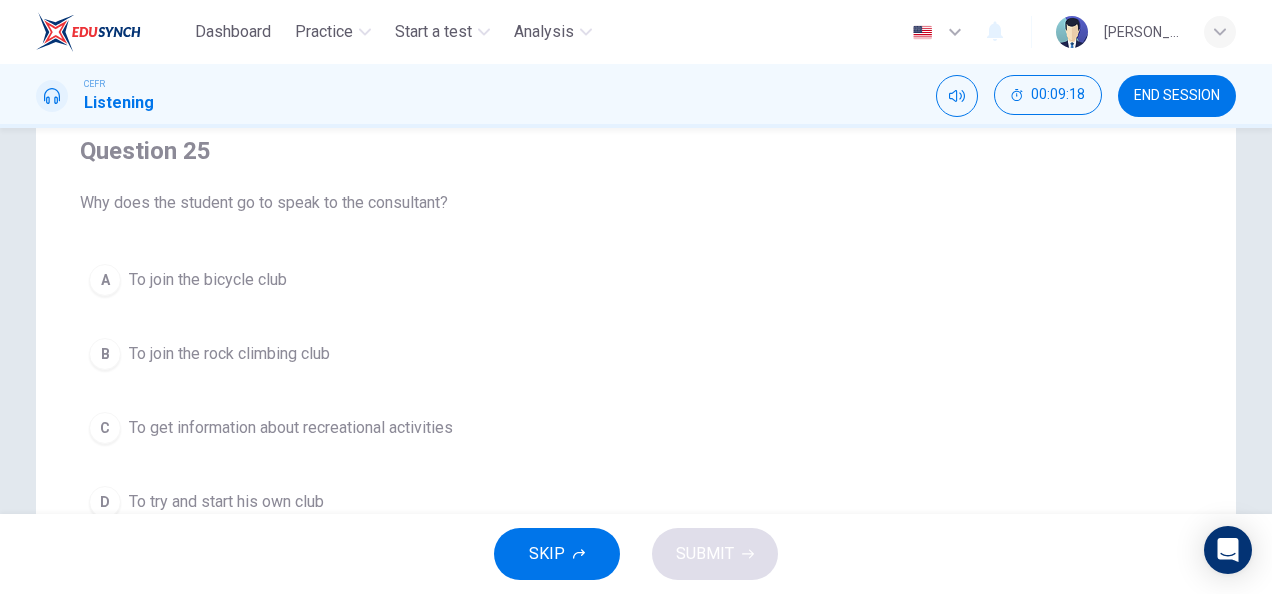 scroll, scrollTop: 29, scrollLeft: 0, axis: vertical 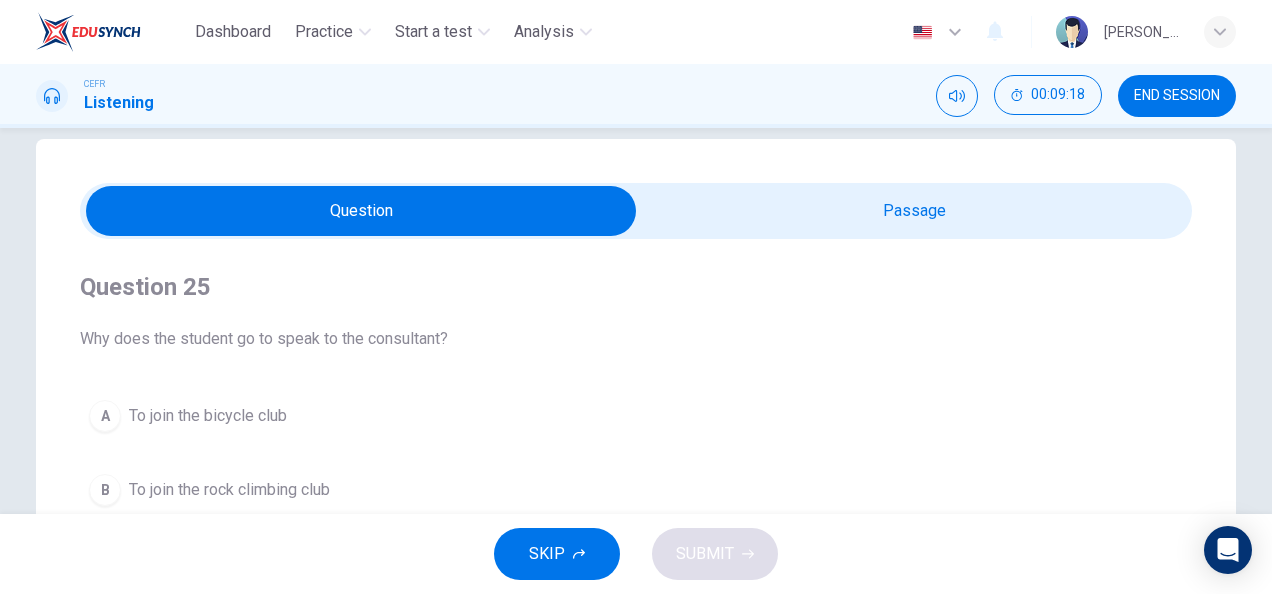 click at bounding box center [361, 211] 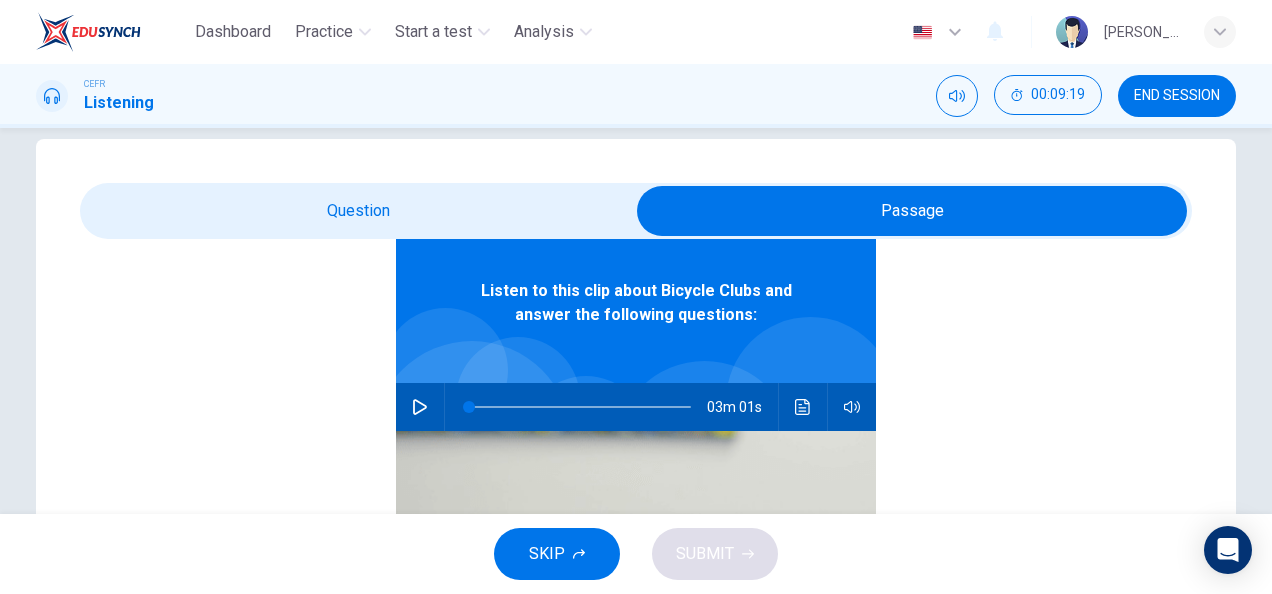scroll, scrollTop: 109, scrollLeft: 0, axis: vertical 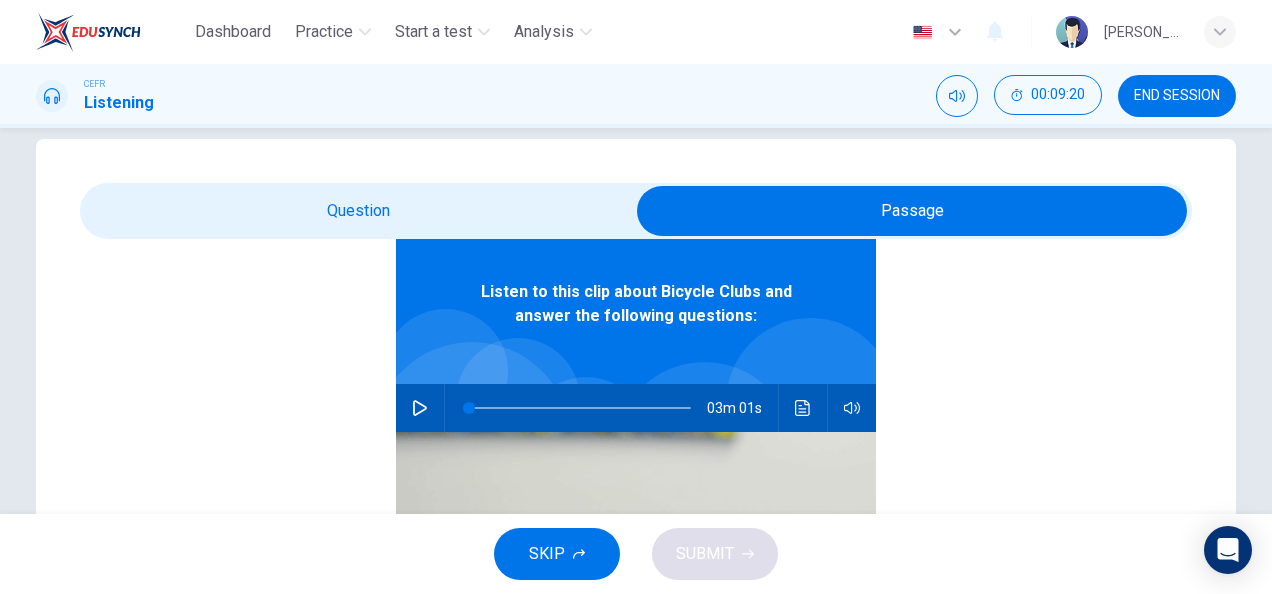 click at bounding box center [420, 408] 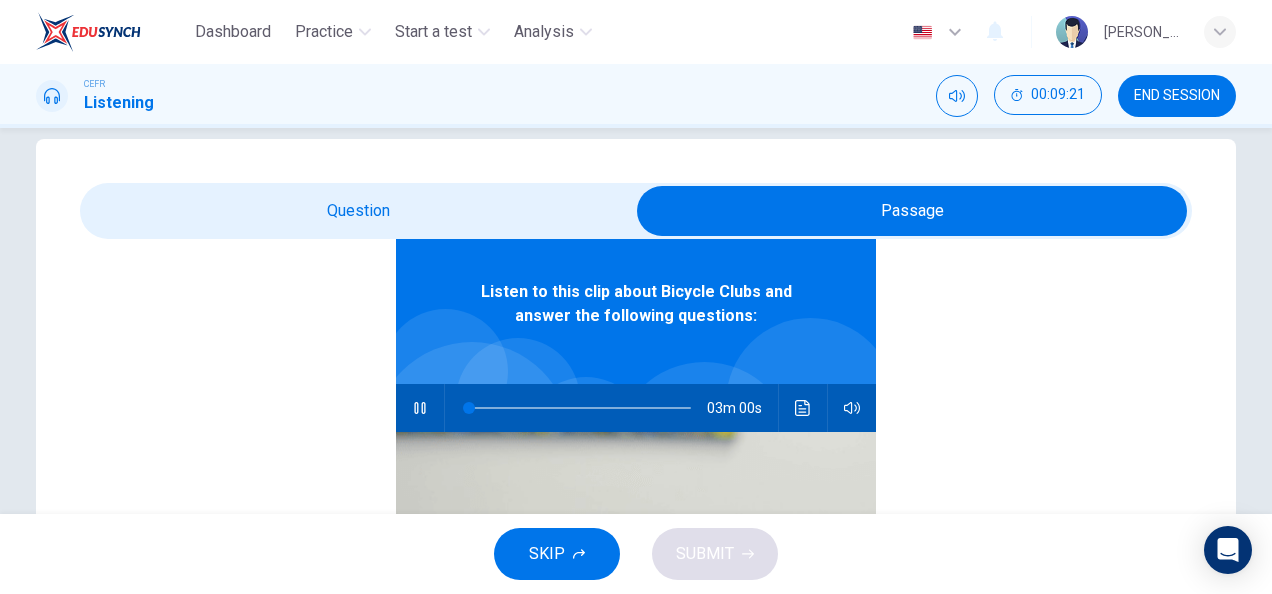 type on "1" 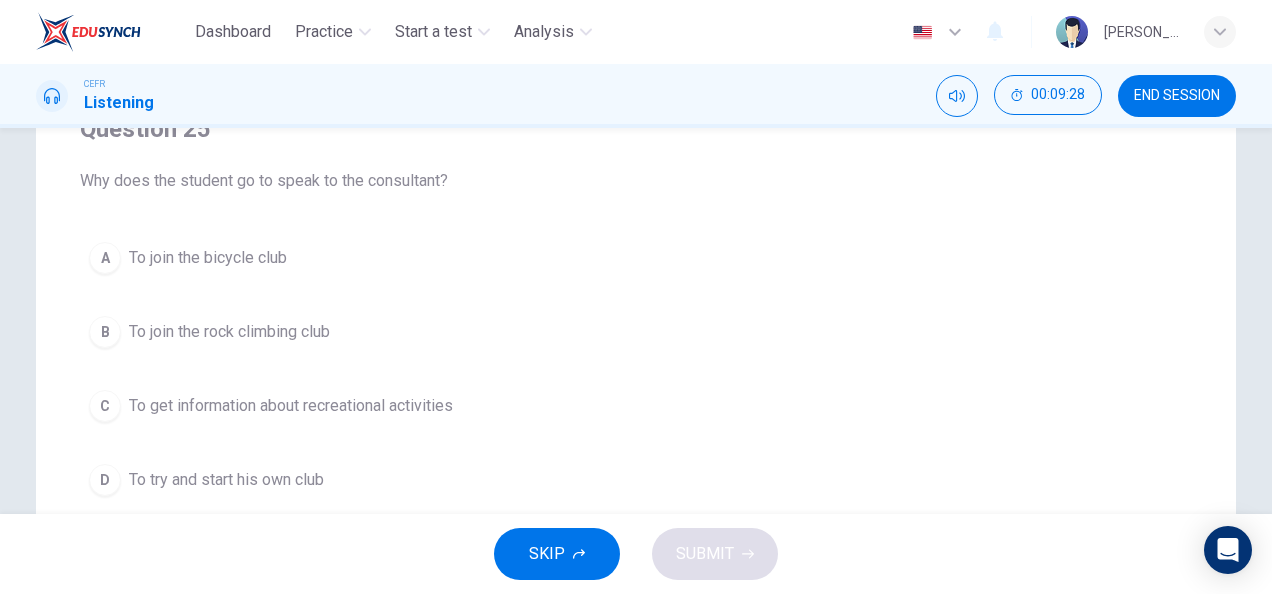 scroll, scrollTop: 186, scrollLeft: 0, axis: vertical 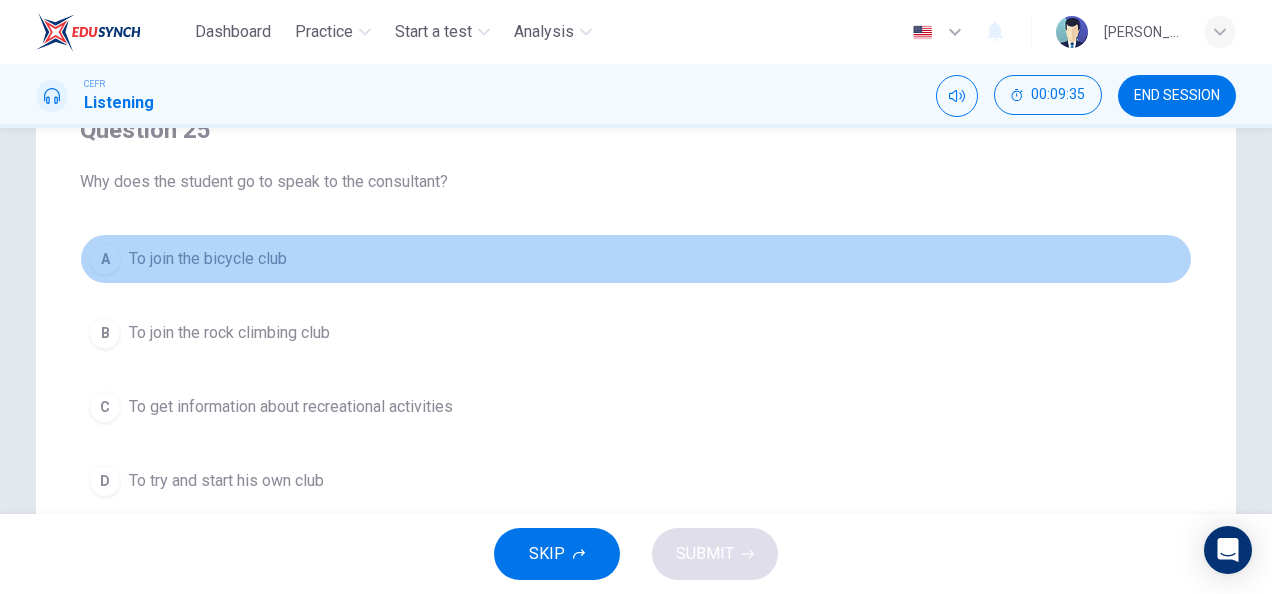 click on "To join the bicycle club" at bounding box center [208, 259] 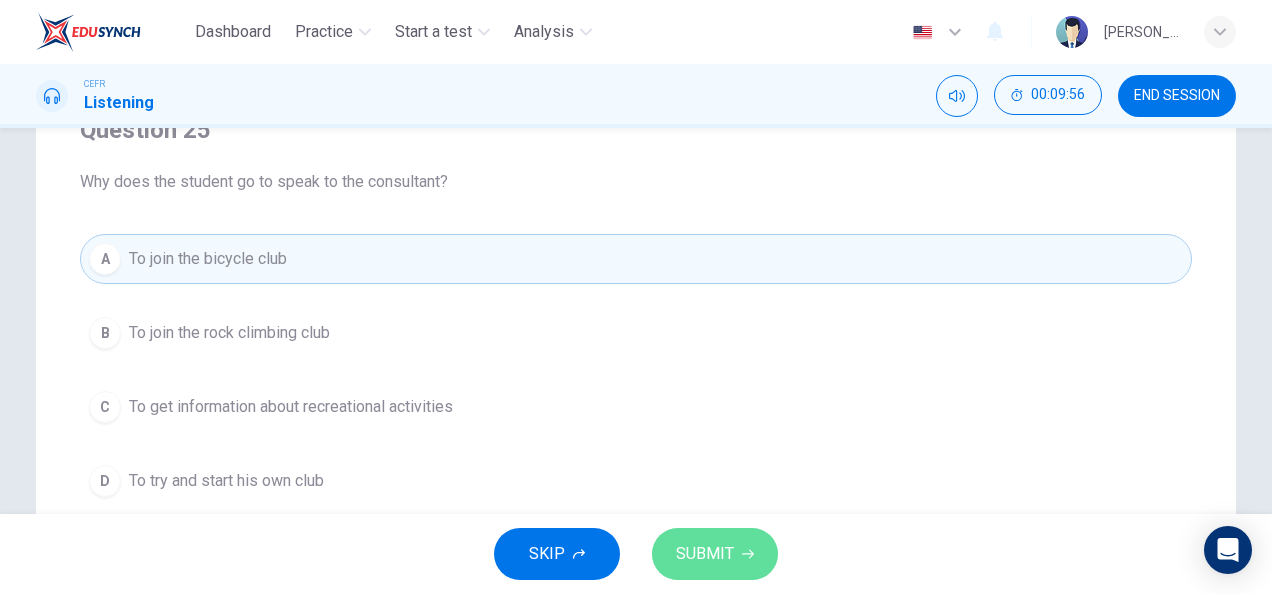 click on "SUBMIT" at bounding box center [715, 554] 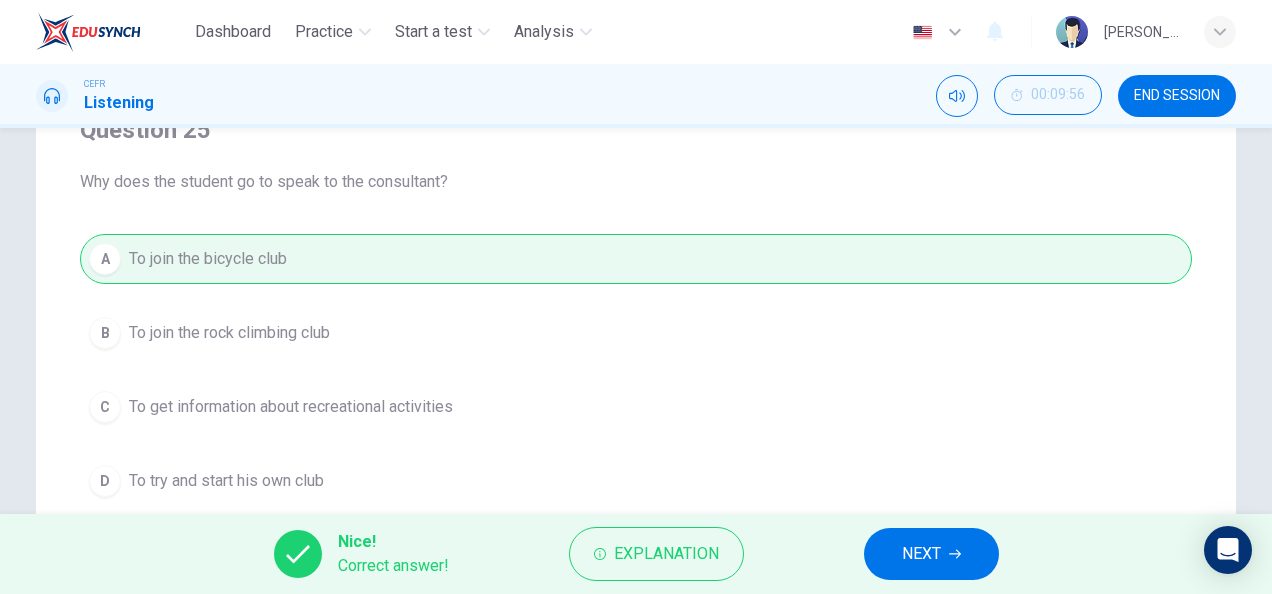 click on "NEXT" at bounding box center [931, 554] 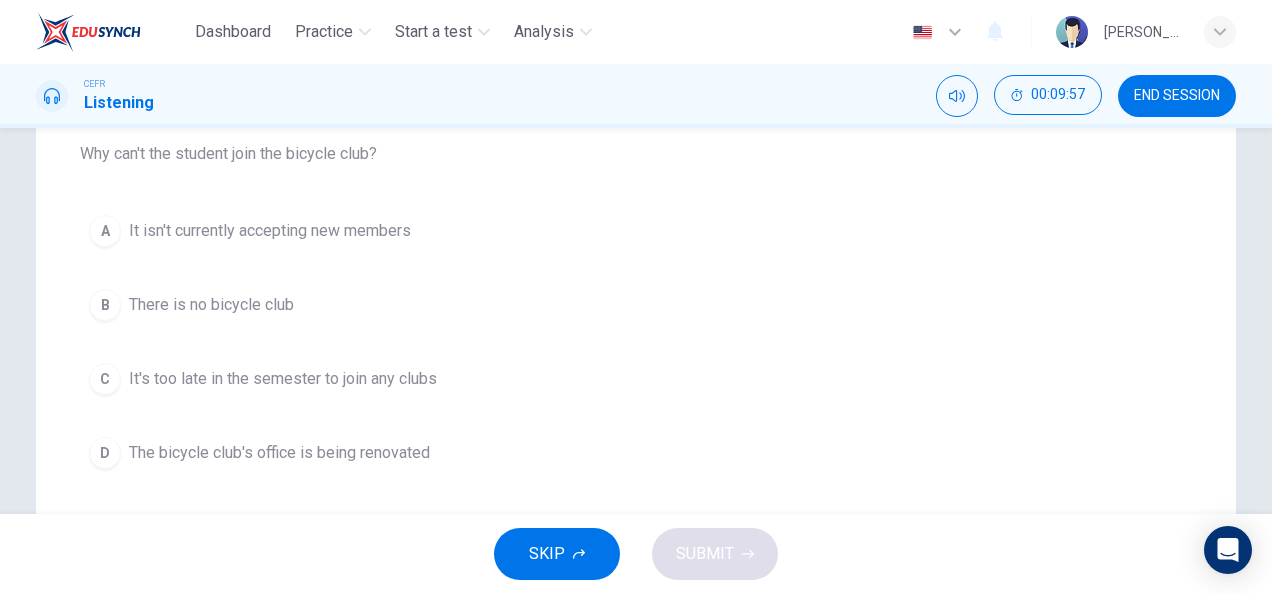 scroll, scrollTop: 216, scrollLeft: 0, axis: vertical 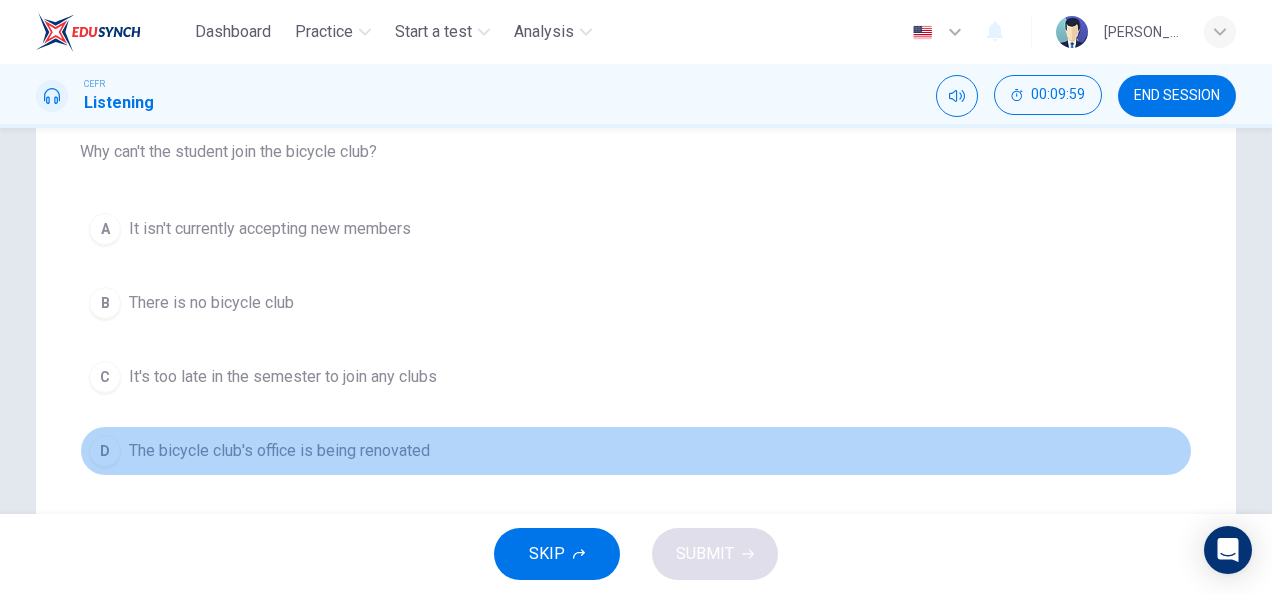 click on "The bicycle club's office is being renovated" at bounding box center [279, 451] 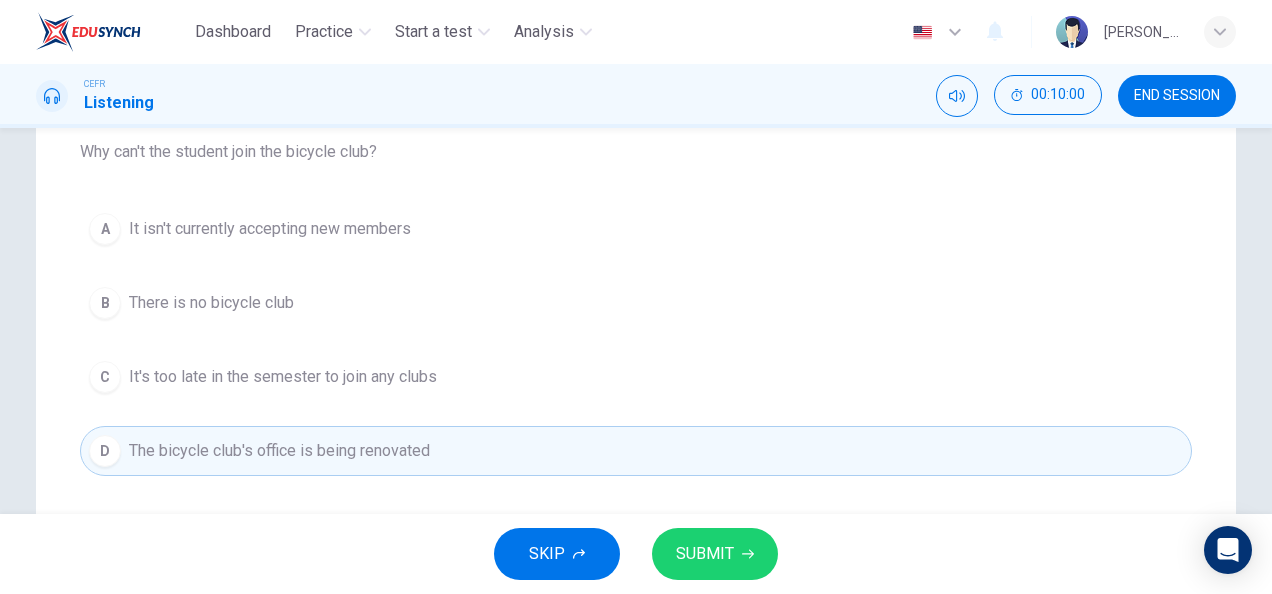 click on "SUBMIT" at bounding box center (715, 554) 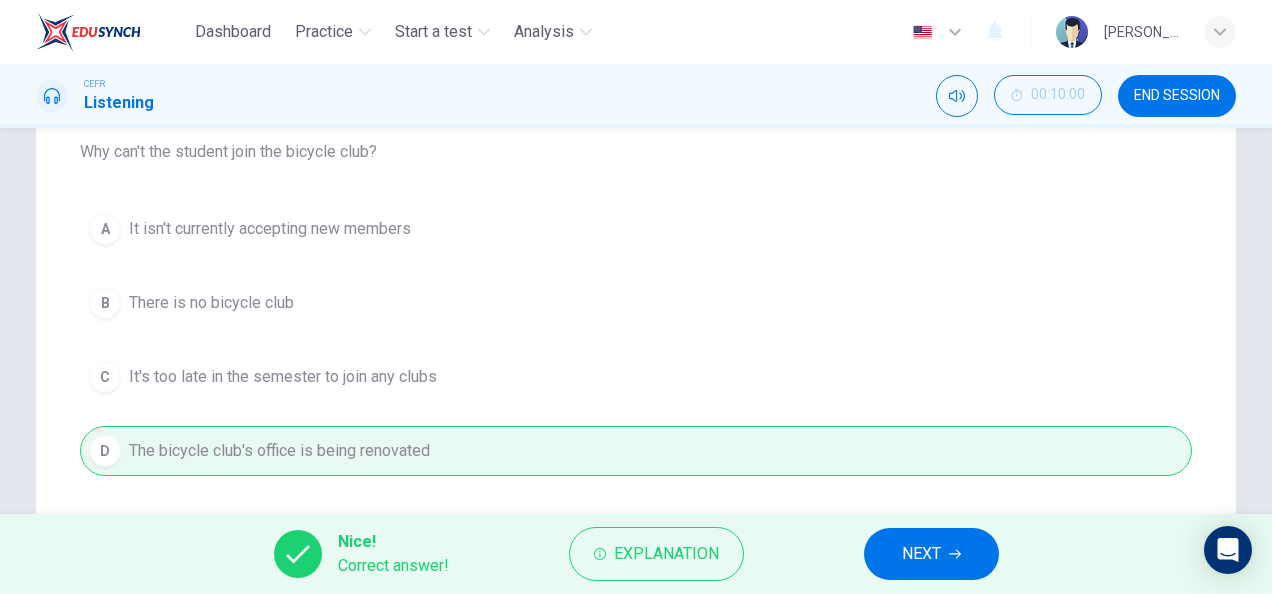 click 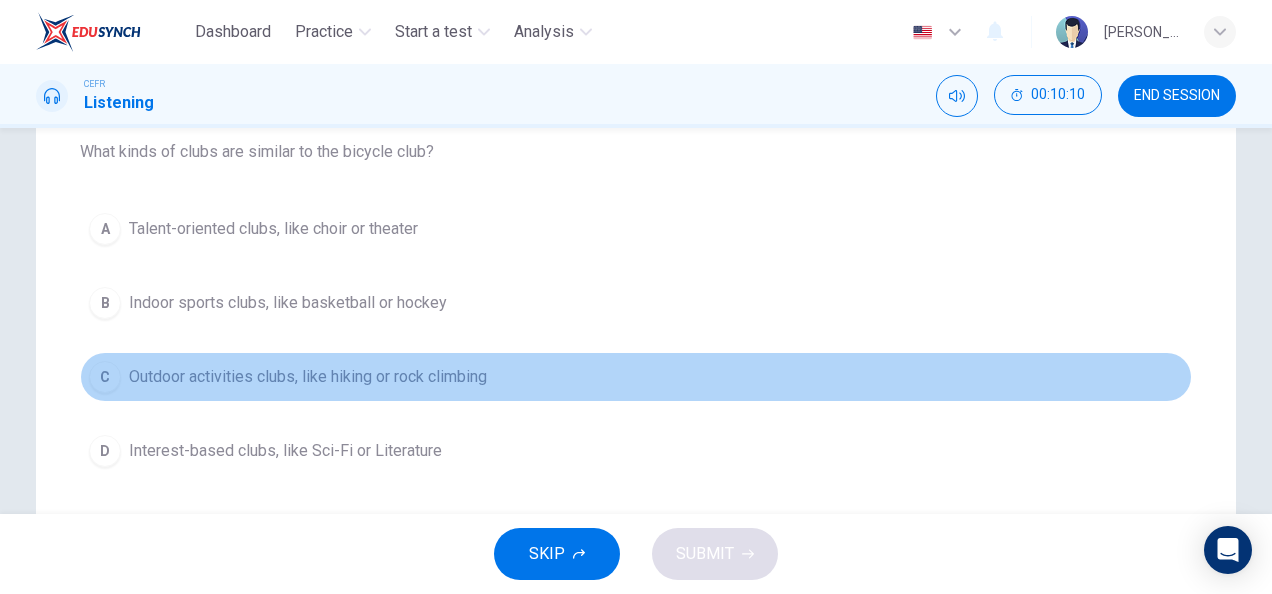 click on "C Outdoor activities clubs, like hiking or rock climbing" at bounding box center [636, 377] 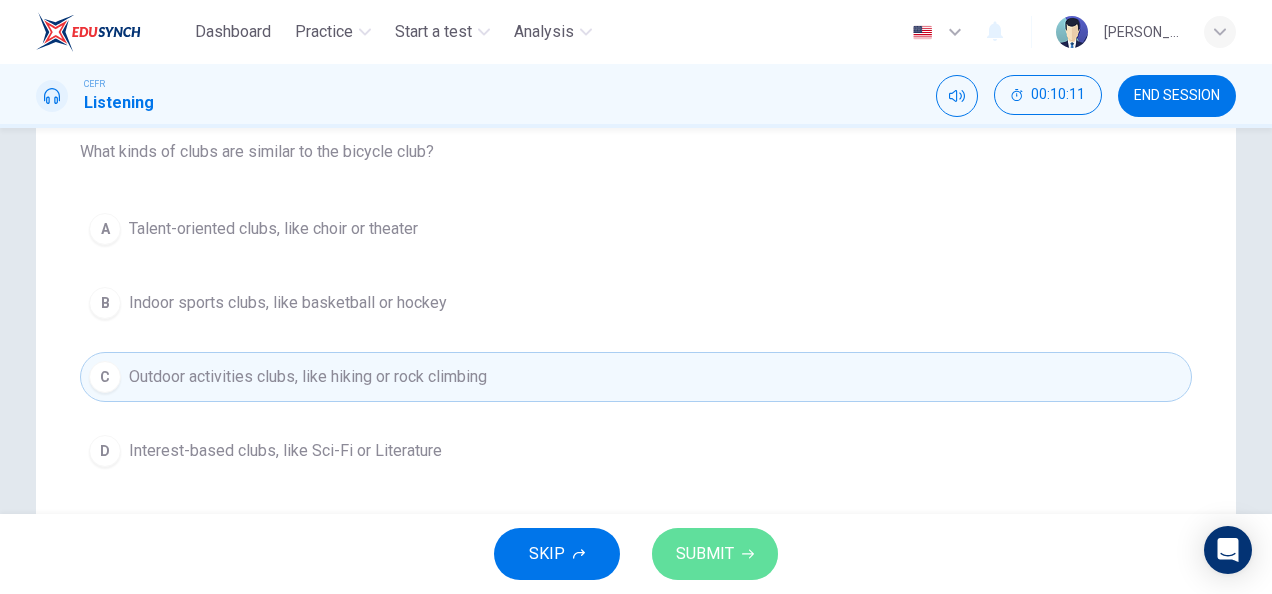 click on "SUBMIT" at bounding box center [705, 554] 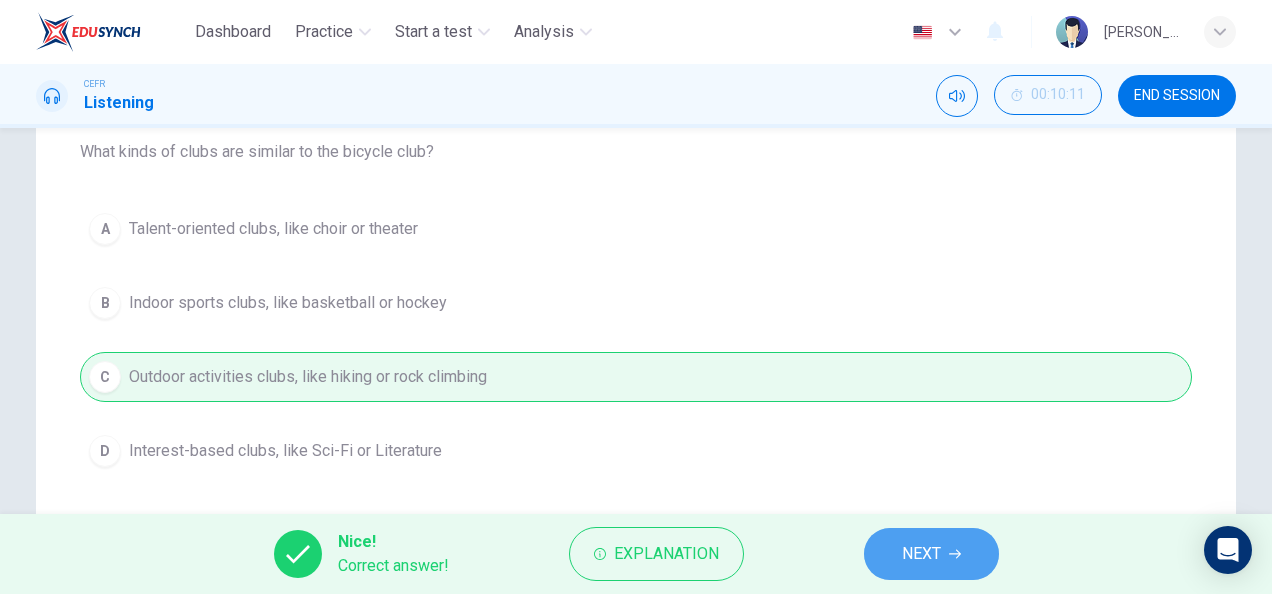 click on "NEXT" at bounding box center (921, 554) 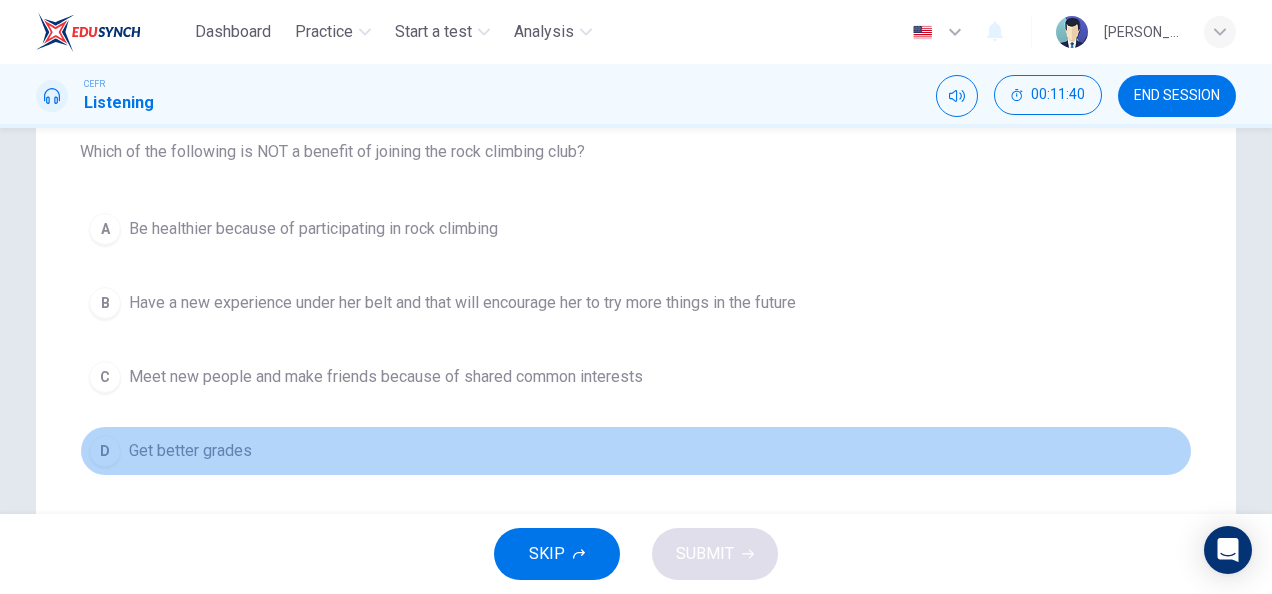 click on "D Get better grades" at bounding box center (636, 451) 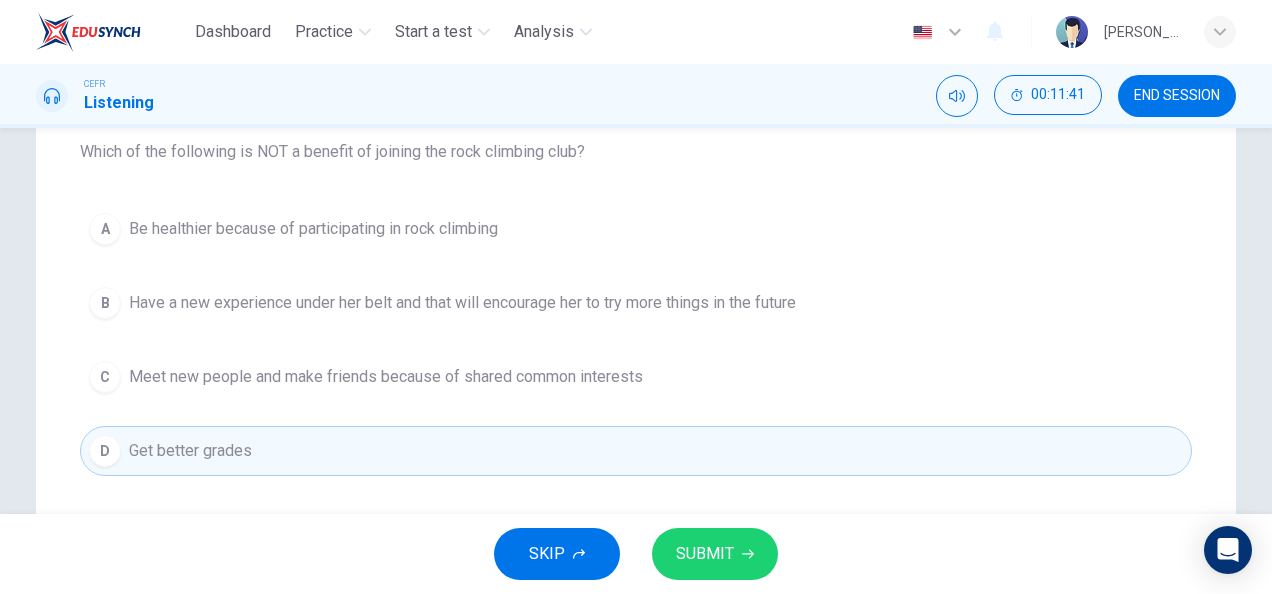click on "SUBMIT" at bounding box center [705, 554] 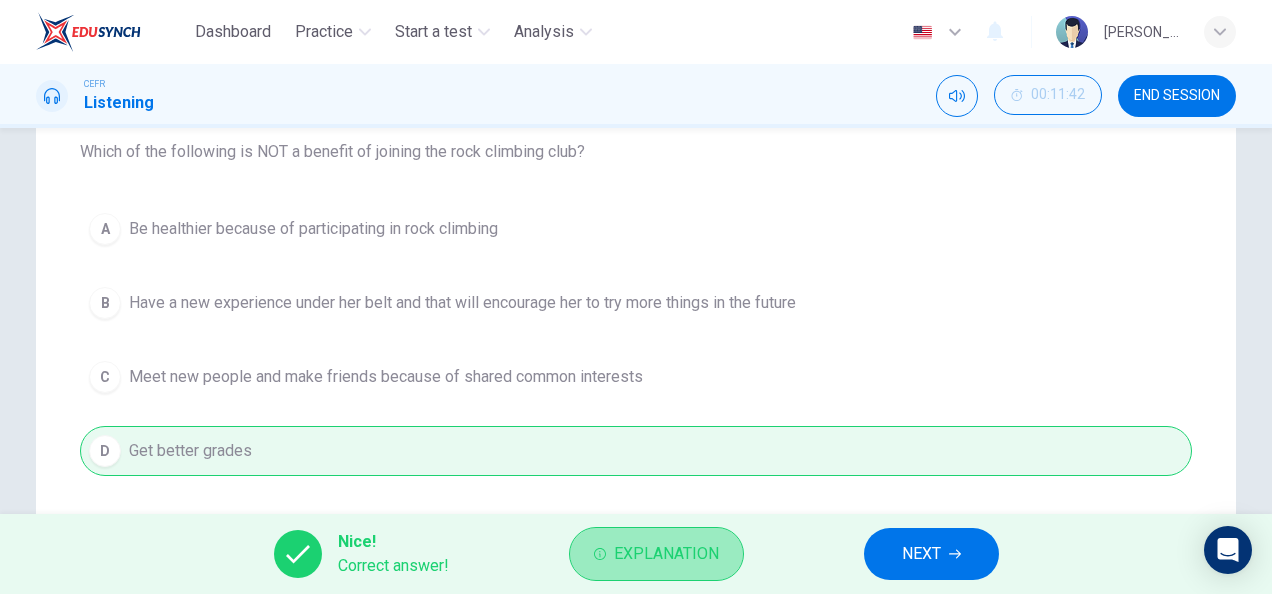 click on "Explanation" at bounding box center [656, 554] 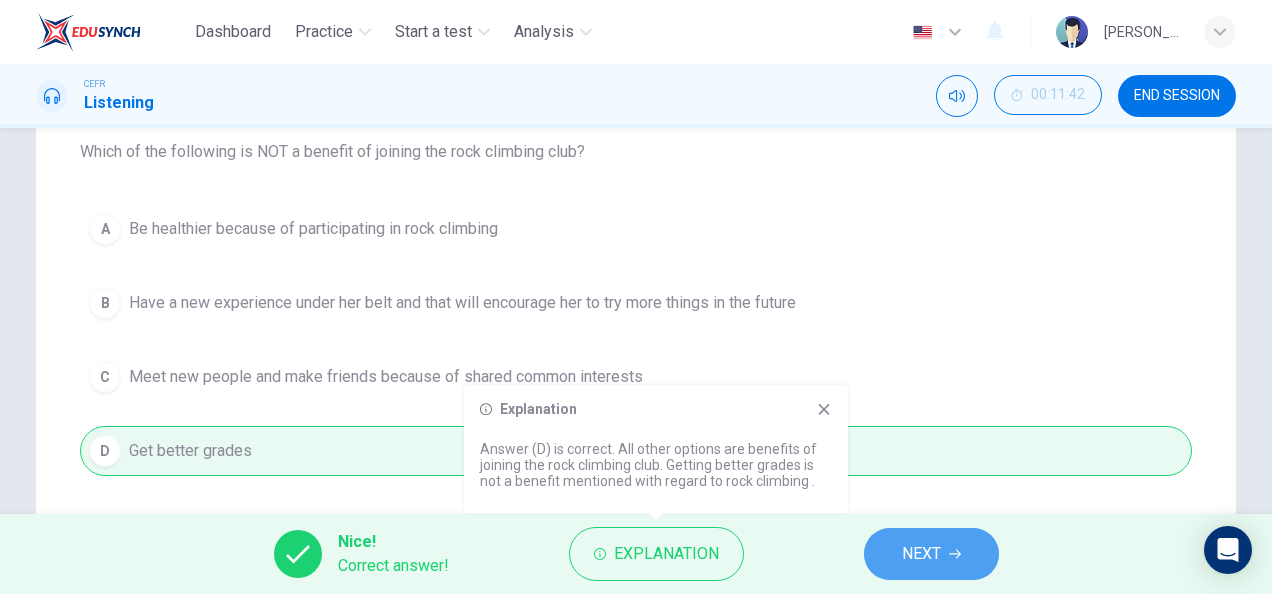 click on "NEXT" at bounding box center [921, 554] 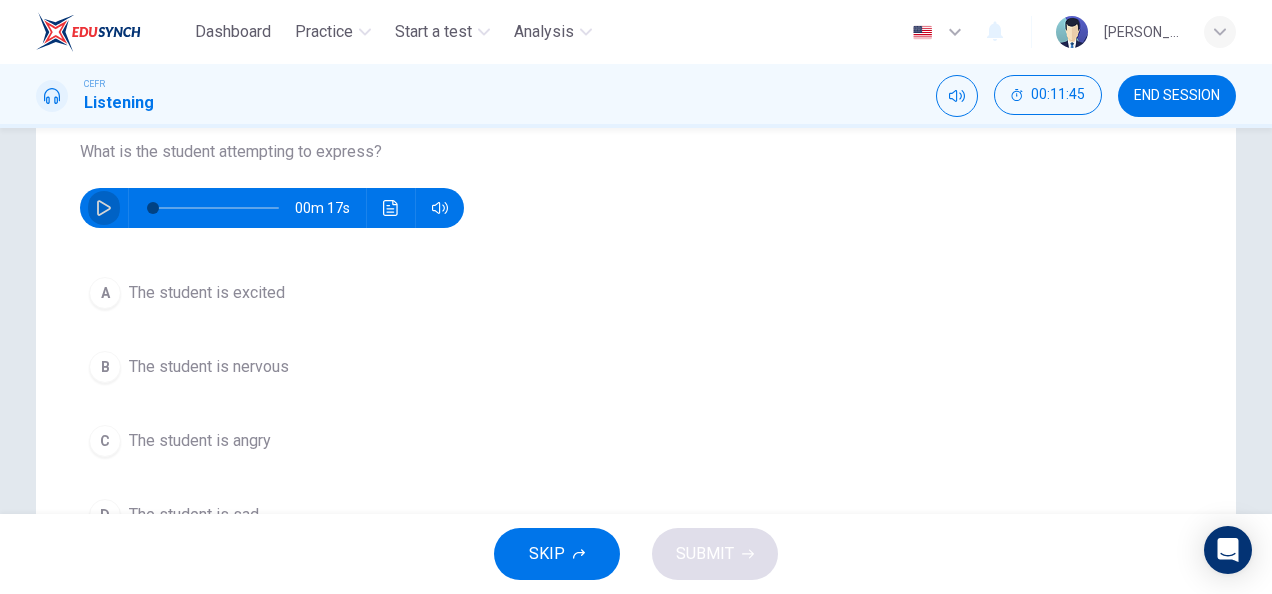 click at bounding box center [104, 208] 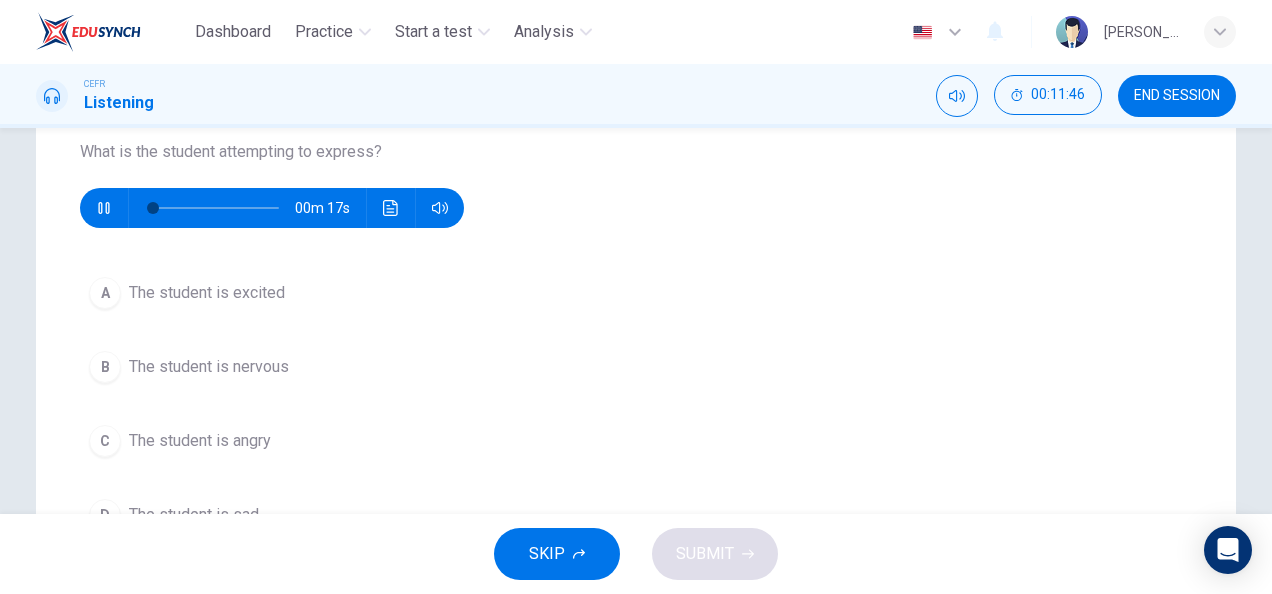 type on "5" 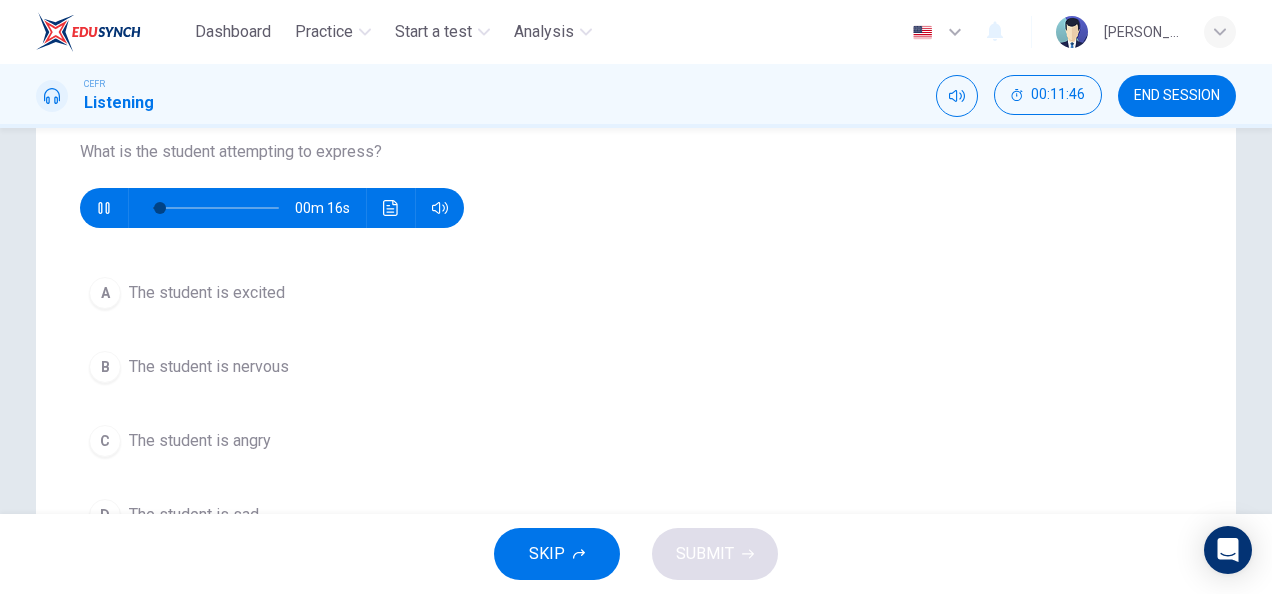 type on "88" 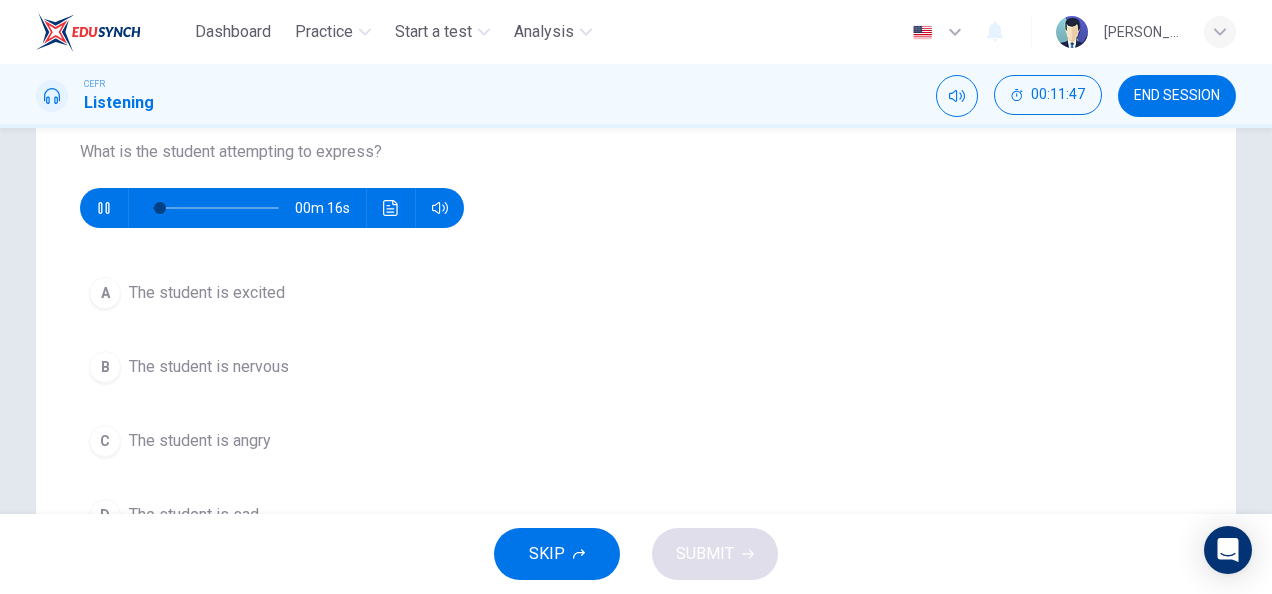 type on "11" 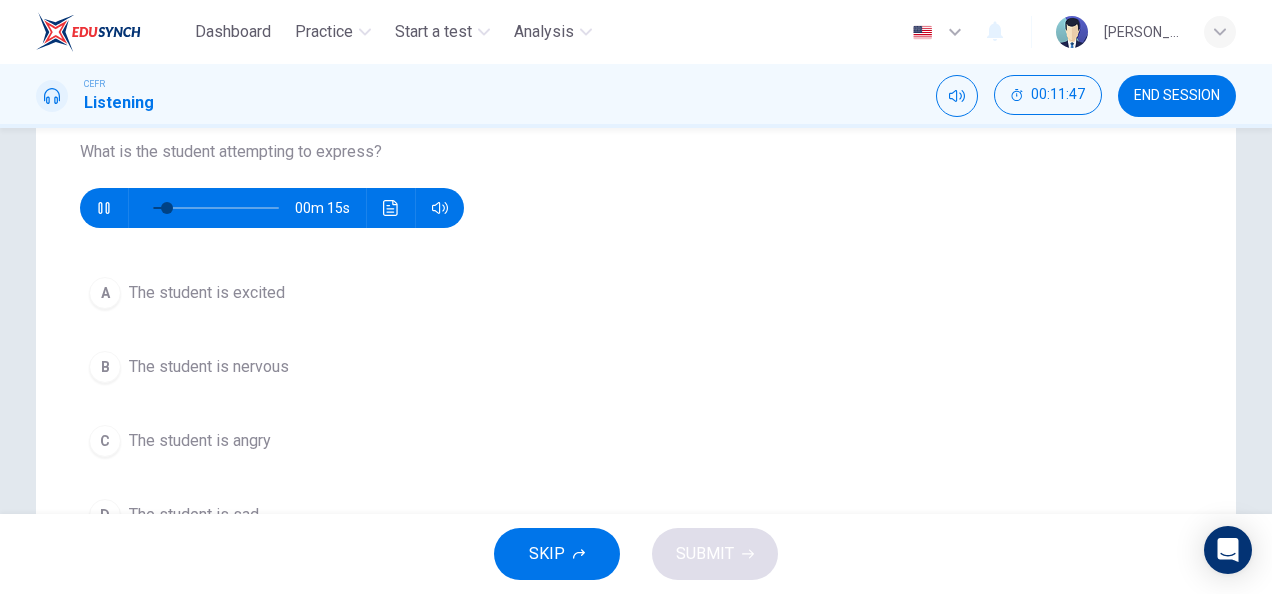 type on "88" 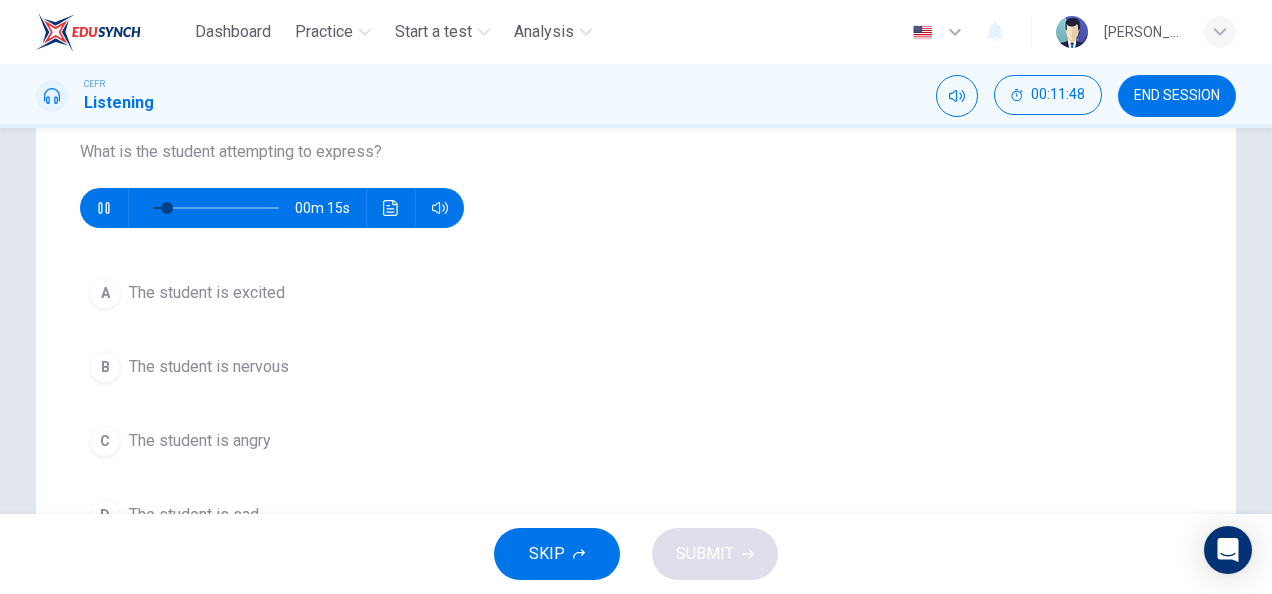 scroll, scrollTop: 58, scrollLeft: 0, axis: vertical 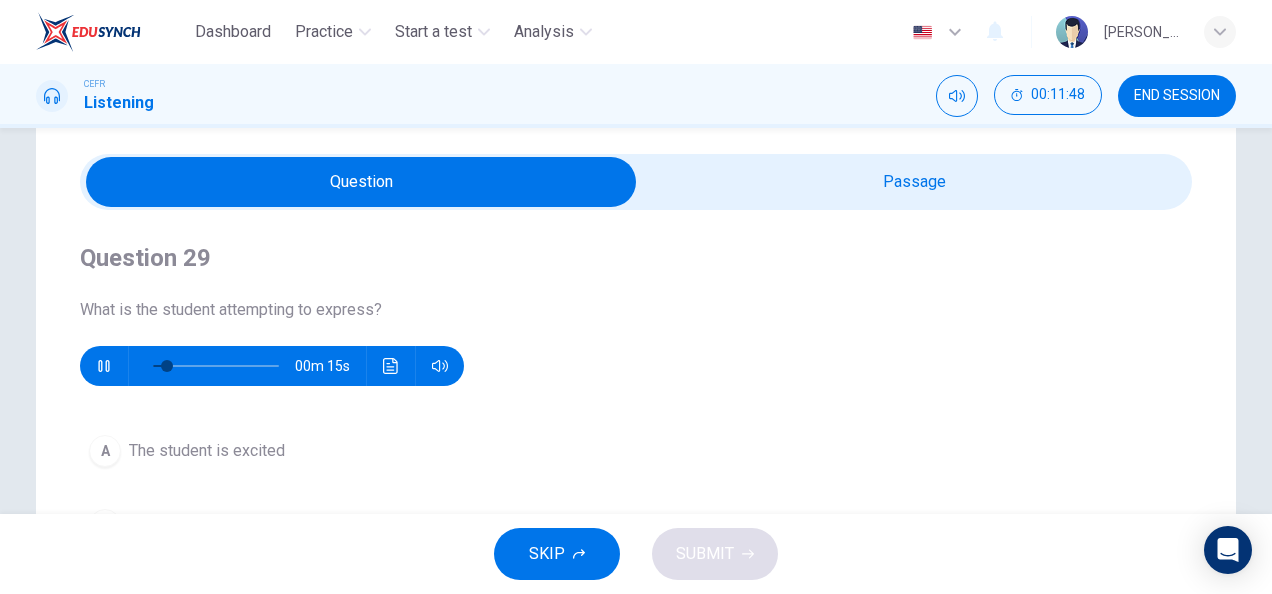 type on "17" 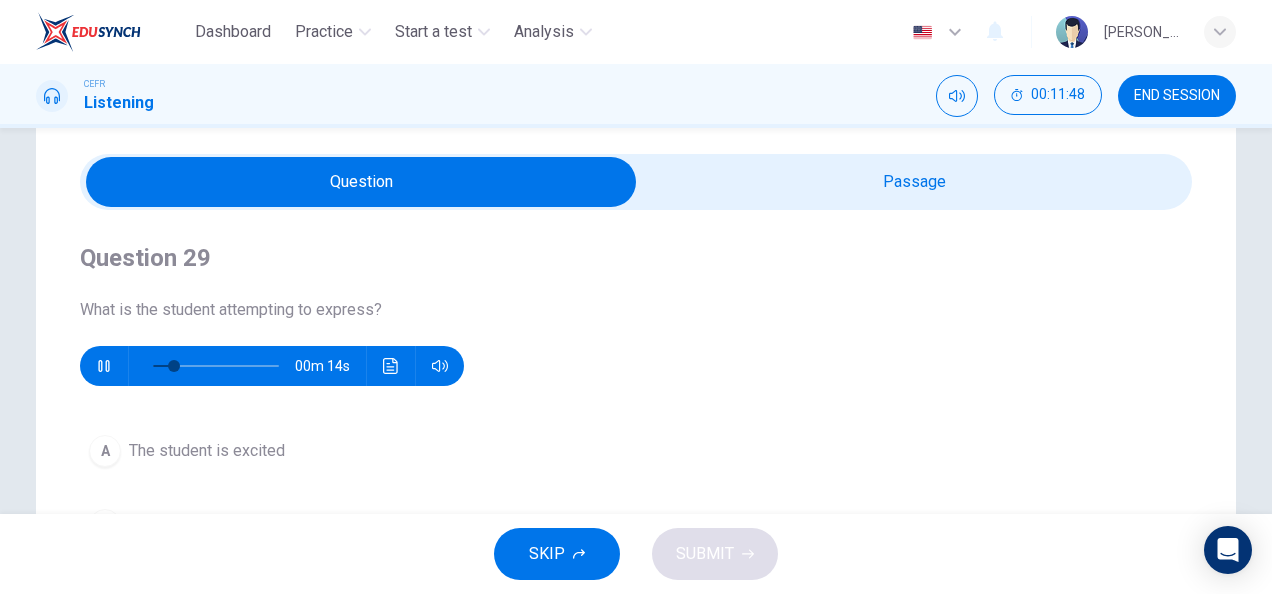 type on "89" 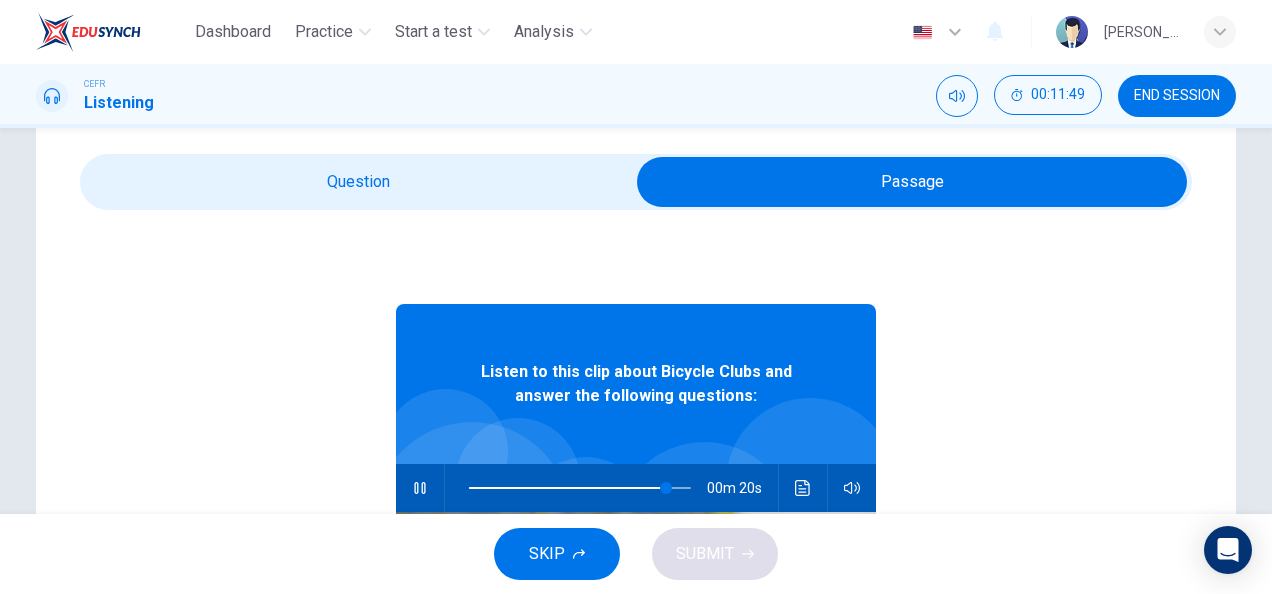 scroll, scrollTop: 104, scrollLeft: 0, axis: vertical 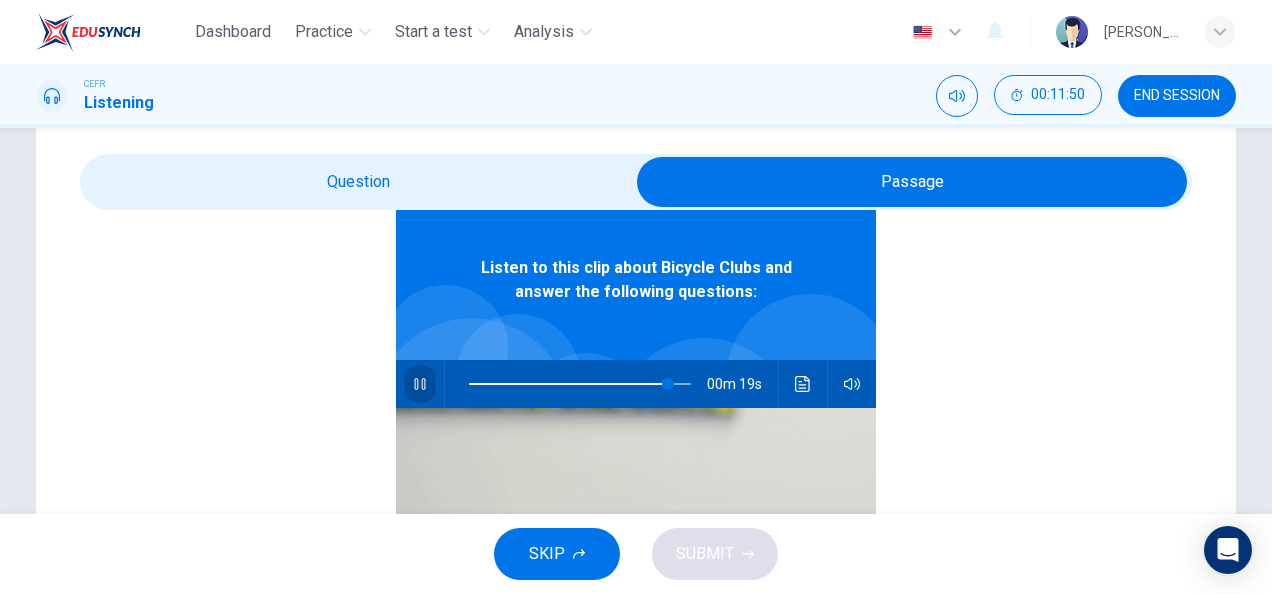 click 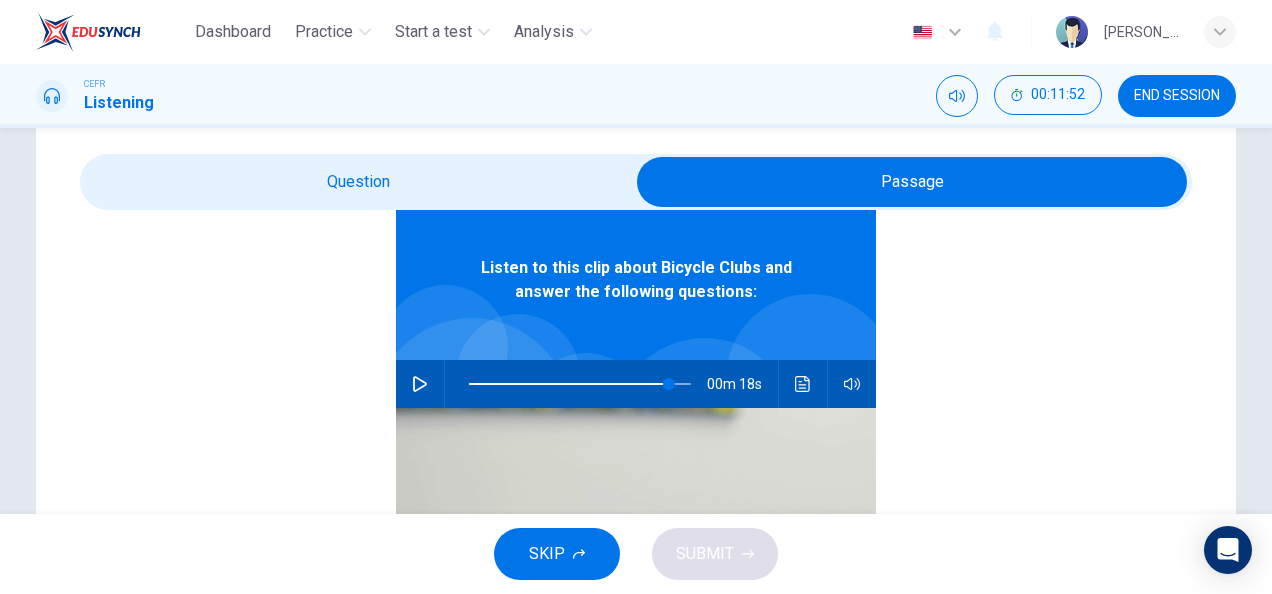 type on "39" 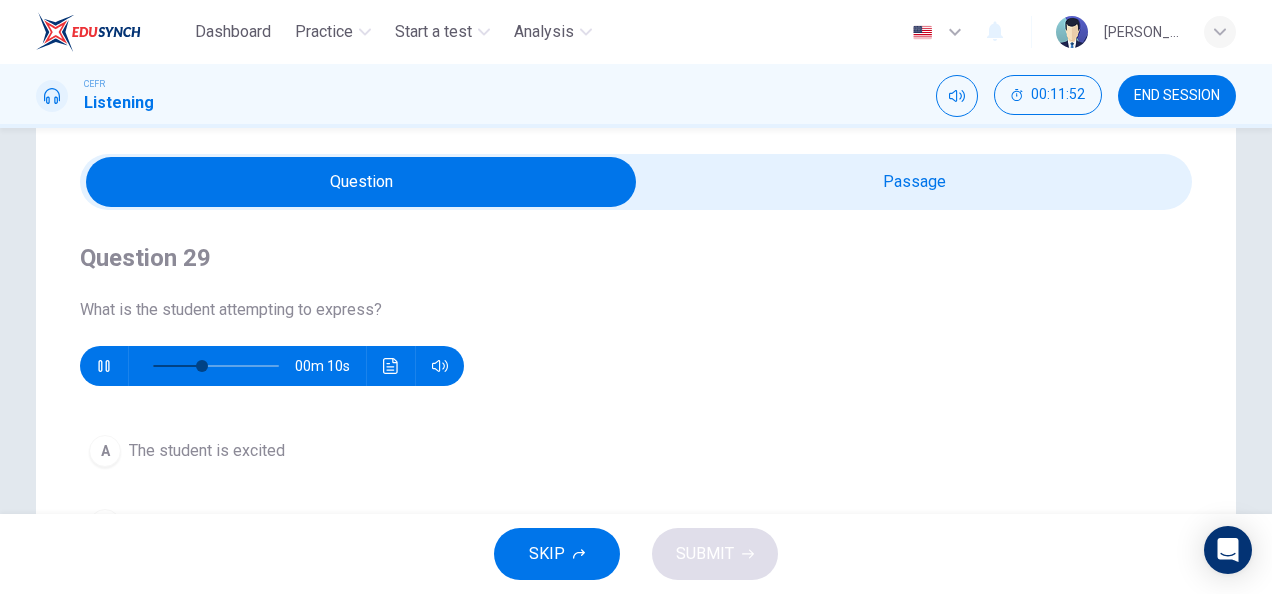 scroll, scrollTop: 0, scrollLeft: 0, axis: both 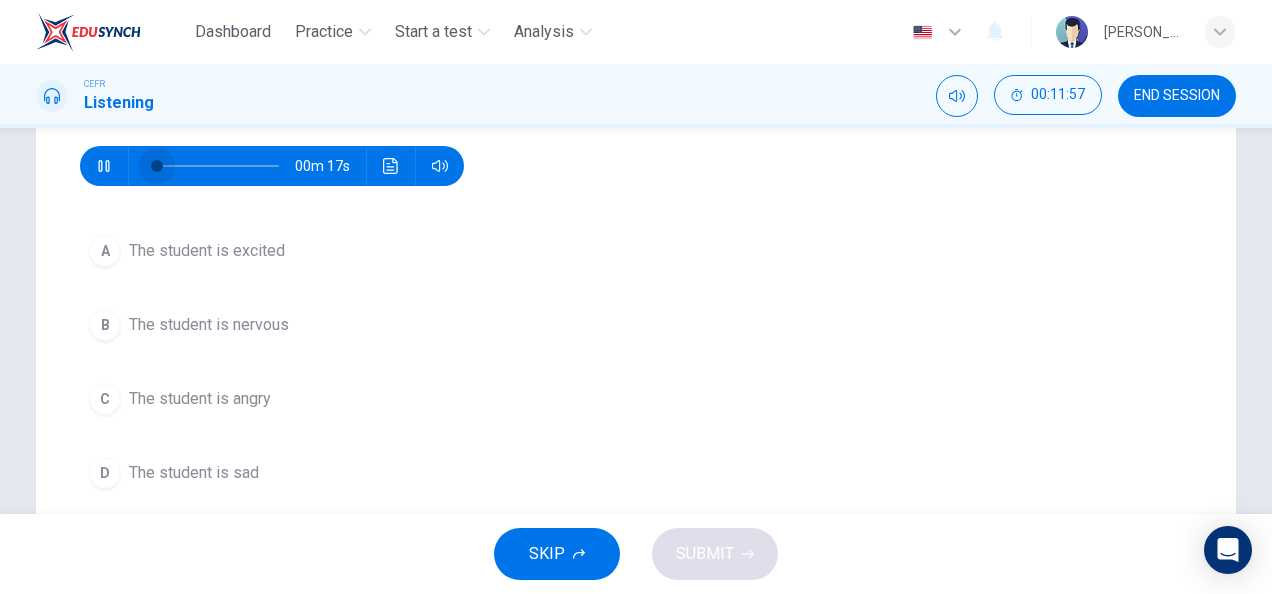 click at bounding box center (216, 166) 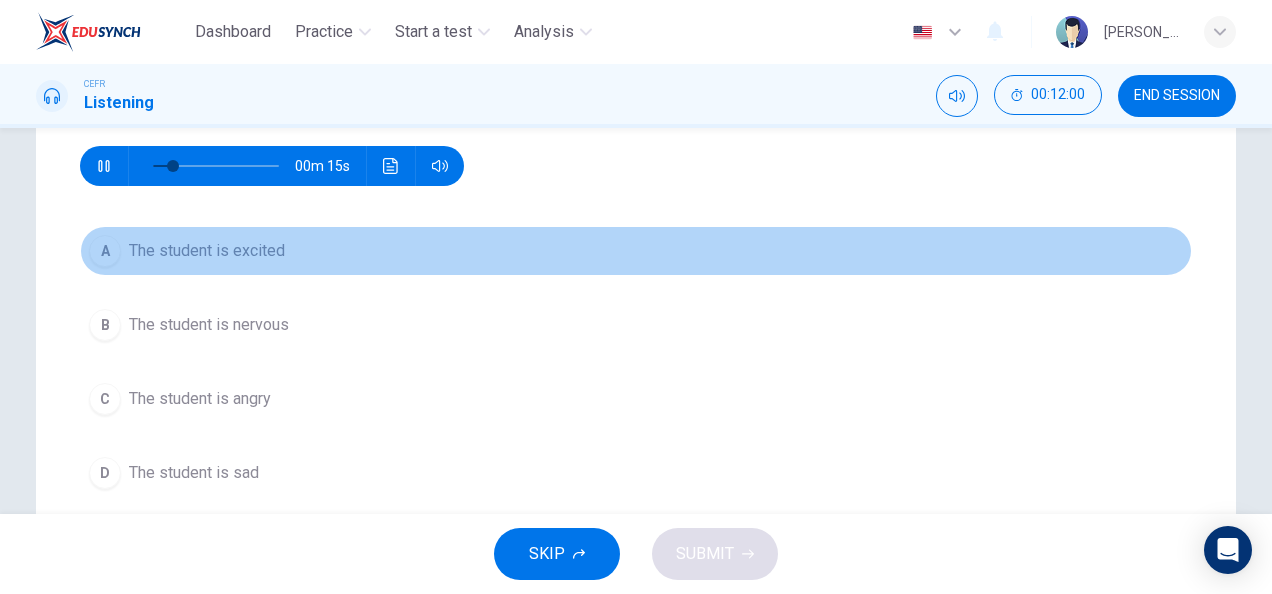 click on "The student is excited" at bounding box center (207, 251) 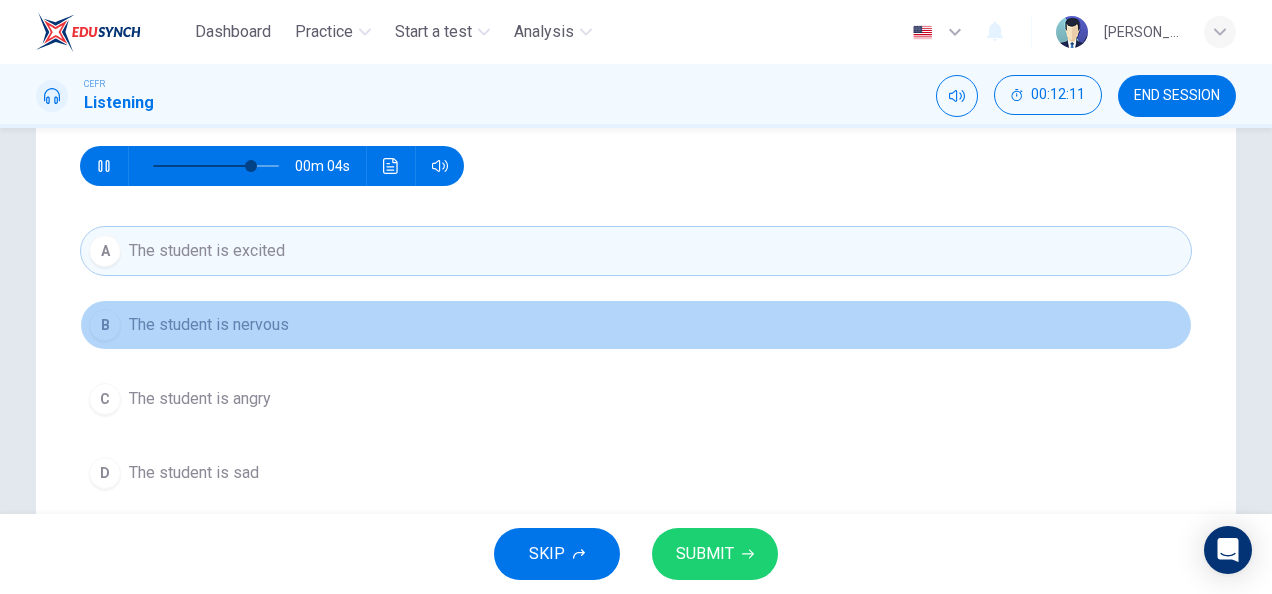 click on "B The student is nervous" at bounding box center [636, 325] 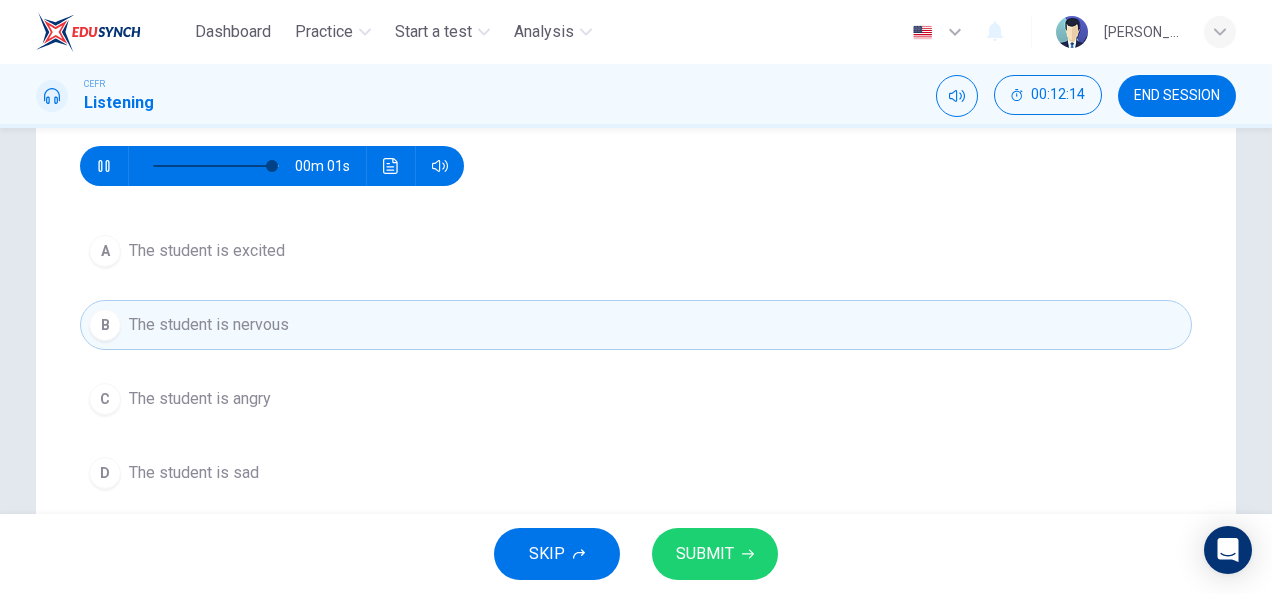 type on "0" 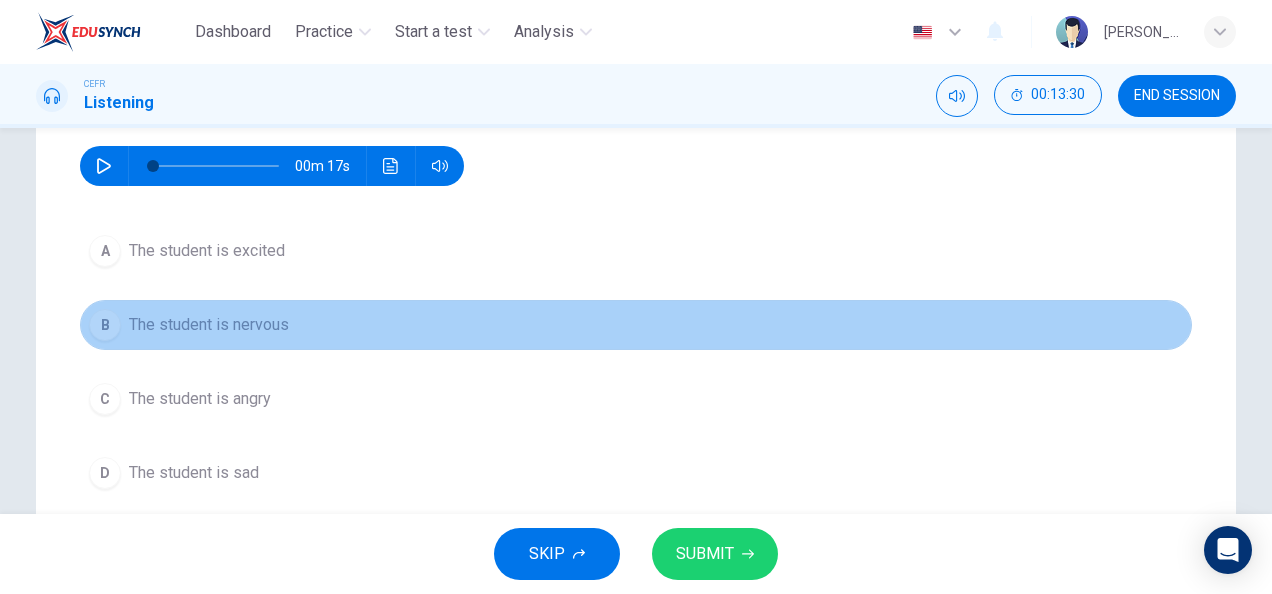 click on "B The student is nervous" at bounding box center (636, 325) 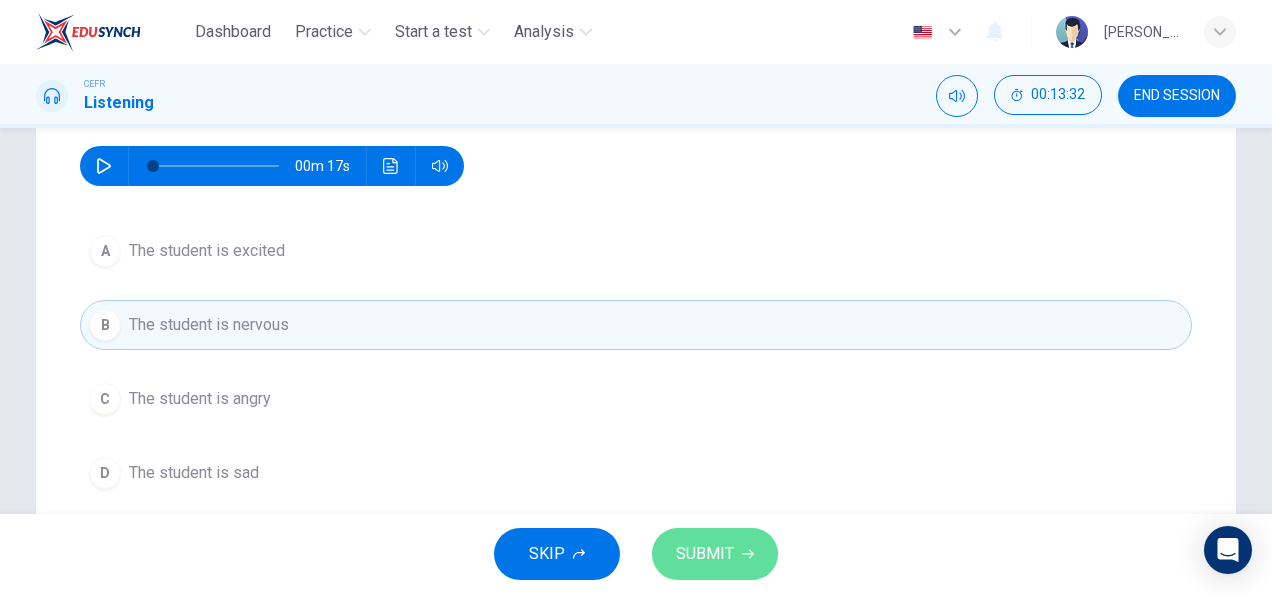 click on "SUBMIT" at bounding box center (705, 554) 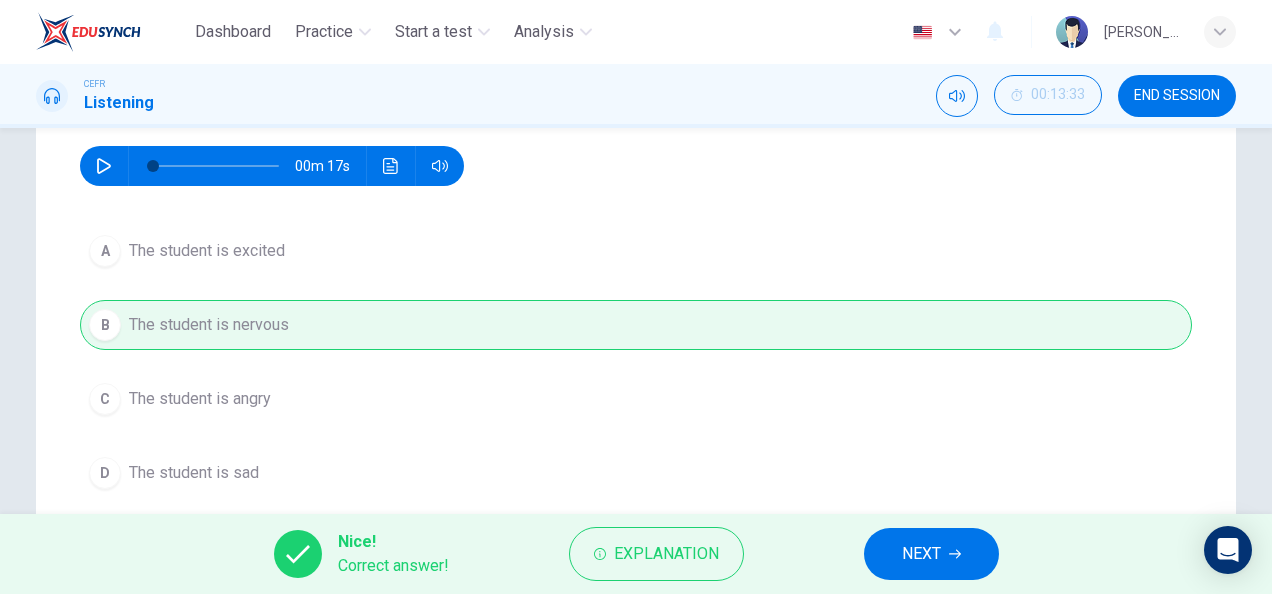 click on "NEXT" at bounding box center [921, 554] 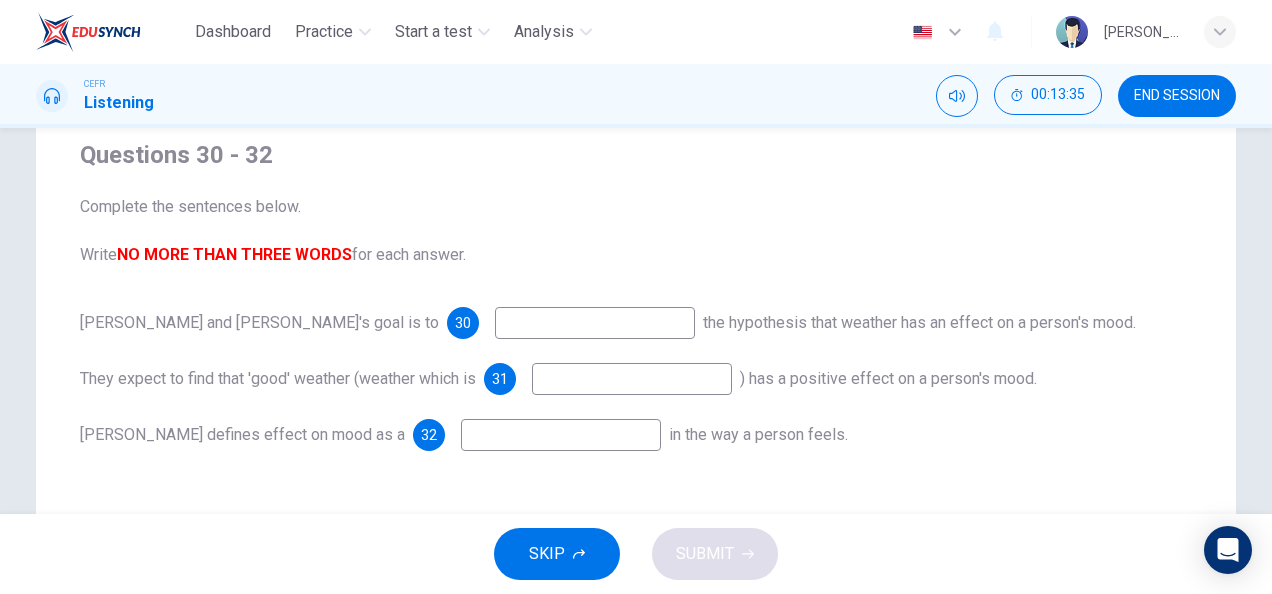 scroll, scrollTop: 158, scrollLeft: 0, axis: vertical 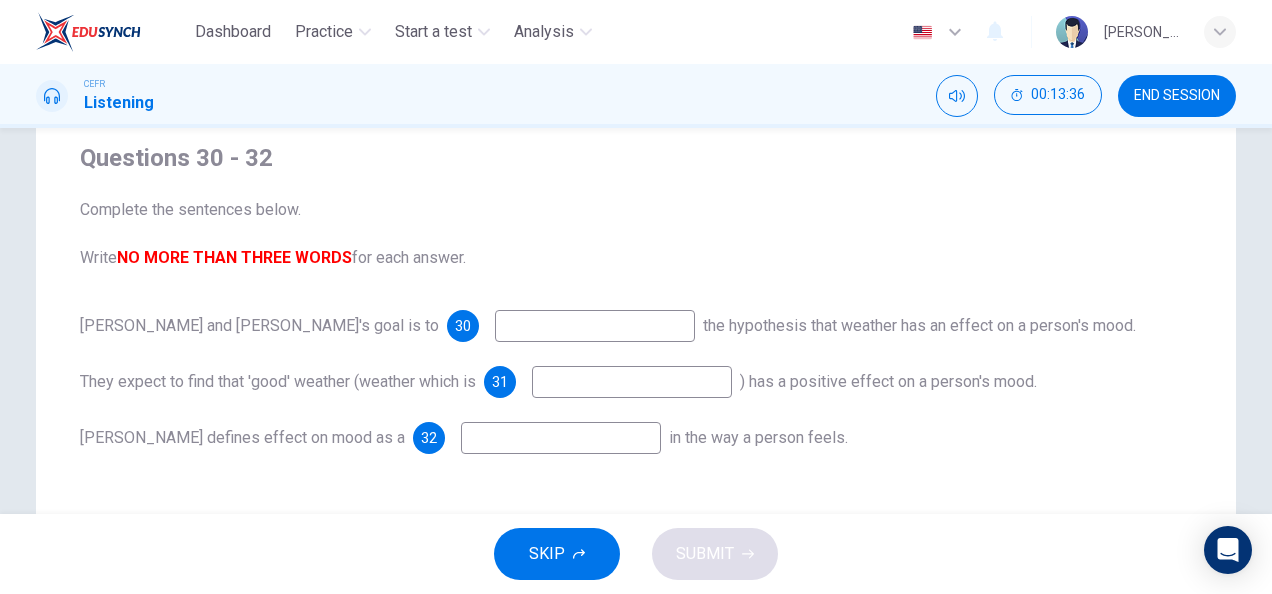 click at bounding box center [595, 326] 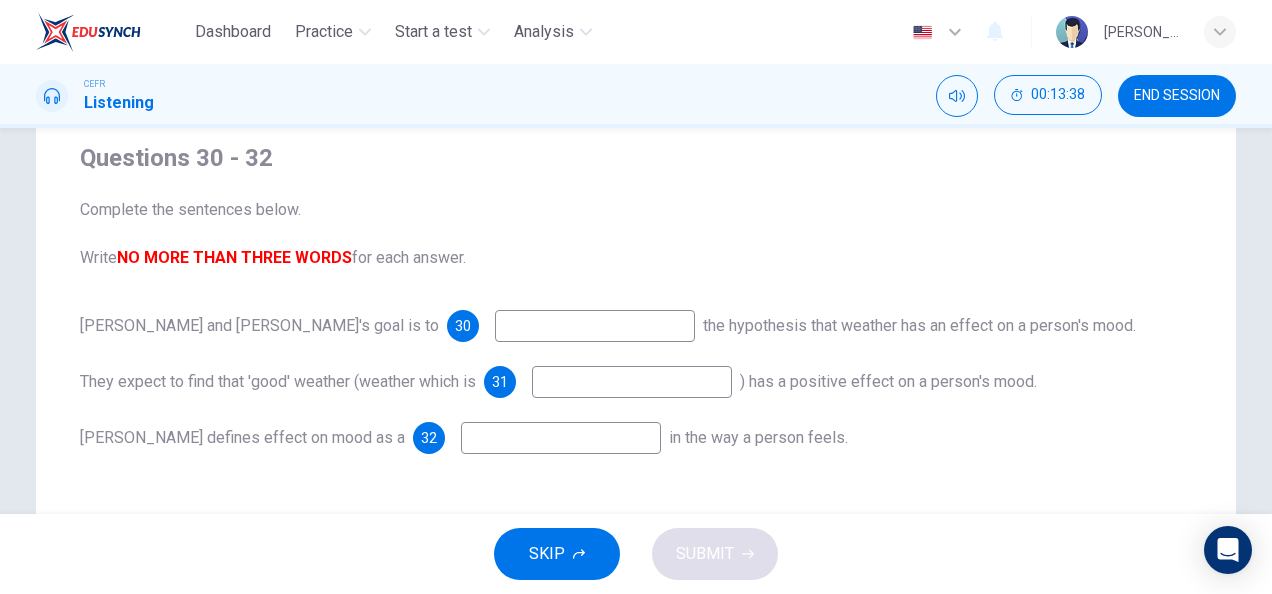 scroll, scrollTop: 6, scrollLeft: 0, axis: vertical 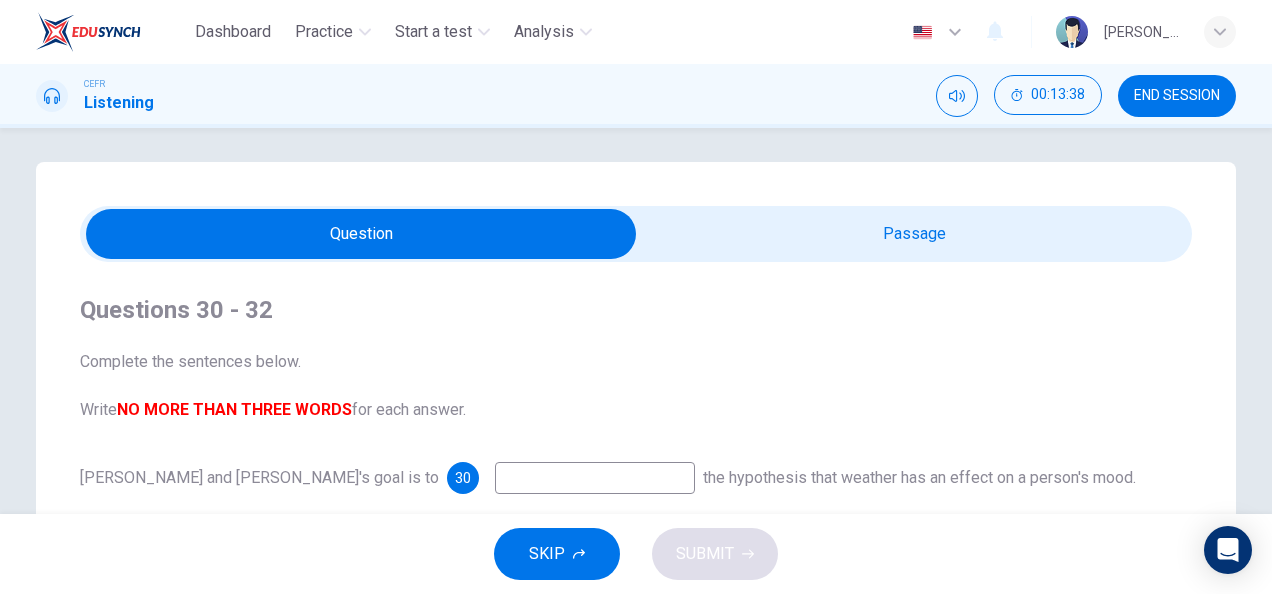 click at bounding box center [361, 234] 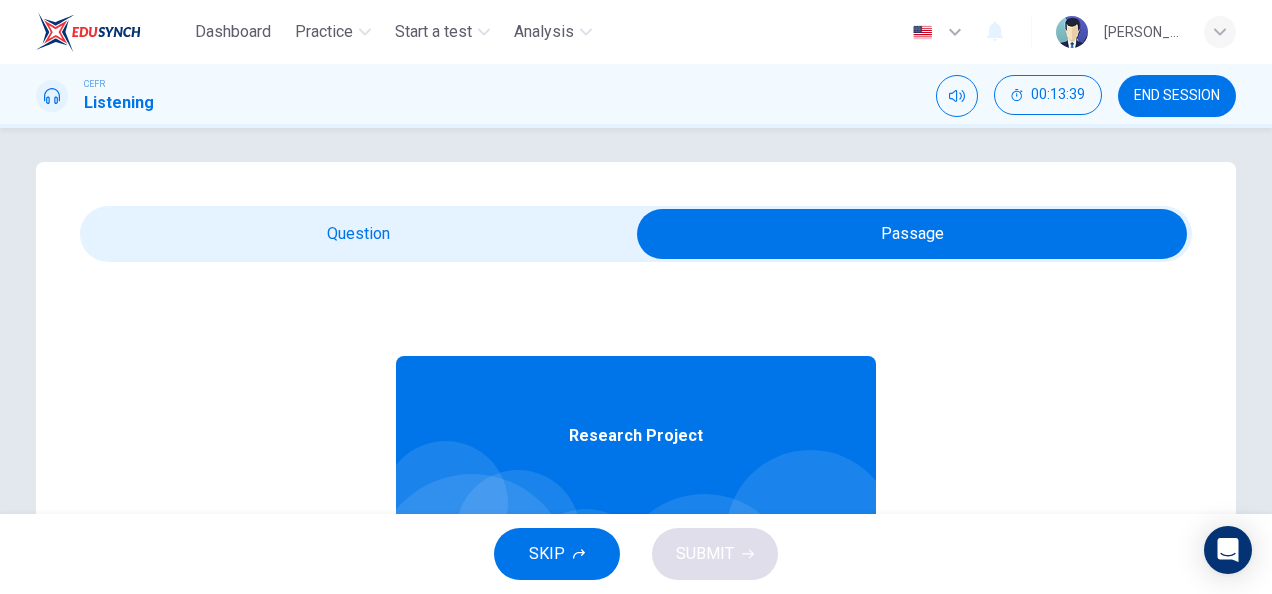 scroll, scrollTop: 112, scrollLeft: 0, axis: vertical 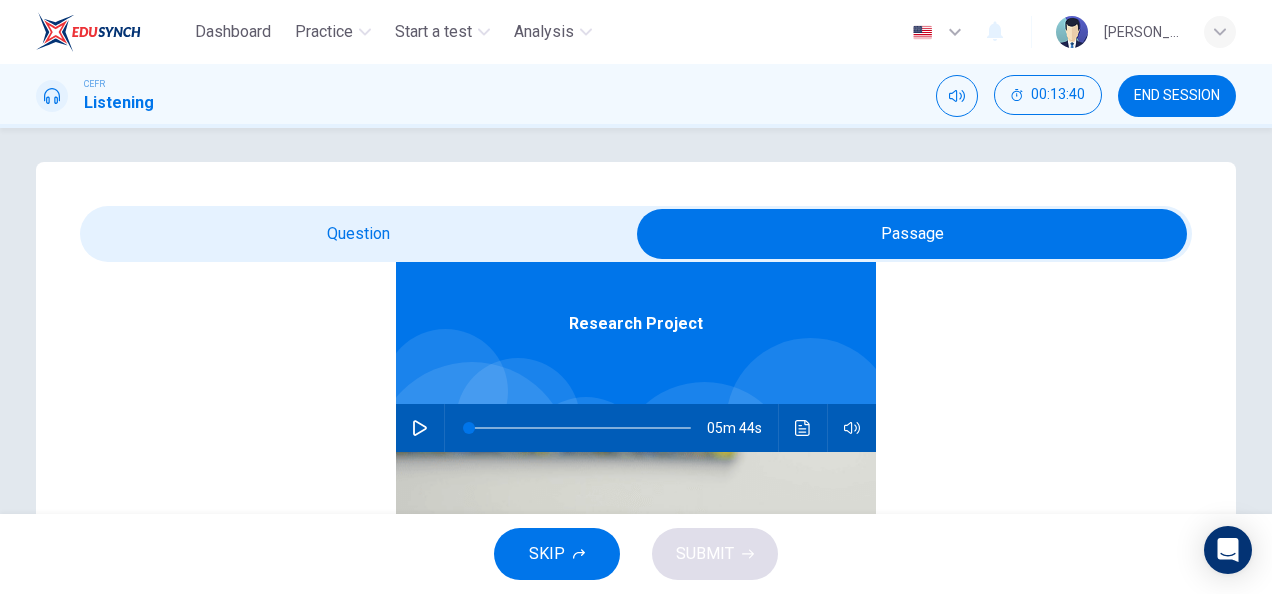 click at bounding box center [420, 428] 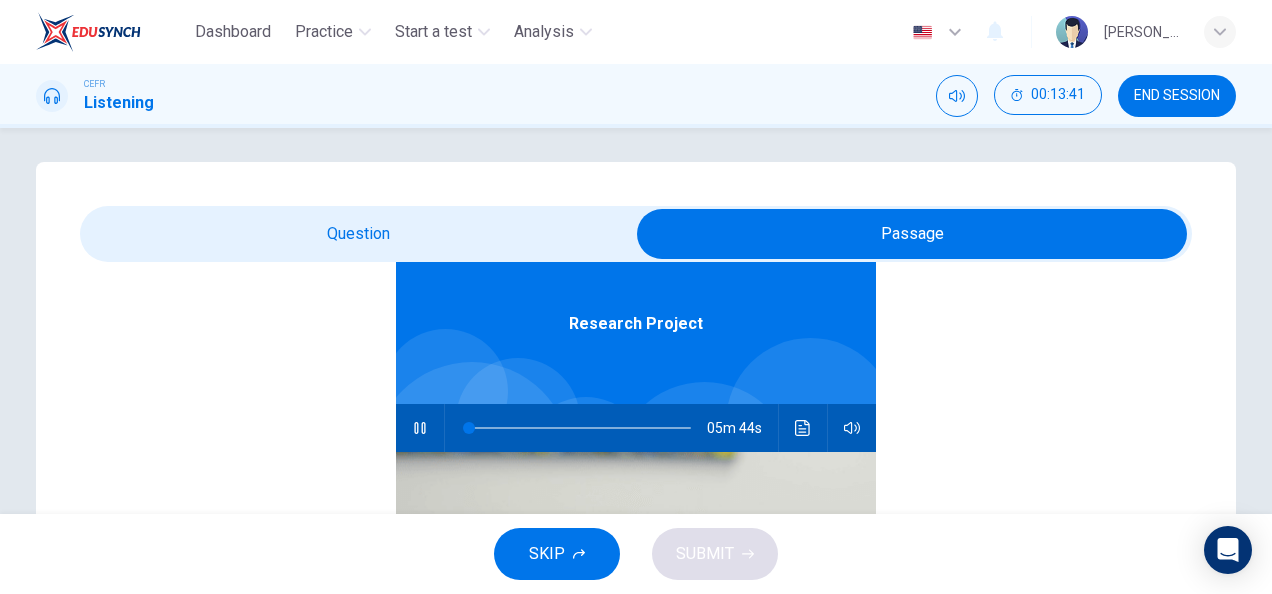 click at bounding box center (912, 234) 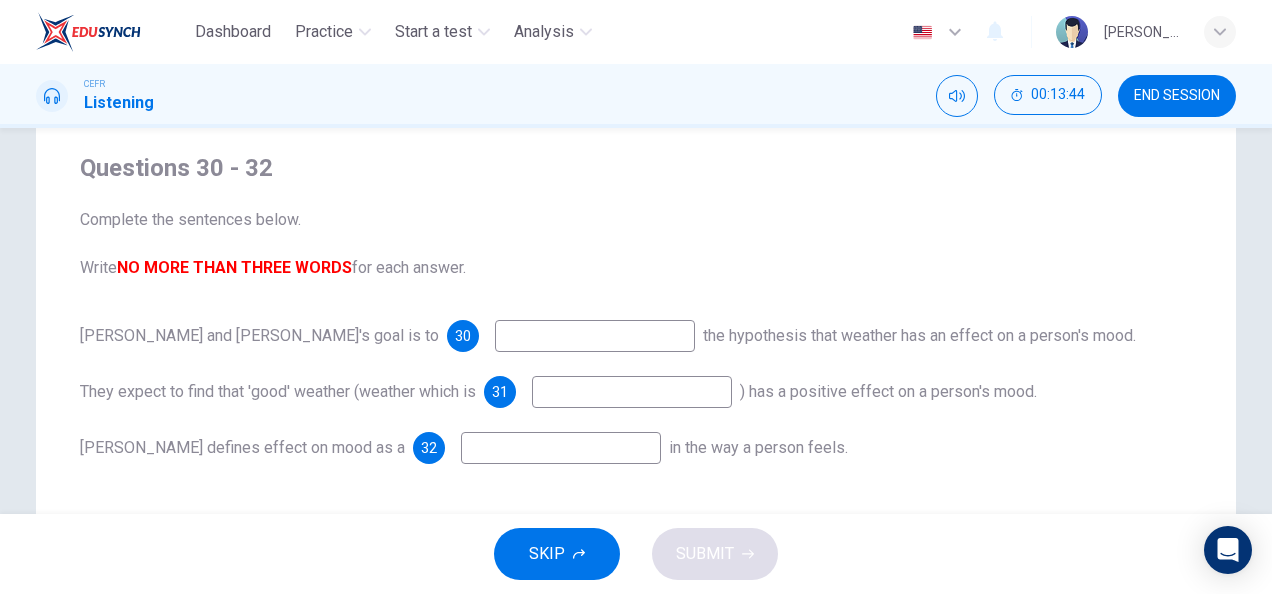 scroll, scrollTop: 150, scrollLeft: 0, axis: vertical 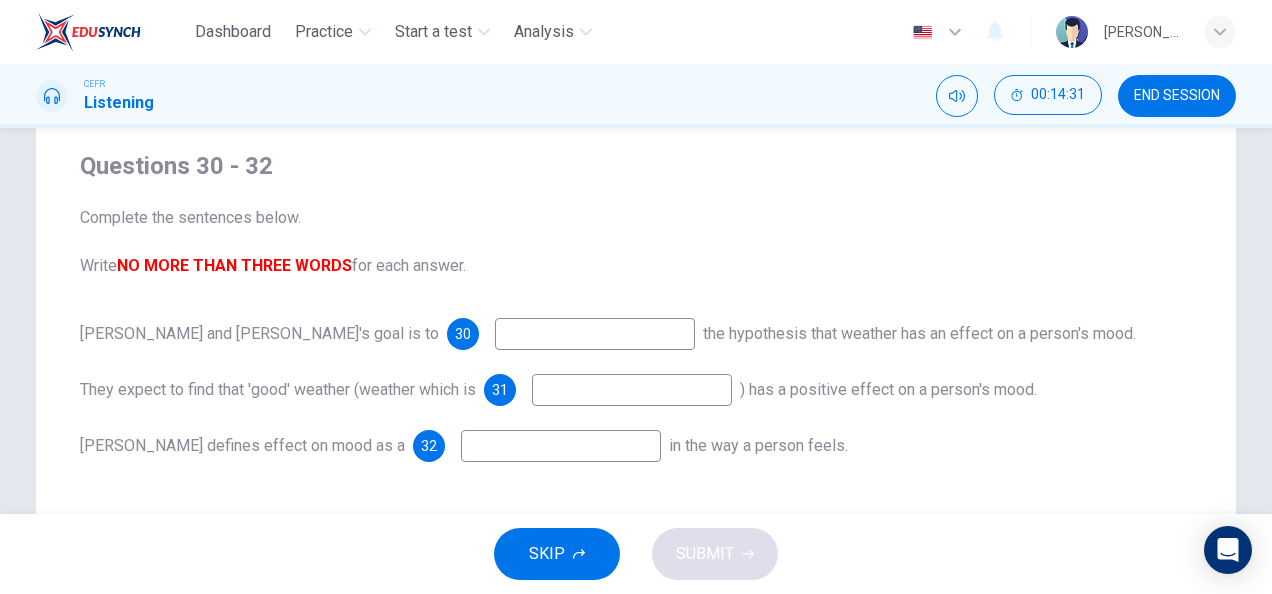 click at bounding box center (595, 334) 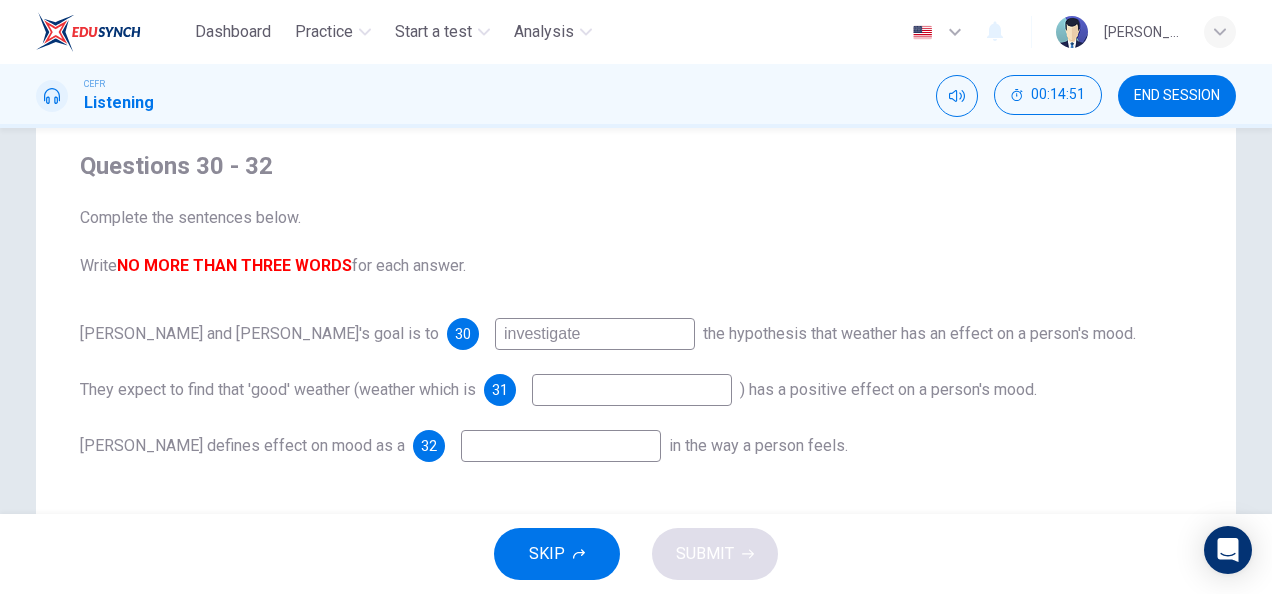 type on "investigate" 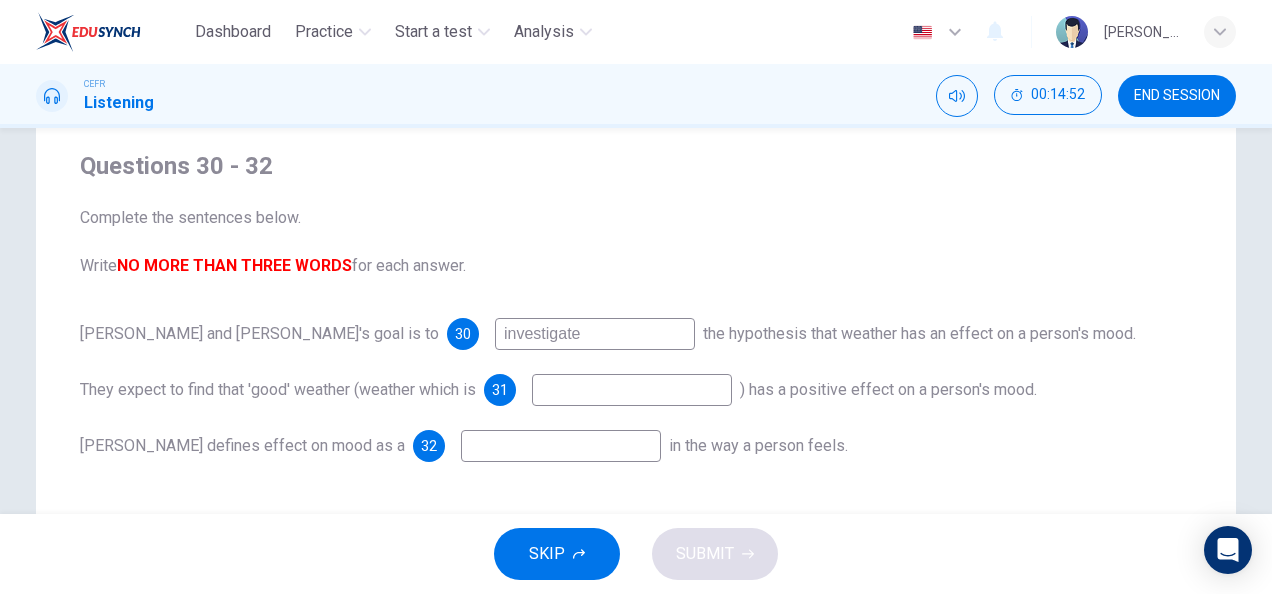 click at bounding box center [561, 446] 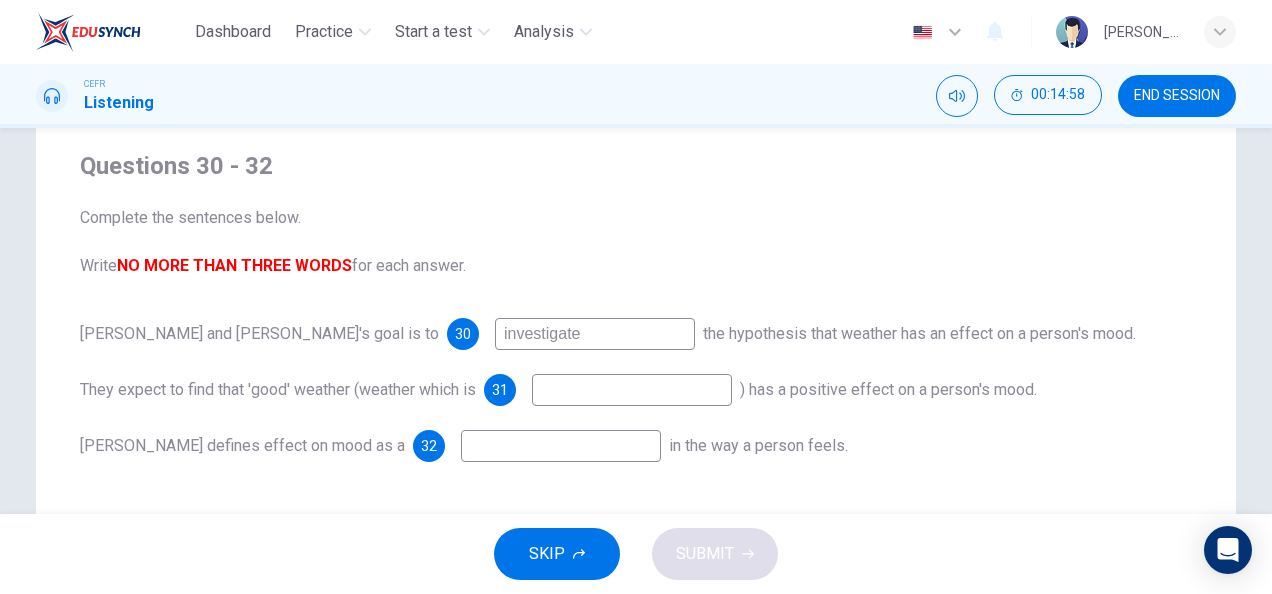 click at bounding box center (632, 390) 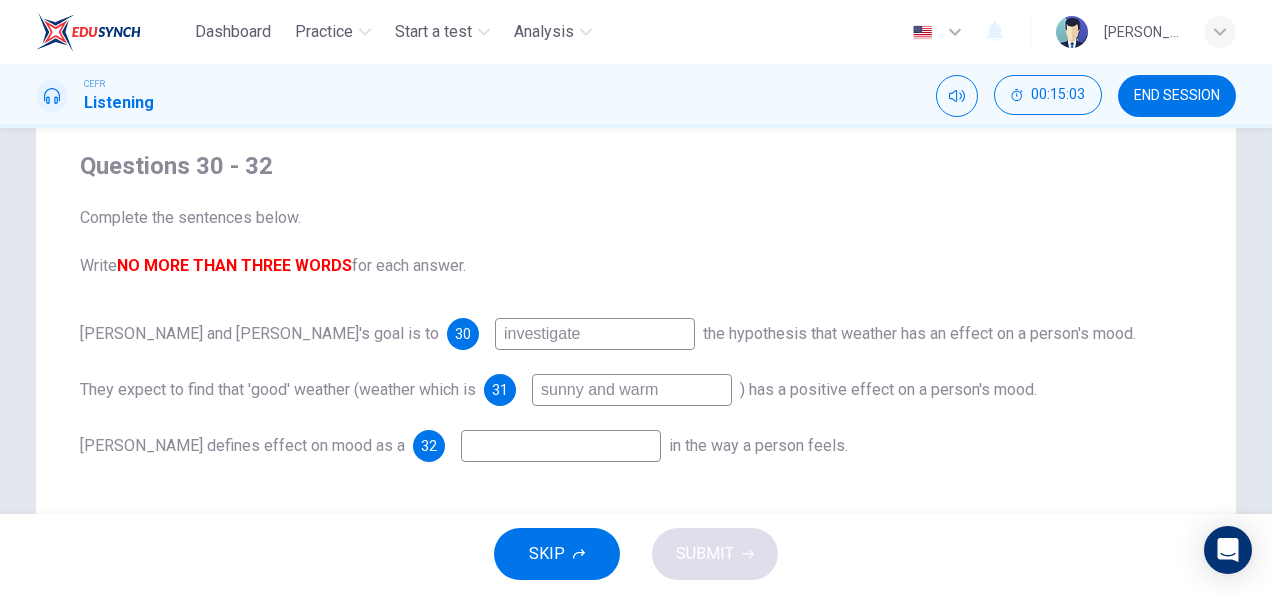 type on "sunny and warm" 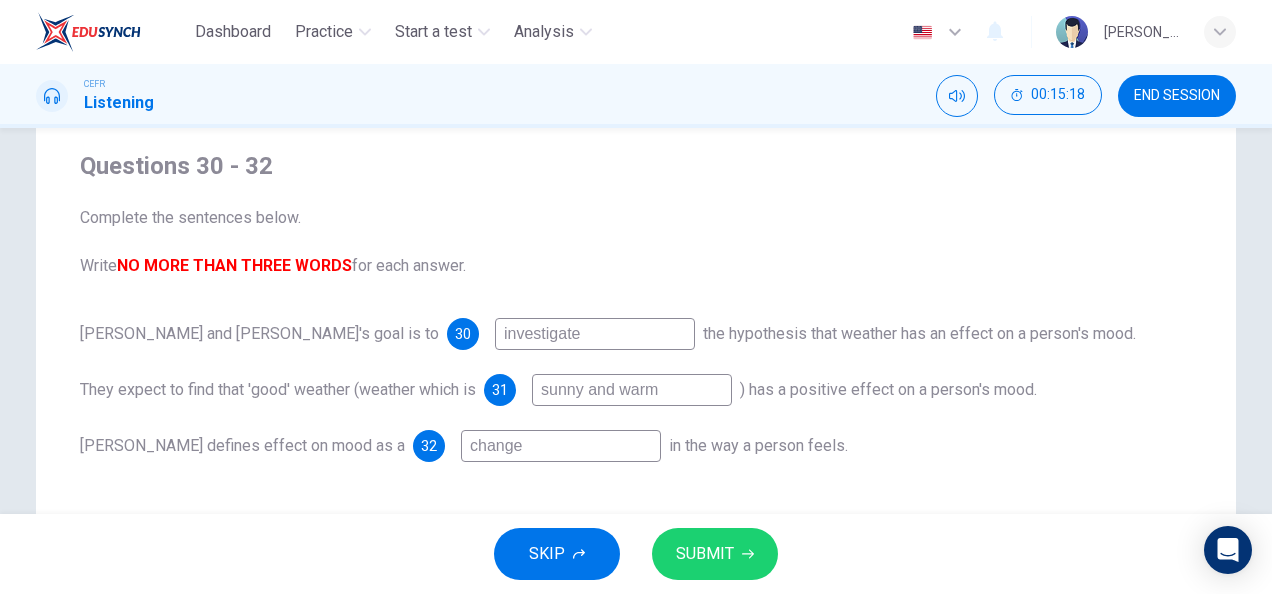 type on "change" 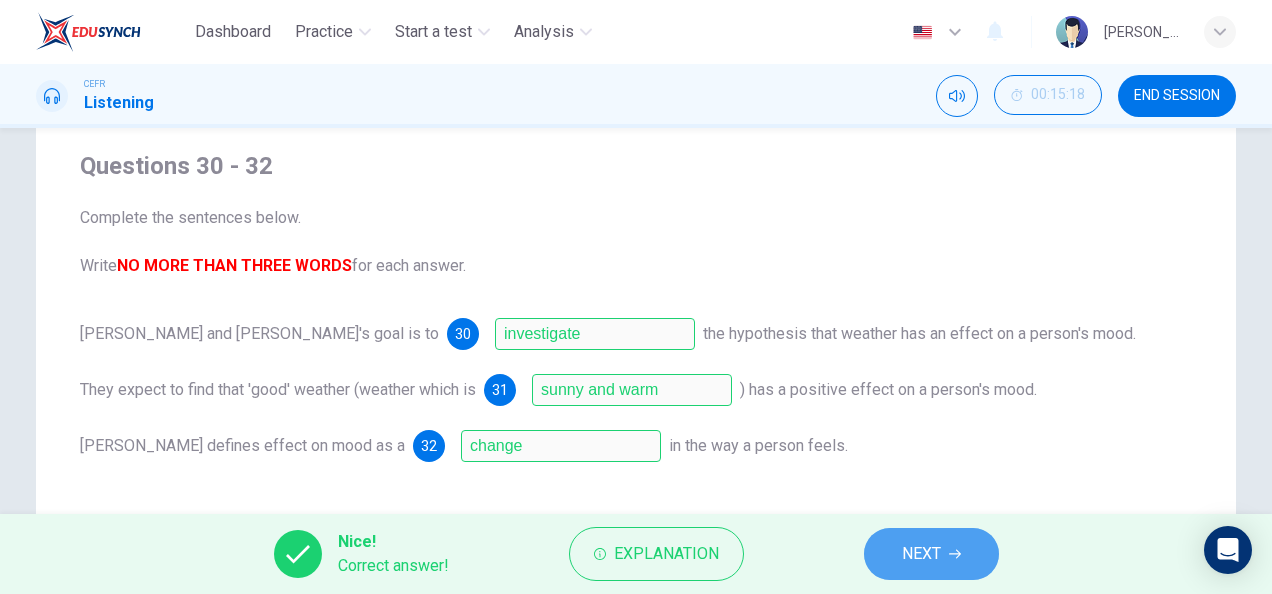 click on "NEXT" at bounding box center (931, 554) 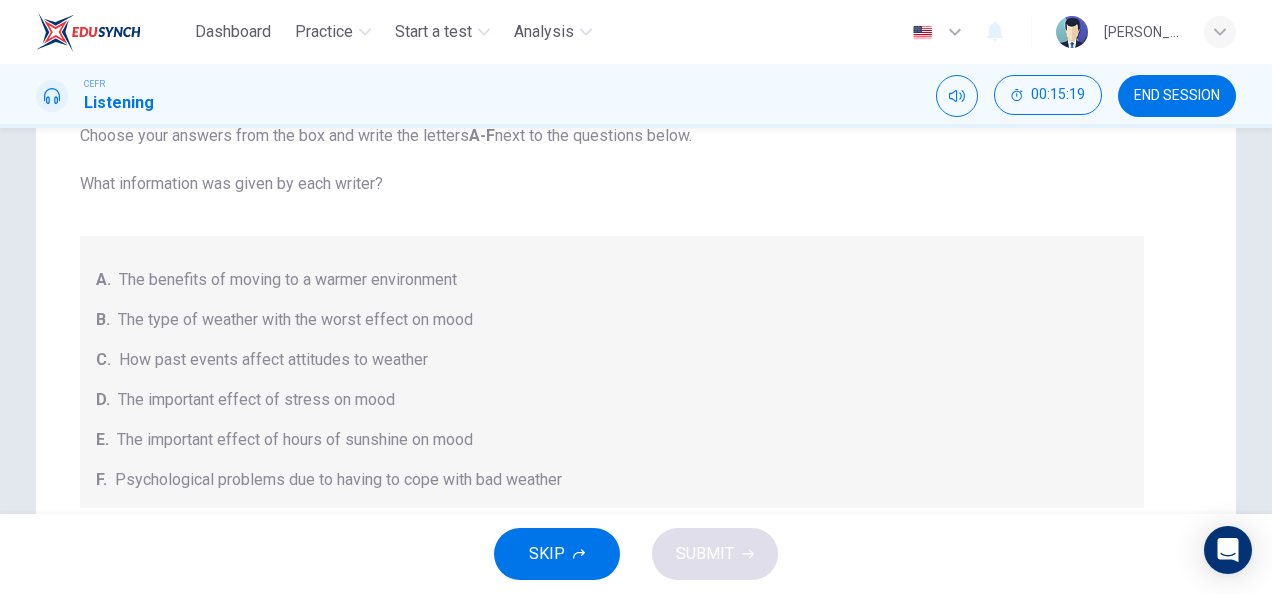 scroll, scrollTop: 84, scrollLeft: 0, axis: vertical 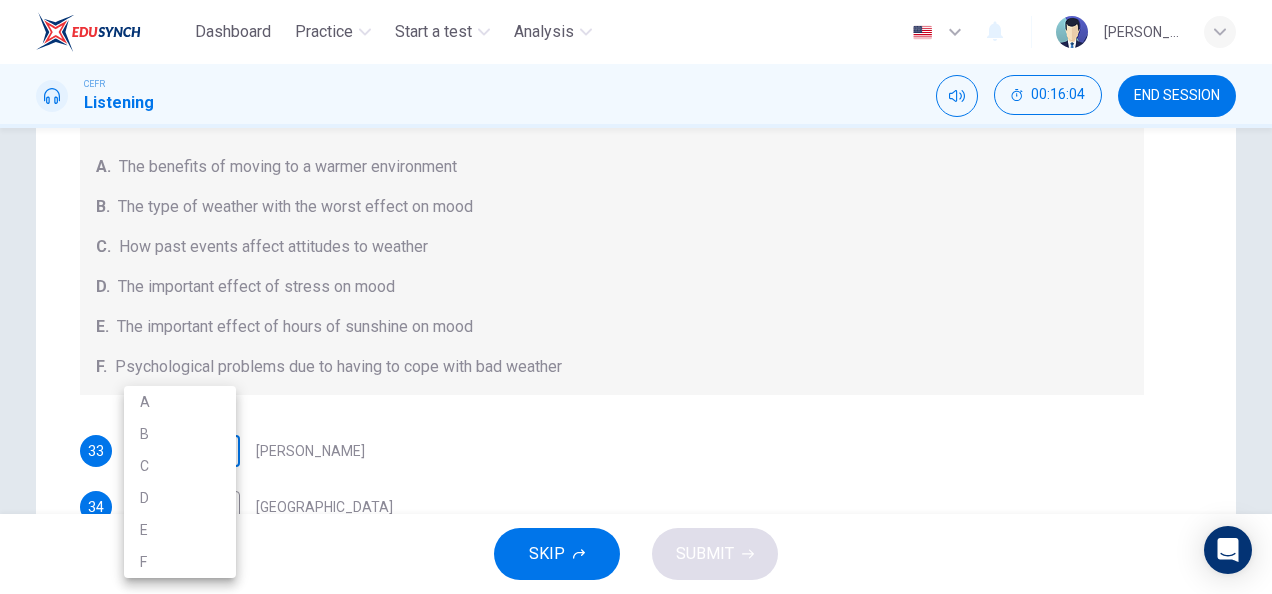 click on "Dashboard Practice Start a test Analysis English en ​ [PERSON_NAME] IZZATI [PERSON_NAME] CEFR Listening 00:16:04 END SESSION Question Passage Questions 33 - 36 Choose your answers from the box and write the letters  A-F  next to the questions below. What information was given by each writer? A. The benefits of moving to a warmer environment B. The type of weather with the worst effect on mood C. How past events affect attitudes to weather D. The important effect of stress on mood E. The important effect of hours of sunshine on mood F. Psychological problems due to having to cope with bad weather 33 ​ ​ [PERSON_NAME] 34 ​ ​ [GEOGRAPHIC_DATA] 35 ​ ​ [GEOGRAPHIC_DATA] 36 ​ ​ [PERSON_NAME] Research Project 03m 16s SKIP SUBMIT EduSynch - Online Language Proficiency Testing
Dashboard Practice Start a test Analysis Notifications © Copyright  2025 A B C D E F" at bounding box center (636, 297) 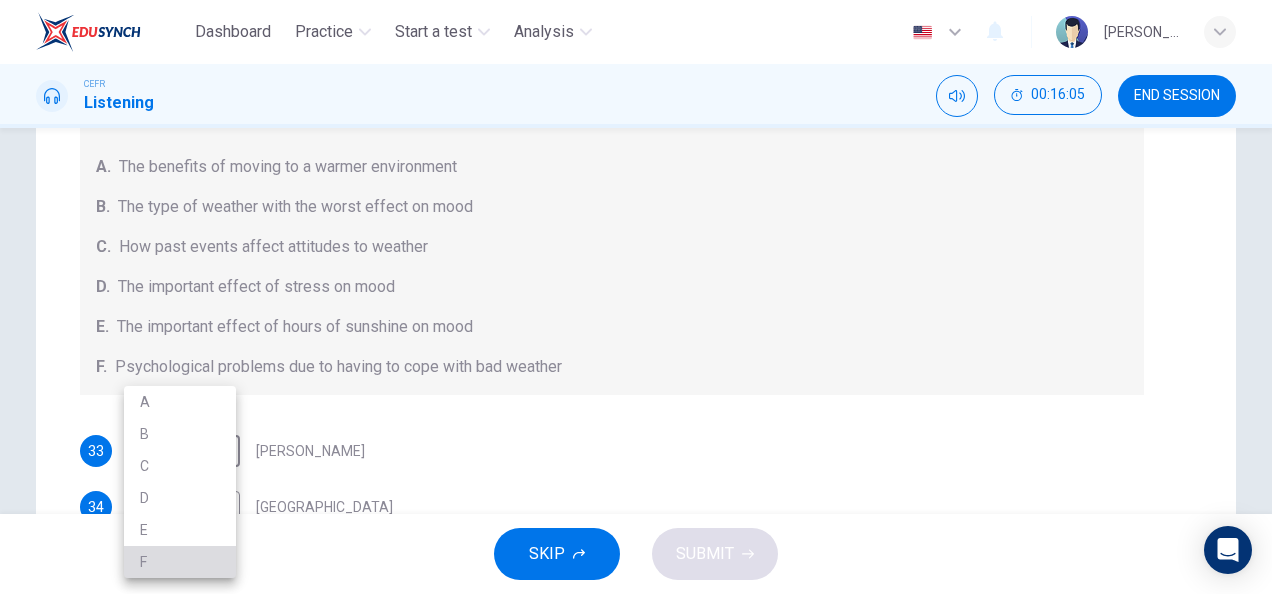 click on "F" at bounding box center [180, 562] 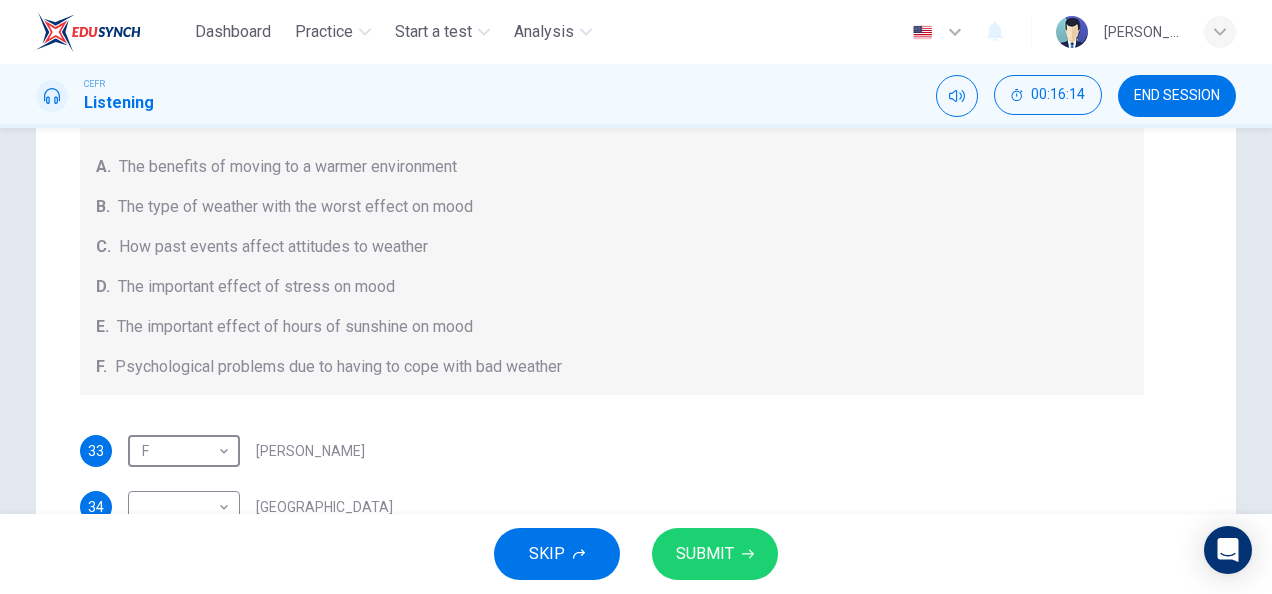 scroll, scrollTop: 12, scrollLeft: 0, axis: vertical 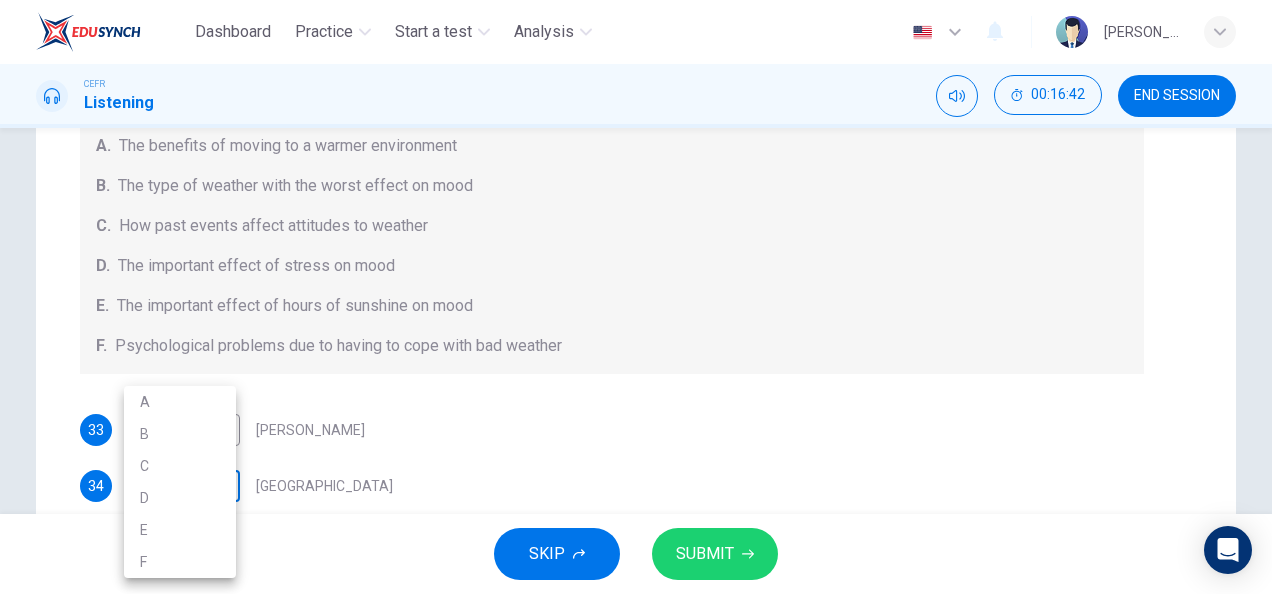 click on "Dashboard Practice Start a test Analysis English en ​ [PERSON_NAME] IZZATI [PERSON_NAME] CEFR Listening 00:16:42 END SESSION Question Passage Questions 33 - 36 Choose your answers from the box and write the letters  A-F  next to the questions below. What information was given by each writer? A. The benefits of moving to a warmer environment B. The type of weather with the worst effect on mood C. How past events affect attitudes to weather D. The important effect of stress on mood E. The important effect of hours of sunshine on mood F. Psychological problems due to having to cope with bad weather 33 F F ​ [PERSON_NAME] 34 ​ ​ Whitebourne 35 ​ ​ Haverton 36 ​ ​ [PERSON_NAME] Research Project 02m 38s SKIP SUBMIT EduSynch - Online Language Proficiency Testing
Dashboard Practice Start a test Analysis Notifications © Copyright  2025 A B C D E F" at bounding box center (636, 297) 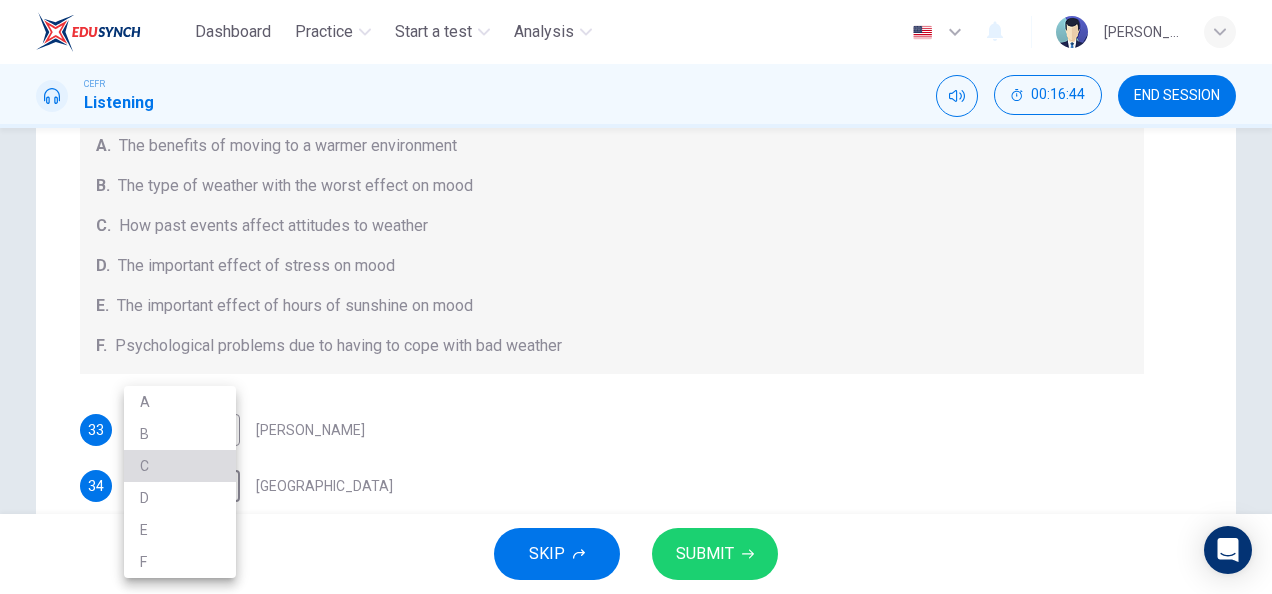 click on "C" at bounding box center (180, 466) 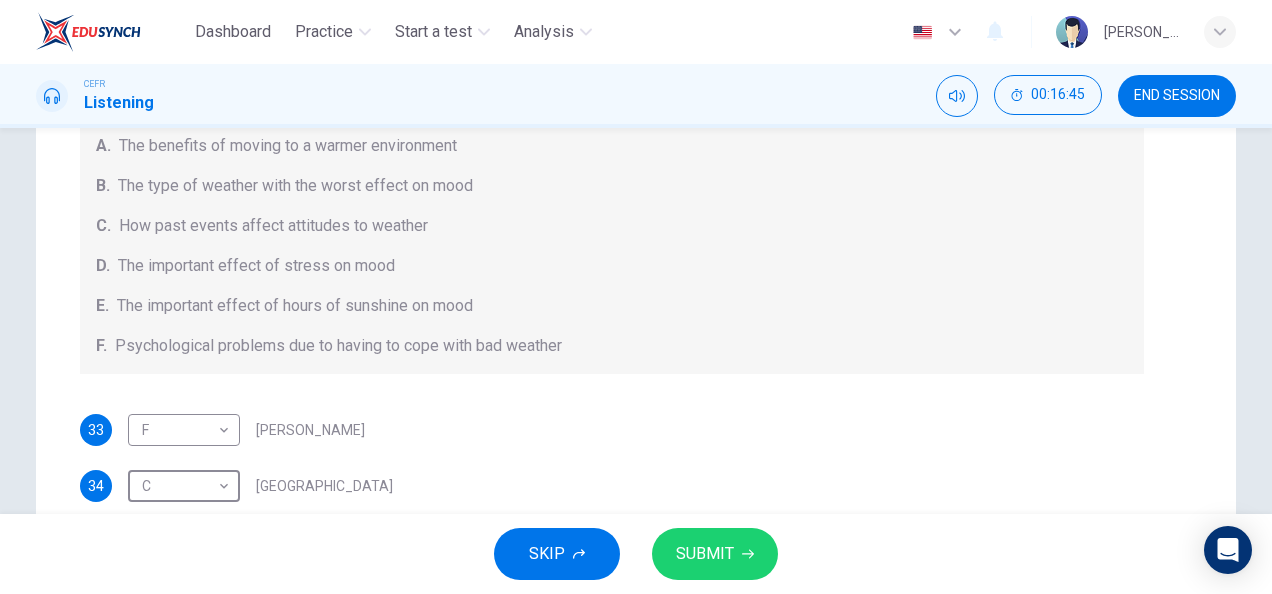 scroll, scrollTop: 12, scrollLeft: 0, axis: vertical 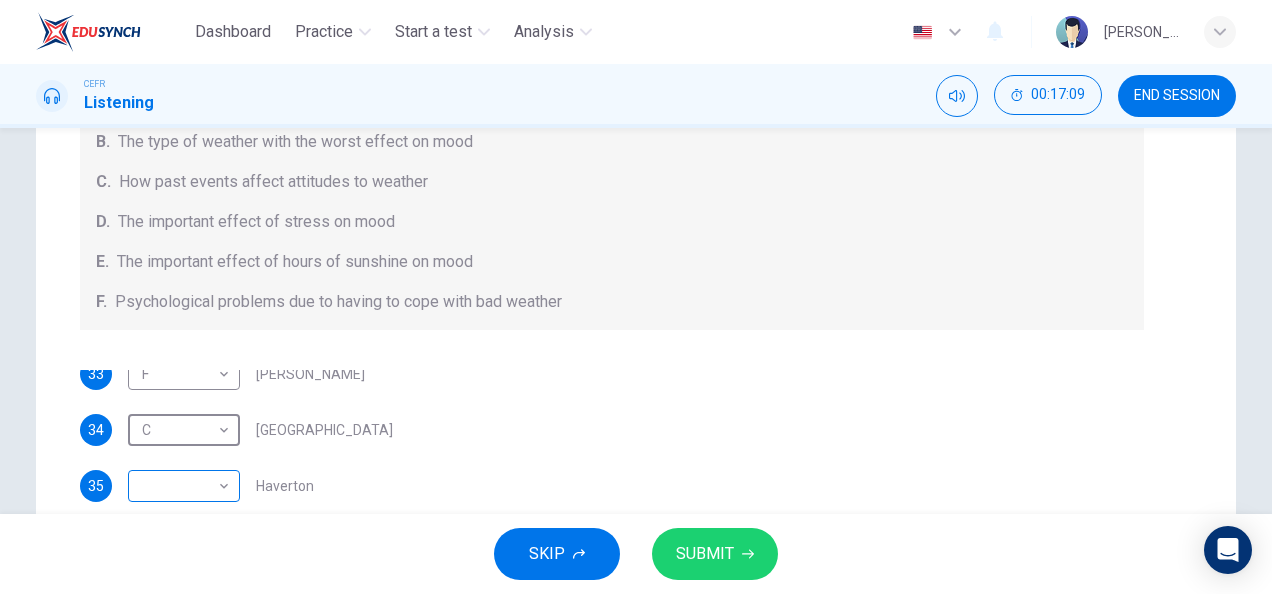 click on "Dashboard Practice Start a test Analysis English en ​ [PERSON_NAME] IZZATI [PERSON_NAME] CEFR Listening 00:17:09 END SESSION Question Passage Questions 33 - 36 Choose your answers from the box and write the letters  A-F  next to the questions below. What information was given by each writer? A. The benefits of moving to a warmer environment B. The type of weather with the worst effect on mood C. How past events affect attitudes to weather D. The important effect of stress on mood E. The important effect of hours of sunshine on mood F. Psychological problems due to having to cope with bad weather 33 F F ​ [PERSON_NAME] 34 C C ​ Whitebourne 35 ​ ​ Haverton 36 ​ ​ [PERSON_NAME] Research Project 02m 11s SKIP SUBMIT EduSynch - Online Language Proficiency Testing
Dashboard Practice Start a test Analysis Notifications © Copyright  2025" at bounding box center (636, 297) 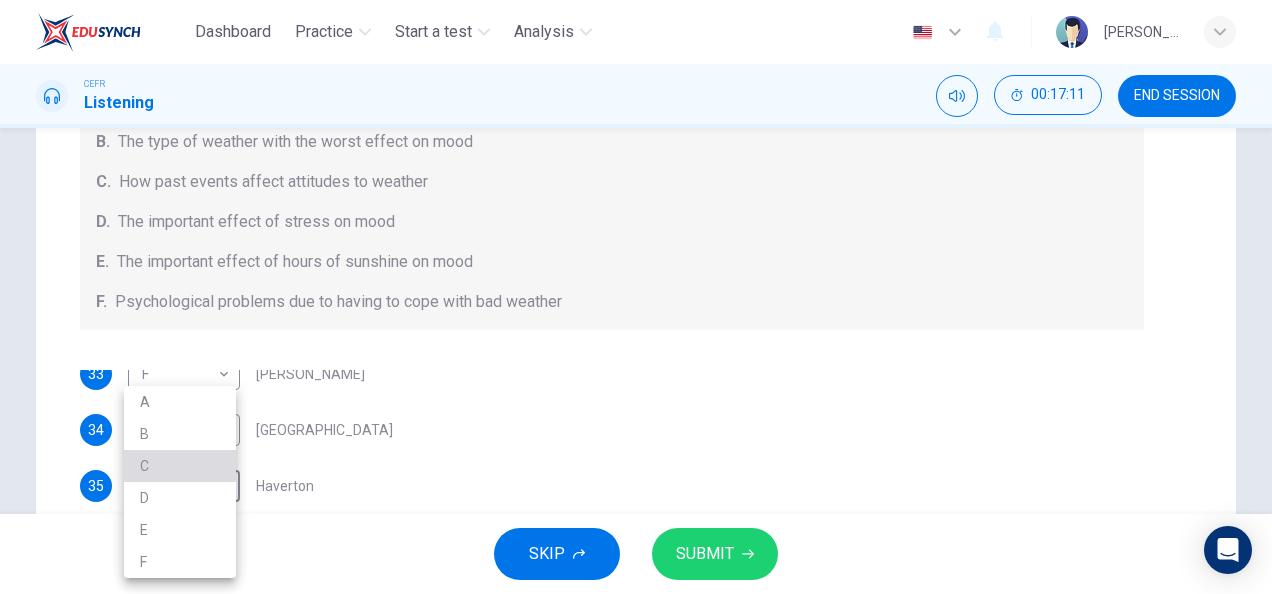 click on "C" at bounding box center [180, 466] 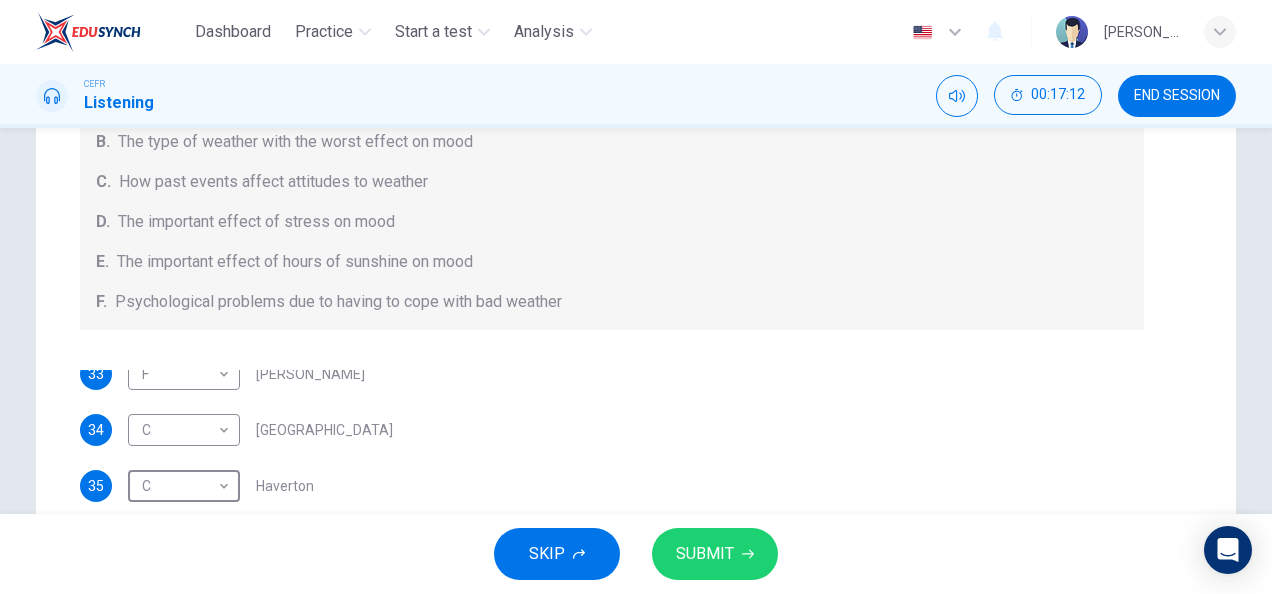 scroll, scrollTop: 84, scrollLeft: 0, axis: vertical 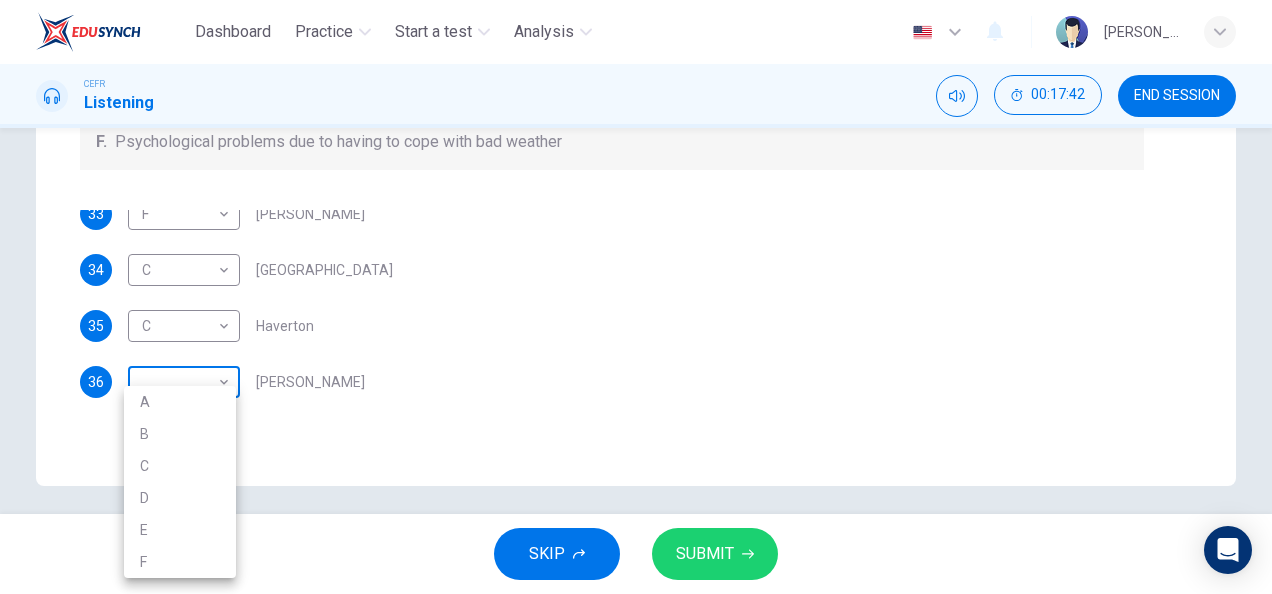 click on "Dashboard Practice Start a test Analysis English en ​ [PERSON_NAME] IZZATI [PERSON_NAME] CEFR Listening 00:17:42 END SESSION Question Passage Questions 33 - 36 Choose your answers from the box and write the letters  A-F  next to the questions below. What information was given by each writer? A. The benefits of moving to a warmer environment B. The type of weather with the worst effect on mood C. How past events affect attitudes to weather D. The important effect of stress on mood E. The important effect of hours of sunshine on mood F. Psychological problems due to having to cope with bad weather 33 F F ​ [PERSON_NAME] 34 C C ​ Whitebourne 35 C C ​ Haverton 36 ​ ​ [PERSON_NAME] Research Project 01m 38s SKIP SUBMIT EduSynch - Online Language Proficiency Testing
Dashboard Practice Start a test Analysis Notifications © Copyright  2025 A B C D E F" at bounding box center [636, 297] 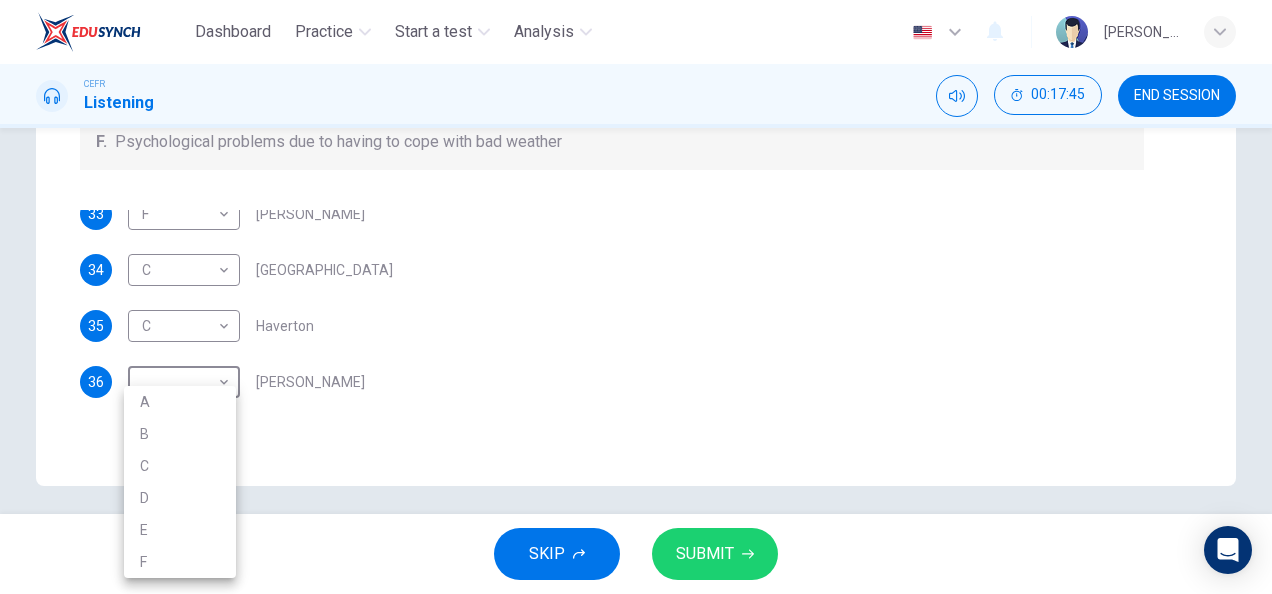 click at bounding box center (636, 297) 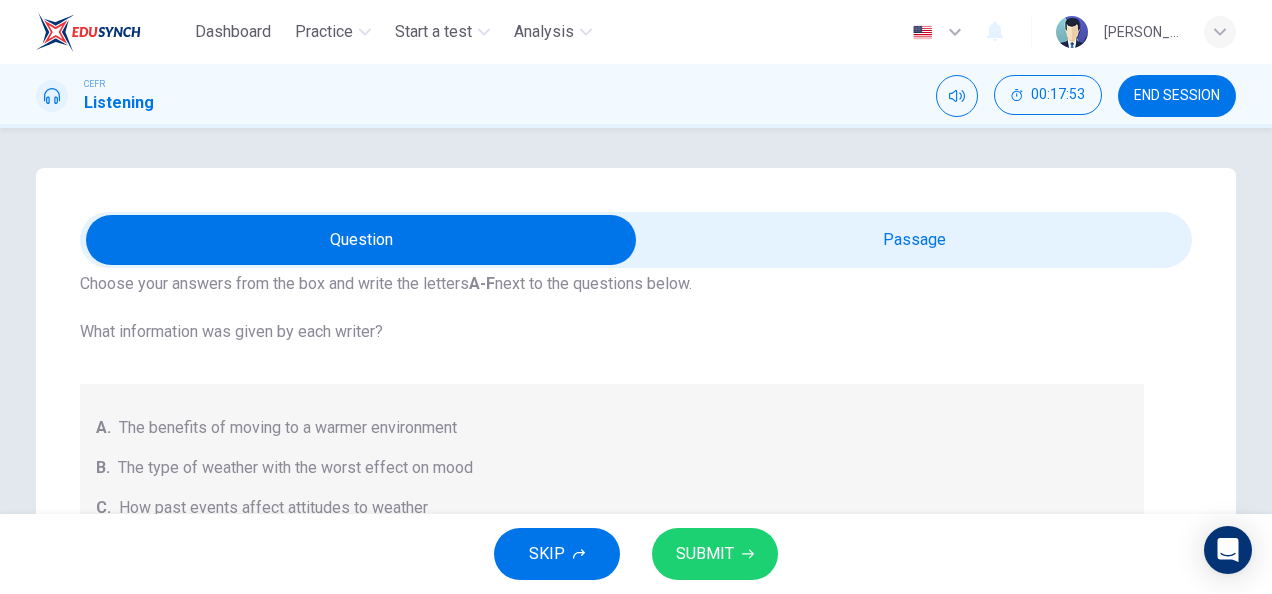 type on "75" 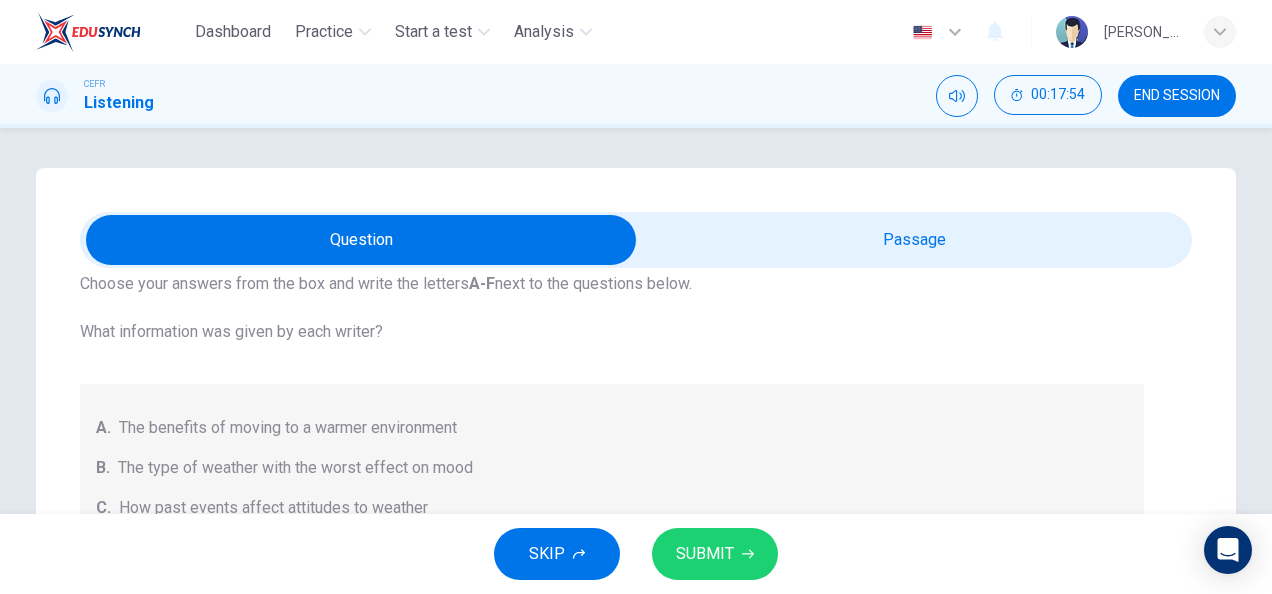 click at bounding box center (361, 240) 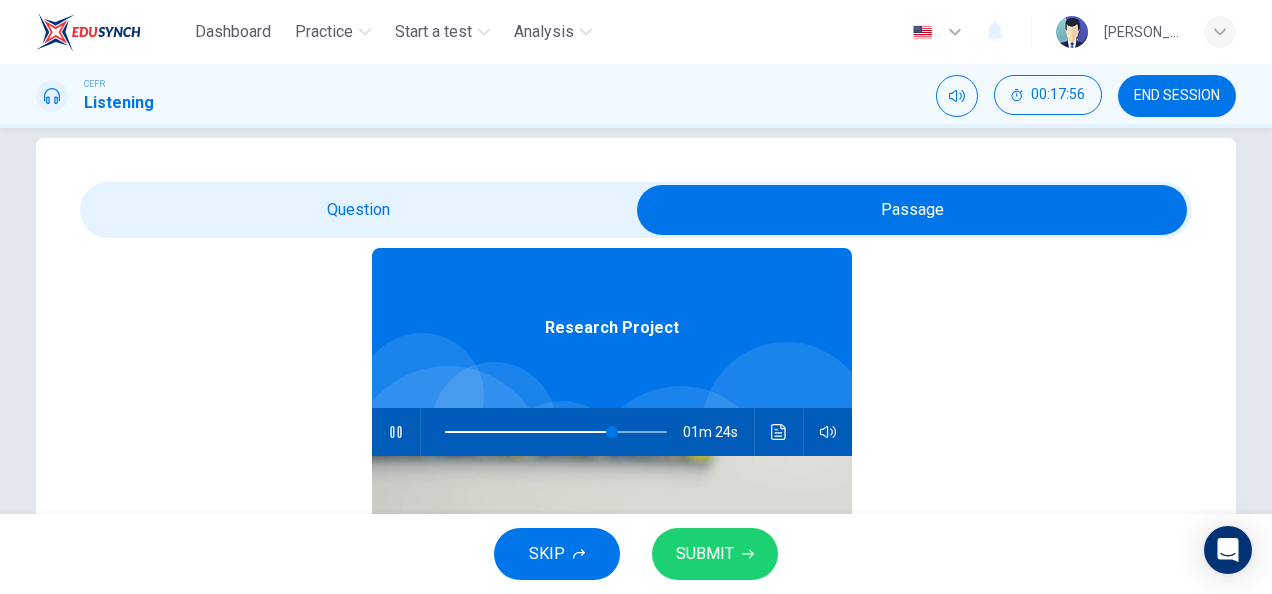 scroll, scrollTop: 24, scrollLeft: 0, axis: vertical 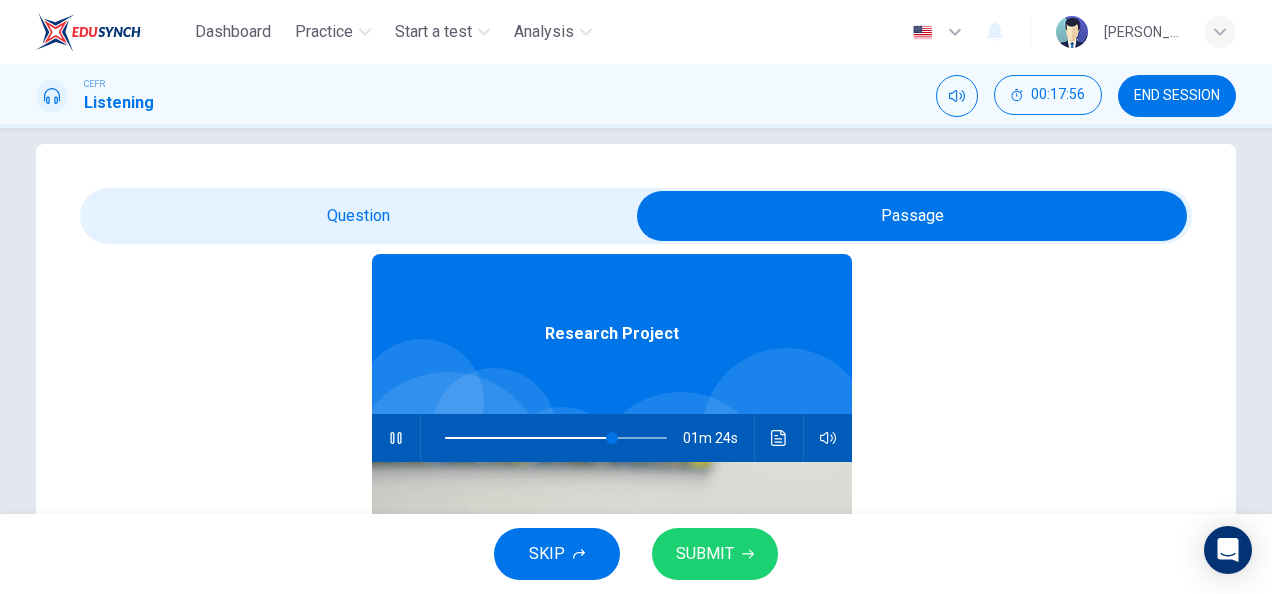 type on "76" 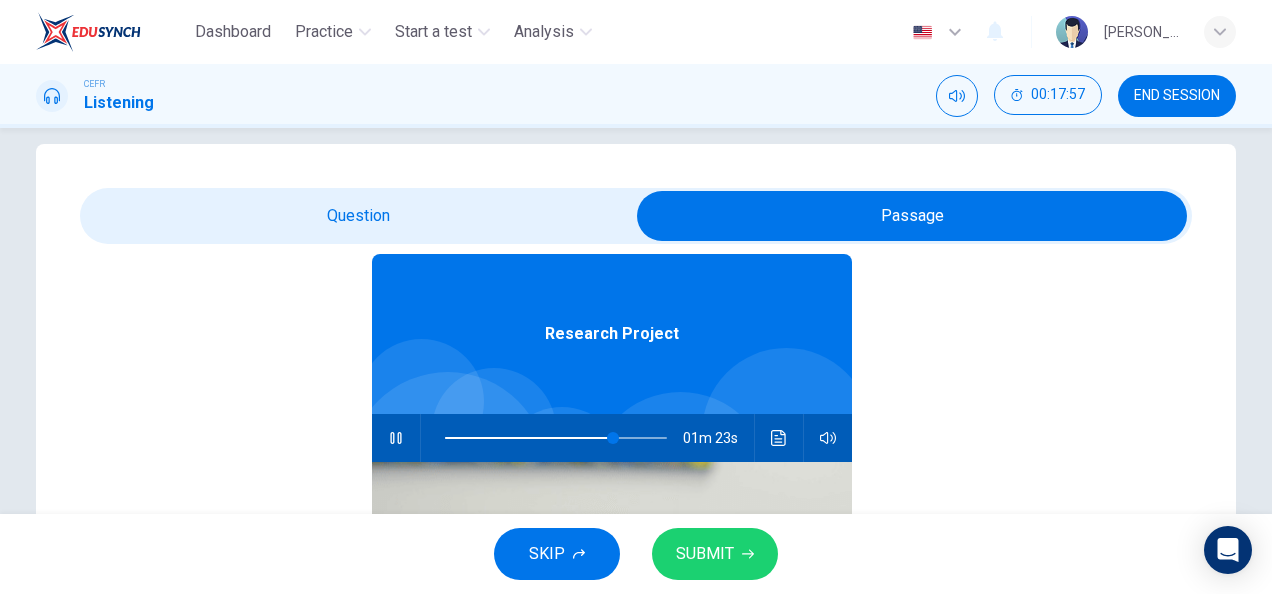 click at bounding box center (912, 216) 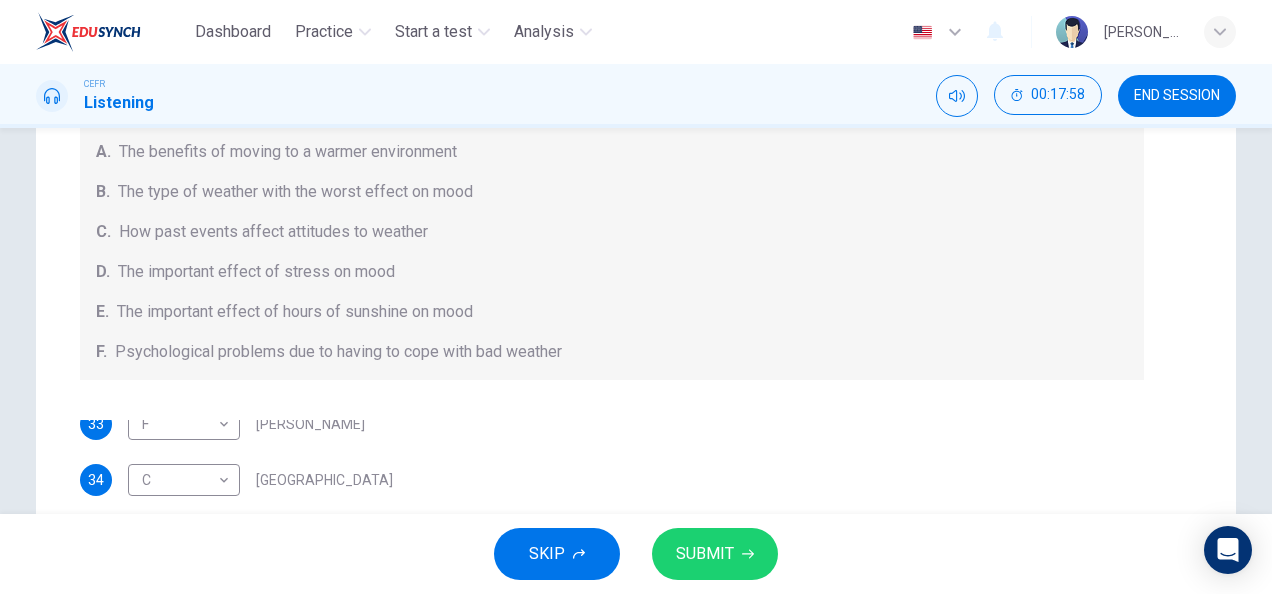 scroll, scrollTop: 420, scrollLeft: 0, axis: vertical 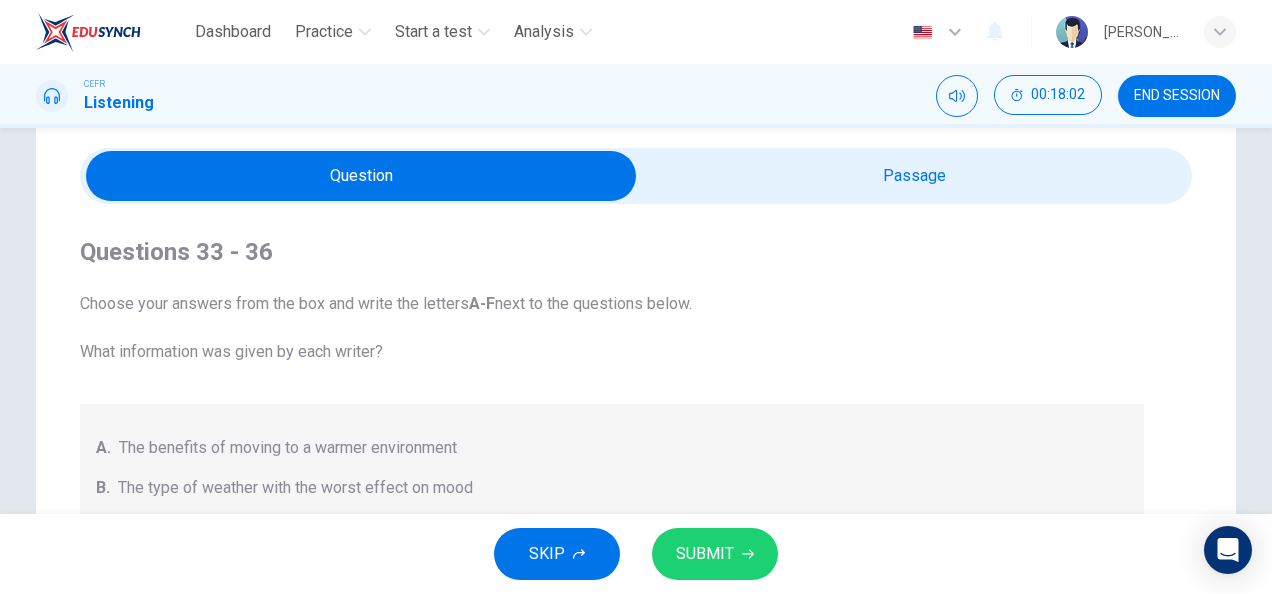 type on "77" 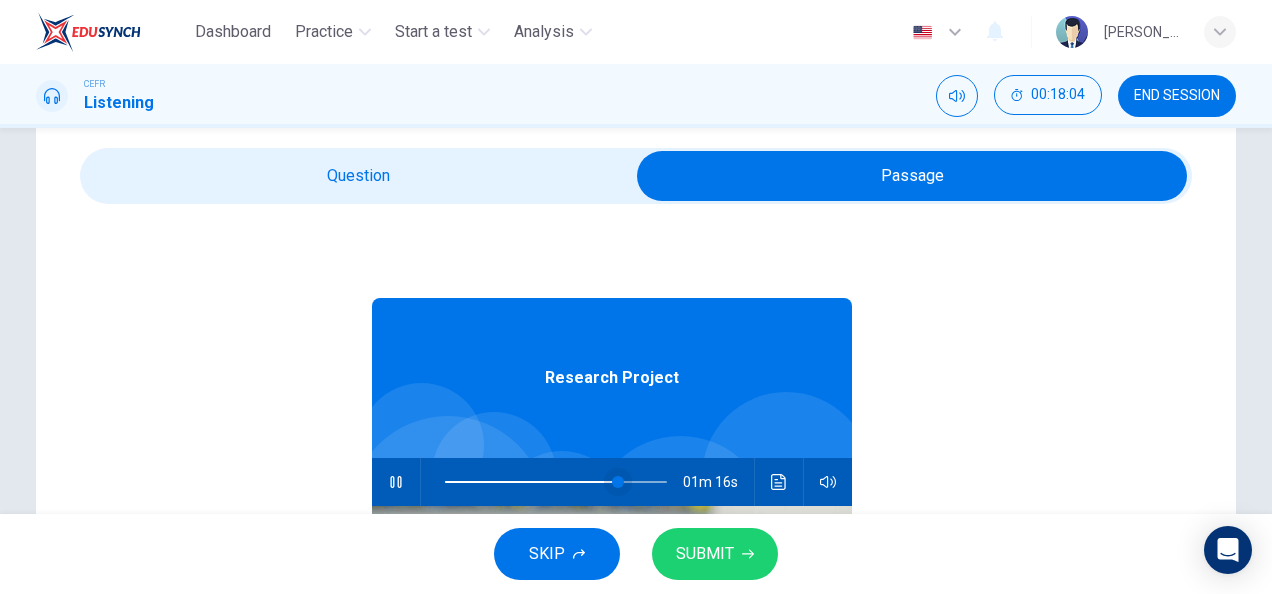 click at bounding box center (556, 482) 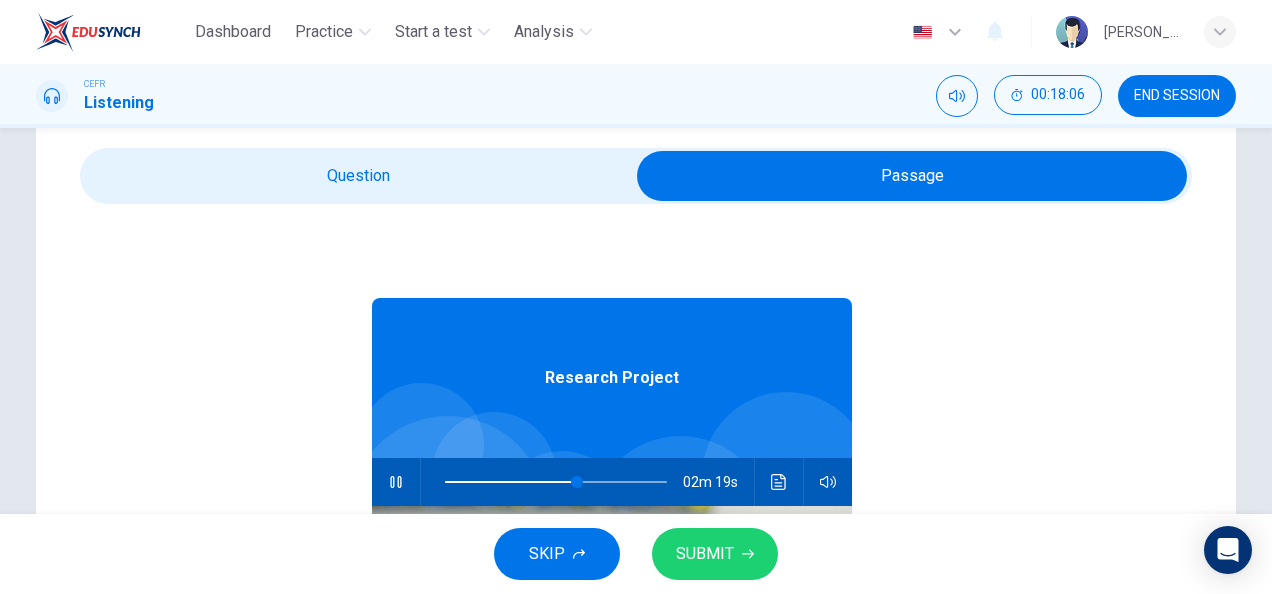 type on "60" 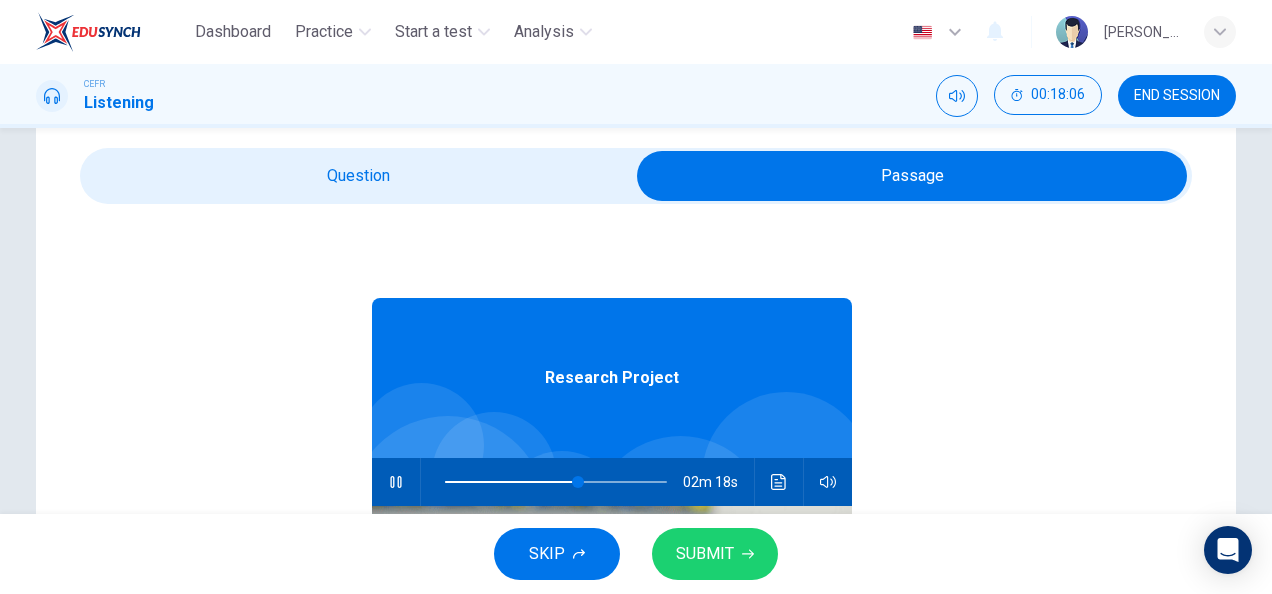 click at bounding box center [912, 176] 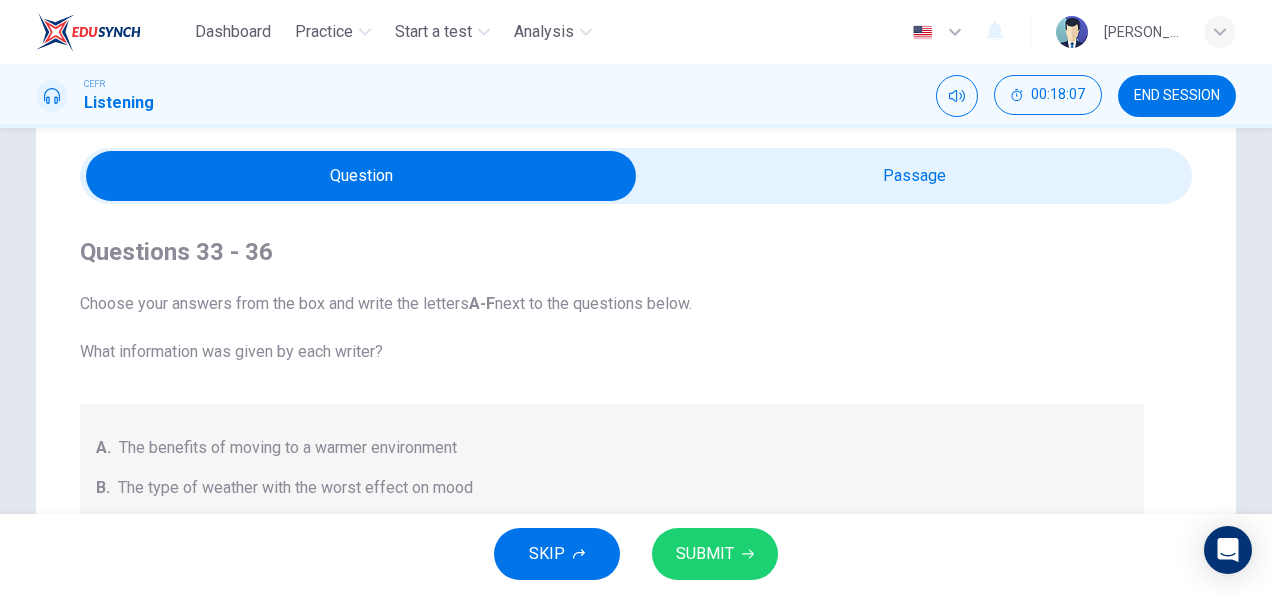 scroll, scrollTop: 84, scrollLeft: 0, axis: vertical 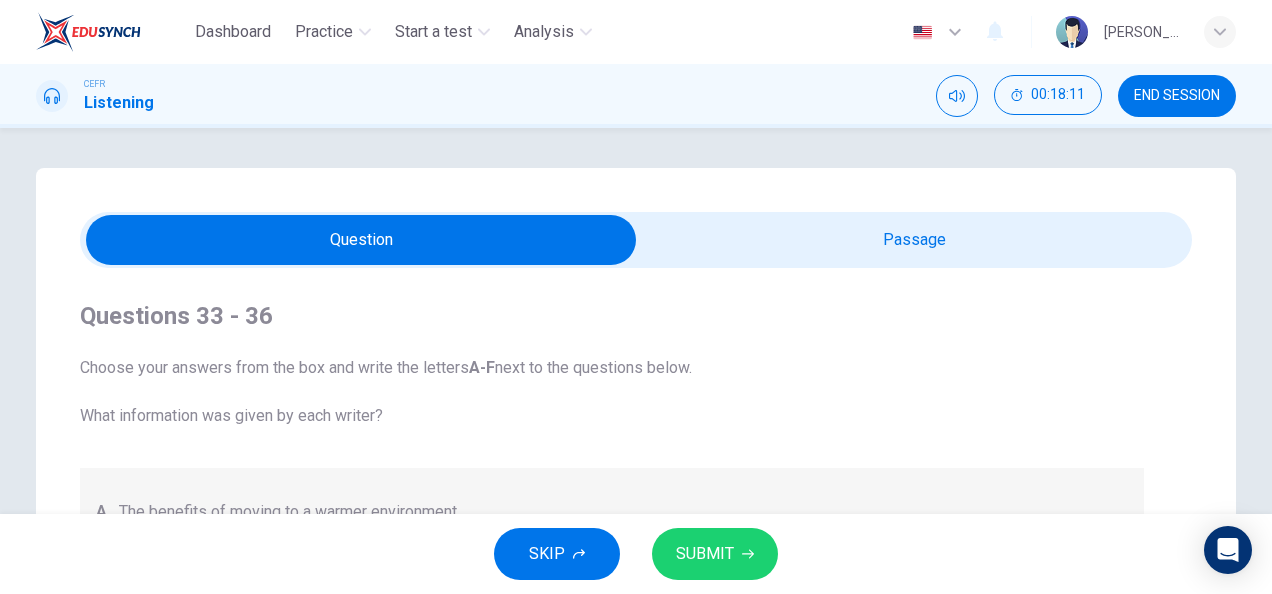 click on "Questions 33 - 36 Choose your answers from the box and write the letters  A-F  next to the questions below. What information was given by each writer? A. The benefits of moving to a warmer environment B. The type of weather with the worst effect on mood C. How past events affect attitudes to weather D. The important effect of stress on mood E. The important effect of hours of sunshine on mood F. Psychological problems due to having to cope with bad weather 33 F F ​ [PERSON_NAME] 34 C C ​ Whitebourne 35 C C ​ Haverton 36 ​ ​ [GEOGRAPHIC_DATA]" at bounding box center [612, 640] 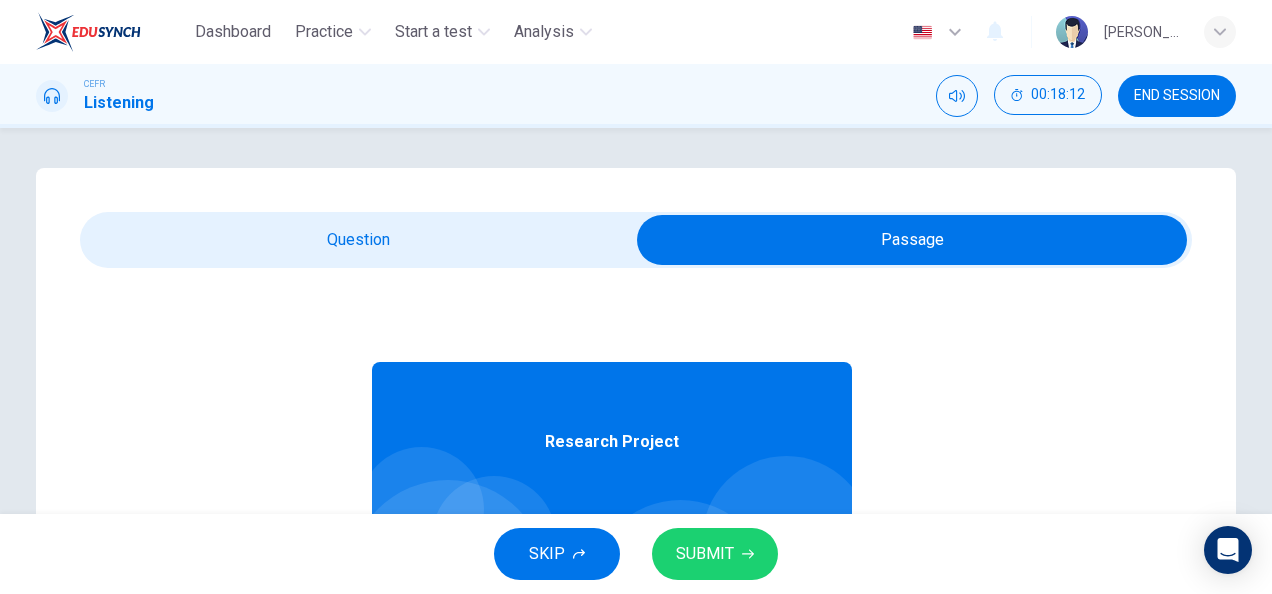scroll, scrollTop: 112, scrollLeft: 0, axis: vertical 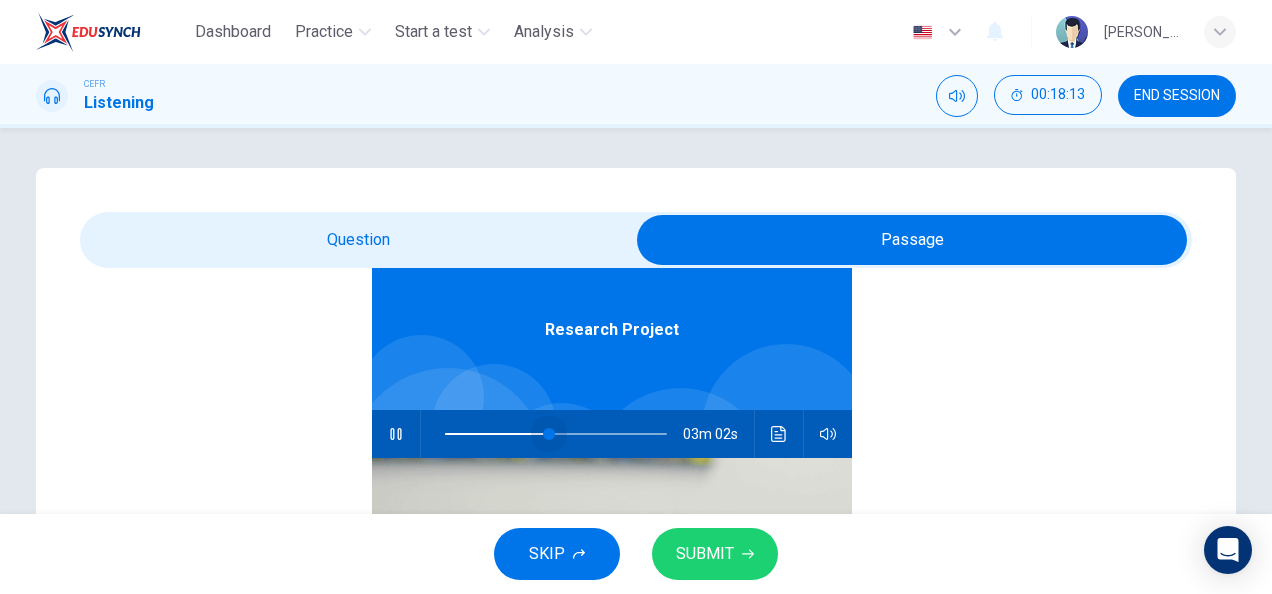 click at bounding box center [556, 434] 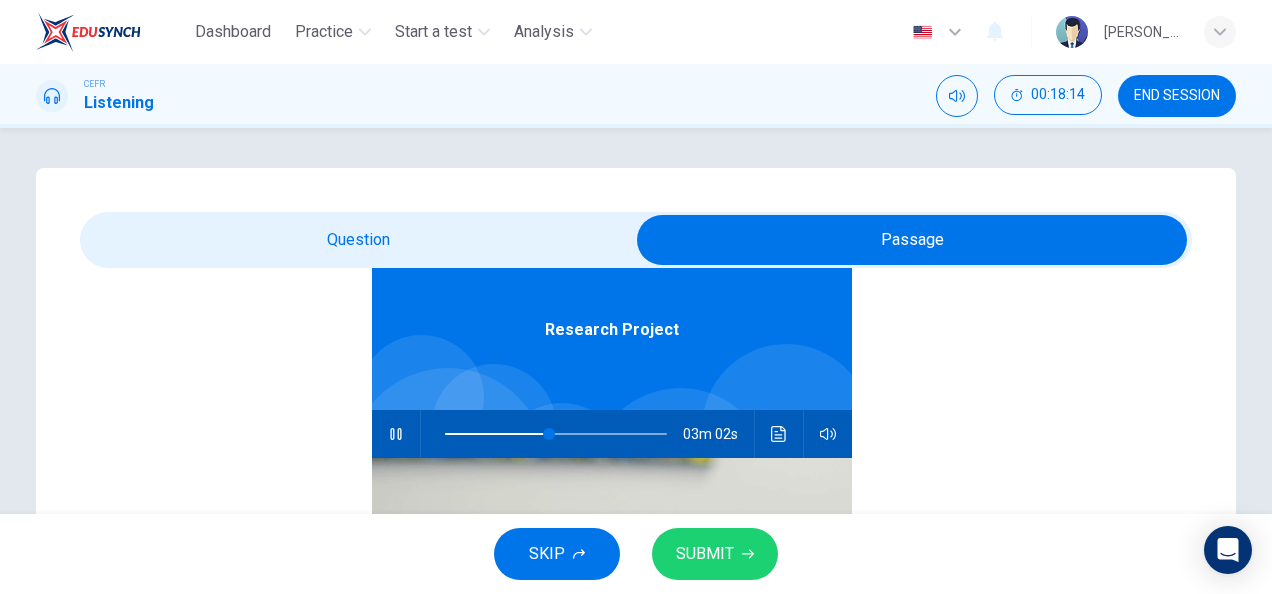 type on "47" 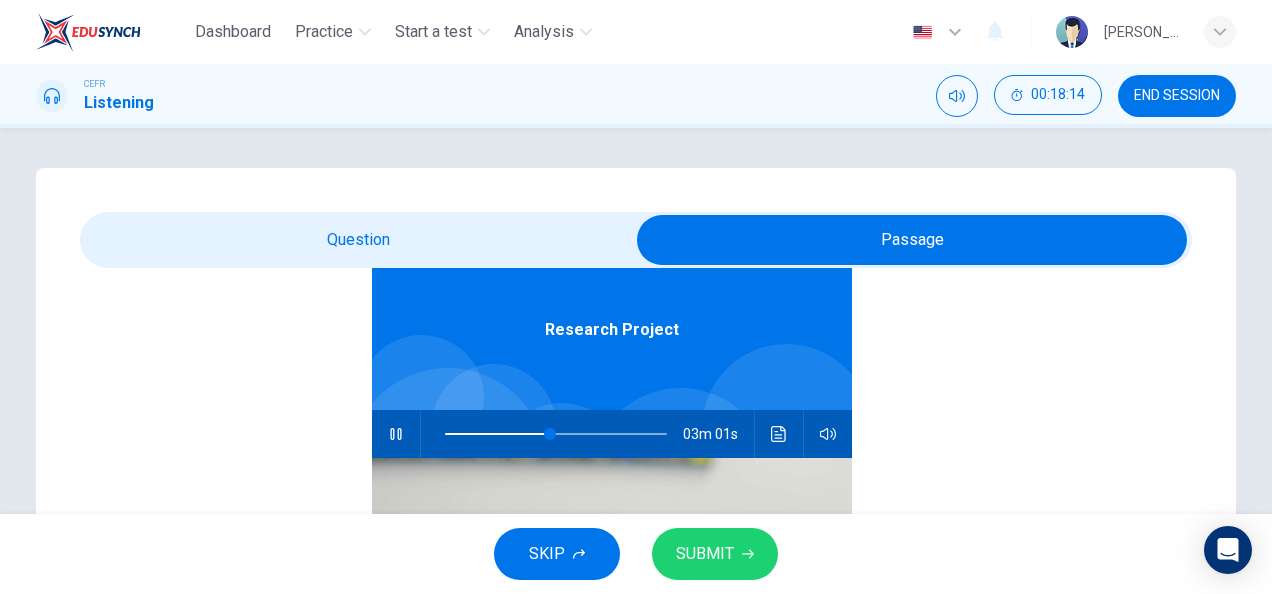 click at bounding box center (912, 240) 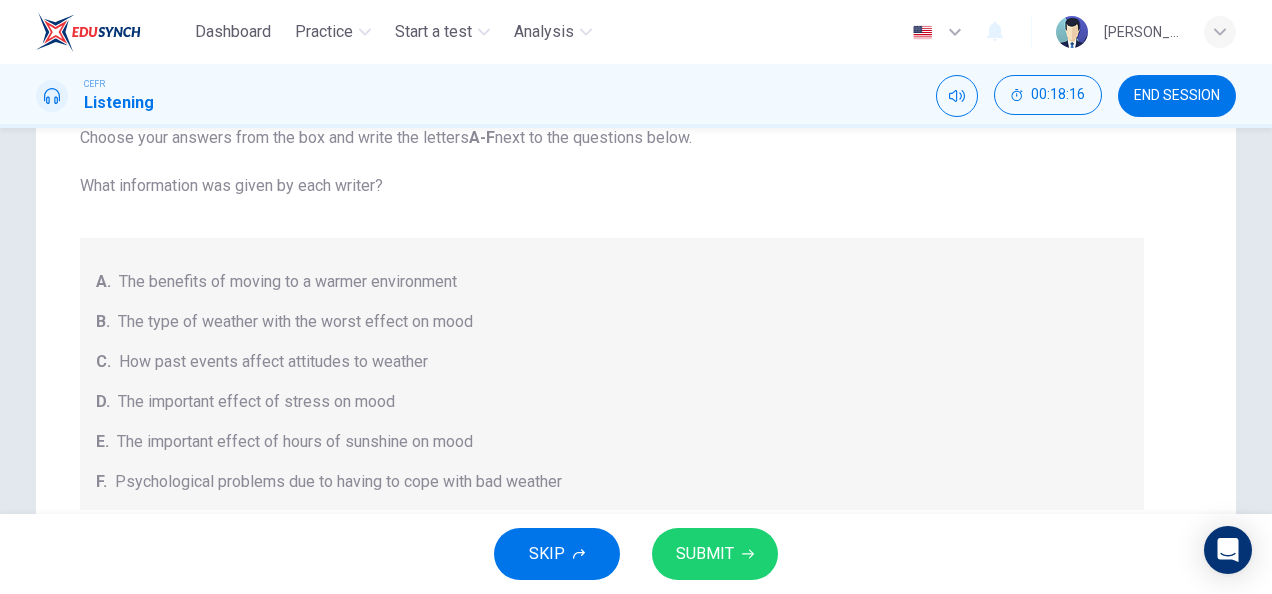 scroll, scrollTop: 392, scrollLeft: 0, axis: vertical 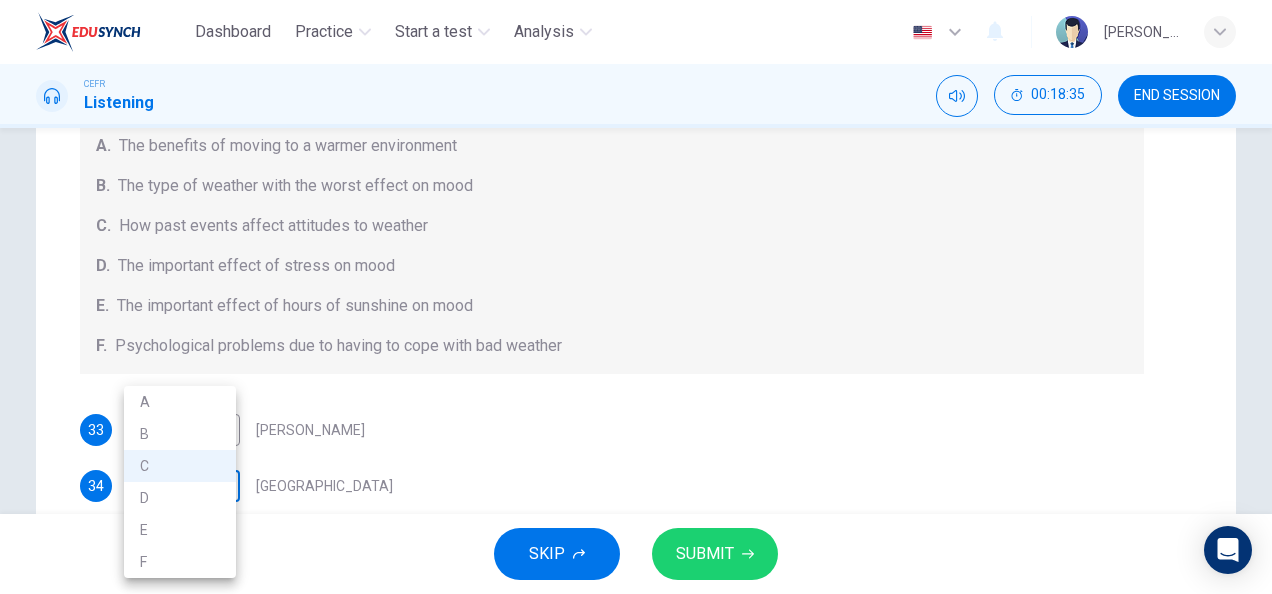 click on "Dashboard Practice Start a test Analysis English en ​ [PERSON_NAME] IZZATI [PERSON_NAME] CEFR Listening 00:18:35 END SESSION Question Passage Questions 33 - 36 Choose your answers from the box and write the letters  A-F  next to the questions below. What information was given by each writer? A. The benefits of moving to a warmer environment B. The type of weather with the worst effect on mood C. How past events affect attitudes to weather D. The important effect of stress on mood E. The important effect of hours of sunshine on mood F. Psychological problems due to having to cope with bad weather 33 F F ​ [PERSON_NAME] 34 C C ​ Whitebourne 35 C C ​ Haverton 36 ​ ​ [PERSON_NAME] Research Project 02m 41s SKIP SUBMIT EduSynch - Online Language Proficiency Testing
Dashboard Practice Start a test Analysis Notifications © Copyright  2025 A B C D E F" at bounding box center (636, 297) 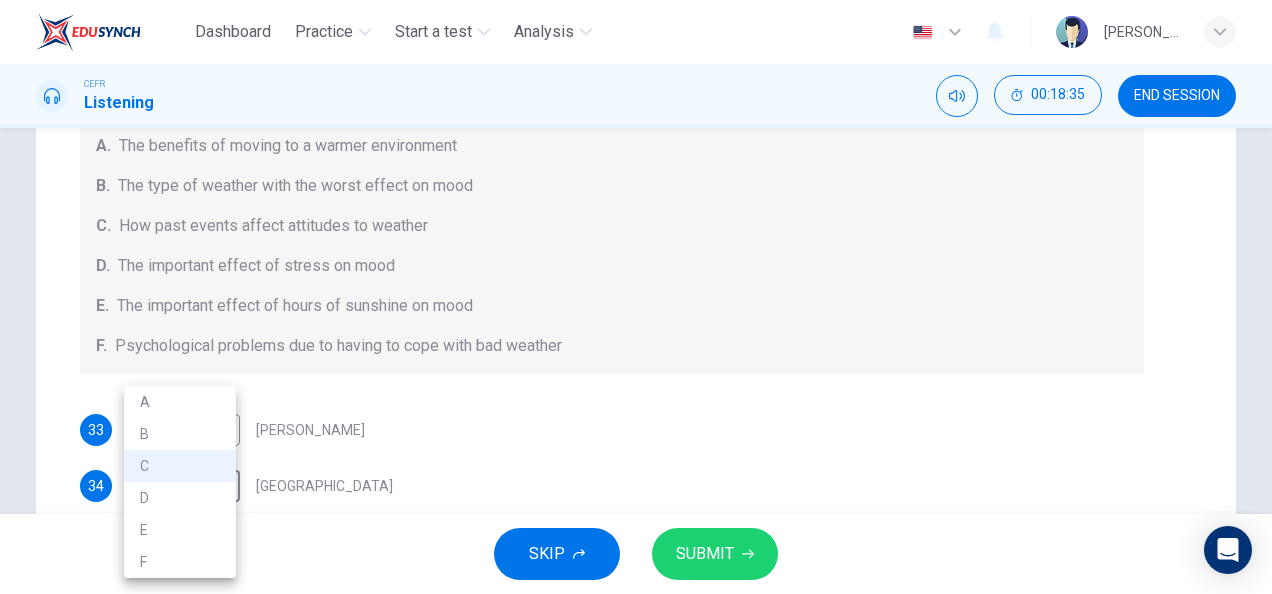 click on "D" at bounding box center [180, 498] 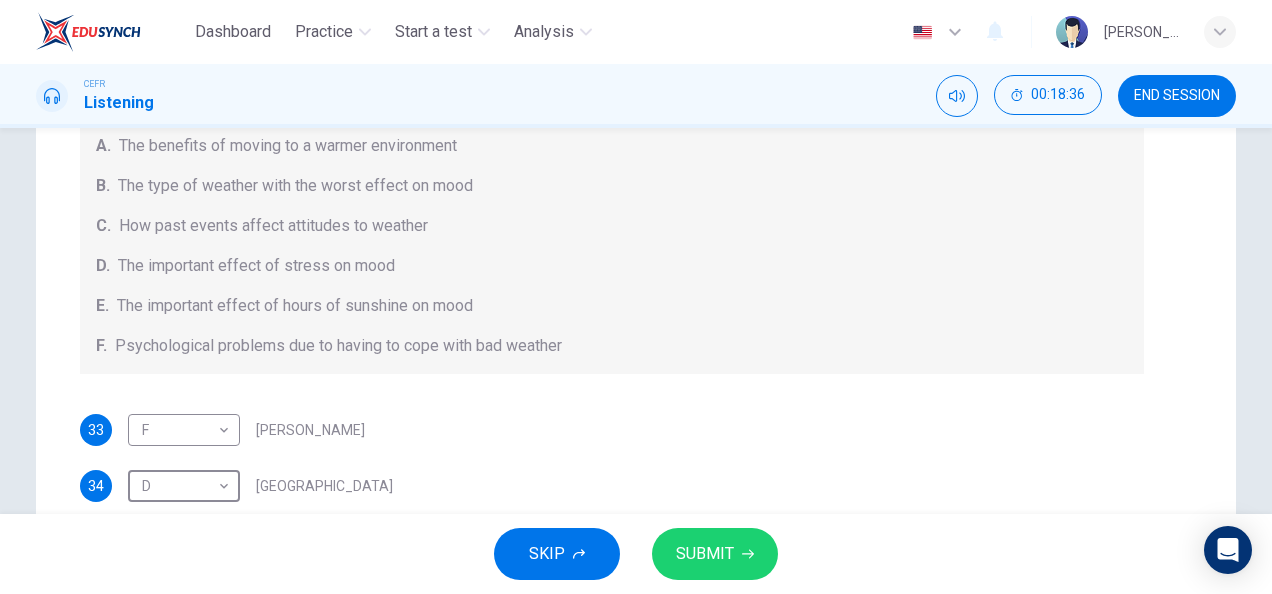 scroll, scrollTop: 12, scrollLeft: 0, axis: vertical 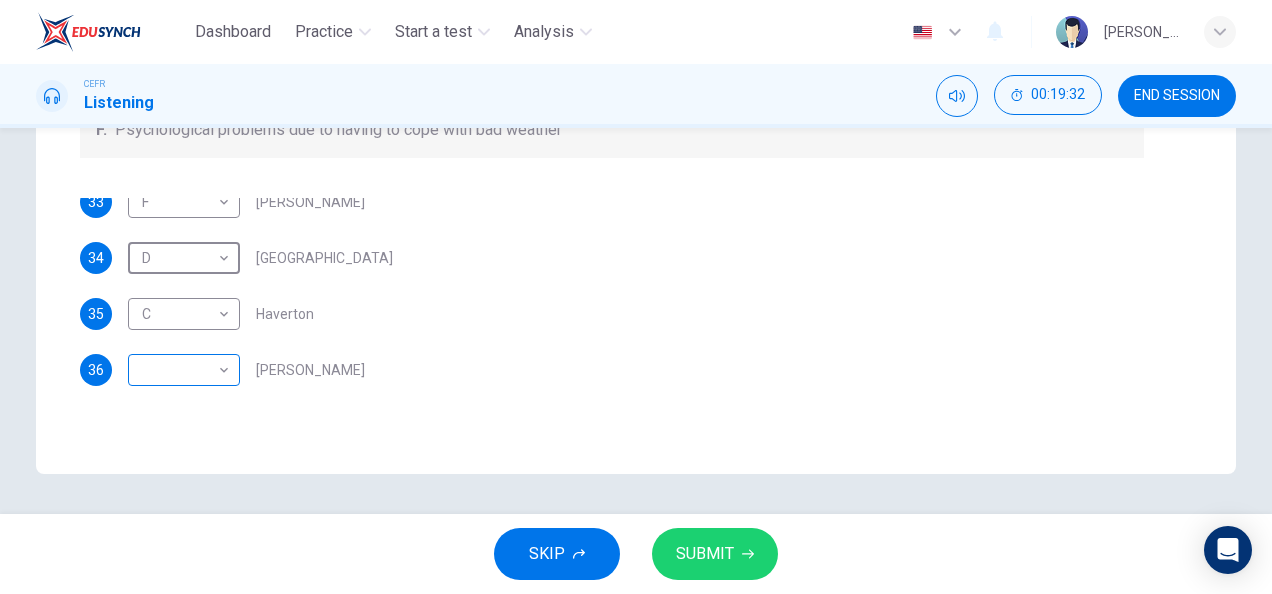 click on "Dashboard Practice Start a test Analysis English en ​ [PERSON_NAME] IZZATI [PERSON_NAME] CEFR Listening 00:19:32 END SESSION Question Passage Questions 33 - 36 Choose your answers from the box and write the letters  A-F  next to the questions below. What information was given by each writer? A. The benefits of moving to a warmer environment B. The type of weather with the worst effect on mood C. How past events affect attitudes to weather D. The important effect of stress on mood E. The important effect of hours of sunshine on mood F. Psychological problems due to having to cope with bad weather 33 F F ​ [PERSON_NAME] 34 D D ​ Whitebourne 35 C C ​ Haverton 36 ​ ​ [PERSON_NAME] Research Project 01m 44s SKIP SUBMIT EduSynch - Online Language Proficiency Testing
Dashboard Practice Start a test Analysis Notifications © Copyright  2025" at bounding box center [636, 297] 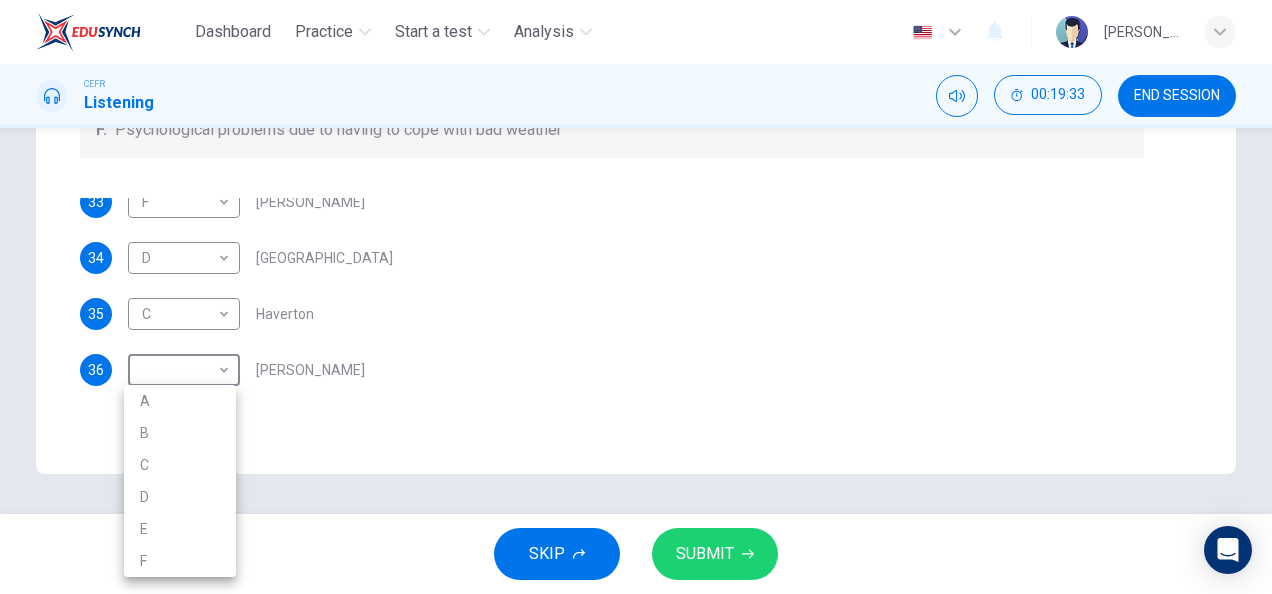 click on "B" at bounding box center (180, 433) 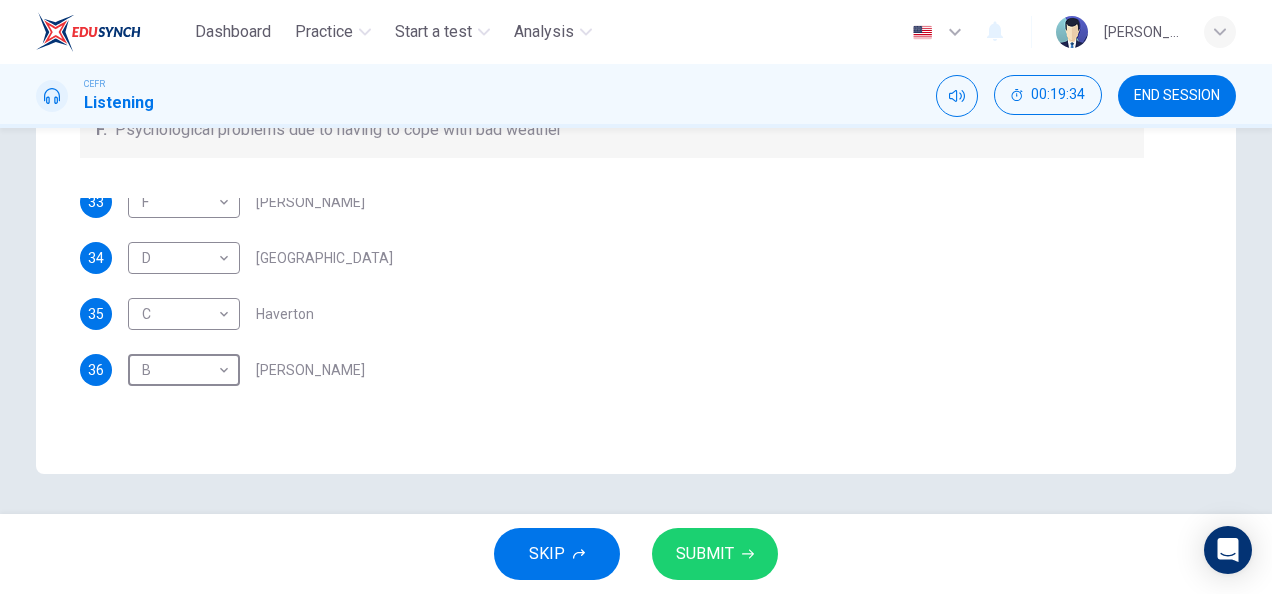 click on "SUBMIT" at bounding box center [715, 554] 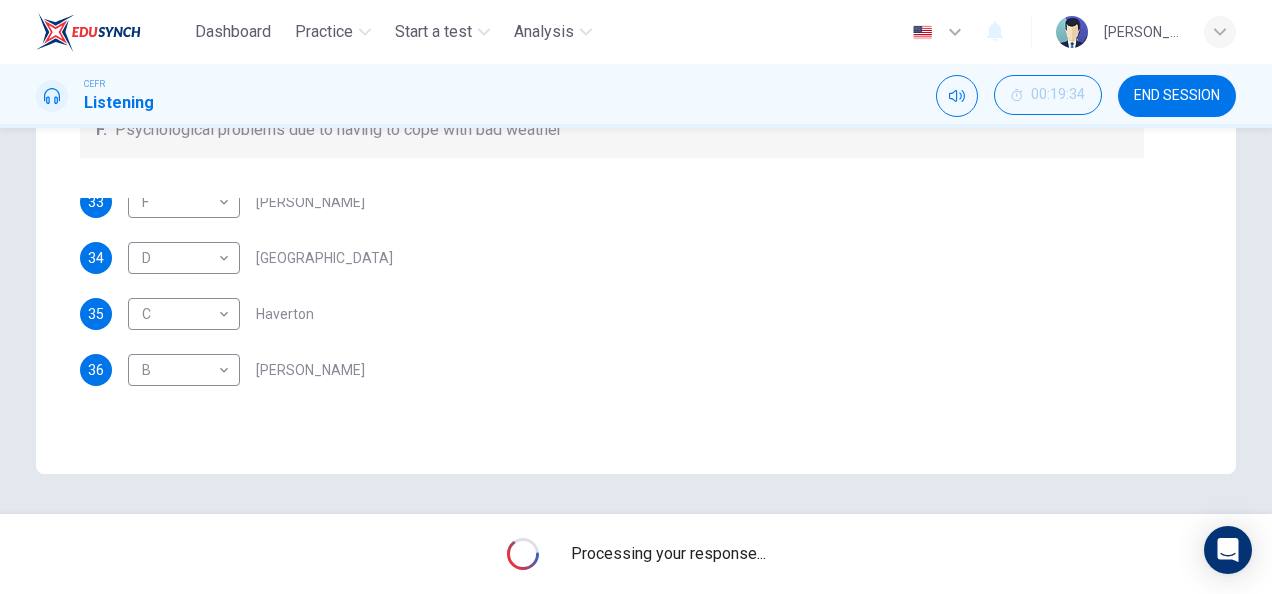 scroll, scrollTop: 0, scrollLeft: 0, axis: both 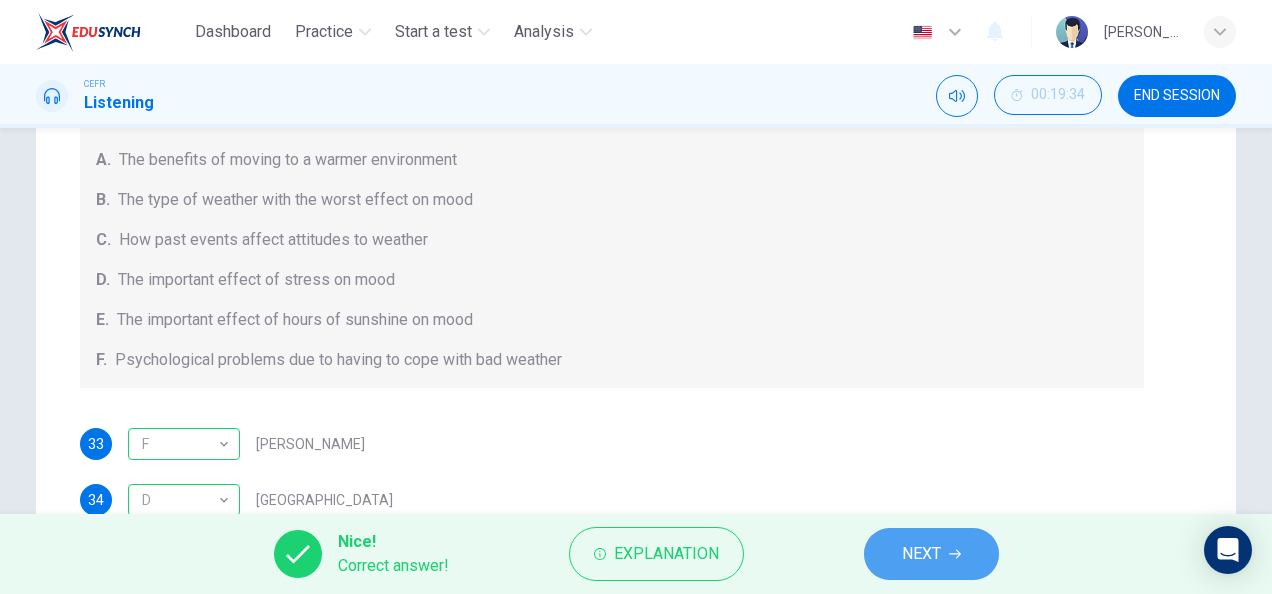 click on "NEXT" at bounding box center (931, 554) 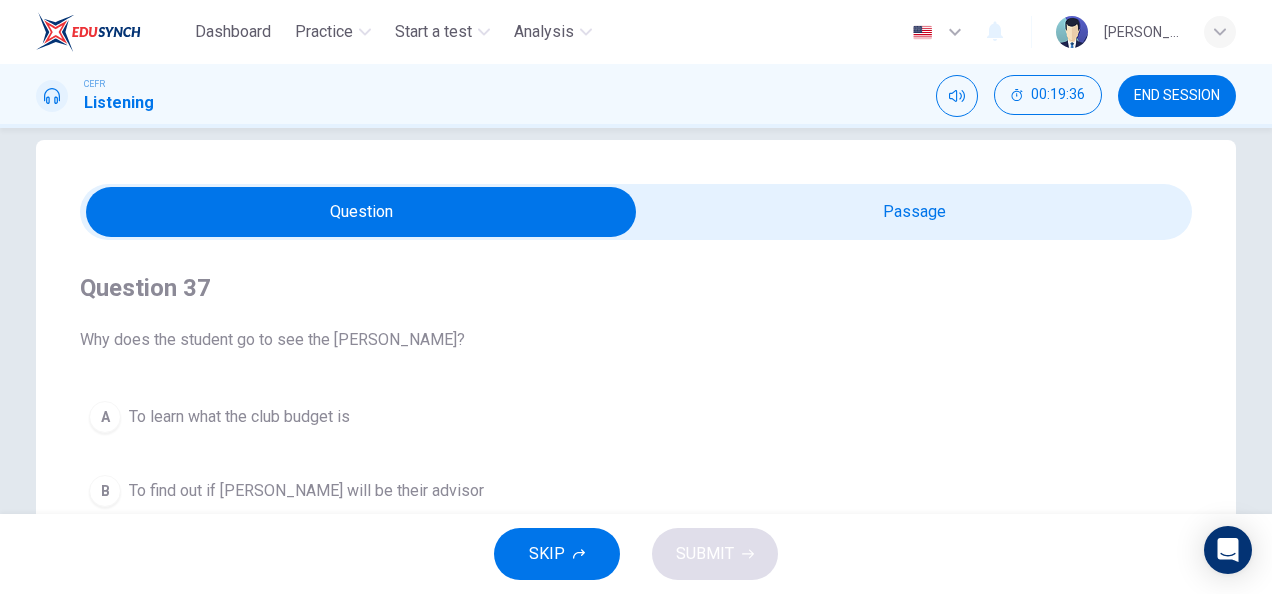 scroll, scrollTop: 27, scrollLeft: 0, axis: vertical 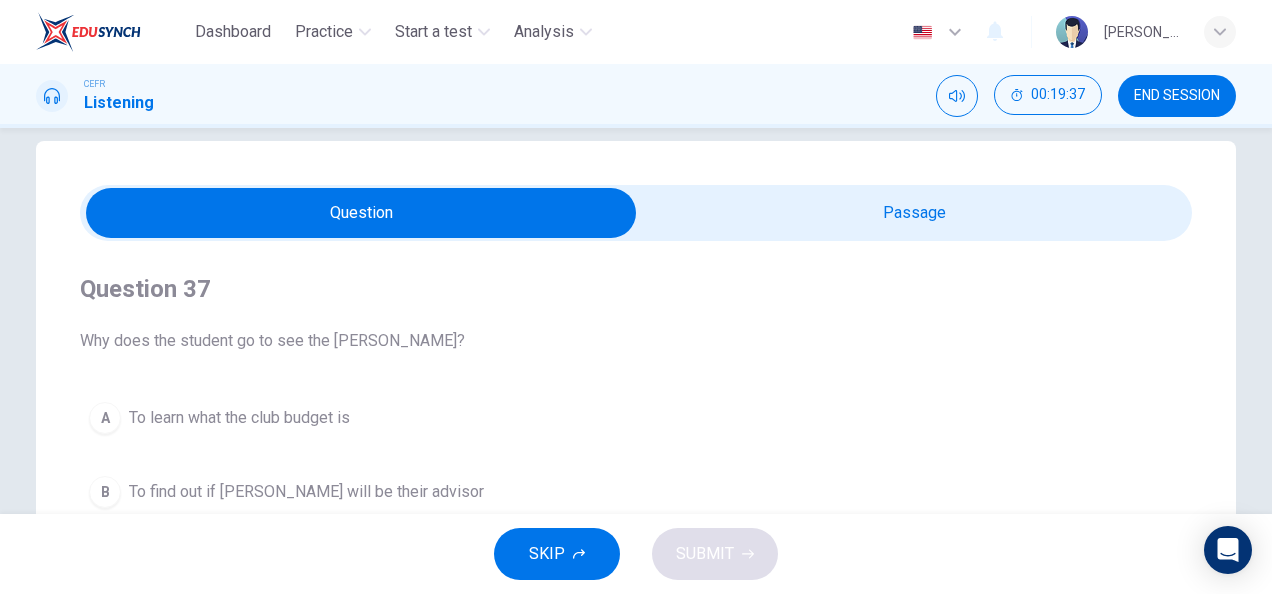 click at bounding box center [636, 213] 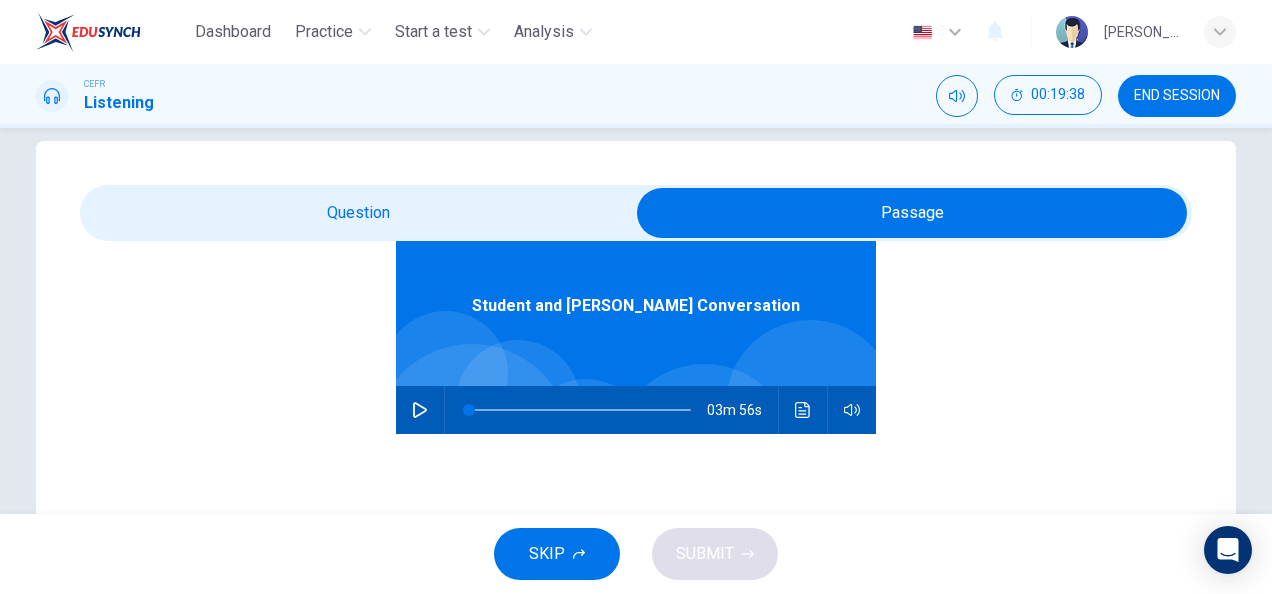 scroll, scrollTop: 112, scrollLeft: 0, axis: vertical 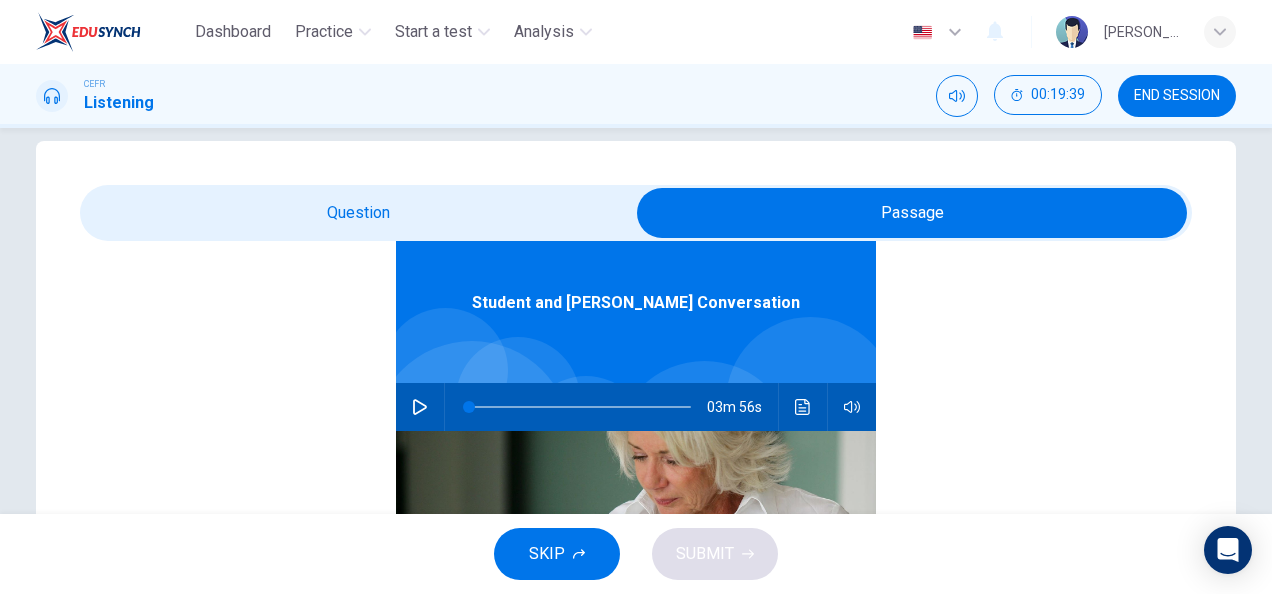 click 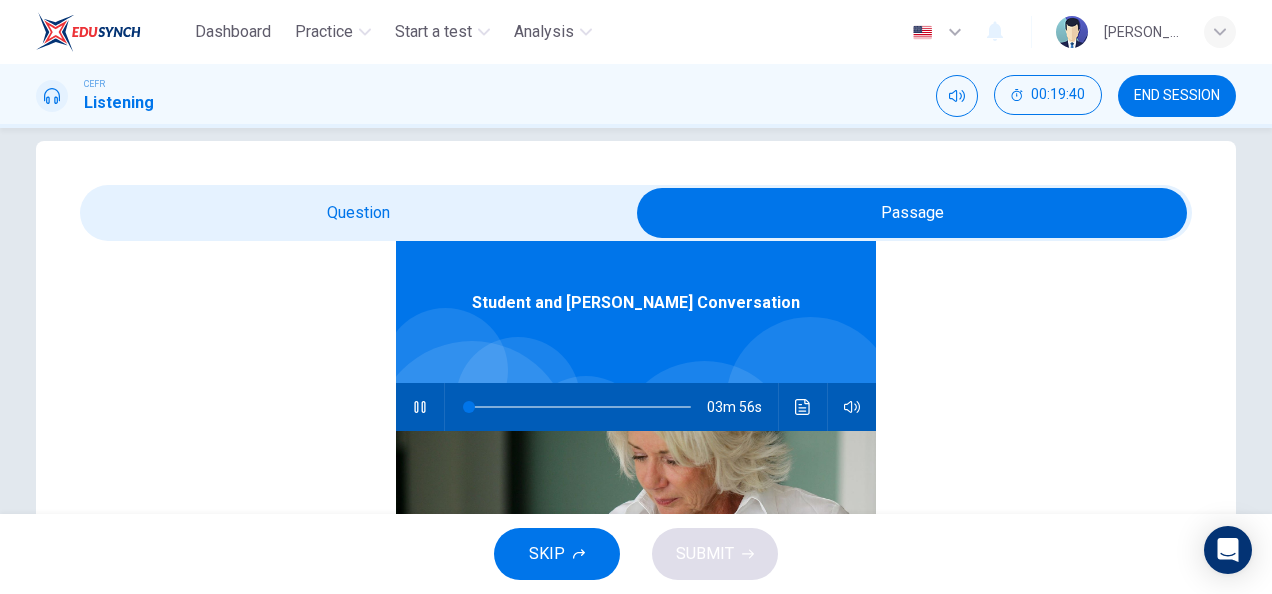 click on "Question Passage Question 37 Why does the student go to see the [PERSON_NAME]? A To learn what the club budget is B To find out if [PERSON_NAME] will be their advisor C To see if they can perform "West Side Story" D To get permission to set up a drama club Student and [PERSON_NAME] Conversation 03m 56s" at bounding box center (636, 543) 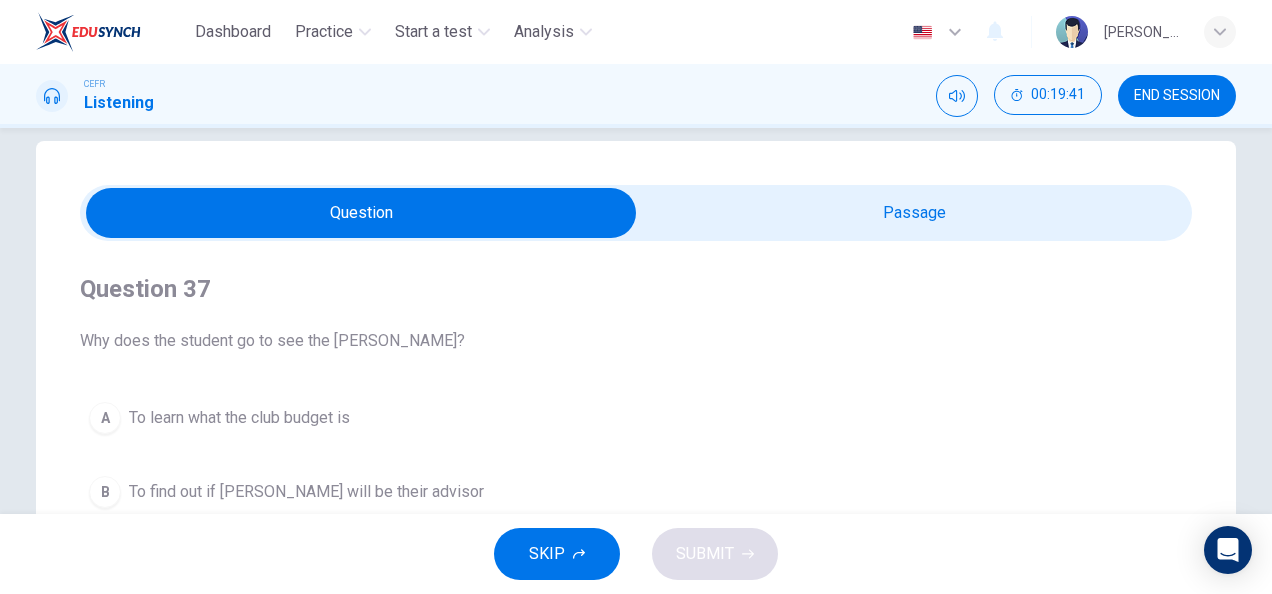scroll, scrollTop: 0, scrollLeft: 0, axis: both 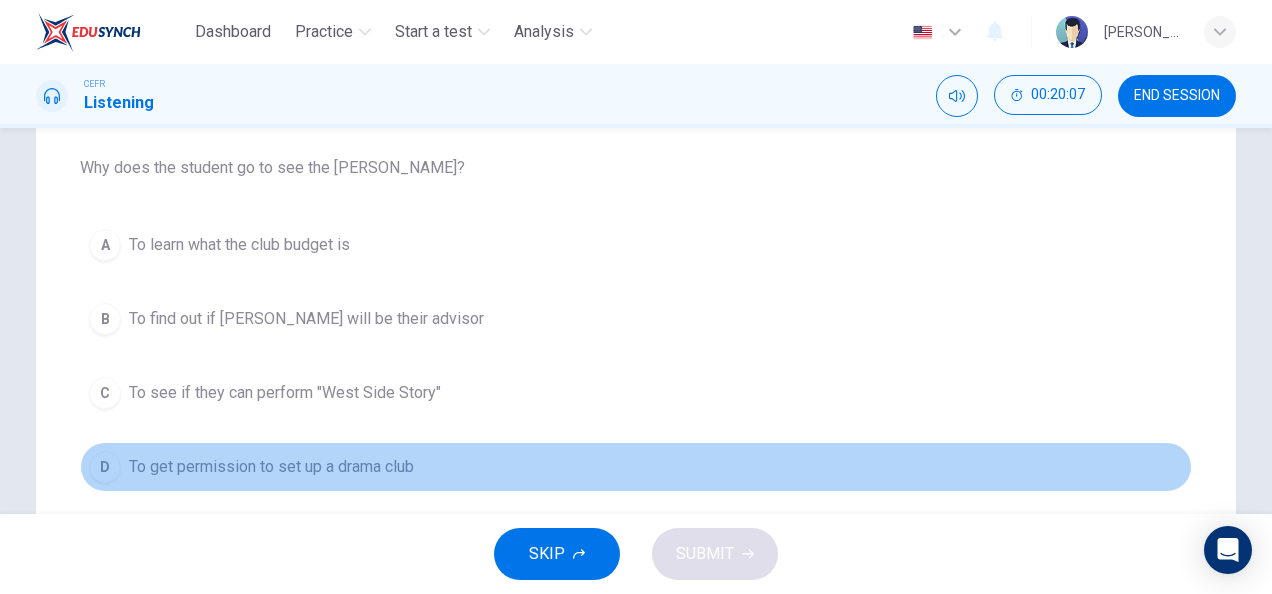 click on "To get permission to set up a drama club" at bounding box center (271, 467) 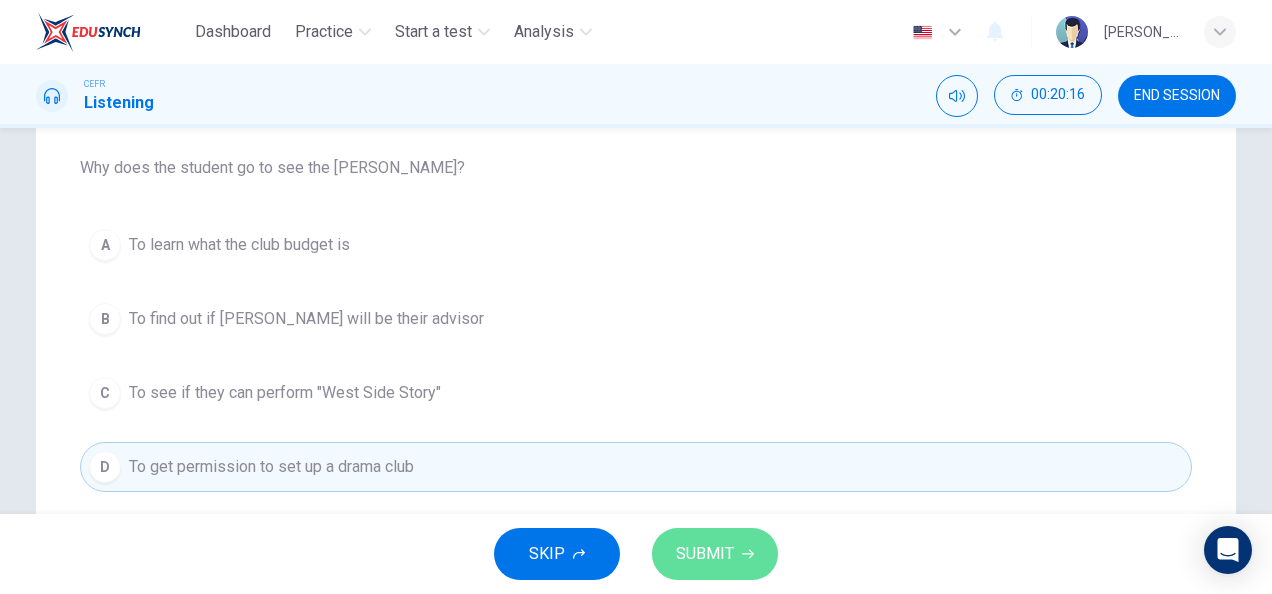 click on "SUBMIT" at bounding box center (715, 554) 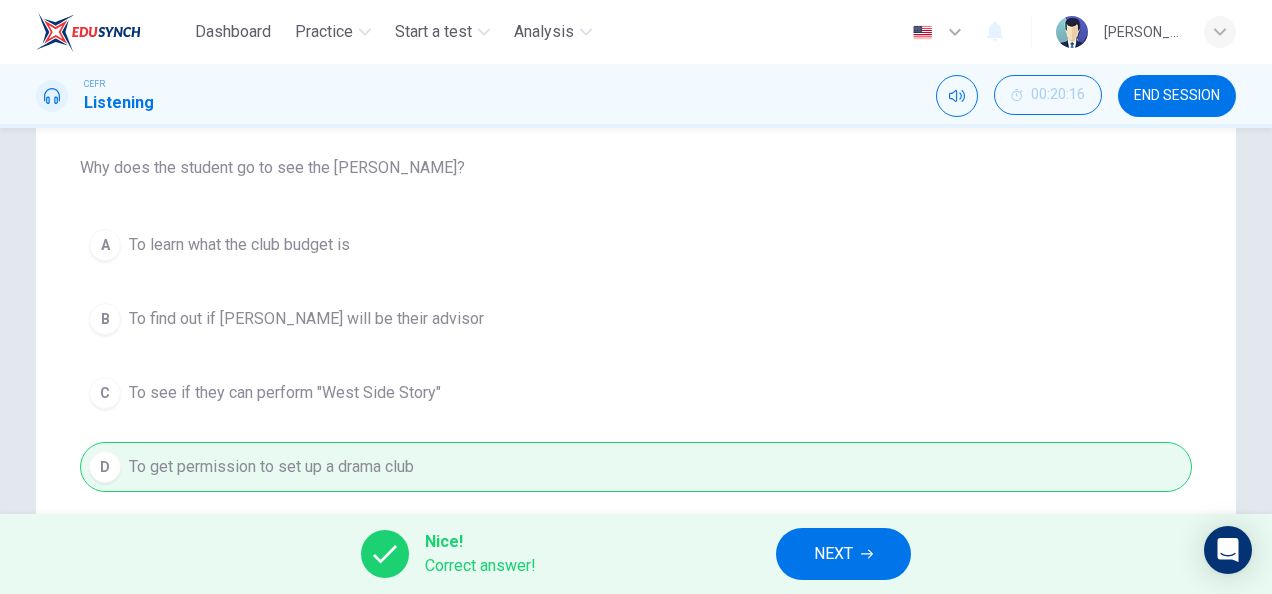 click on "NEXT" at bounding box center [843, 554] 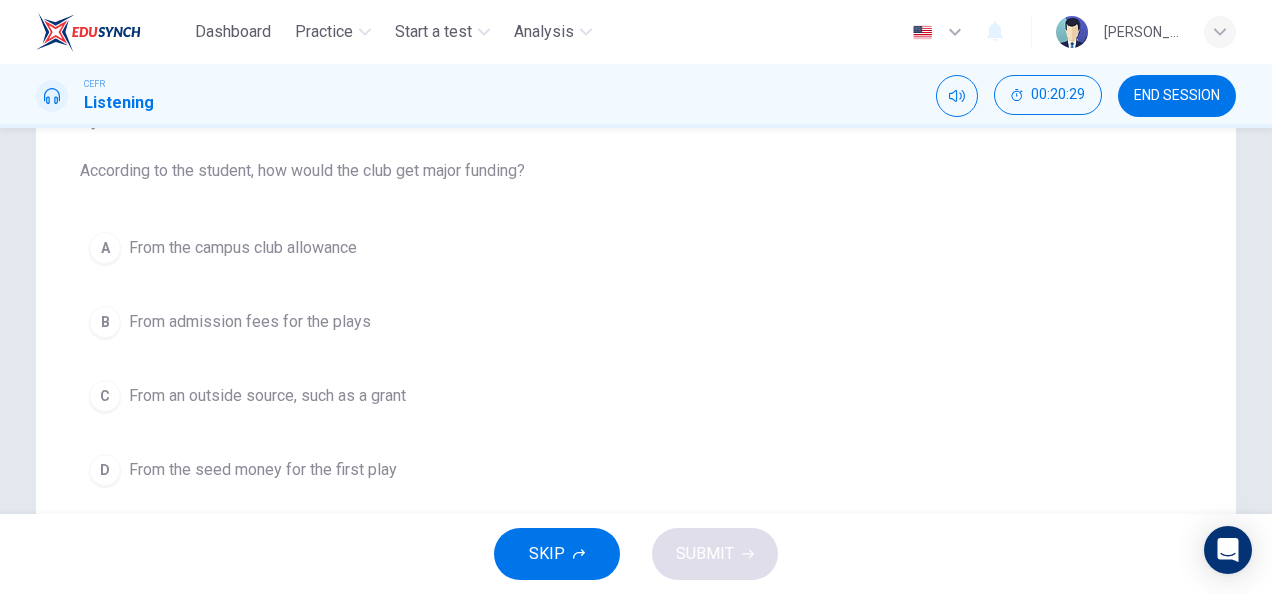 scroll, scrollTop: 196, scrollLeft: 0, axis: vertical 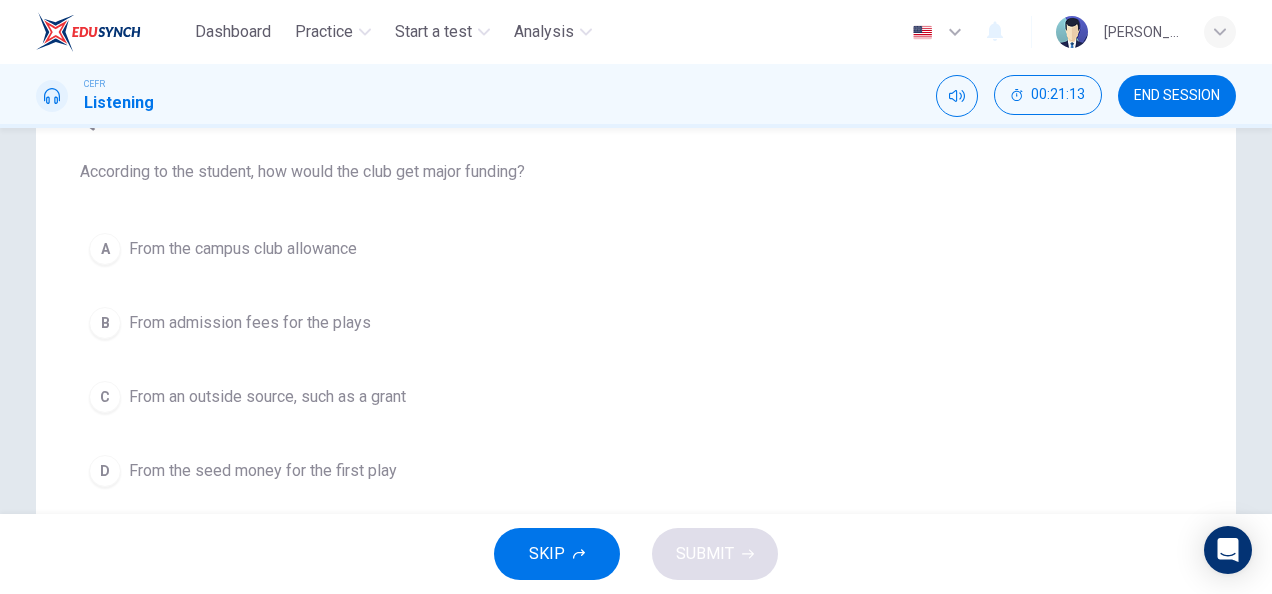 click on "From an outside source, such as a grant" at bounding box center [267, 397] 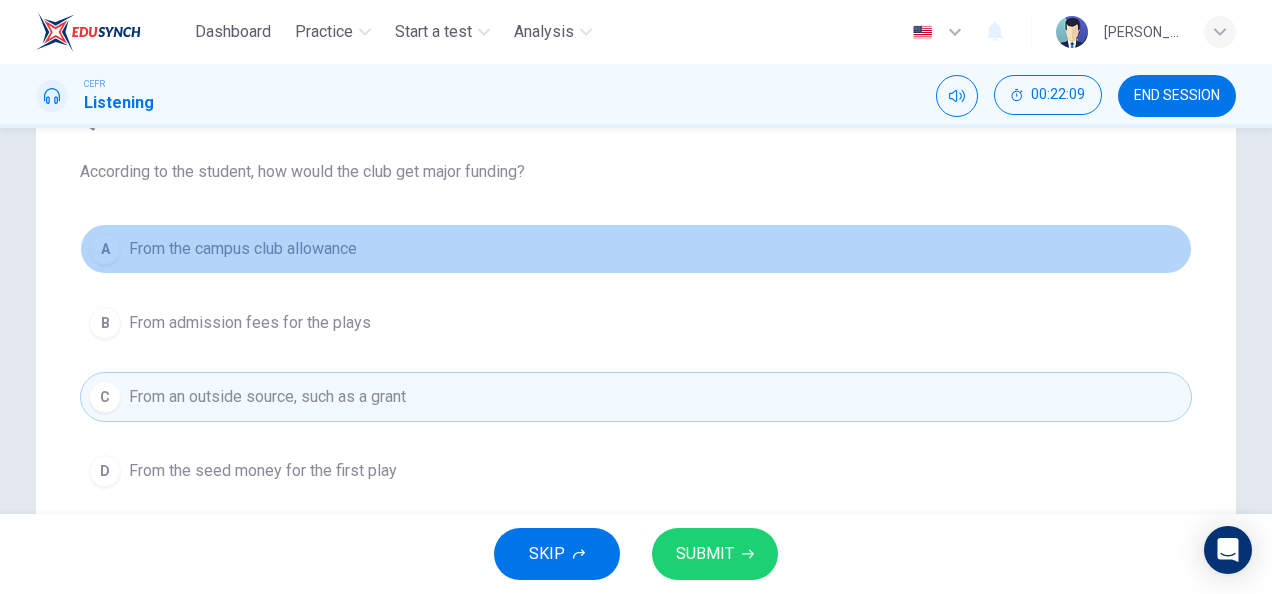 click on "From the campus club allowance" at bounding box center (243, 249) 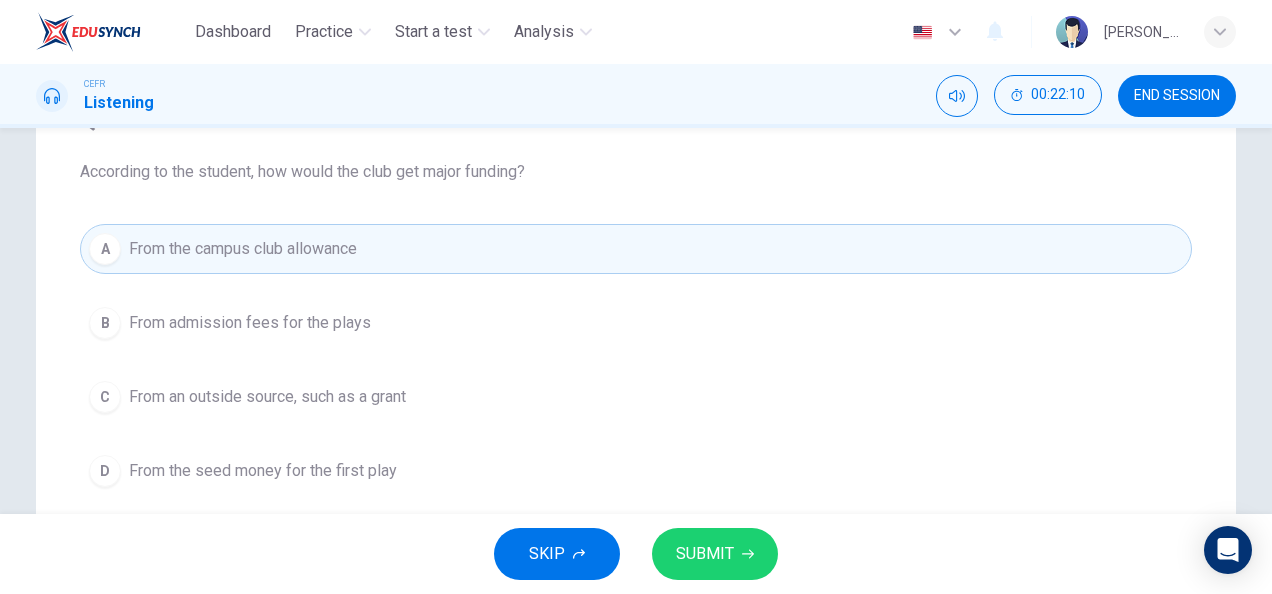 click on "SUBMIT" at bounding box center (705, 554) 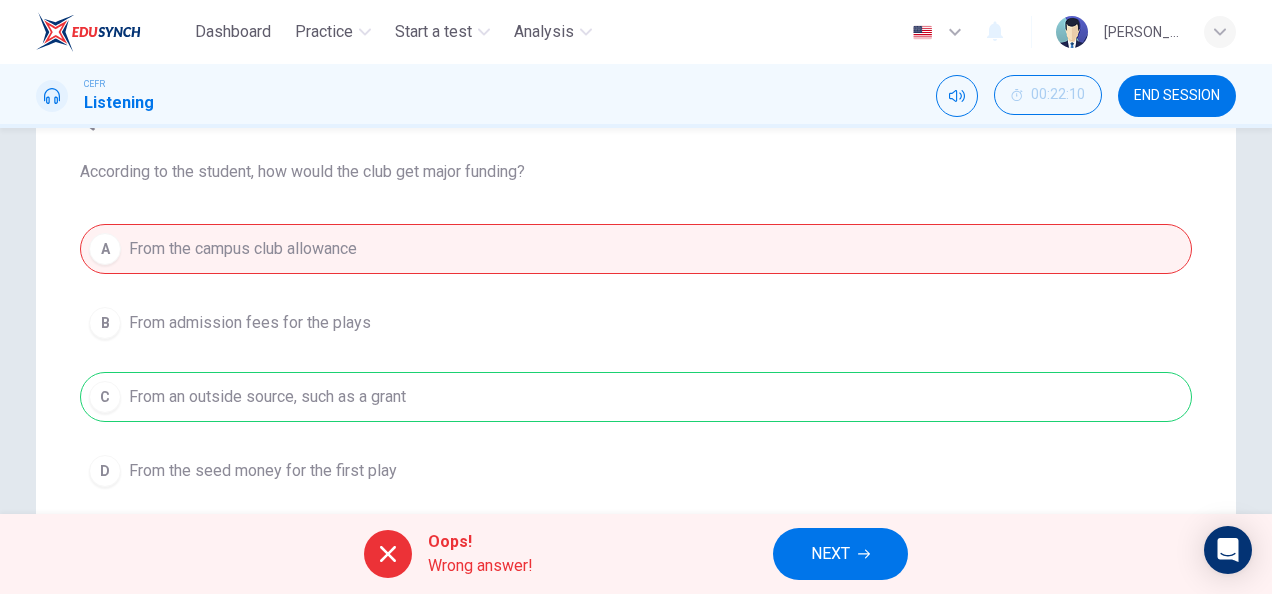 click on "A From the campus club allowance B From admission fees for the plays C From an outside source, such as a grant D From the seed money for the first play" at bounding box center [636, 360] 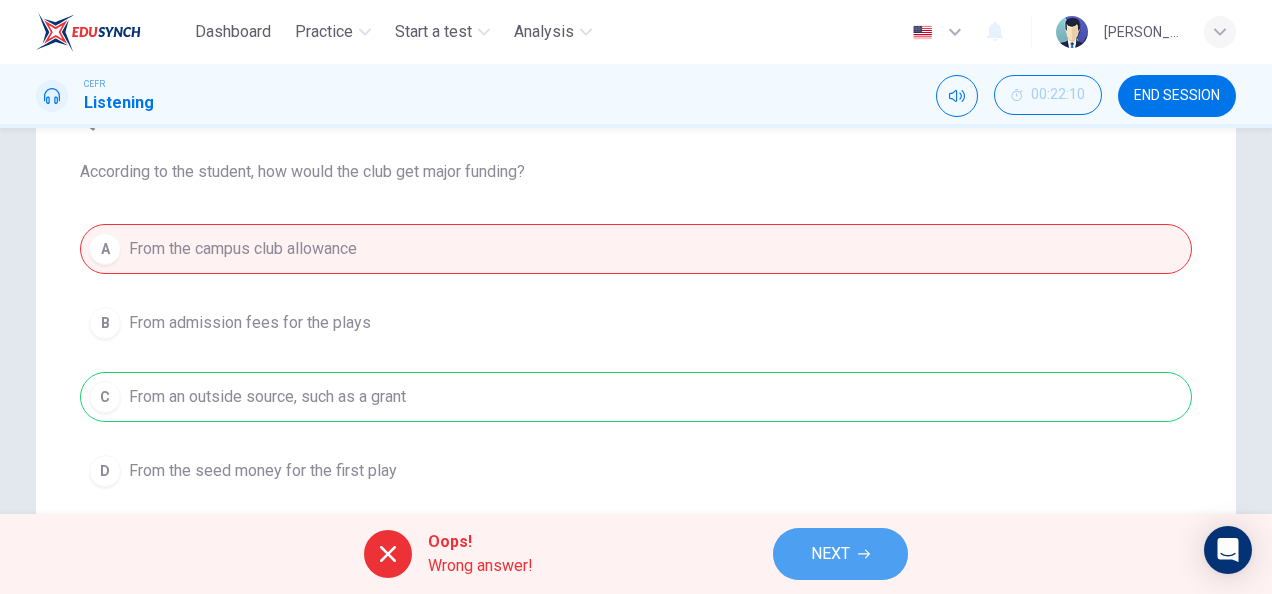 click on "NEXT" at bounding box center (830, 554) 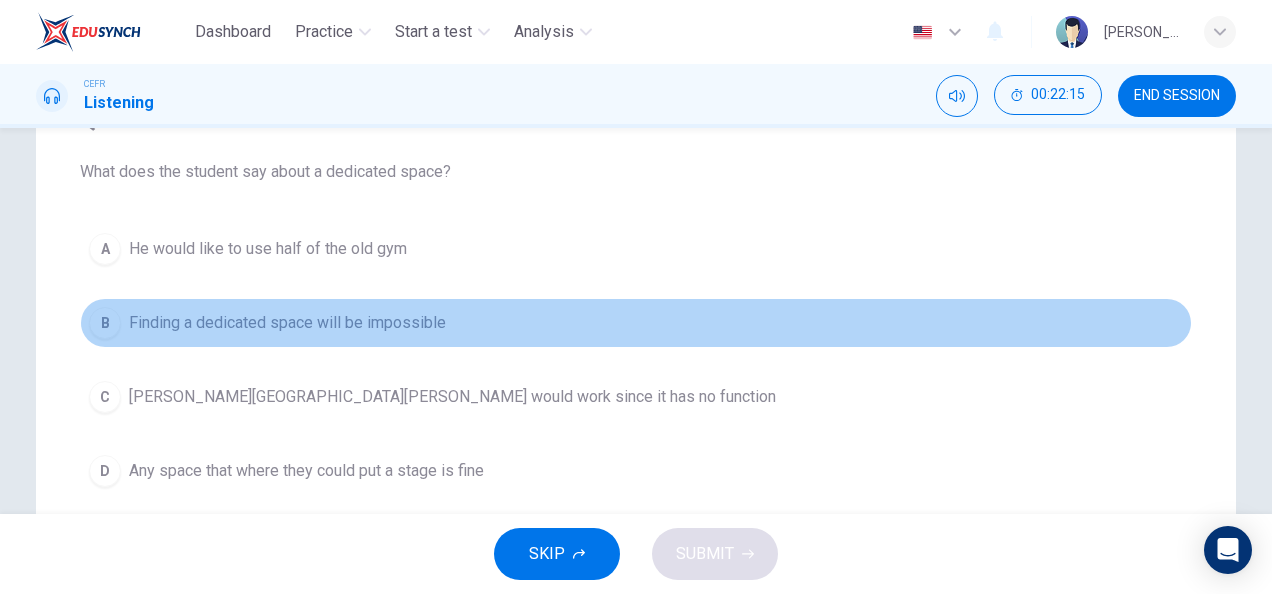 click on "Finding a dedicated space will be impossible" at bounding box center (287, 323) 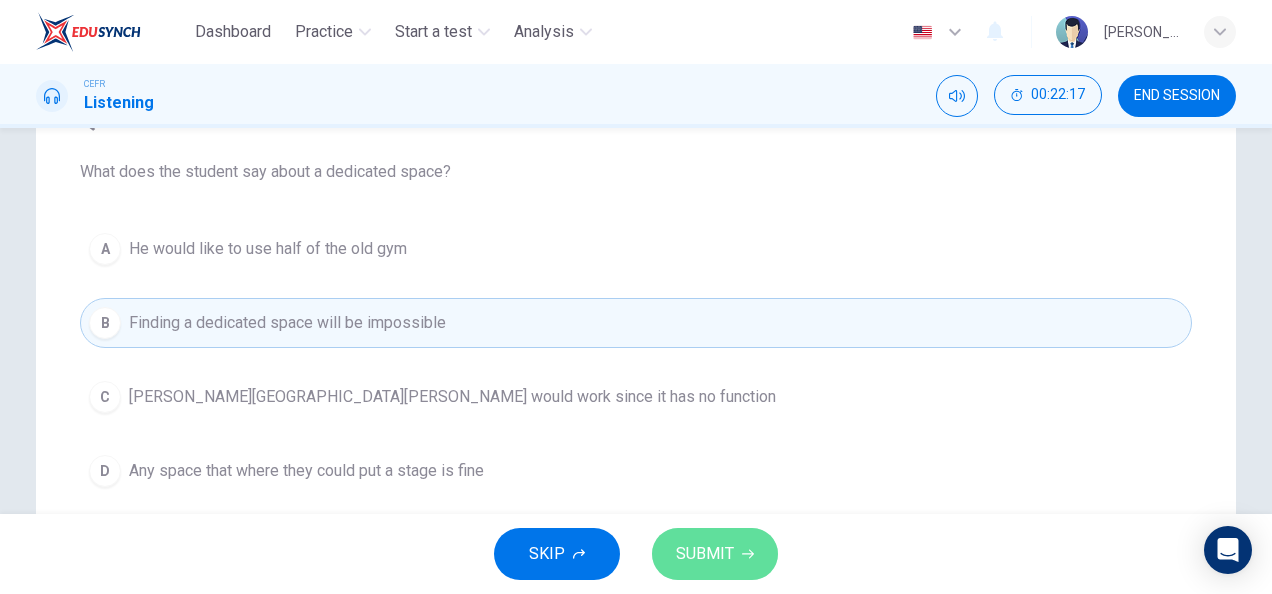 click on "SUBMIT" at bounding box center [705, 554] 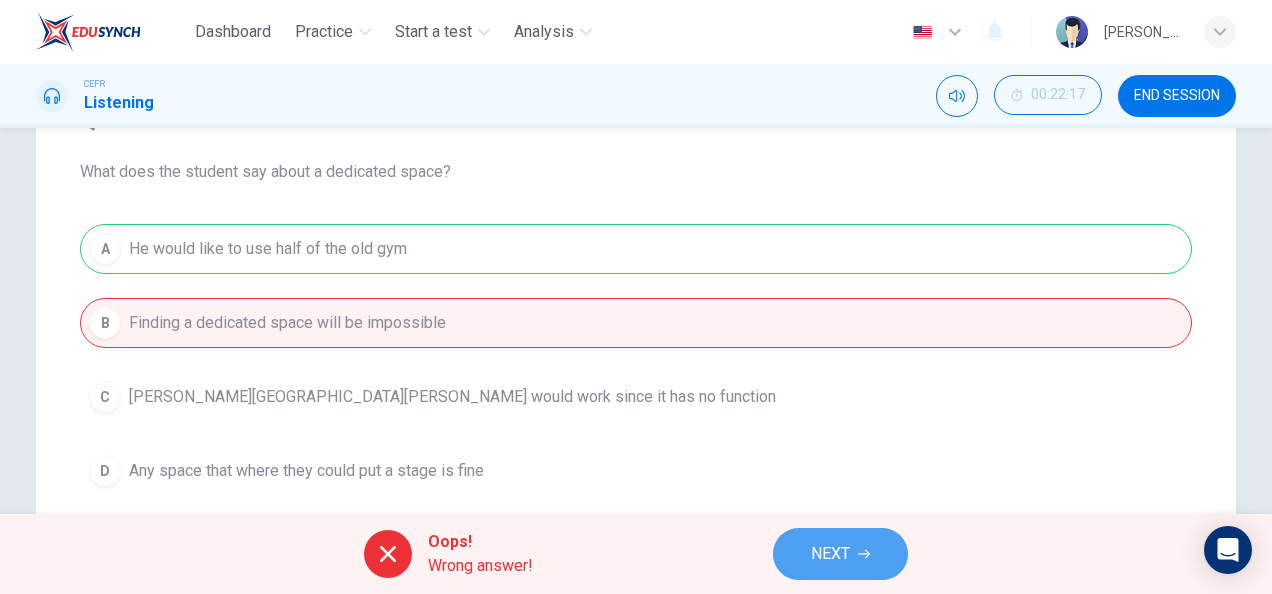 click on "NEXT" at bounding box center [840, 554] 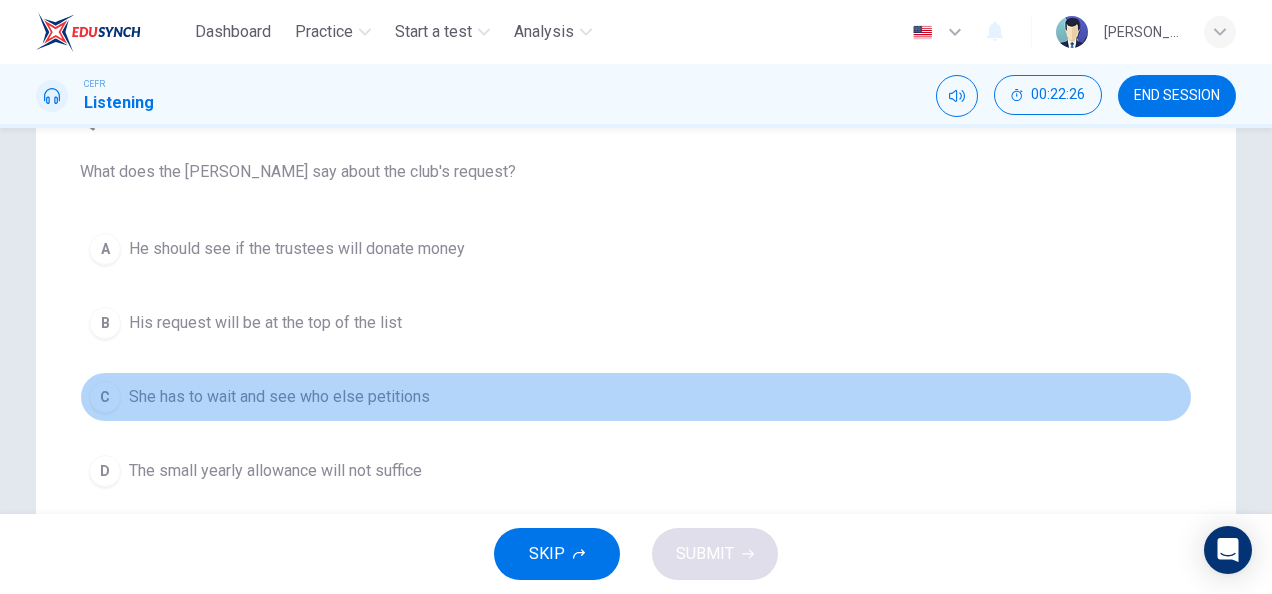 click on "C She has to wait and see who else petitions" at bounding box center (636, 397) 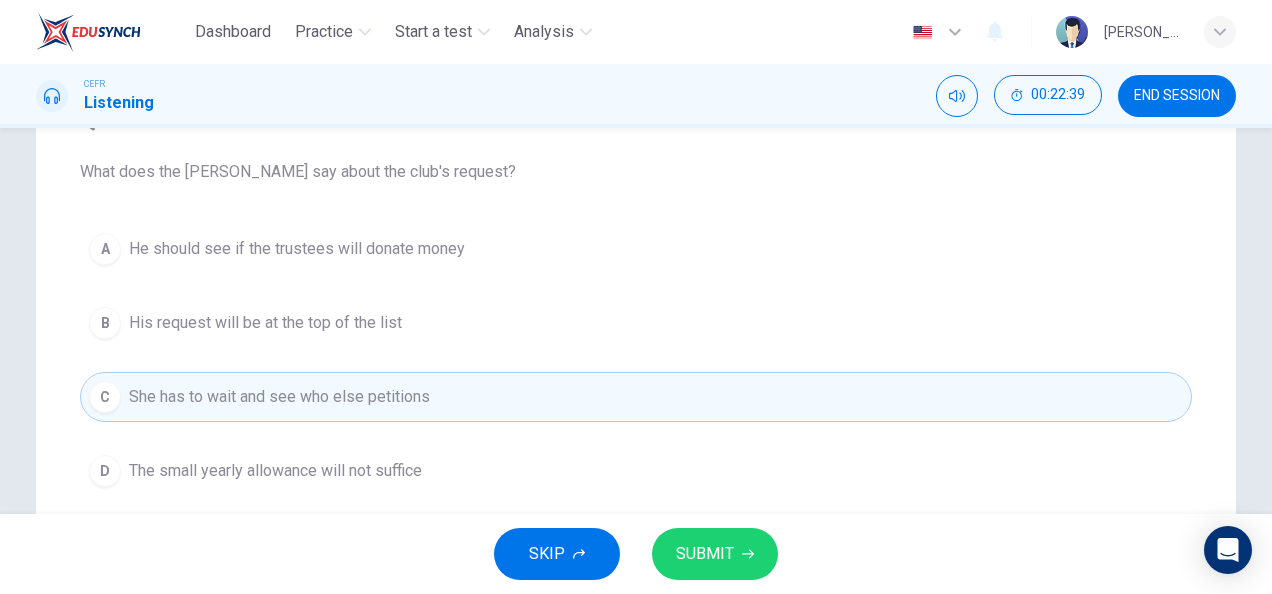 click on "SUBMIT" at bounding box center (705, 554) 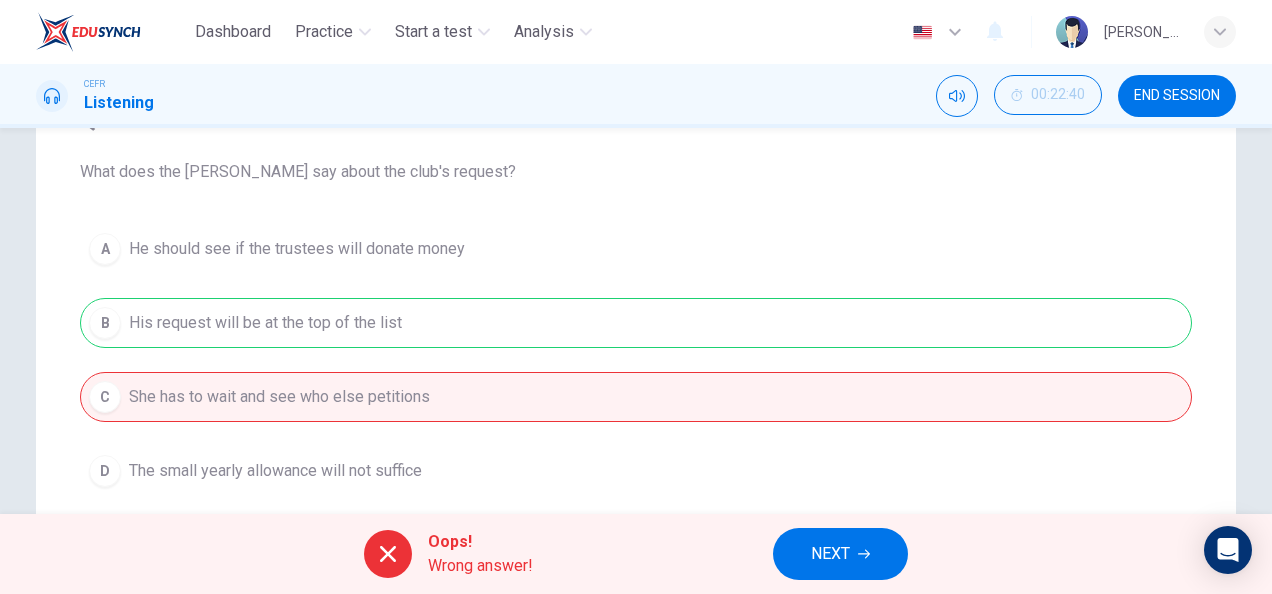 click on "A He should see if the trustees will donate money B His request will be at the top of the list C She has to wait and see who else petitions D The small yearly allowance will not suffice" at bounding box center [636, 360] 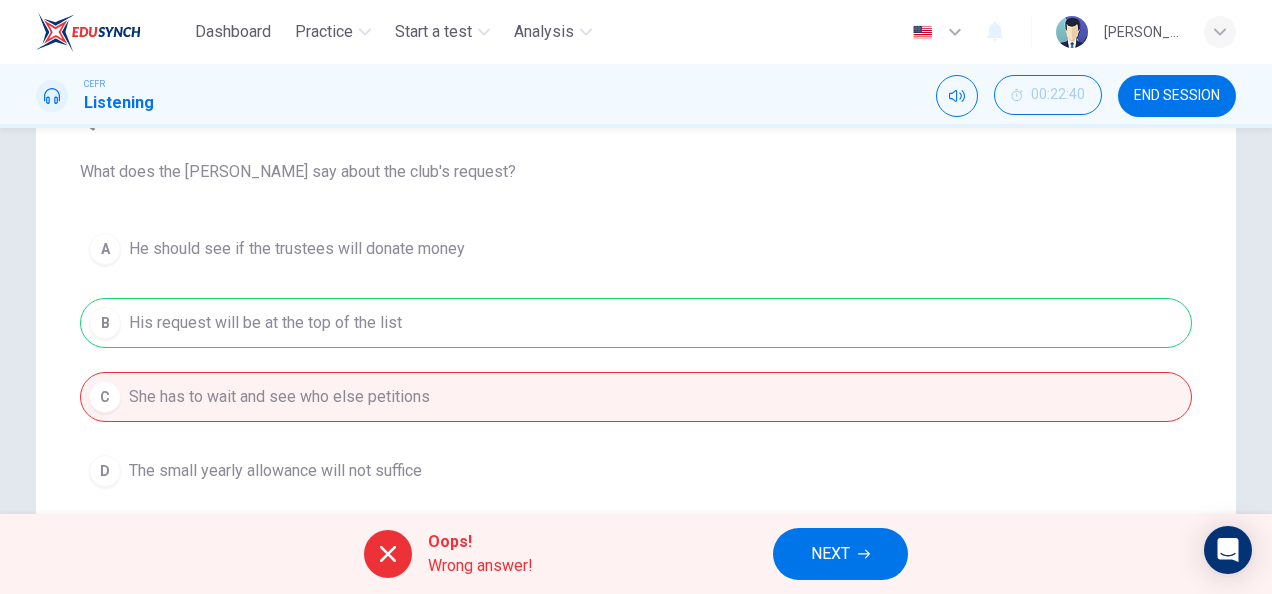 click on "A He should see if the trustees will donate money B His request will be at the top of the list C She has to wait and see who else petitions D The small yearly allowance will not suffice" at bounding box center (636, 360) 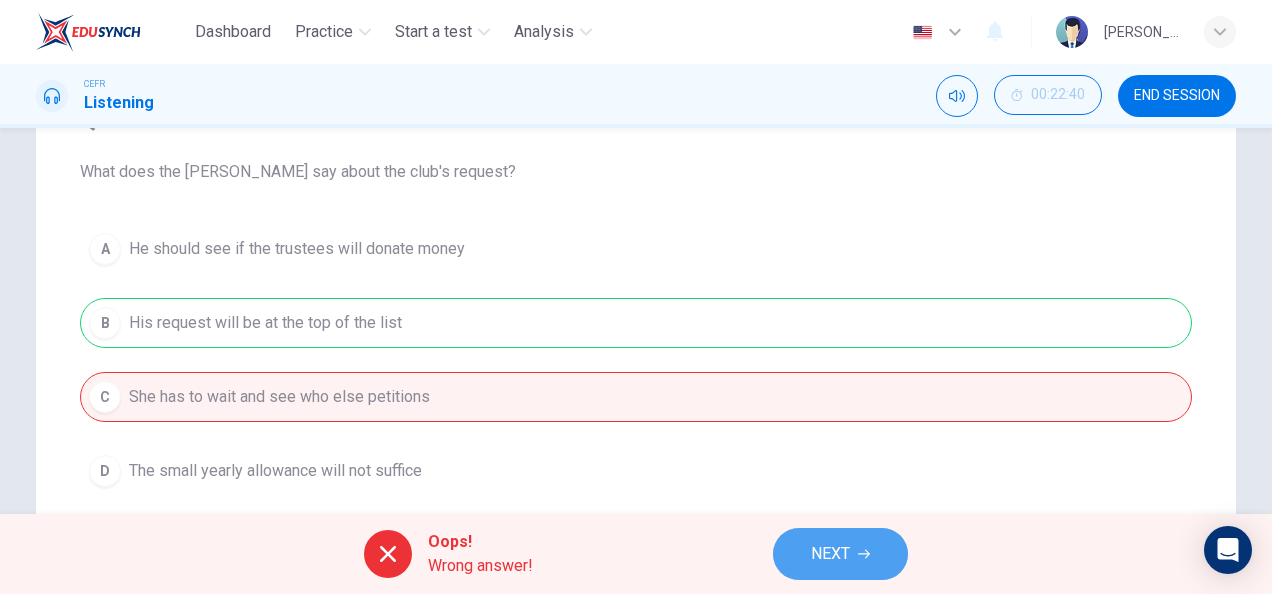 click on "NEXT" at bounding box center (840, 554) 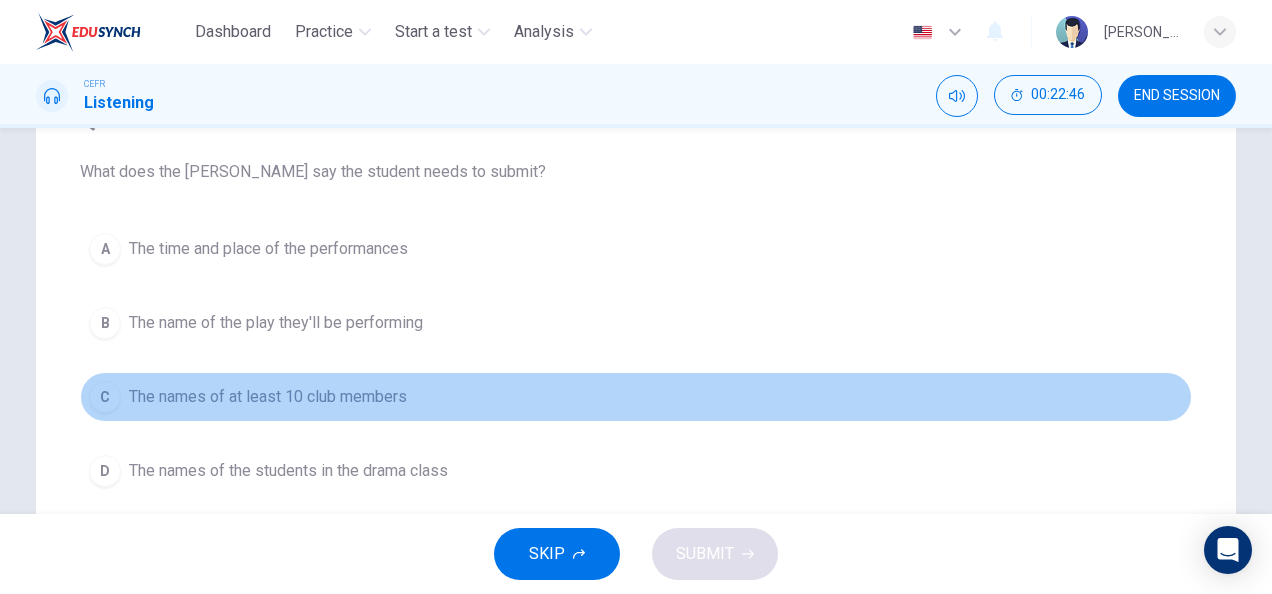 click on "The names of at least 10 club members" at bounding box center [268, 397] 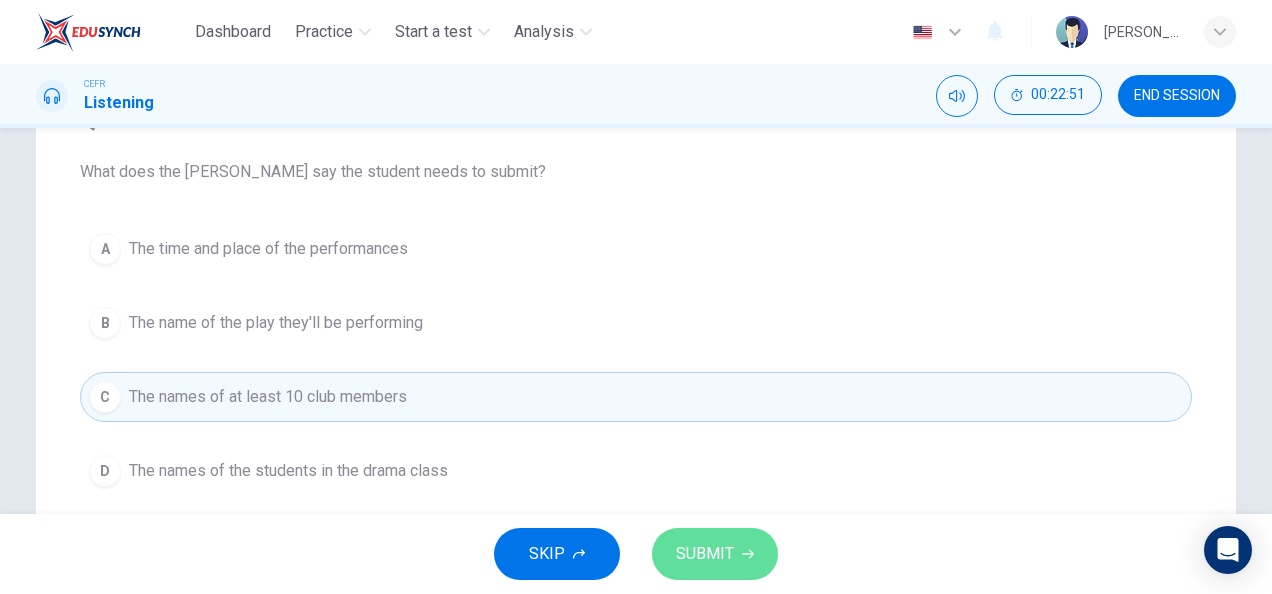 click on "SUBMIT" at bounding box center (715, 554) 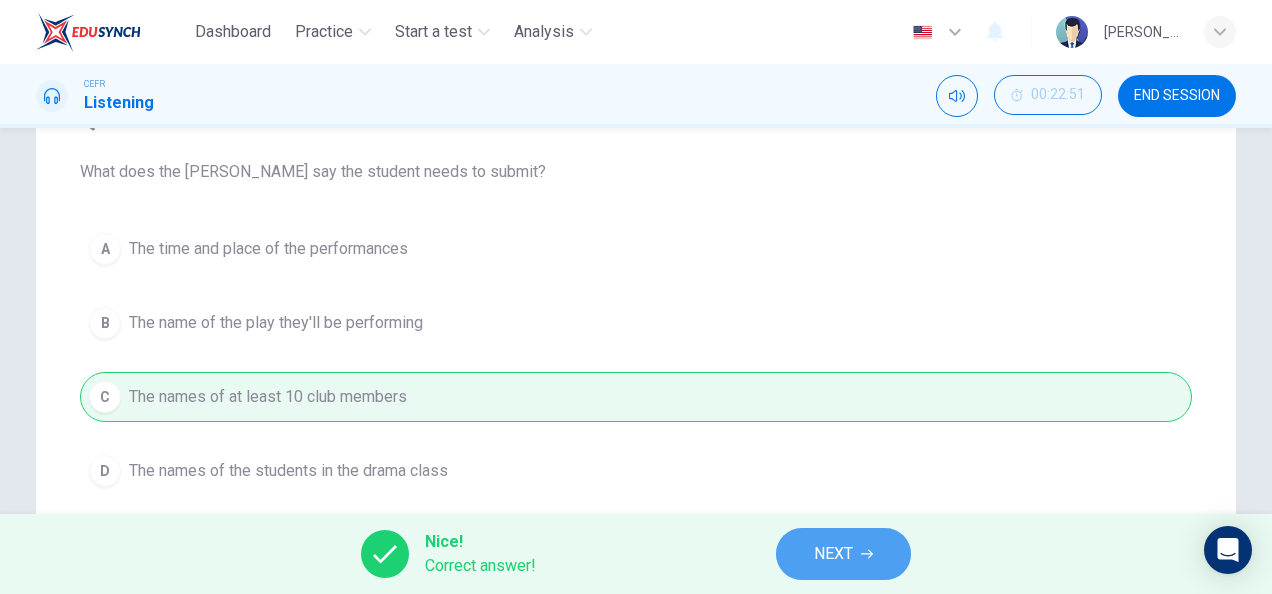click on "NEXT" at bounding box center [843, 554] 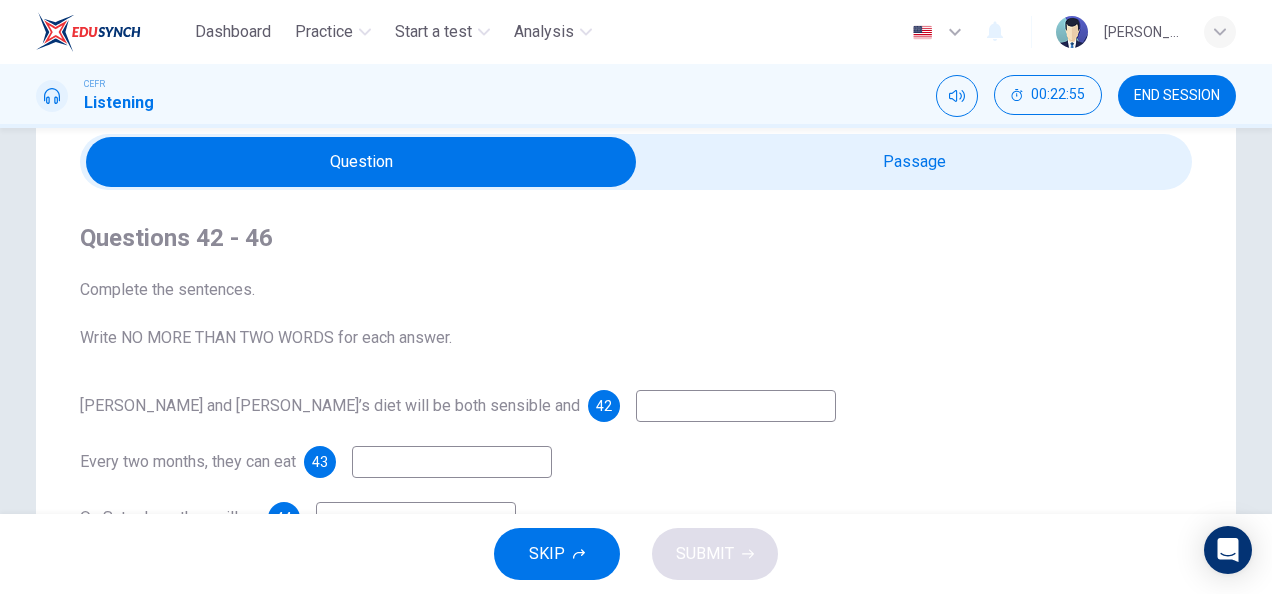 scroll, scrollTop: 0, scrollLeft: 0, axis: both 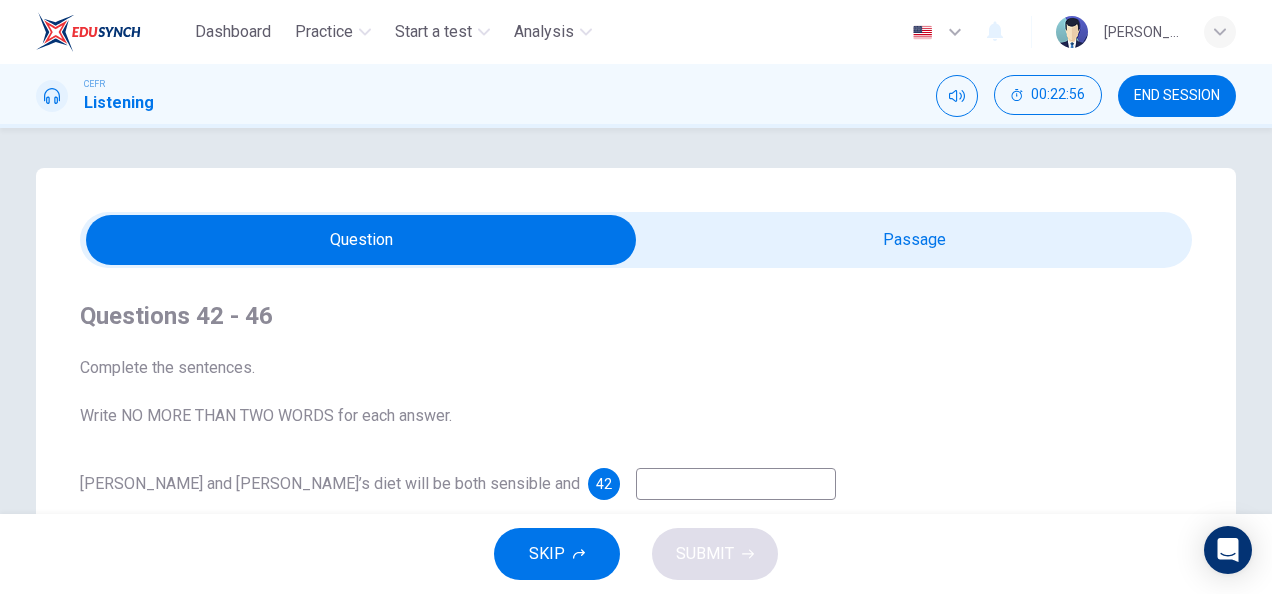click at bounding box center (361, 240) 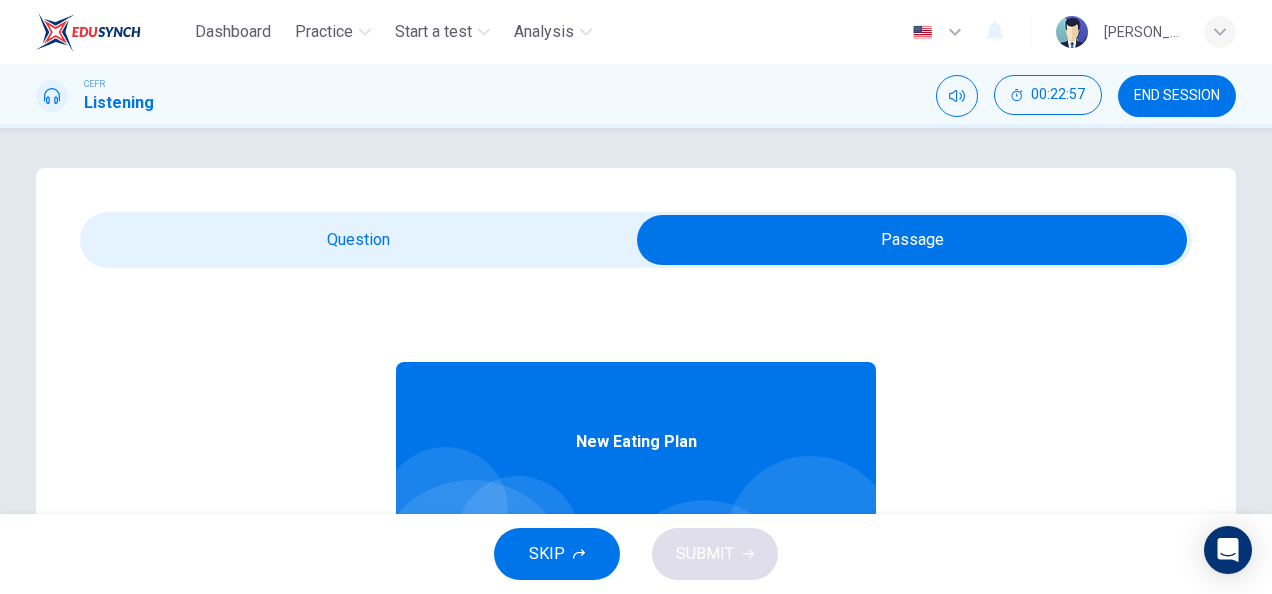 scroll, scrollTop: 112, scrollLeft: 0, axis: vertical 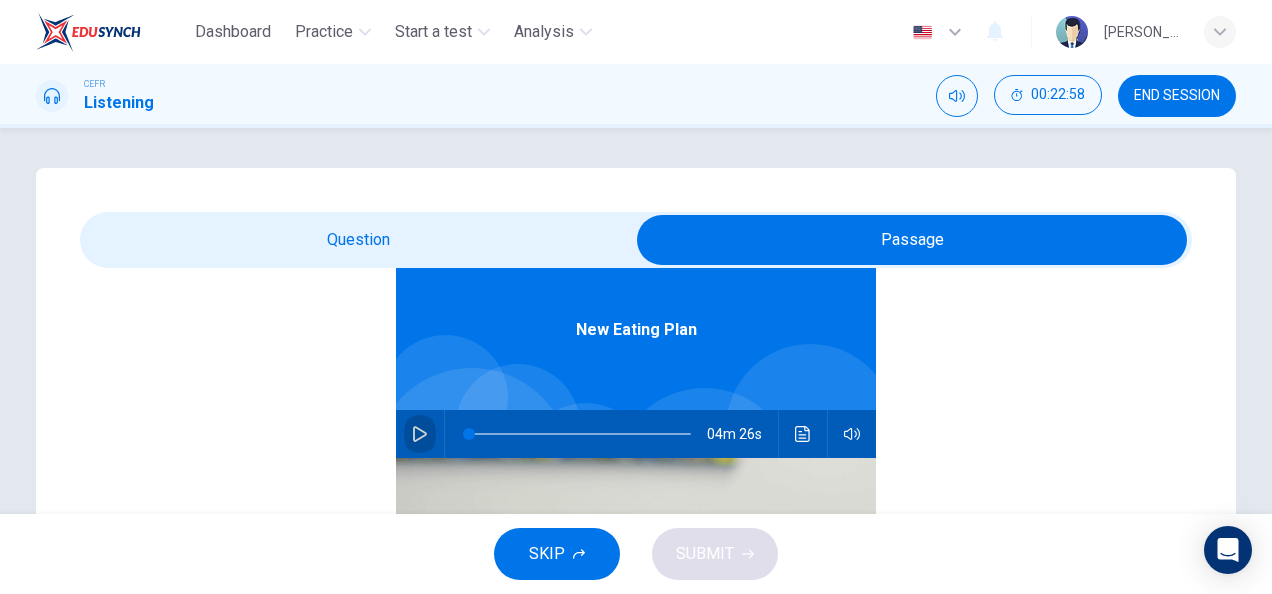 click at bounding box center (420, 434) 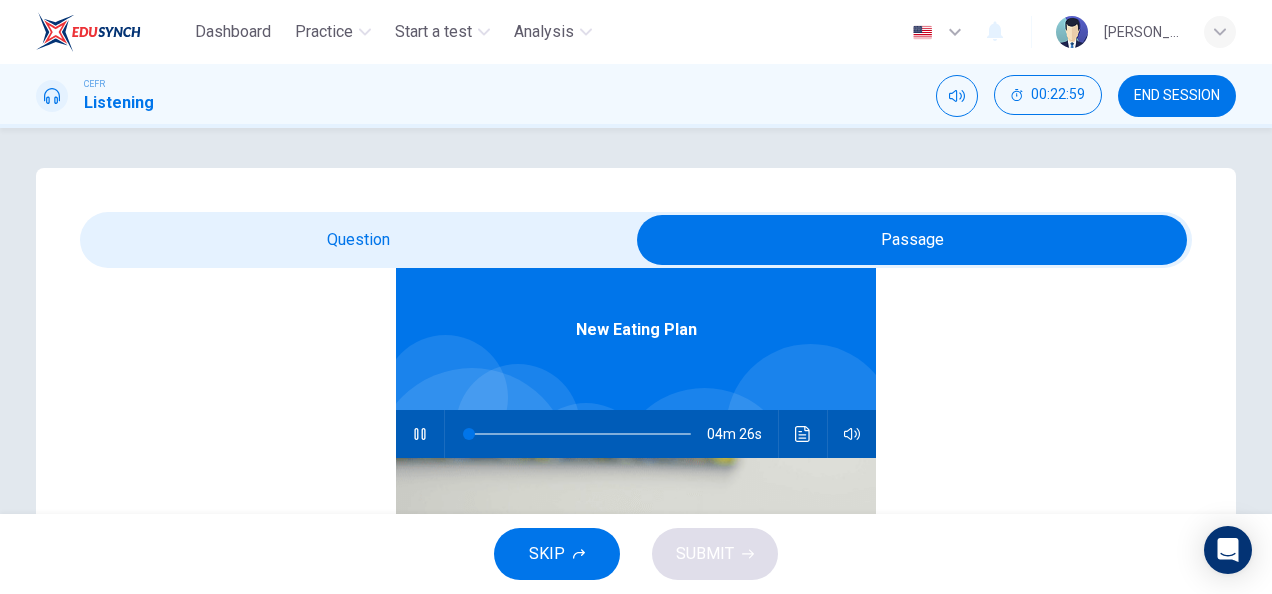 click at bounding box center [912, 240] 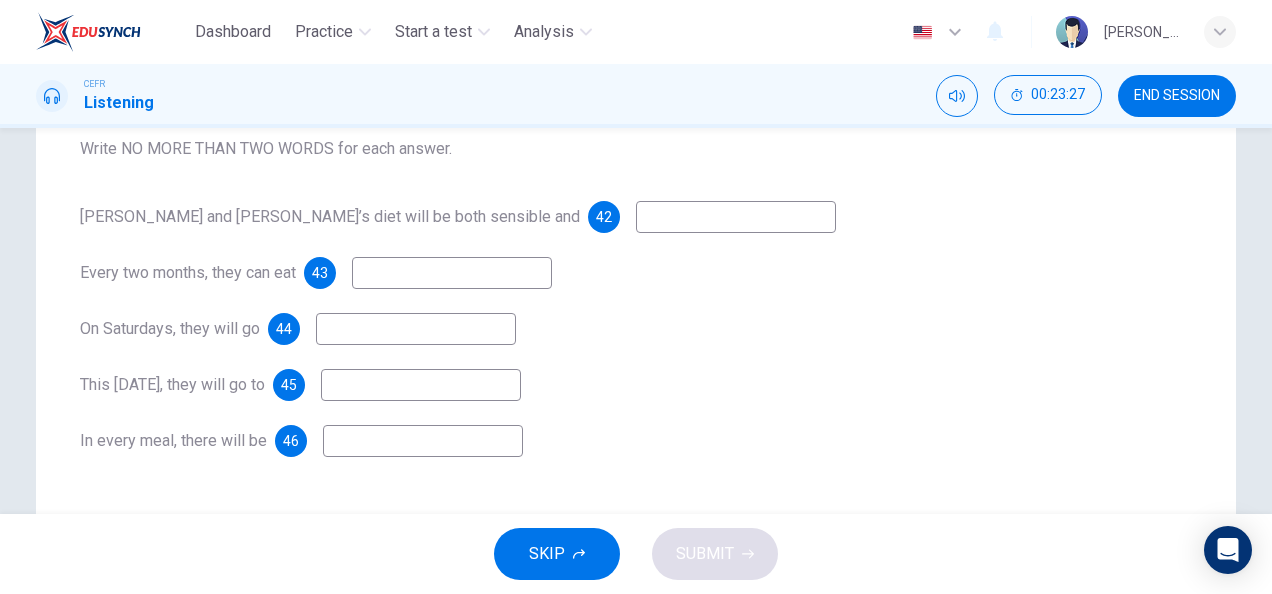 scroll, scrollTop: 271, scrollLeft: 0, axis: vertical 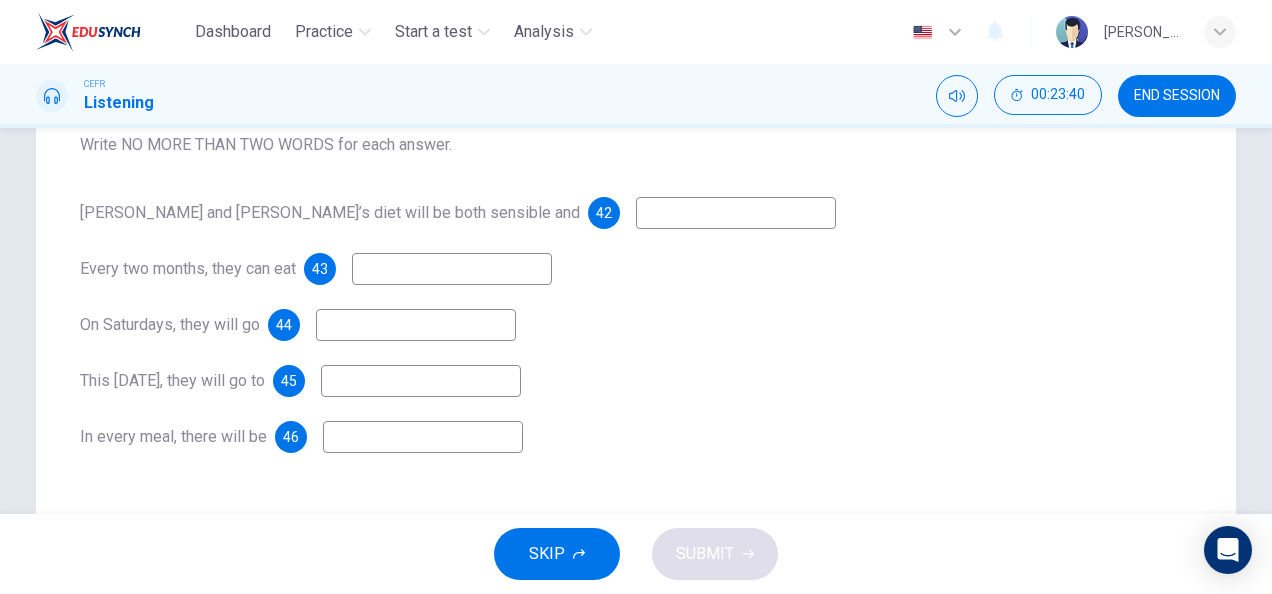 click at bounding box center [736, 213] 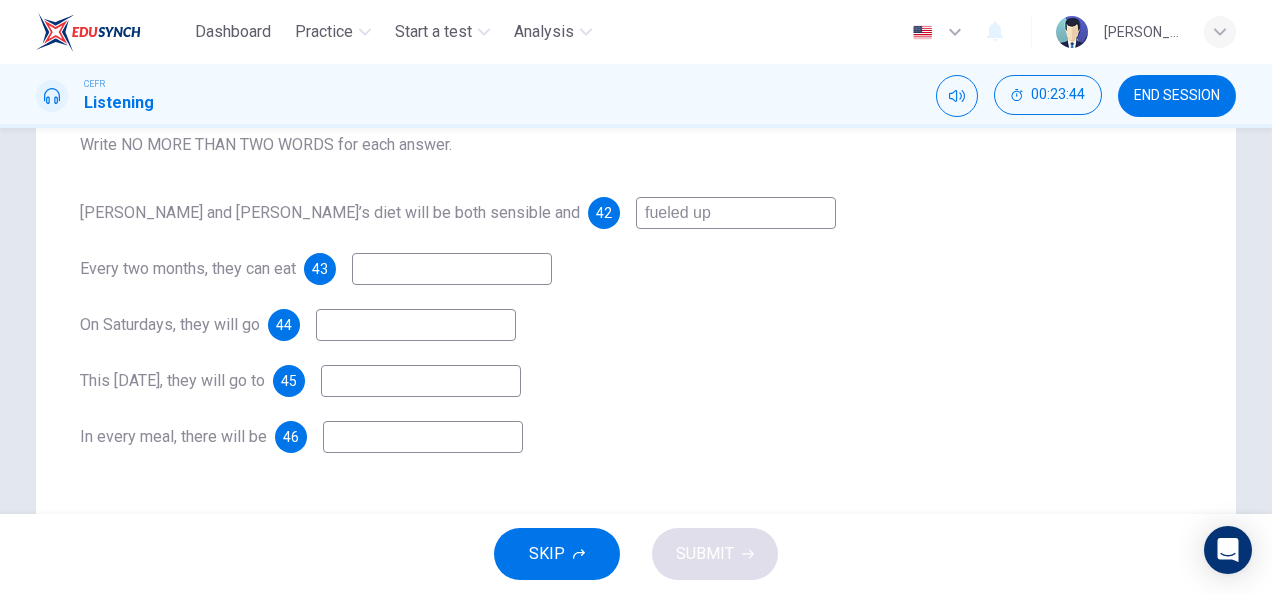 type on "fueled up" 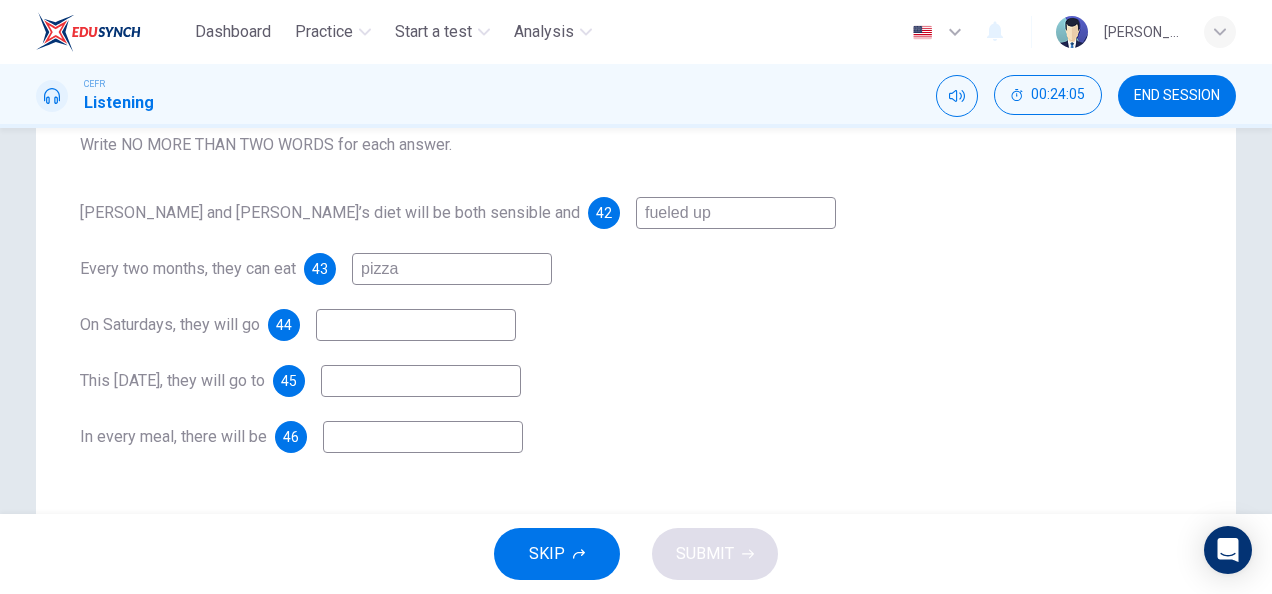 type on "pizza" 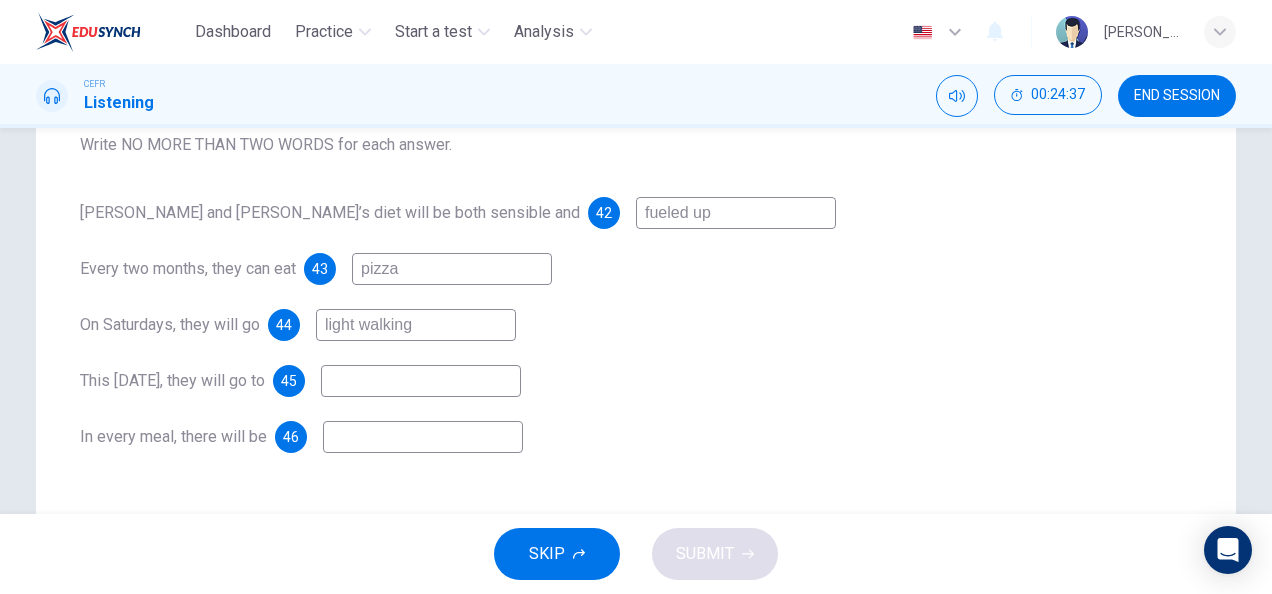 type on "light walking" 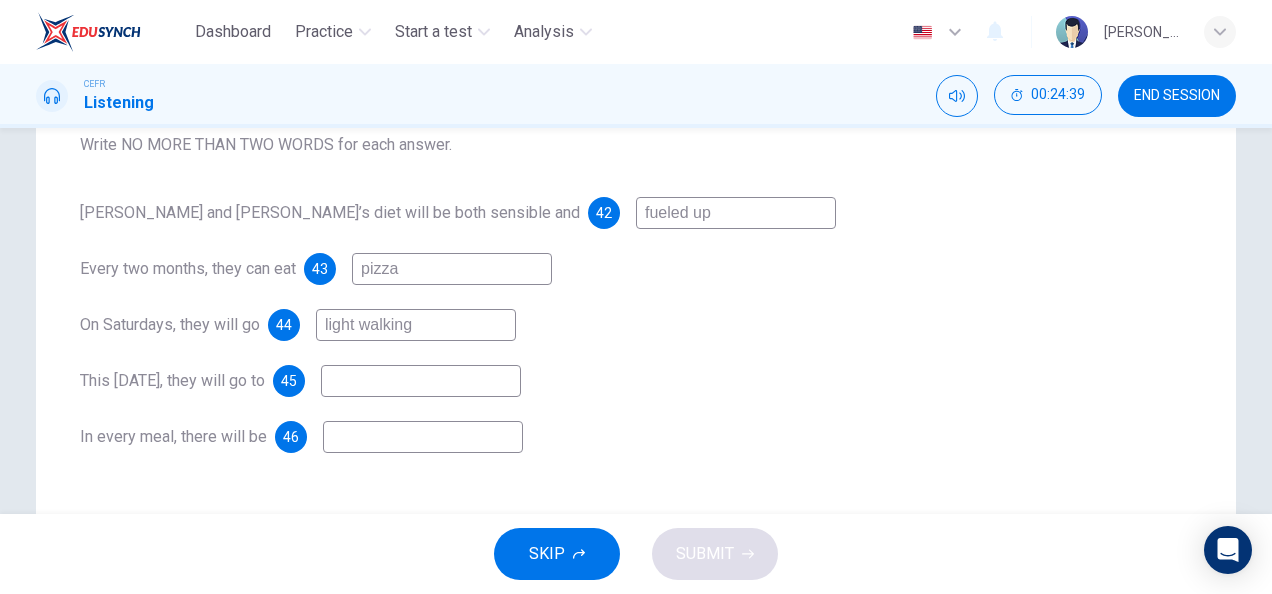 click at bounding box center [421, 381] 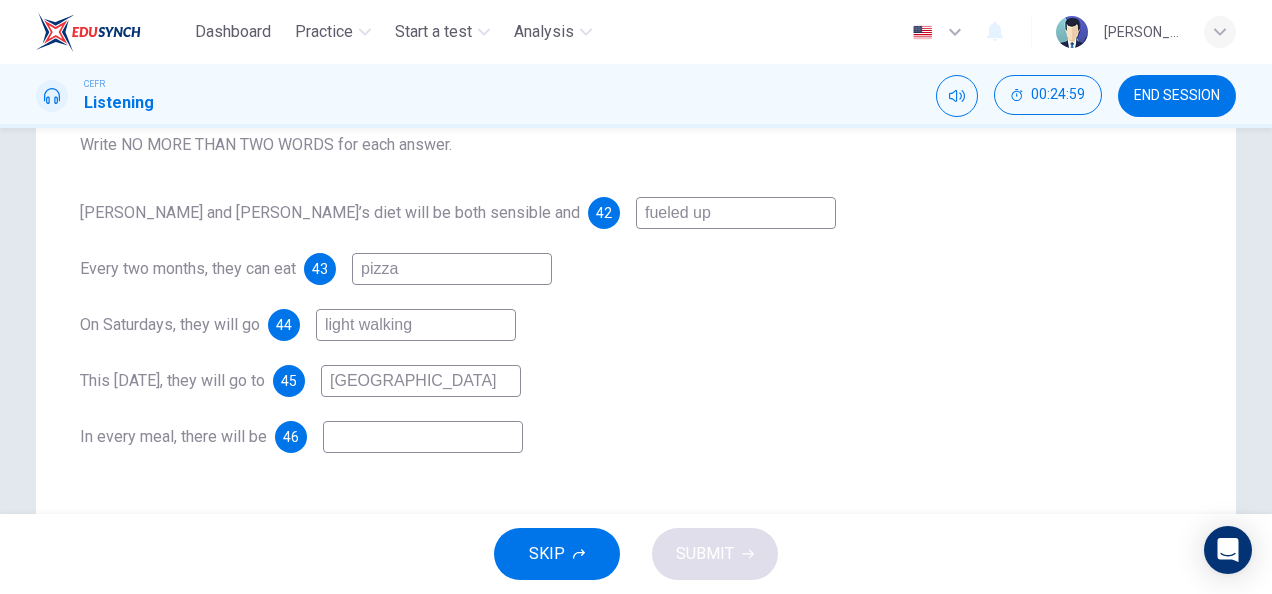 type on "[GEOGRAPHIC_DATA]" 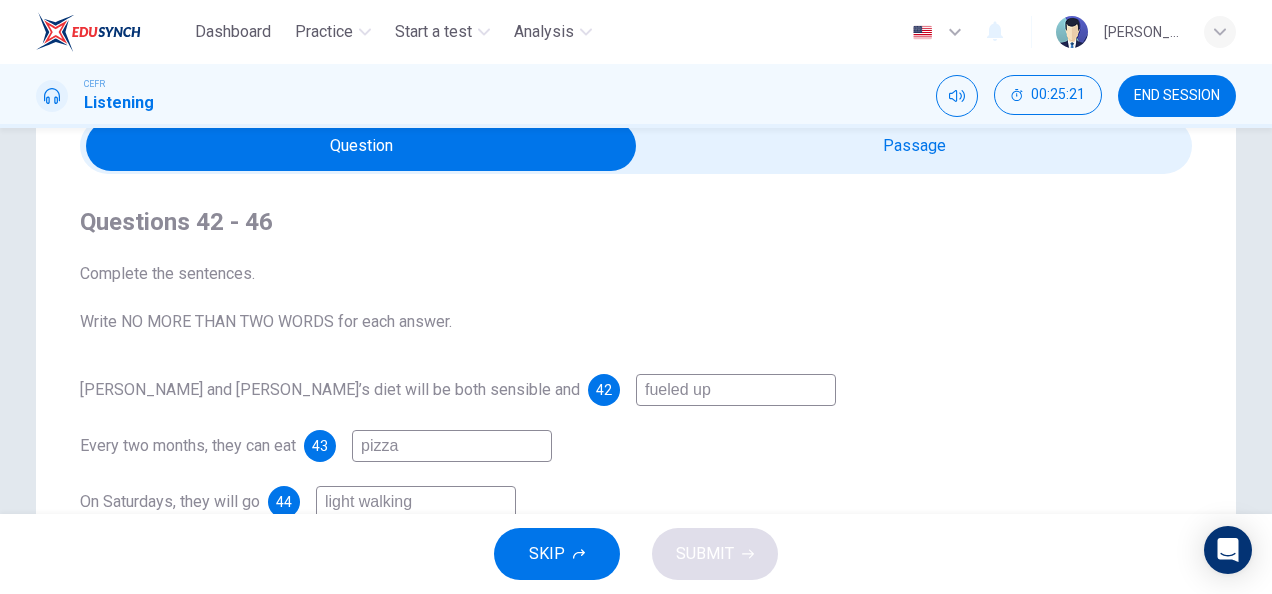scroll, scrollTop: 0, scrollLeft: 0, axis: both 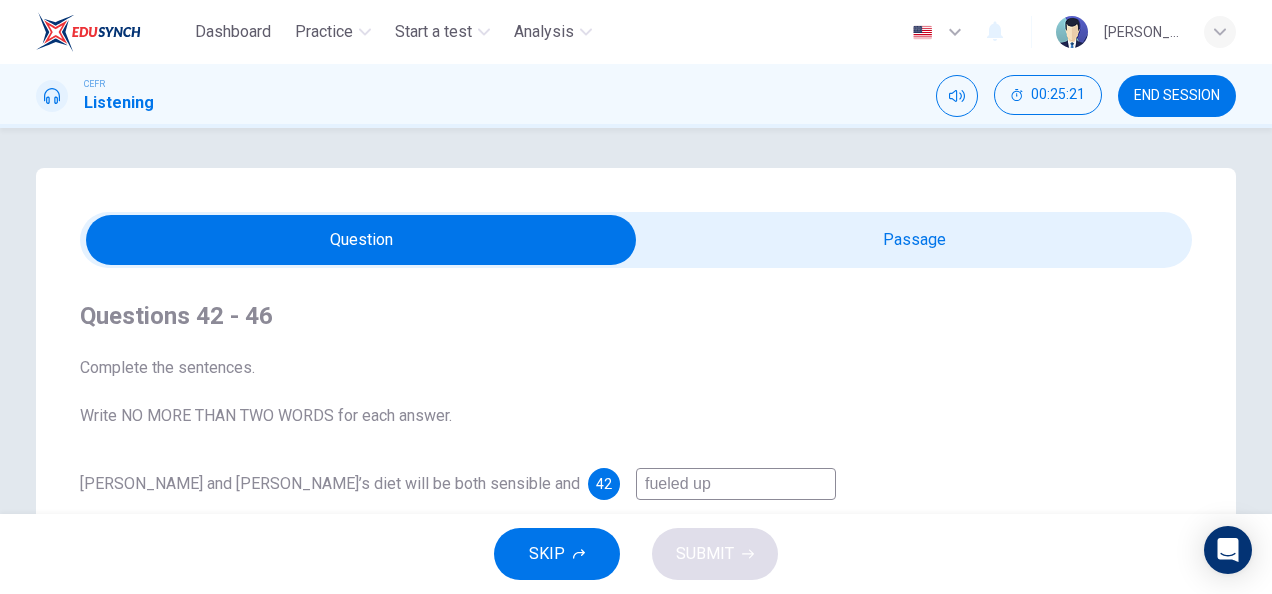 type on "54" 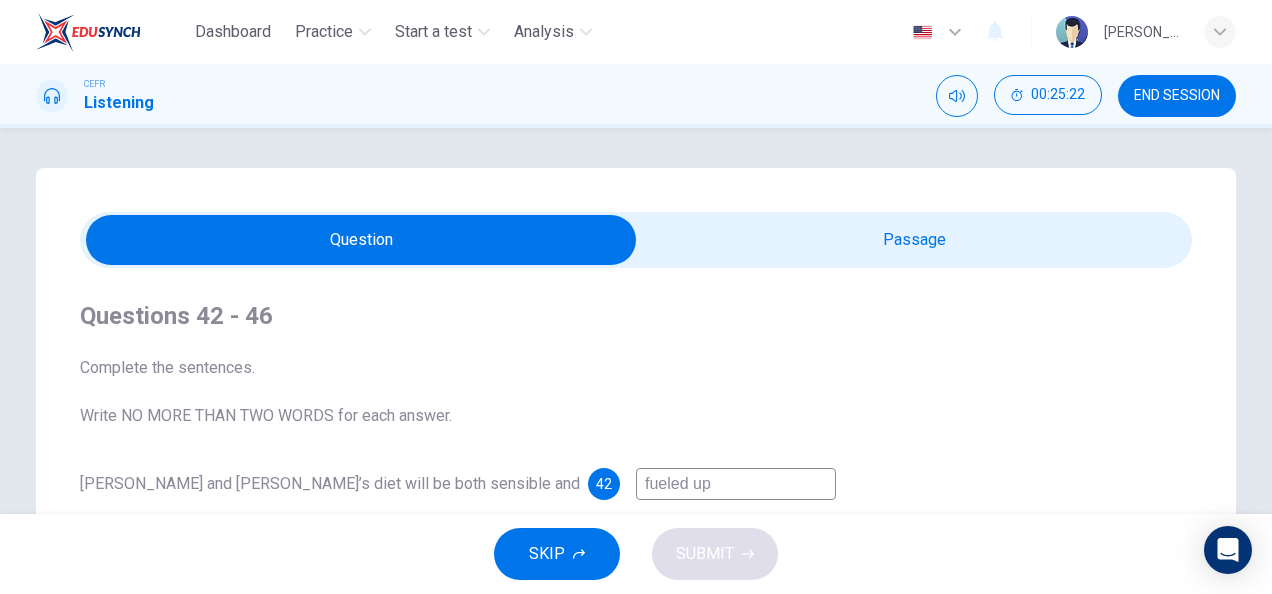 click at bounding box center (361, 240) 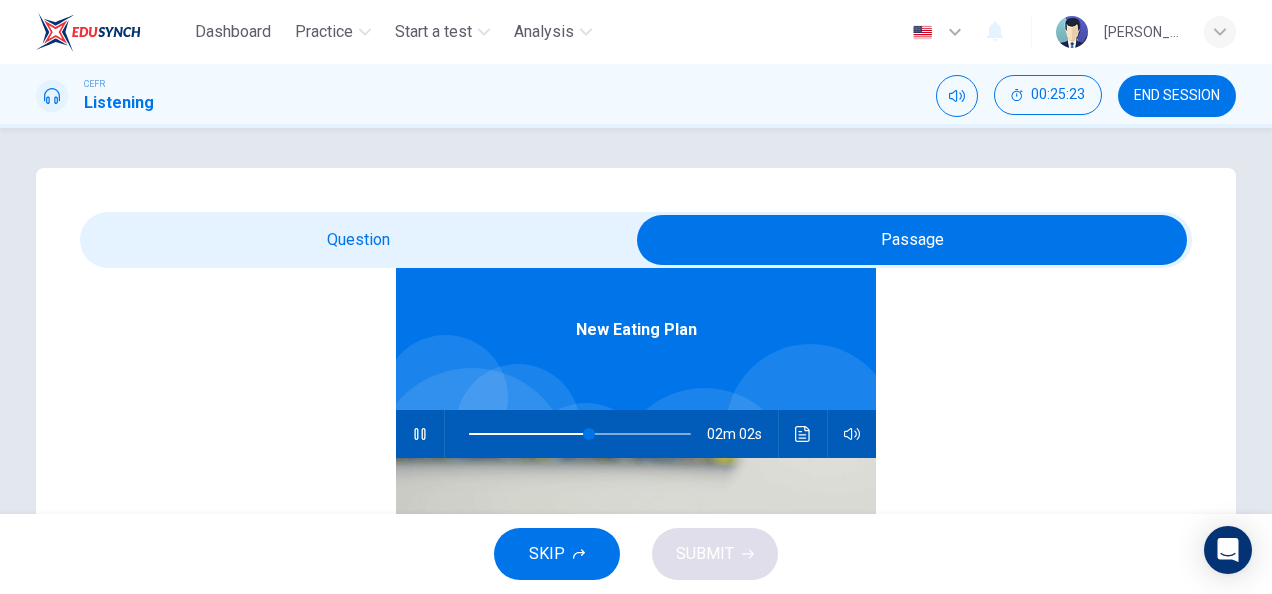 scroll, scrollTop: 111, scrollLeft: 0, axis: vertical 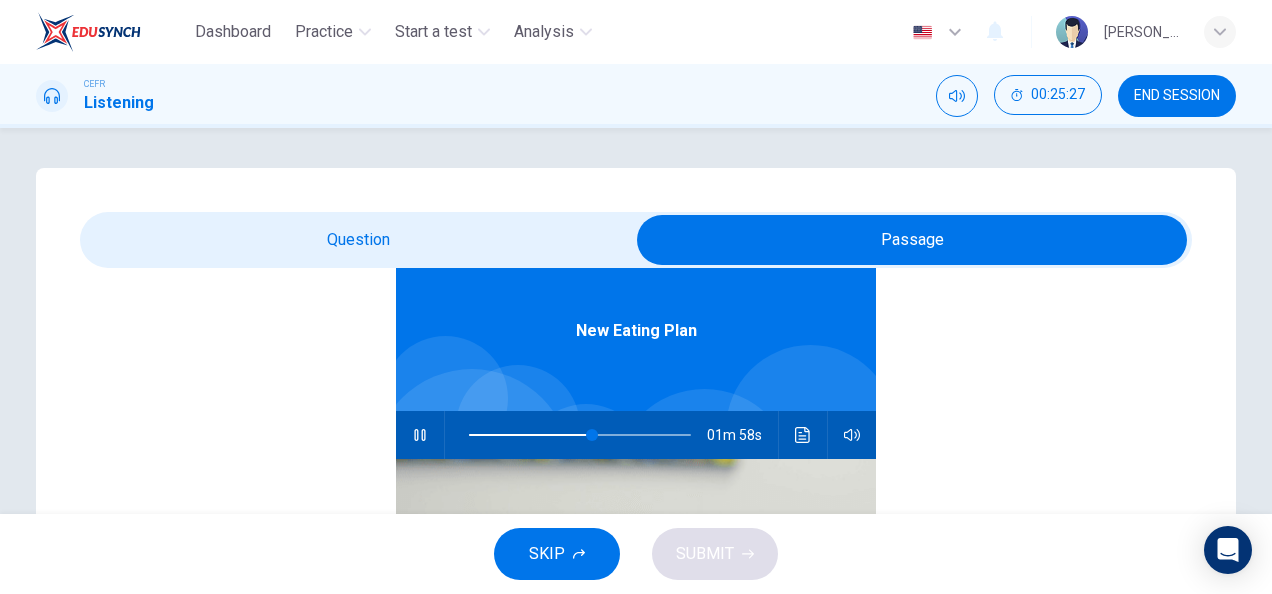 type on "56" 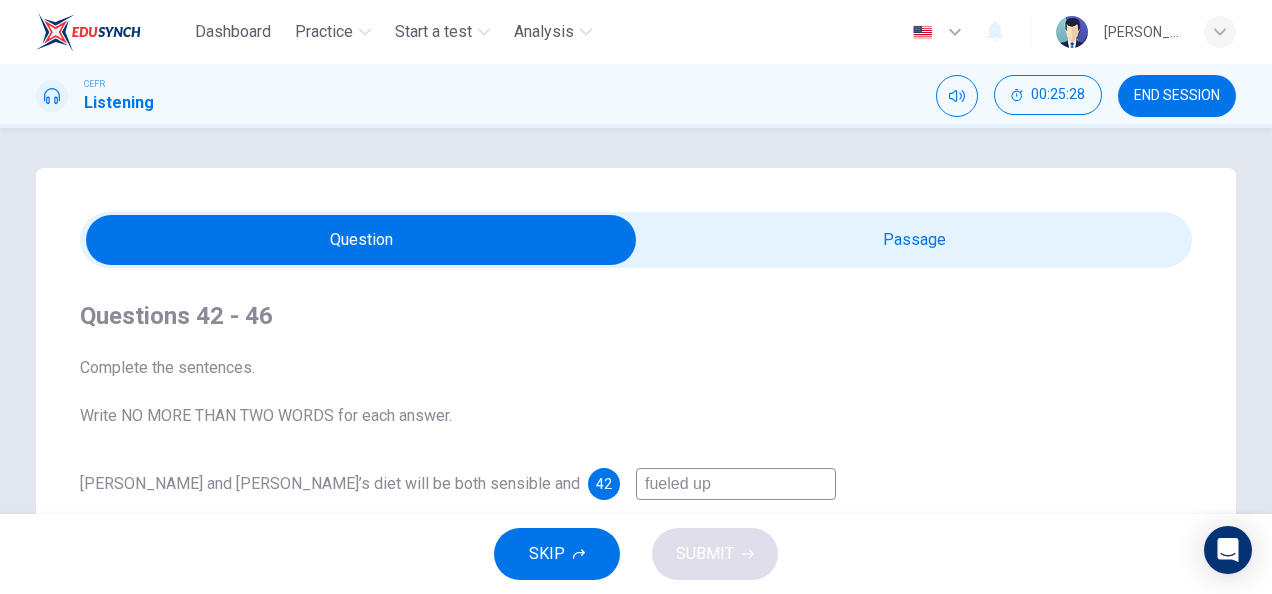 scroll, scrollTop: 0, scrollLeft: 0, axis: both 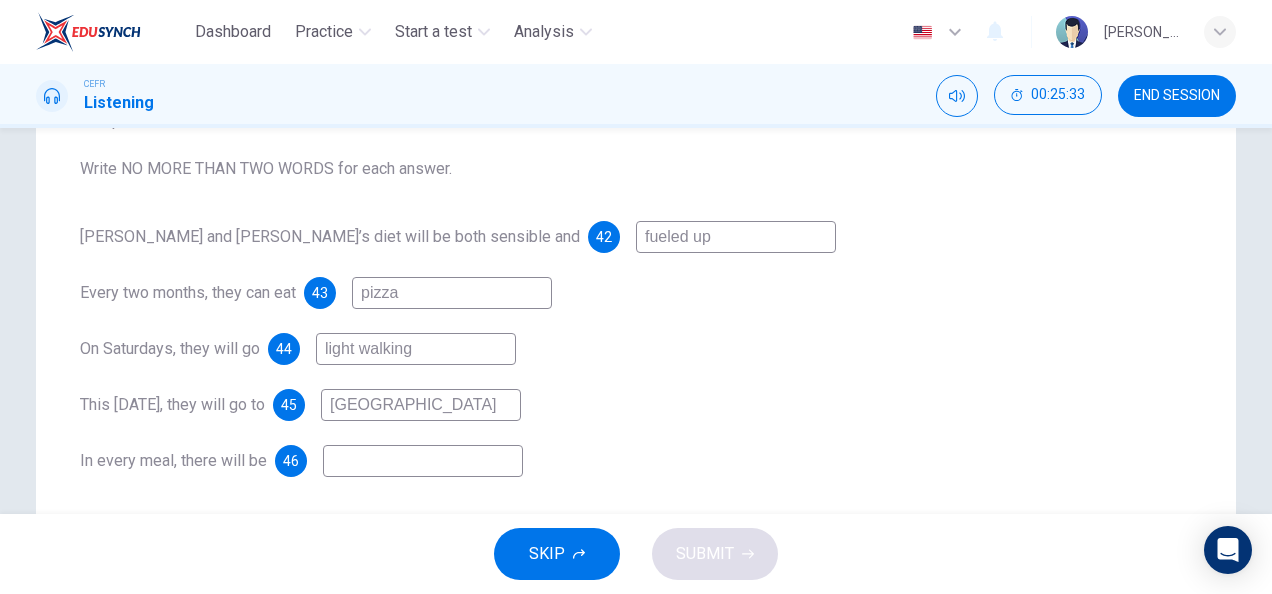 click at bounding box center [423, 461] 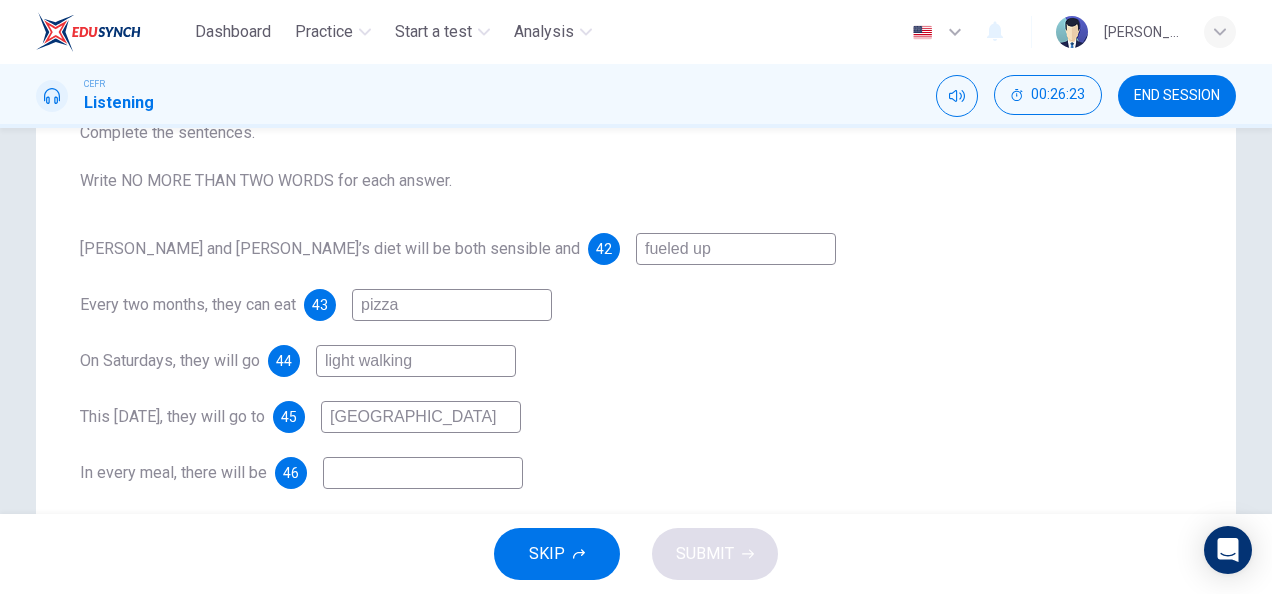 scroll, scrollTop: 0, scrollLeft: 0, axis: both 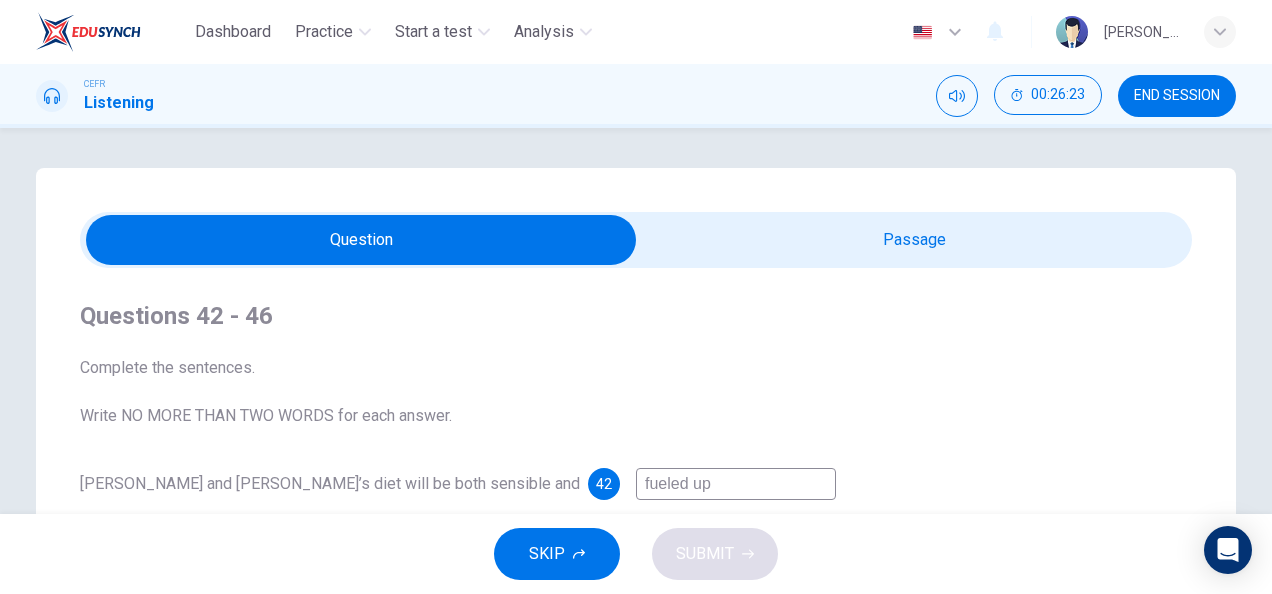 type on "77" 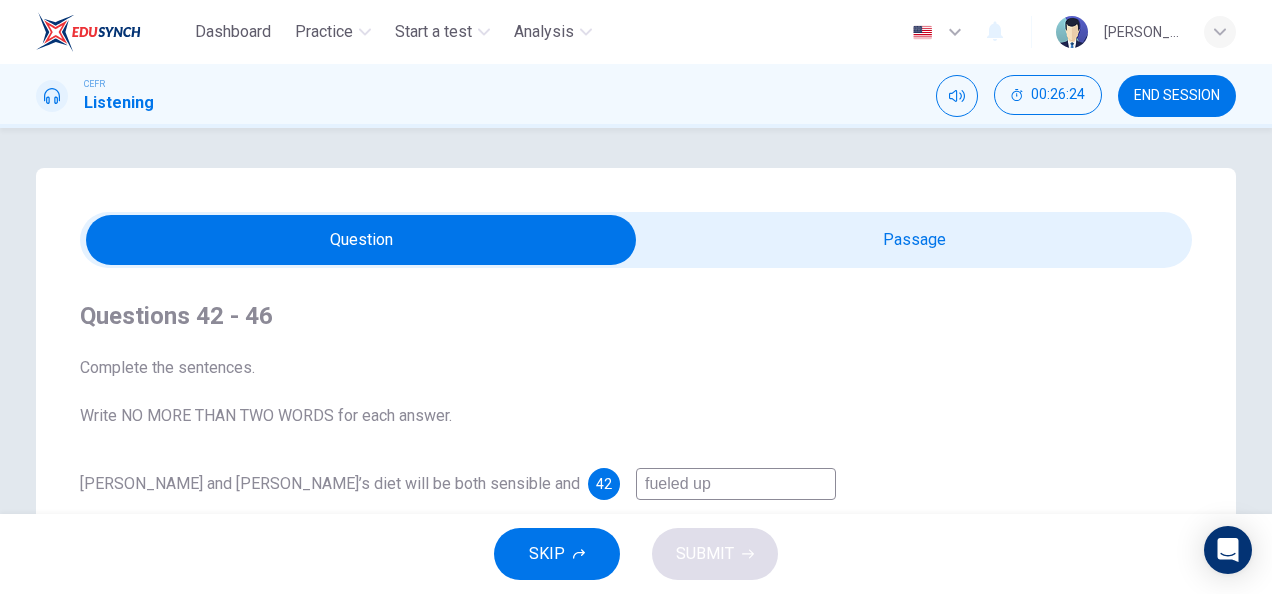 click at bounding box center [361, 240] 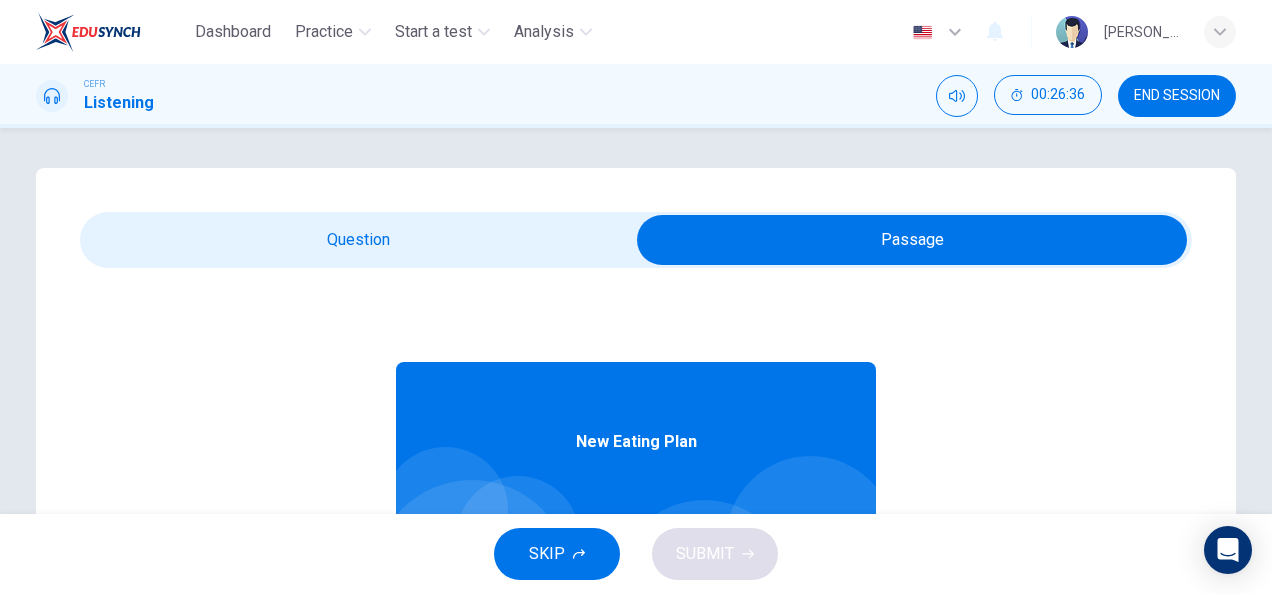 scroll, scrollTop: 112, scrollLeft: 0, axis: vertical 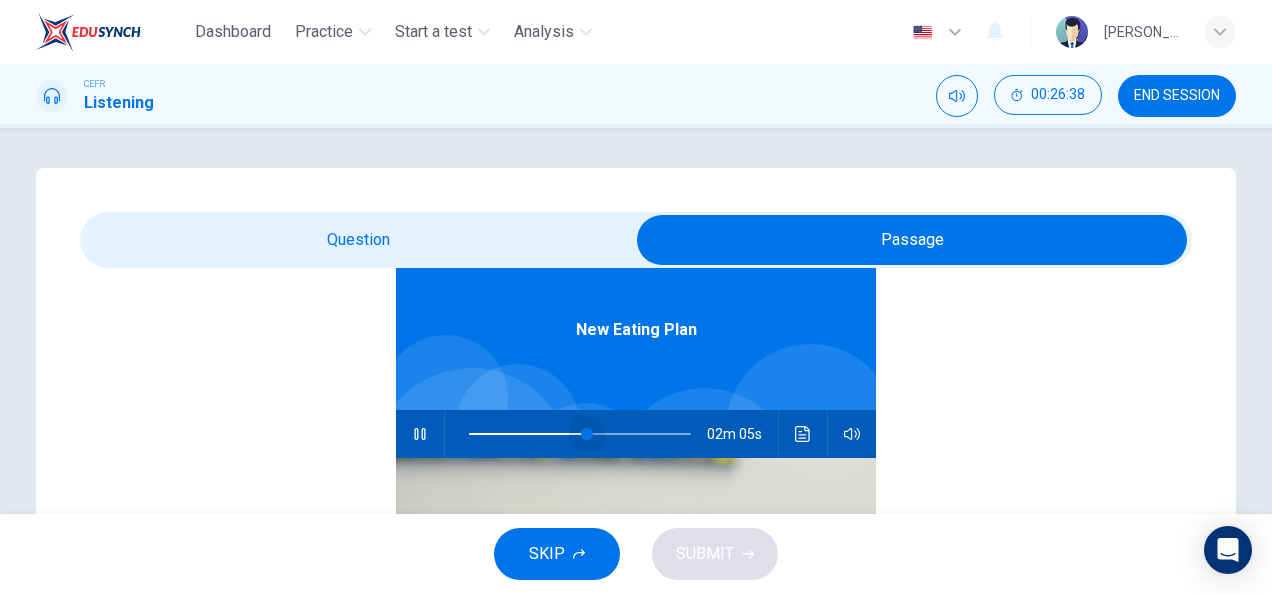 type on "52" 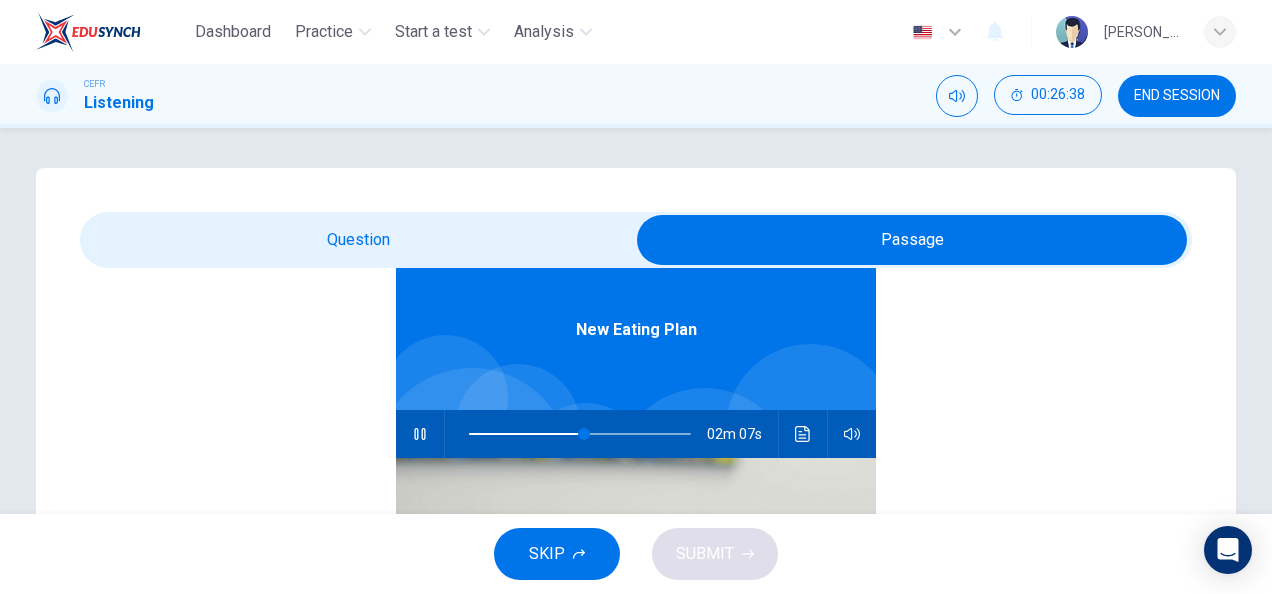 click at bounding box center [912, 240] 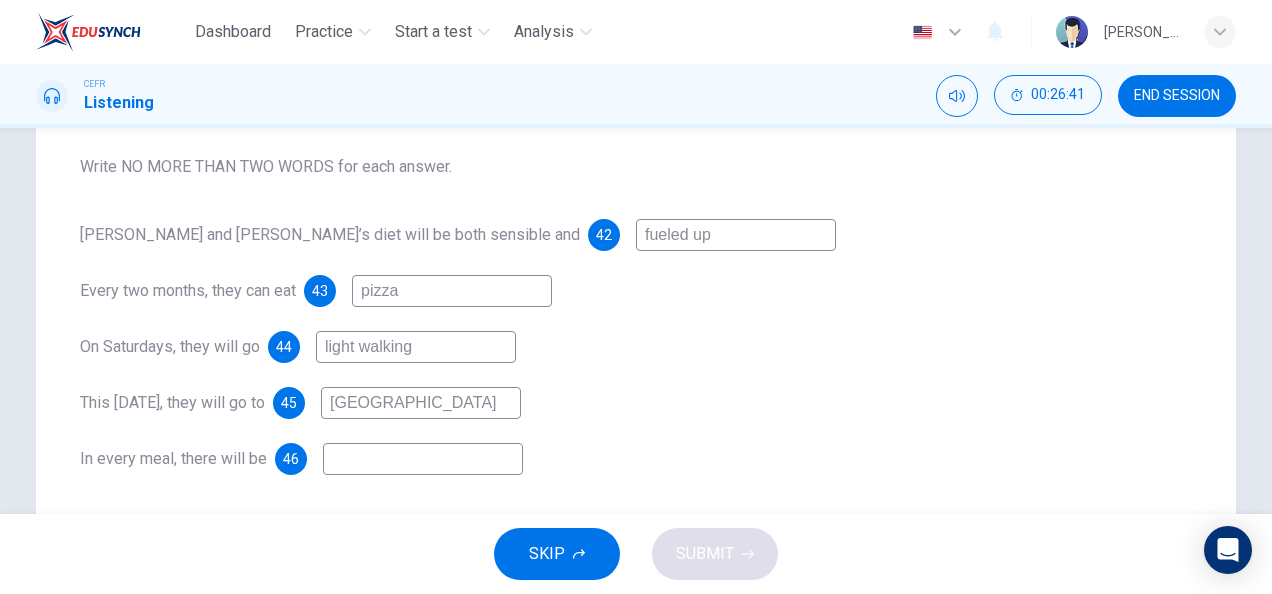 scroll, scrollTop: 0, scrollLeft: 0, axis: both 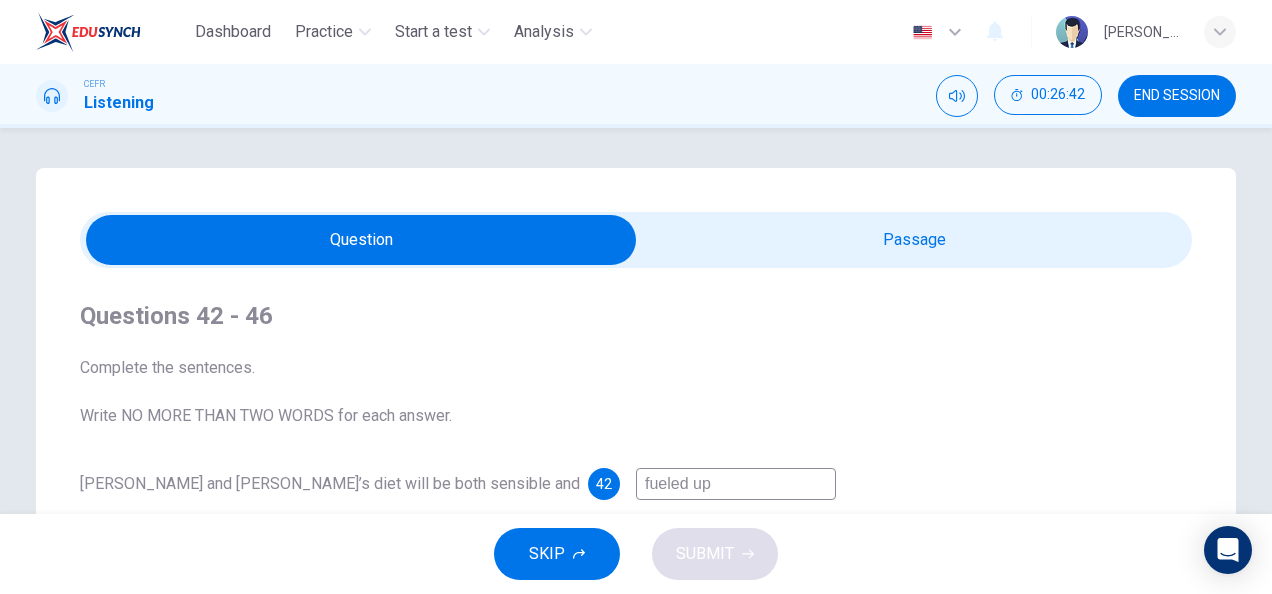 click at bounding box center [361, 240] 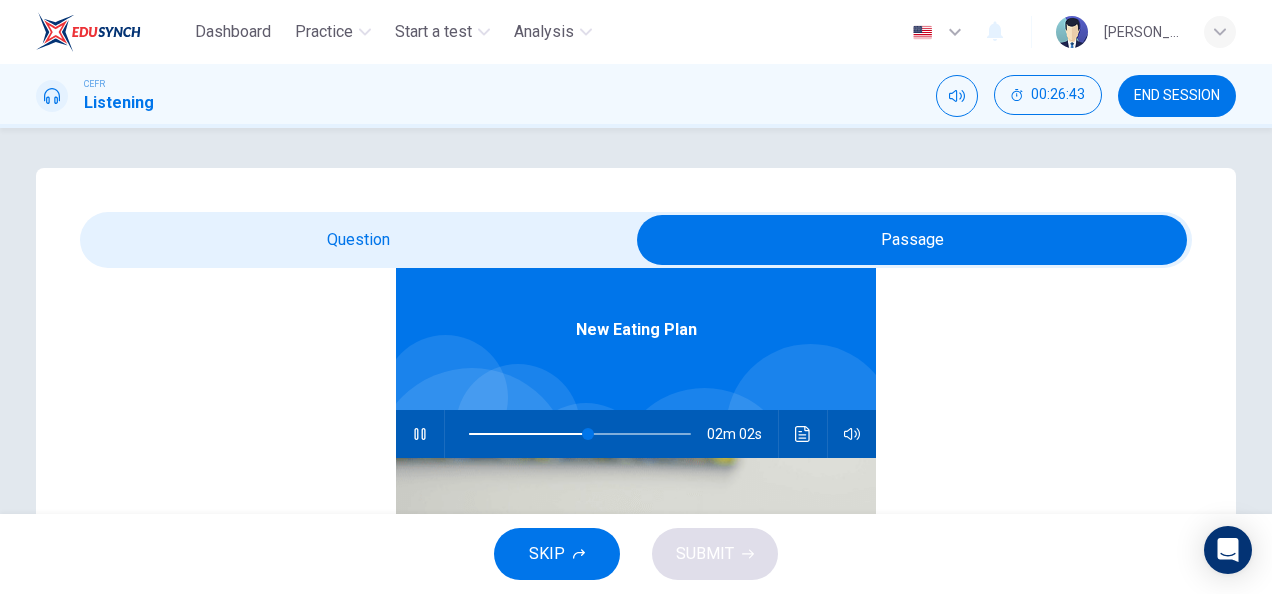 scroll, scrollTop: 111, scrollLeft: 0, axis: vertical 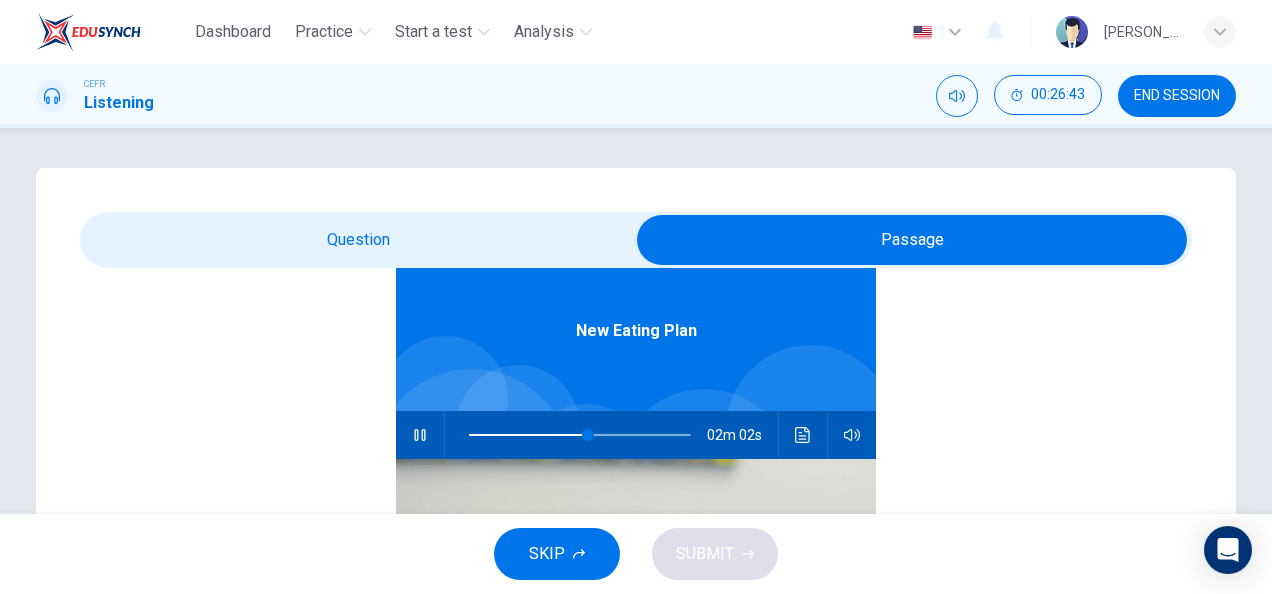 type on "54" 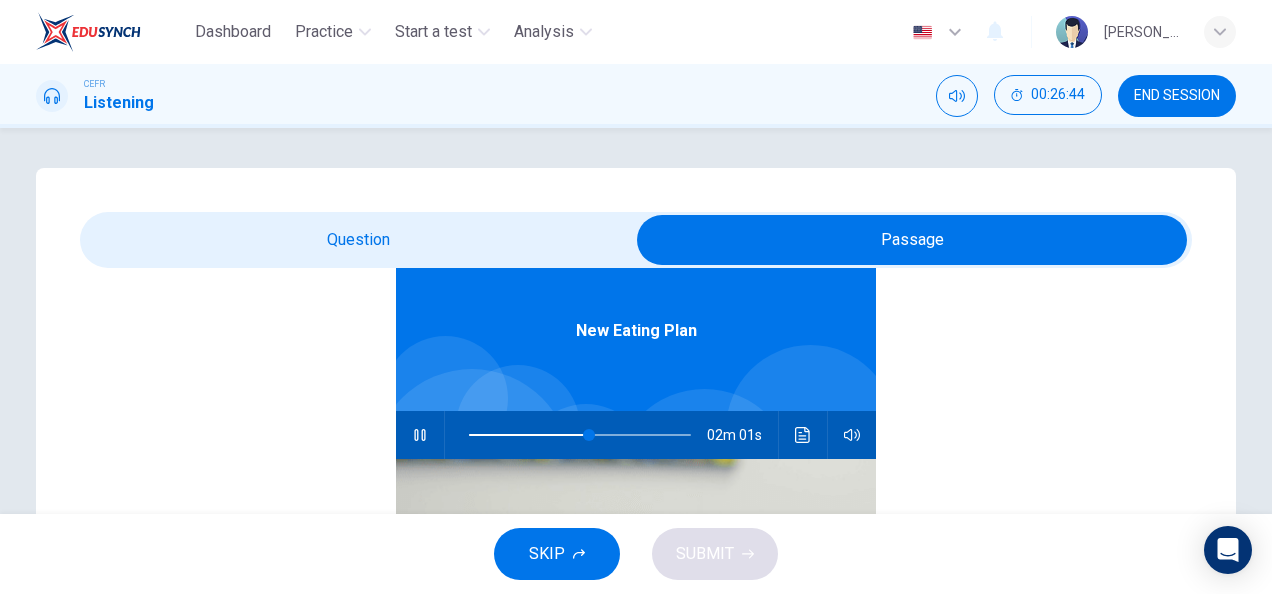 click at bounding box center (912, 240) 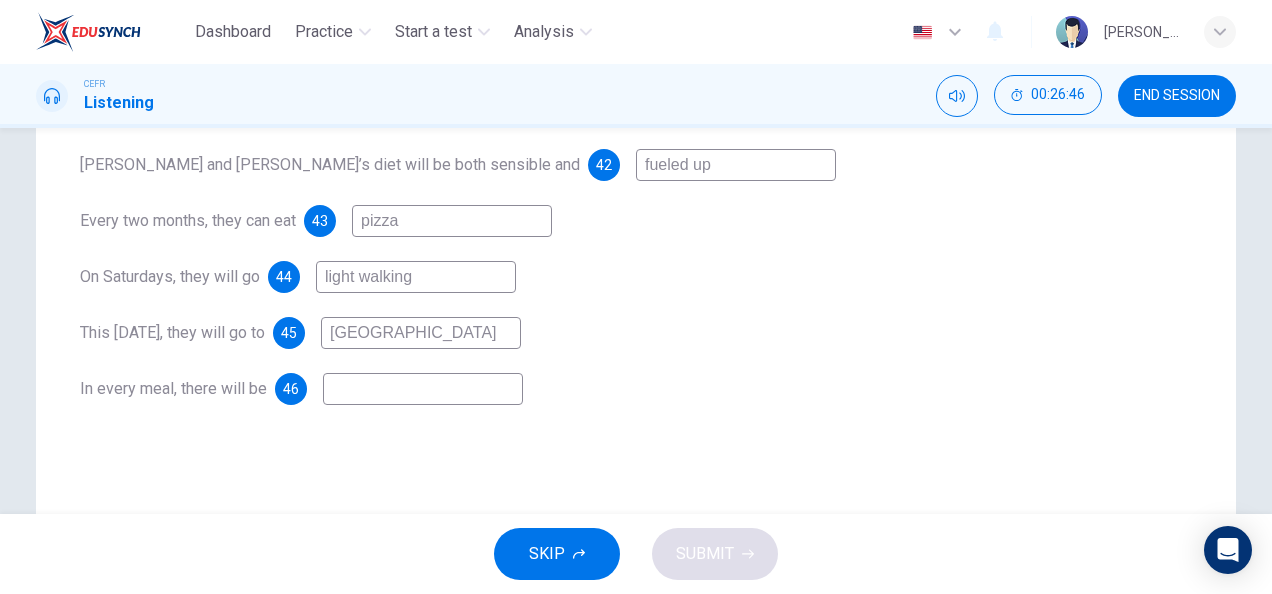scroll, scrollTop: 0, scrollLeft: 0, axis: both 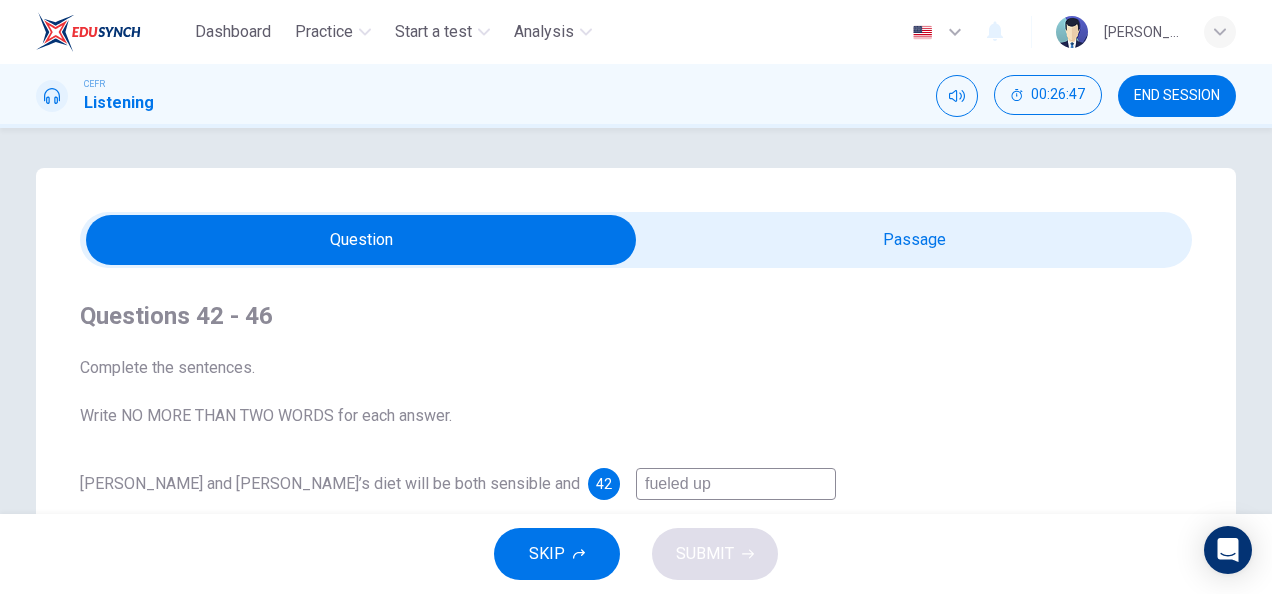 click at bounding box center [361, 240] 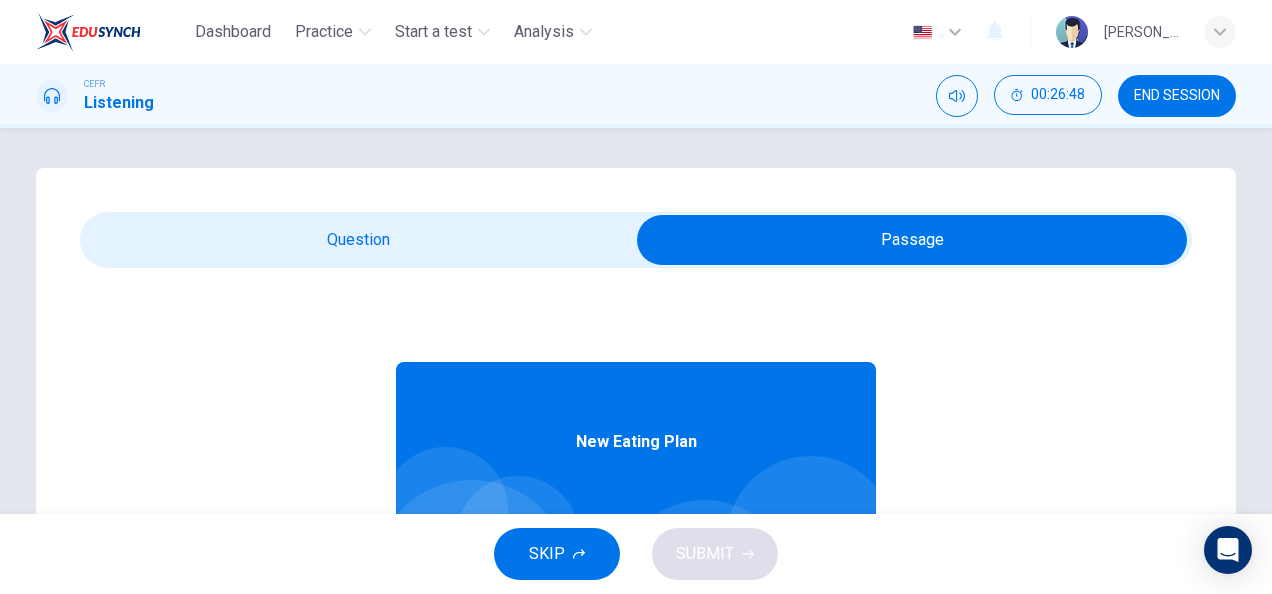 click on "New Eating Plan" at bounding box center [636, 442] 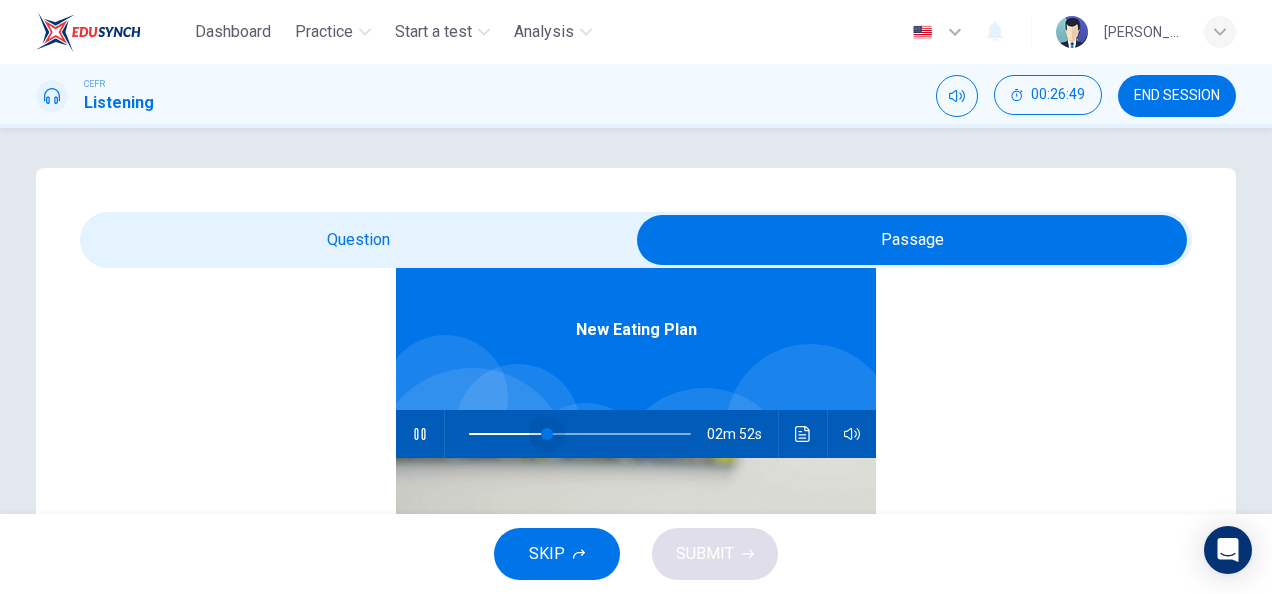click at bounding box center (580, 434) 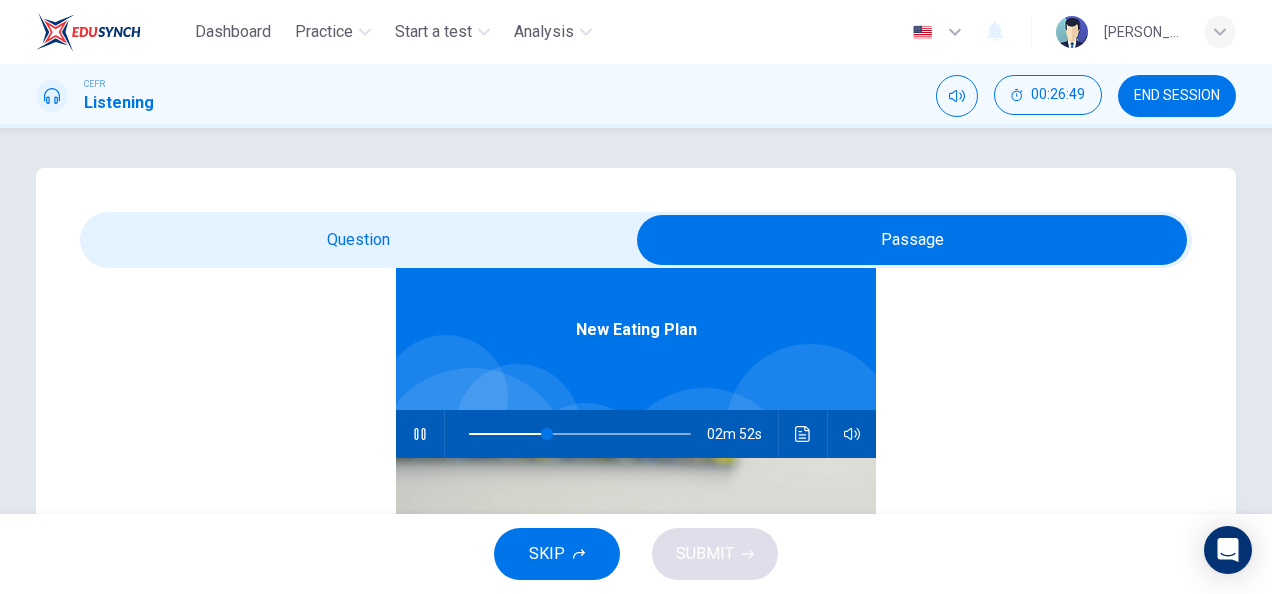 type on "35" 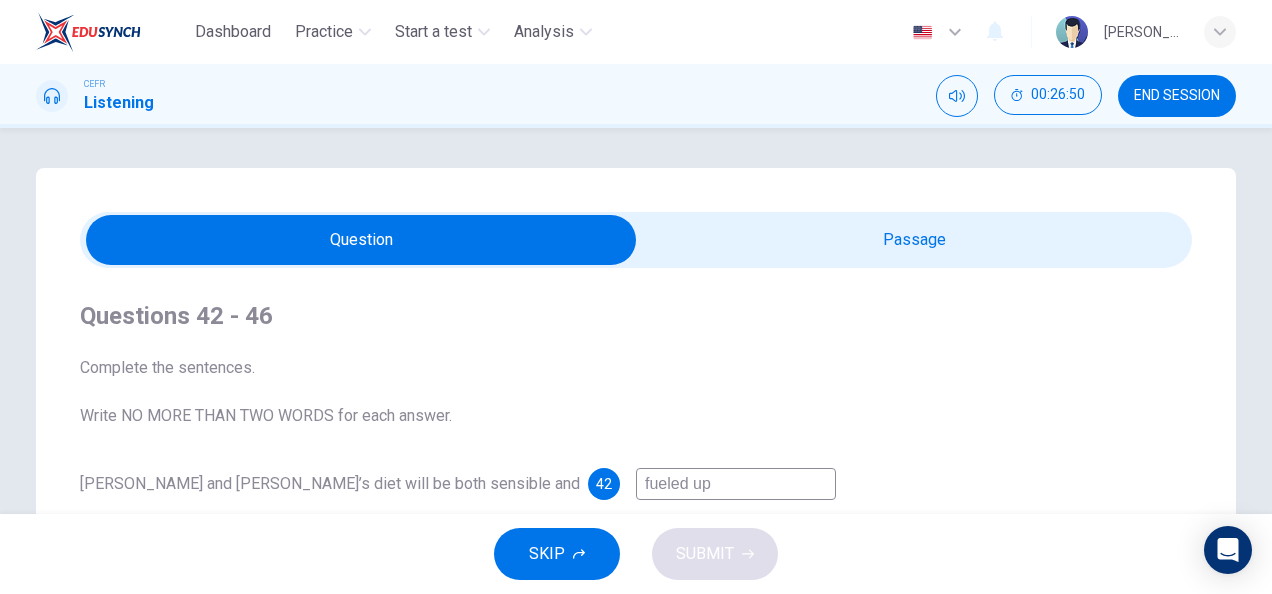 scroll, scrollTop: 0, scrollLeft: 0, axis: both 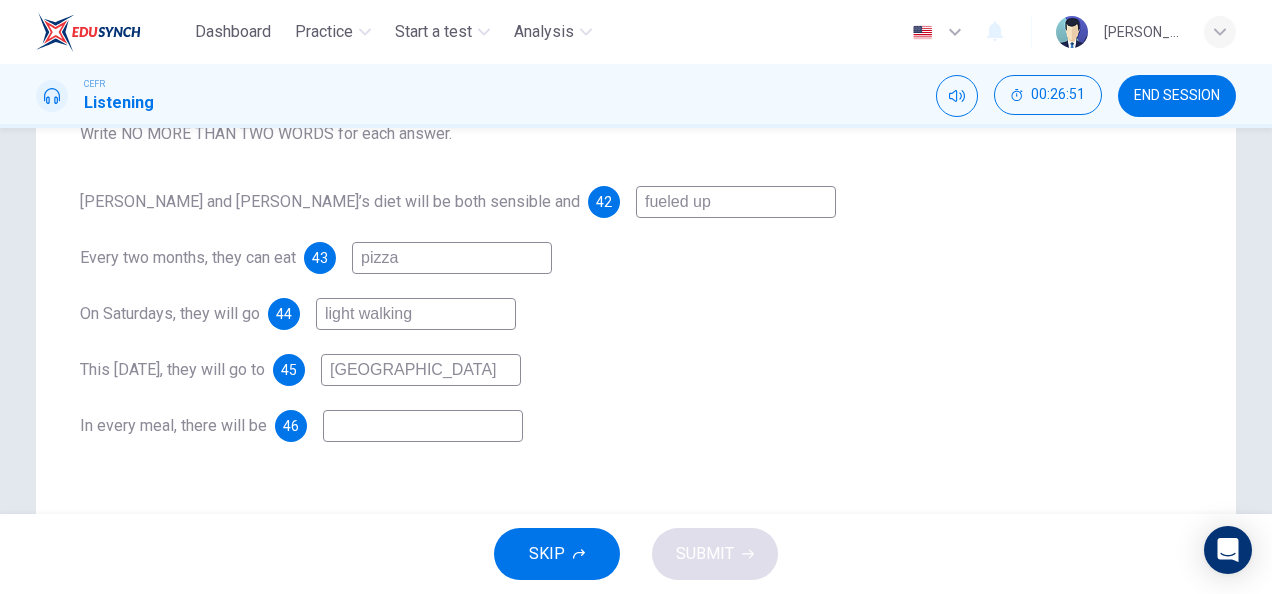click at bounding box center (423, 426) 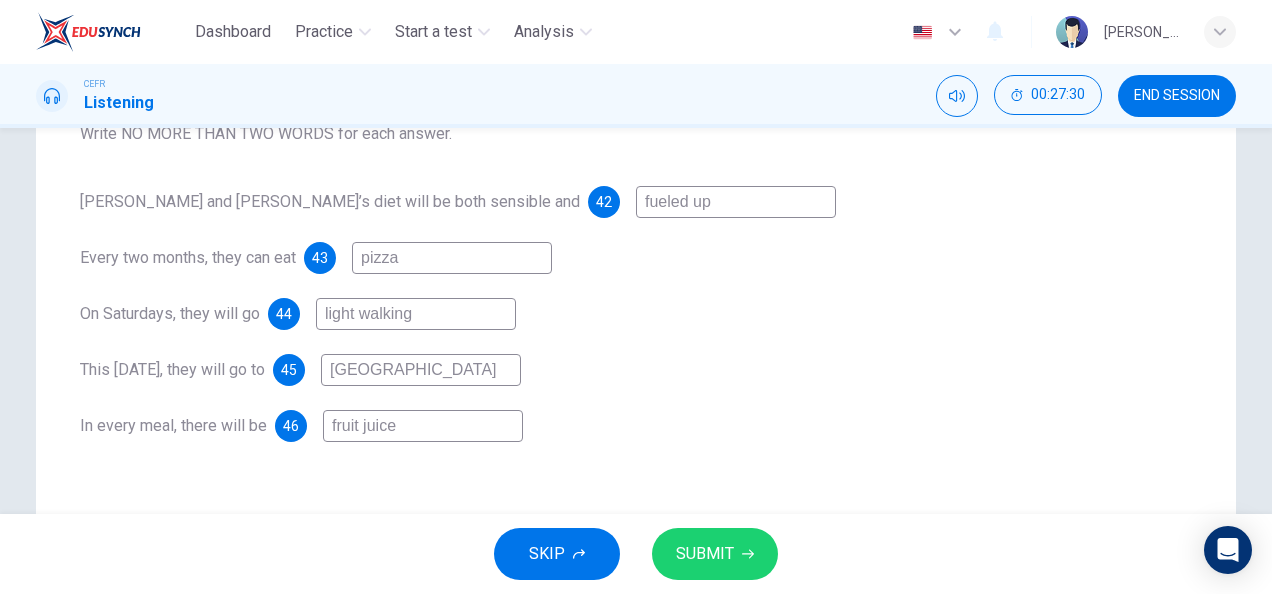 type on "fruit juice" 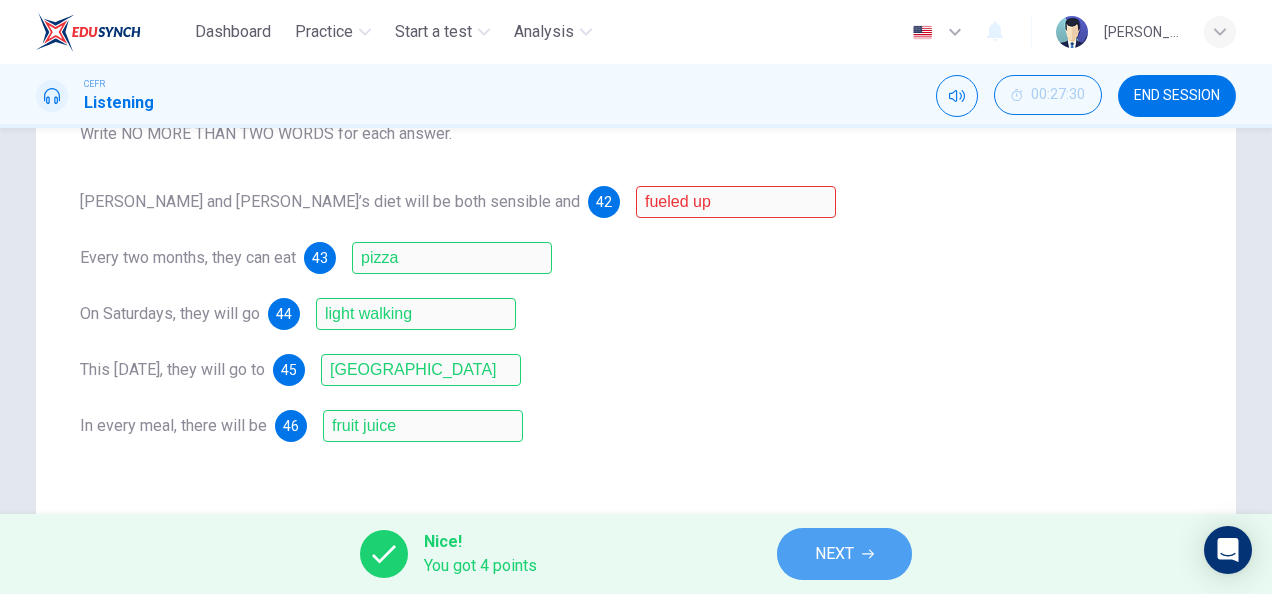 click on "NEXT" at bounding box center [844, 554] 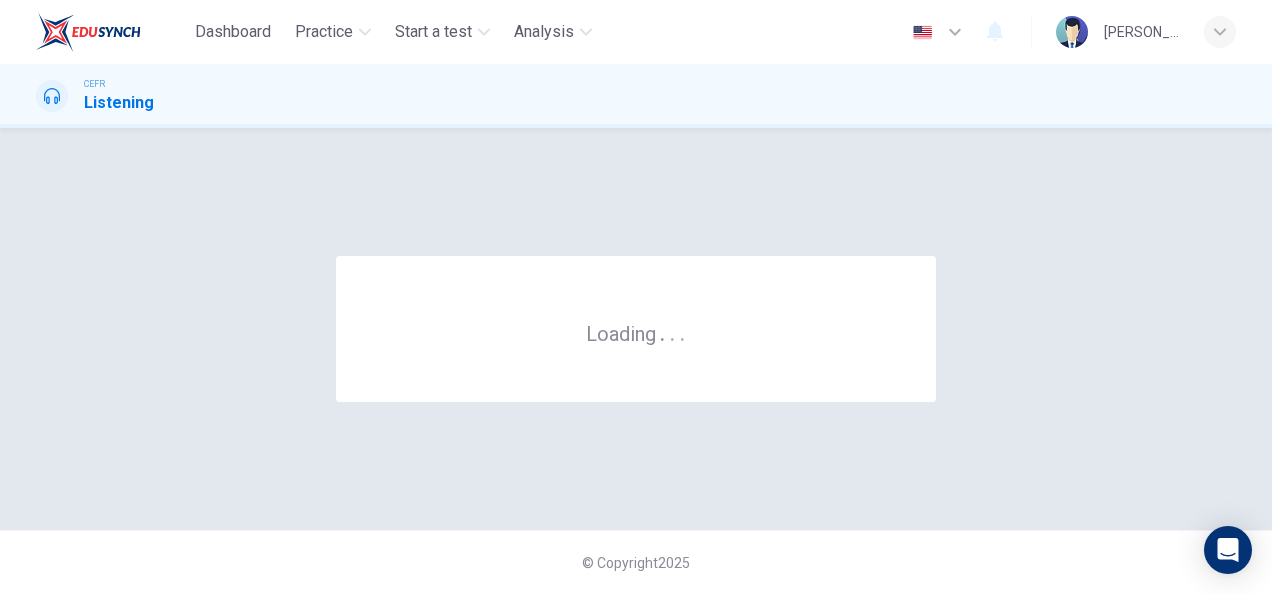 scroll, scrollTop: 0, scrollLeft: 0, axis: both 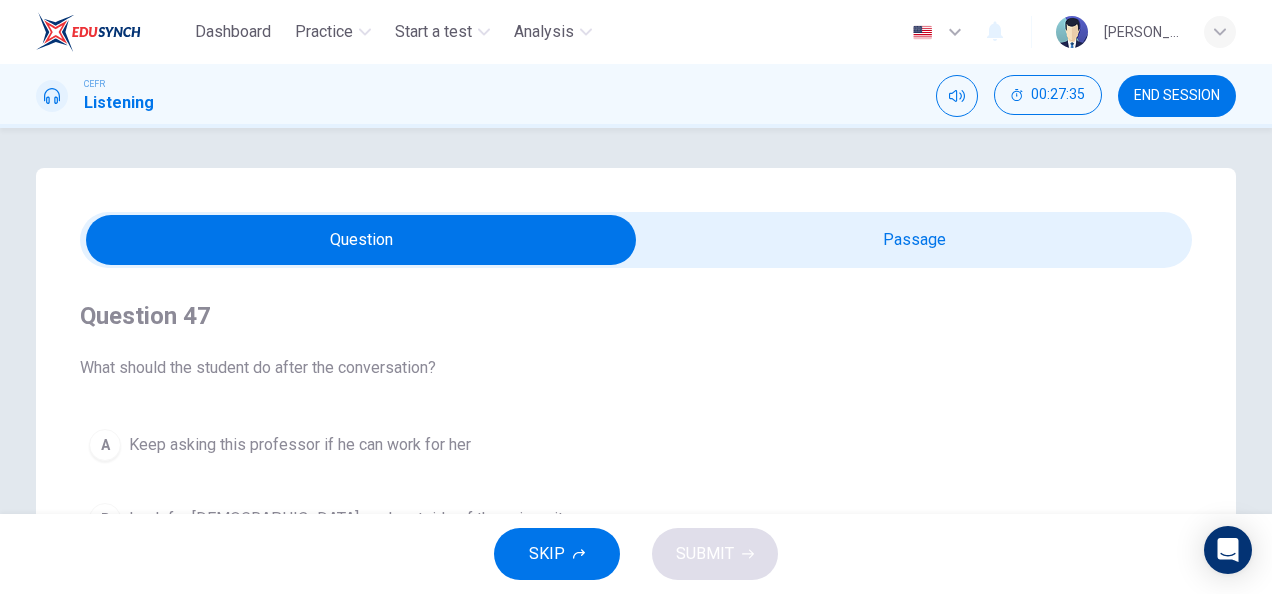 click at bounding box center [361, 240] 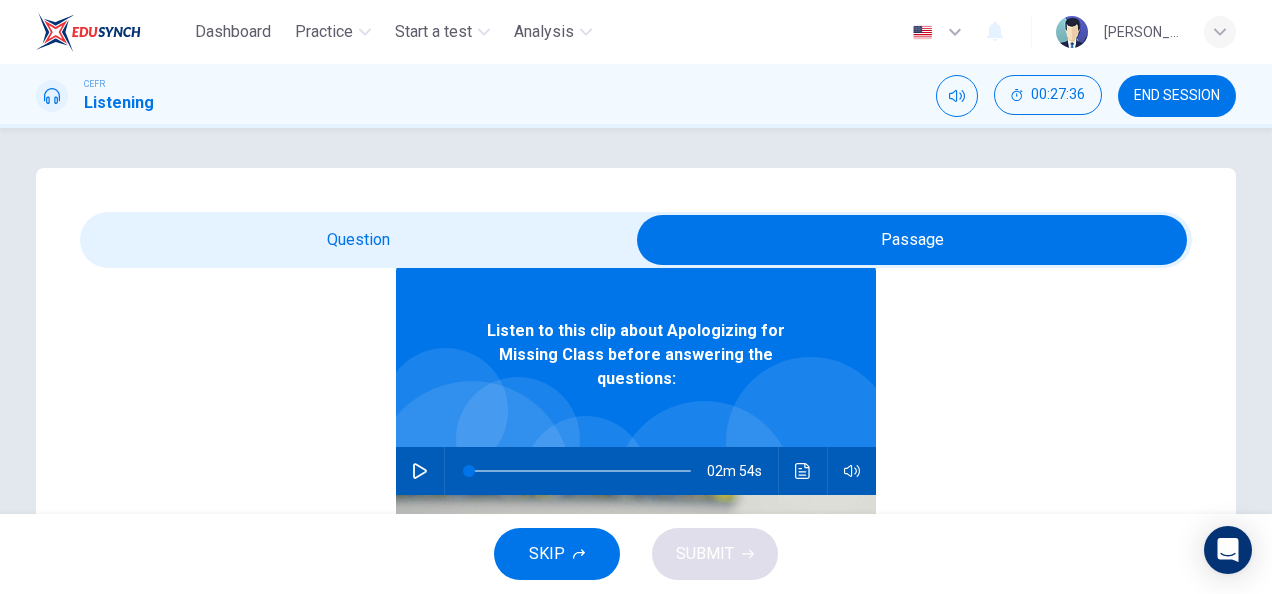 scroll, scrollTop: 112, scrollLeft: 0, axis: vertical 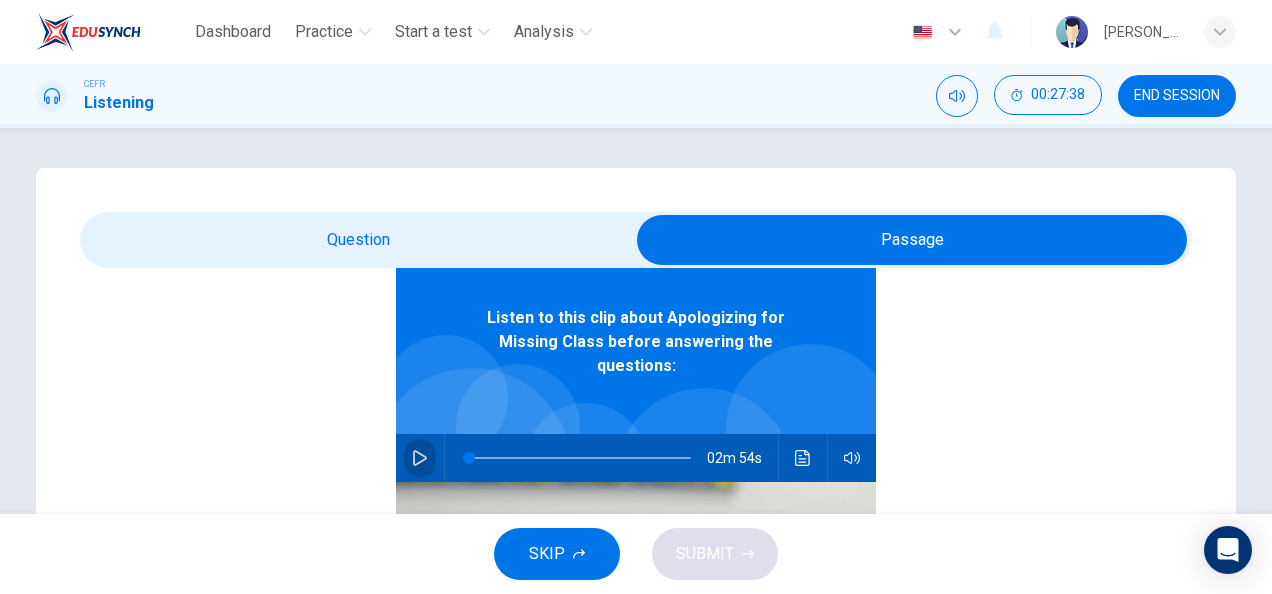 click at bounding box center [420, 458] 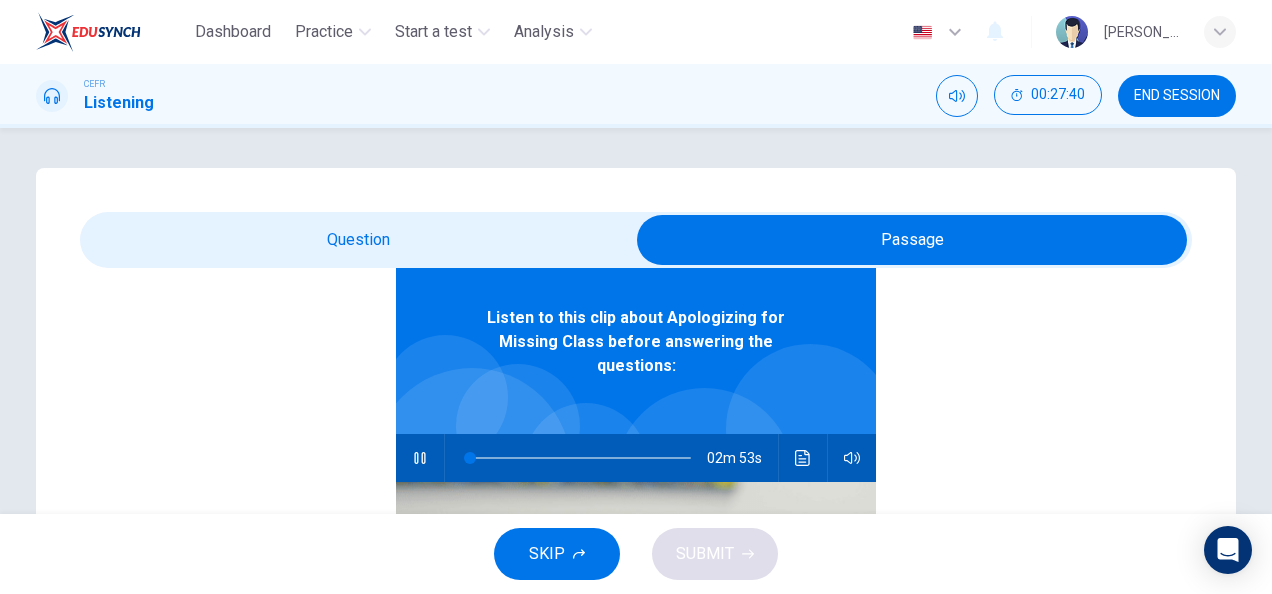 type on "1" 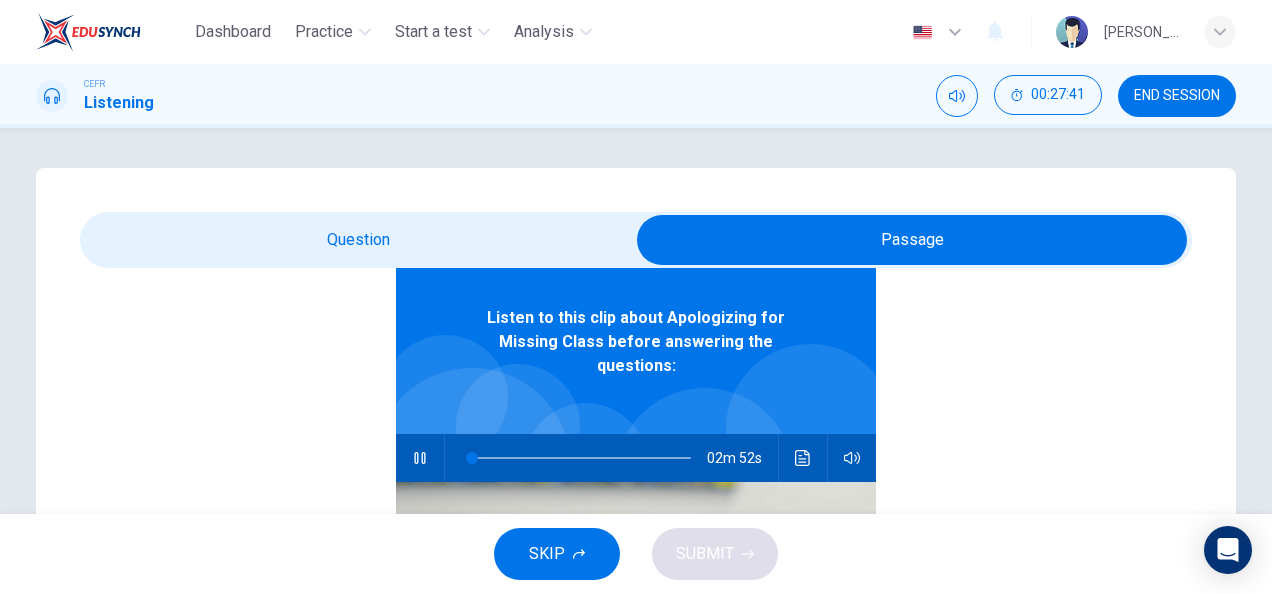 click at bounding box center (912, 240) 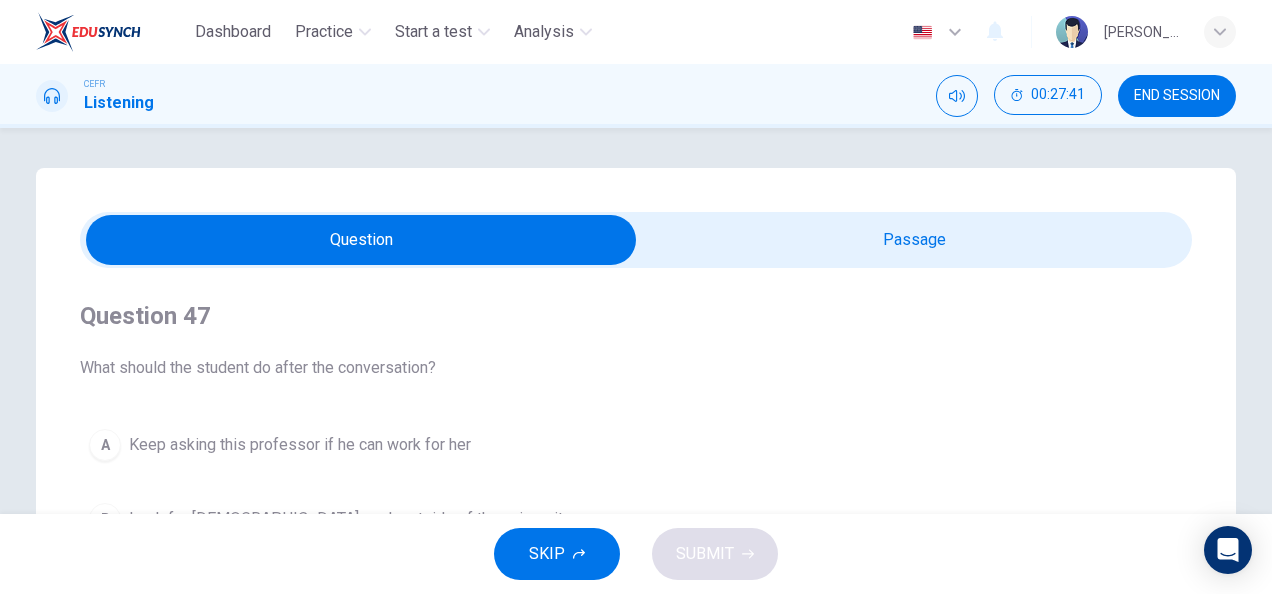 scroll, scrollTop: 0, scrollLeft: 0, axis: both 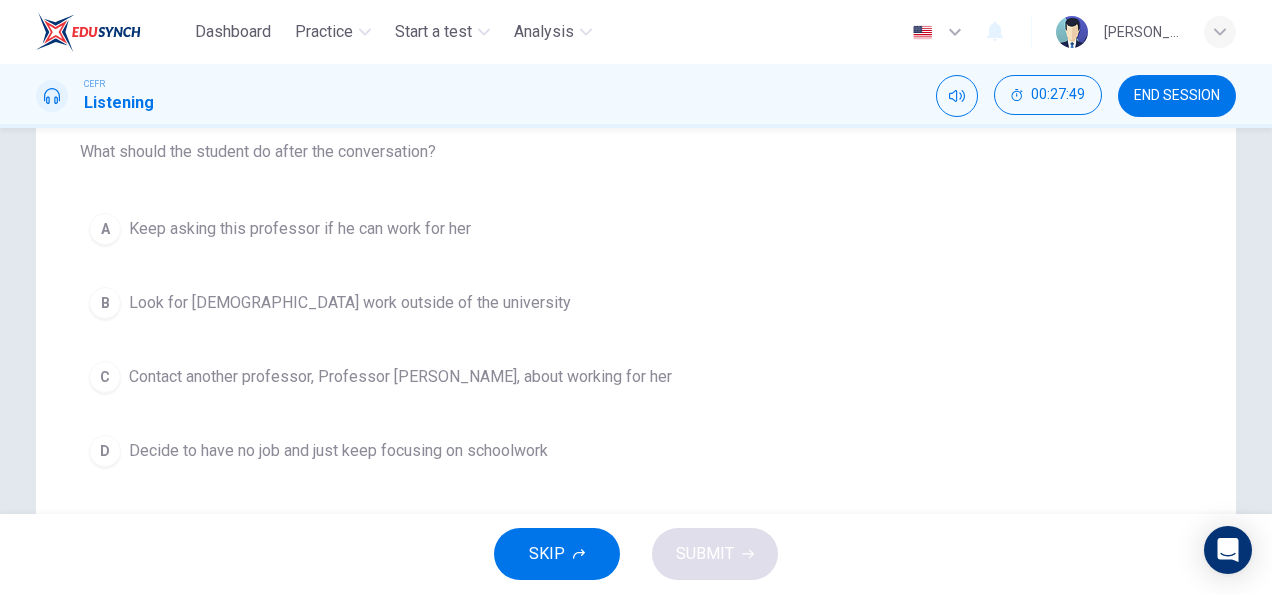 click on "SKIP SUBMIT" at bounding box center (636, 554) 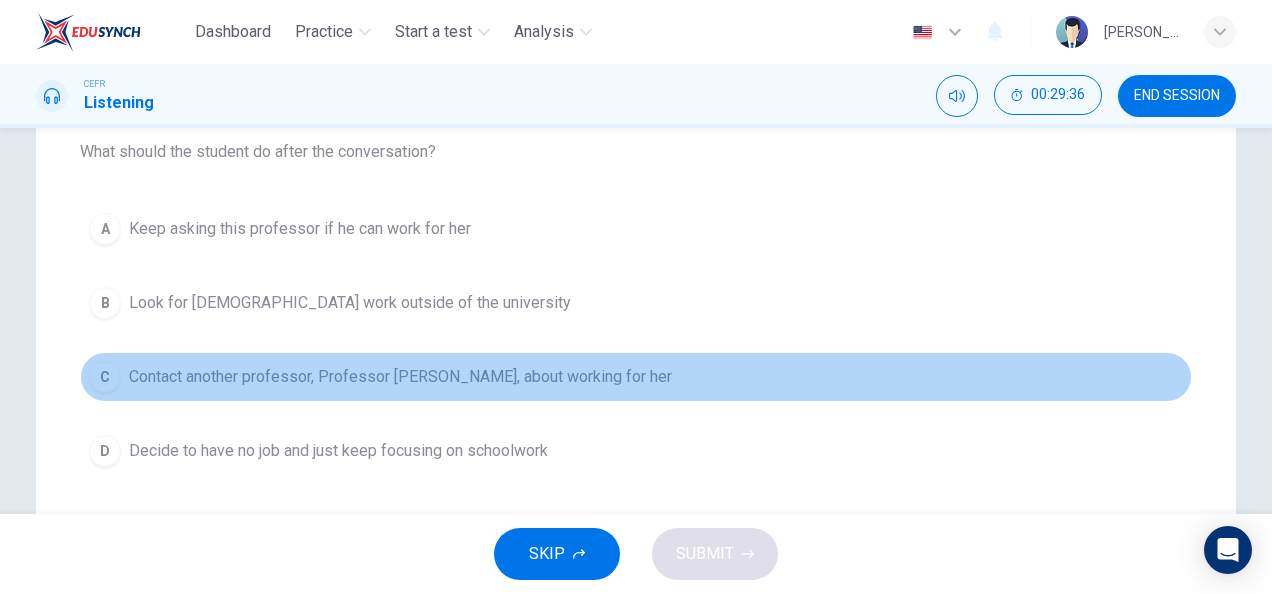 click on "C Contact another professor, Professor [PERSON_NAME], about working for her" at bounding box center [636, 377] 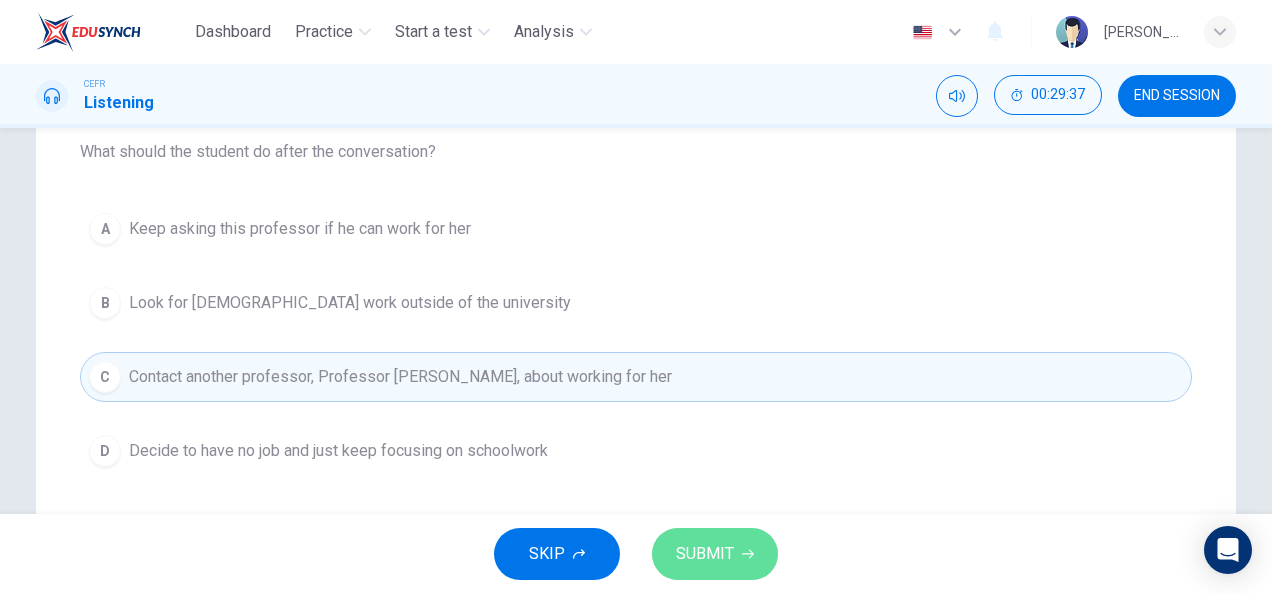 click 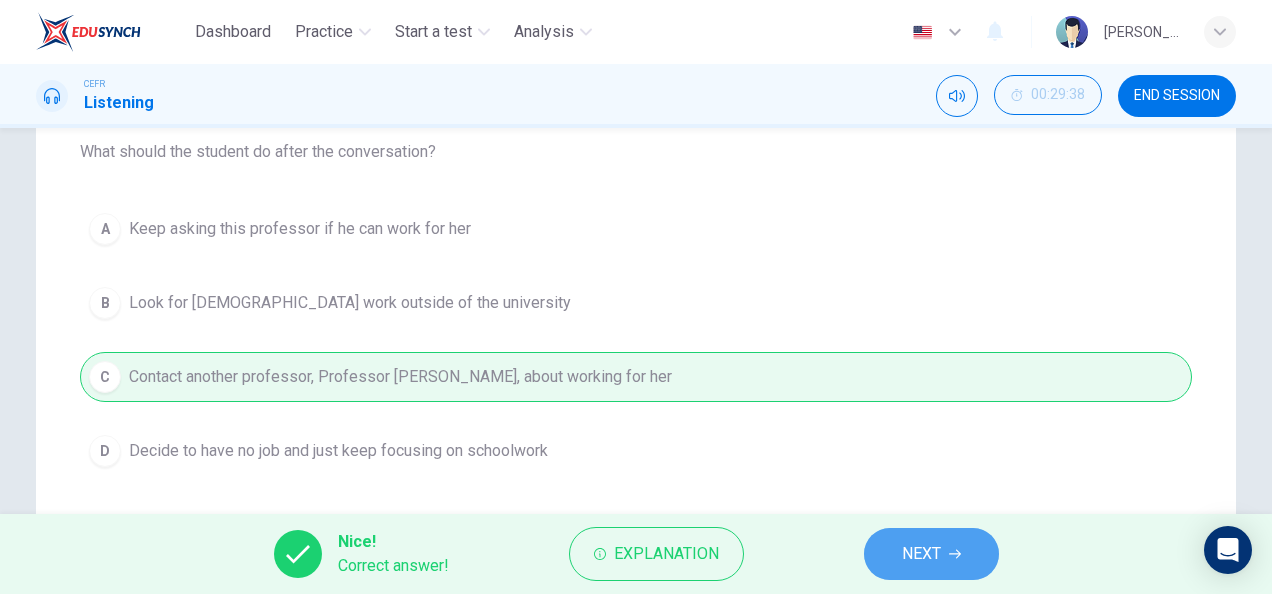 click on "NEXT" at bounding box center [931, 554] 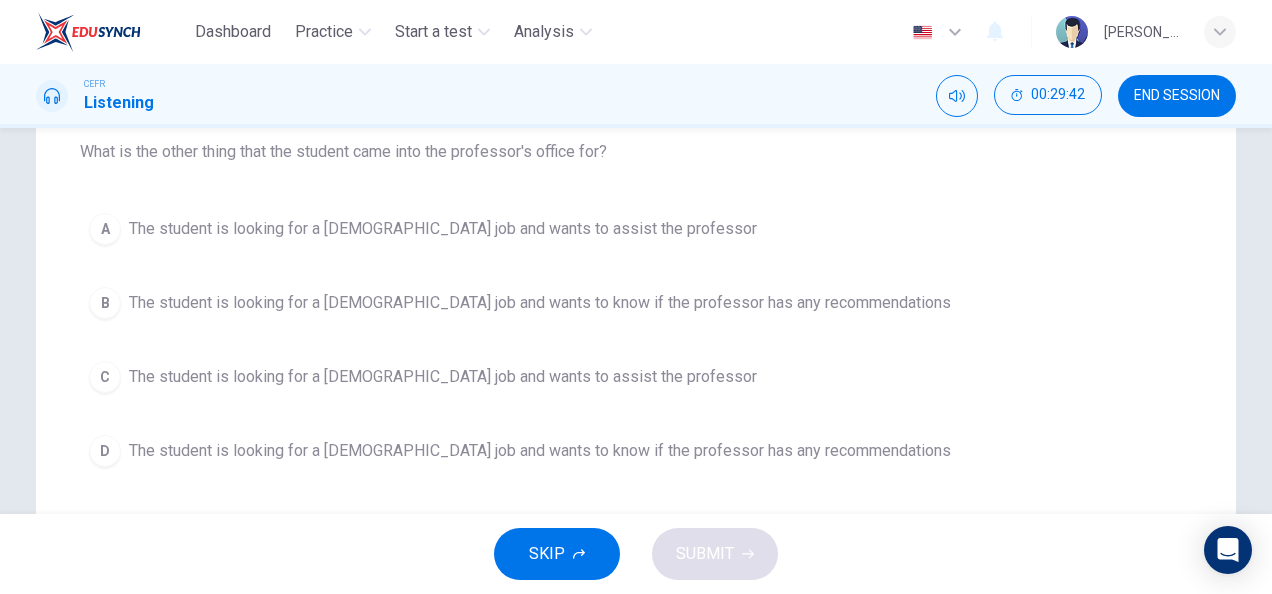 click on "The student is looking for a [DEMOGRAPHIC_DATA] job and wants to assist the professor" at bounding box center (443, 229) 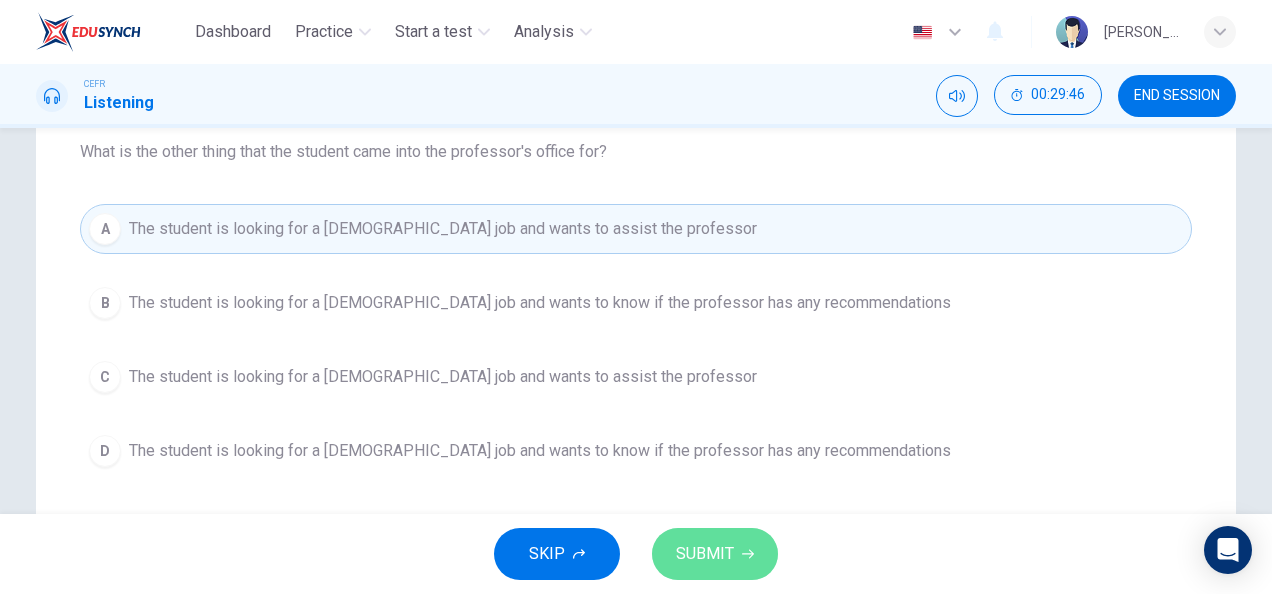 click on "SUBMIT" at bounding box center (715, 554) 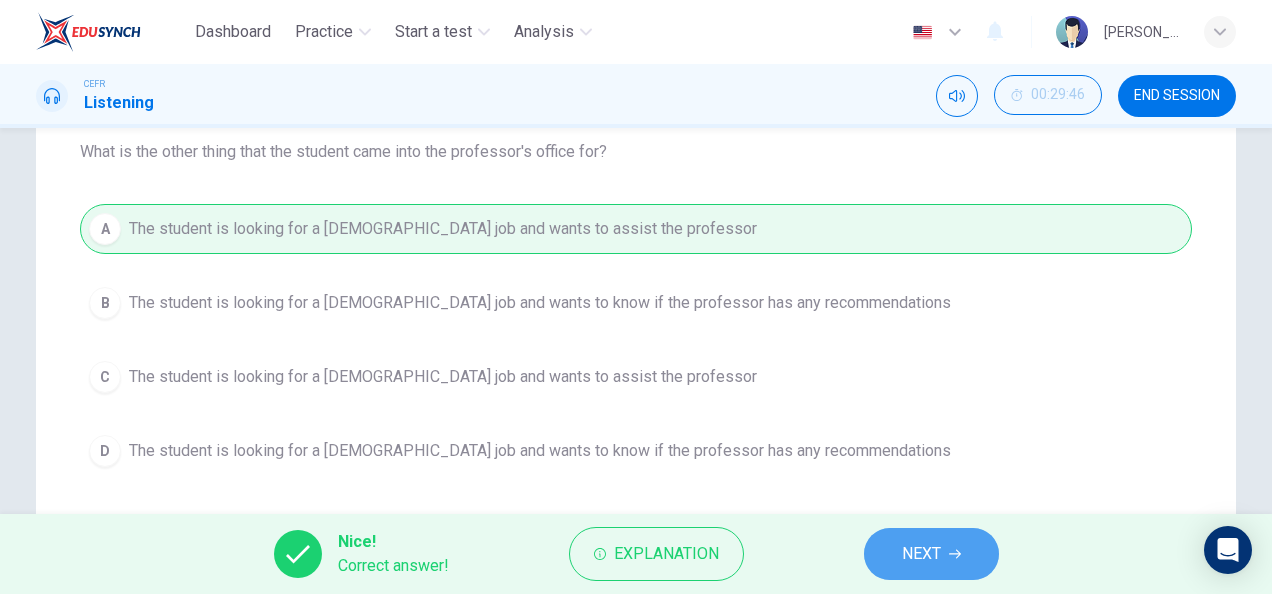 click on "NEXT" at bounding box center (931, 554) 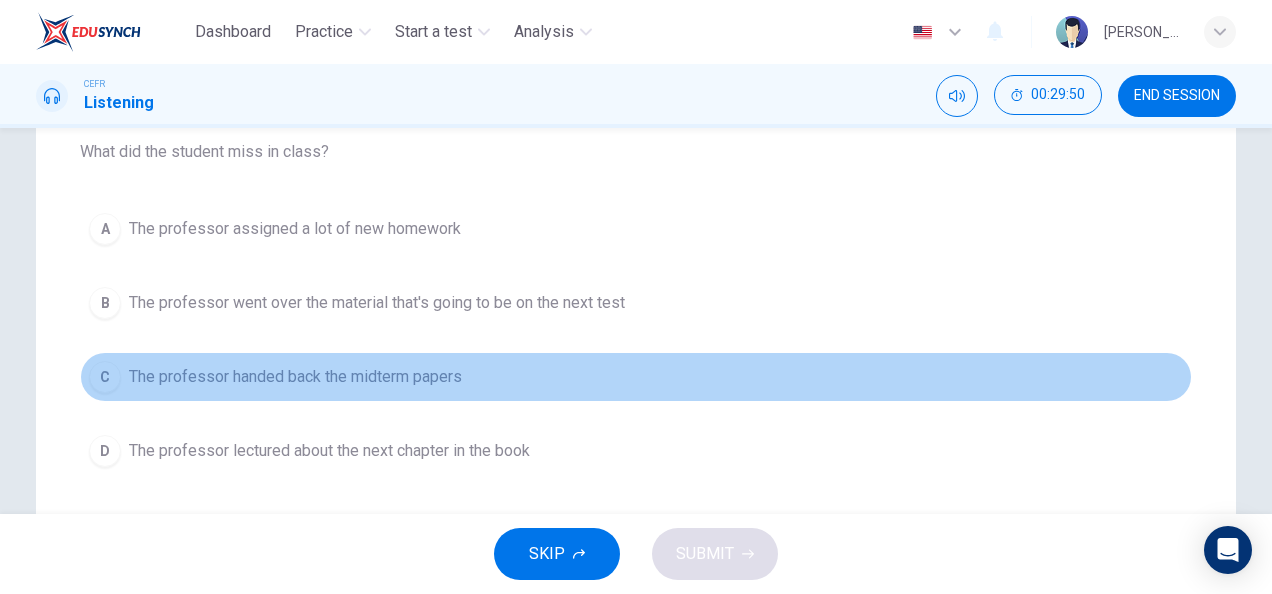 click on "The professor handed back the midterm papers" at bounding box center (295, 377) 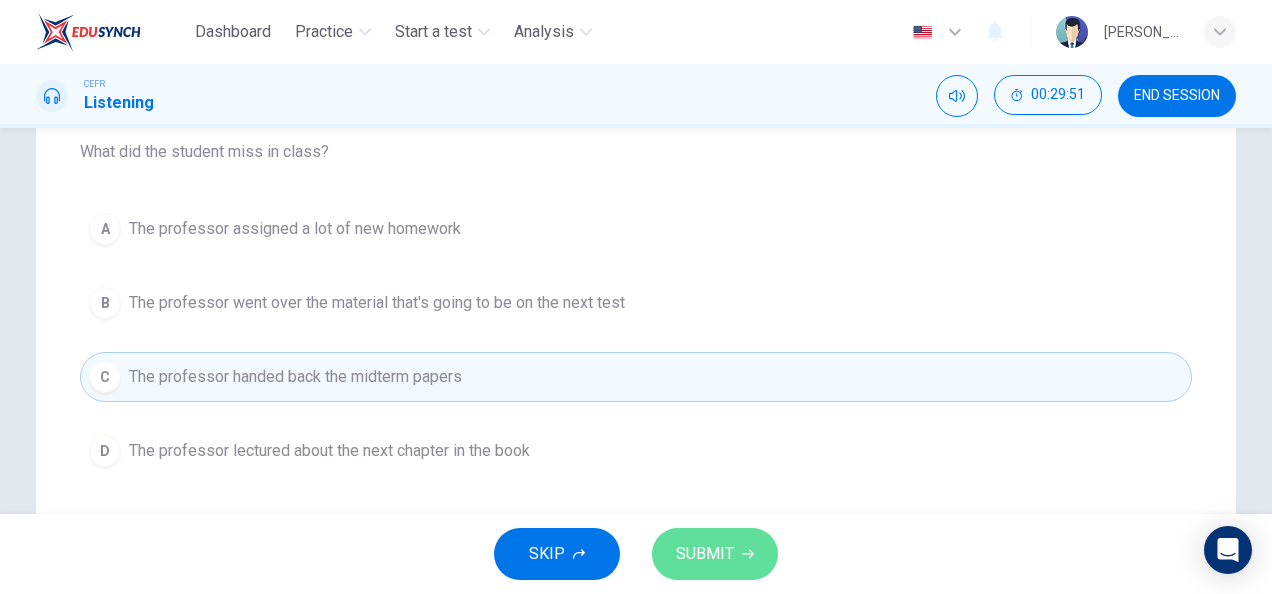 click on "SUBMIT" at bounding box center [705, 554] 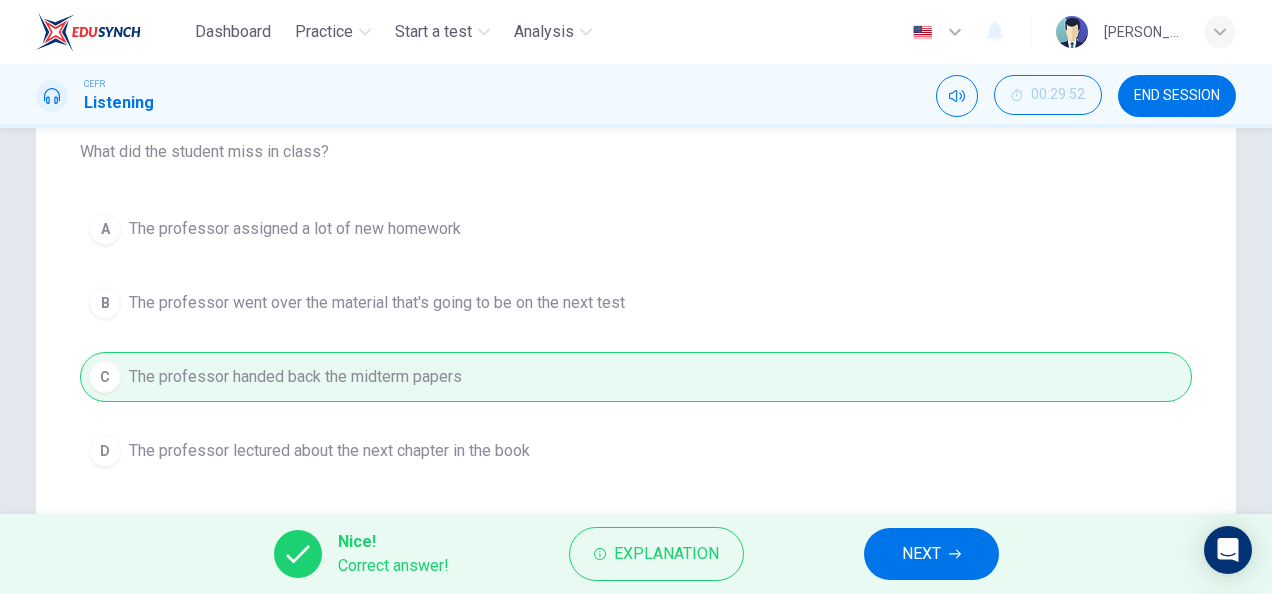 click on "NEXT" at bounding box center [931, 554] 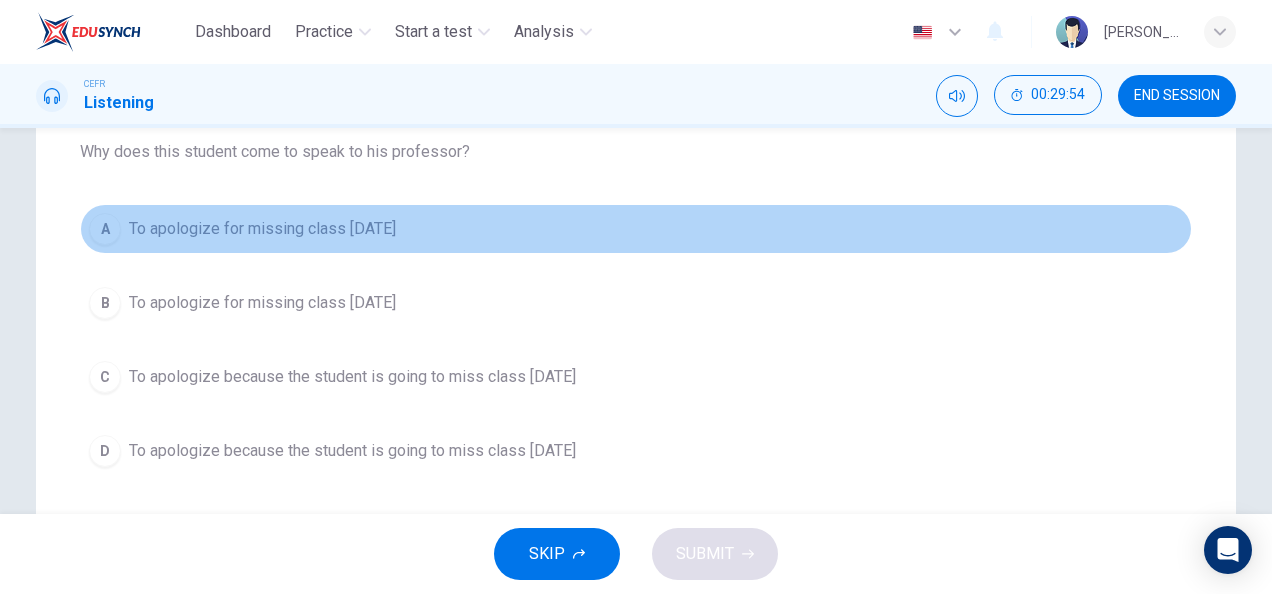click on "To apologize for missing class [DATE]" at bounding box center [262, 229] 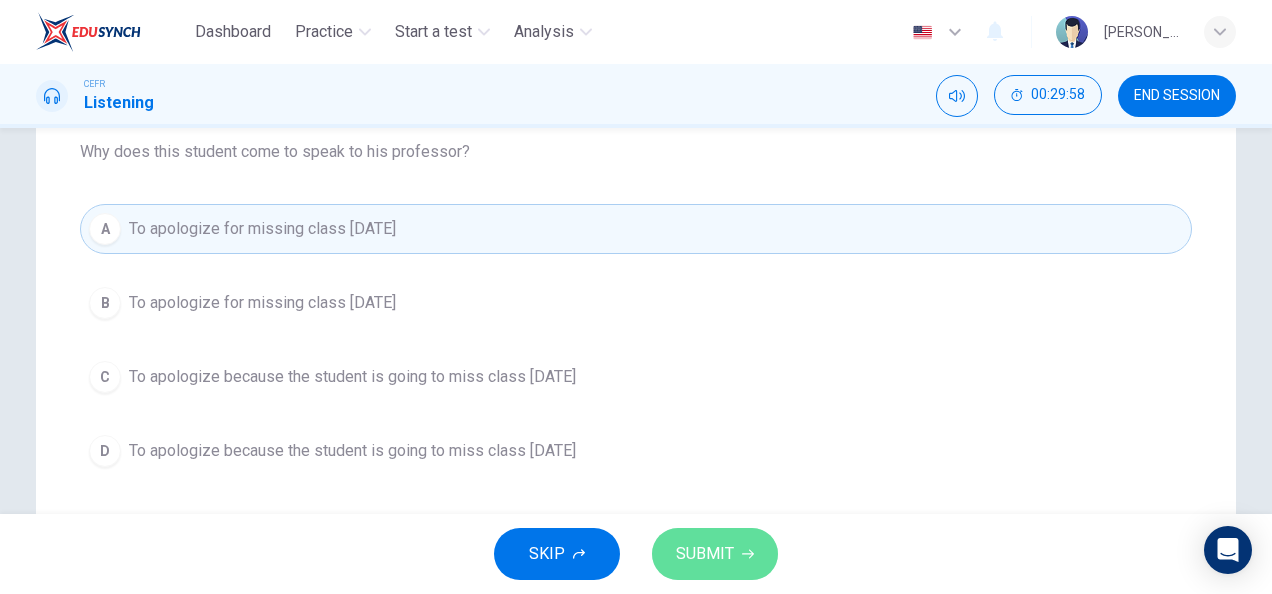 click on "SUBMIT" at bounding box center [705, 554] 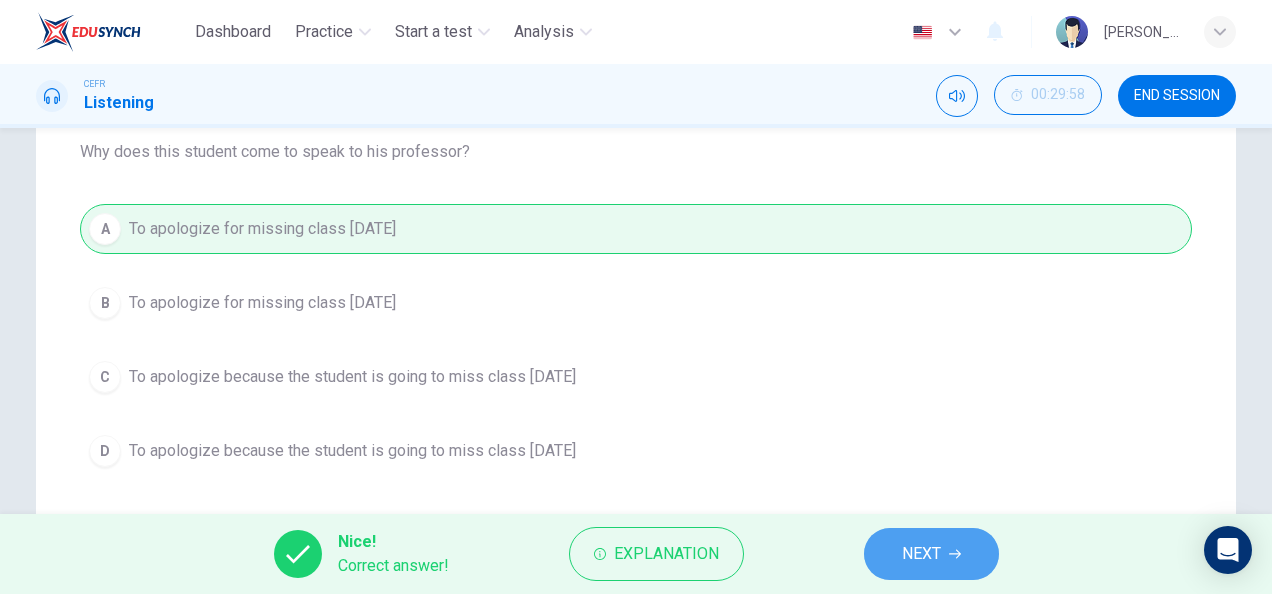 click on "NEXT" at bounding box center (931, 554) 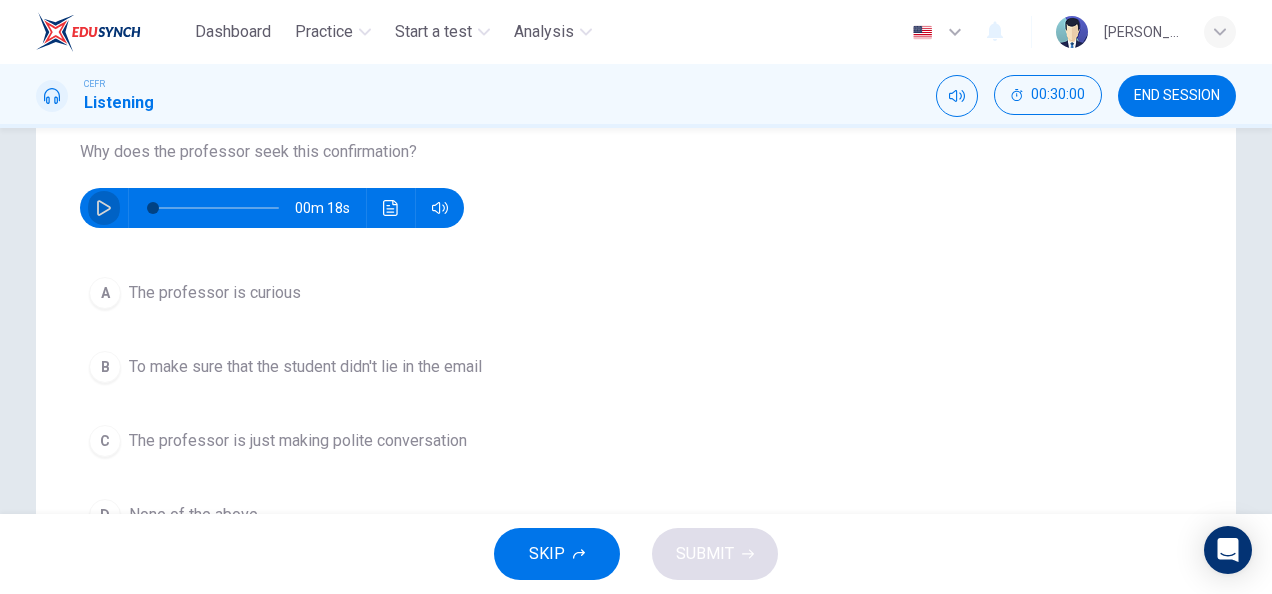 click 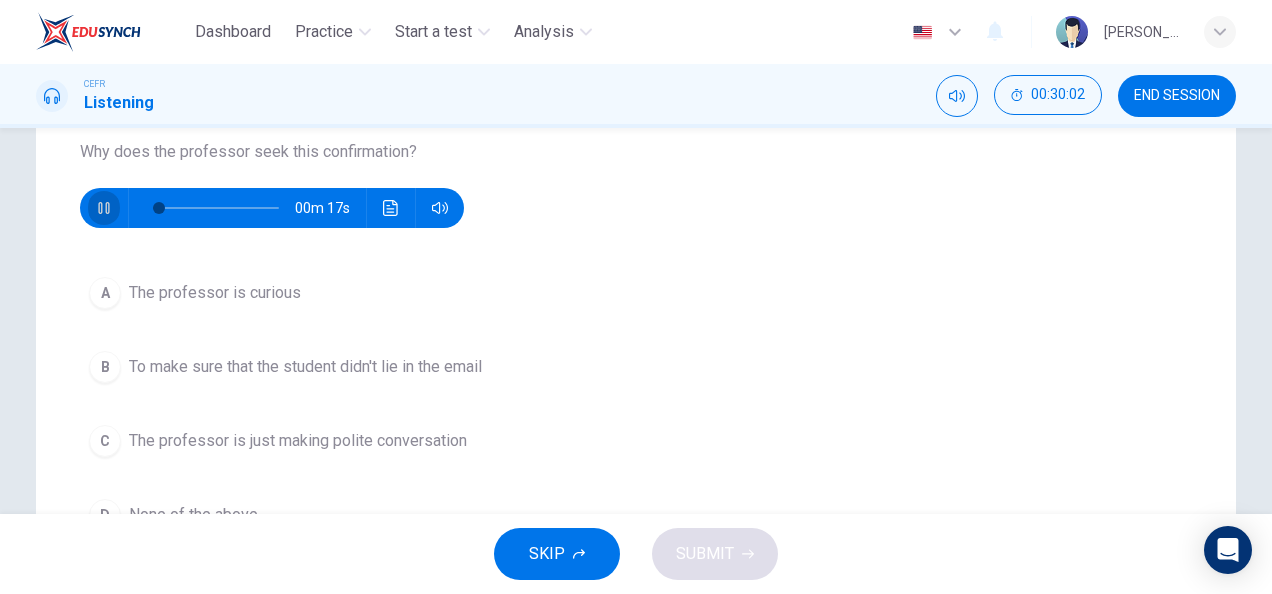 click 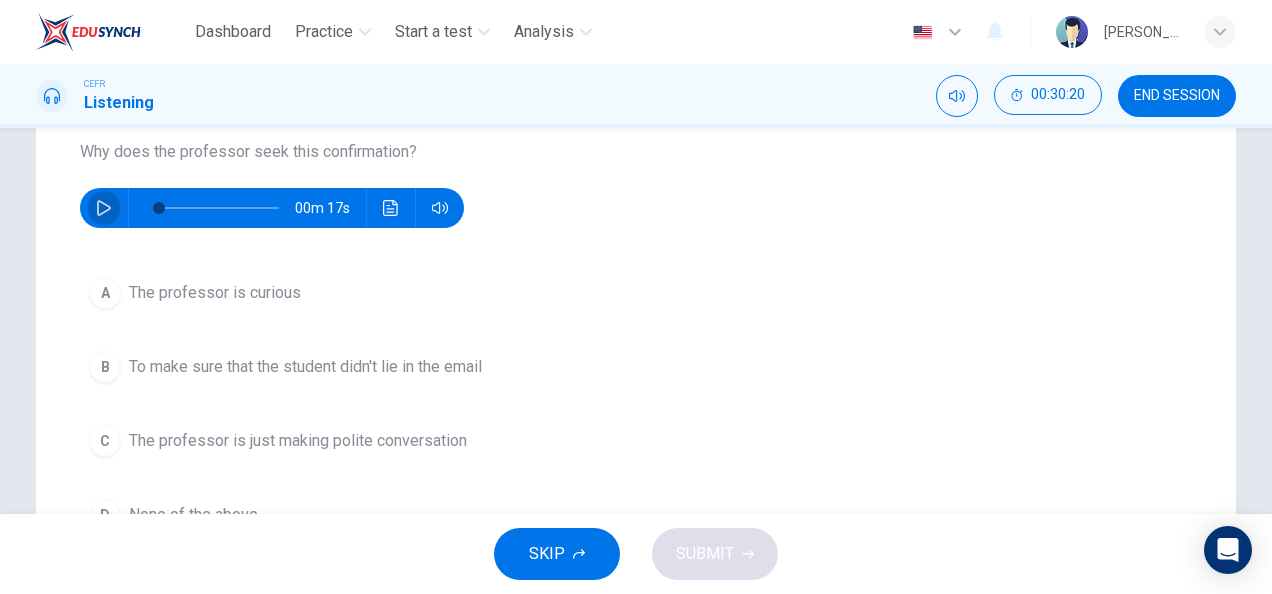 click 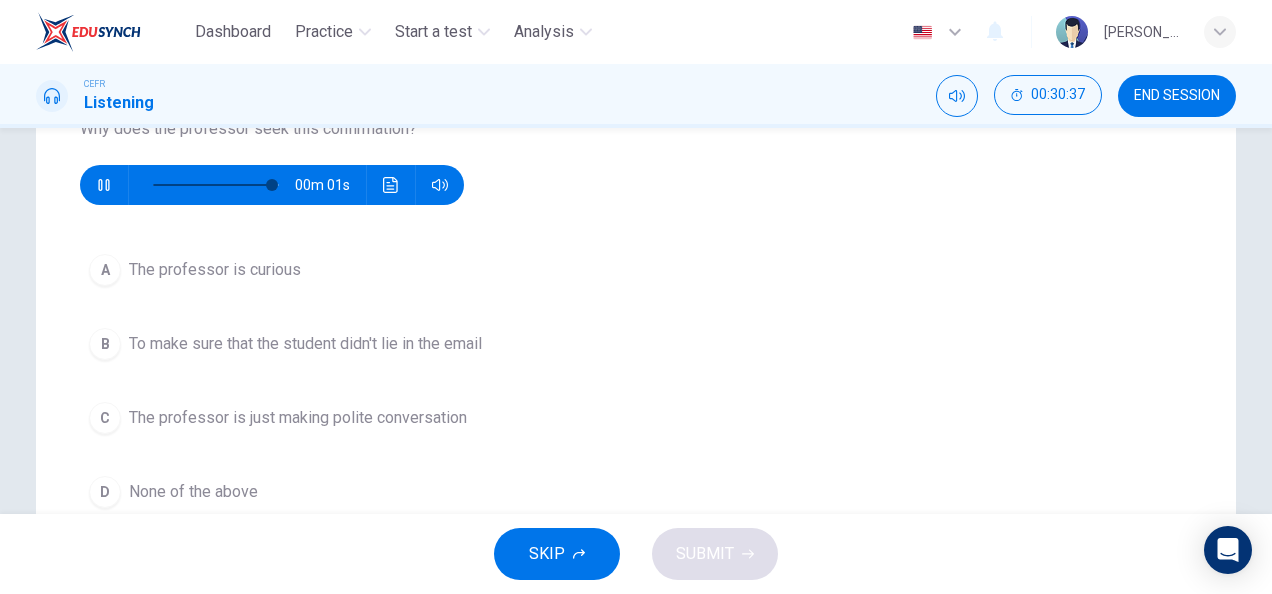 scroll, scrollTop: 240, scrollLeft: 0, axis: vertical 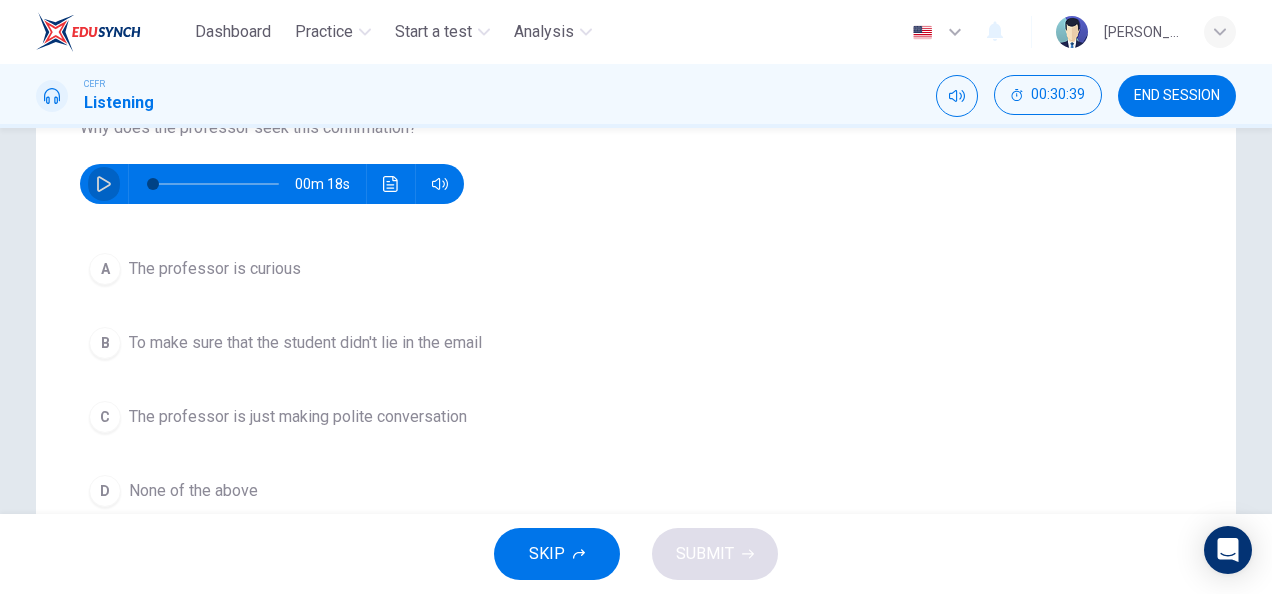 click 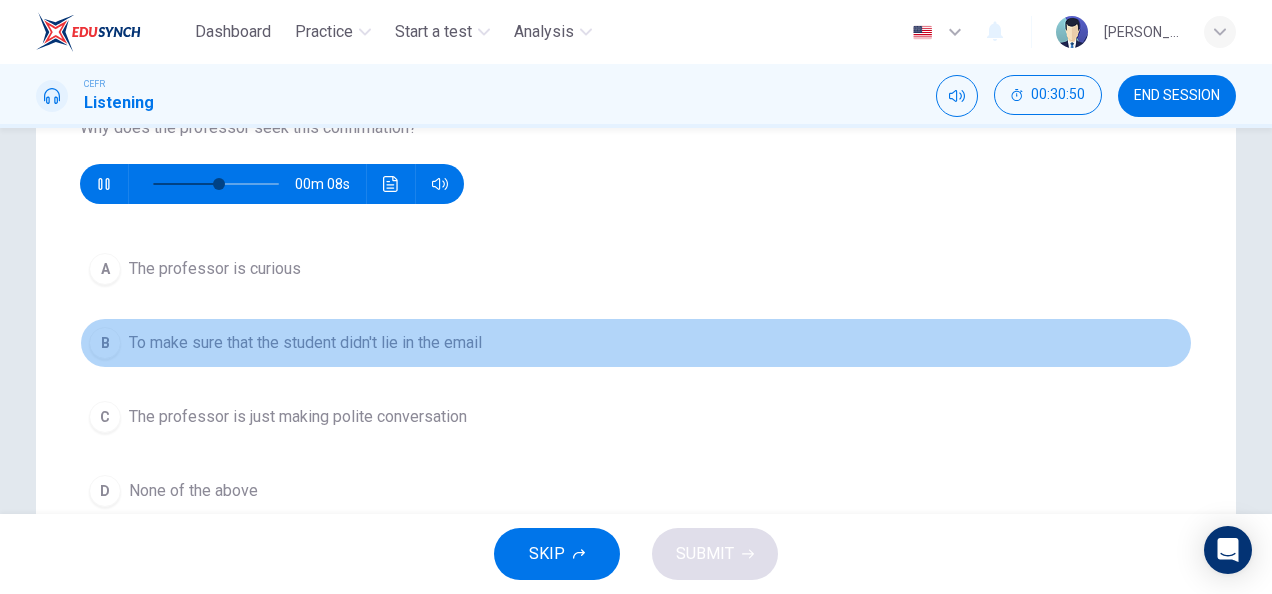 click on "To make sure that the student didn't lie in the email" at bounding box center (305, 343) 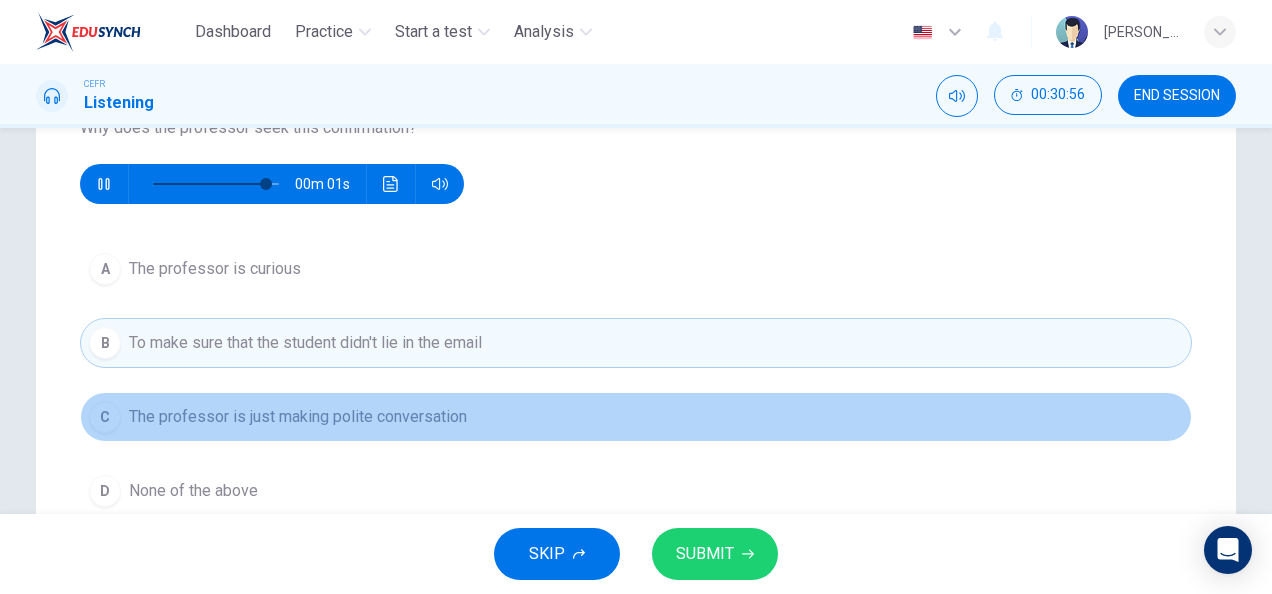 click on "C The professor is just making polite conversation" at bounding box center [636, 417] 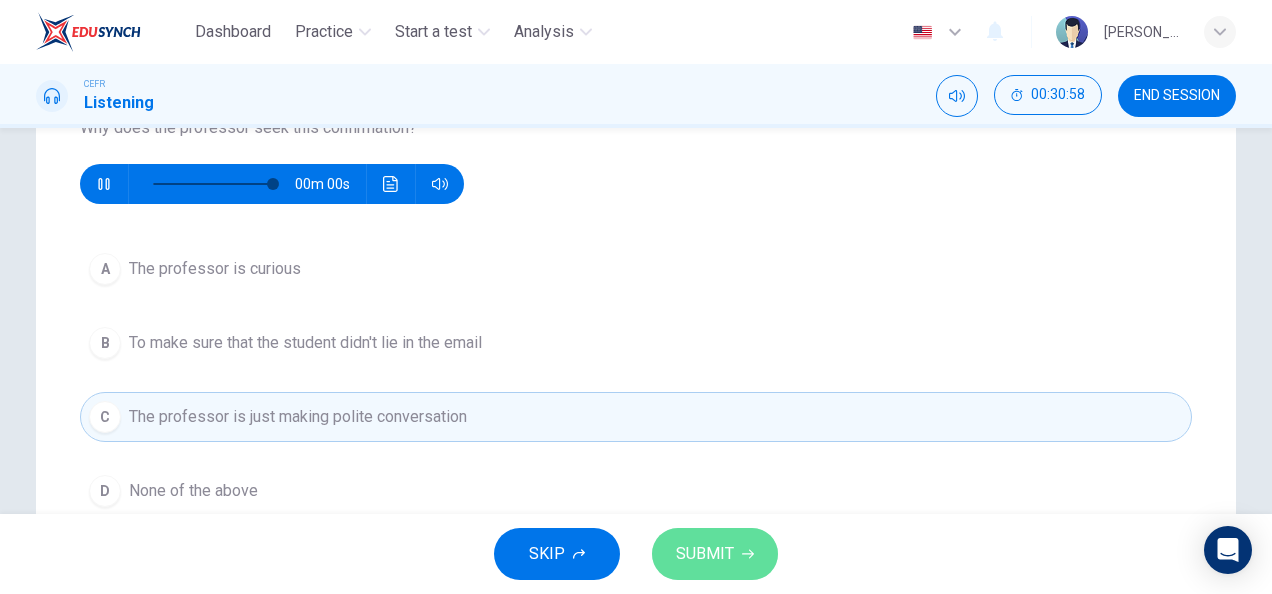 click on "SUBMIT" at bounding box center [705, 554] 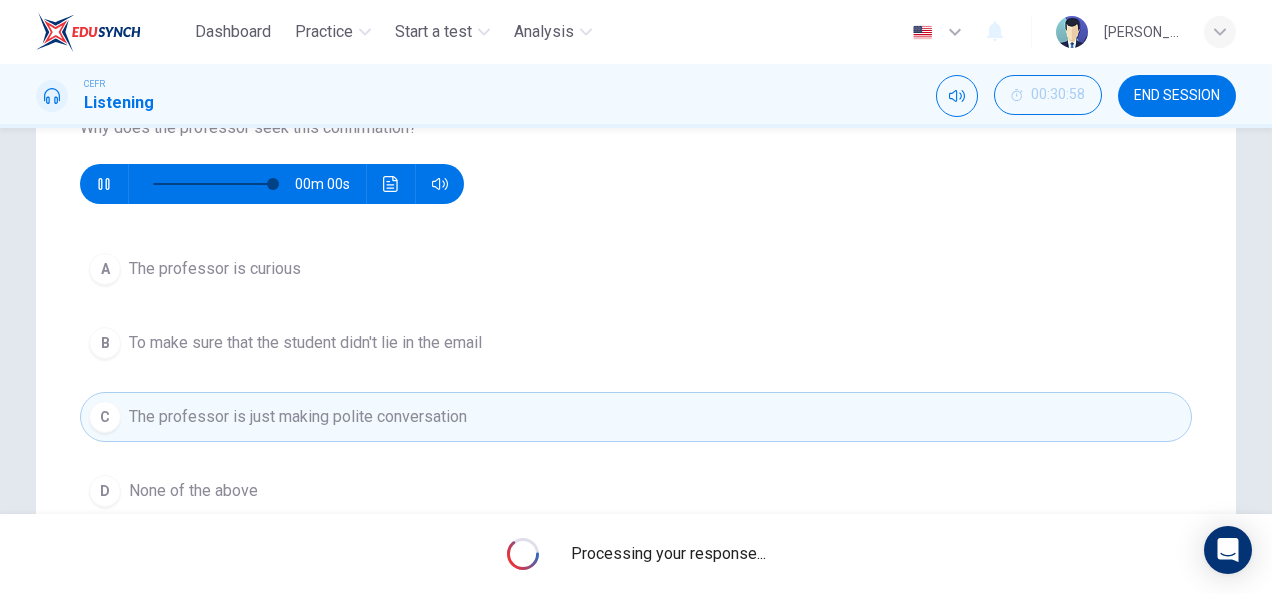 type on "0" 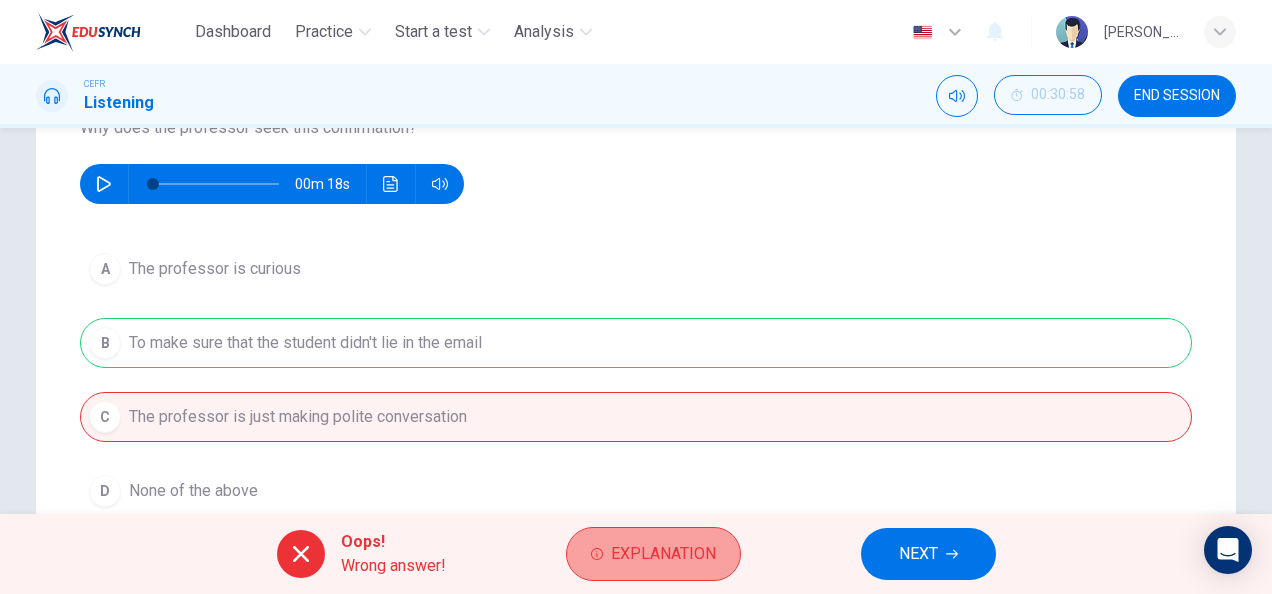 click on "Explanation" at bounding box center [663, 554] 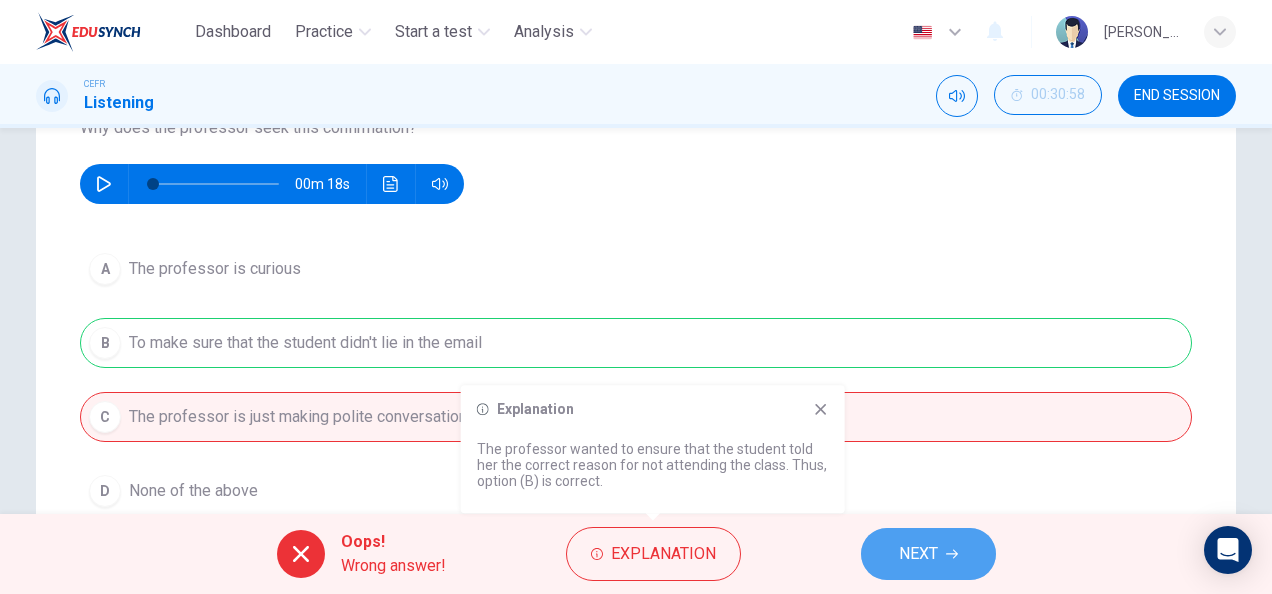 click on "NEXT" at bounding box center (928, 554) 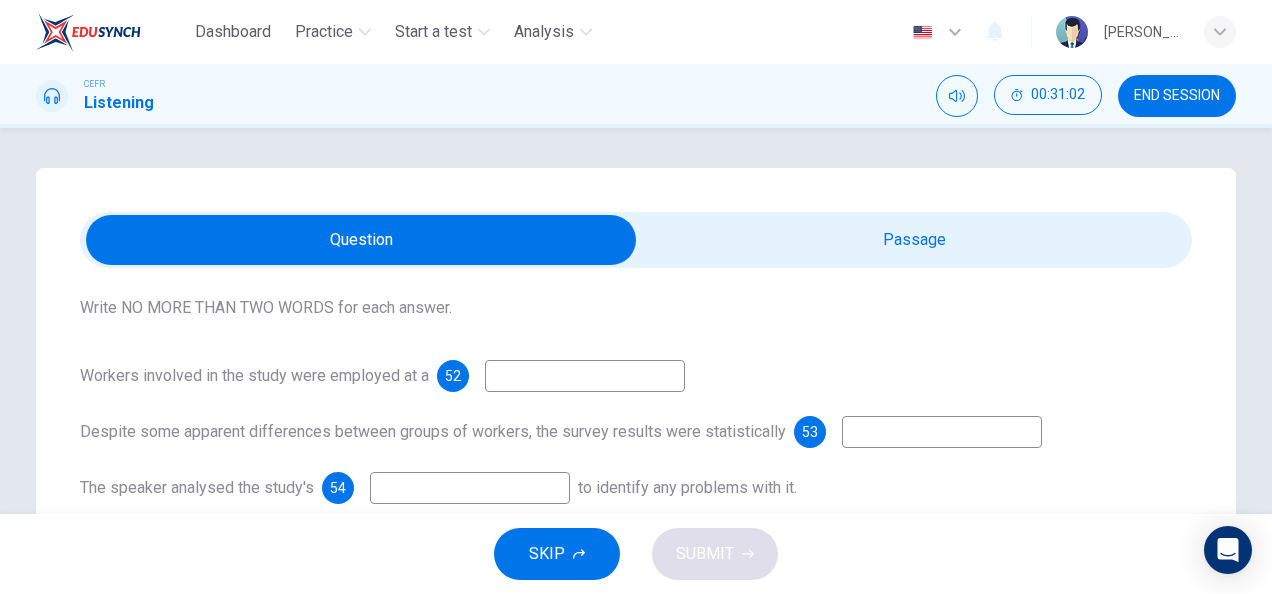 scroll, scrollTop: 111, scrollLeft: 0, axis: vertical 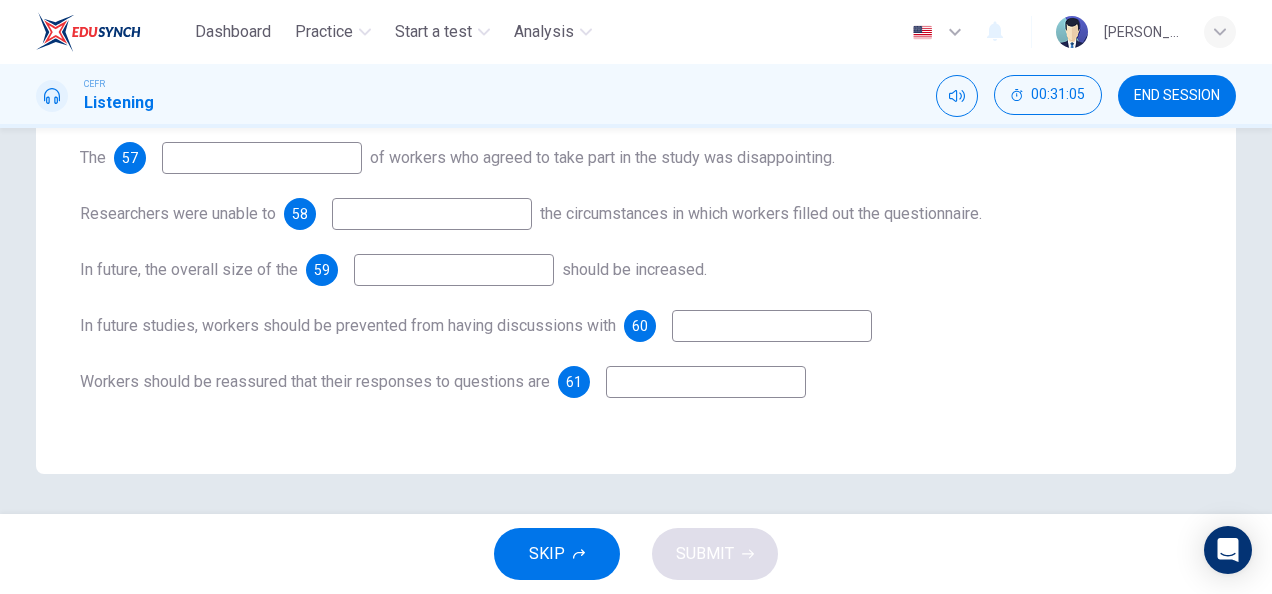 click at bounding box center [772, 326] 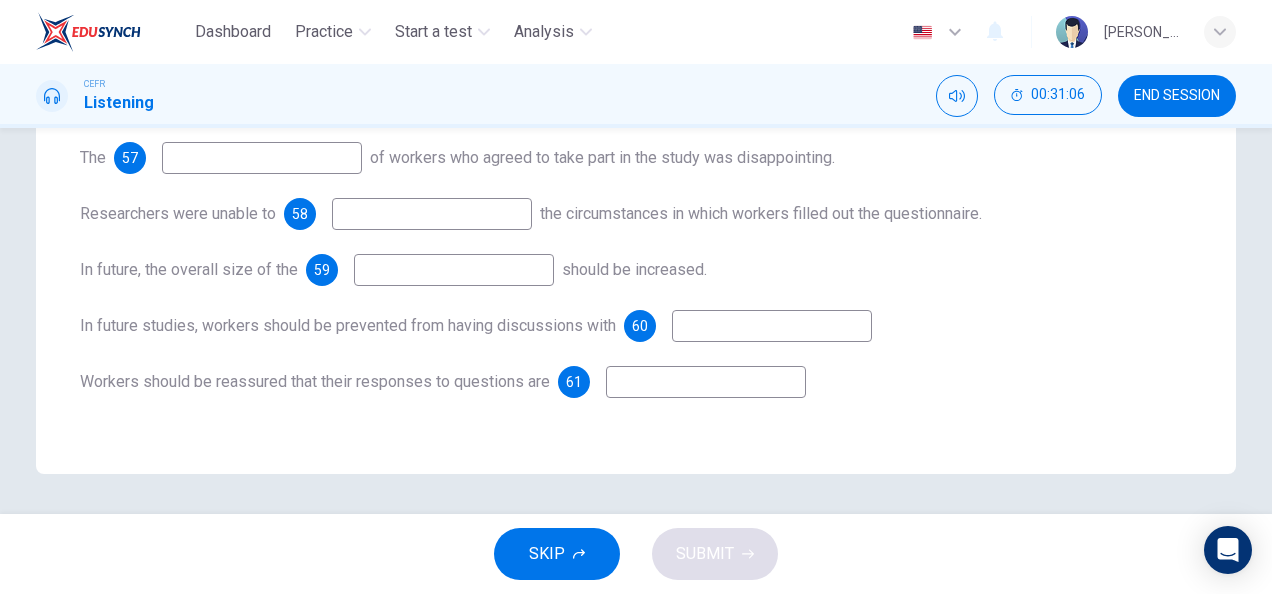 scroll, scrollTop: 0, scrollLeft: 0, axis: both 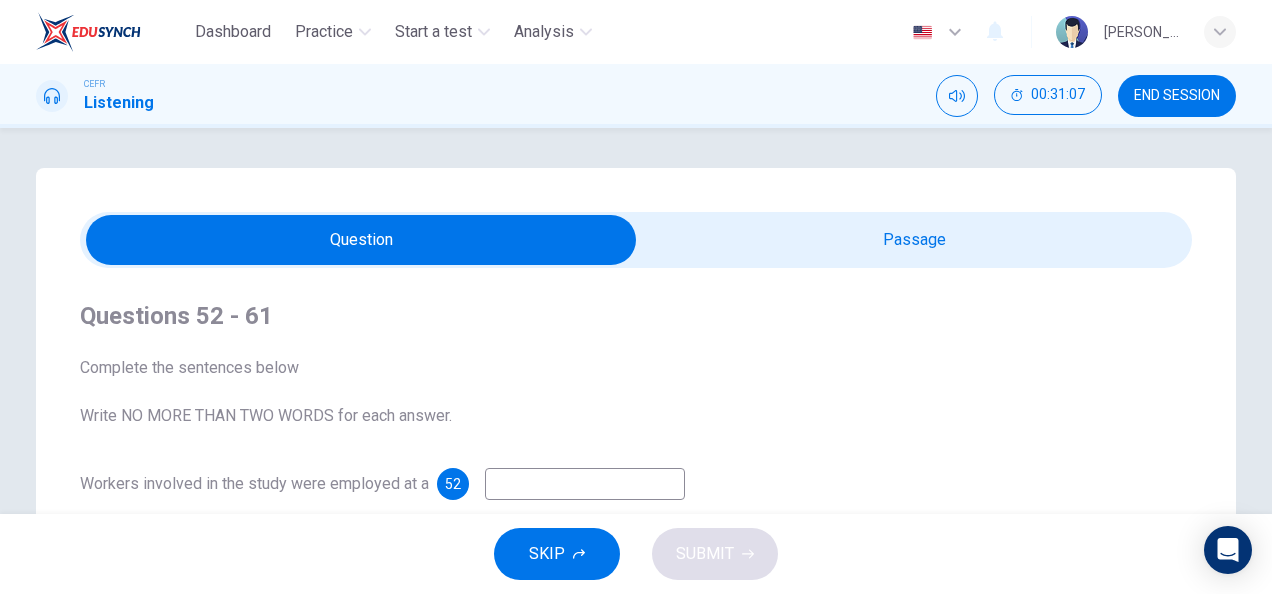 click at bounding box center (361, 240) 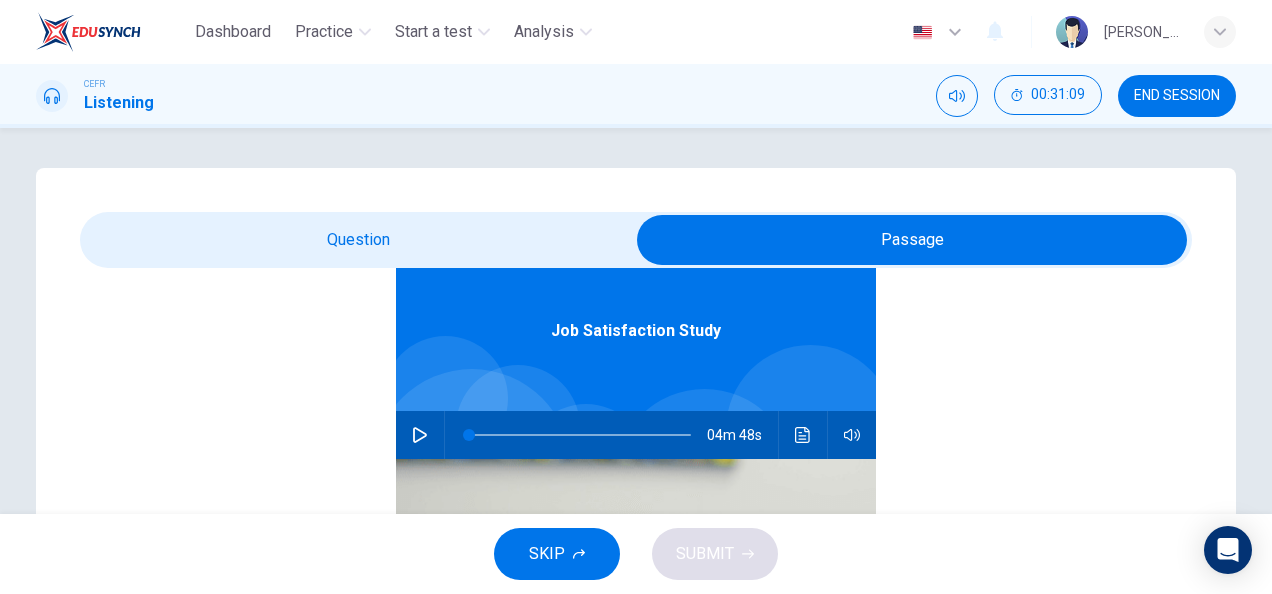 scroll, scrollTop: 112, scrollLeft: 0, axis: vertical 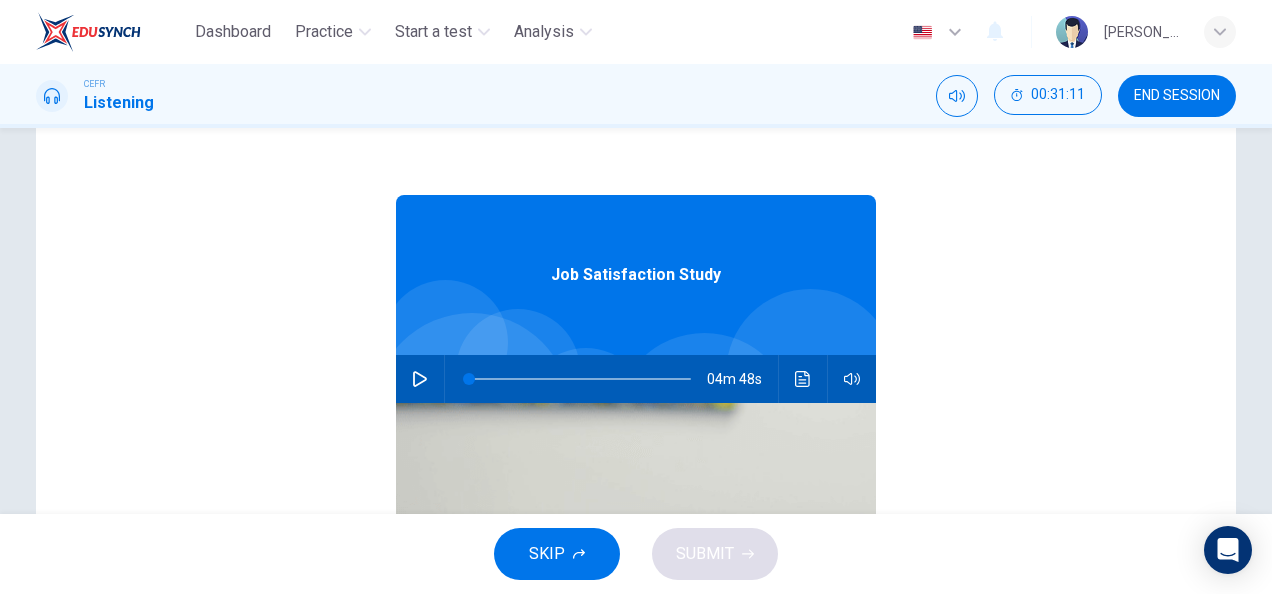 click at bounding box center (420, 379) 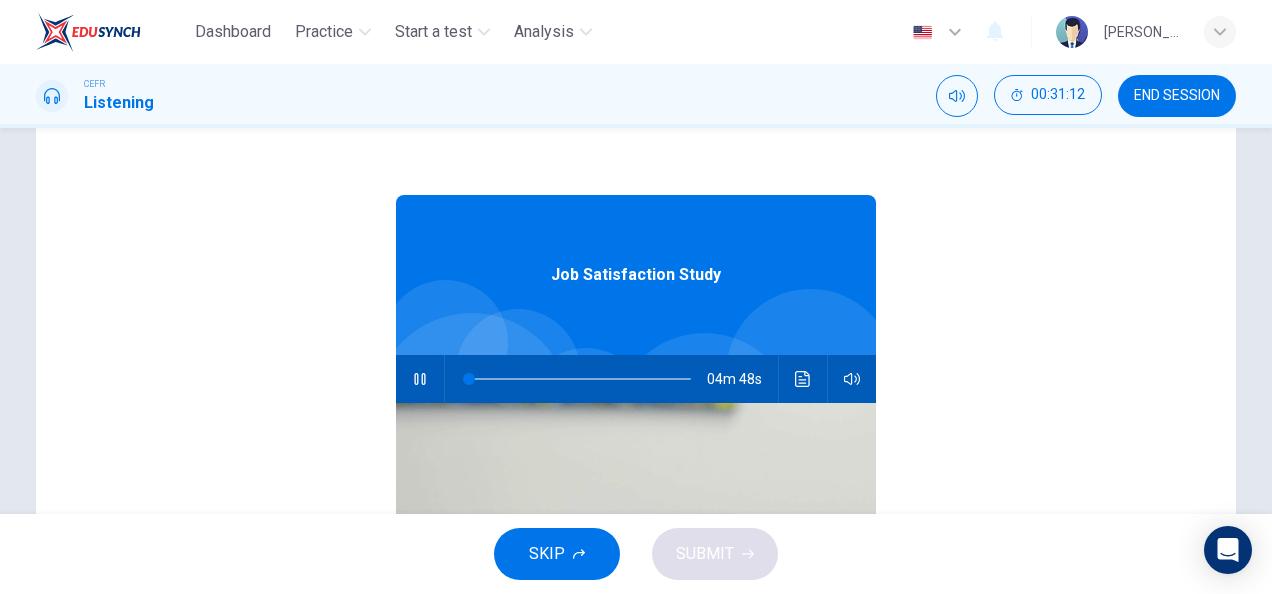 scroll, scrollTop: 0, scrollLeft: 0, axis: both 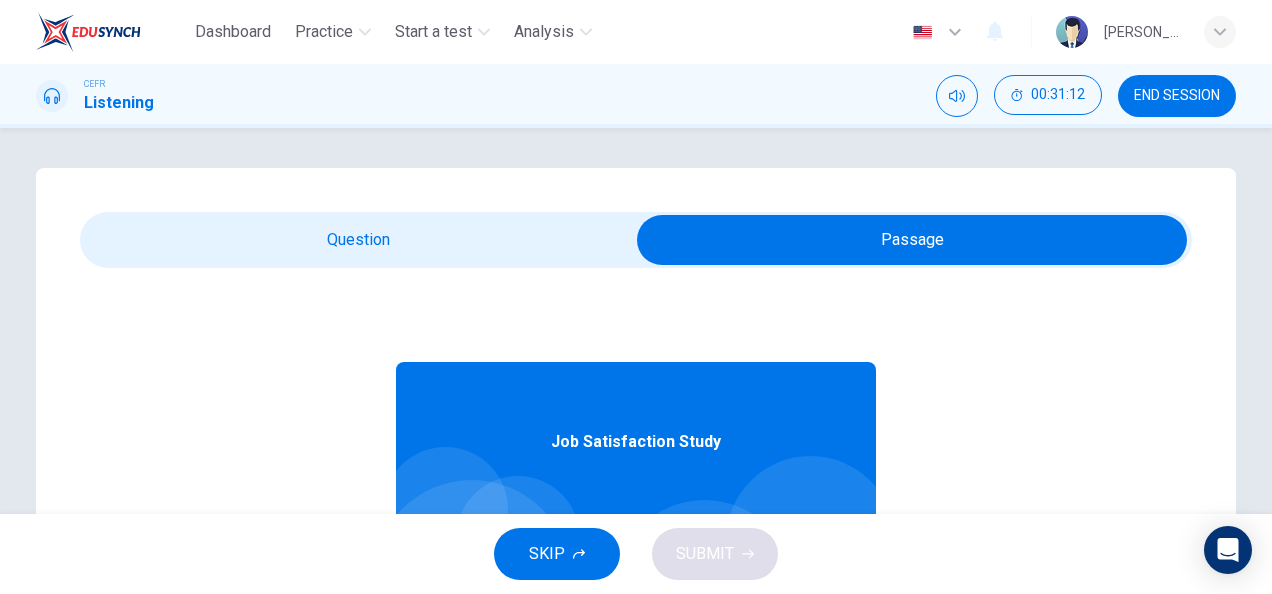 type on "0" 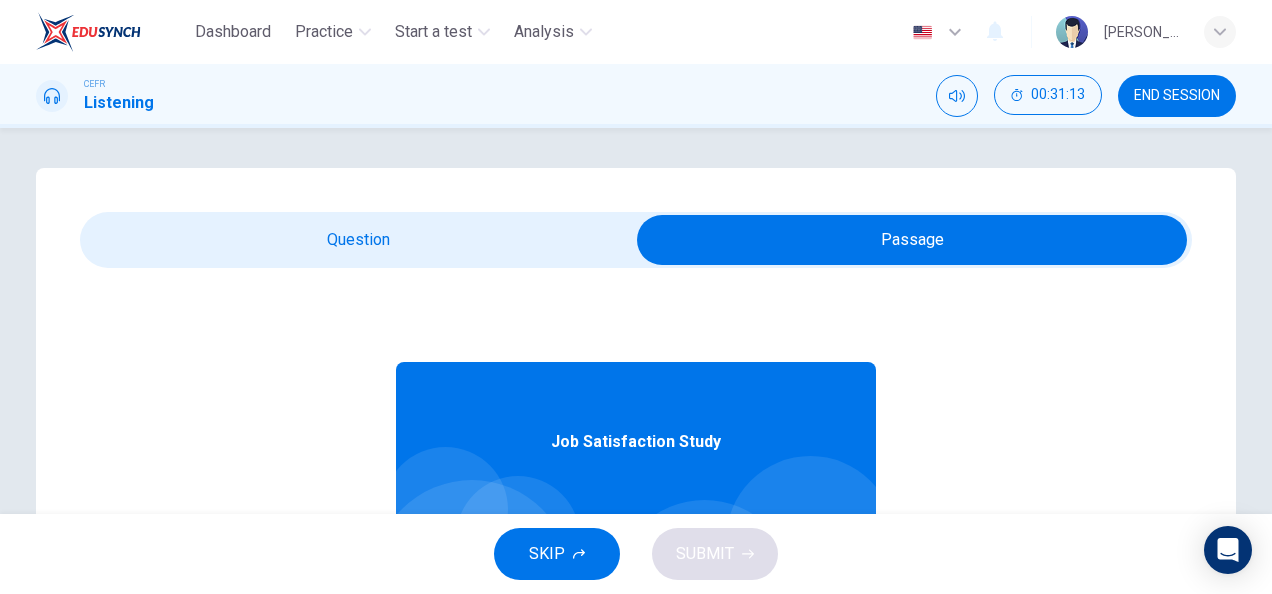 click at bounding box center (912, 240) 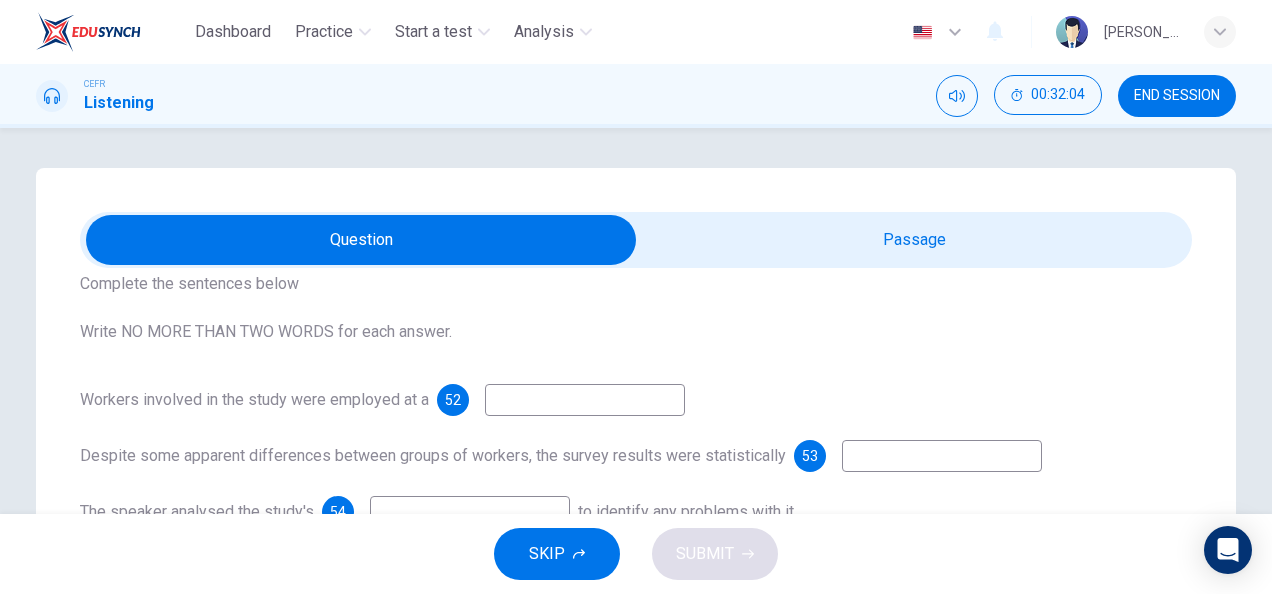 scroll, scrollTop: 111, scrollLeft: 0, axis: vertical 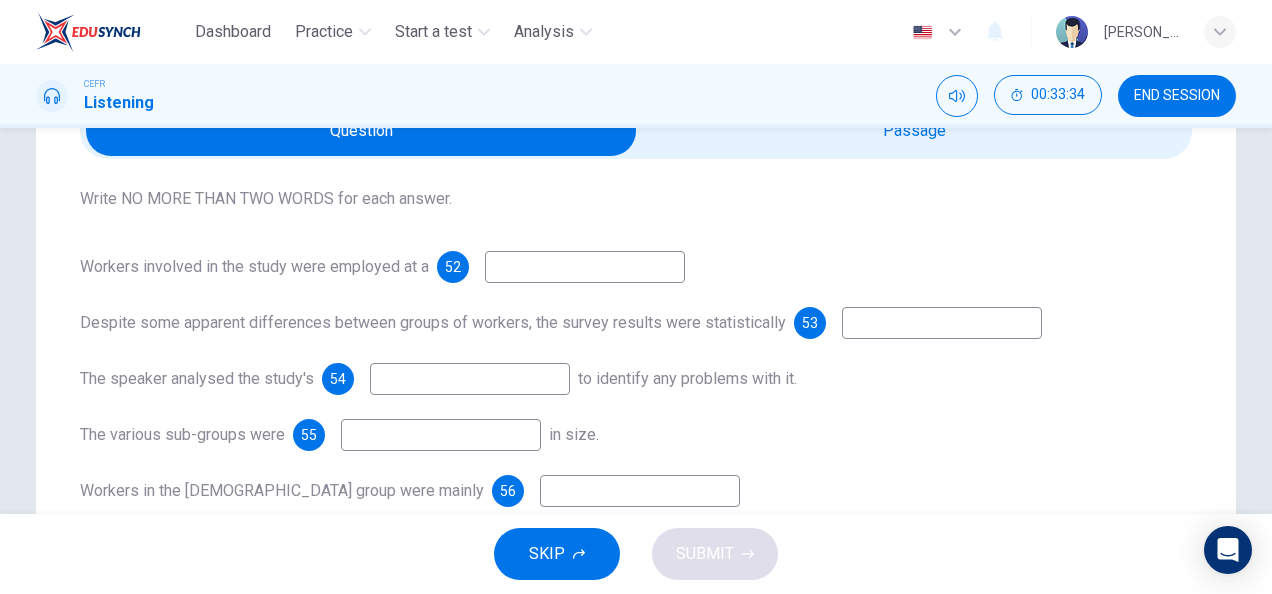 click at bounding box center (441, 435) 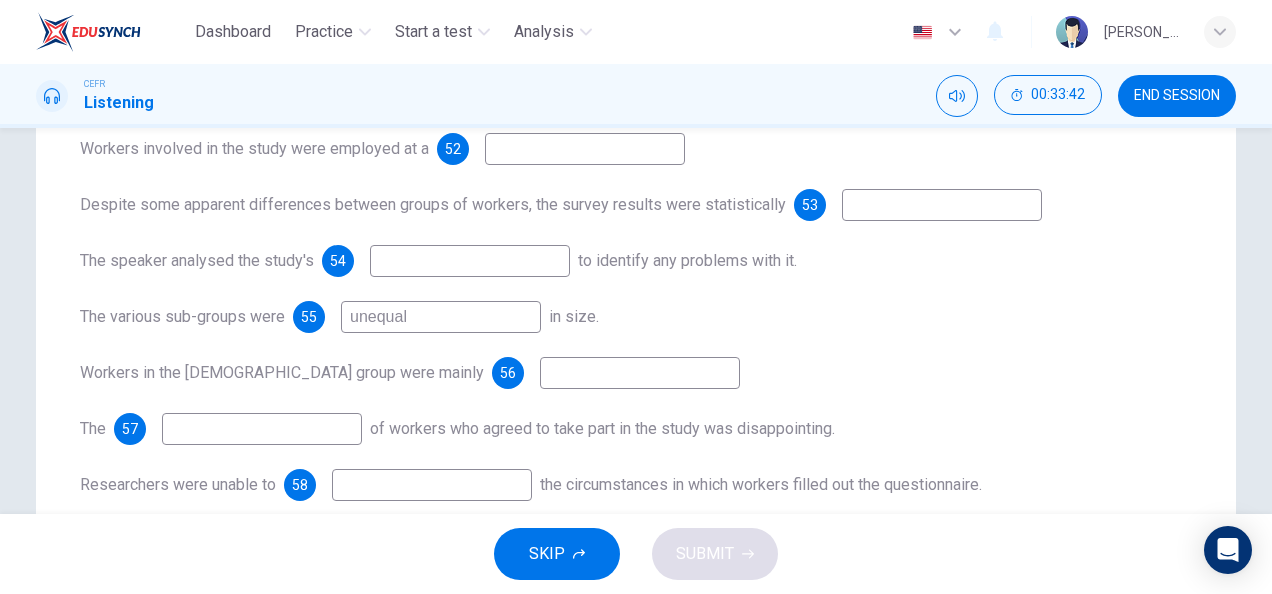 scroll, scrollTop: 226, scrollLeft: 0, axis: vertical 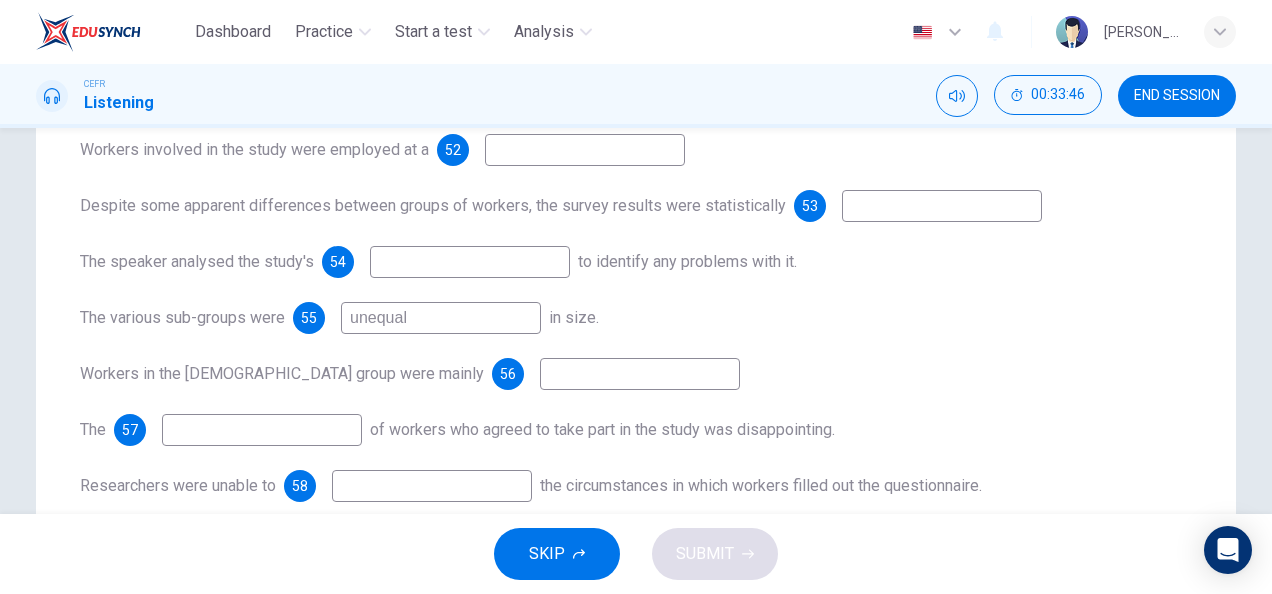 type on "unequal" 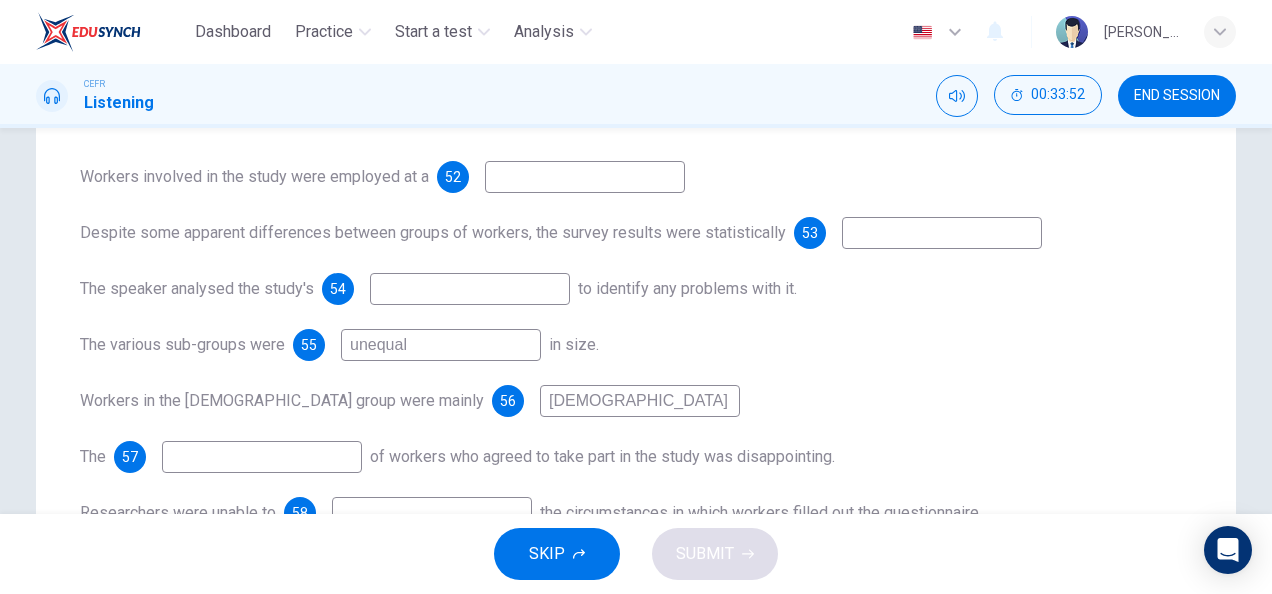 scroll, scrollTop: 181, scrollLeft: 0, axis: vertical 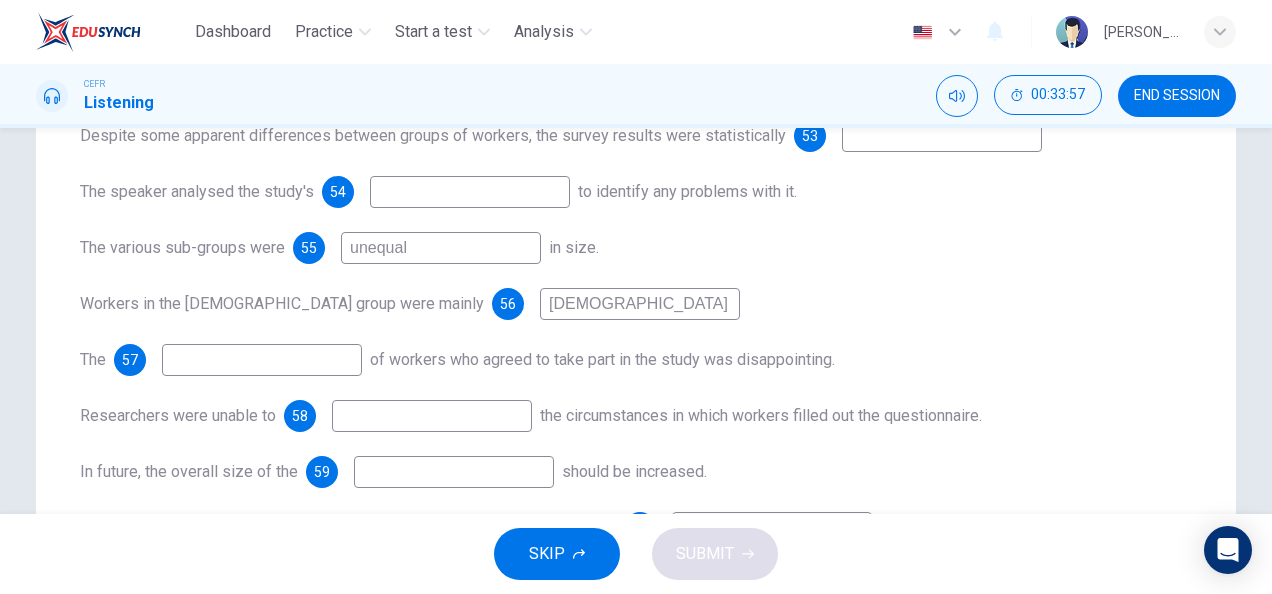 type on "[DEMOGRAPHIC_DATA]" 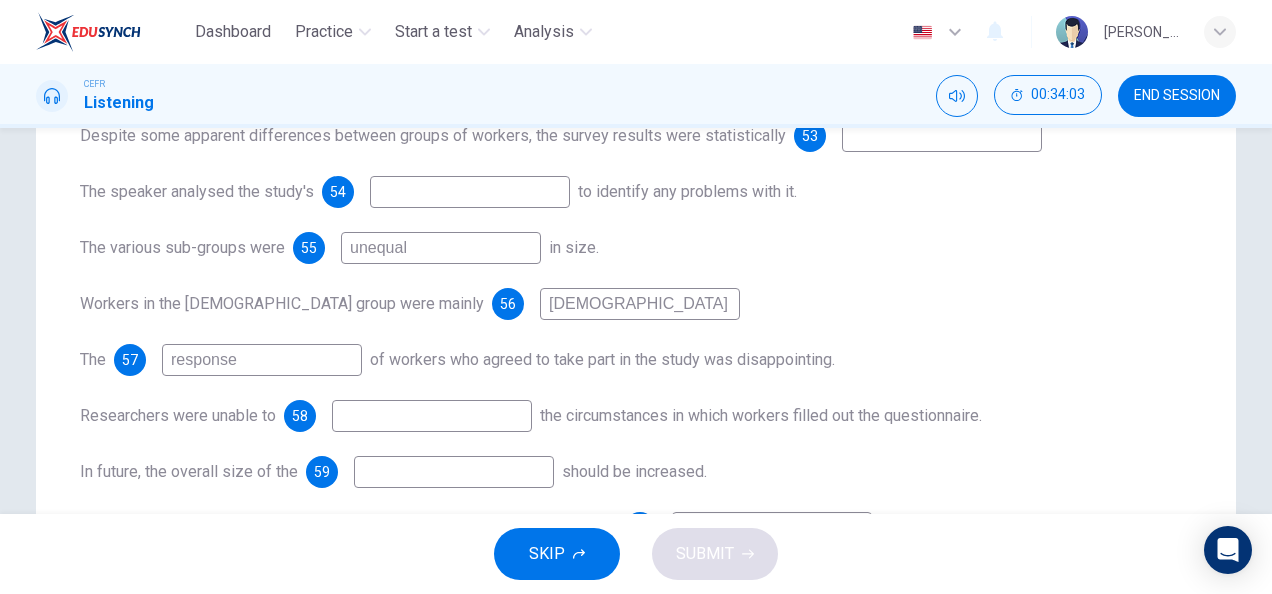 type on "response" 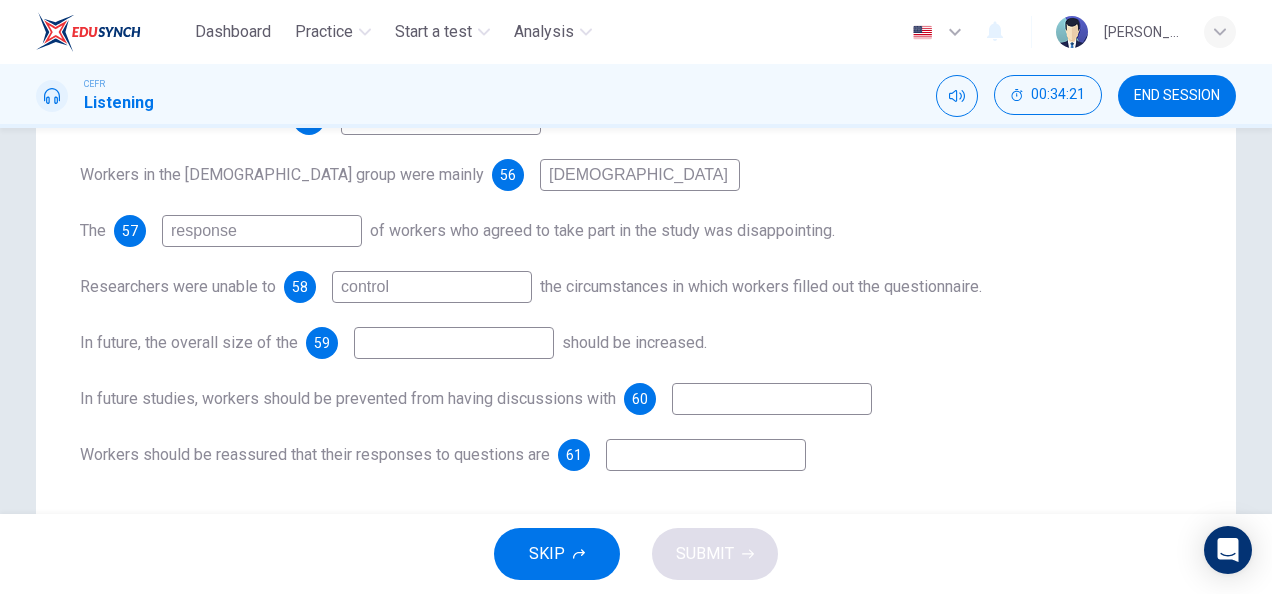 scroll, scrollTop: 428, scrollLeft: 0, axis: vertical 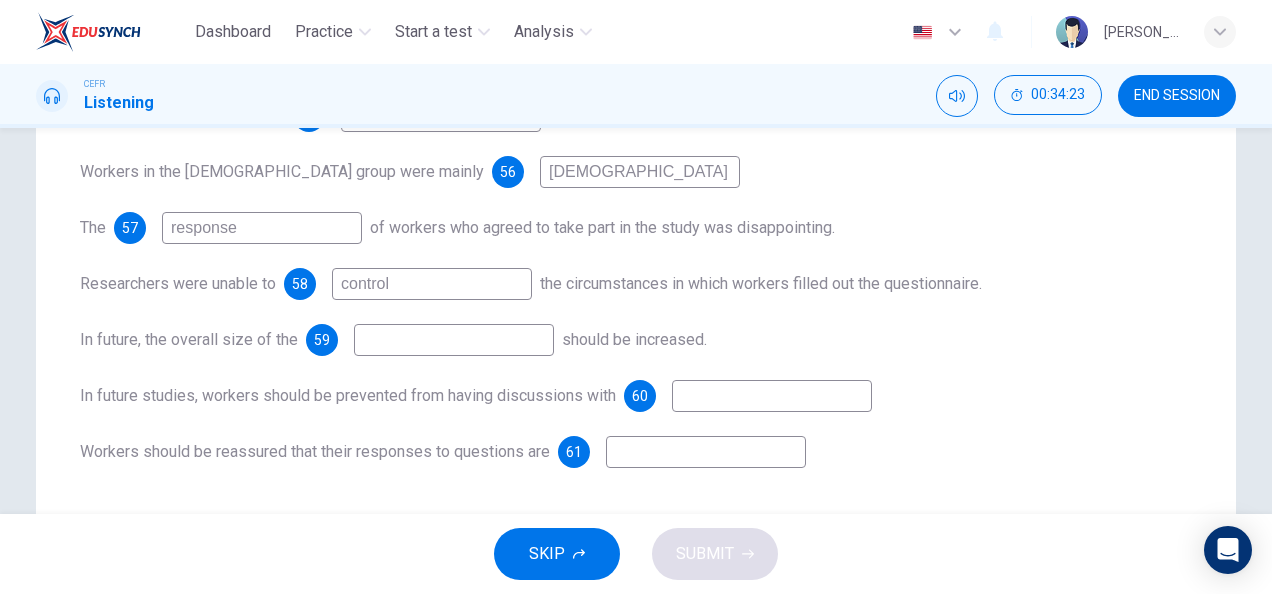 type on "control" 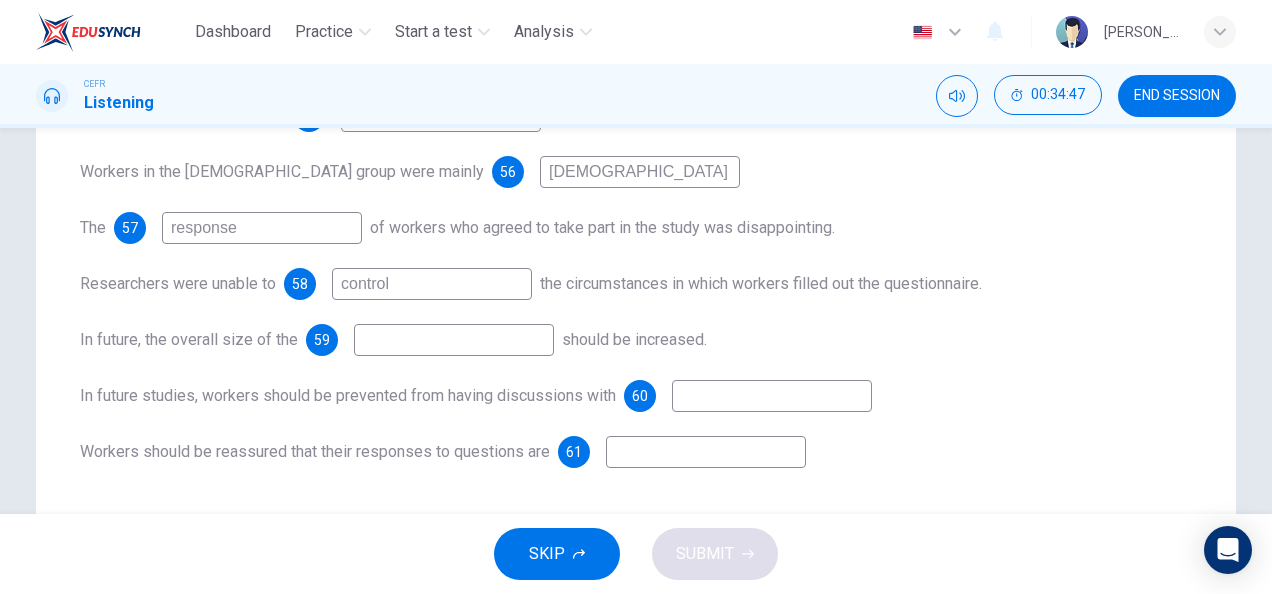 click at bounding box center [772, 396] 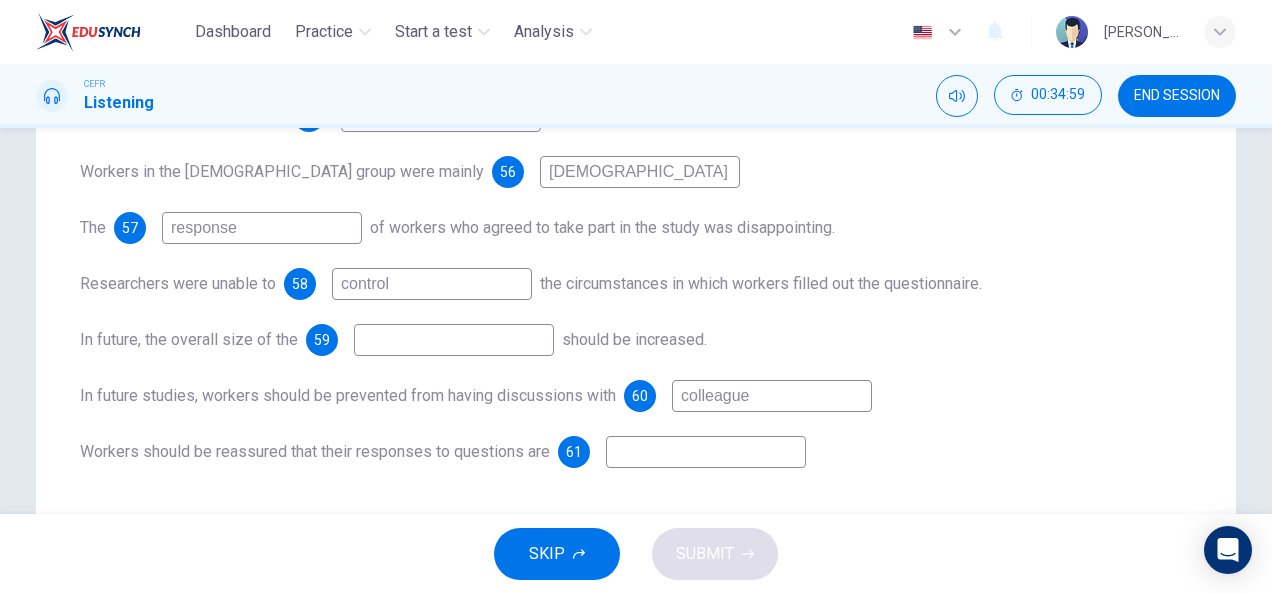 type on "colleague" 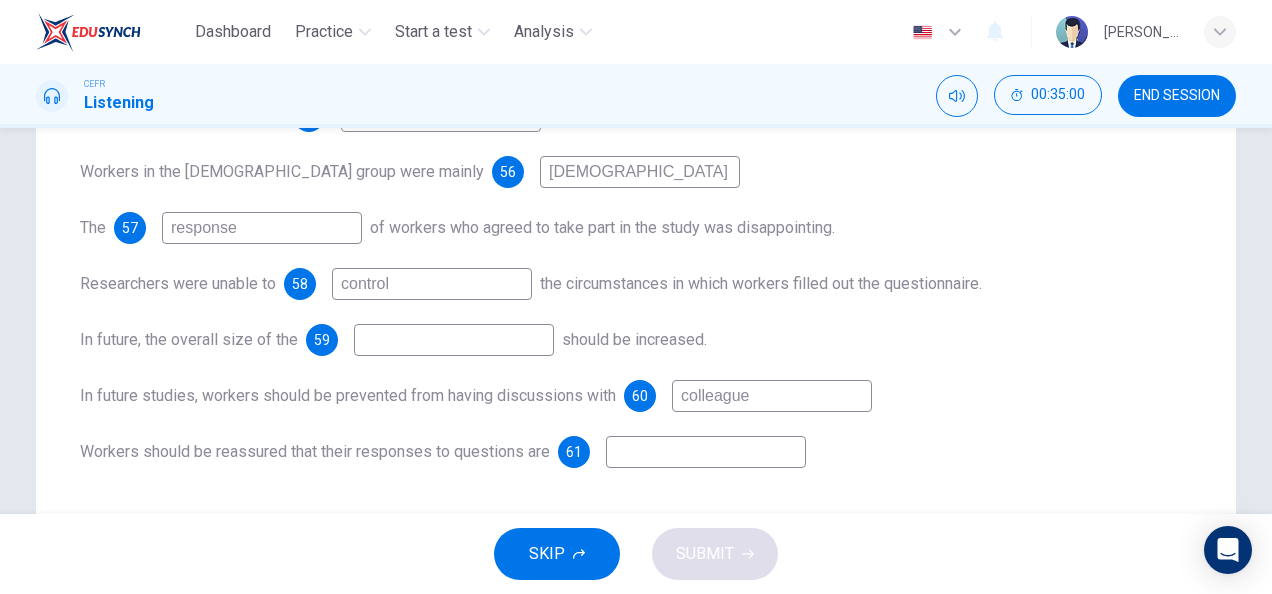 click at bounding box center (454, 340) 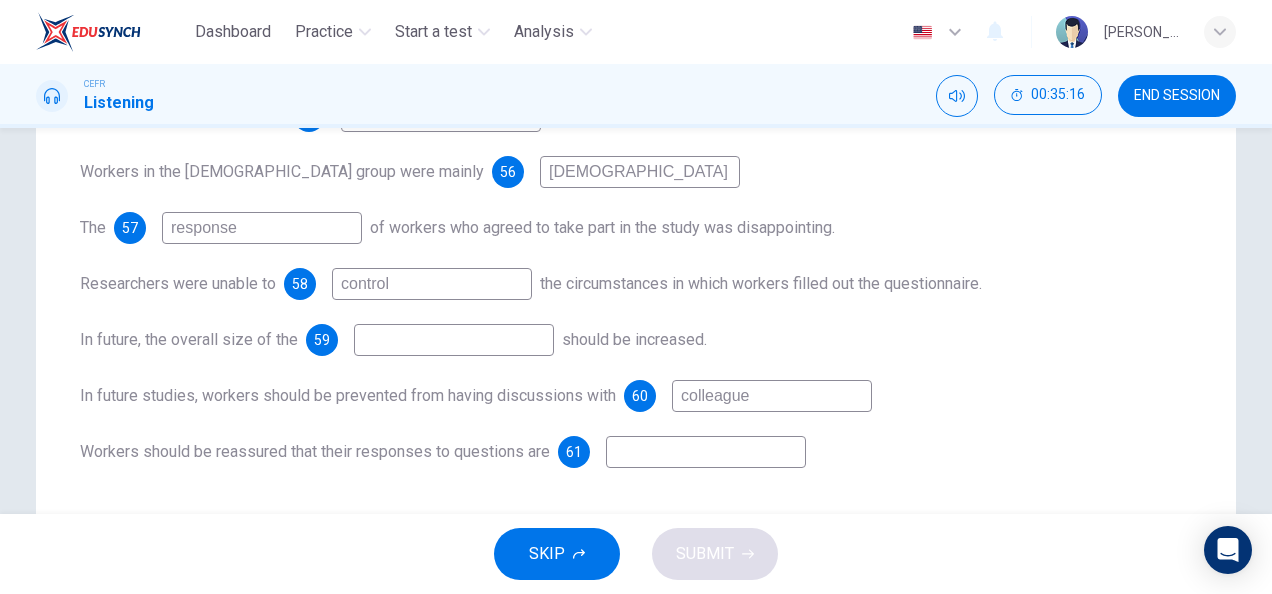 click at bounding box center [706, 452] 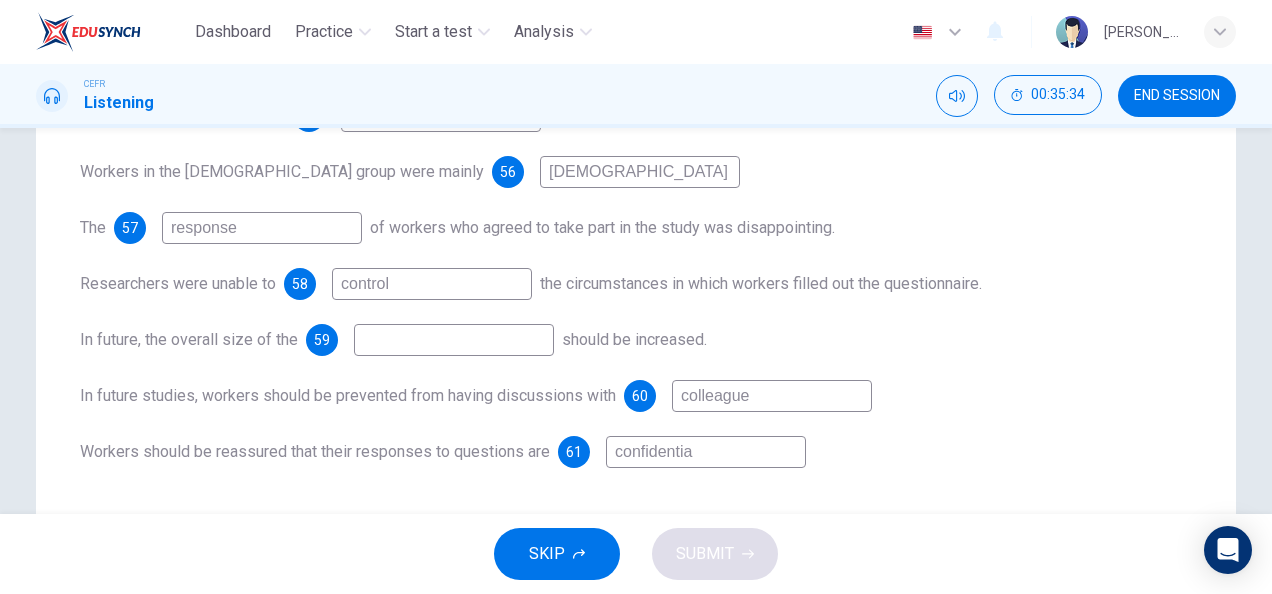 type on "confidential" 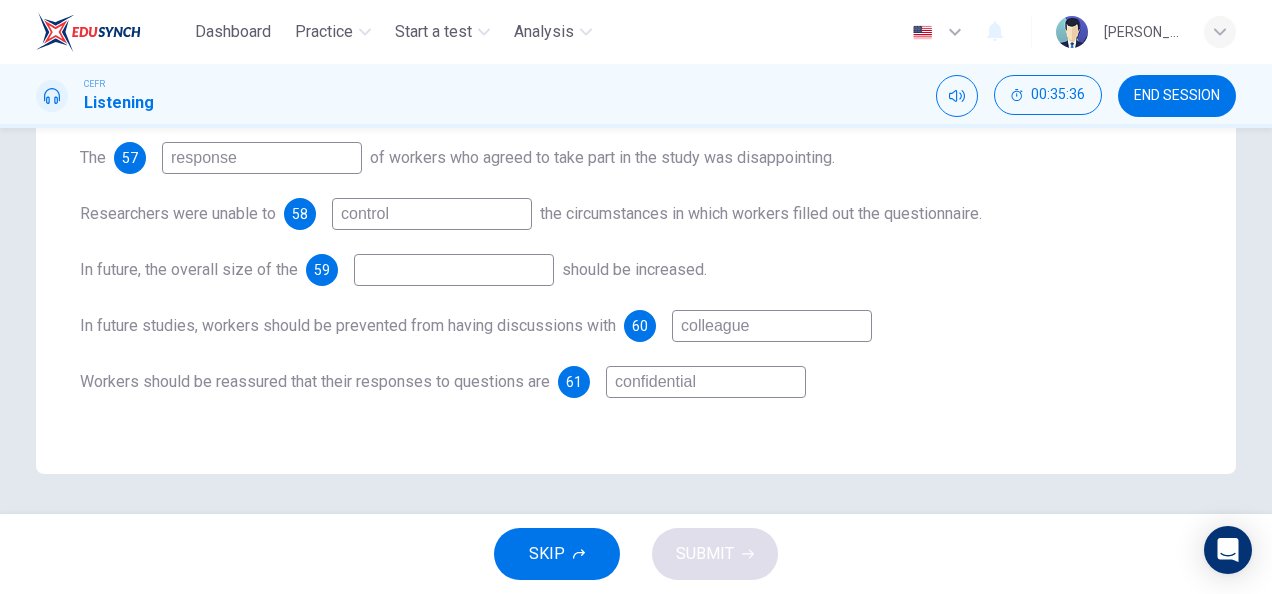 scroll, scrollTop: 497, scrollLeft: 0, axis: vertical 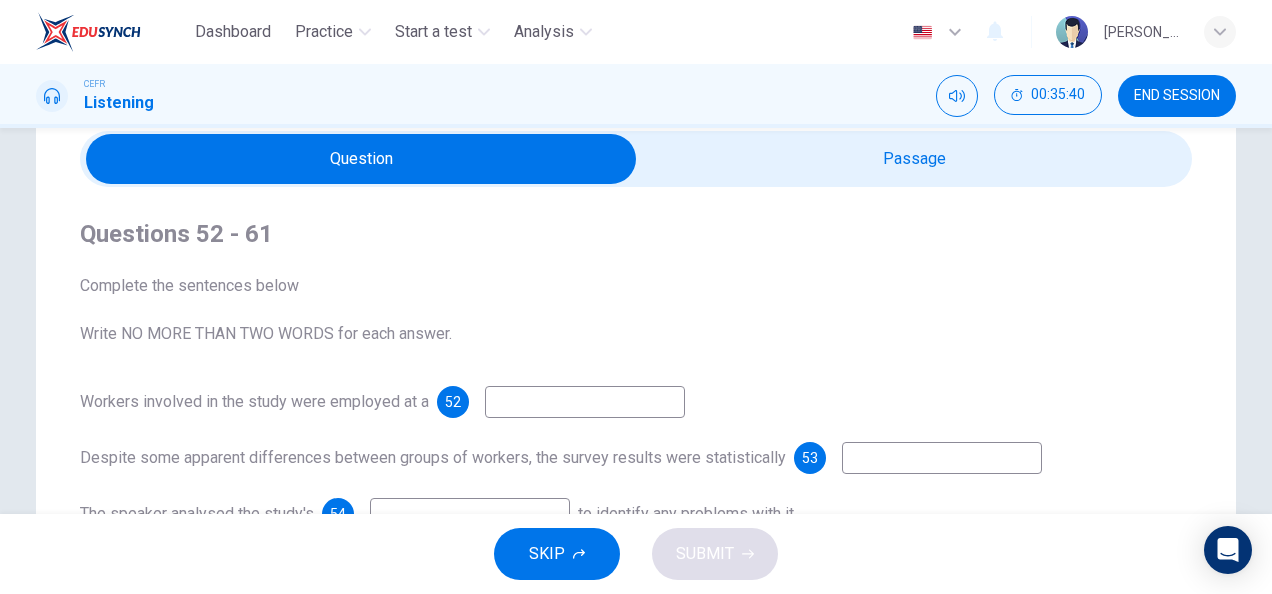 type on "93" 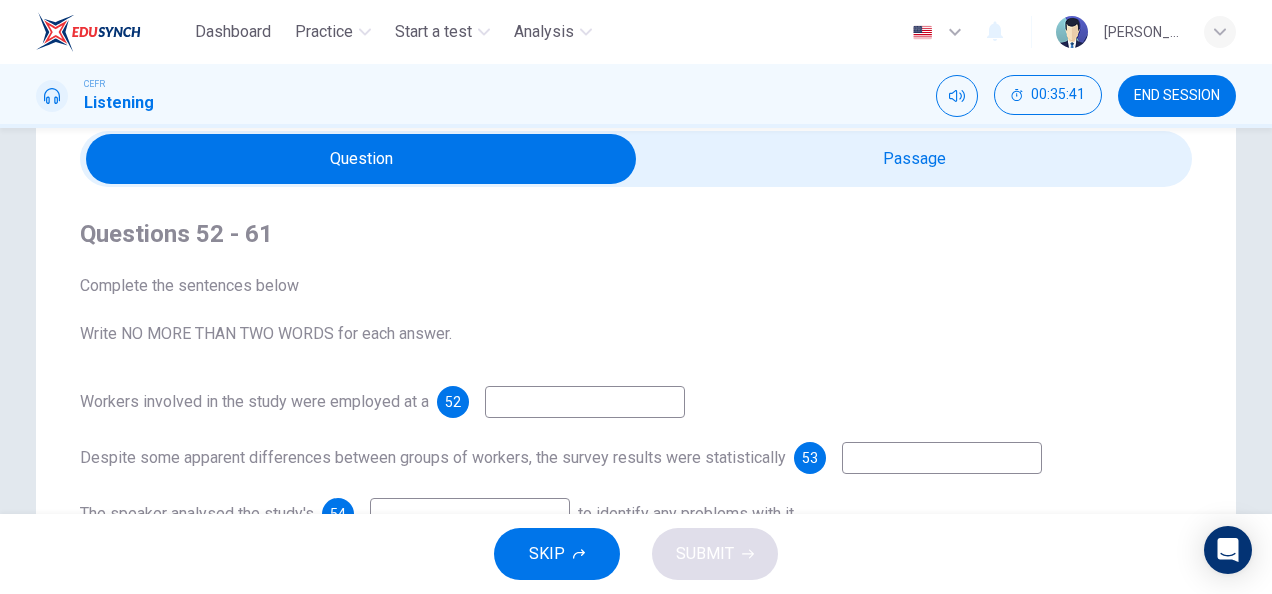 type on "confidential" 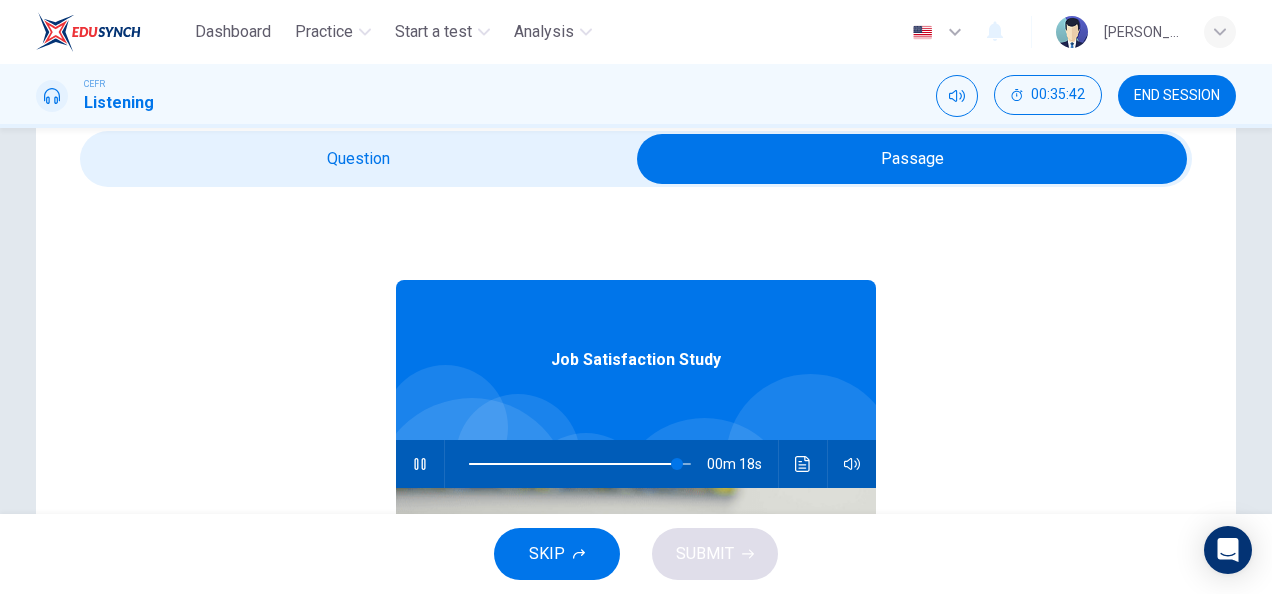 scroll, scrollTop: 112, scrollLeft: 0, axis: vertical 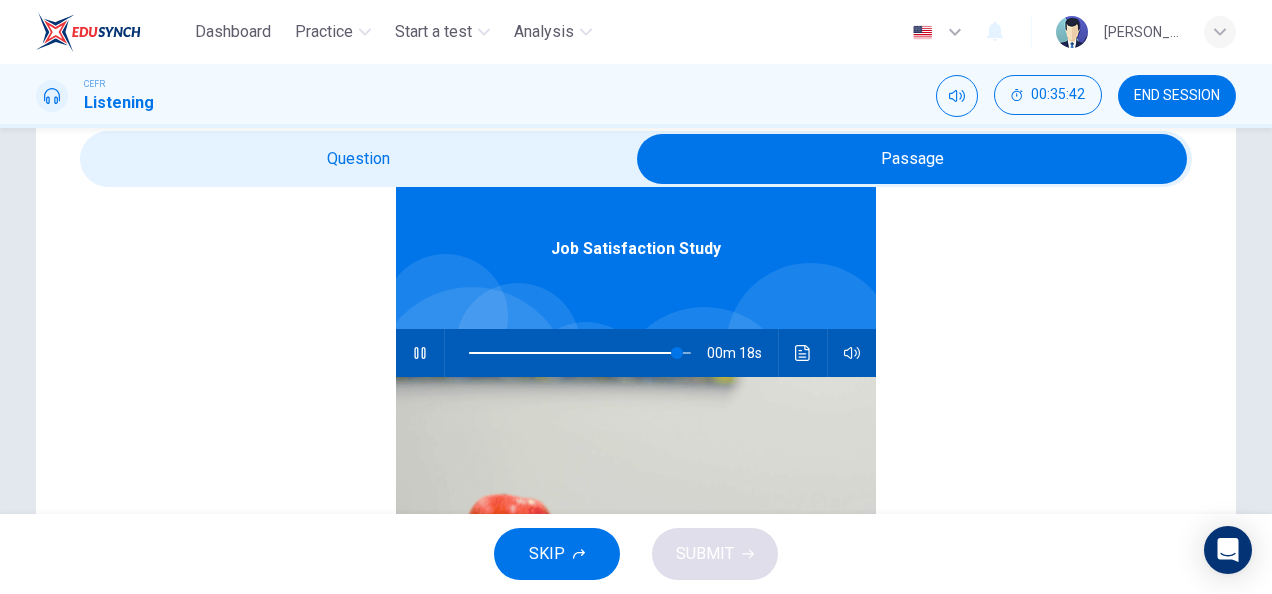 type on "94" 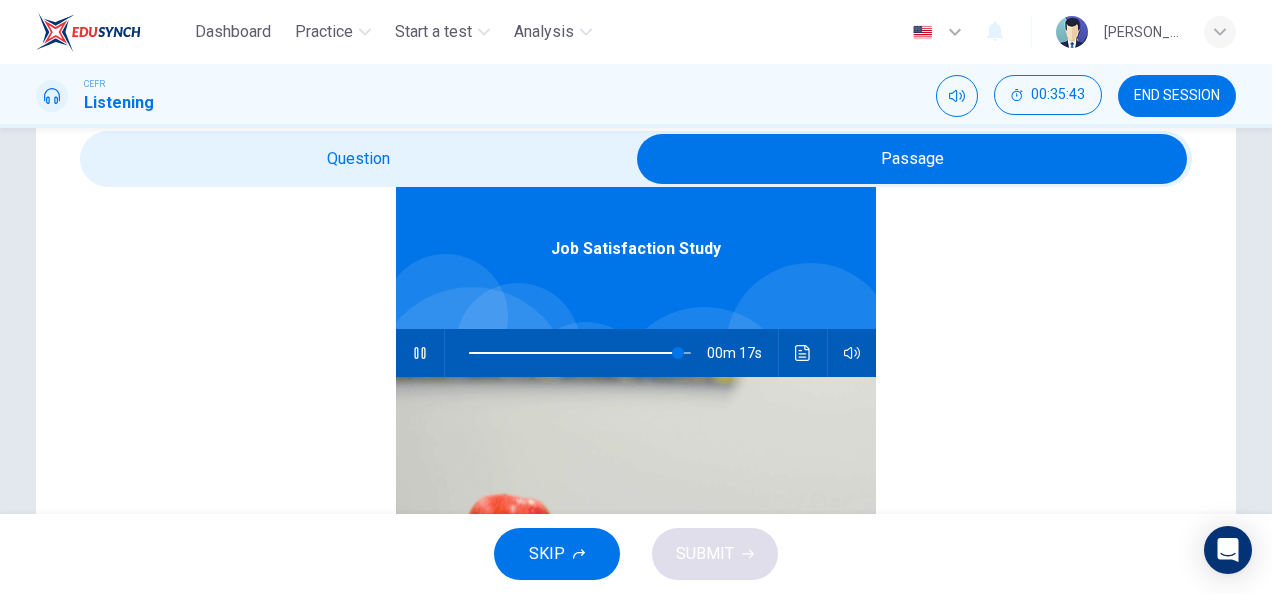 click at bounding box center (912, 159) 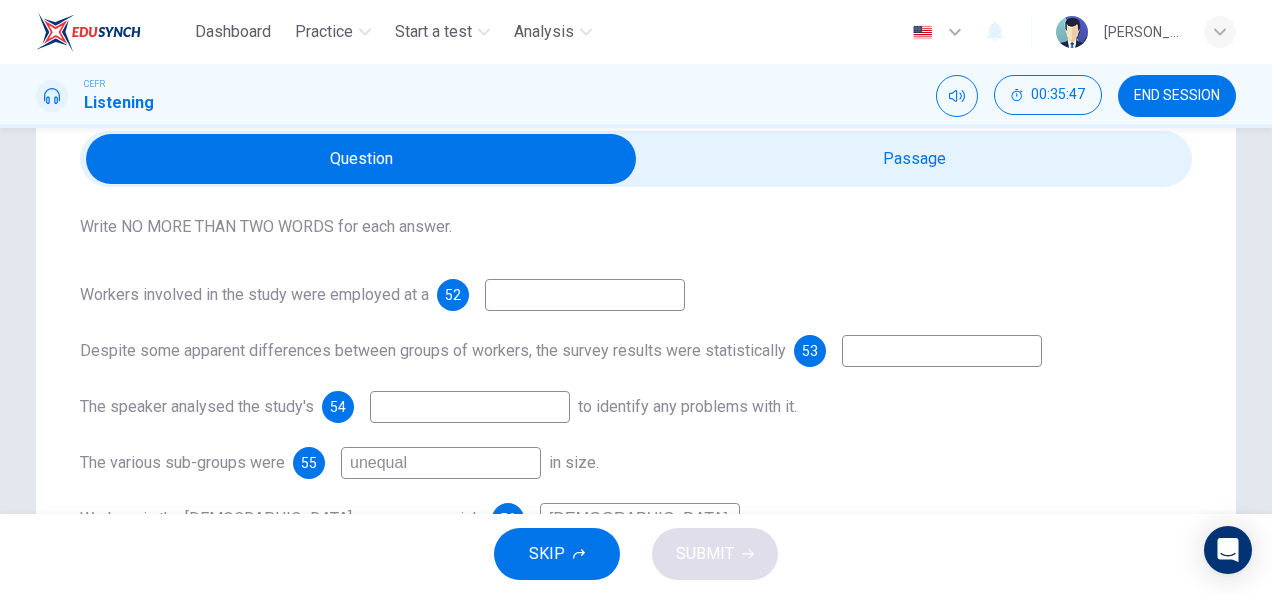 click at bounding box center [361, 159] 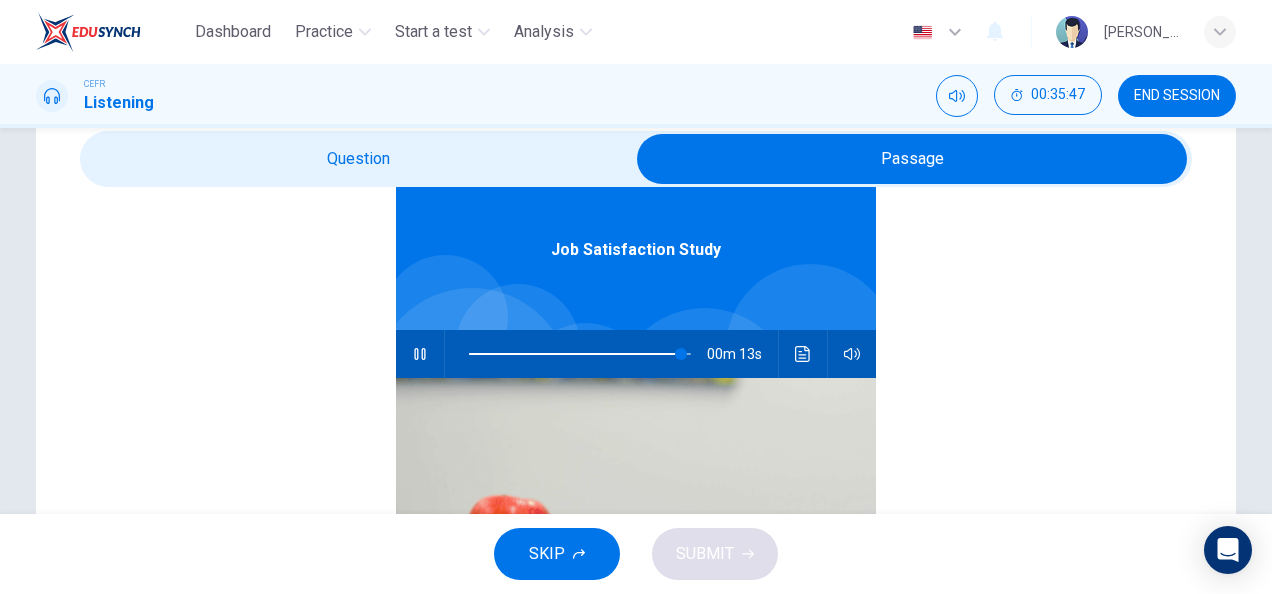 scroll, scrollTop: 112, scrollLeft: 0, axis: vertical 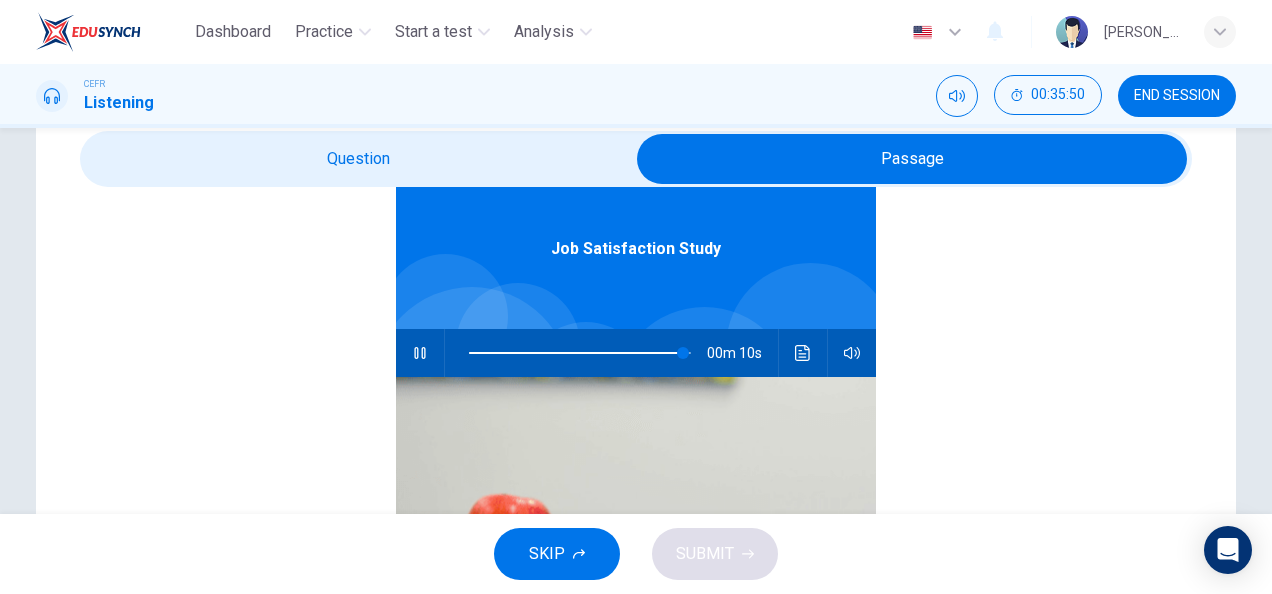 type on "97" 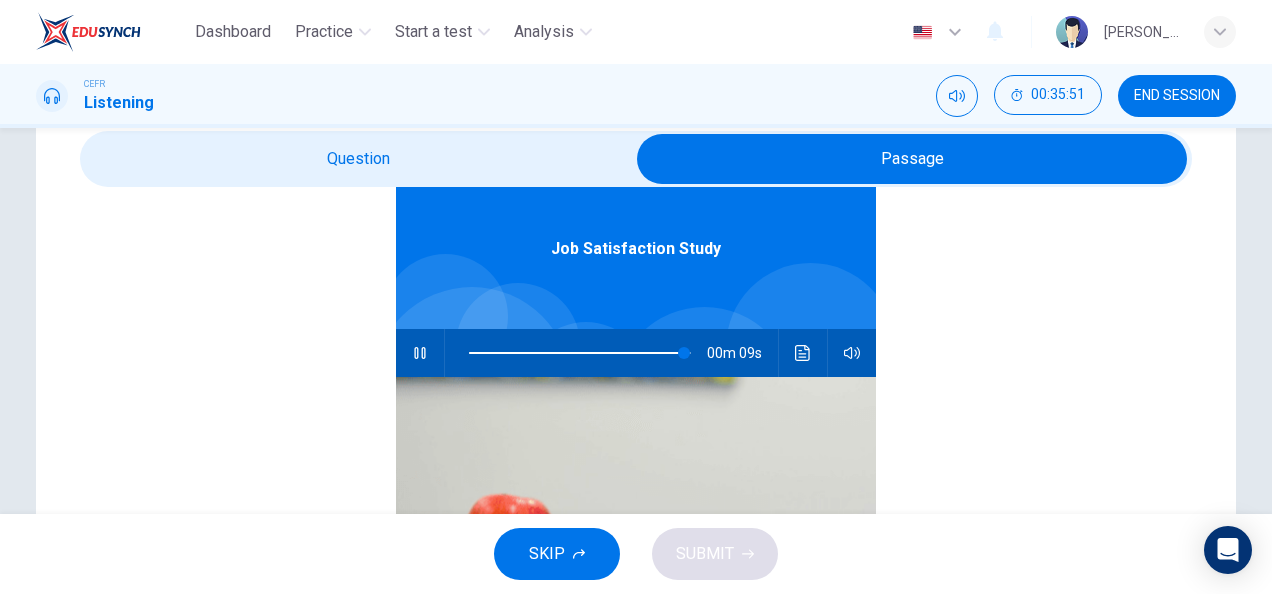 click at bounding box center [912, 159] 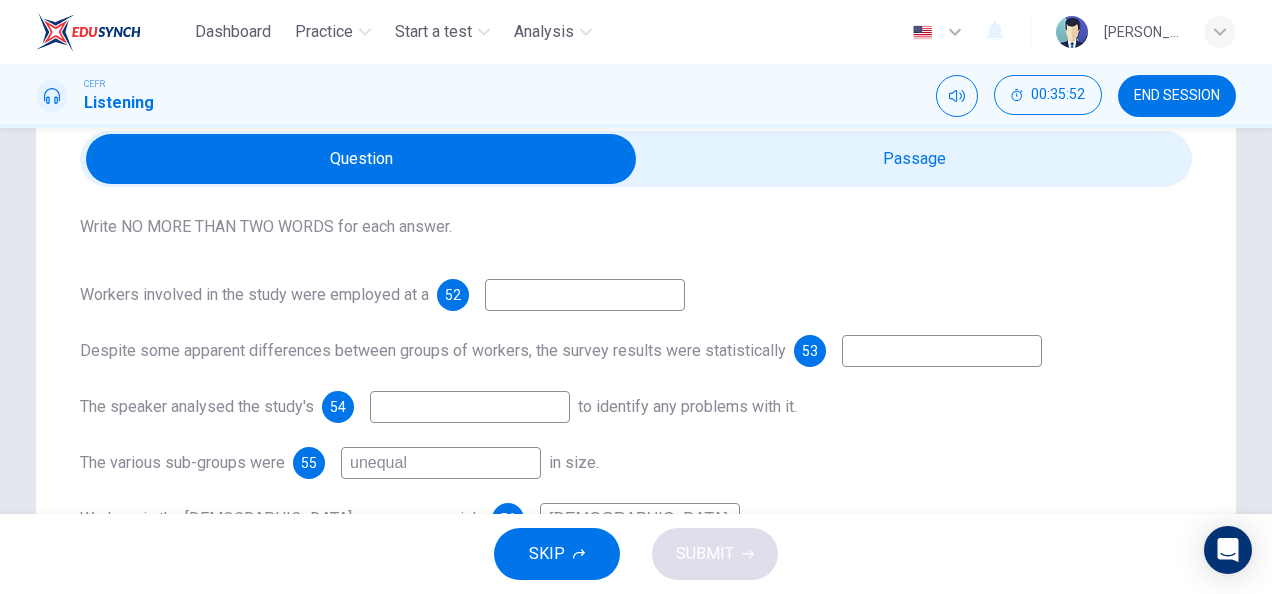 click at bounding box center [361, 159] 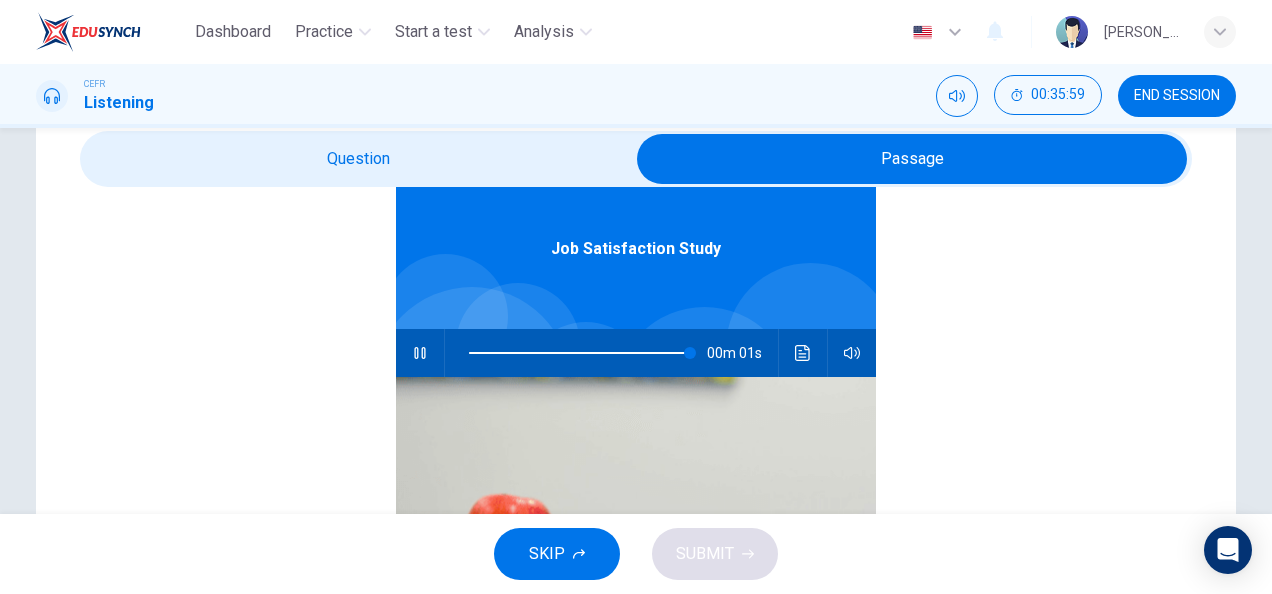 click 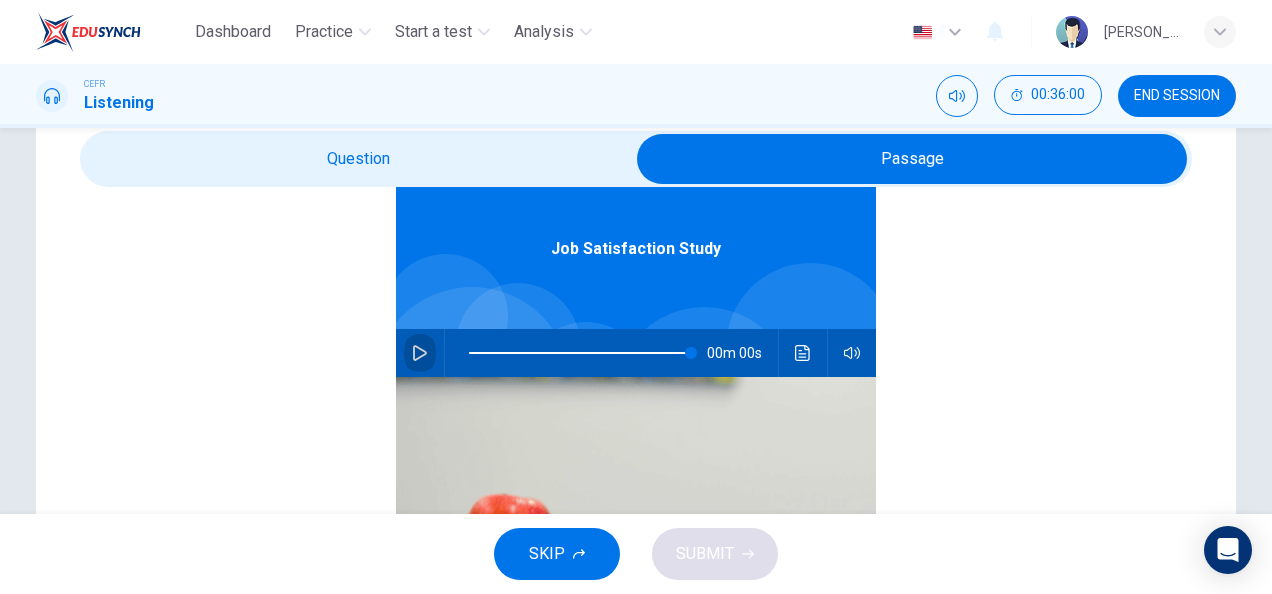 click 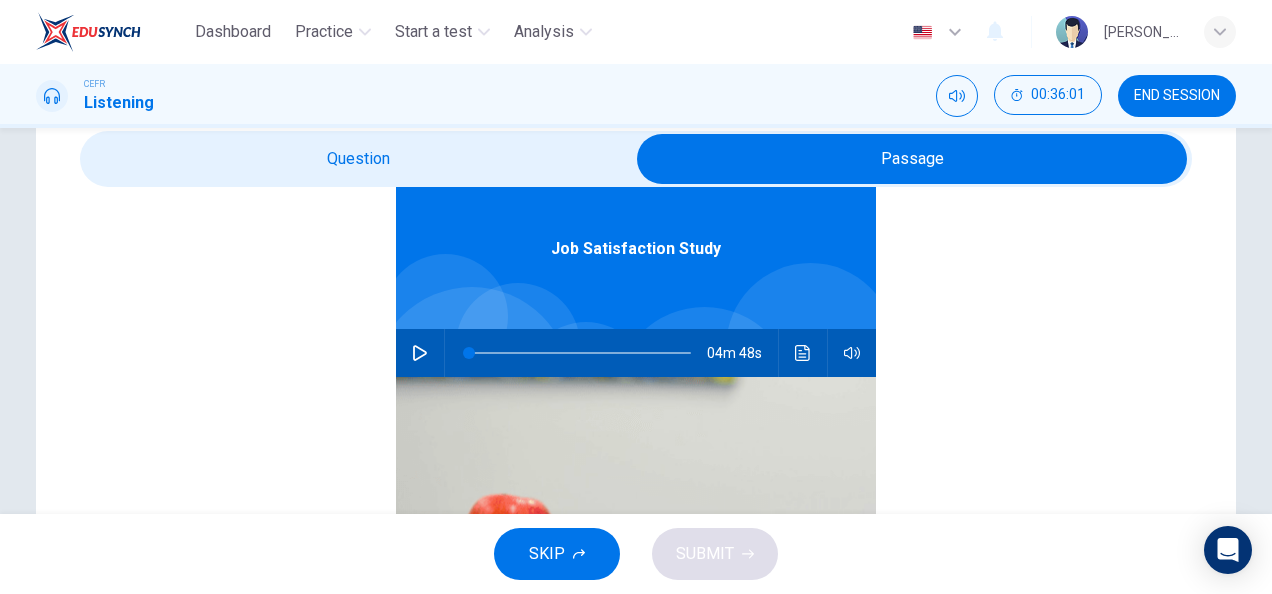 click at bounding box center (912, 159) 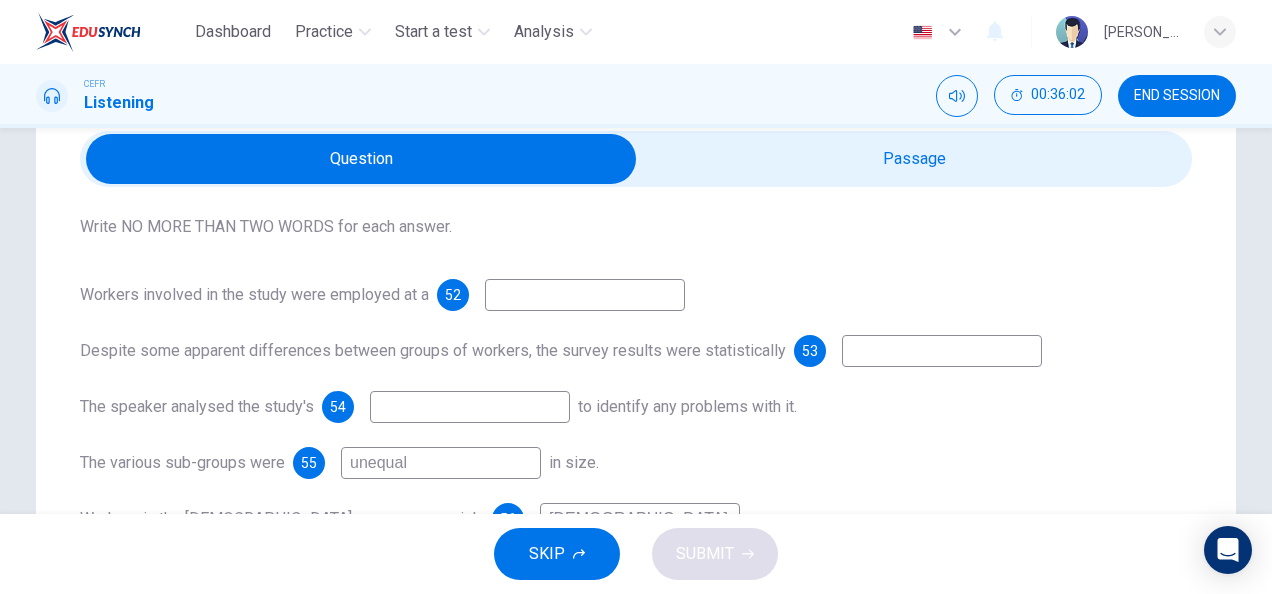 click at bounding box center (361, 159) 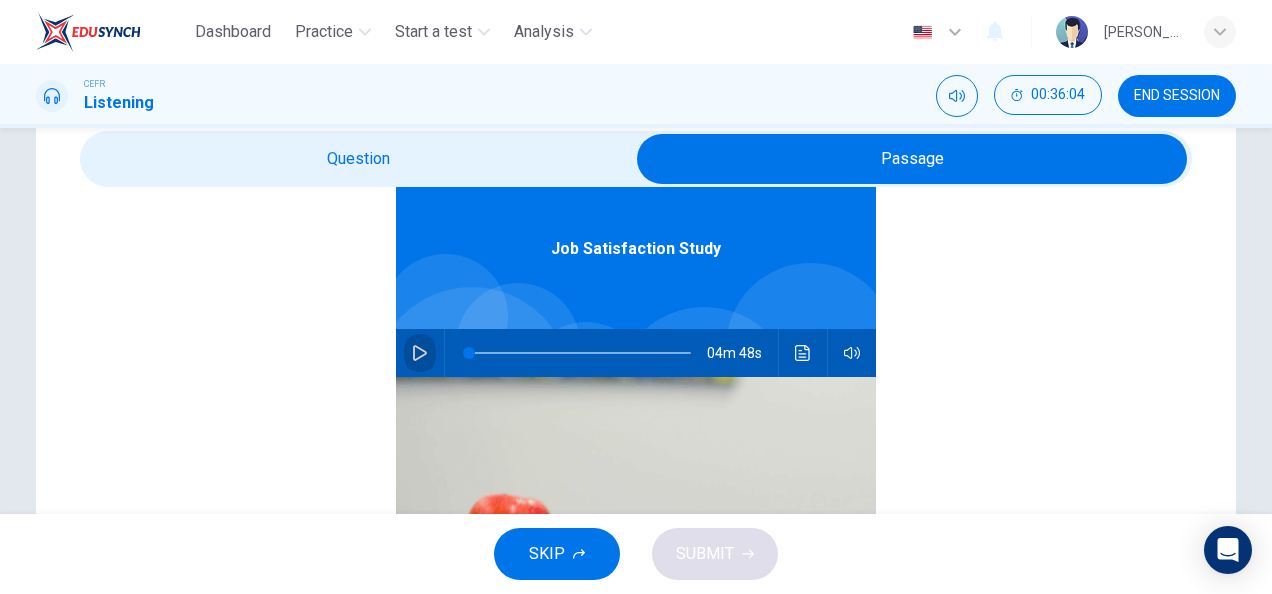 click at bounding box center [420, 353] 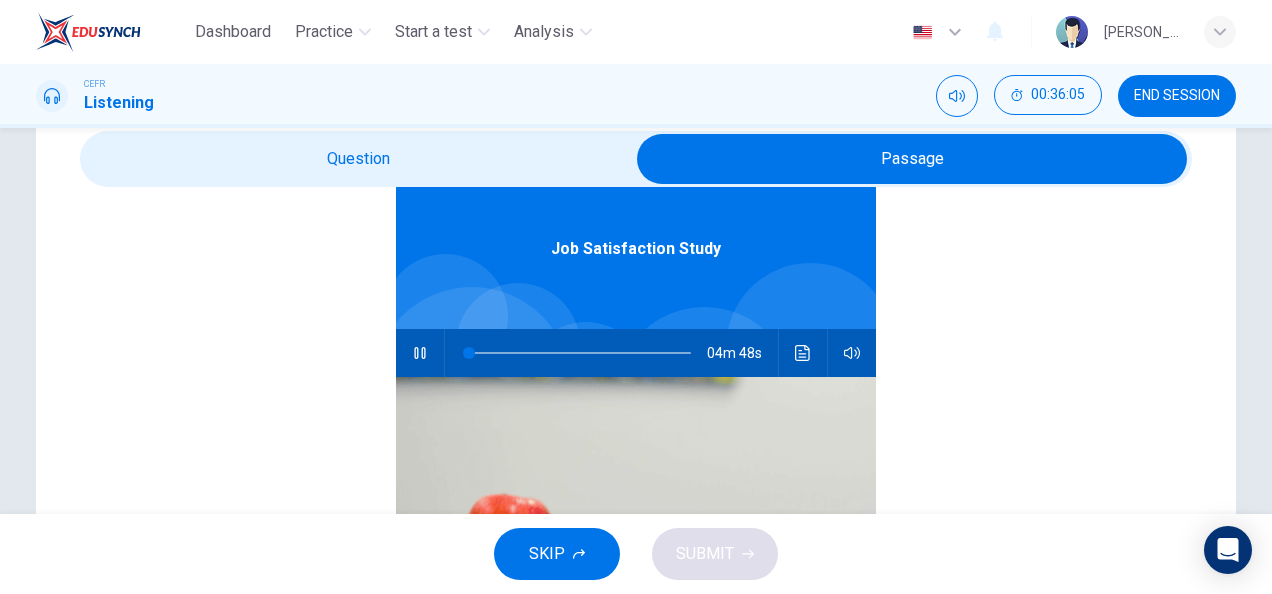 click at bounding box center [912, 159] 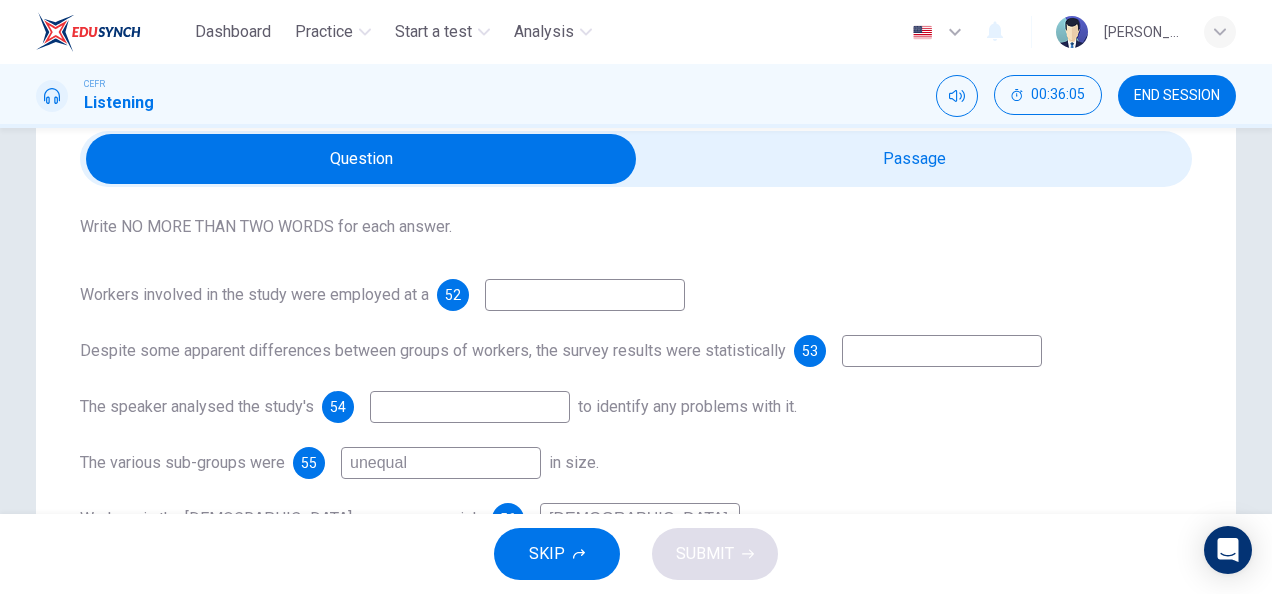 scroll, scrollTop: 111, scrollLeft: 0, axis: vertical 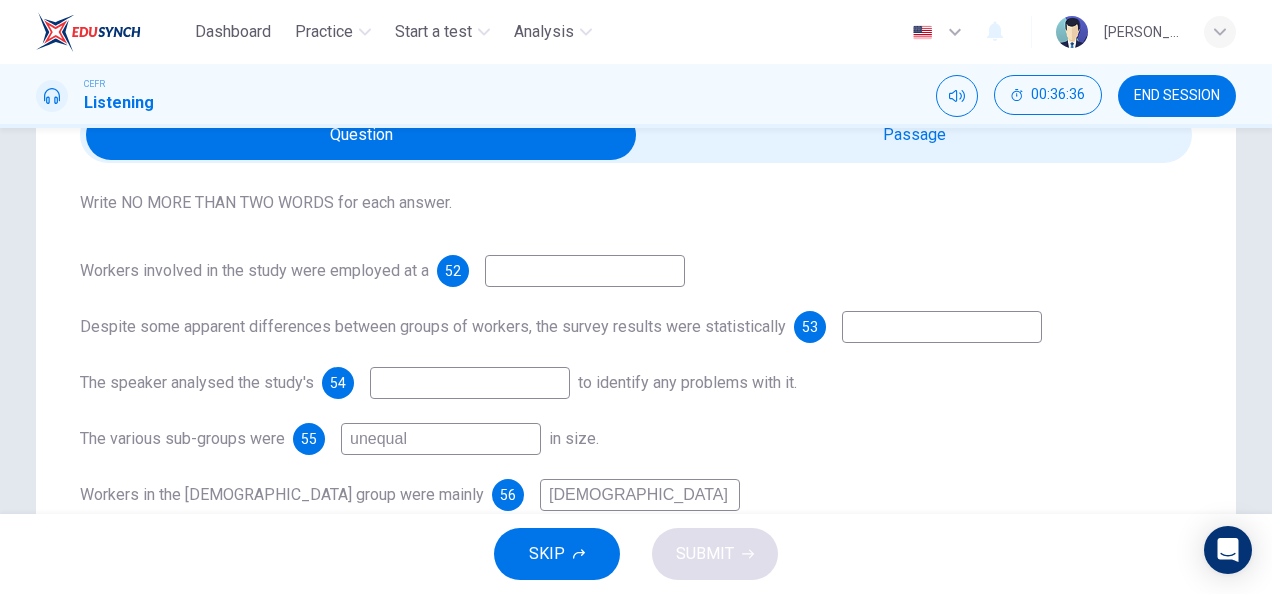 click at bounding box center (585, 271) 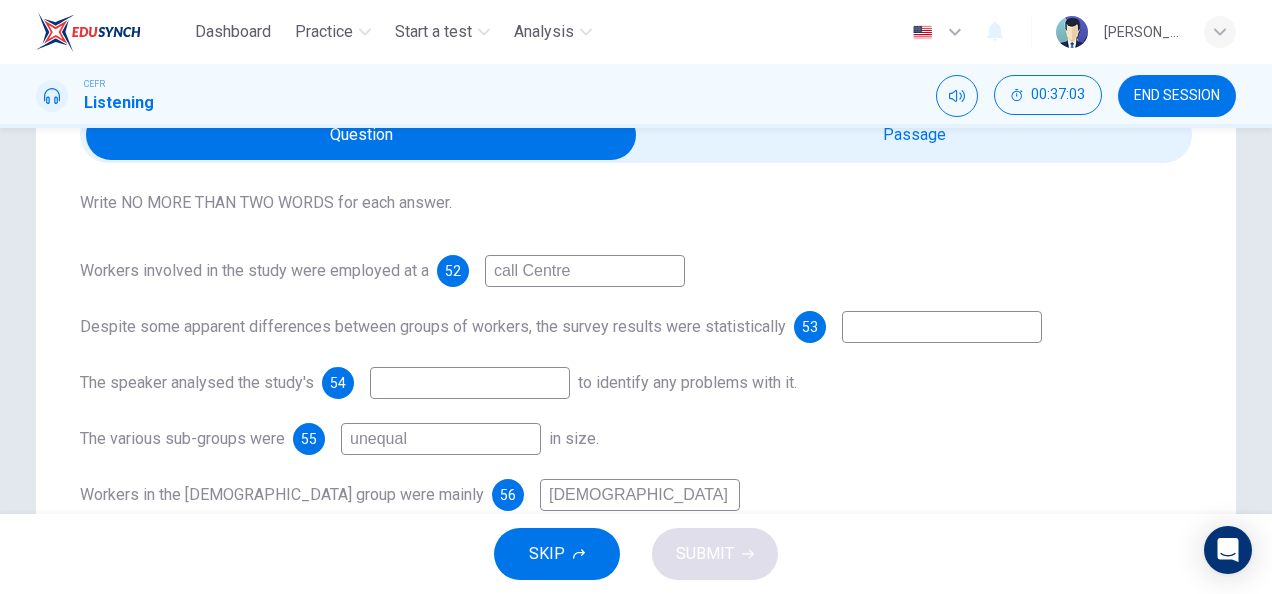 click on "call Centre" at bounding box center (585, 271) 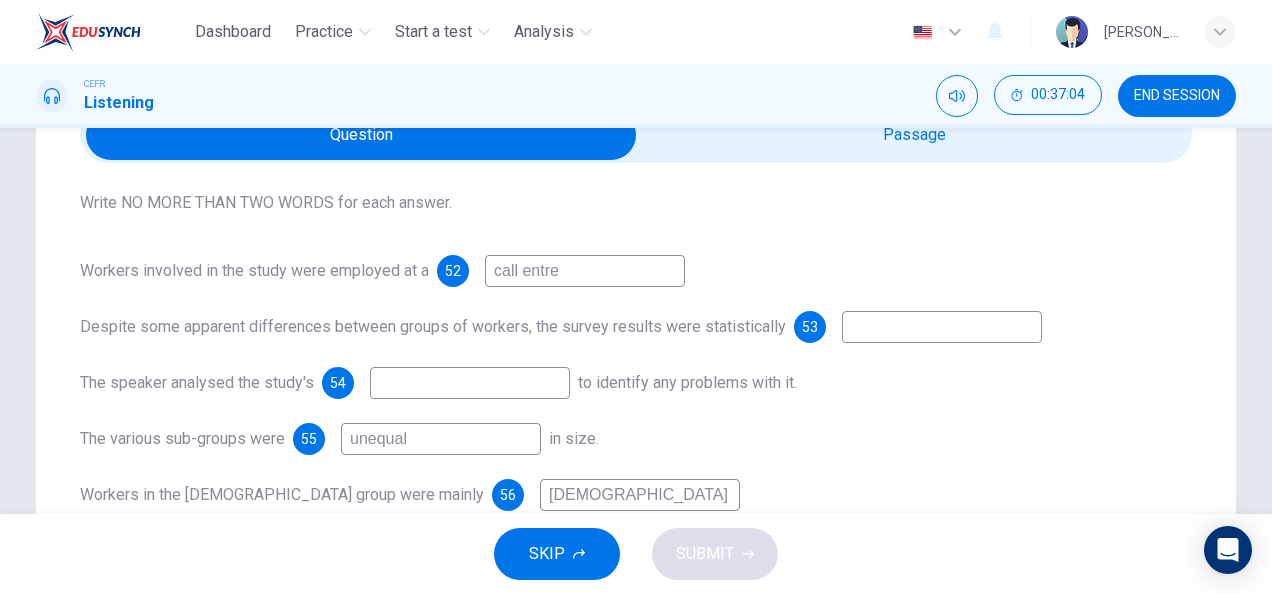 type on "call centre" 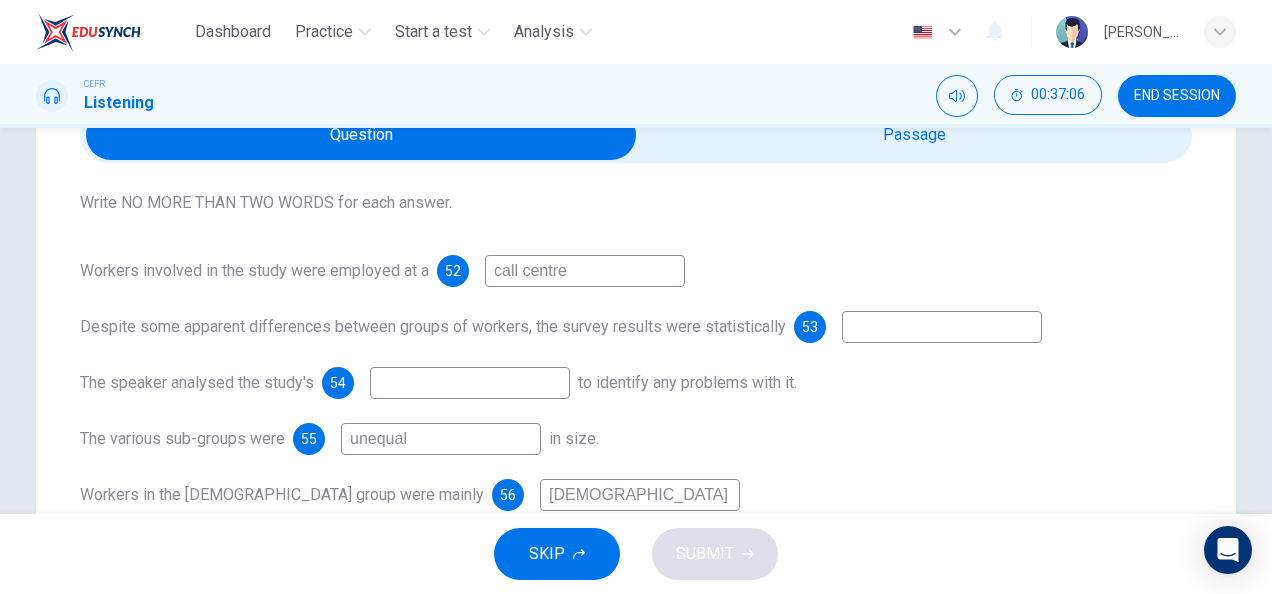 click on "Workers involved in the study were employed at a  52 call centre Despite some apparent differences between groups of workers, the survey results were statistically  53 The speaker analysed the study's  54  to identify any problems with it.
The various sub-groups were  55 unequal  in size. Workers in the [DEMOGRAPHIC_DATA] group were mainly  56 [DEMOGRAPHIC_DATA] The  57 response  of workers who agreed to take part in the study was disappointing.
Researchers were unable to  58 control  the circumstances in which workers filled out the questionnaire.
In future, the overall size of the  59  should be increased.
In future studies, workers should be prevented from having discussions with  60 colleague Workers should be reassured that their responses to questions are  61 confidential" at bounding box center [636, 523] 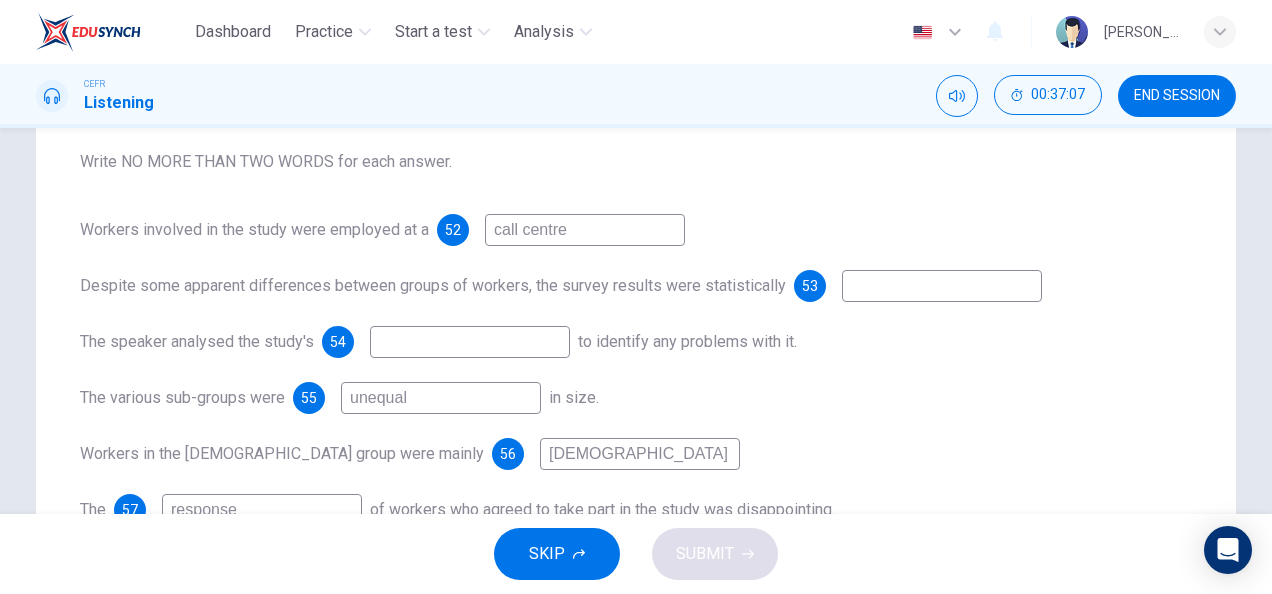 scroll, scrollTop: 147, scrollLeft: 0, axis: vertical 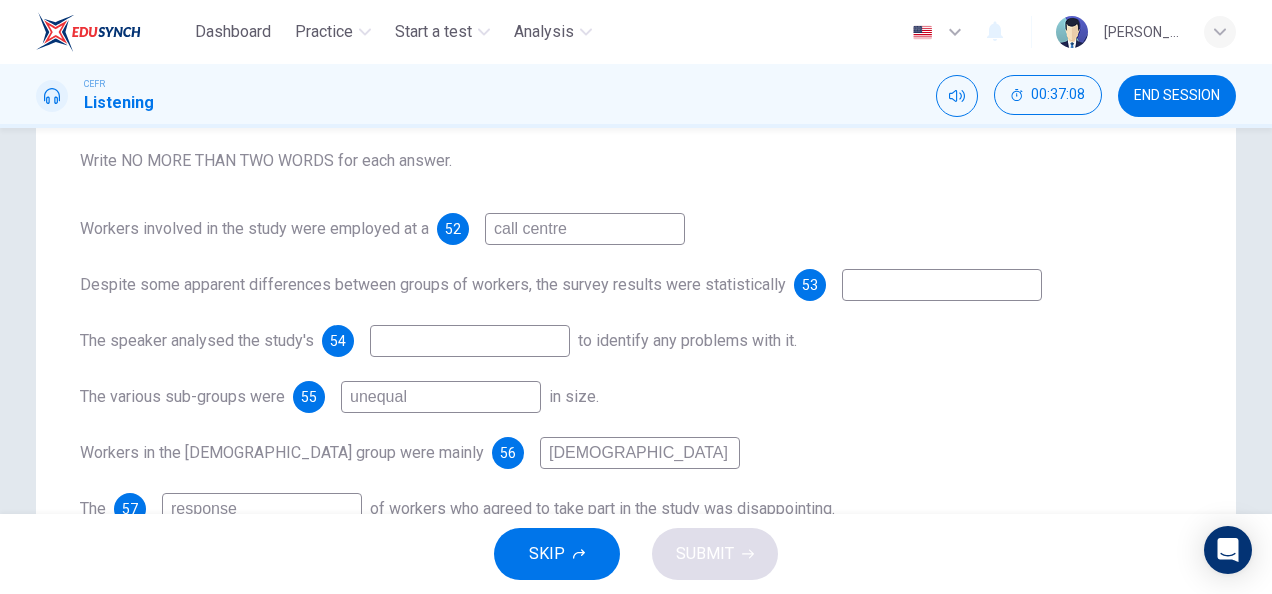 click on "Workers involved in the study were employed at a  52 call centre Despite some apparent differences between groups of workers, the survey results were statistically  53 The speaker analysed the study's  54  to identify any problems with it.
The various sub-groups were  55 unequal  in size. Workers in the [DEMOGRAPHIC_DATA] group were mainly  56 [DEMOGRAPHIC_DATA] The  57 response  of workers who agreed to take part in the study was disappointing.
Researchers were unable to  58 control  the circumstances in which workers filled out the questionnaire.
In future, the overall size of the  59  should be increased.
In future studies, workers should be prevented from having discussions with  60 colleague Workers should be reassured that their responses to questions are  61 confidential" at bounding box center [636, 481] 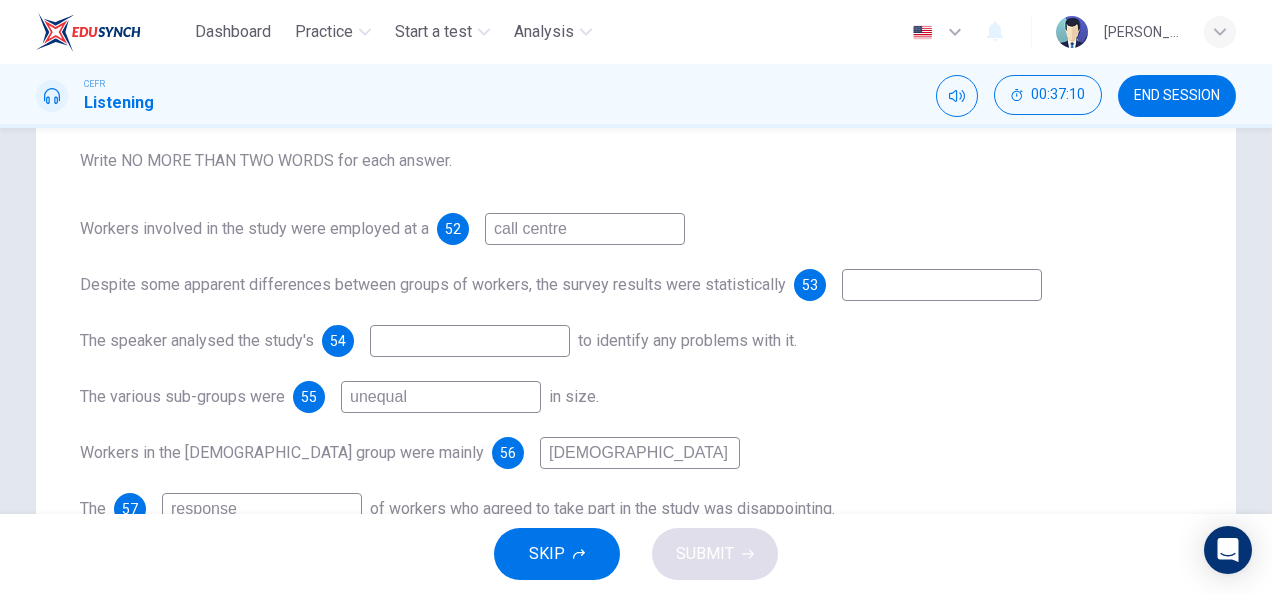 click at bounding box center [470, 341] 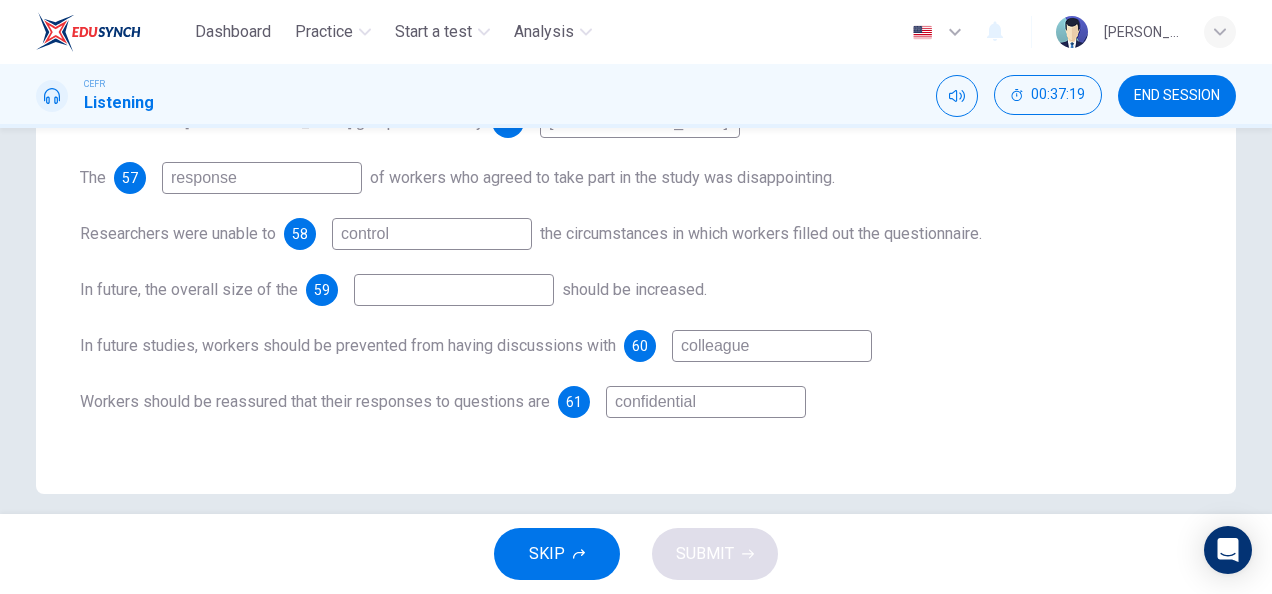 scroll, scrollTop: 492, scrollLeft: 0, axis: vertical 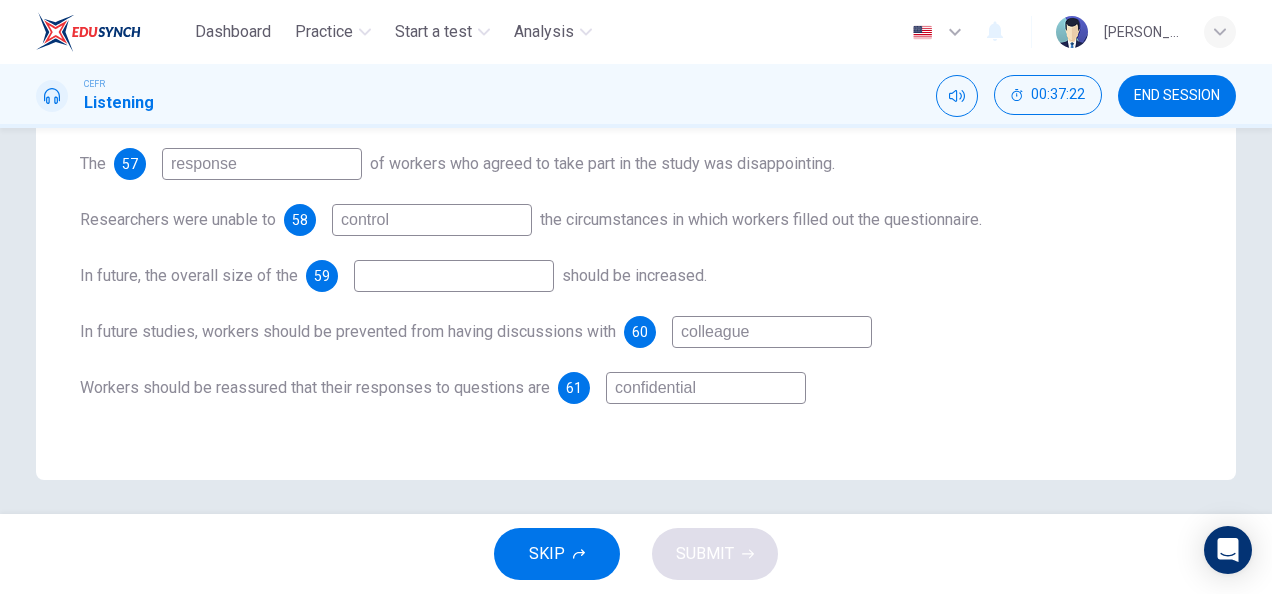 type on "finding" 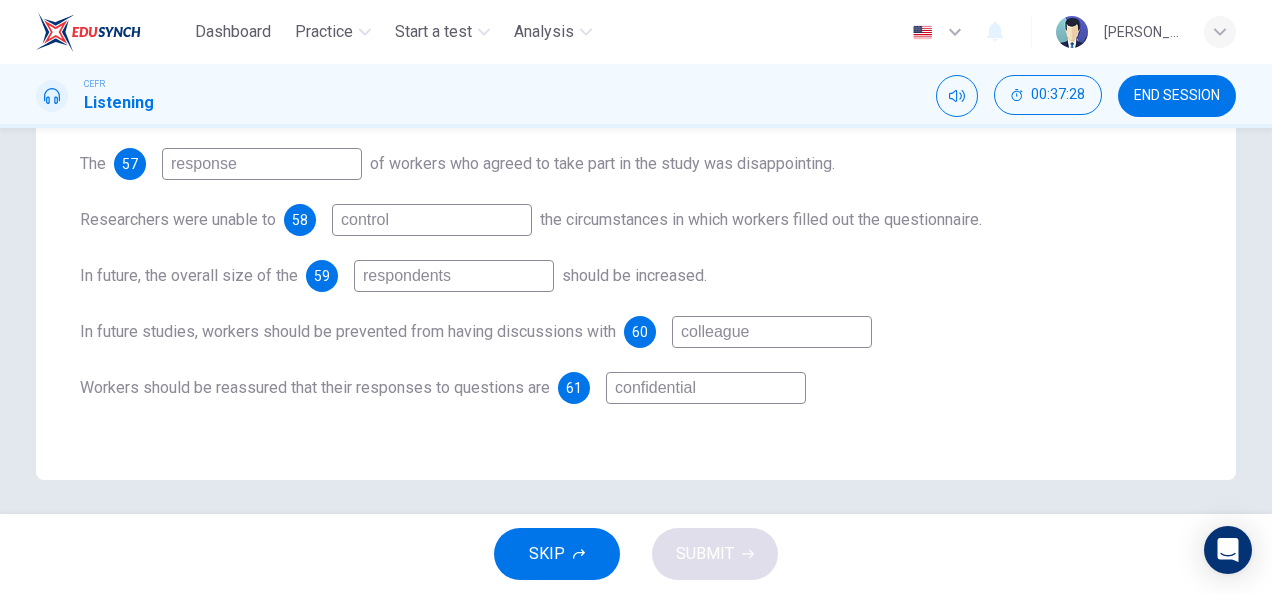 scroll, scrollTop: 0, scrollLeft: 0, axis: both 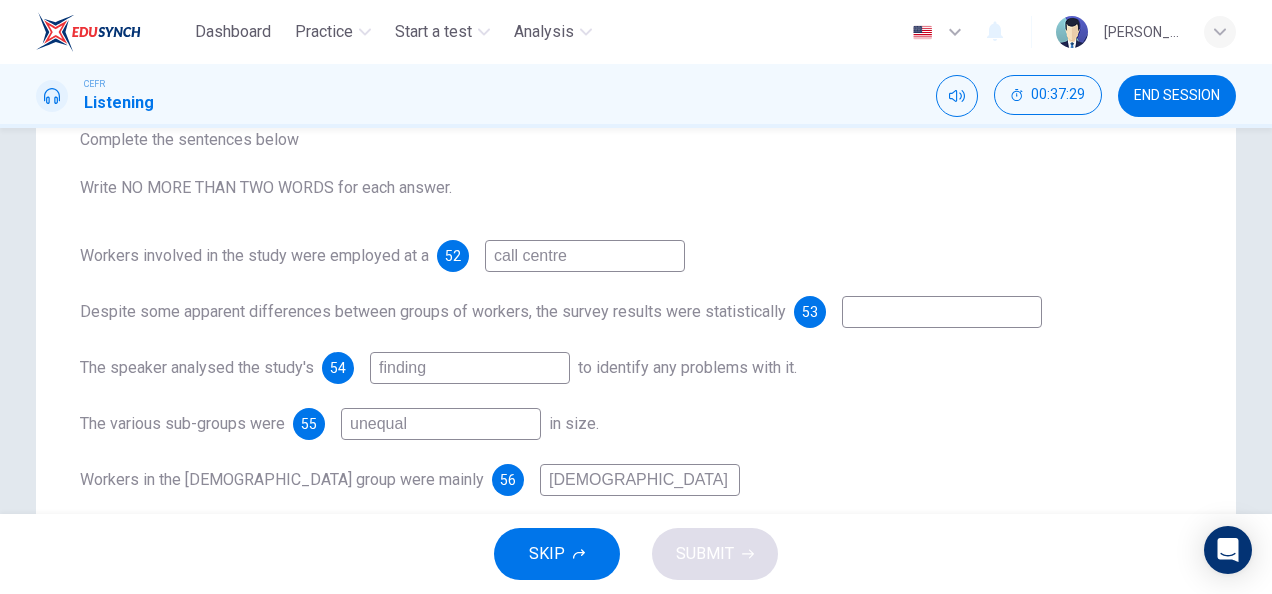 type on "respondents" 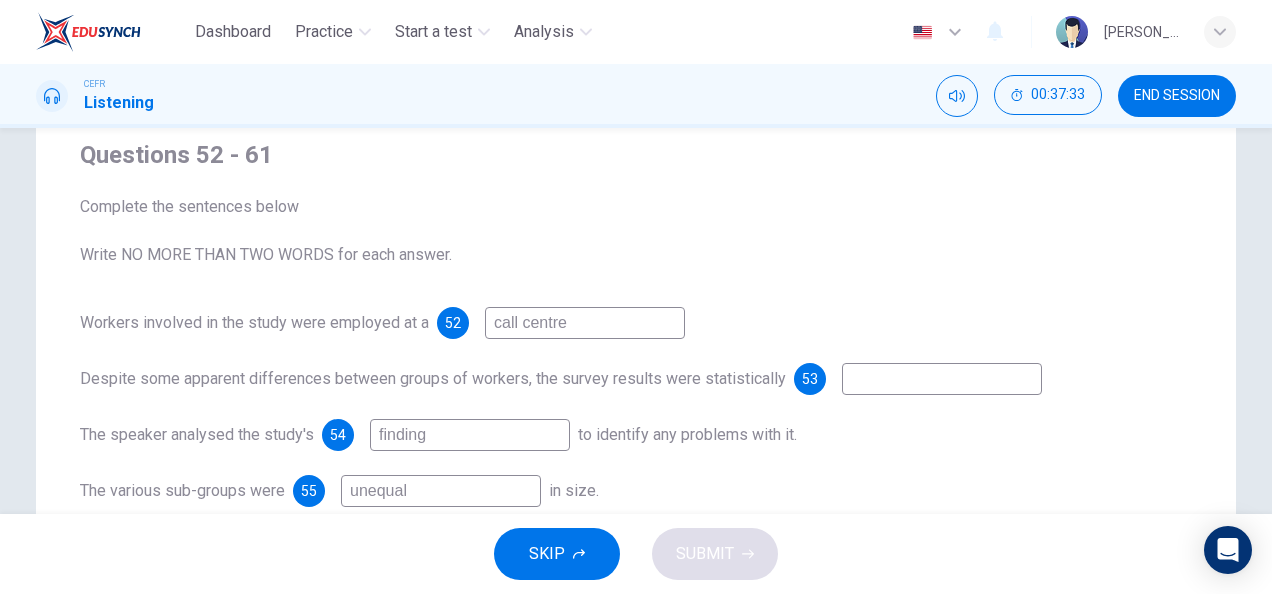 scroll, scrollTop: 160, scrollLeft: 0, axis: vertical 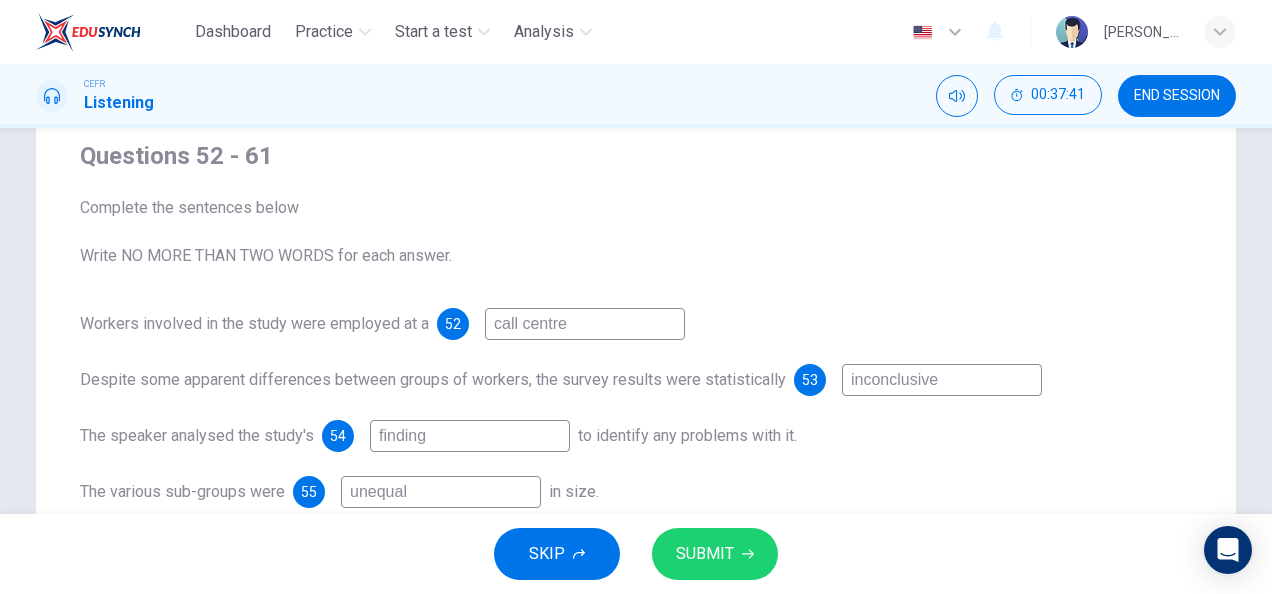 type on "inconclusive" 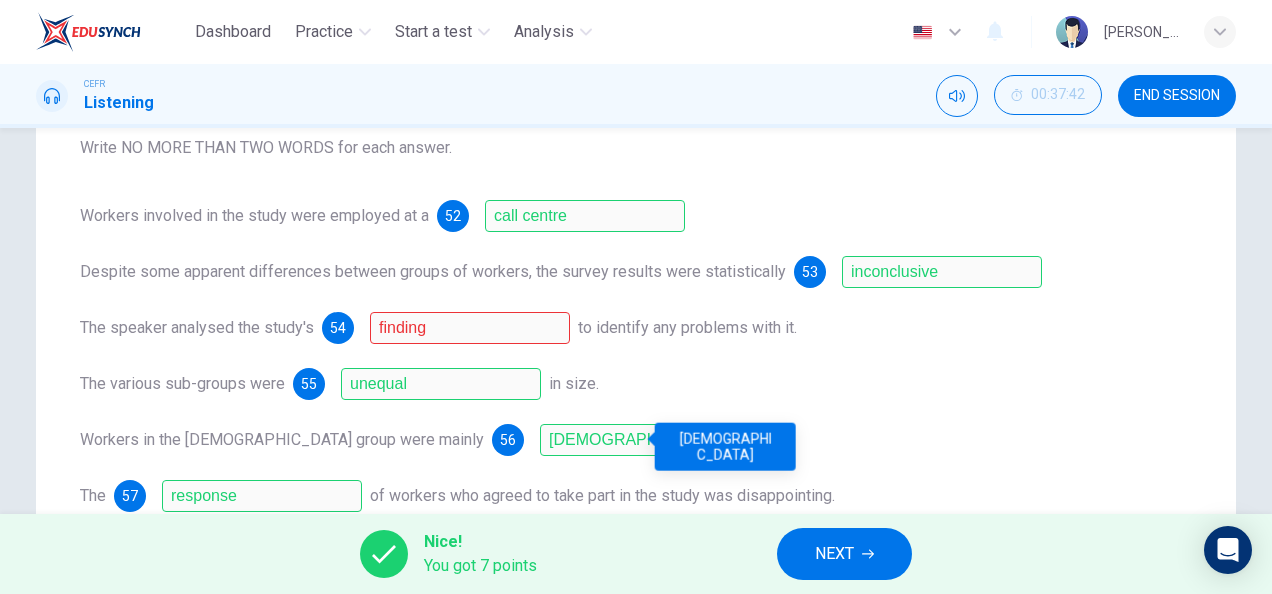 scroll, scrollTop: 111, scrollLeft: 0, axis: vertical 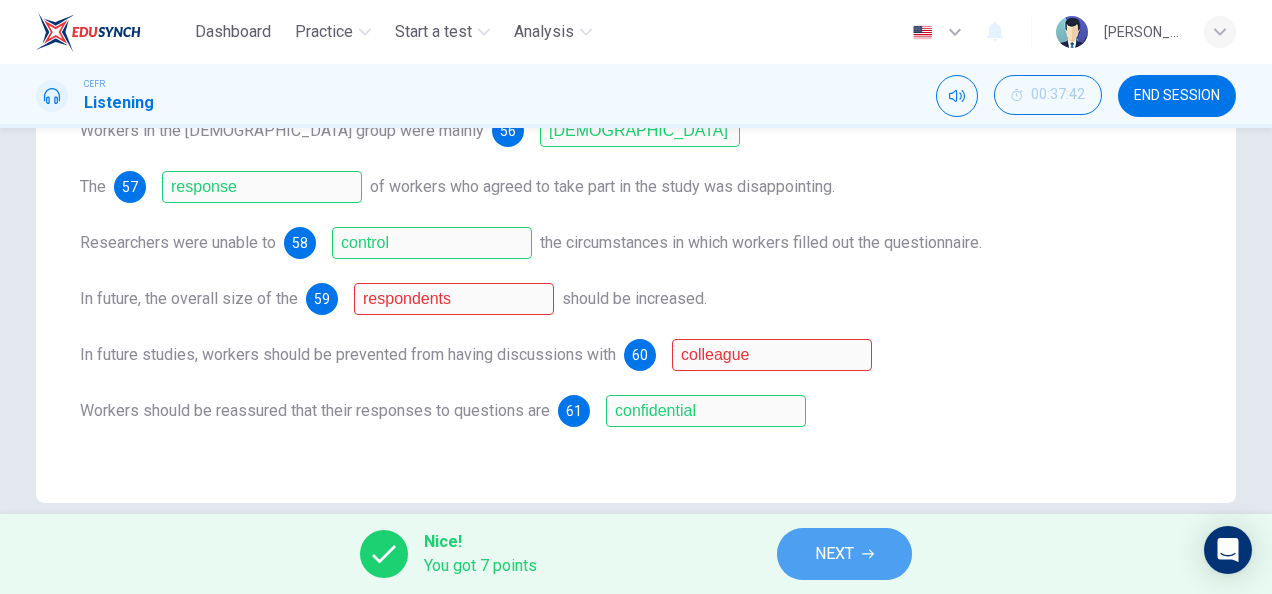 click on "NEXT" at bounding box center (834, 554) 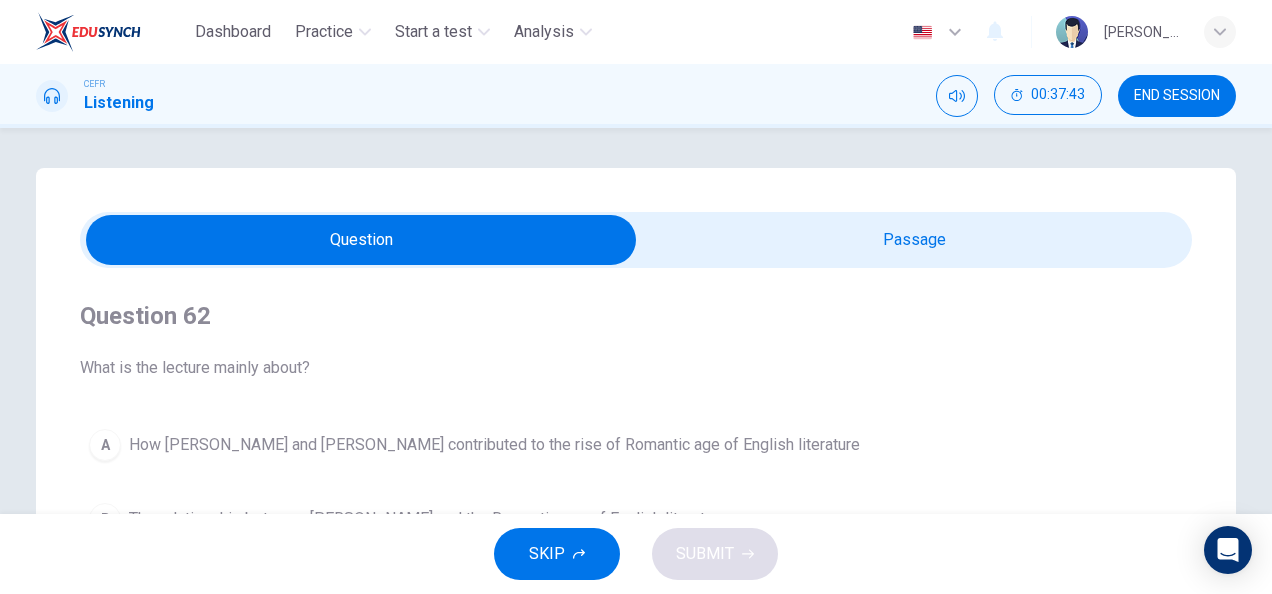 click at bounding box center (361, 240) 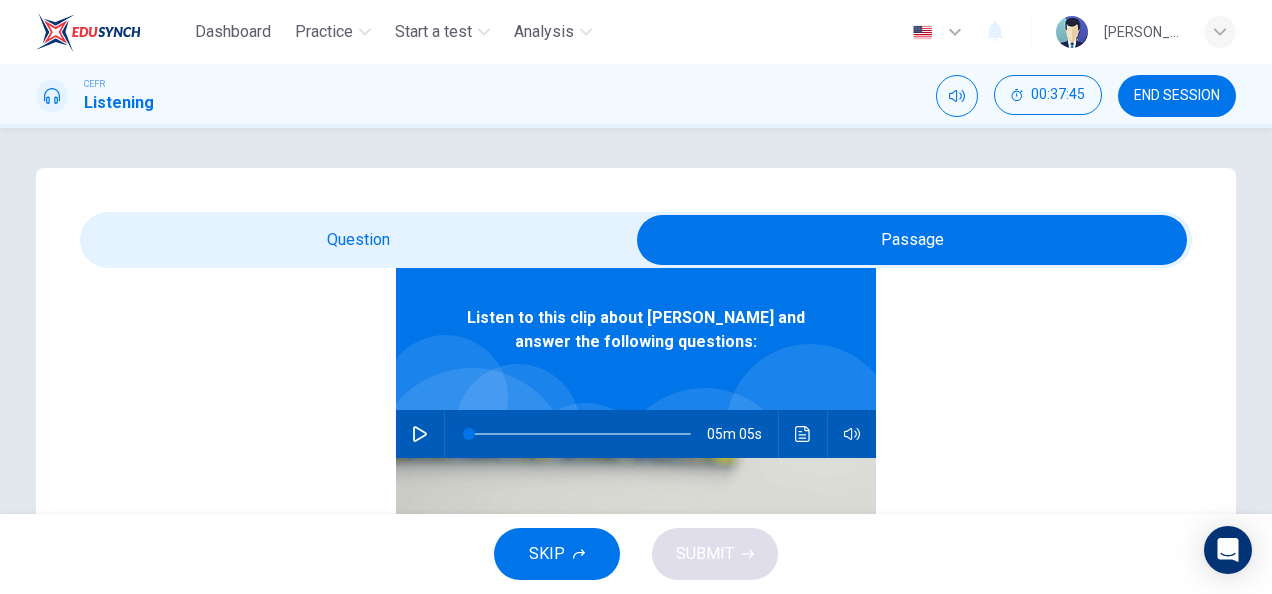scroll, scrollTop: 112, scrollLeft: 0, axis: vertical 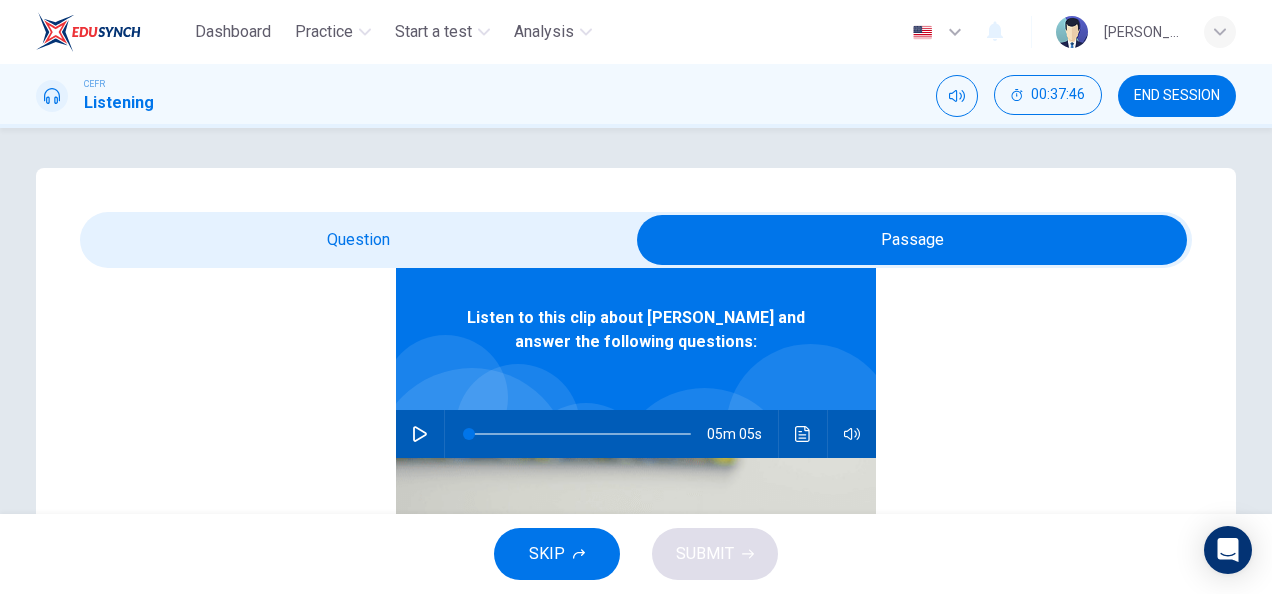 click 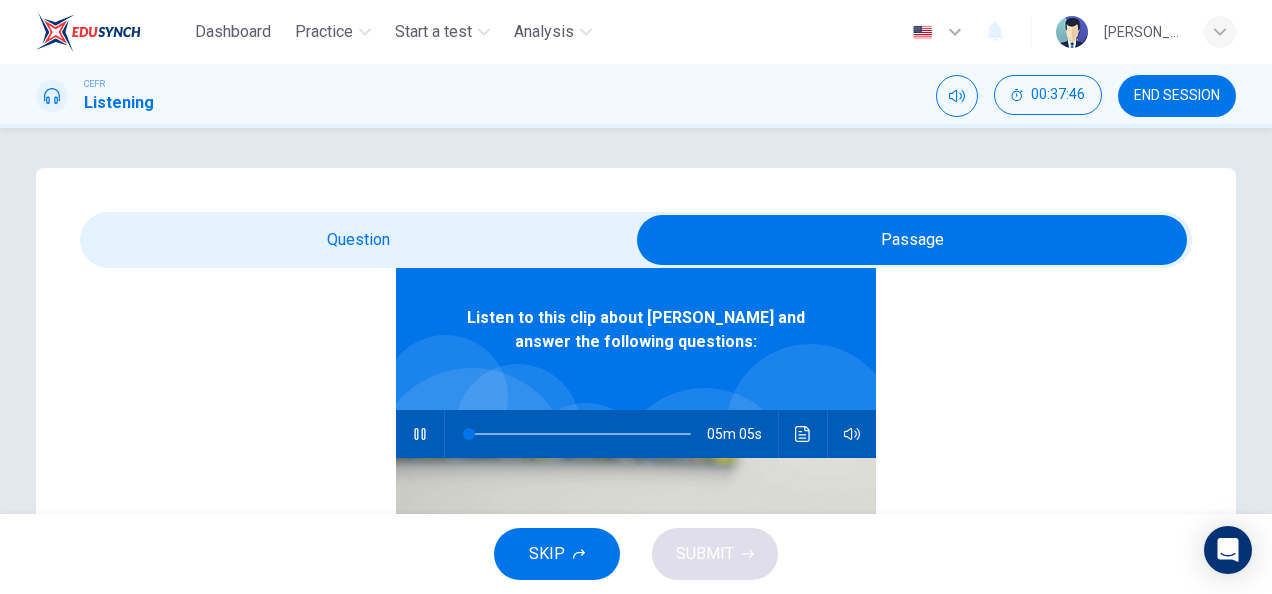 click at bounding box center (912, 240) 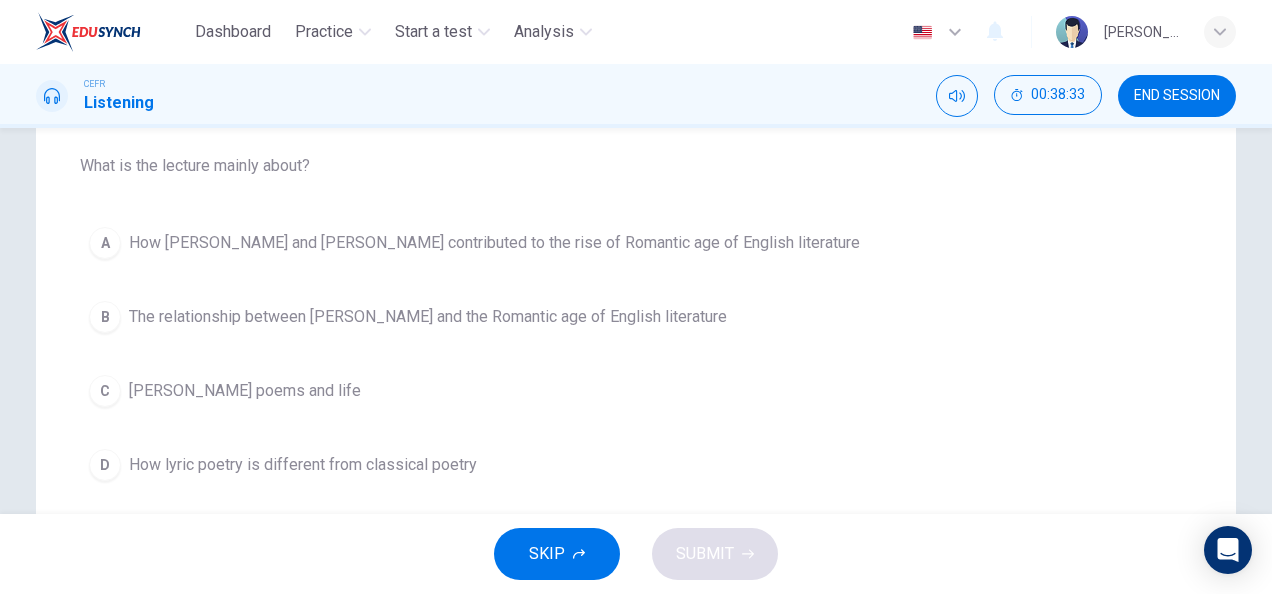 scroll, scrollTop: 205, scrollLeft: 0, axis: vertical 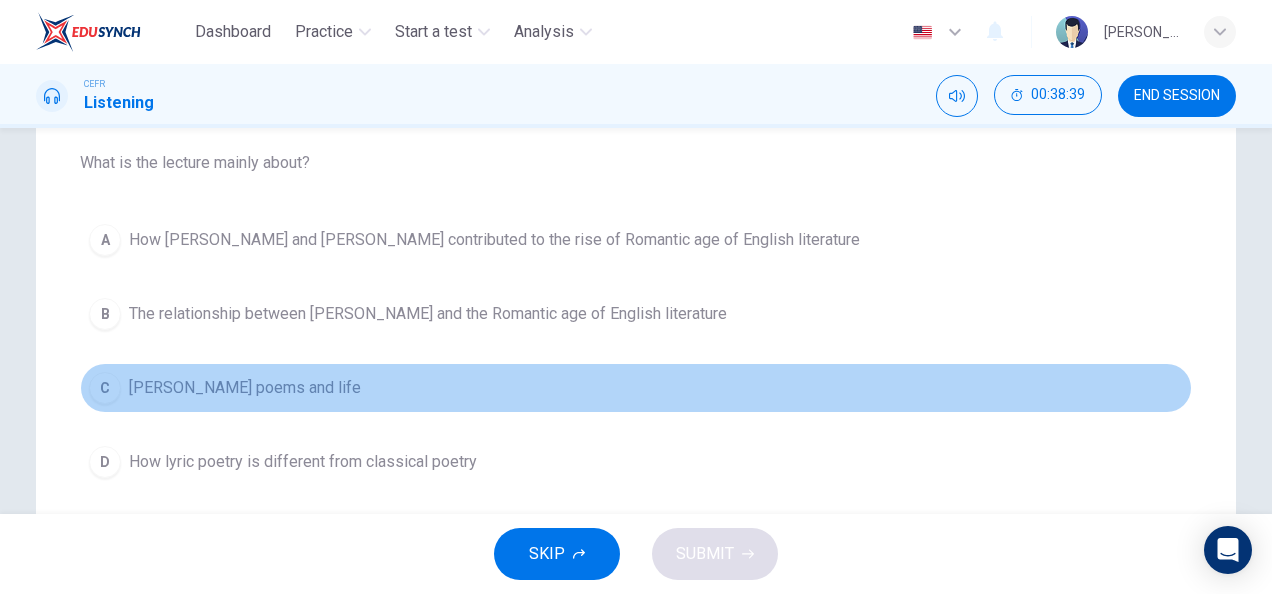 click on "C [PERSON_NAME] poems and life" at bounding box center (636, 388) 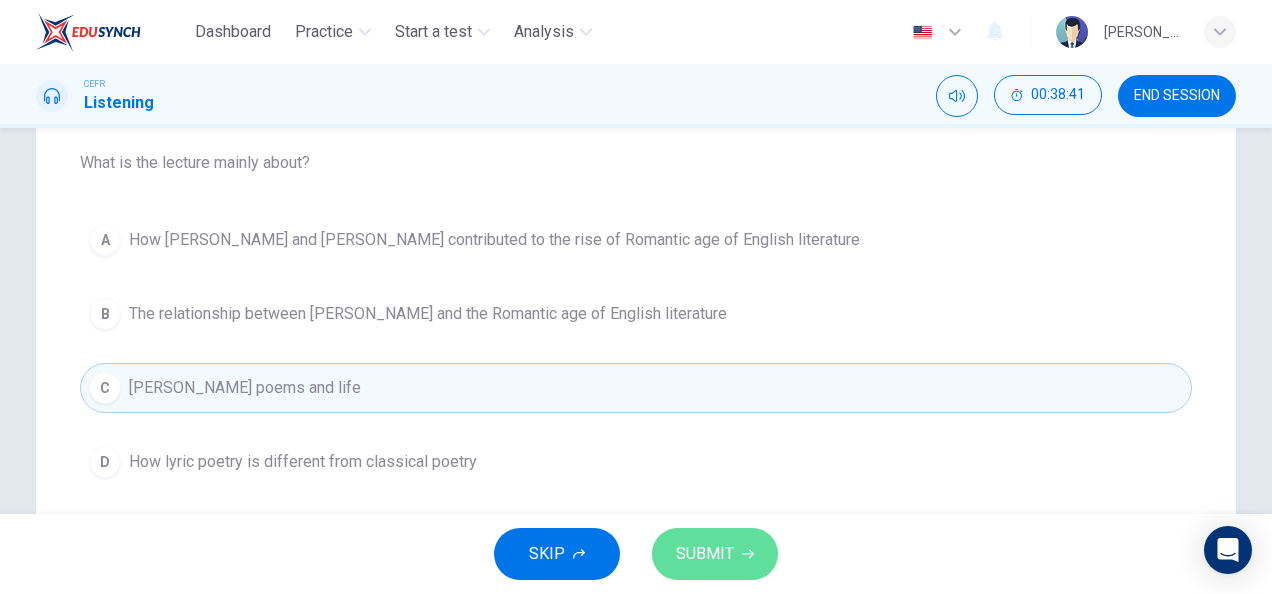 click on "SUBMIT" at bounding box center [705, 554] 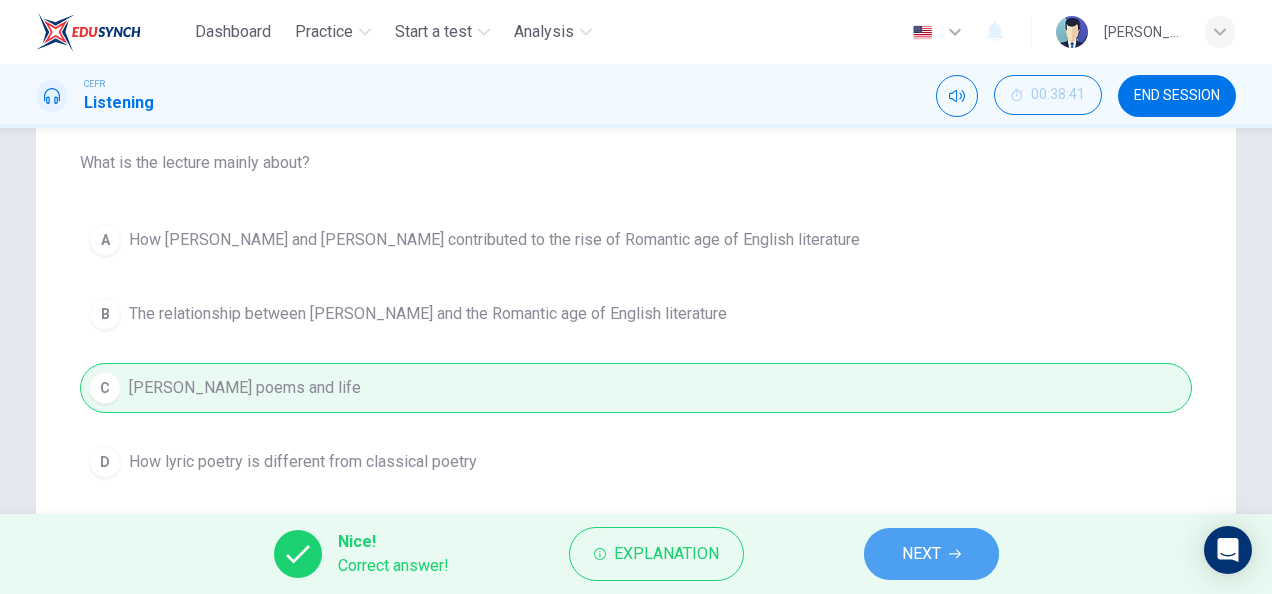 click on "NEXT" at bounding box center [921, 554] 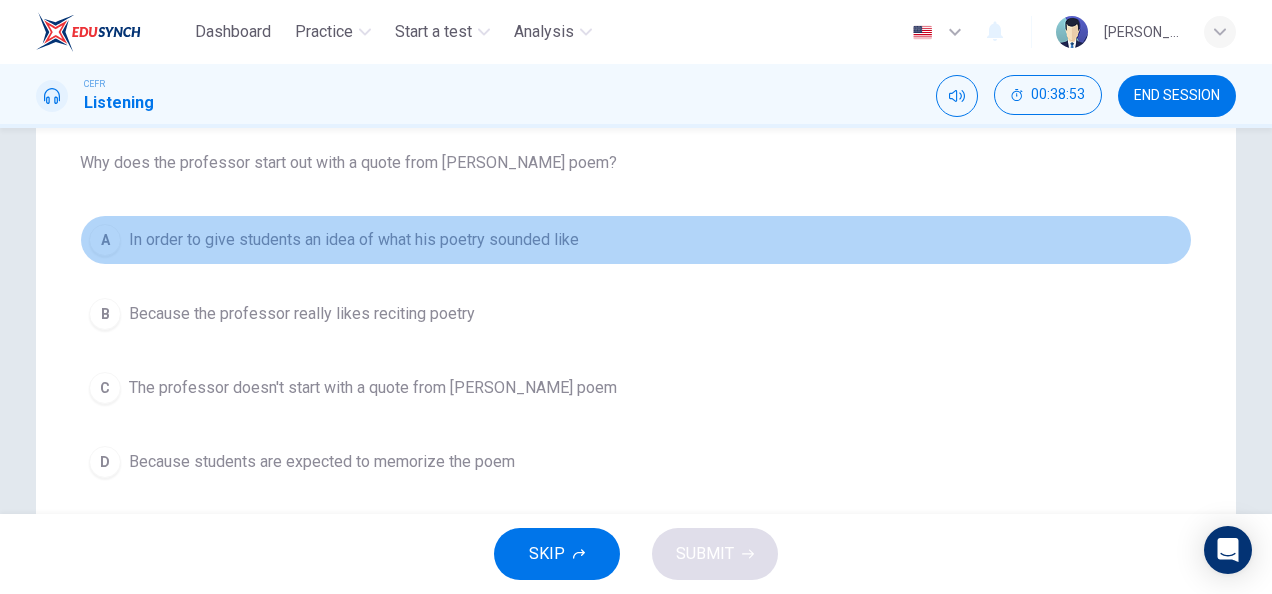 click on "A In order to give students an idea of what his poetry sounded like" at bounding box center [636, 240] 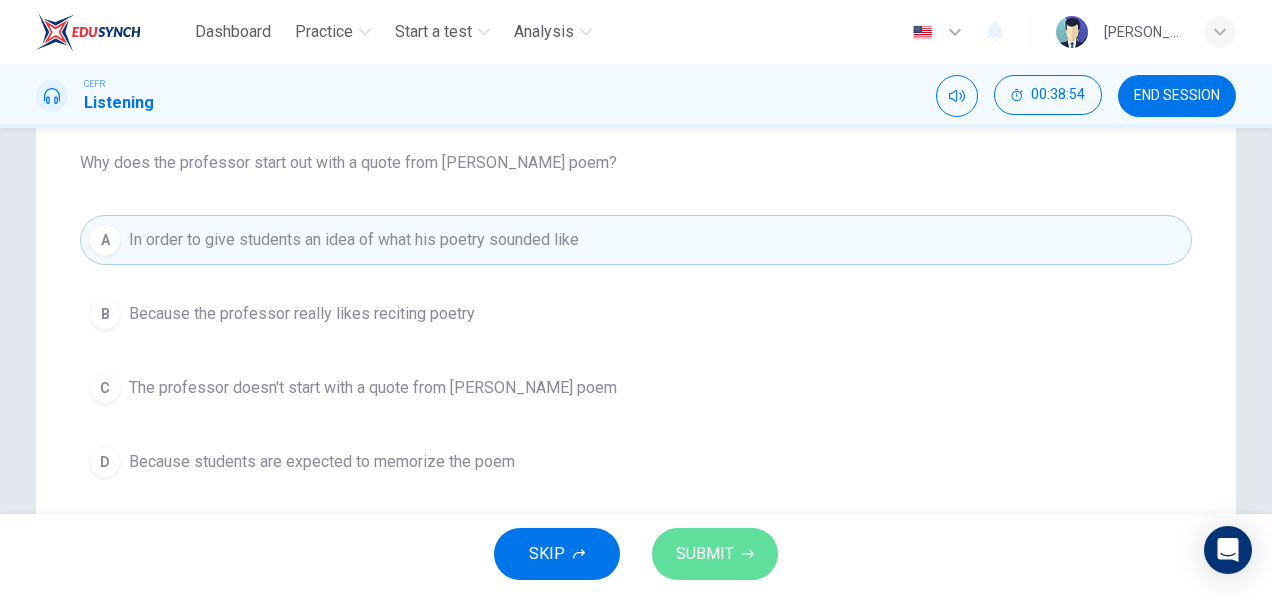 click on "SUBMIT" at bounding box center (715, 554) 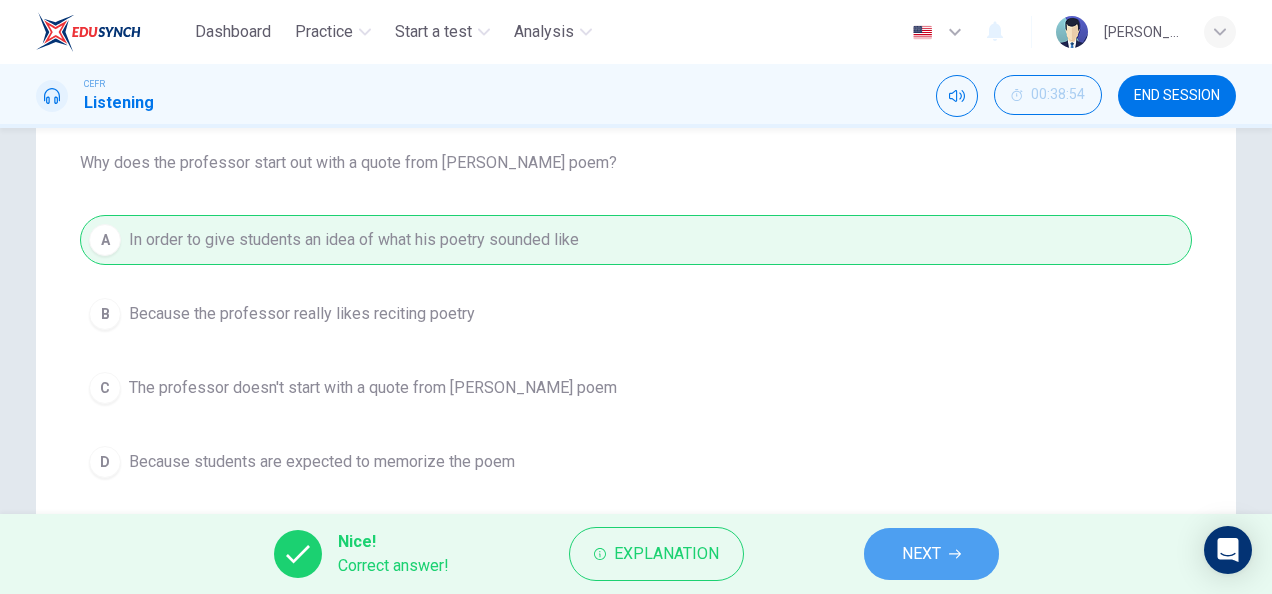 click on "NEXT" at bounding box center [921, 554] 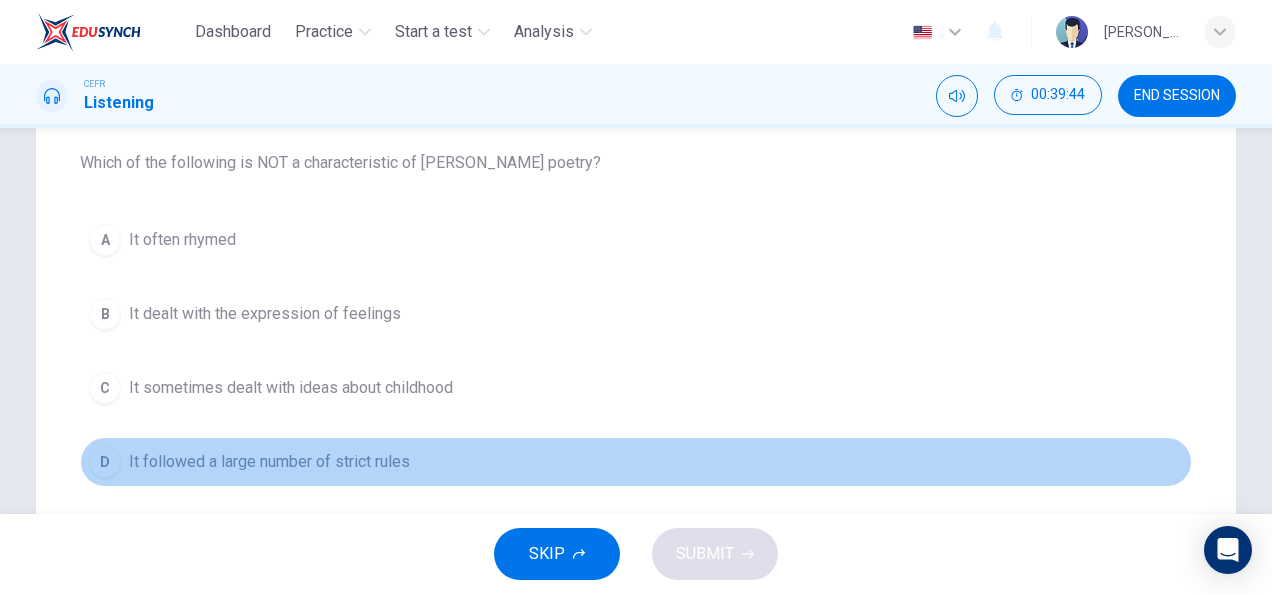 click on "D It followed a large number of strict rules" at bounding box center [636, 462] 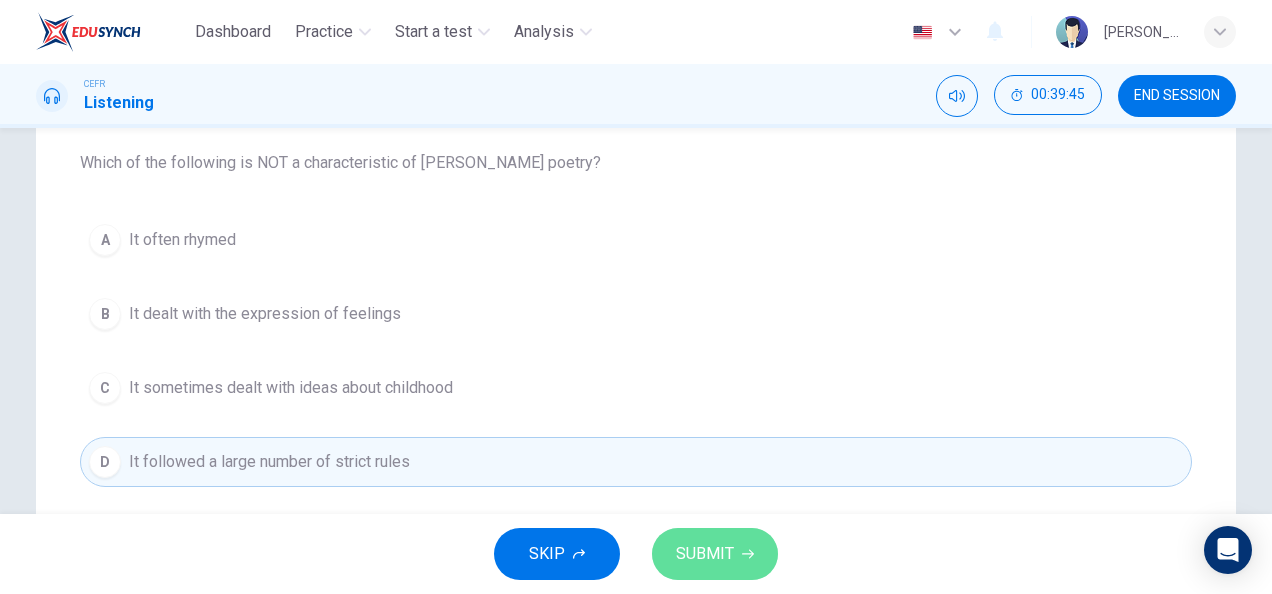click on "SUBMIT" at bounding box center (715, 554) 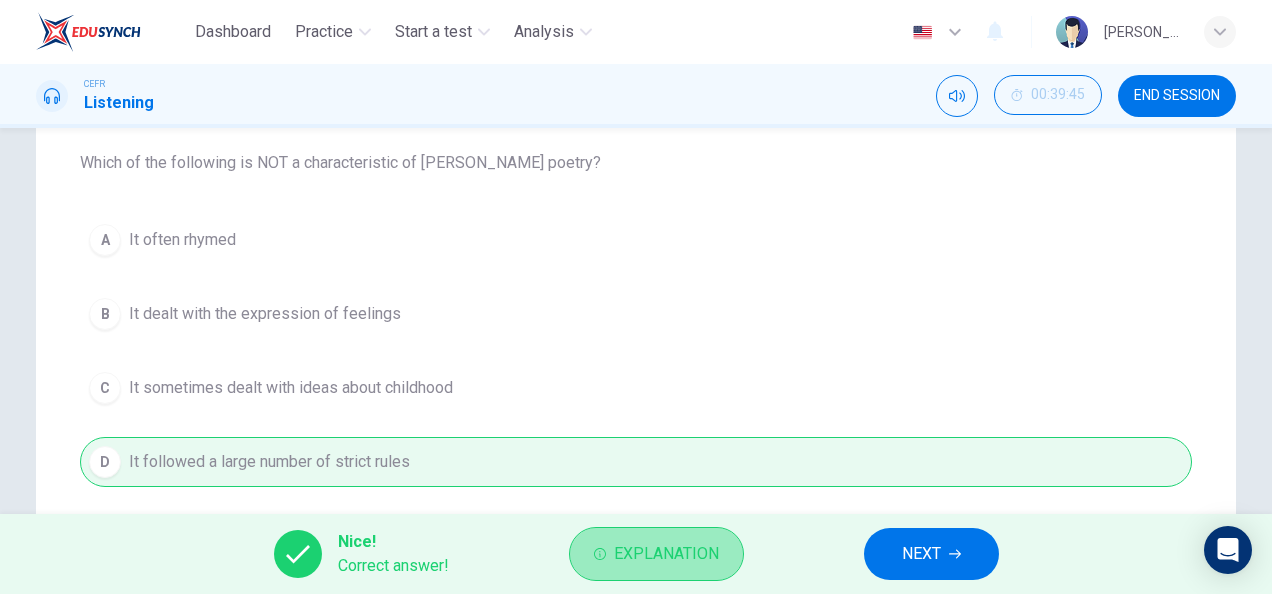 click on "Explanation" at bounding box center (666, 554) 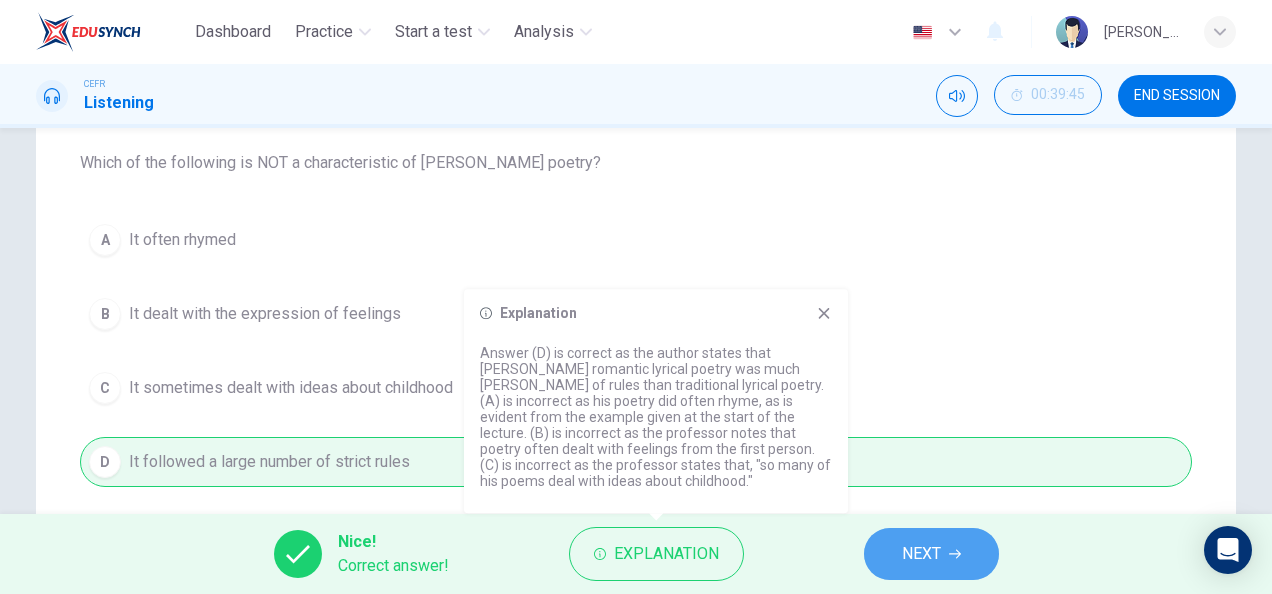click on "NEXT" at bounding box center [921, 554] 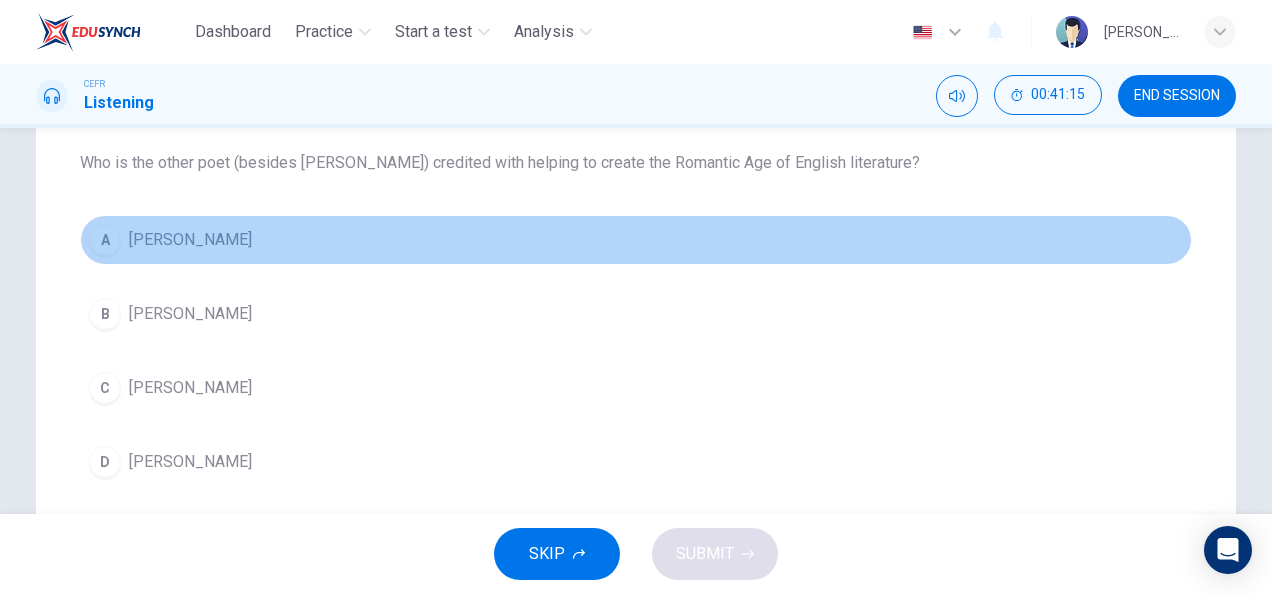 click on "[PERSON_NAME]" at bounding box center [190, 240] 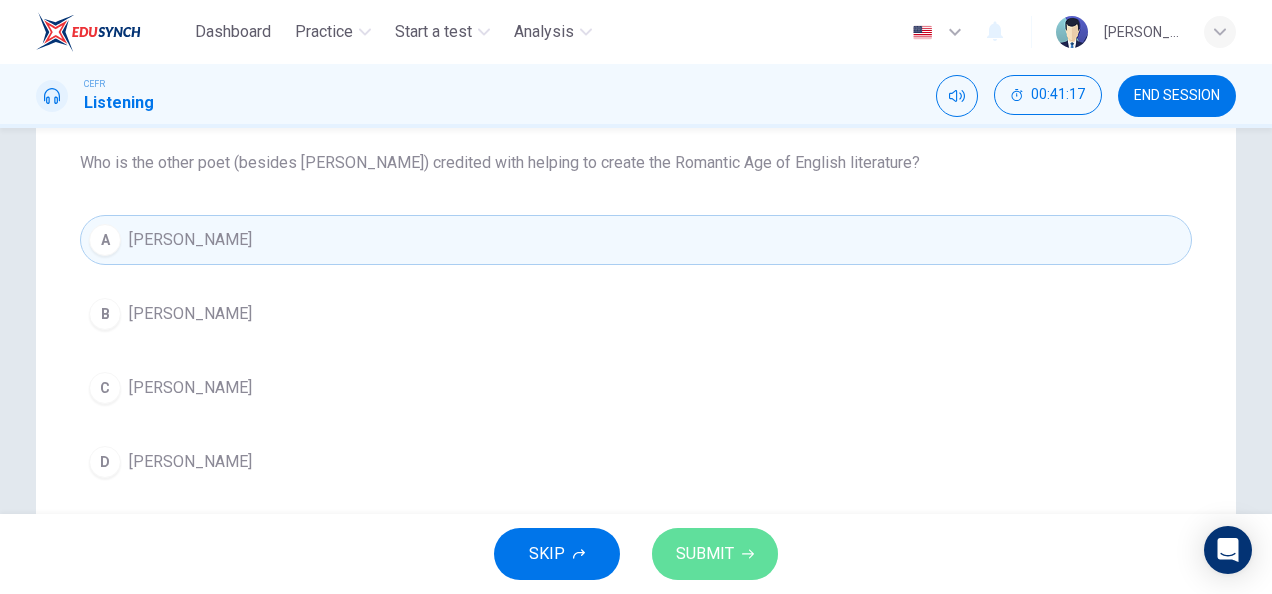 click on "SUBMIT" at bounding box center [705, 554] 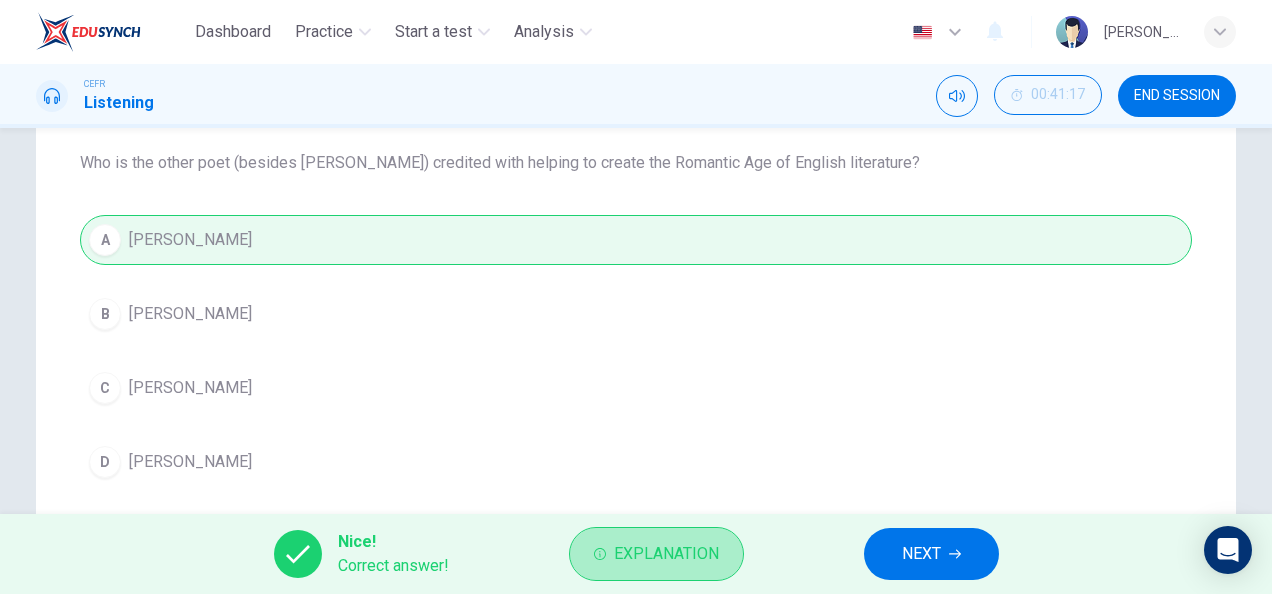 click on "Explanation" at bounding box center (666, 554) 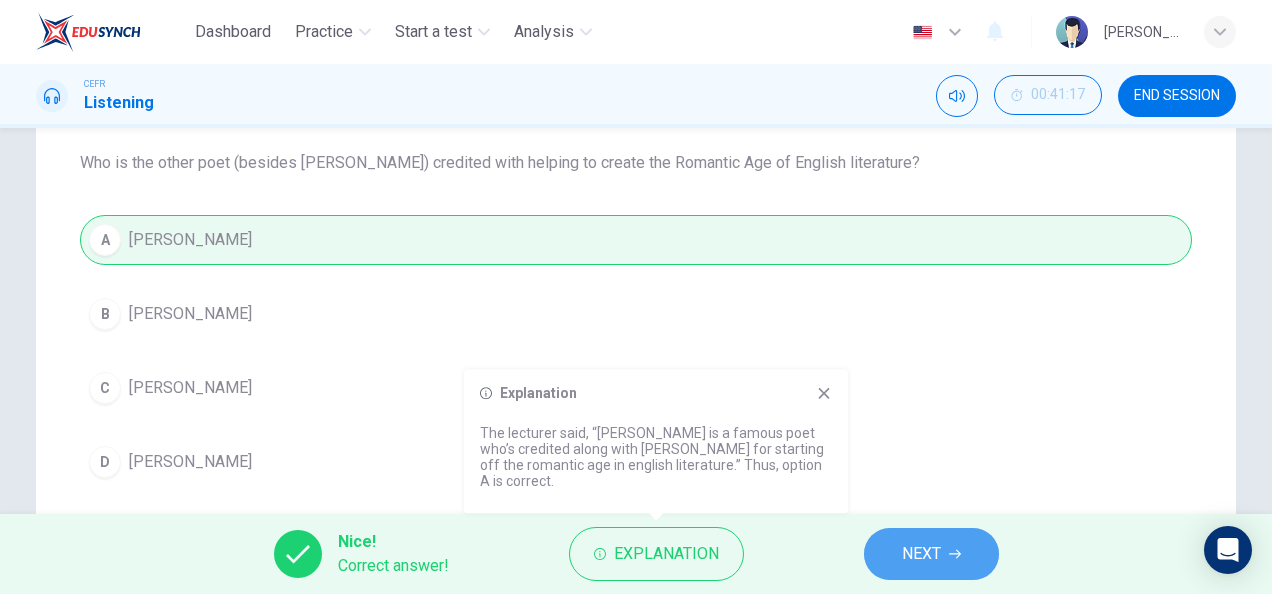 click on "NEXT" at bounding box center (931, 554) 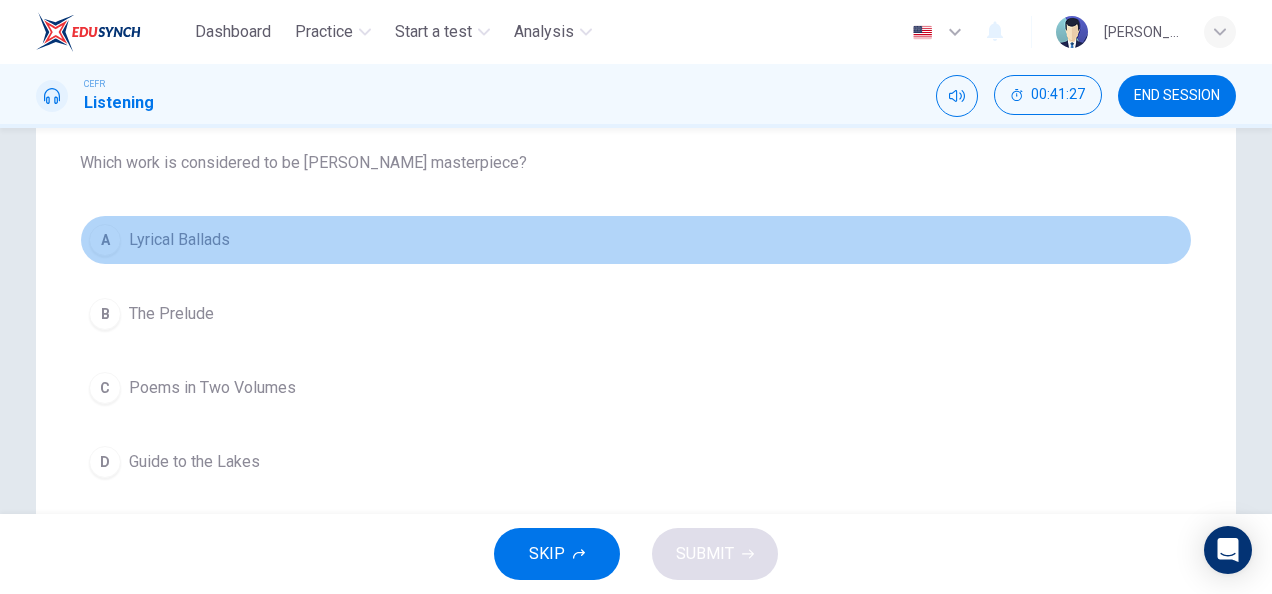 click on "Lyrical Ballads" at bounding box center [179, 240] 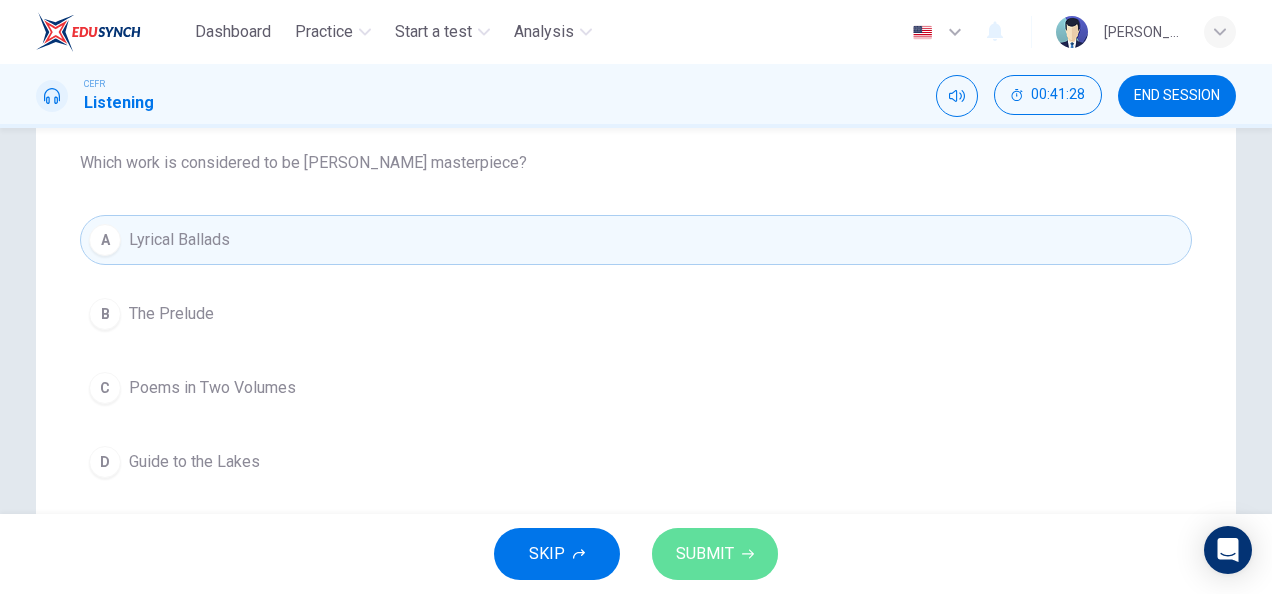 click on "SUBMIT" at bounding box center (715, 554) 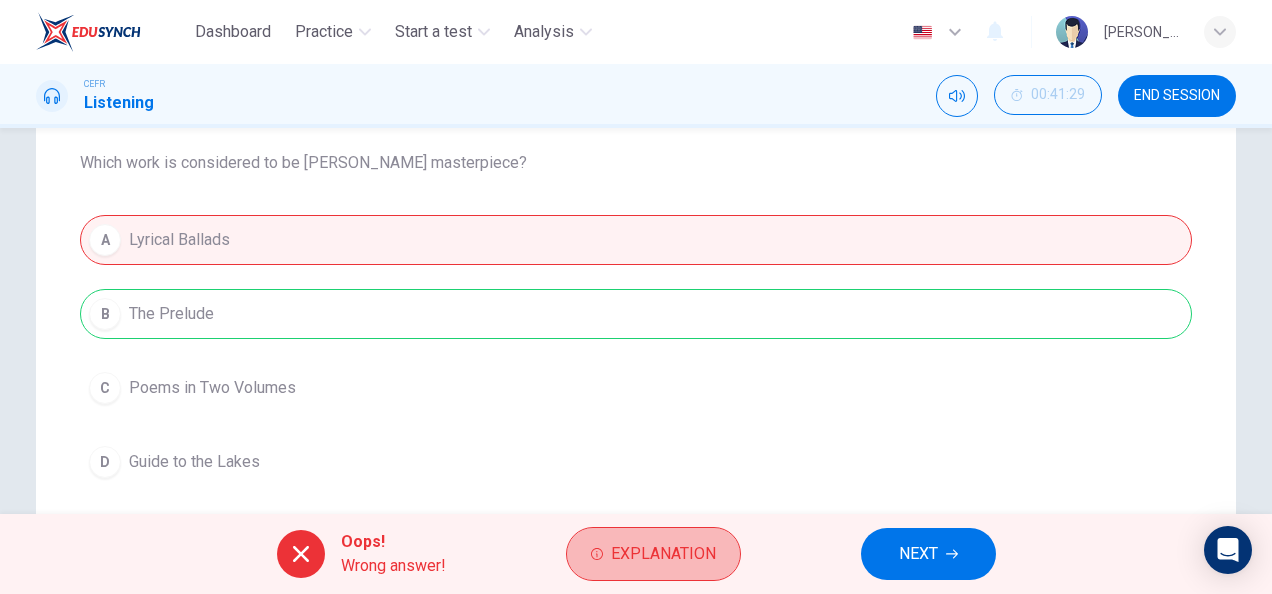 click on "Explanation" at bounding box center [663, 554] 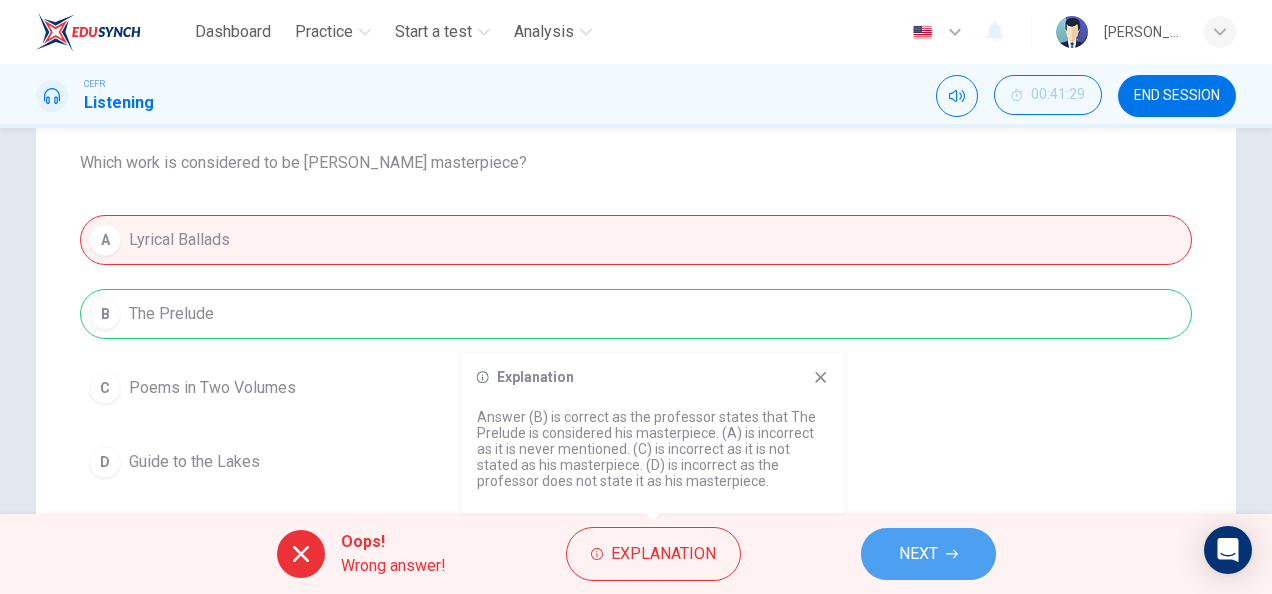 click 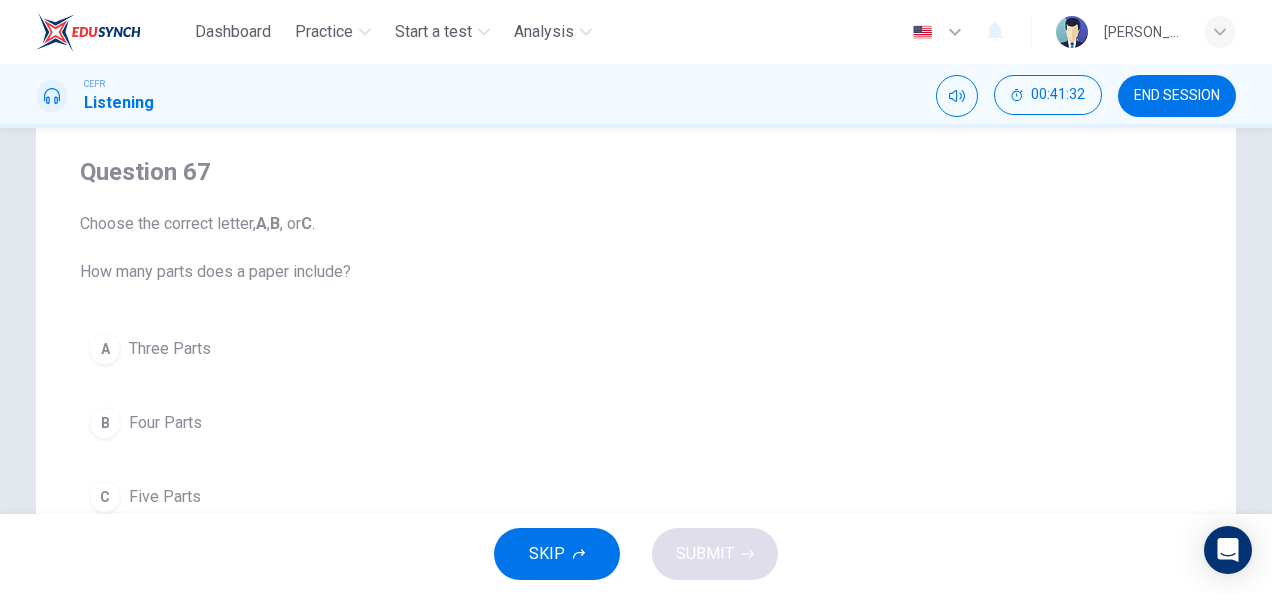 scroll, scrollTop: 0, scrollLeft: 0, axis: both 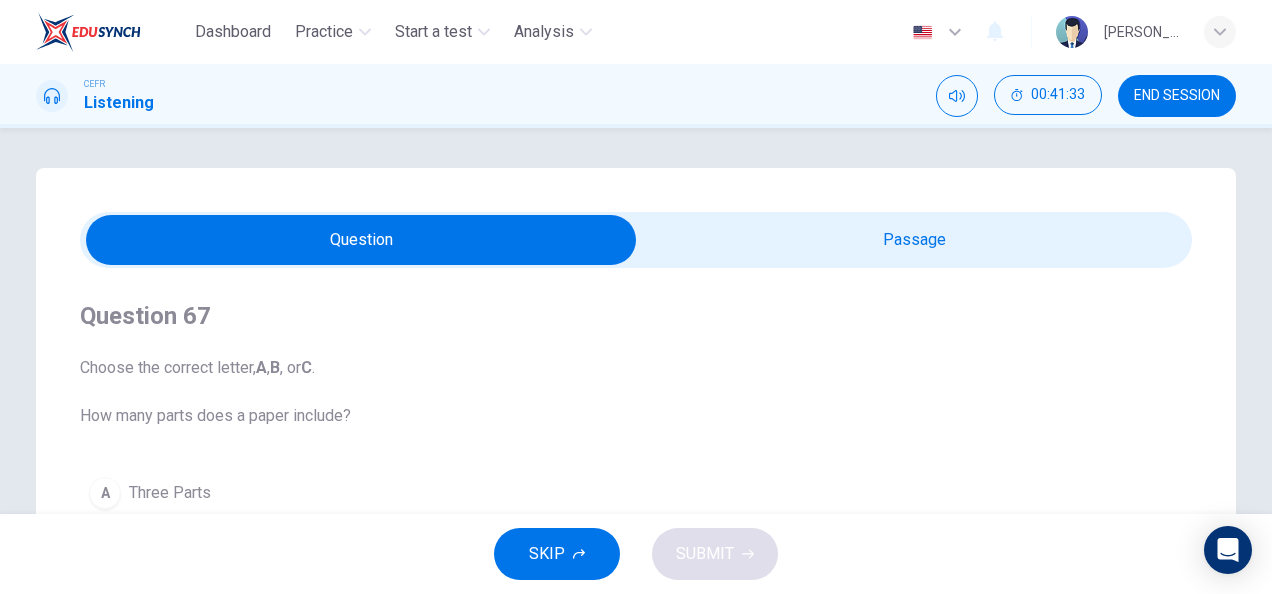 click at bounding box center (361, 240) 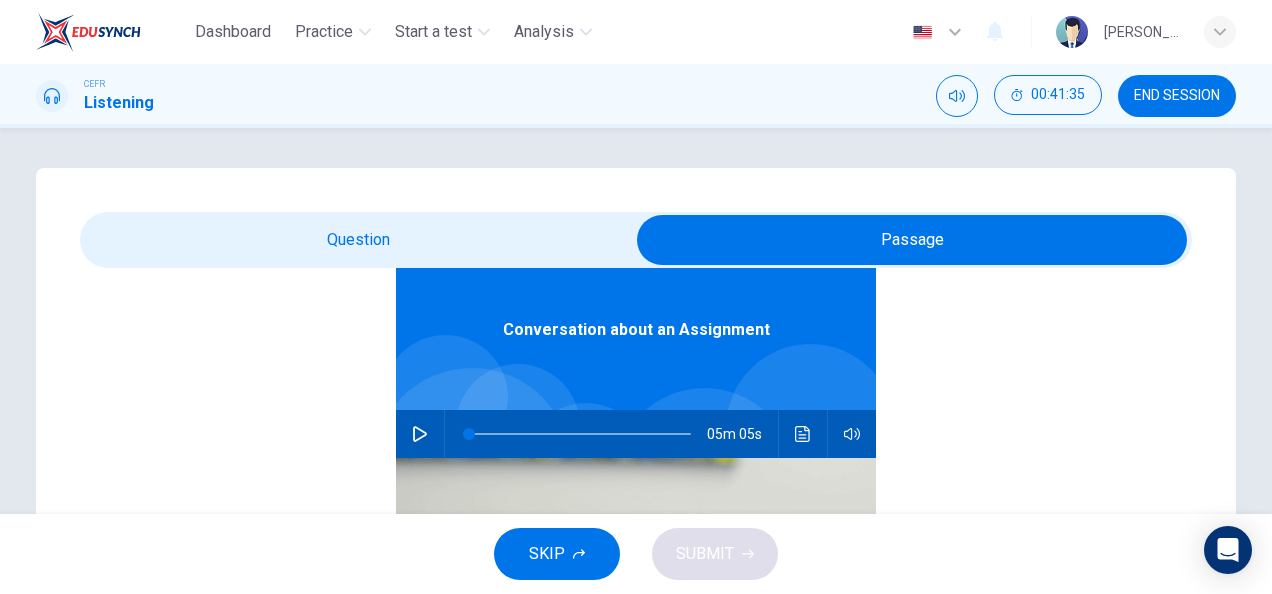 scroll, scrollTop: 111, scrollLeft: 0, axis: vertical 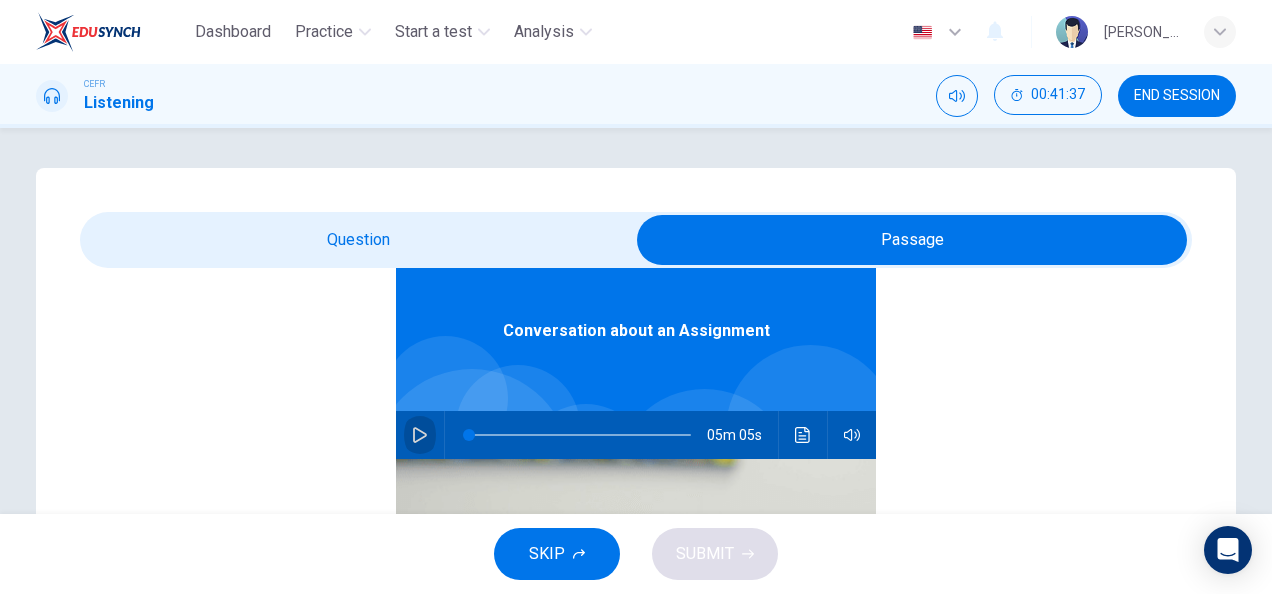 click 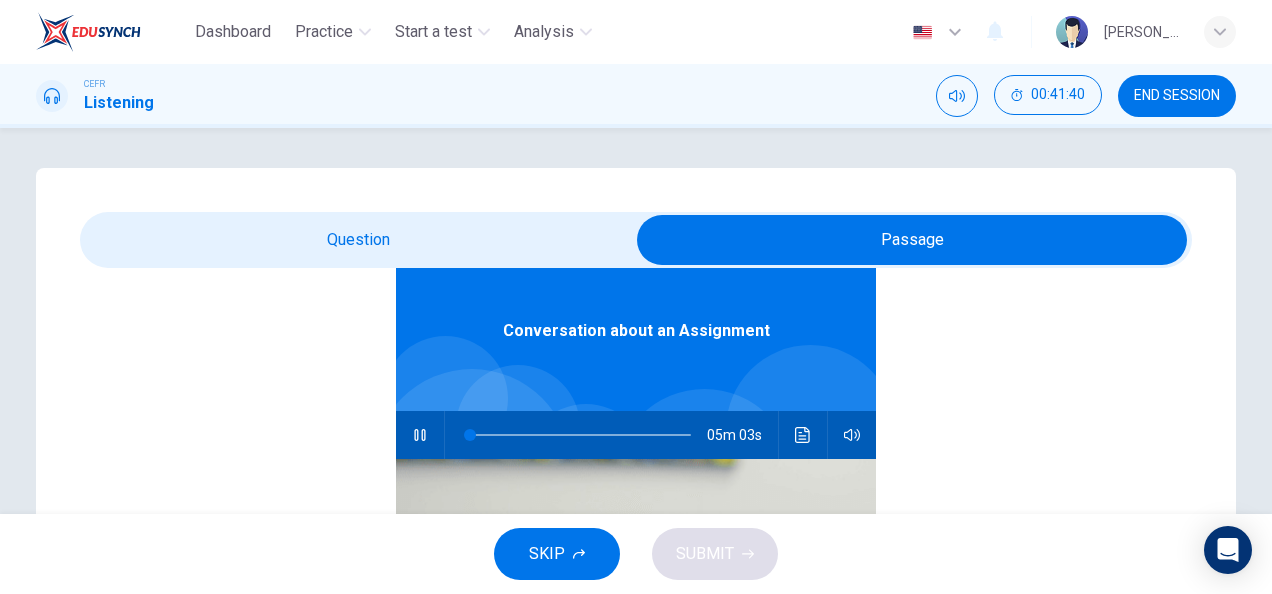 type on "1" 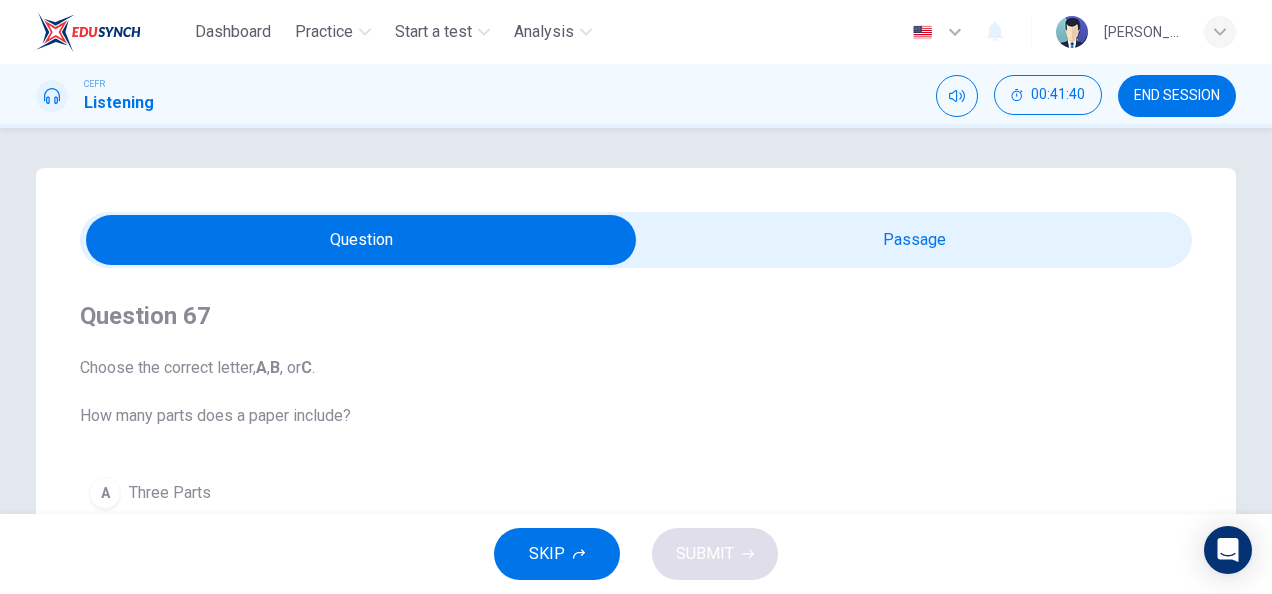 scroll, scrollTop: 0, scrollLeft: 0, axis: both 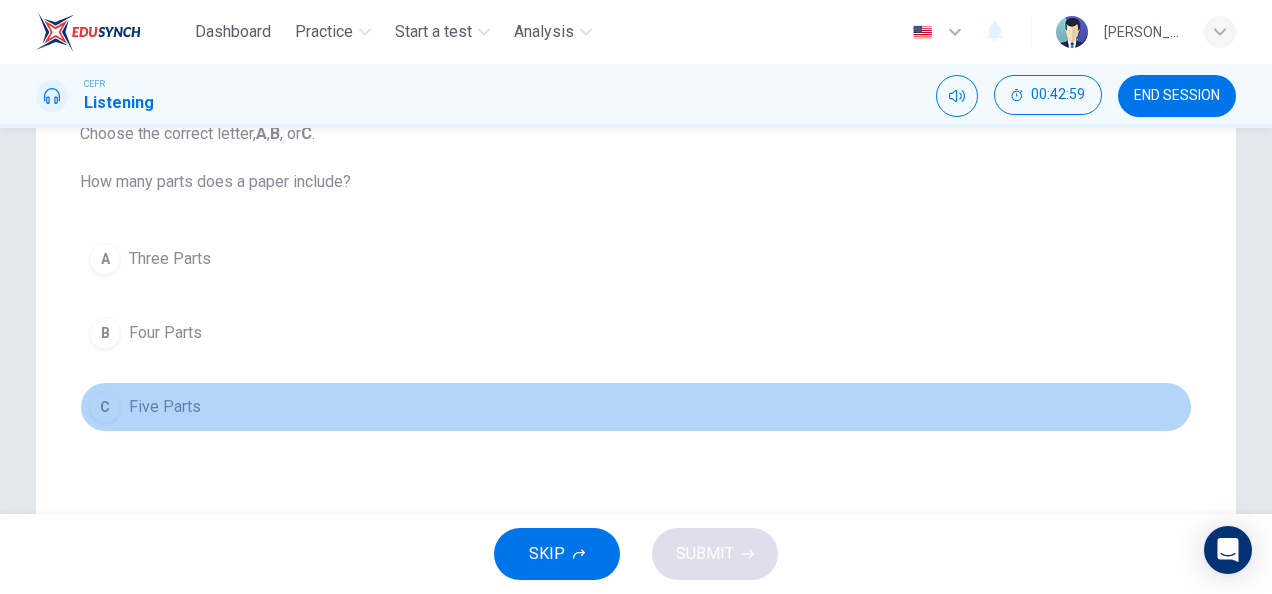 click on "Five Parts" at bounding box center [165, 407] 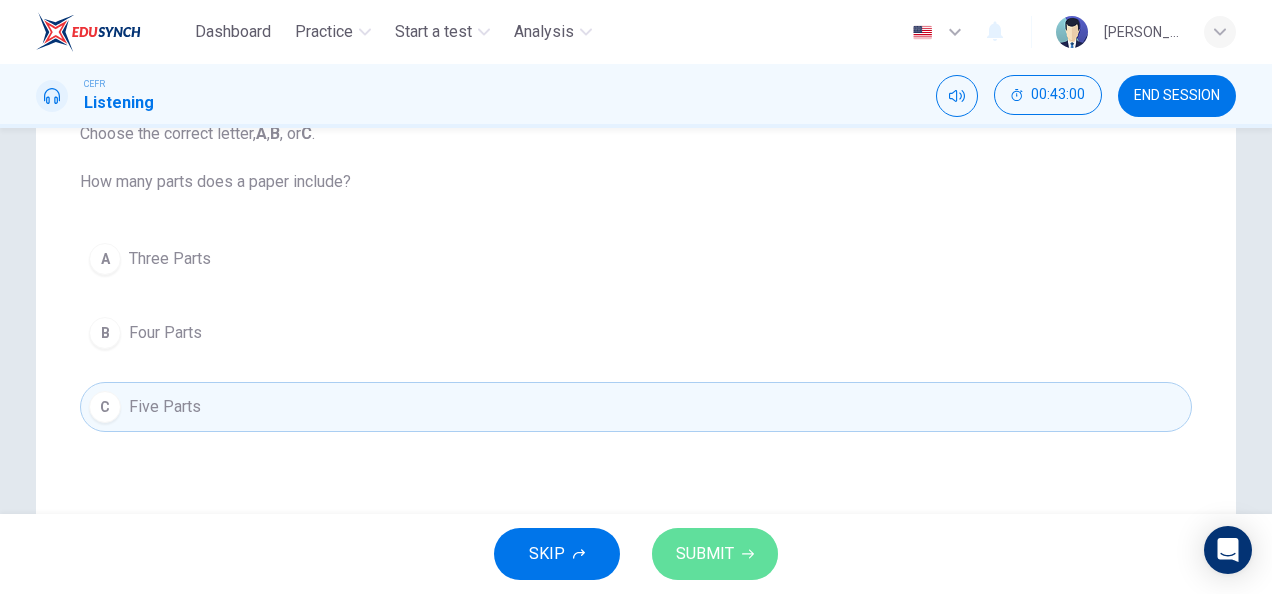 click on "SUBMIT" at bounding box center [705, 554] 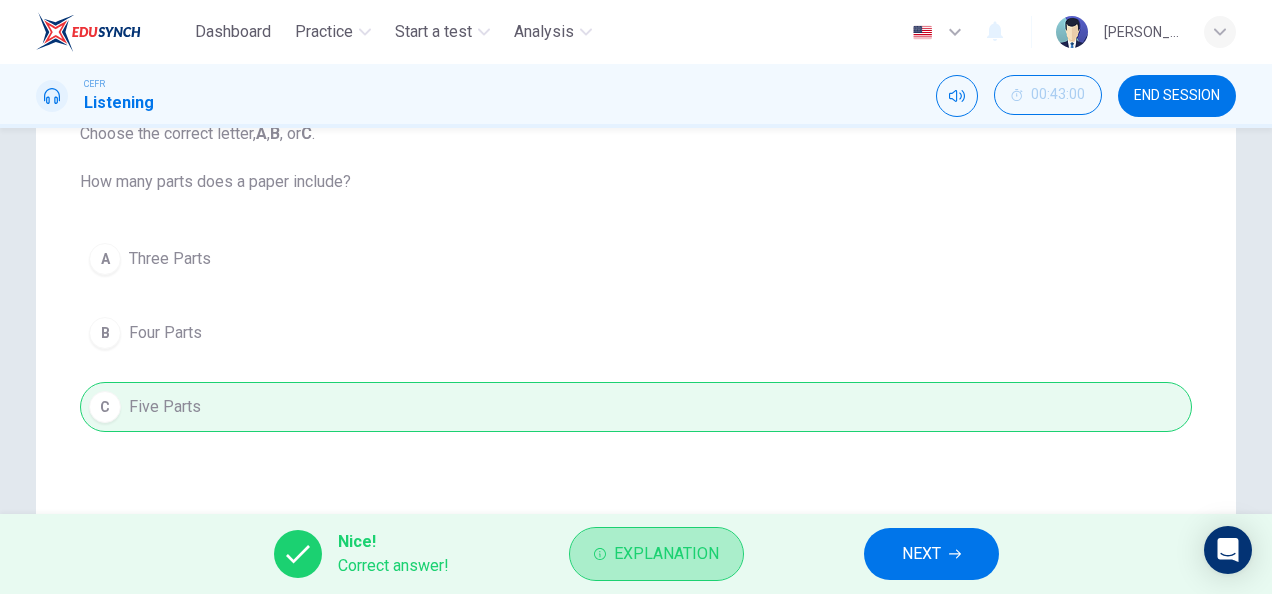 click on "Explanation" at bounding box center [666, 554] 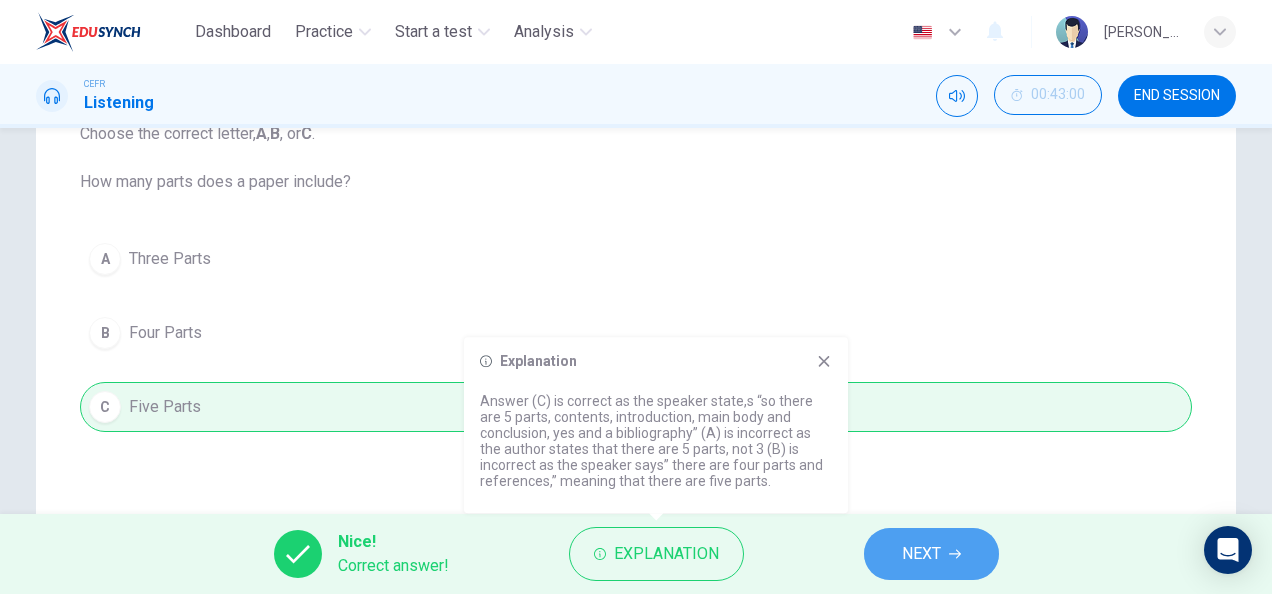 click on "NEXT" at bounding box center [921, 554] 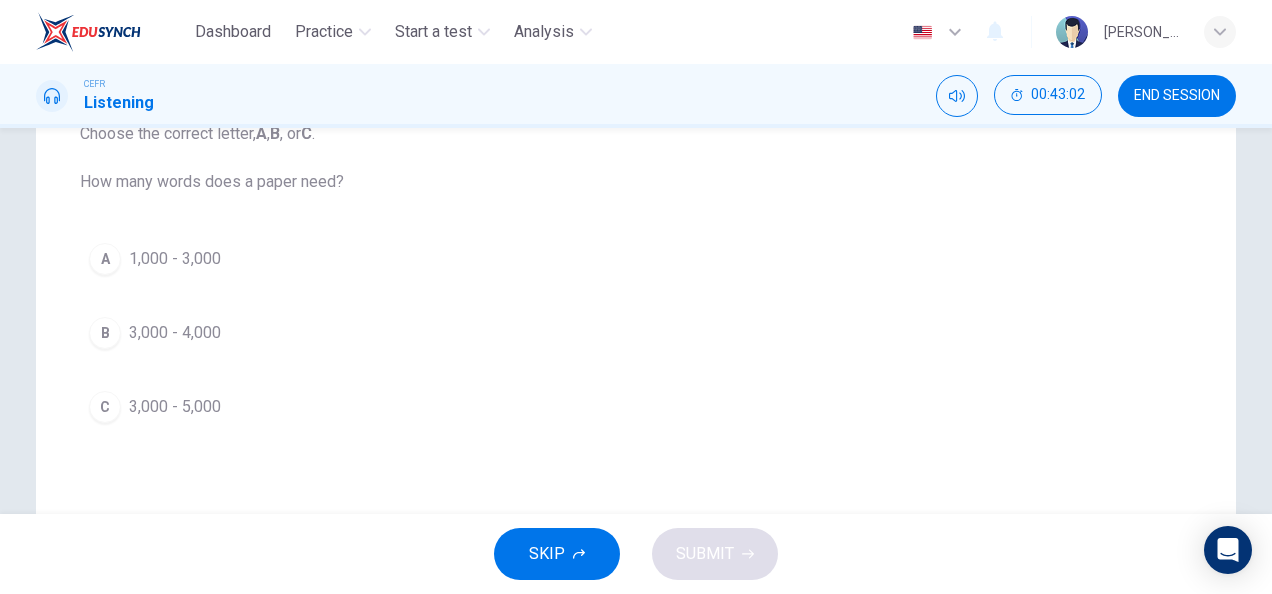 click on "3,000 - 5,000" at bounding box center (175, 407) 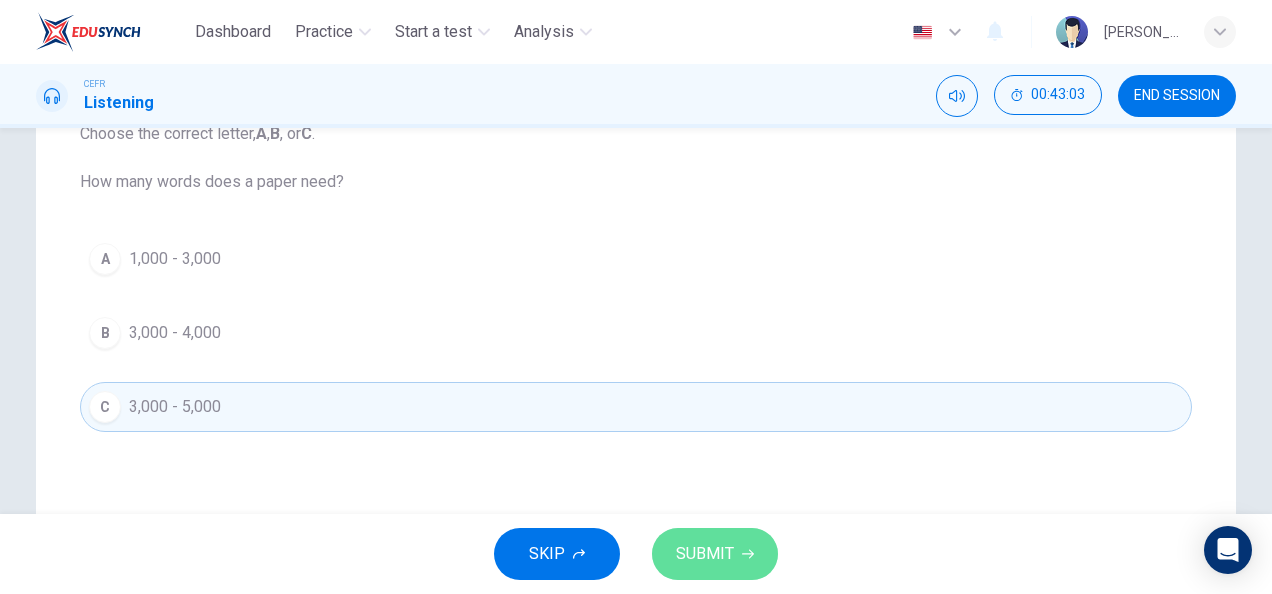 click on "SUBMIT" at bounding box center (705, 554) 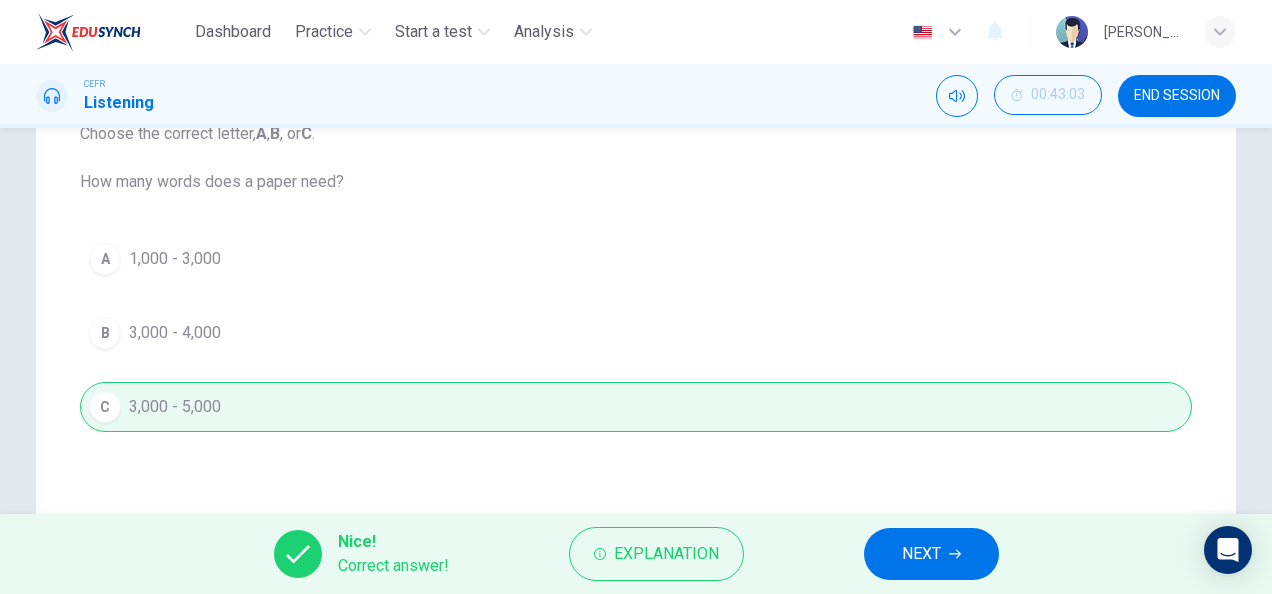 click on "NEXT" at bounding box center (931, 554) 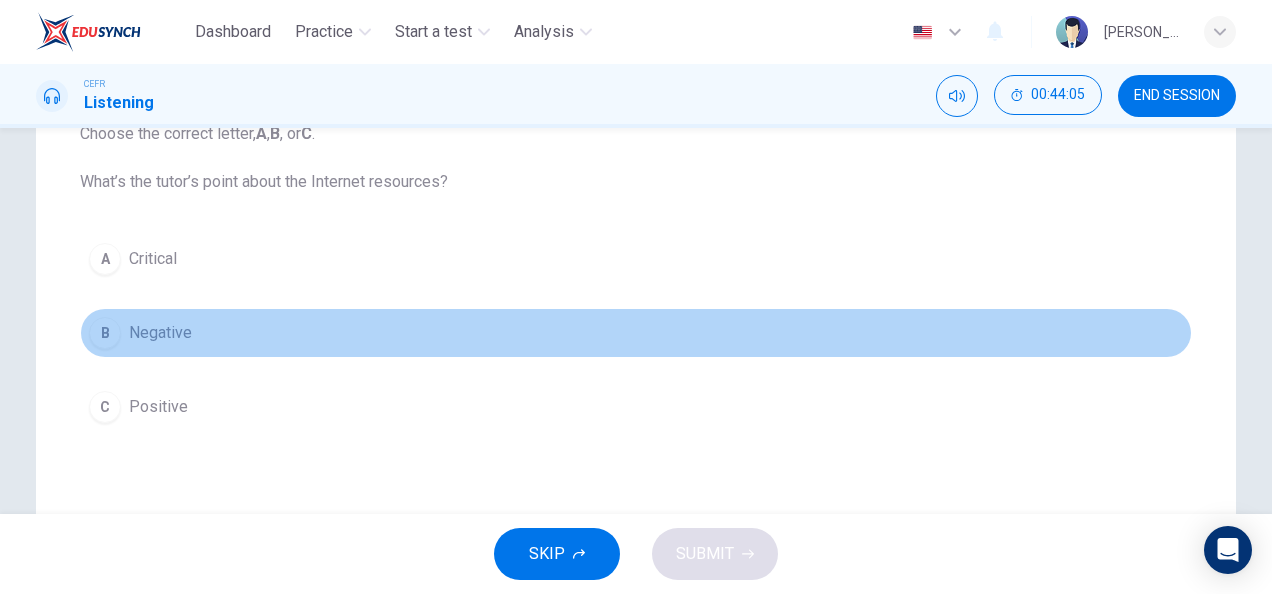 click on "B Negative" at bounding box center [636, 333] 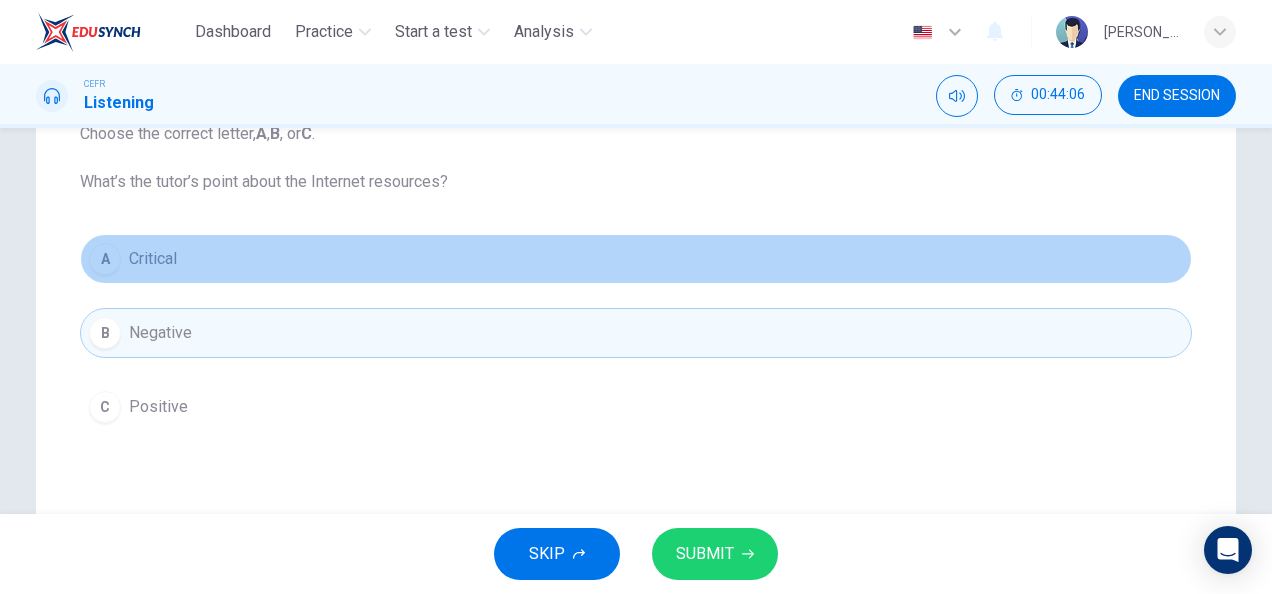 click on "A Critical" at bounding box center (636, 259) 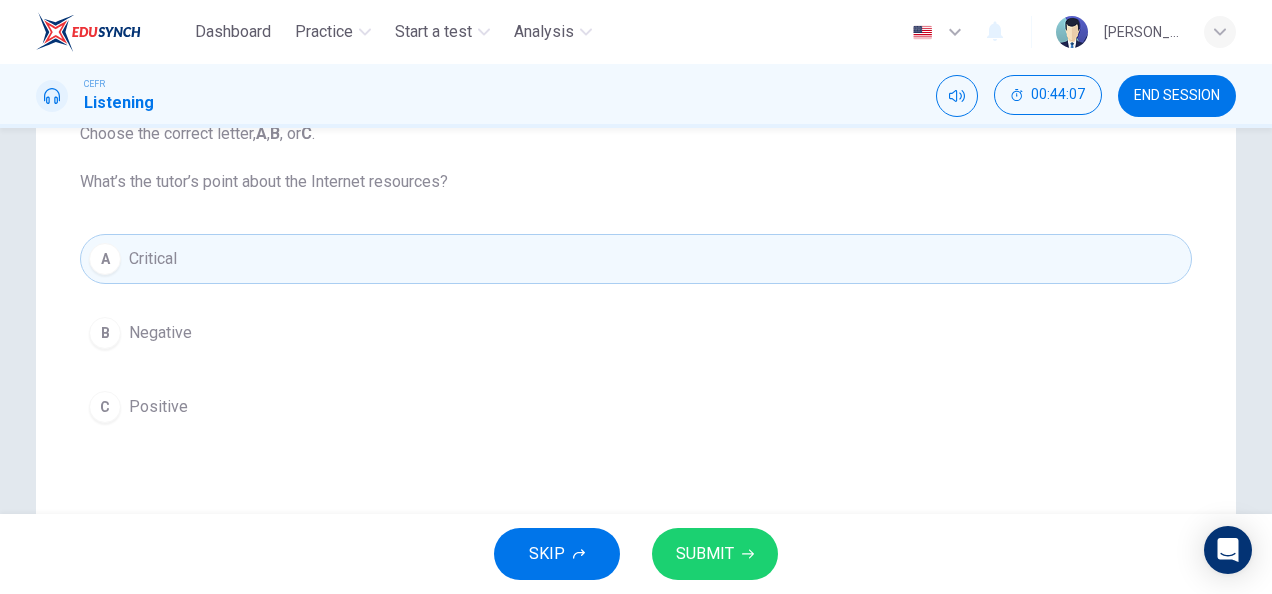 click on "B Negative" at bounding box center (636, 333) 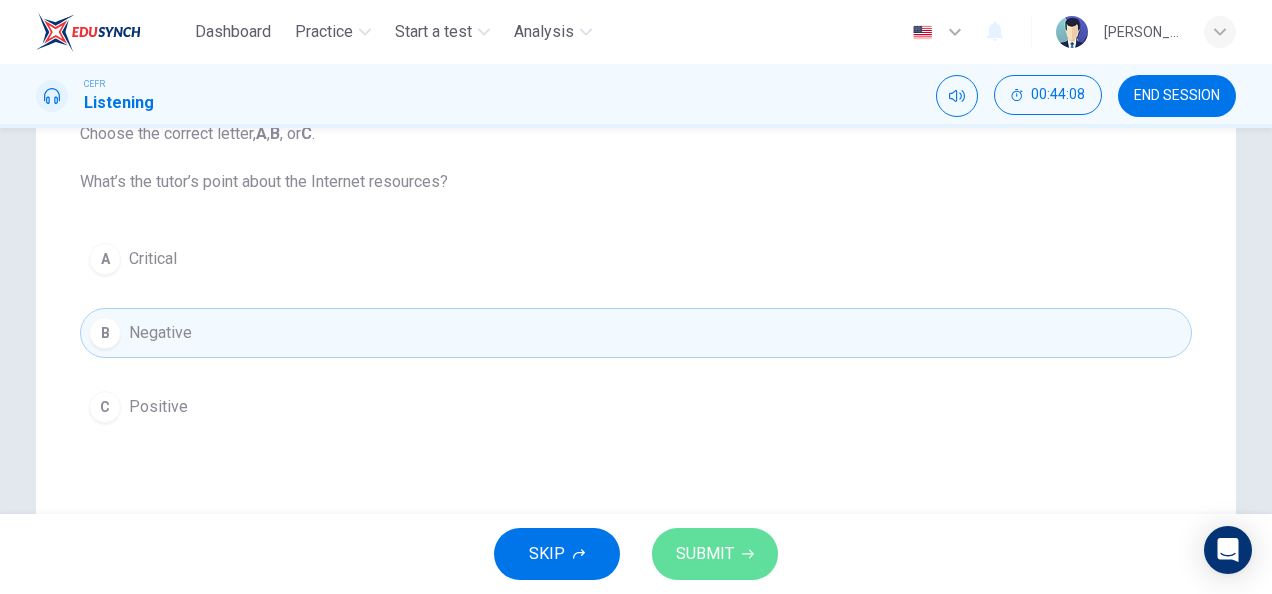 click on "SUBMIT" at bounding box center (715, 554) 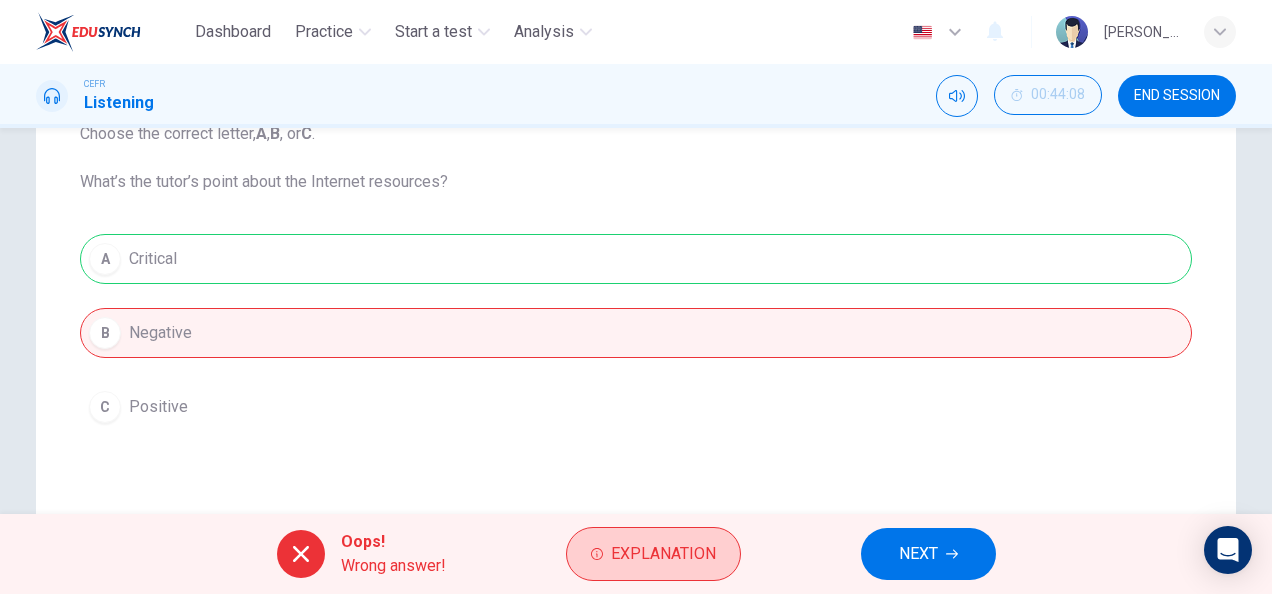 click on "Explanation" at bounding box center [653, 554] 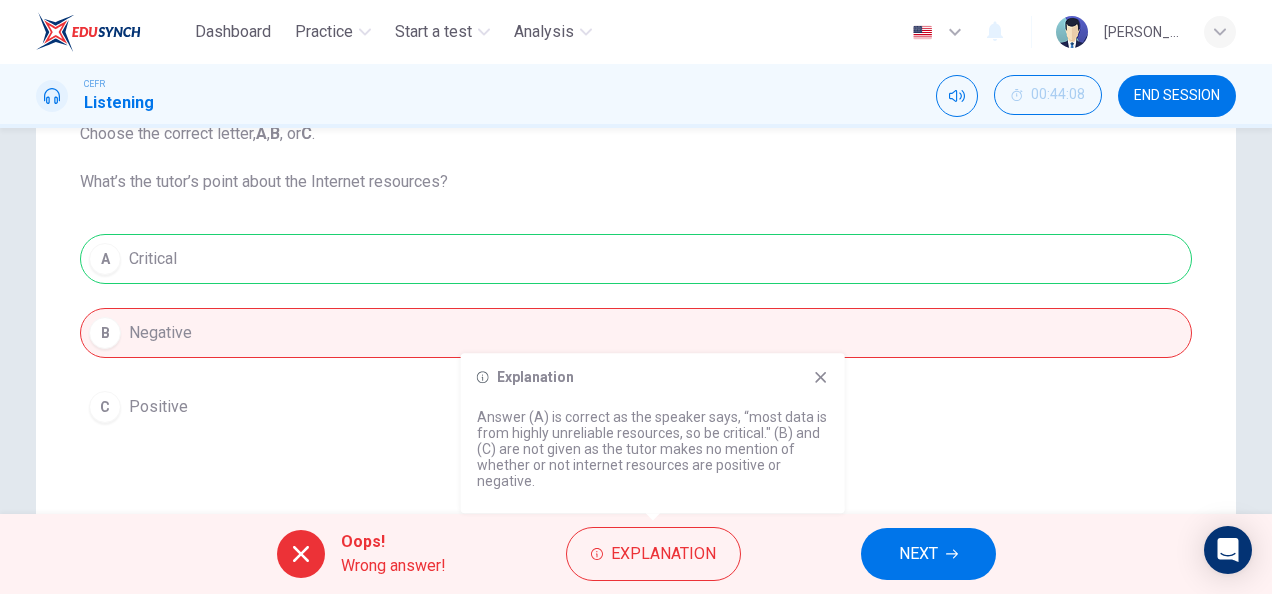 click 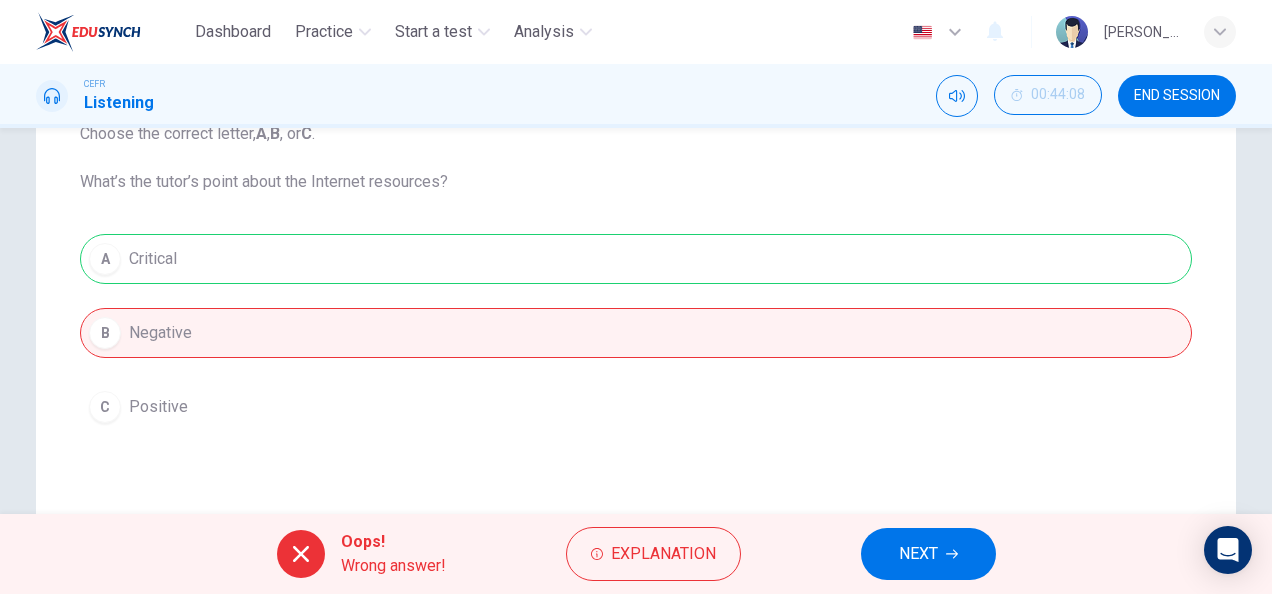 click on "Oops! Wrong answer! Explanation NEXT" at bounding box center (636, 554) 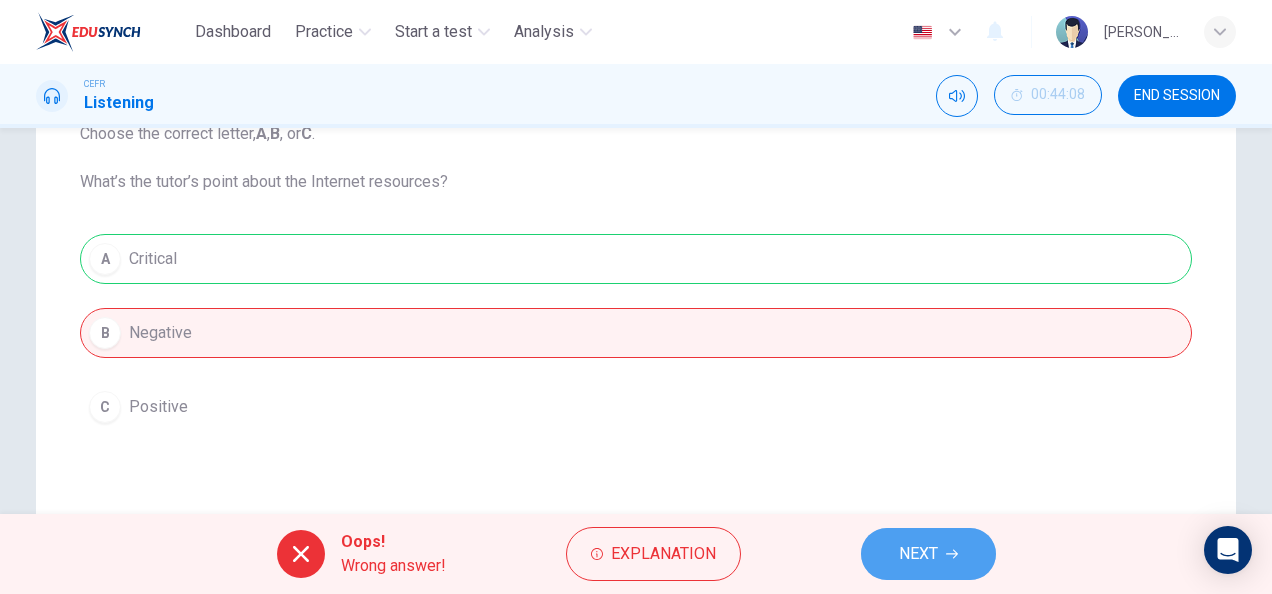 click on "NEXT" at bounding box center (928, 554) 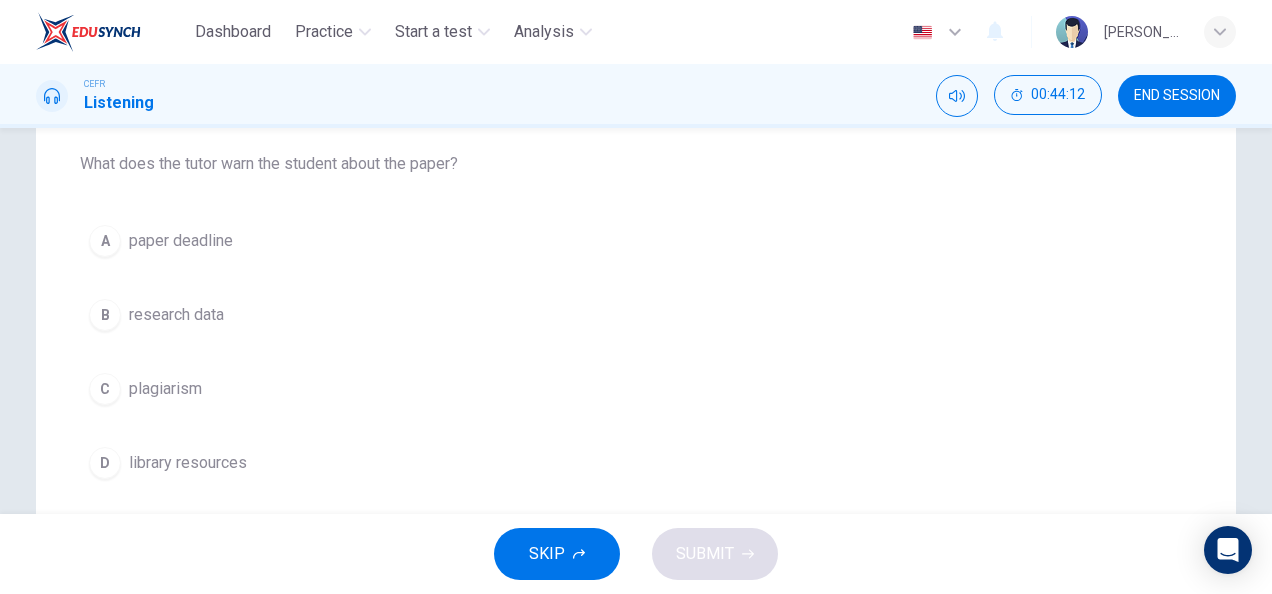 scroll, scrollTop: 251, scrollLeft: 0, axis: vertical 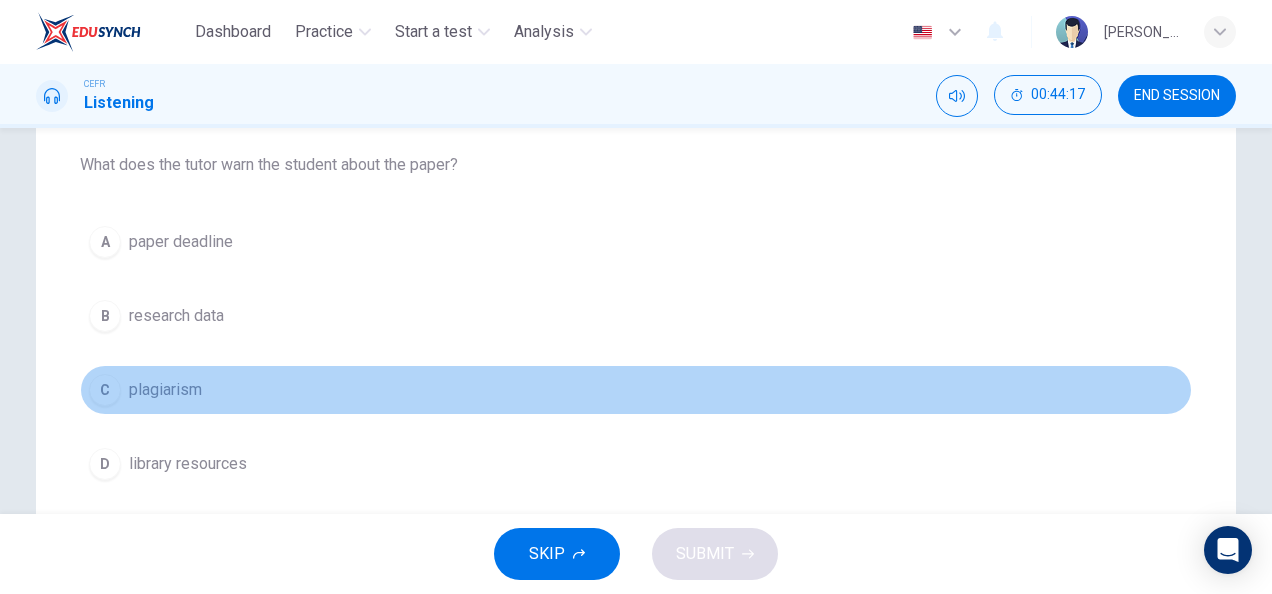 click on "plagiarism" at bounding box center [165, 390] 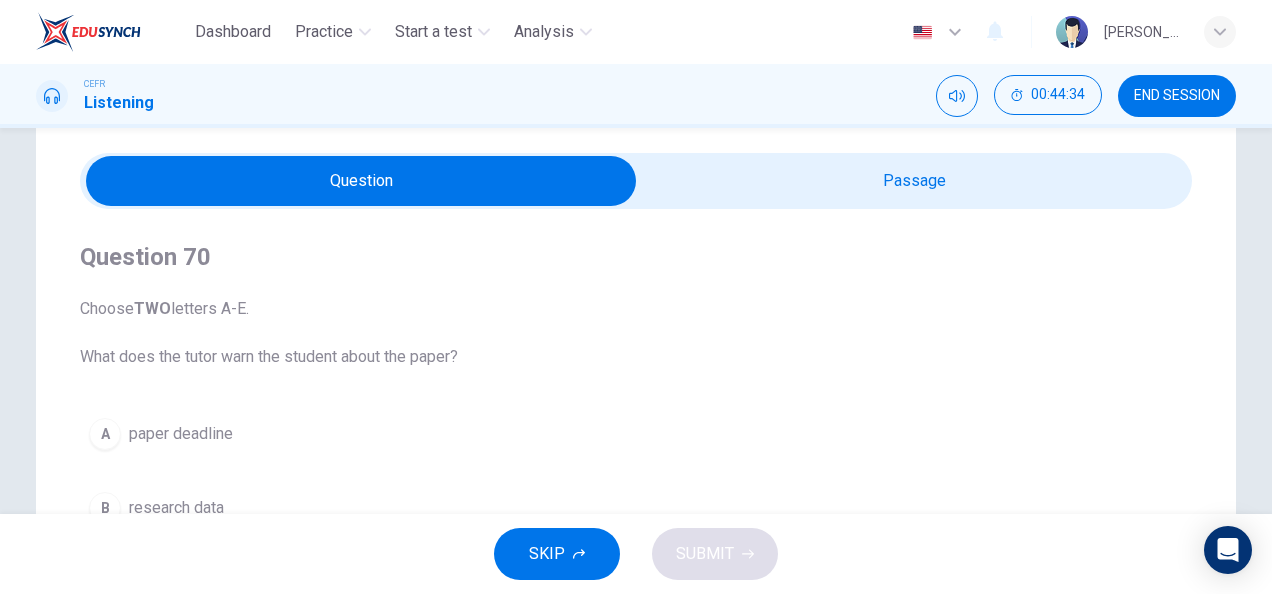 scroll, scrollTop: 58, scrollLeft: 0, axis: vertical 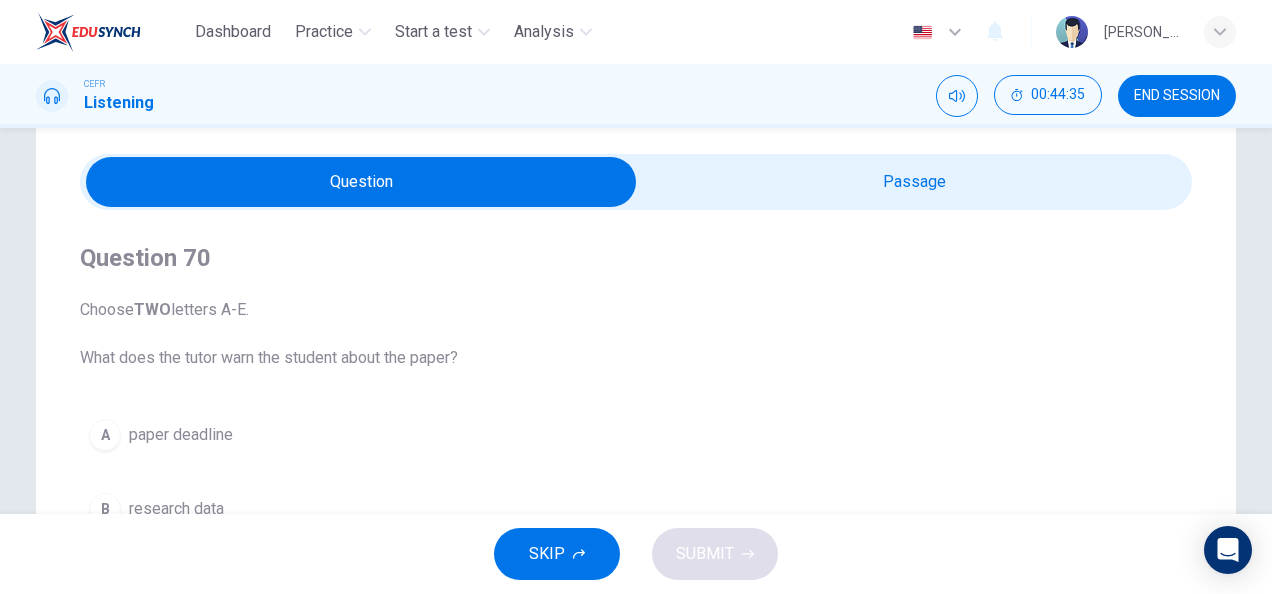 click at bounding box center [361, 182] 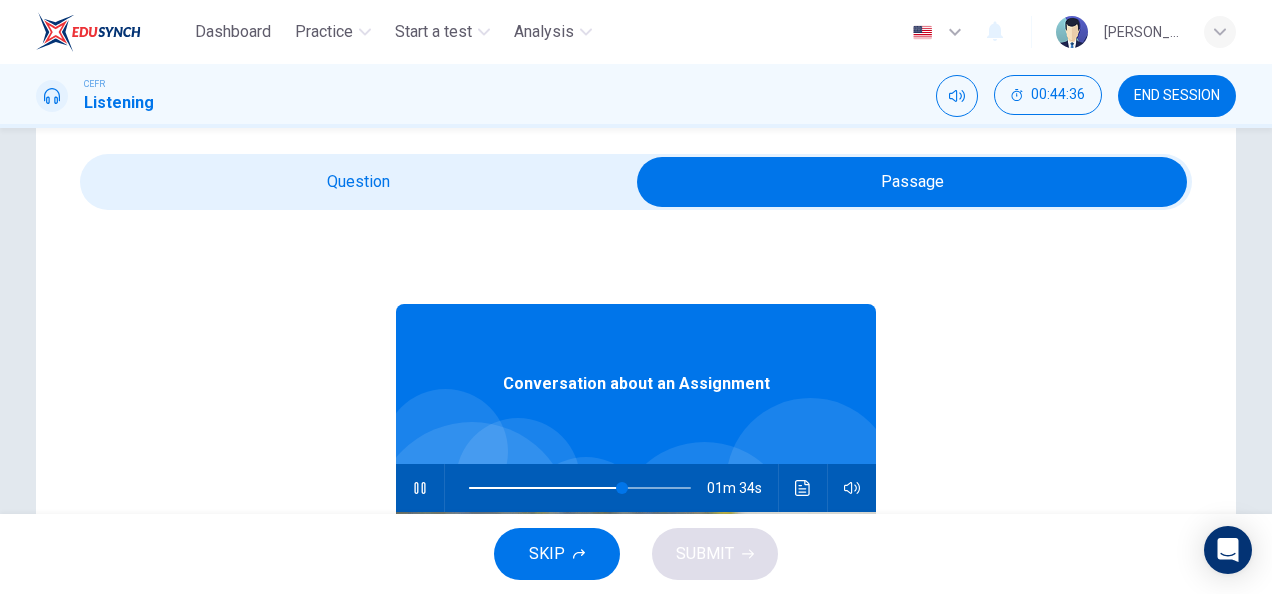 type on "69" 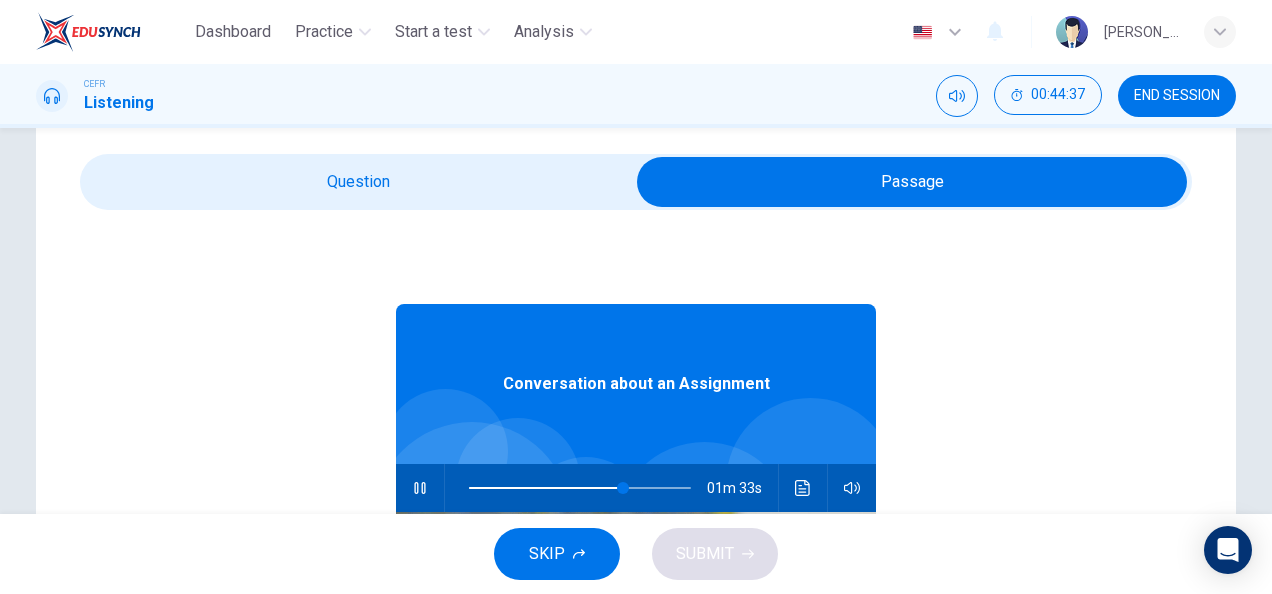 click at bounding box center [912, 182] 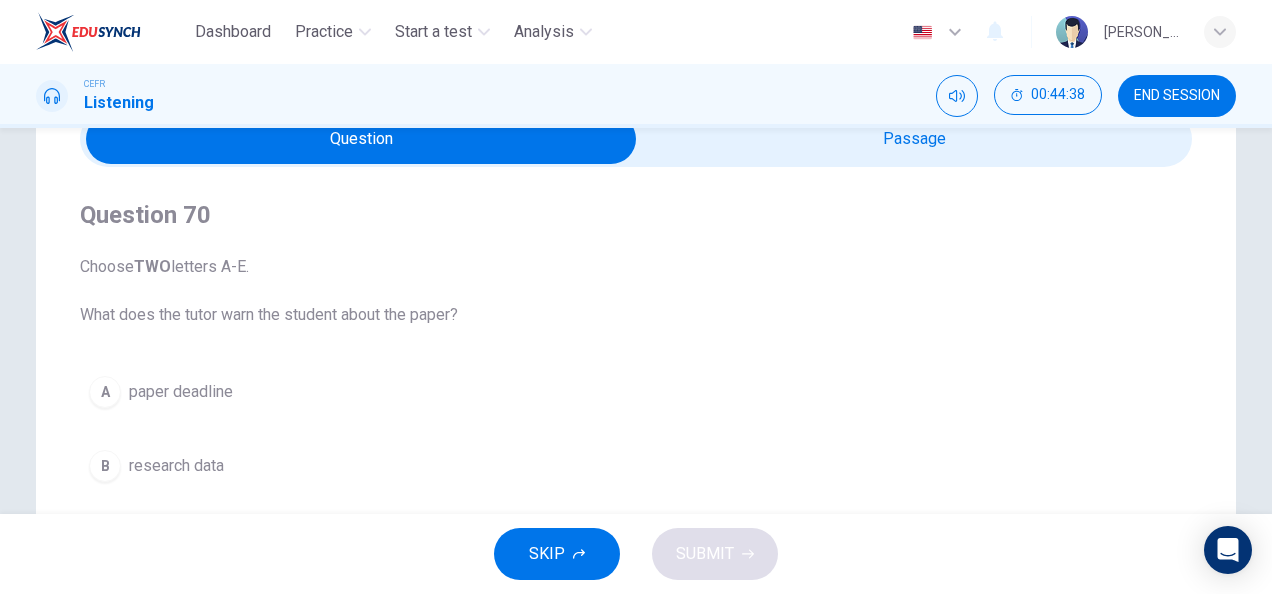 scroll, scrollTop: 233, scrollLeft: 0, axis: vertical 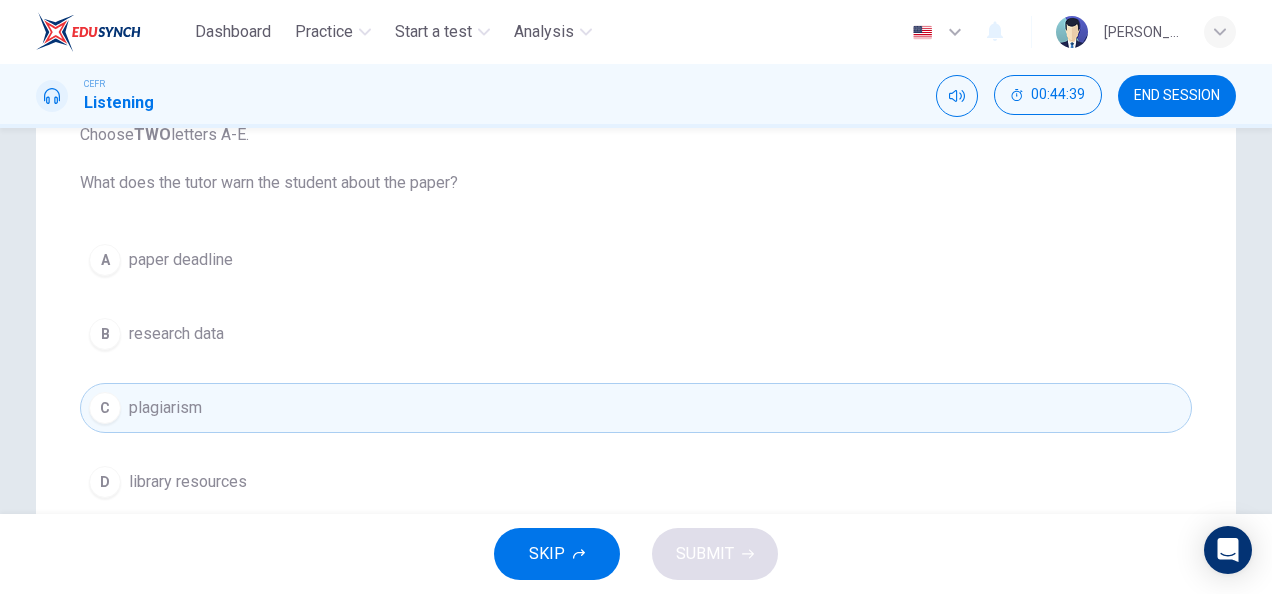 click on "B research data" at bounding box center [636, 334] 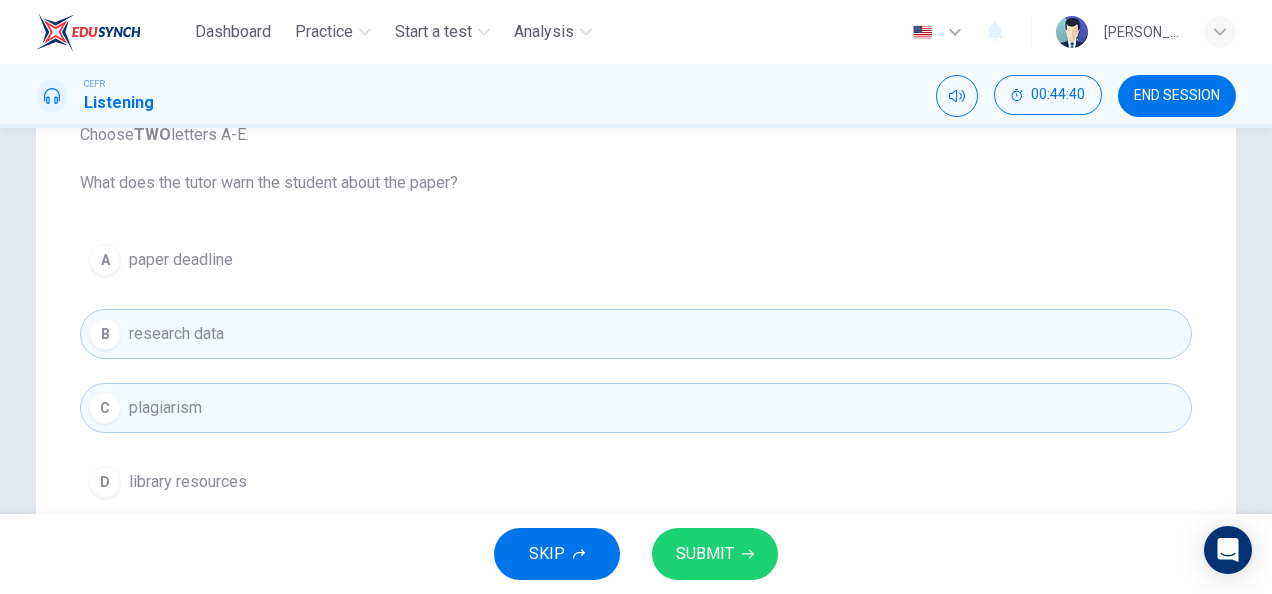 click on "SUBMIT" at bounding box center (715, 554) 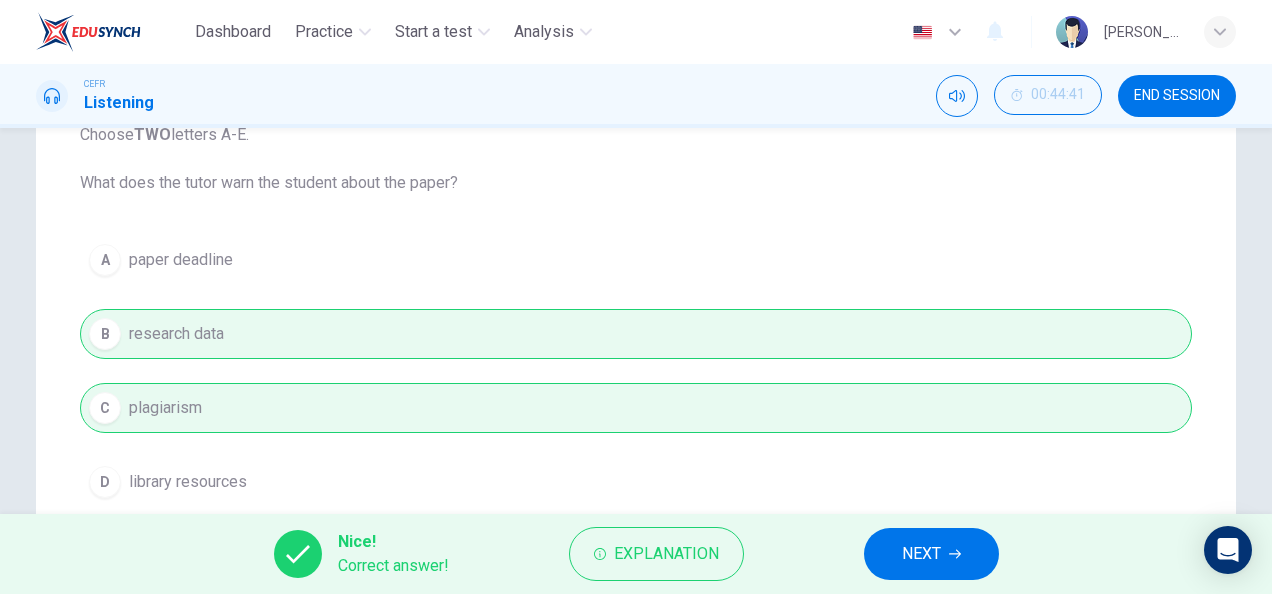 drag, startPoint x: 952, startPoint y: 548, endPoint x: 881, endPoint y: 535, distance: 72.18033 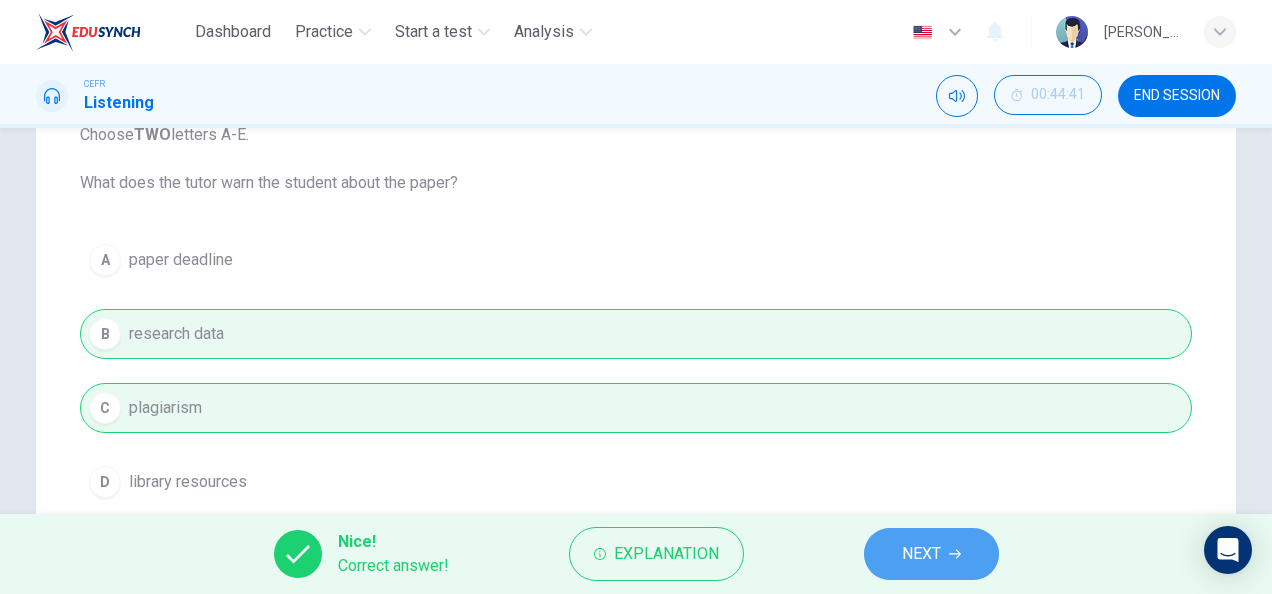 click on "NEXT" at bounding box center [931, 554] 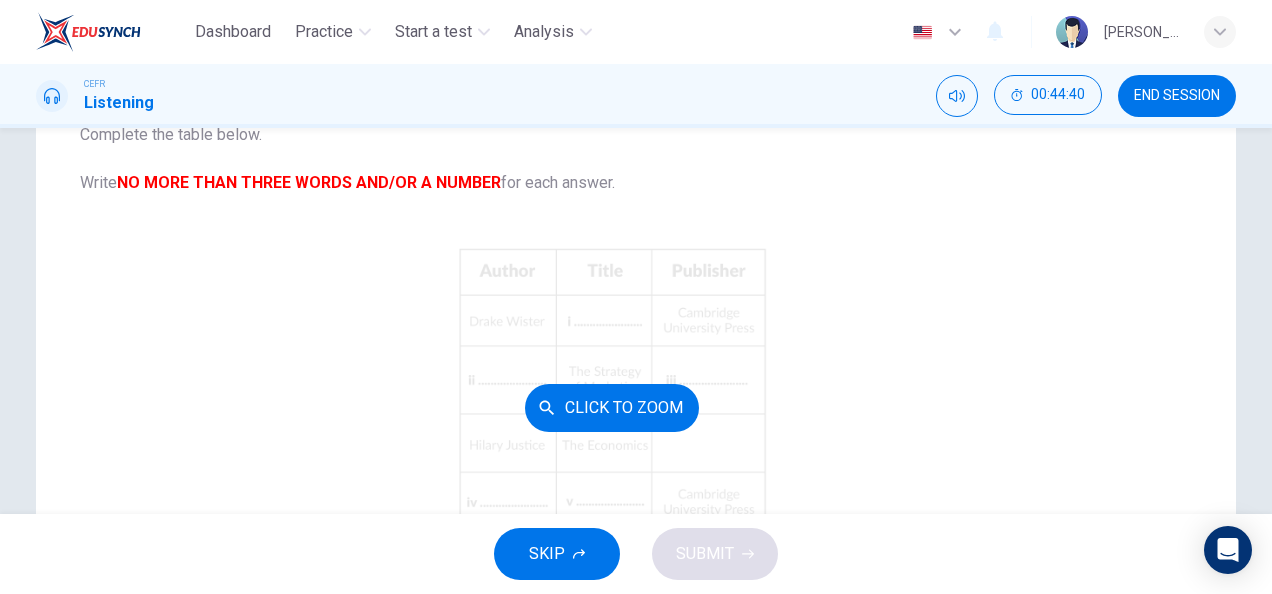 scroll, scrollTop: 213, scrollLeft: 0, axis: vertical 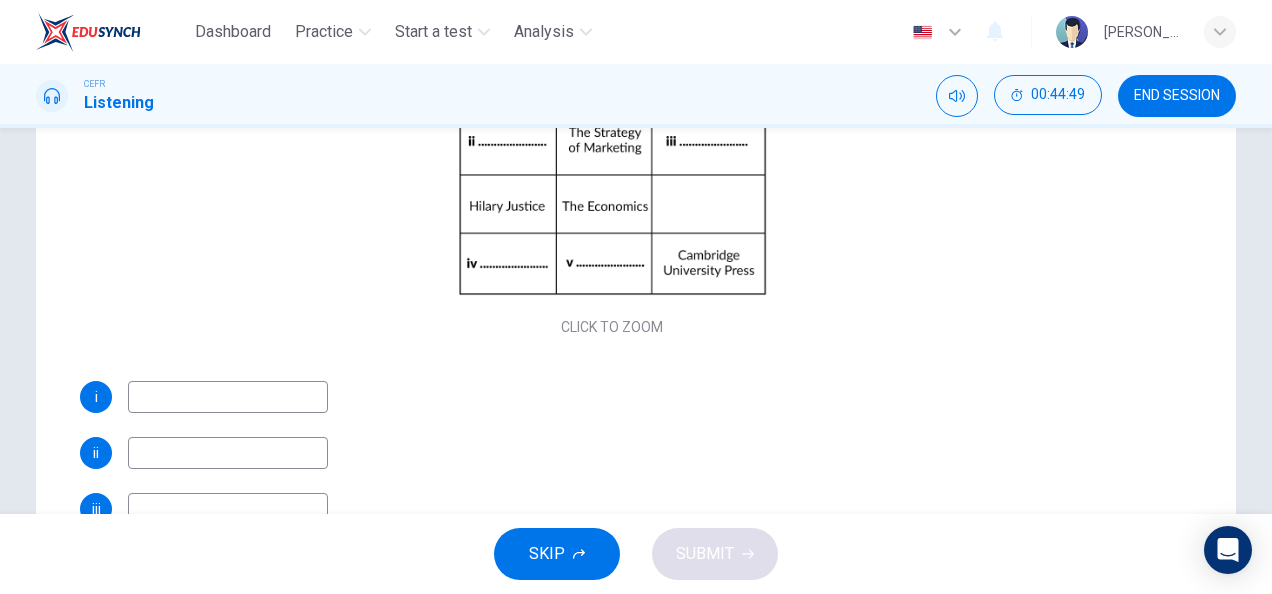 click at bounding box center [228, 397] 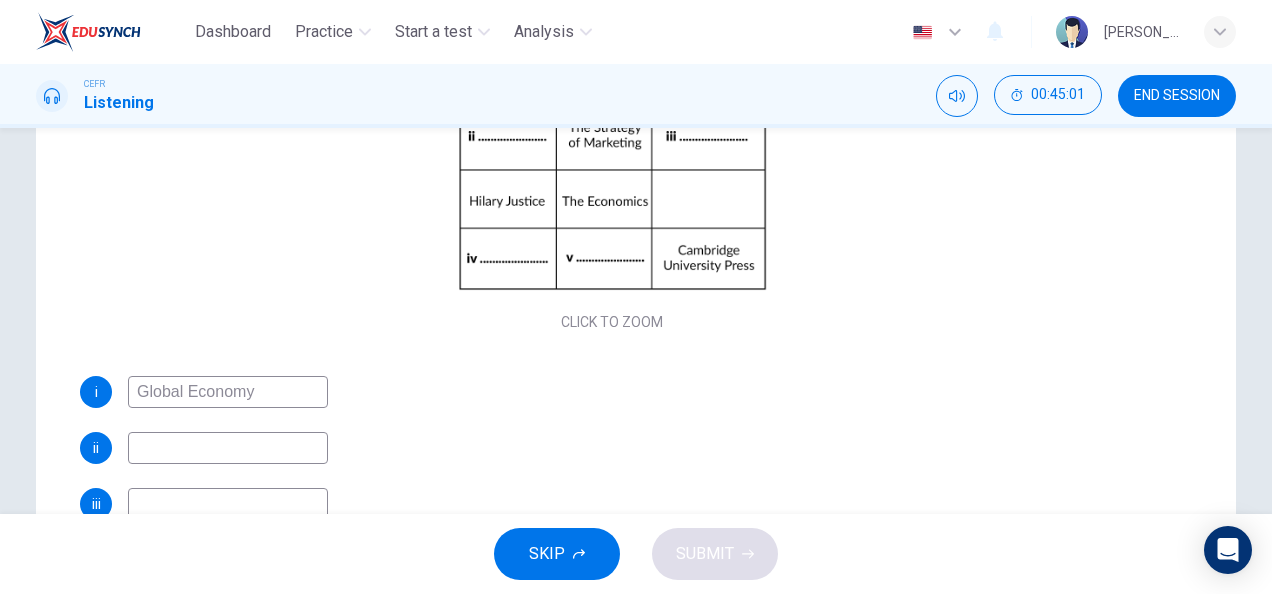 scroll, scrollTop: 174, scrollLeft: 0, axis: vertical 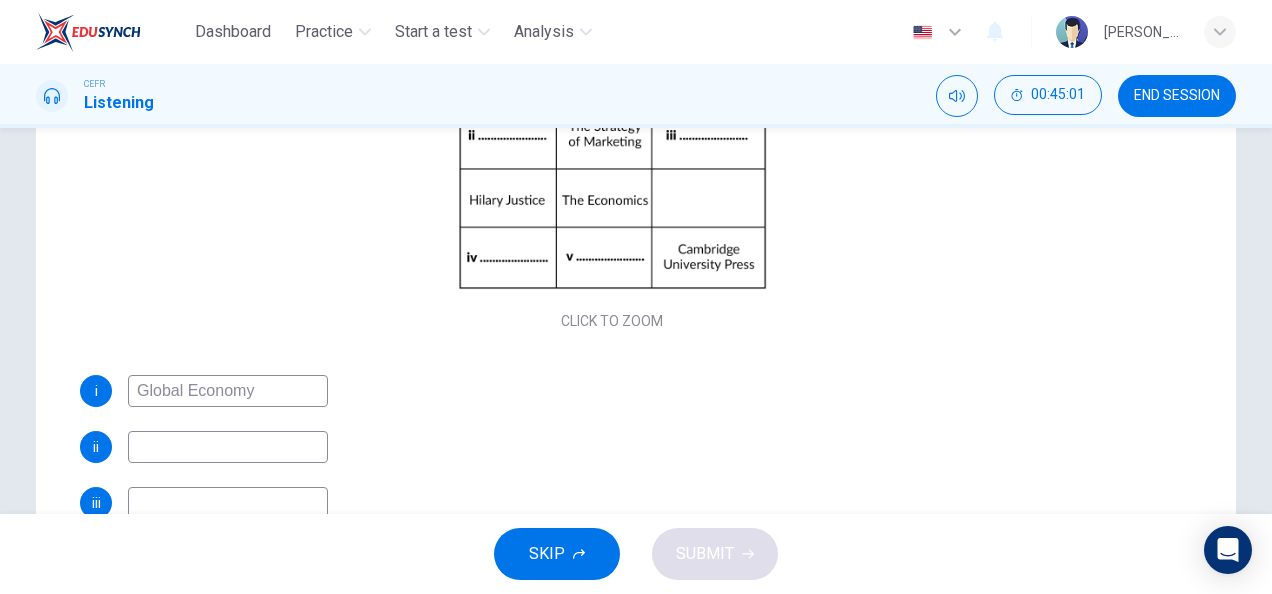 type on "Global Economy" 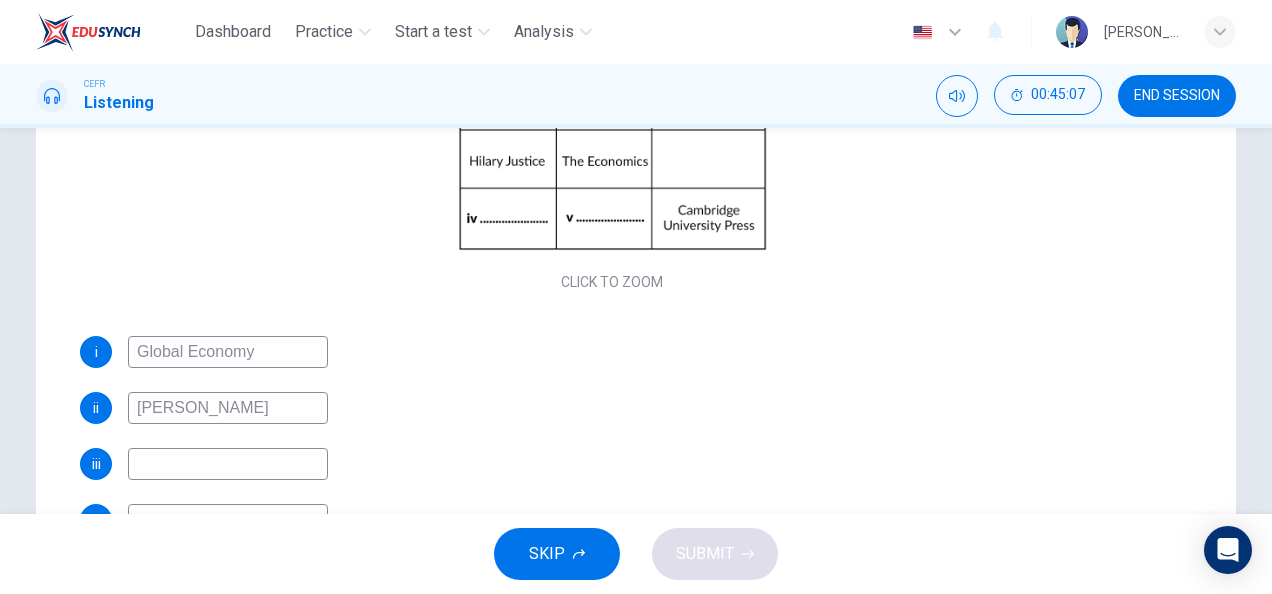 scroll, scrollTop: 212, scrollLeft: 0, axis: vertical 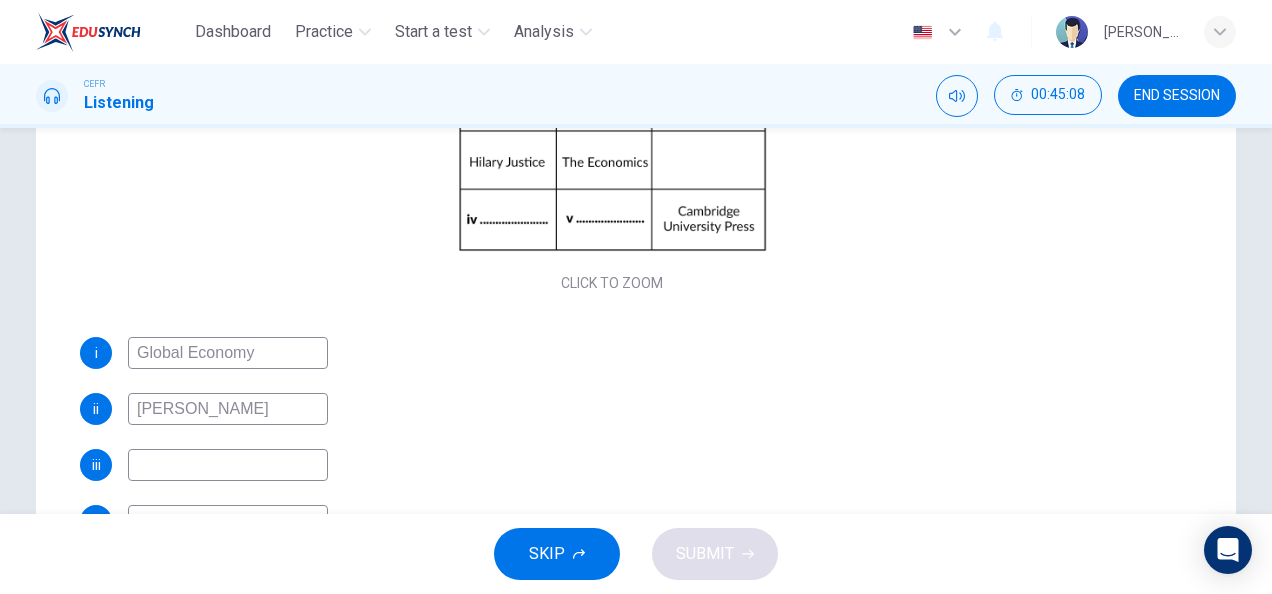 type on "[PERSON_NAME]" 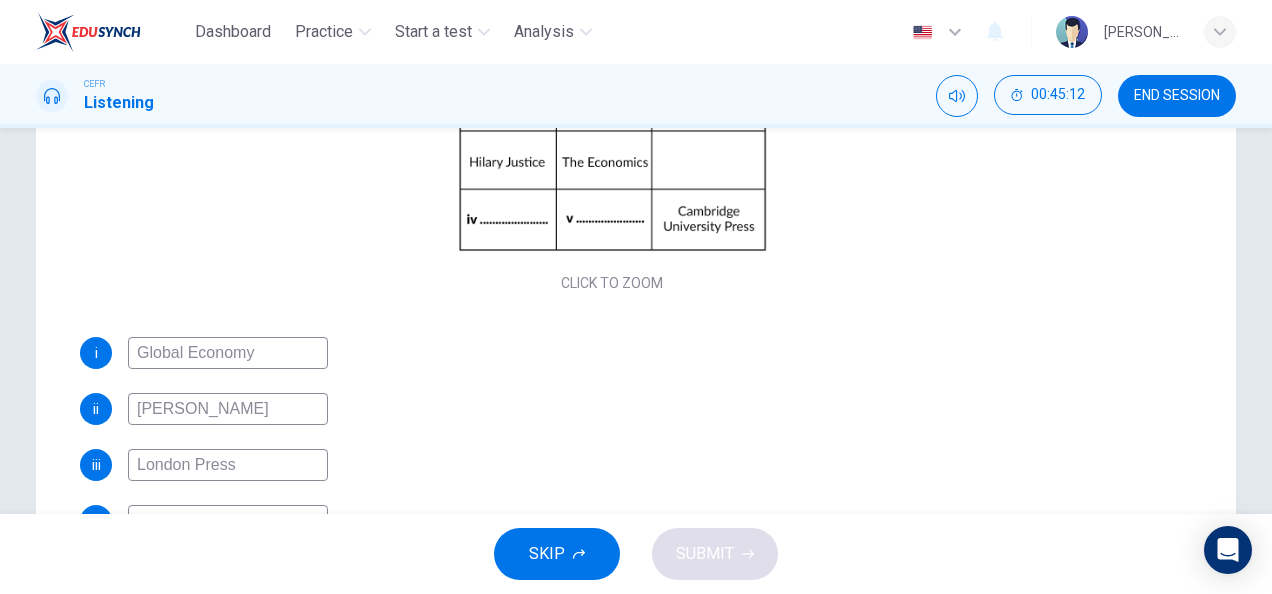scroll, scrollTop: 213, scrollLeft: 0, axis: vertical 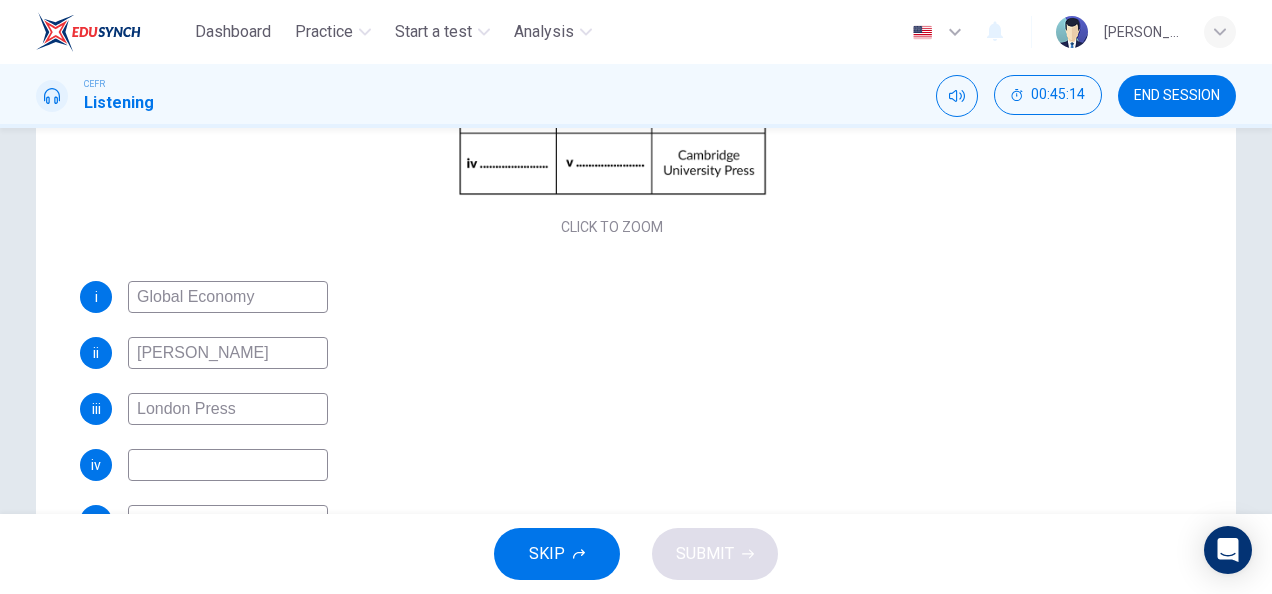 type on "London Press" 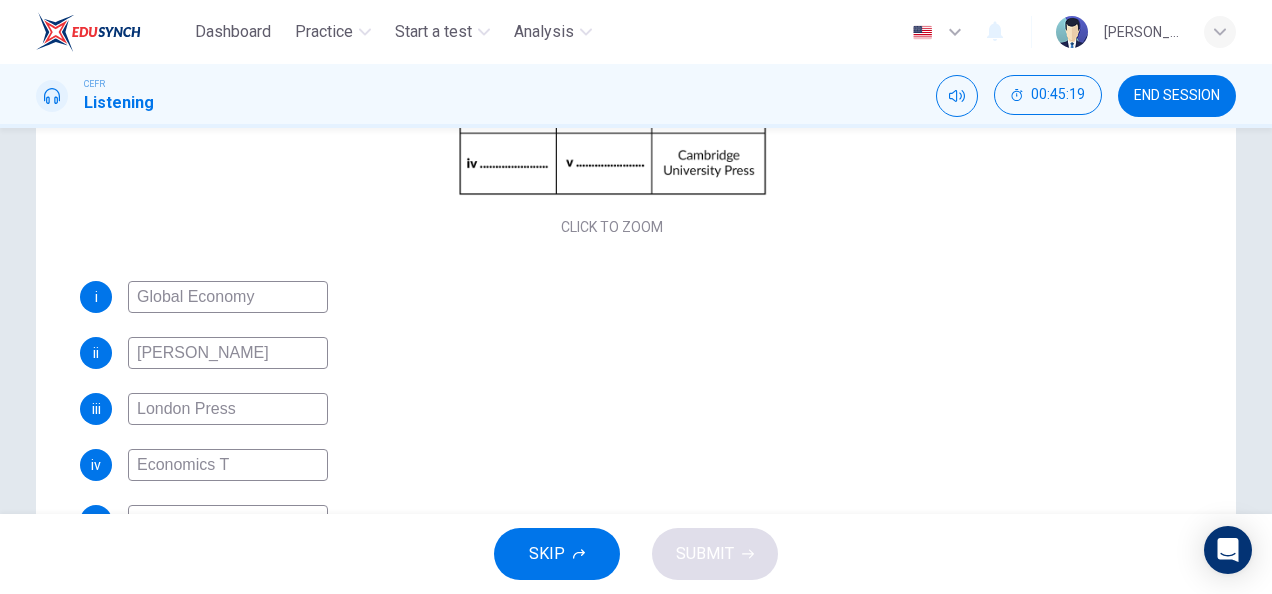 type on "Economics Te" 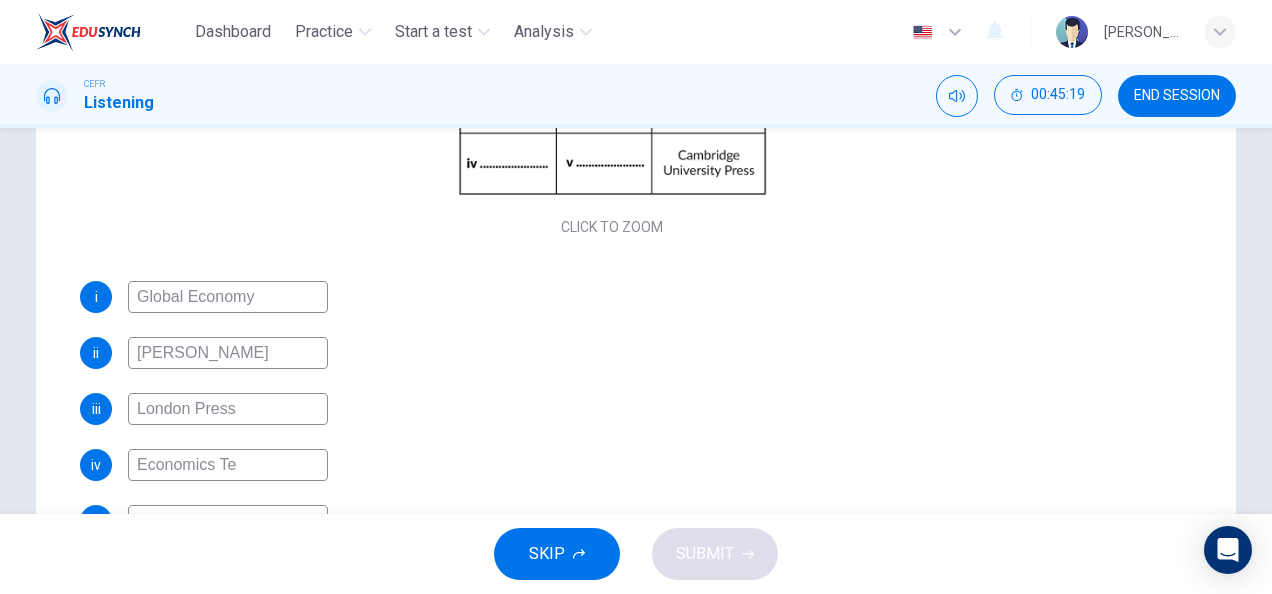 type on "86" 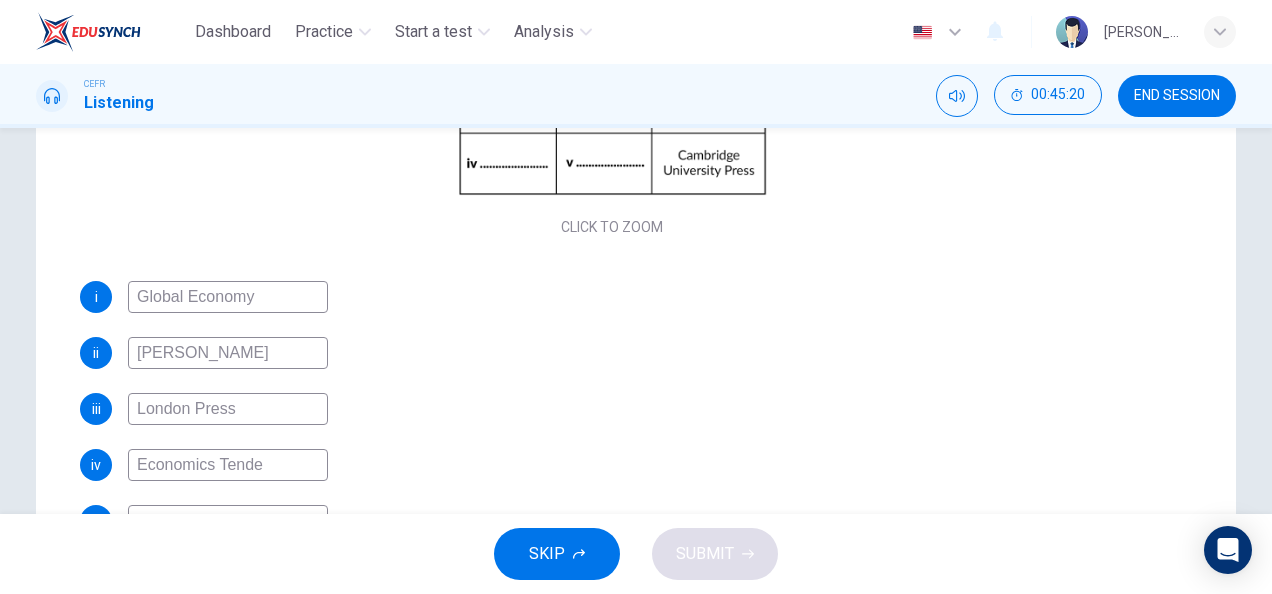 type on "Economics Tenden" 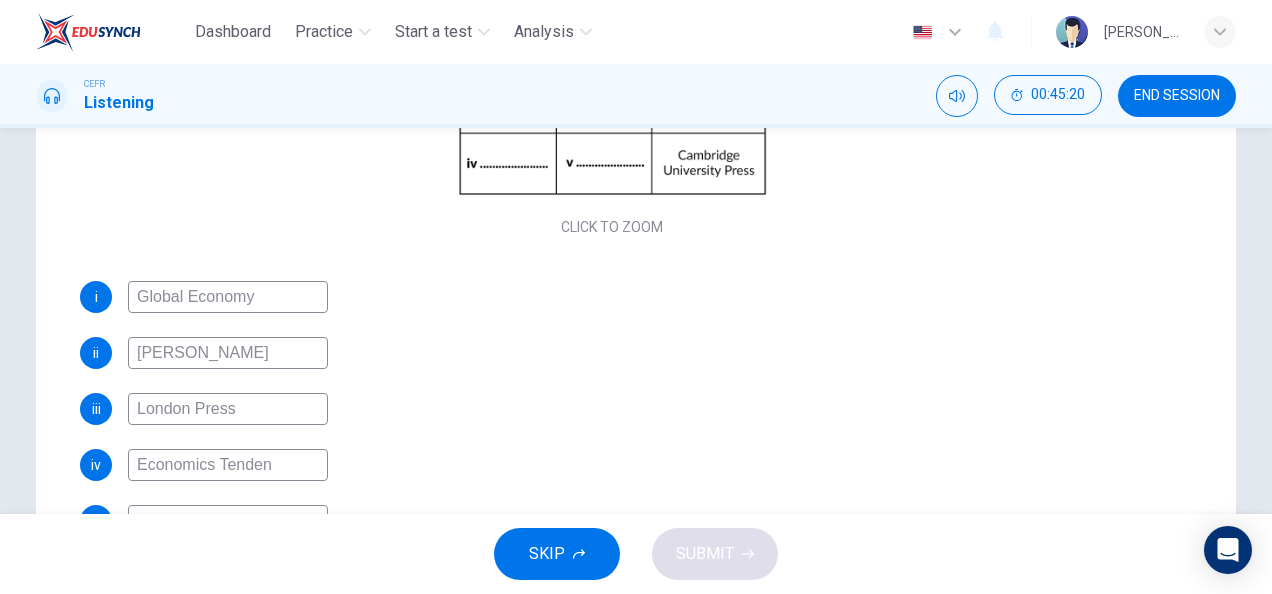 type on "86" 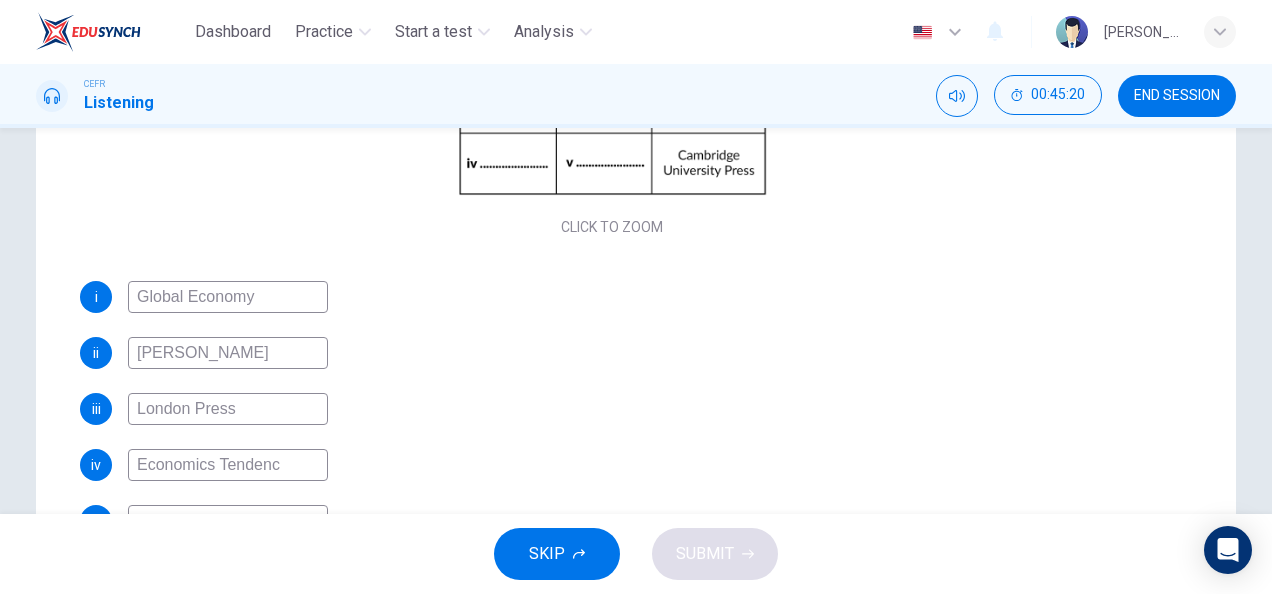 type on "Economics Tendency" 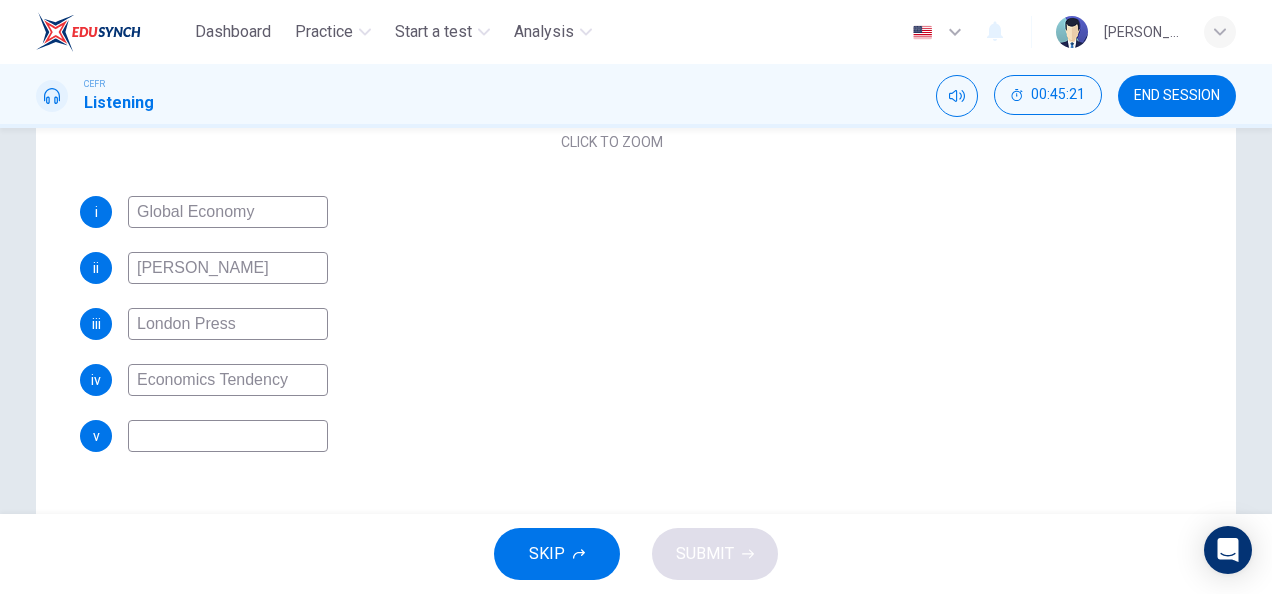scroll, scrollTop: 445, scrollLeft: 0, axis: vertical 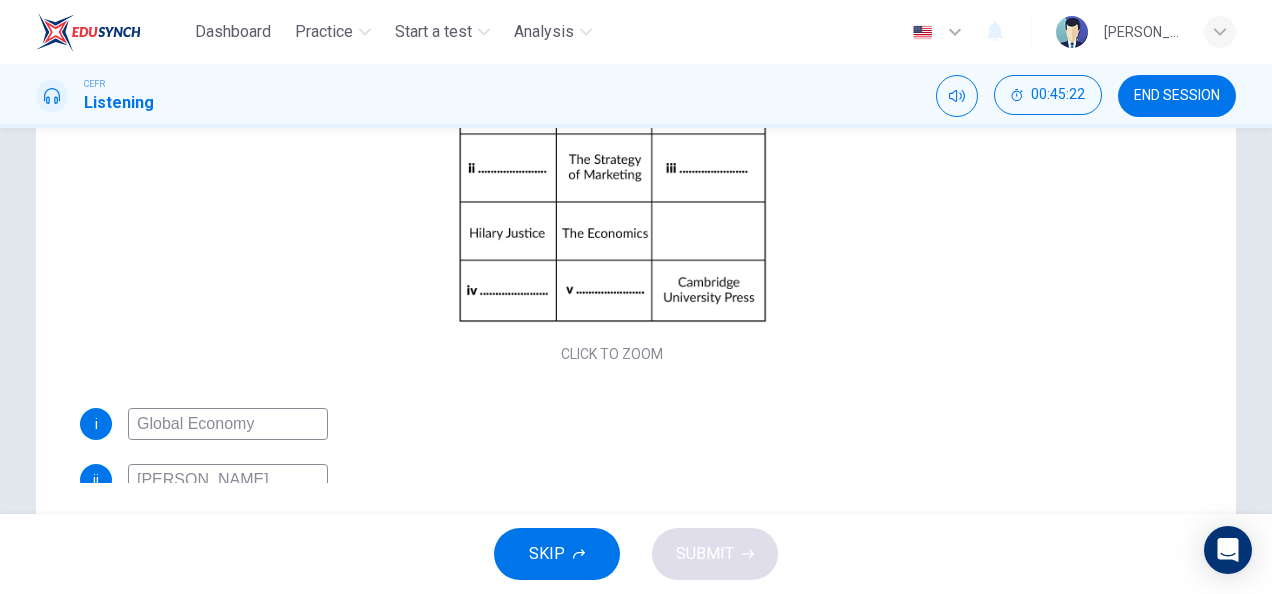 type on "87" 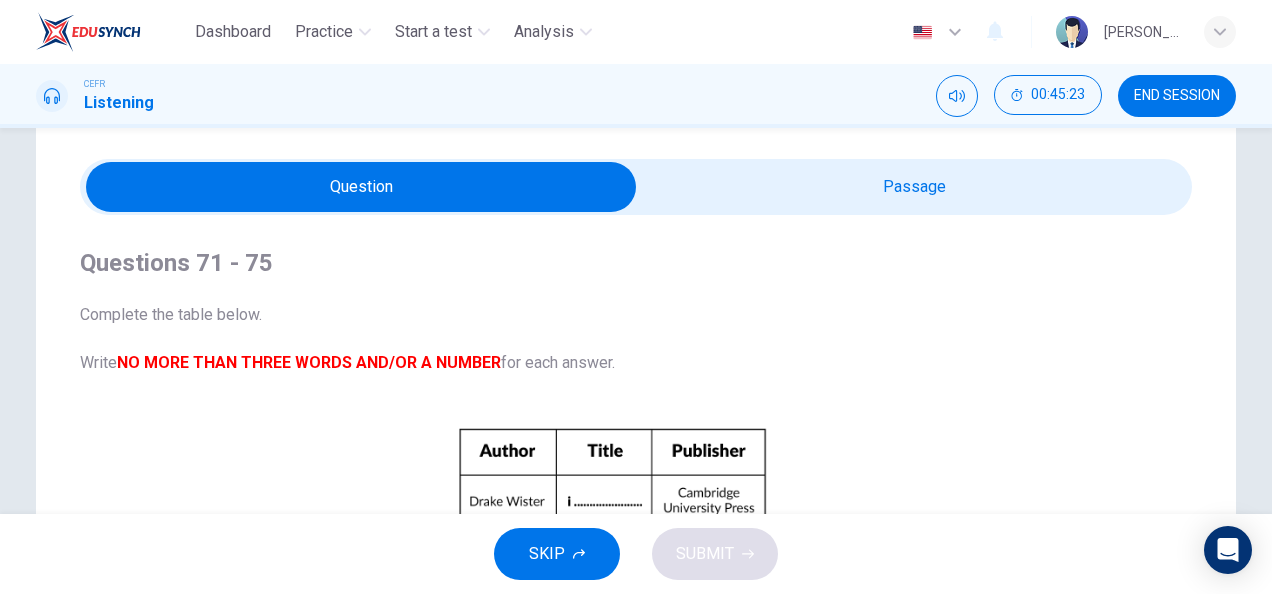 scroll, scrollTop: 0, scrollLeft: 0, axis: both 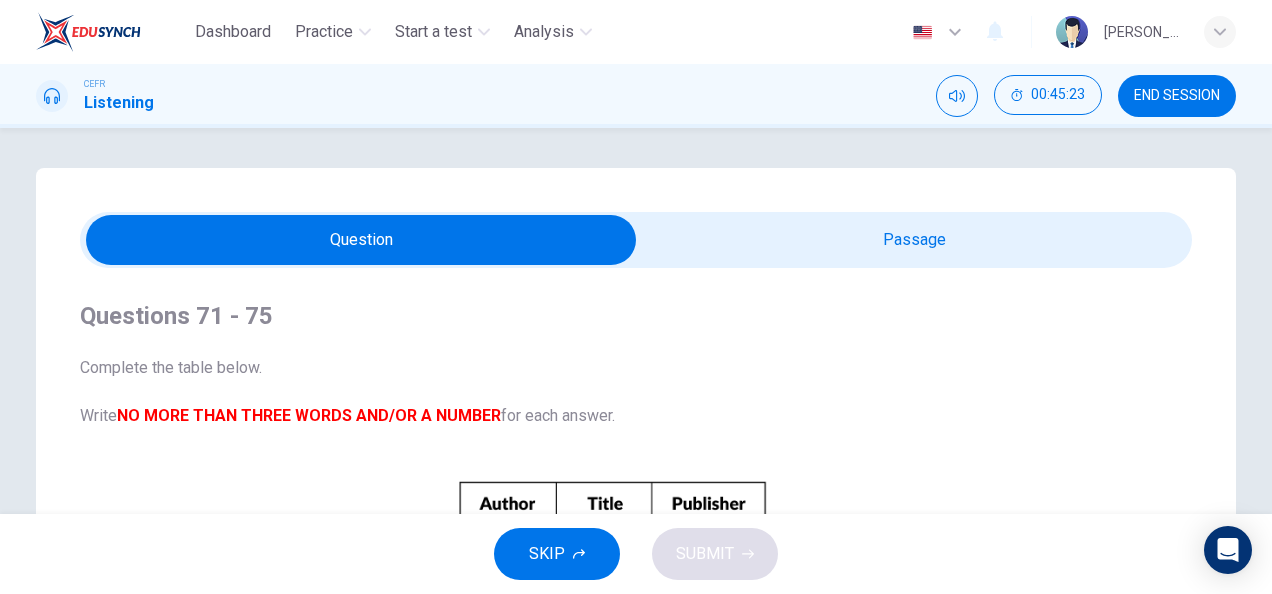 type on "Economics Tendency" 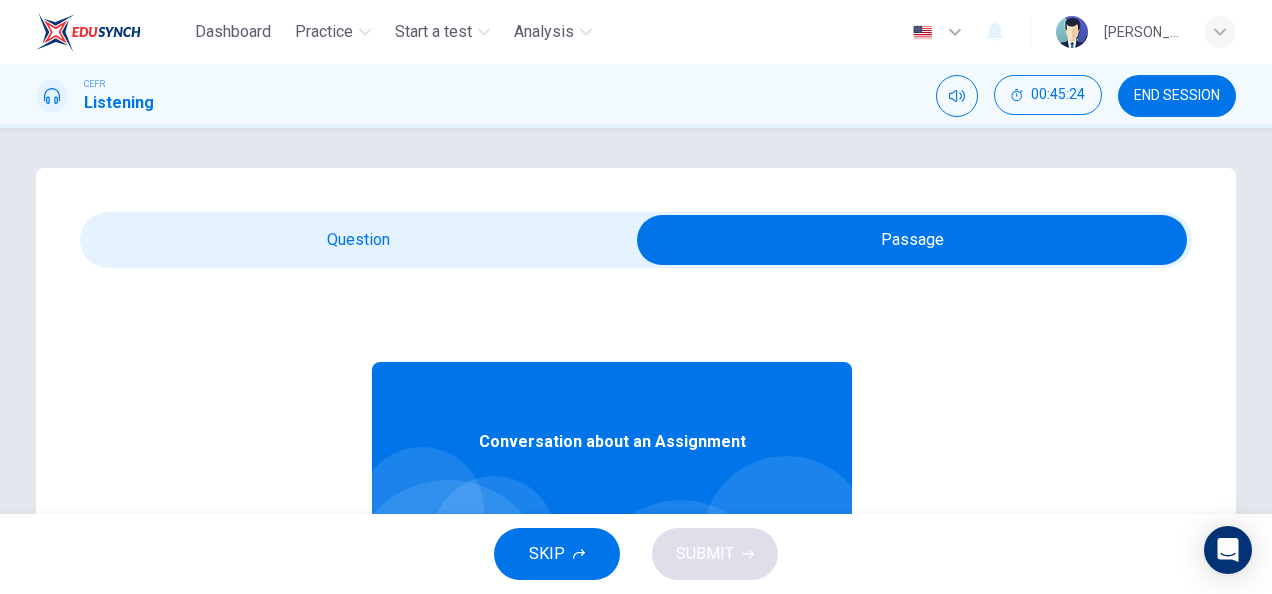 scroll, scrollTop: 112, scrollLeft: 0, axis: vertical 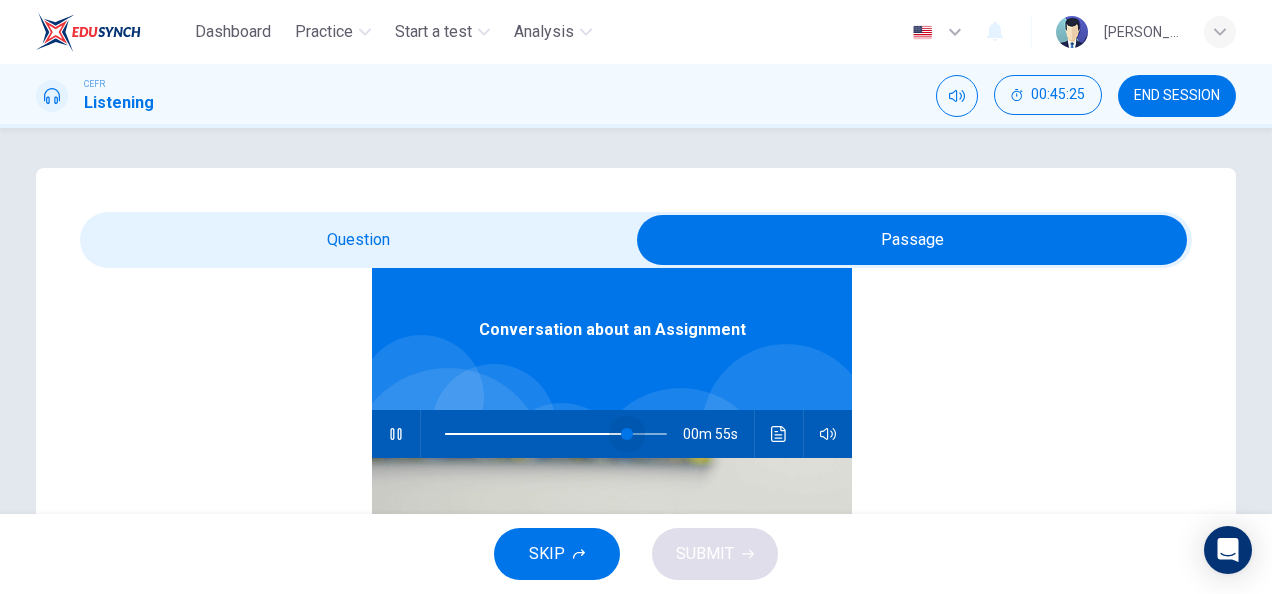 click at bounding box center [627, 434] 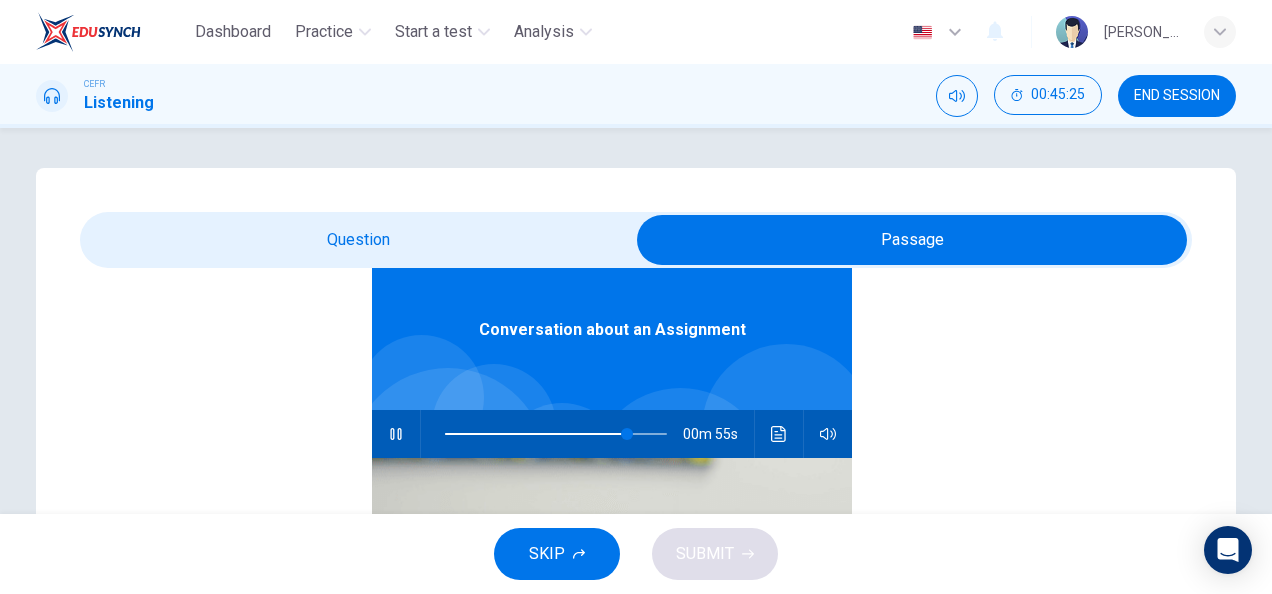 type on "82" 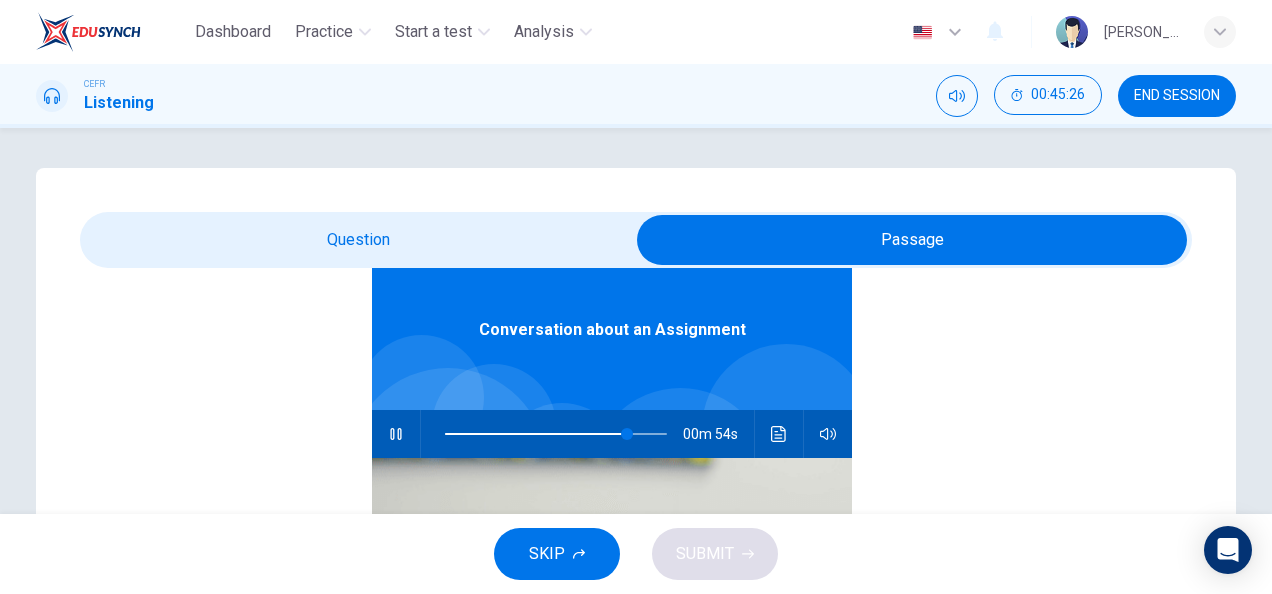 click at bounding box center [912, 240] 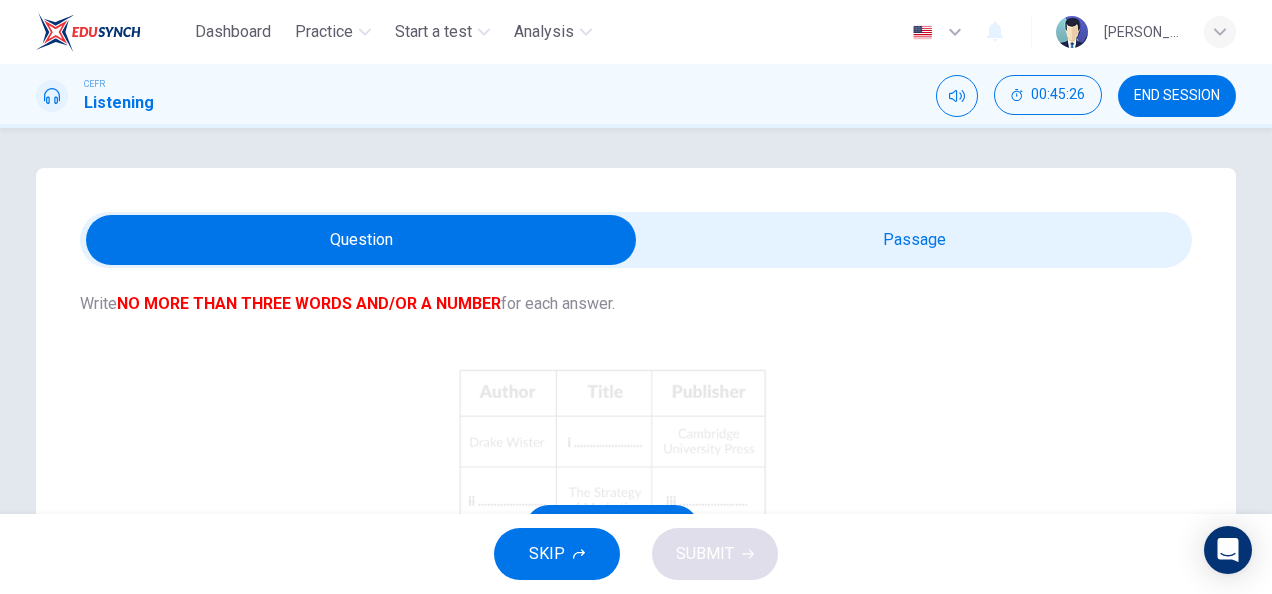 scroll, scrollTop: 213, scrollLeft: 0, axis: vertical 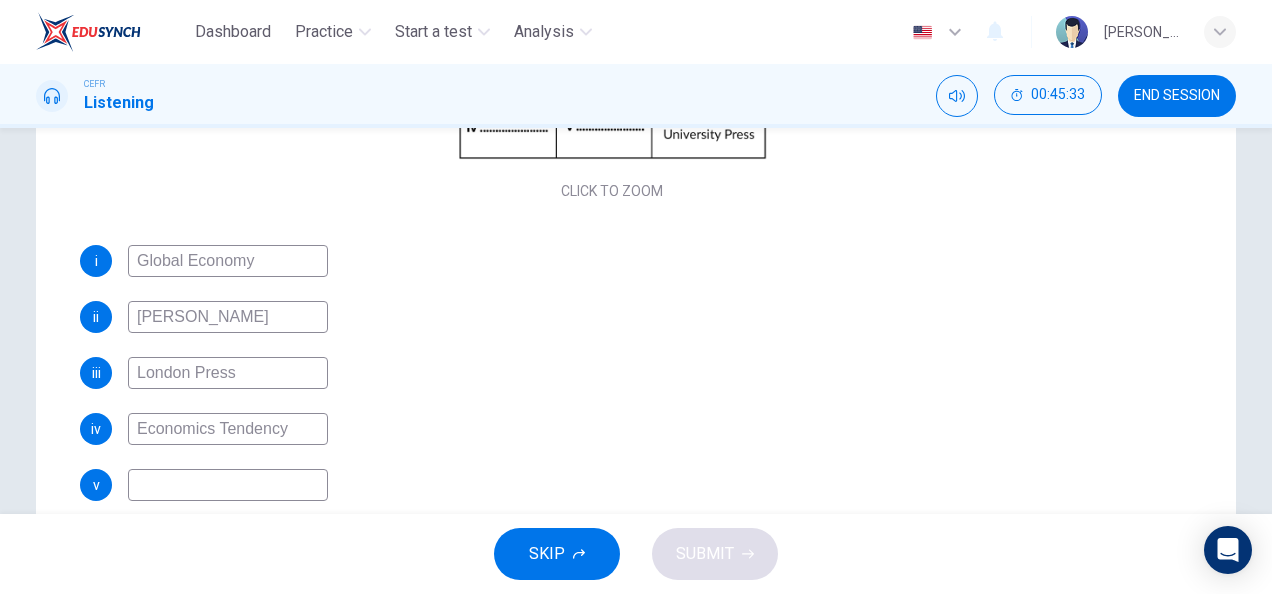 click on "Economics Tendency" at bounding box center (228, 429) 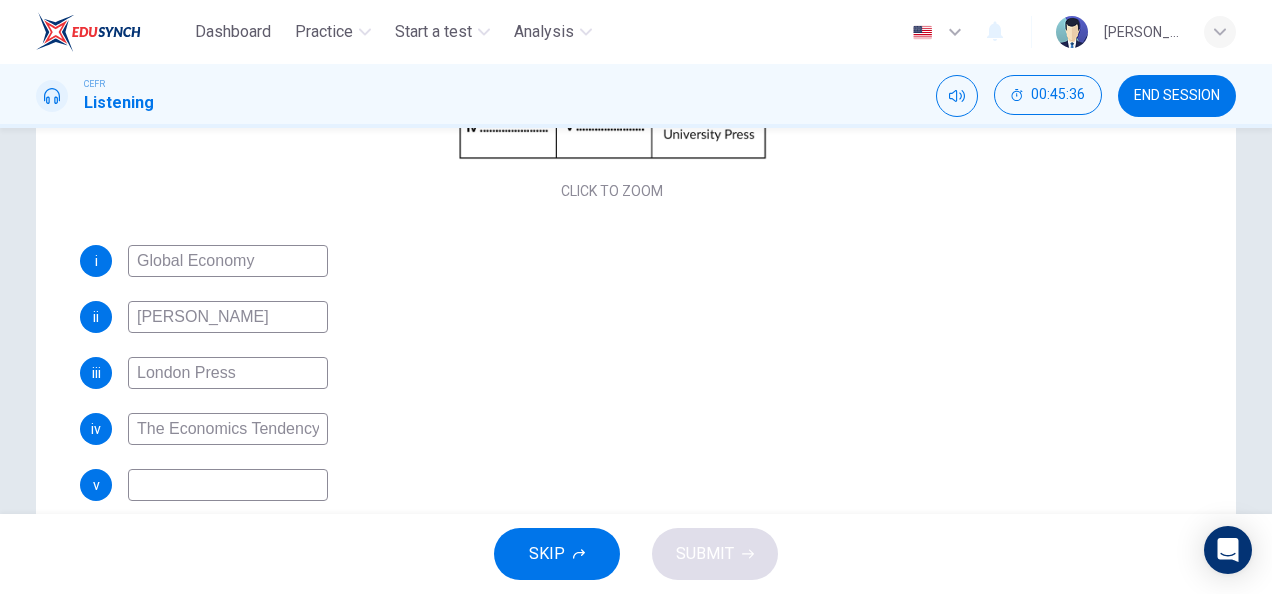 type on "The Economics Tendency" 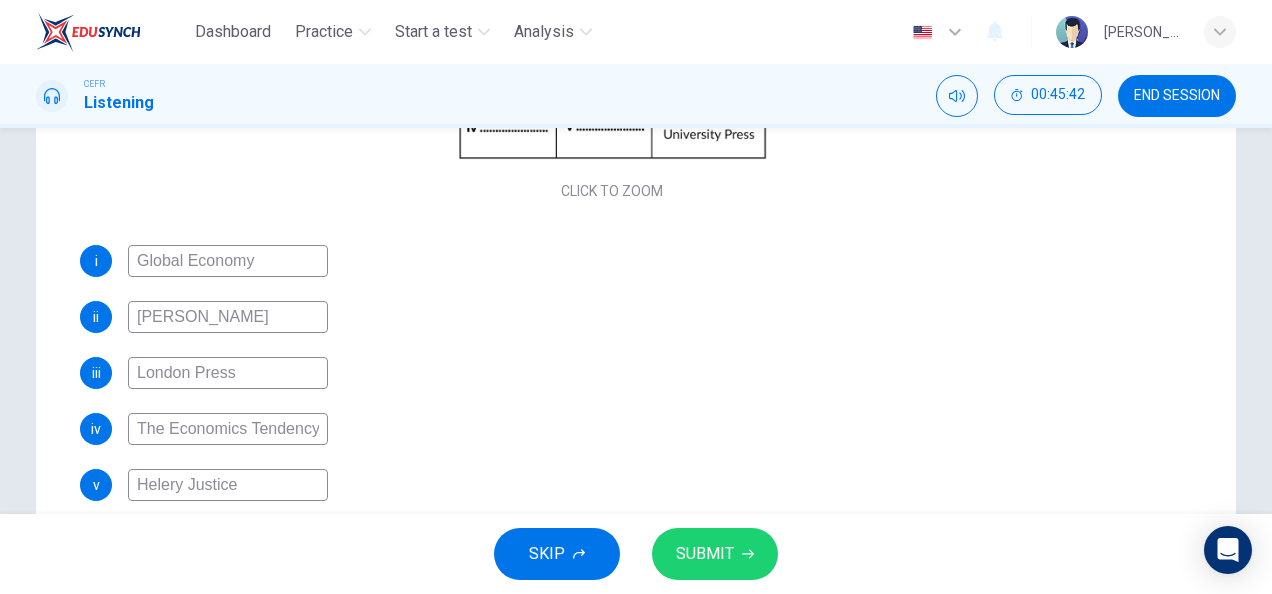 type on "Helery Justice" 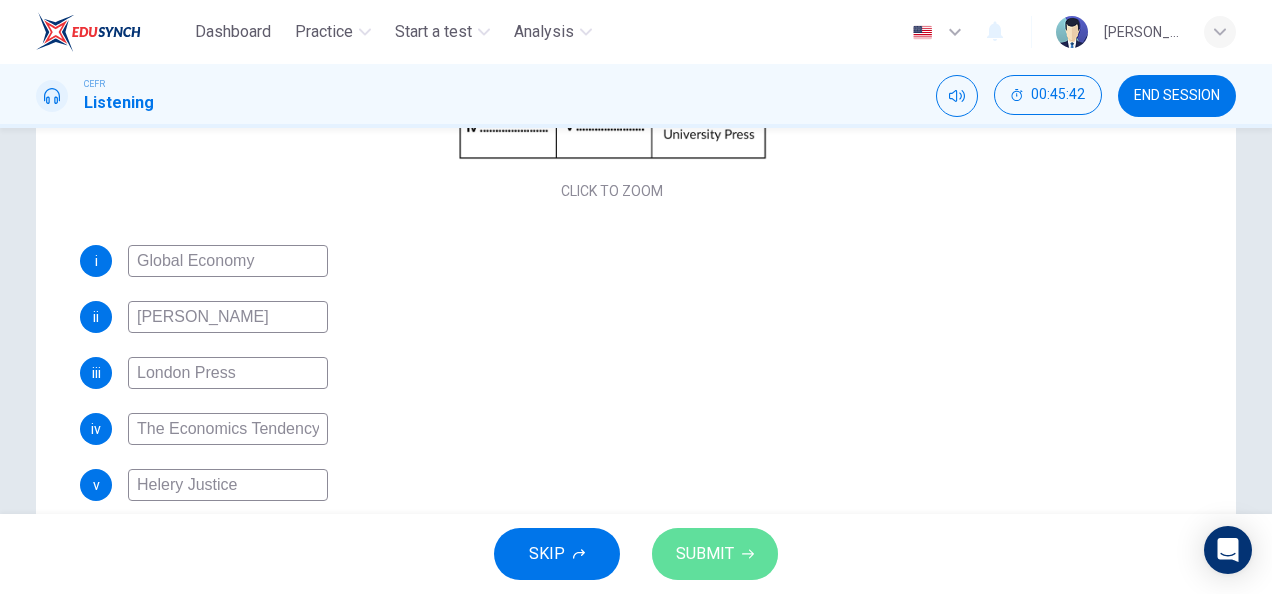 click on "SUBMIT" at bounding box center (715, 554) 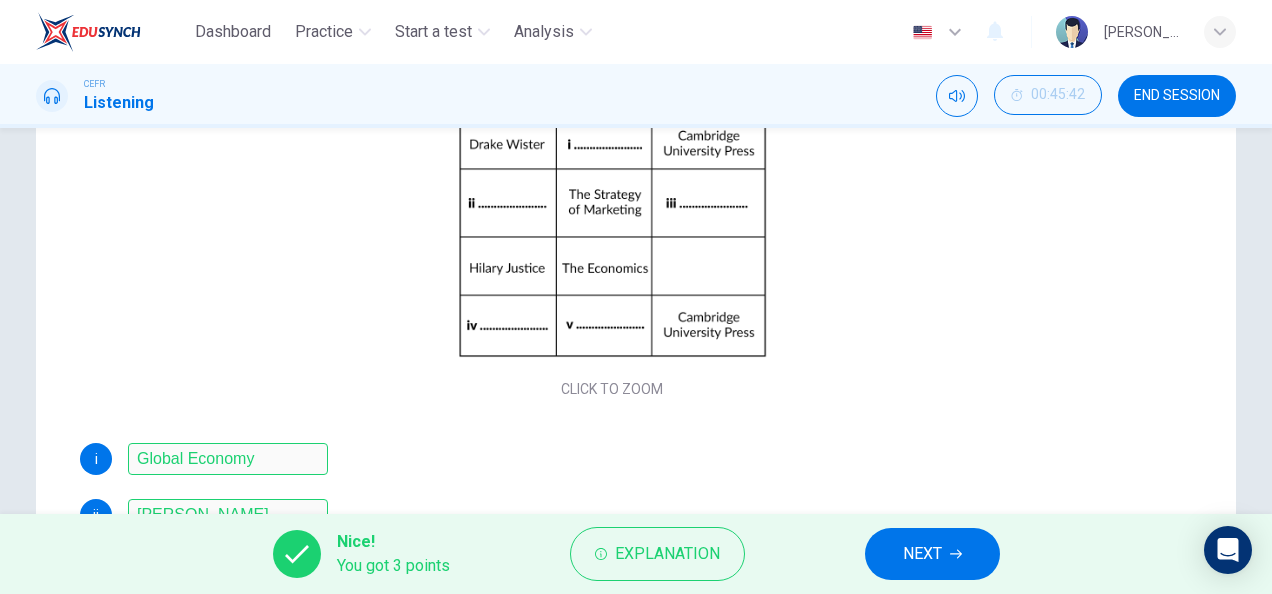 scroll, scrollTop: 0, scrollLeft: 0, axis: both 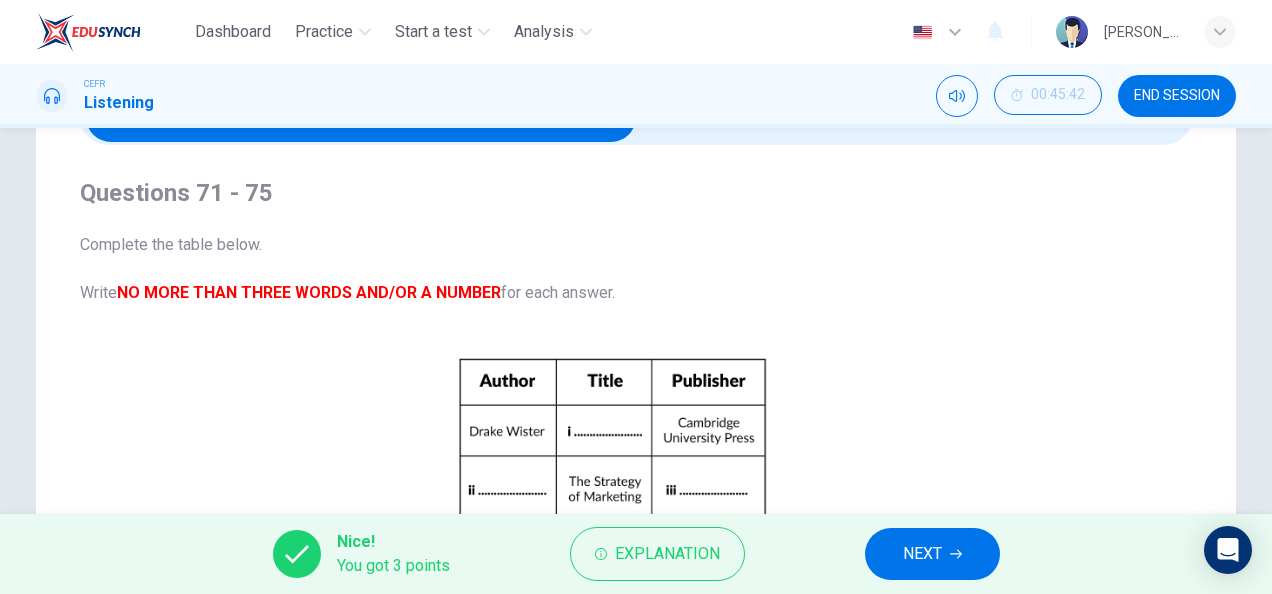 type on "97" 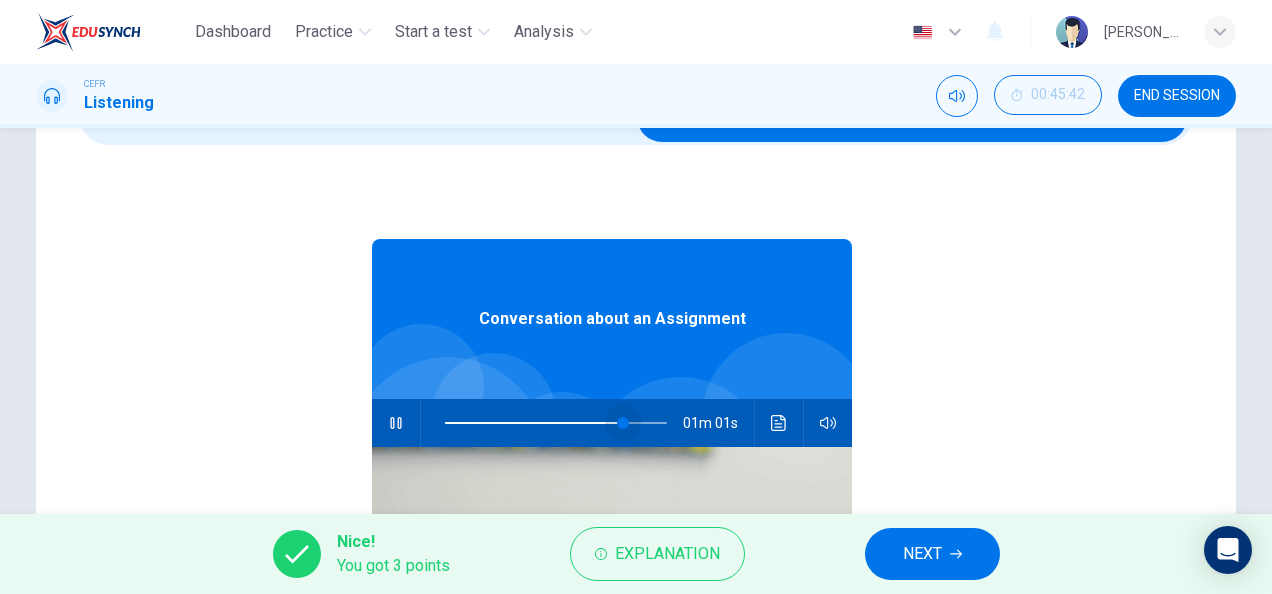 click at bounding box center (556, 423) 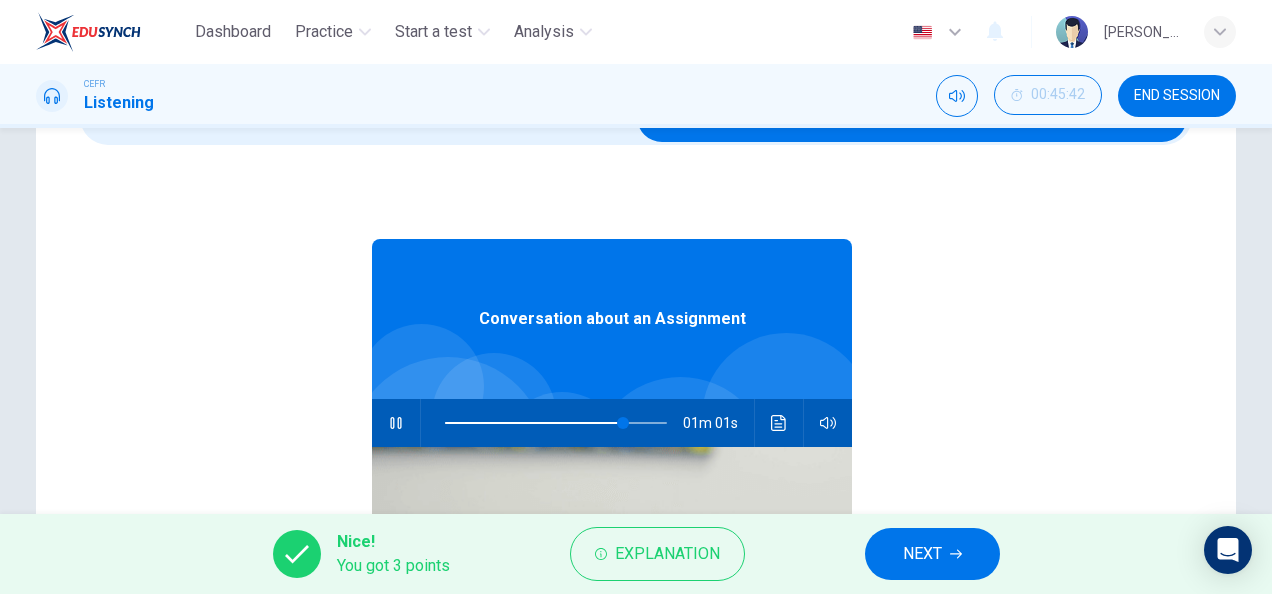 type on "80" 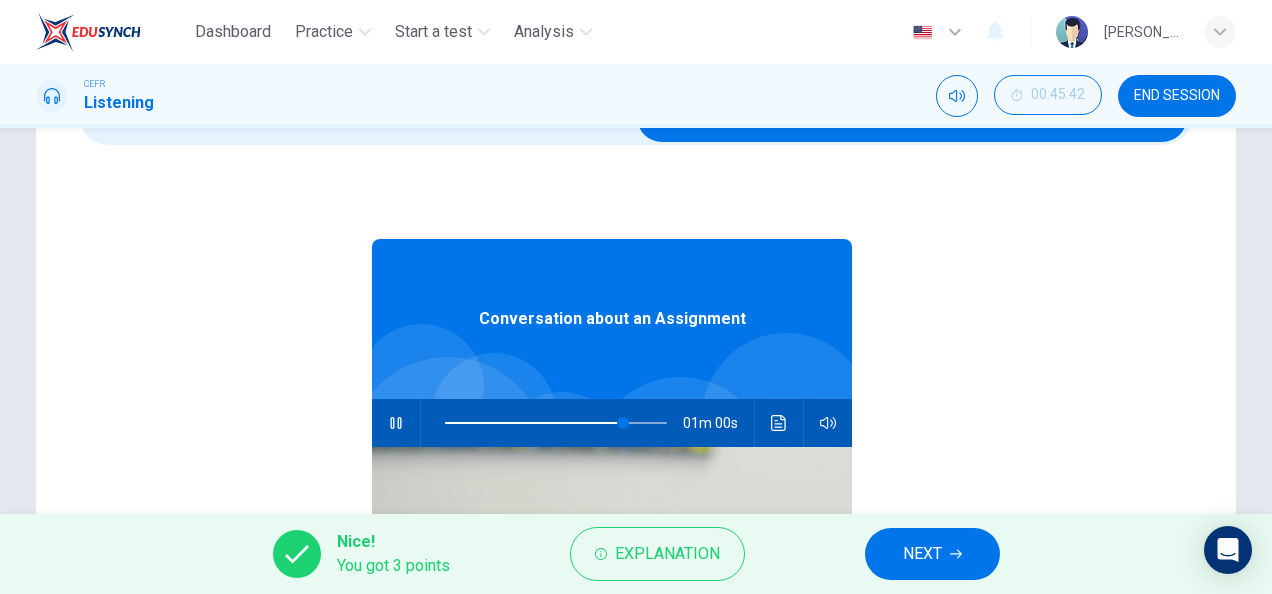 click at bounding box center (912, 117) 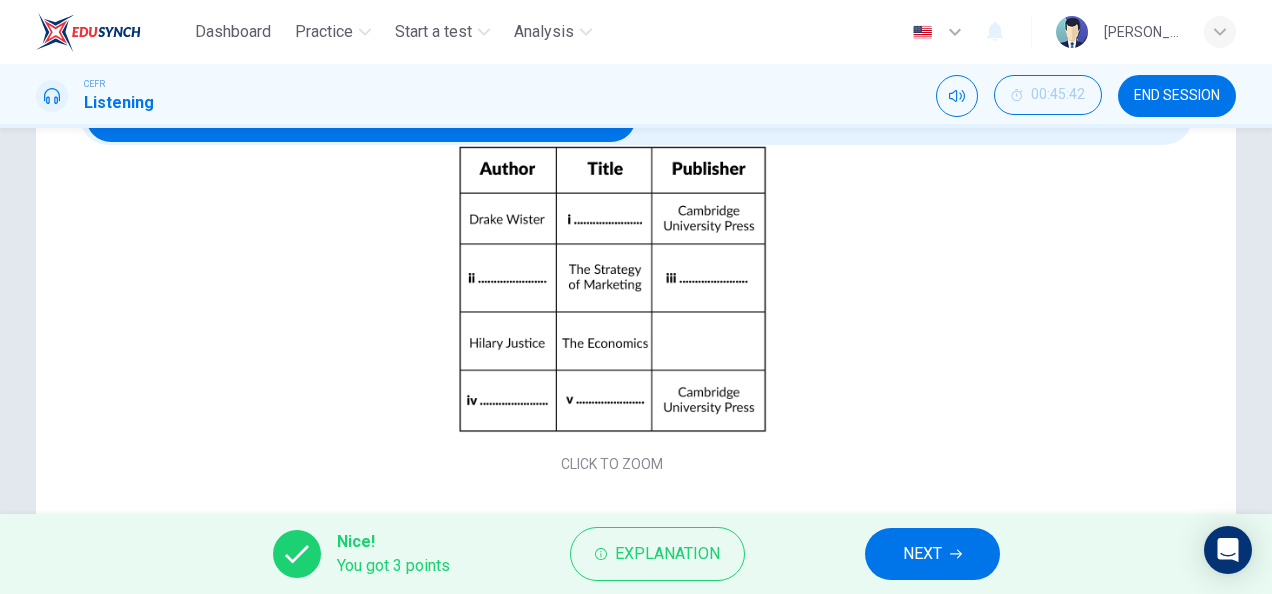 scroll, scrollTop: 213, scrollLeft: 0, axis: vertical 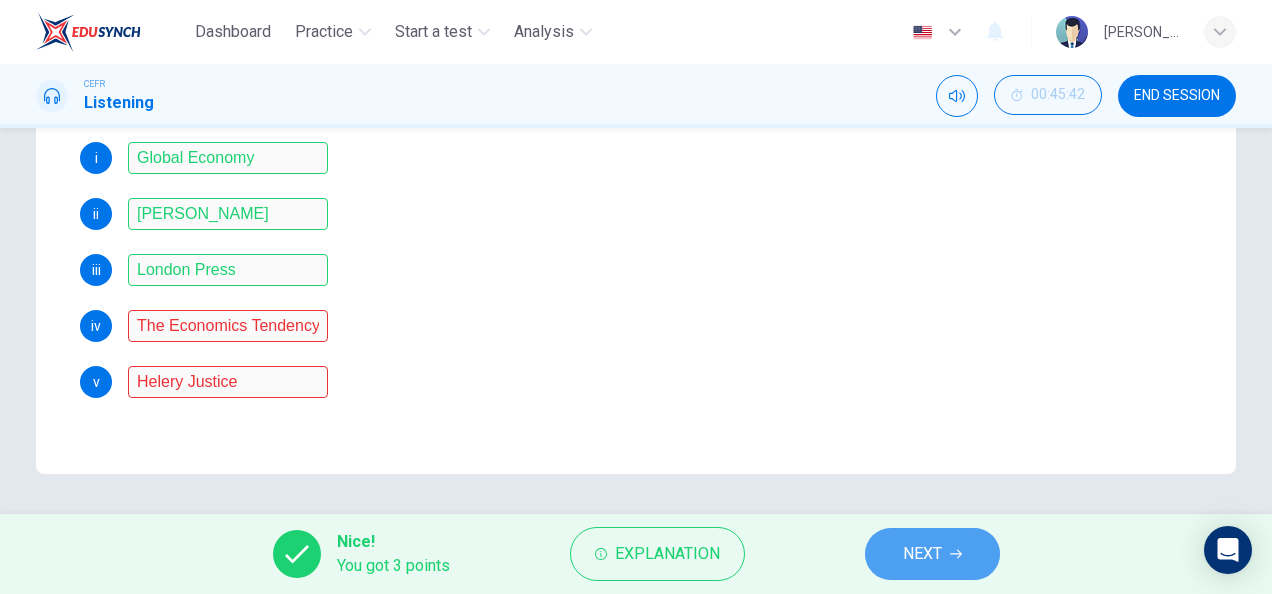 click on "NEXT" at bounding box center (922, 554) 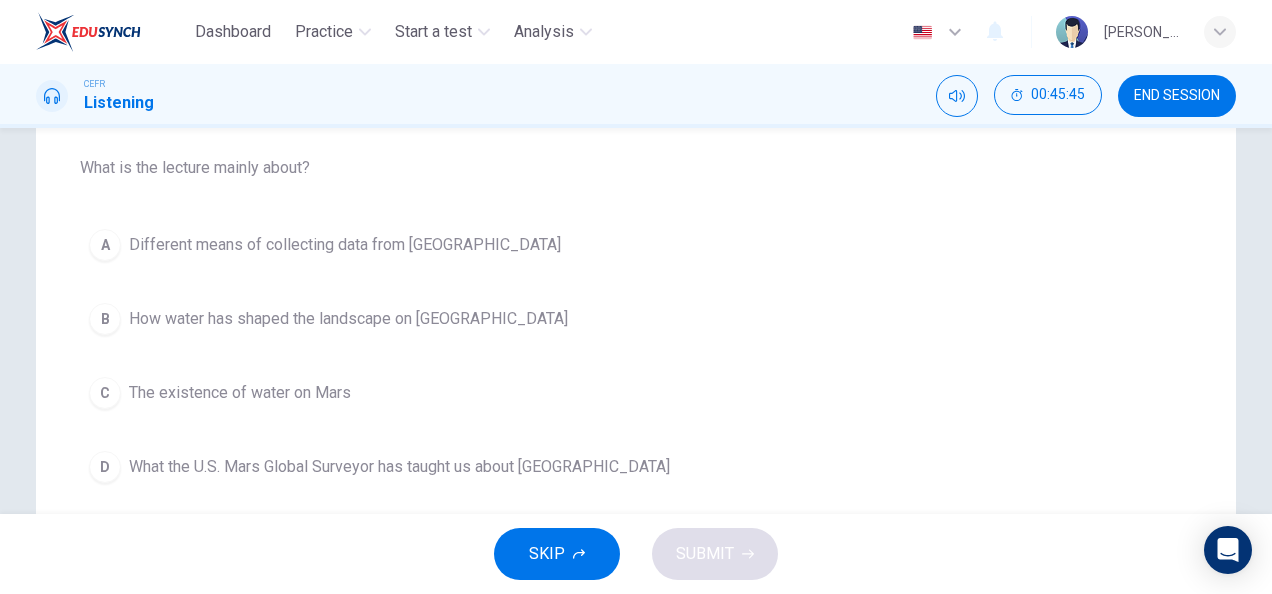 scroll, scrollTop: 34, scrollLeft: 0, axis: vertical 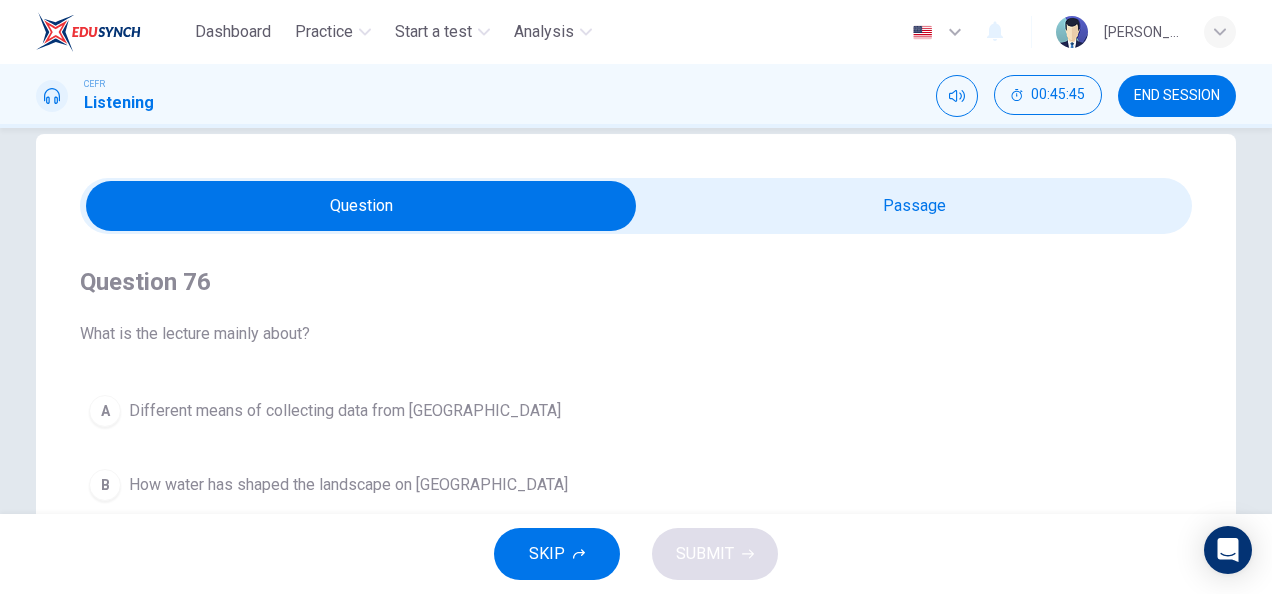 click at bounding box center (361, 206) 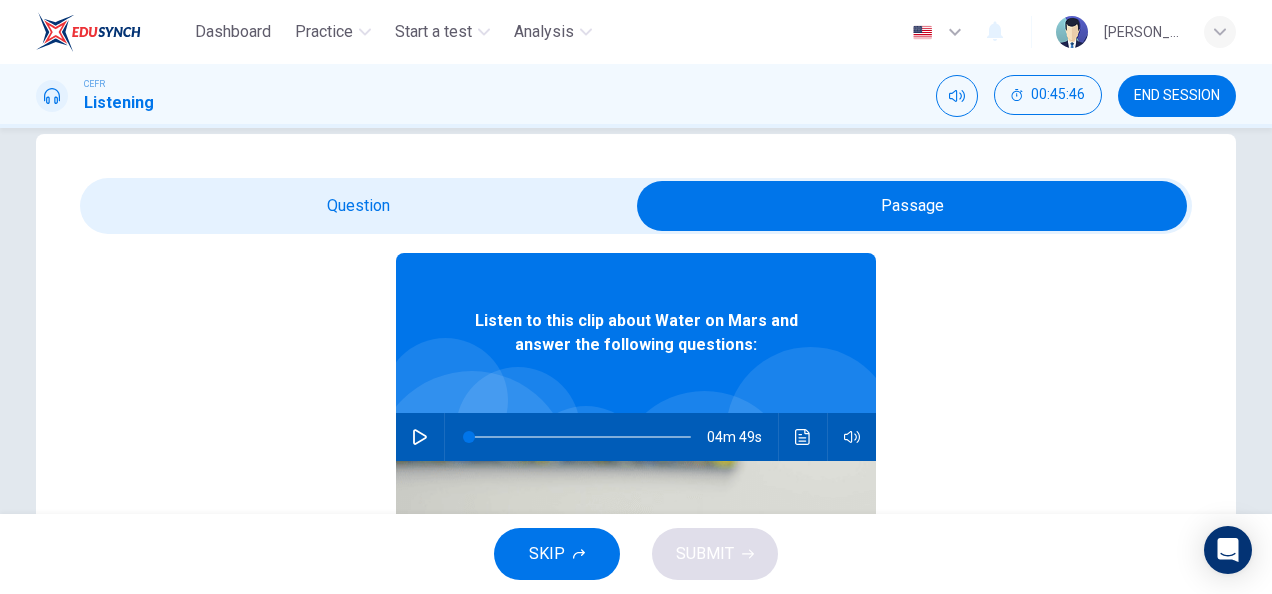 scroll, scrollTop: 76, scrollLeft: 0, axis: vertical 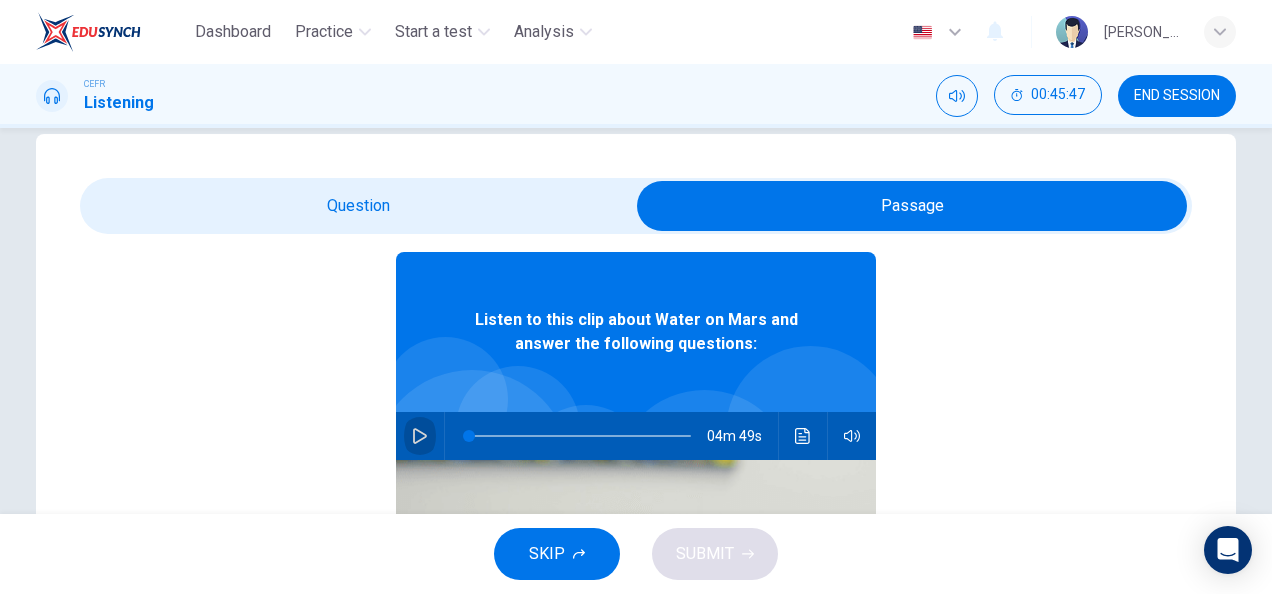 click 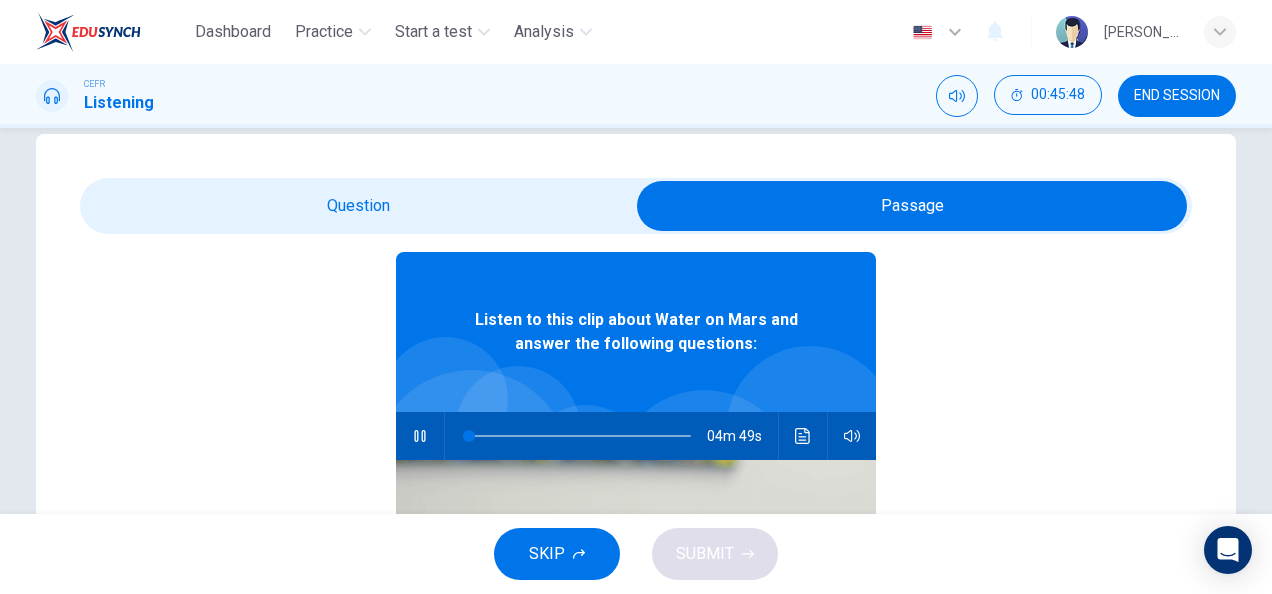 click at bounding box center [912, 206] 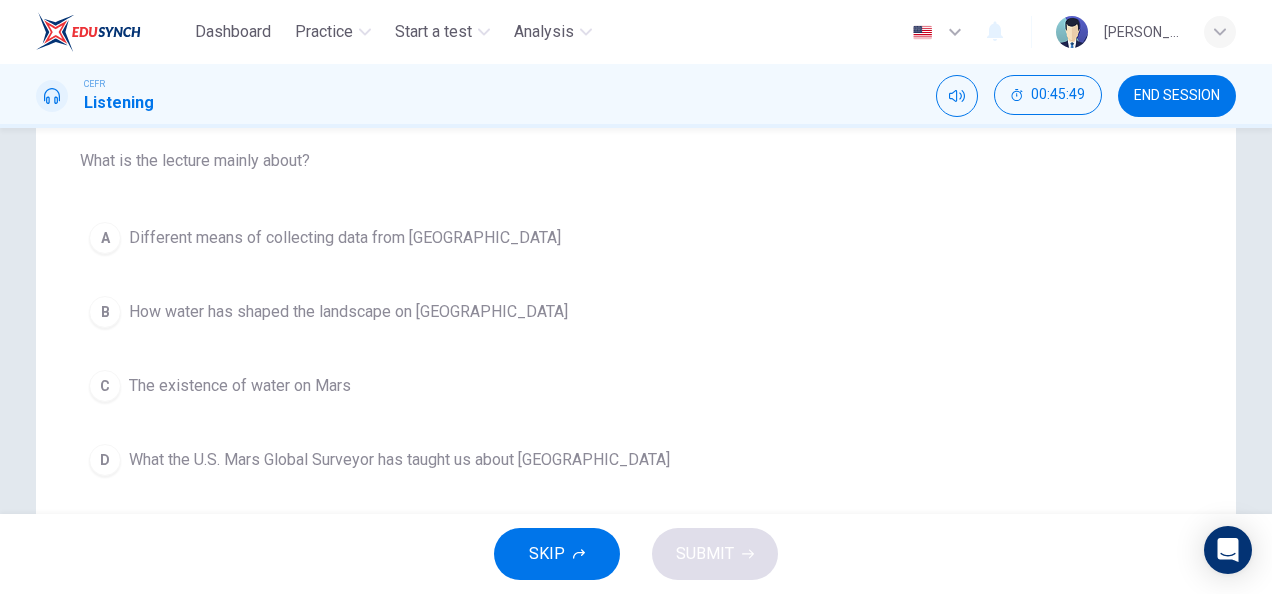 scroll, scrollTop: 206, scrollLeft: 0, axis: vertical 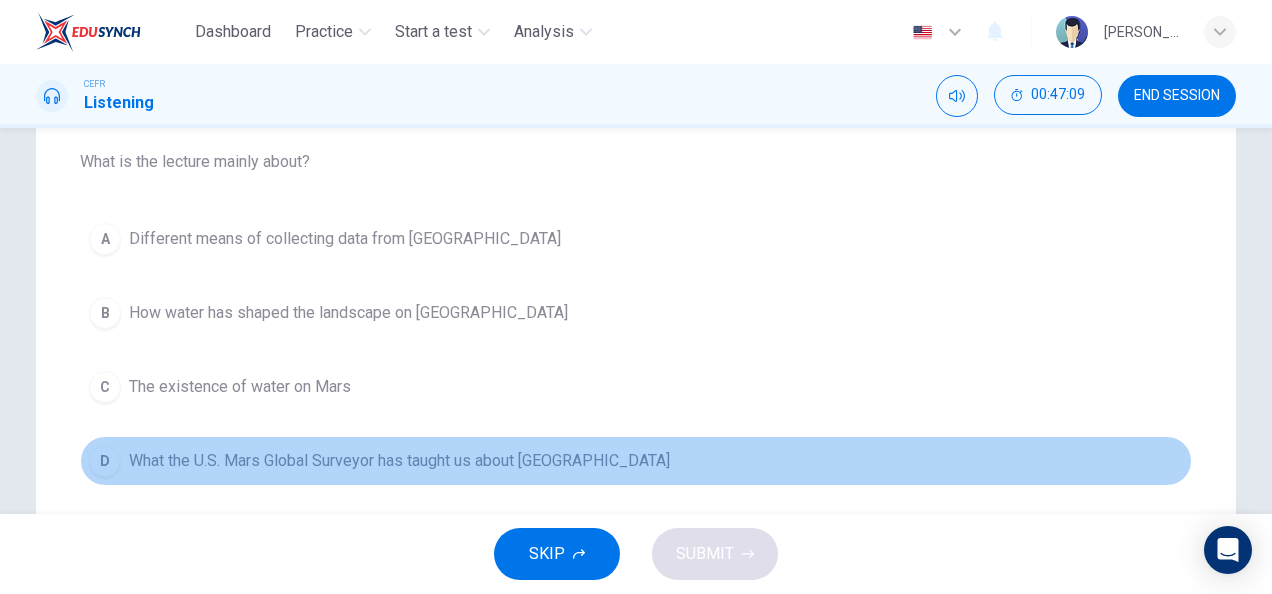click on "D What the U.S. Mars Global Surveyor has taught us about [GEOGRAPHIC_DATA]" at bounding box center (636, 461) 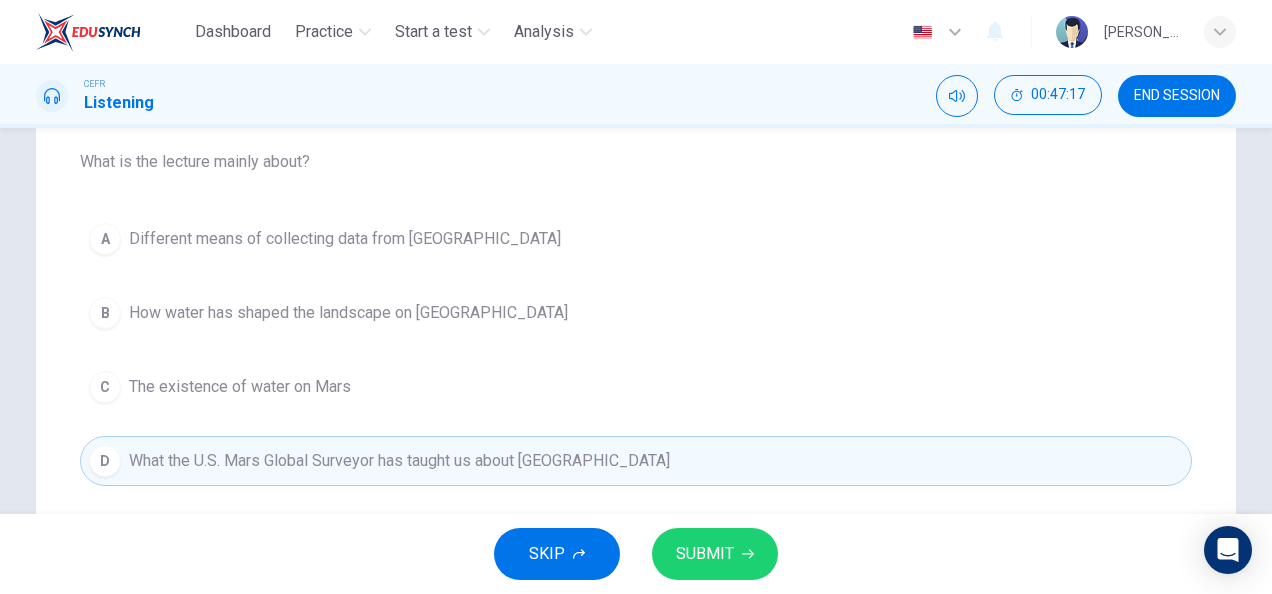 click 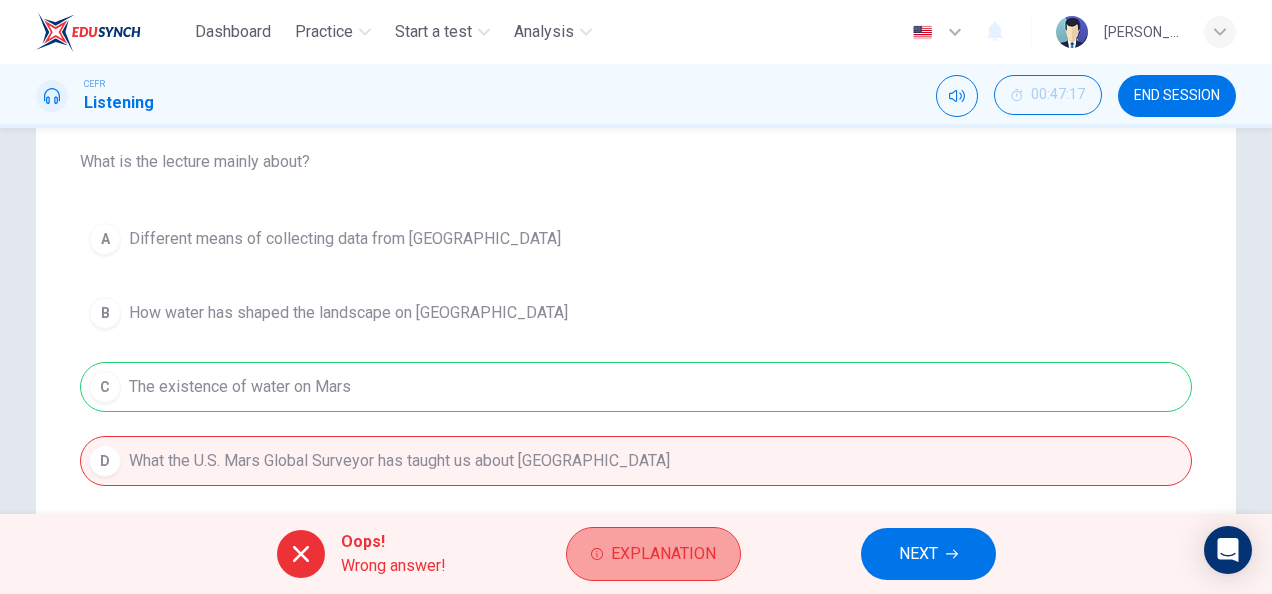 click on "Explanation" at bounding box center (663, 554) 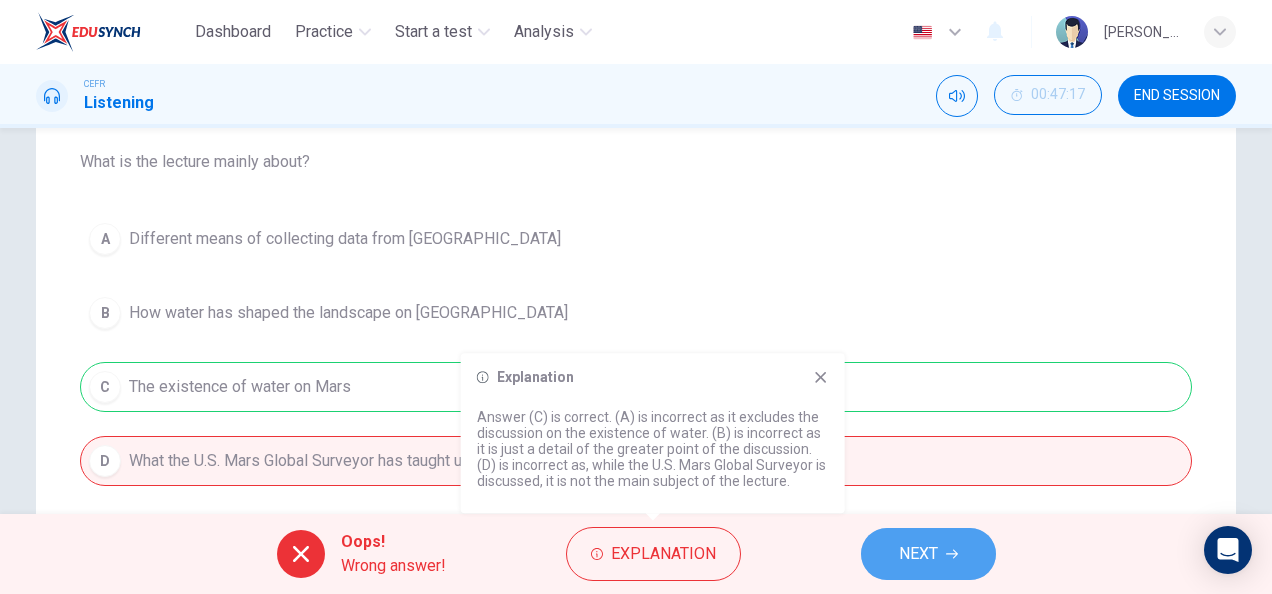 click on "NEXT" at bounding box center (928, 554) 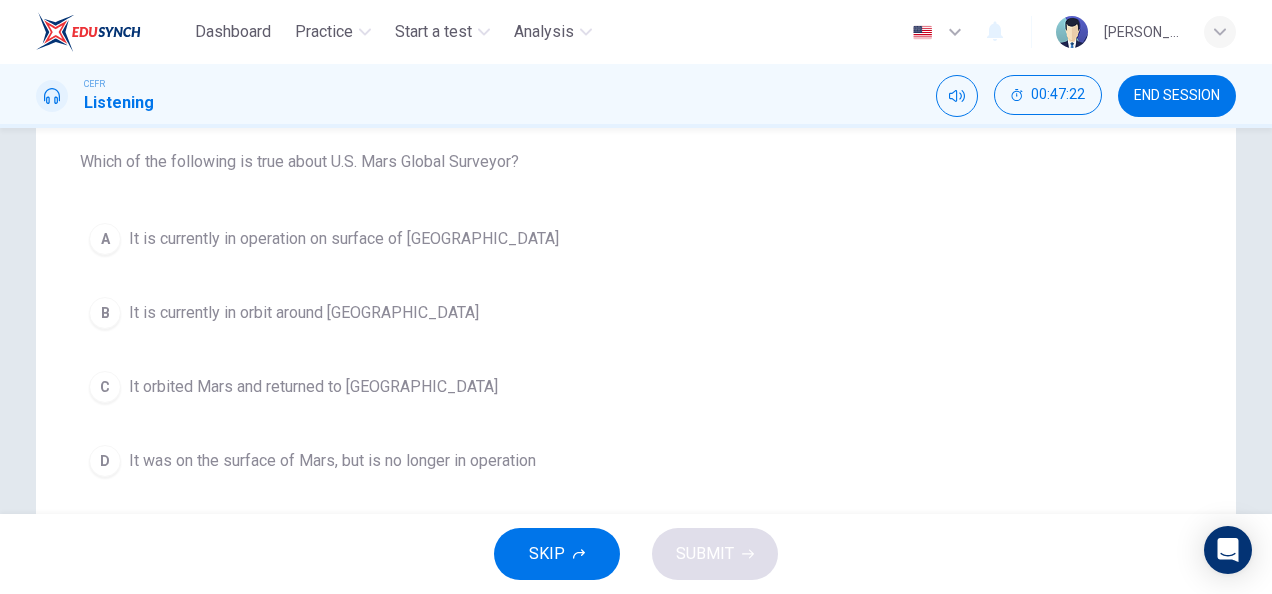 click on "D It was on the surface of [GEOGRAPHIC_DATA], but is no longer in operation" at bounding box center [636, 461] 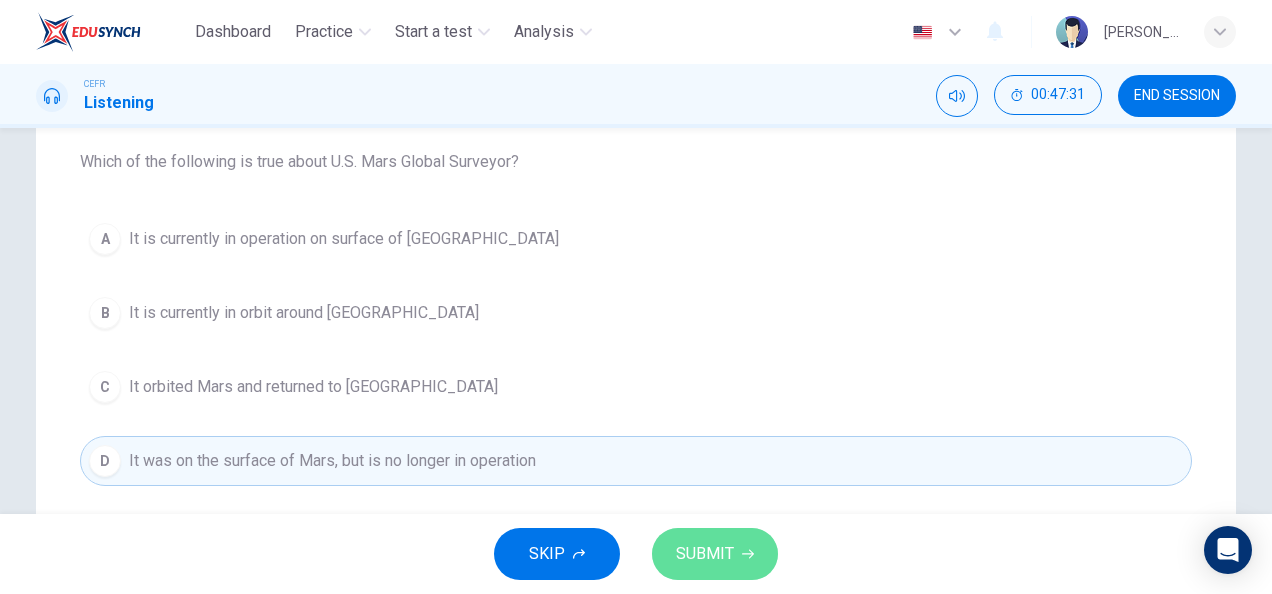 click on "SUBMIT" at bounding box center (715, 554) 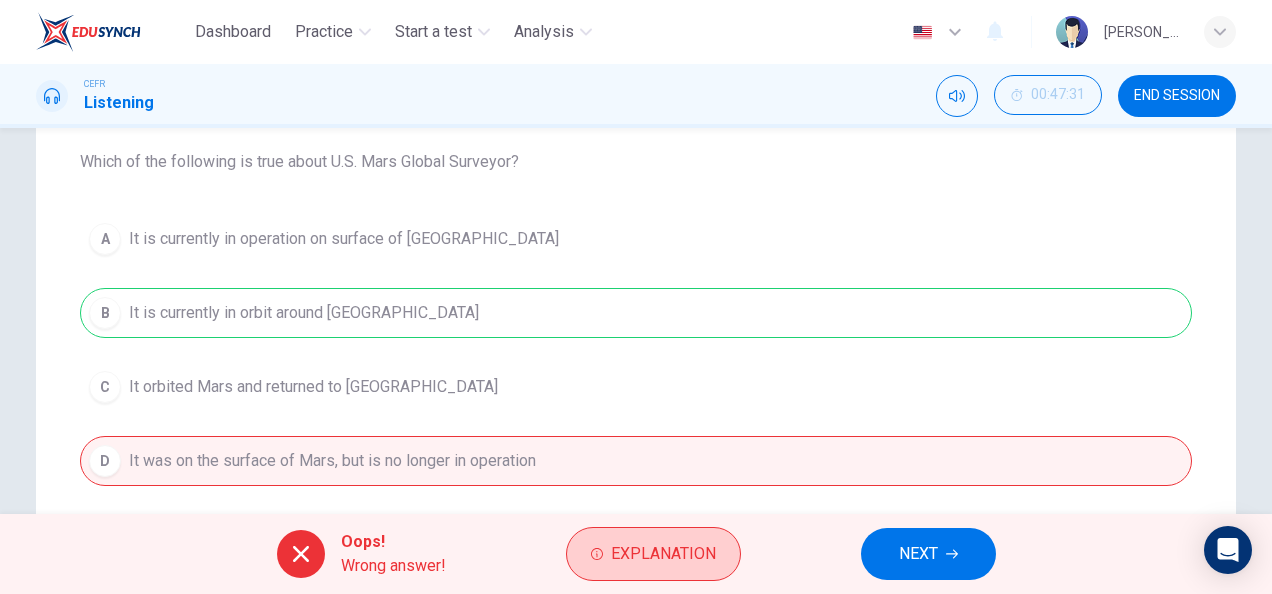 click on "Explanation" at bounding box center (653, 554) 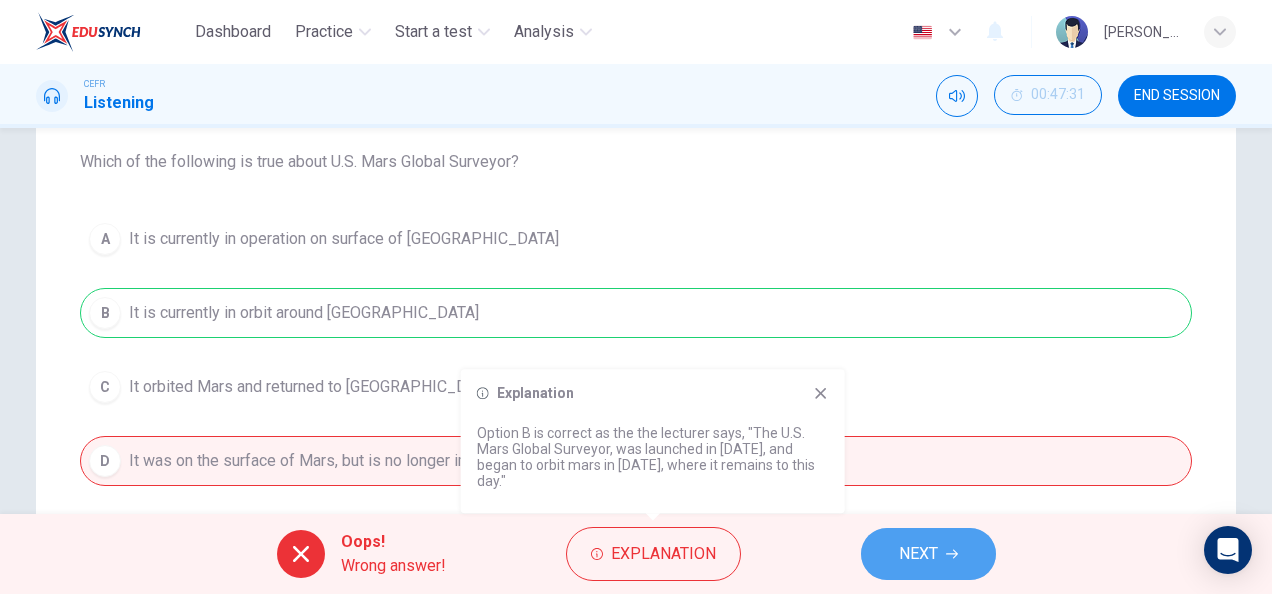 click on "NEXT" at bounding box center [918, 554] 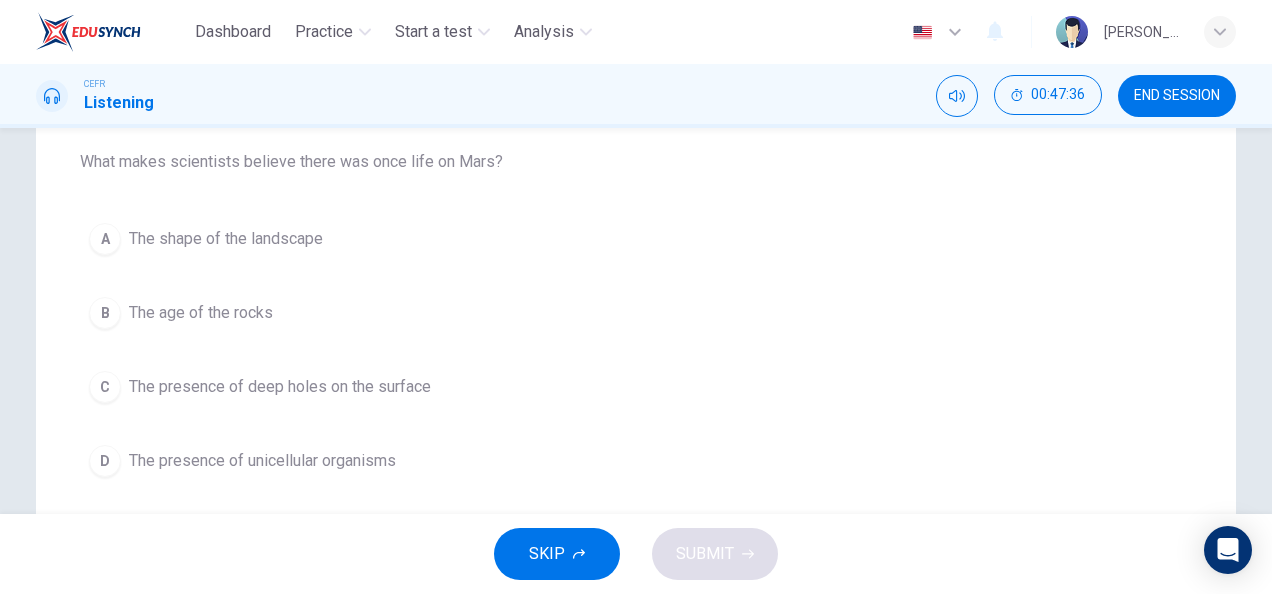 click on "D The presence of unicellular organisms" at bounding box center [636, 461] 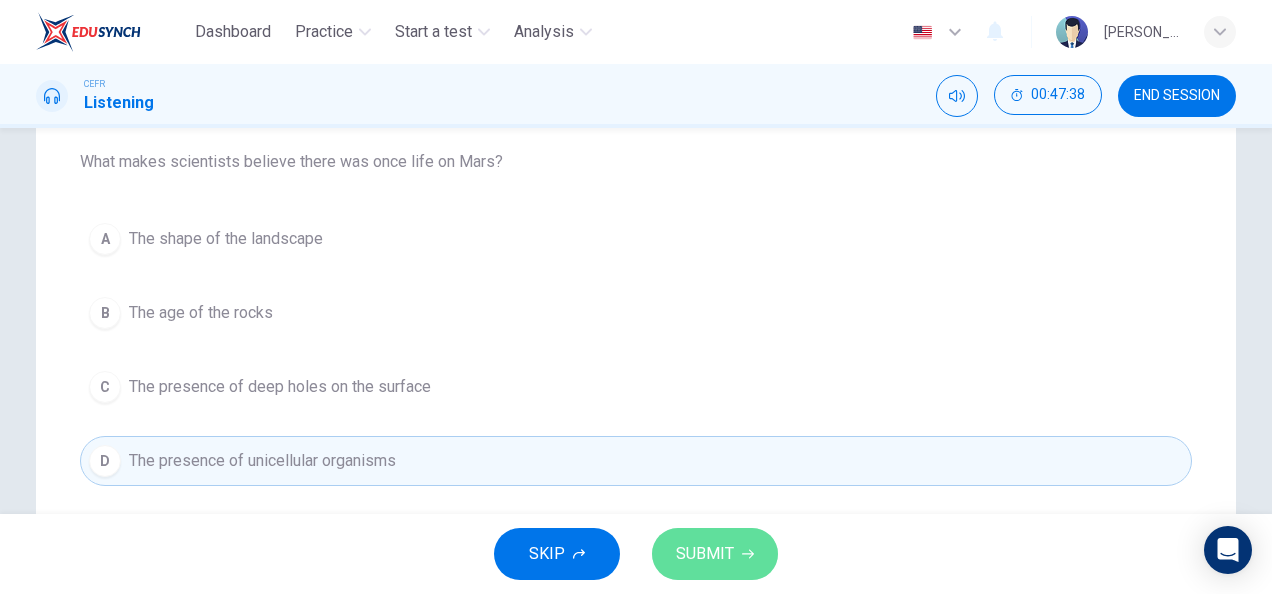click on "SUBMIT" at bounding box center (715, 554) 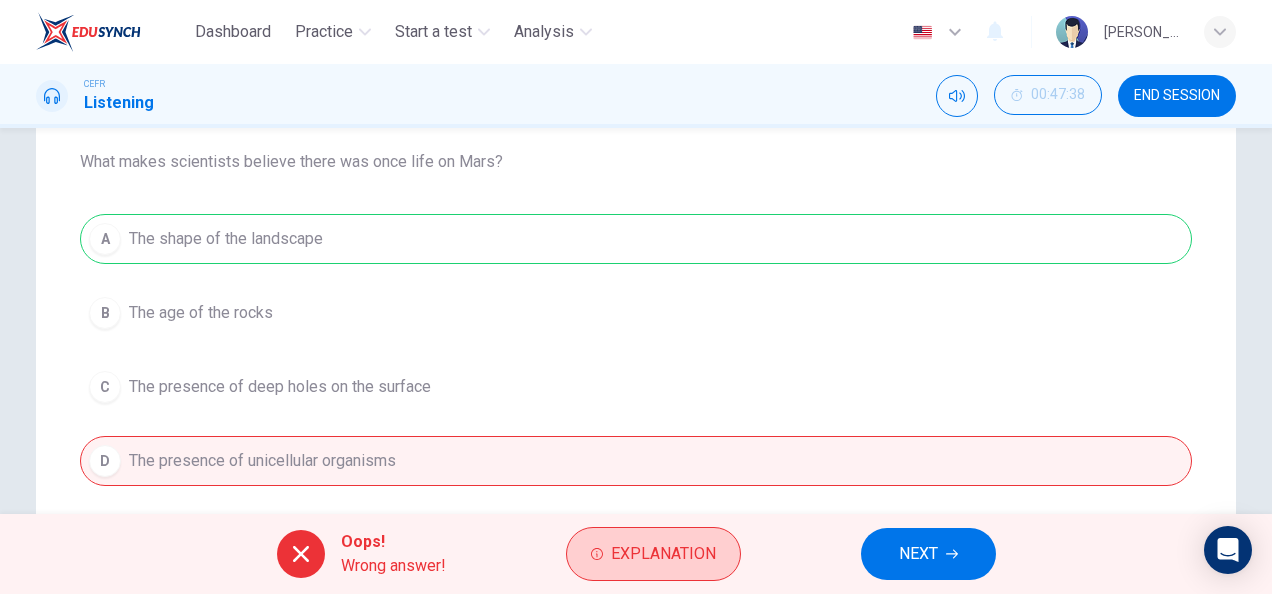 click on "Explanation" at bounding box center (663, 554) 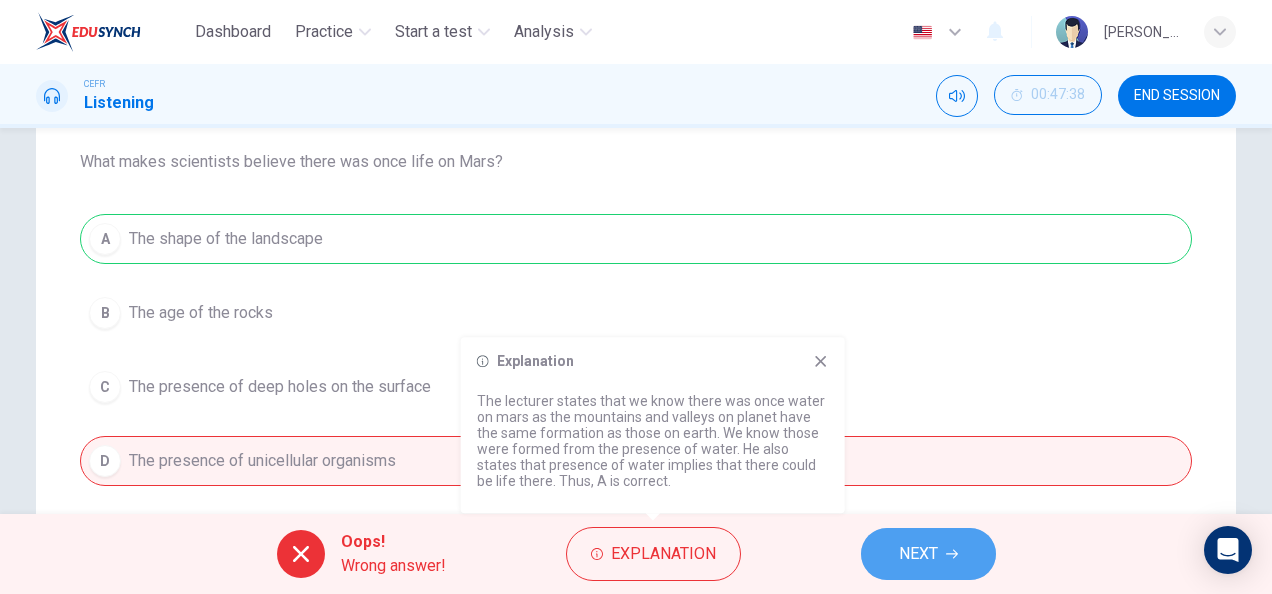 click on "NEXT" at bounding box center (918, 554) 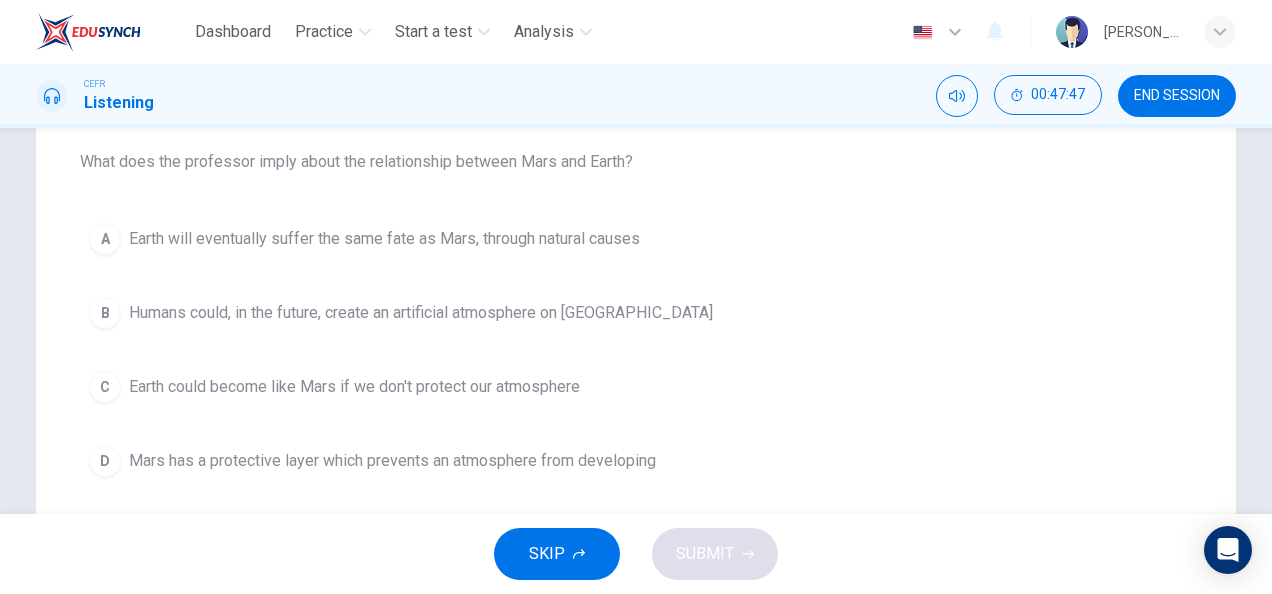 click on "A Earth will eventually suffer the same fate as Mars, through natural causes" at bounding box center (636, 239) 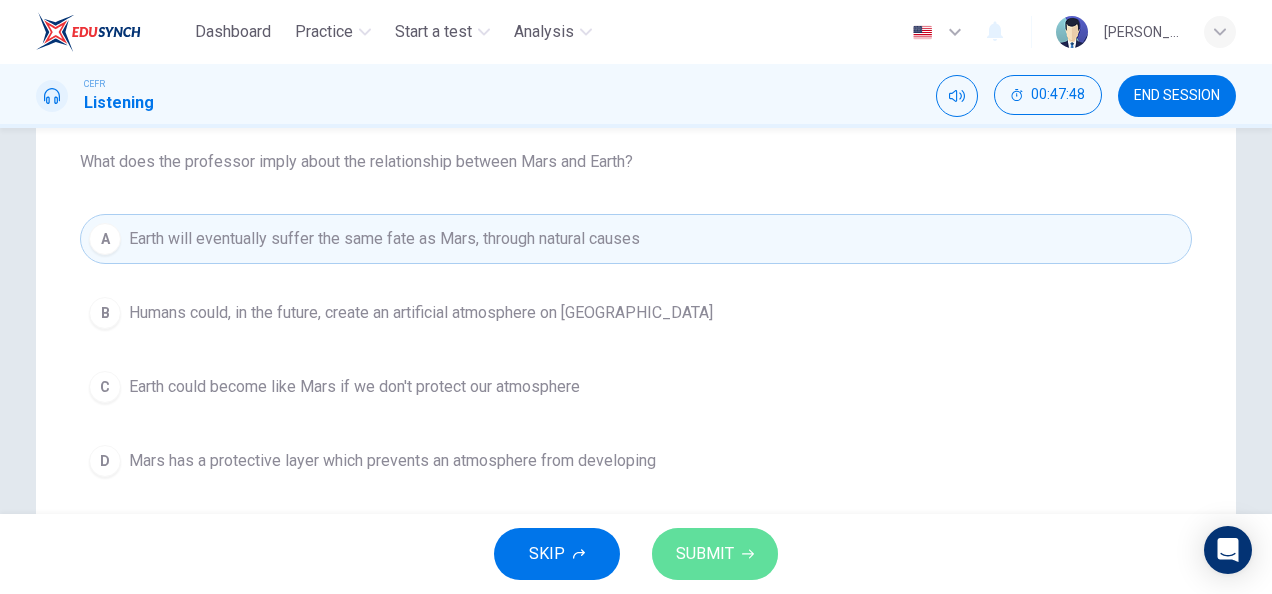 click on "SUBMIT" at bounding box center (705, 554) 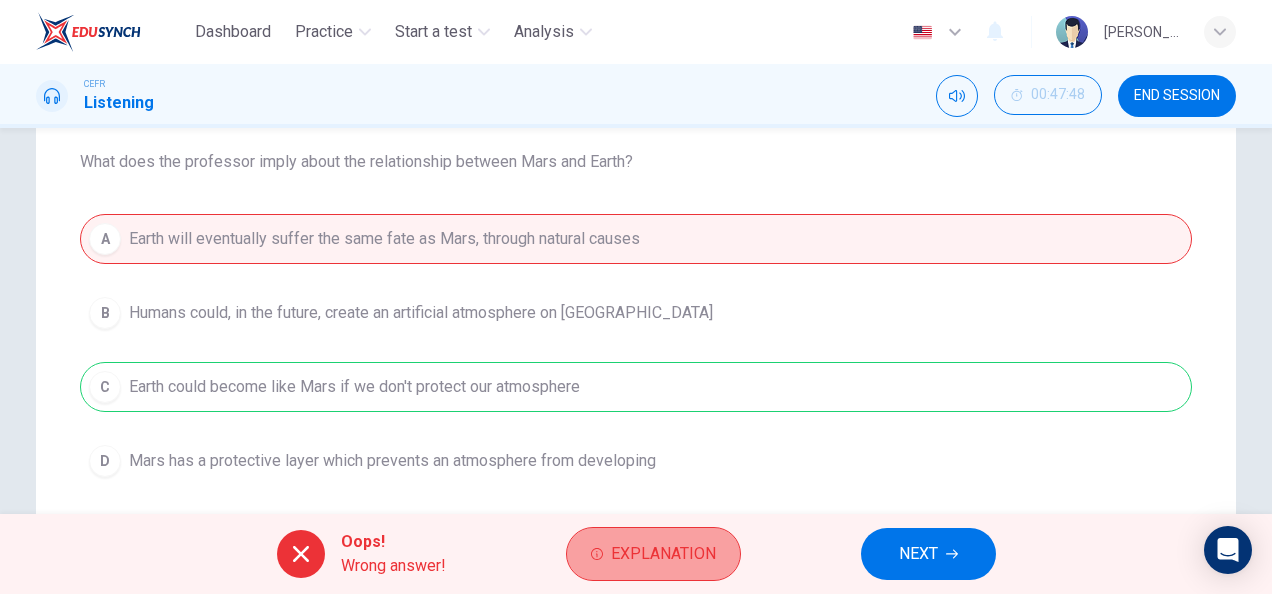 click on "Explanation" at bounding box center [663, 554] 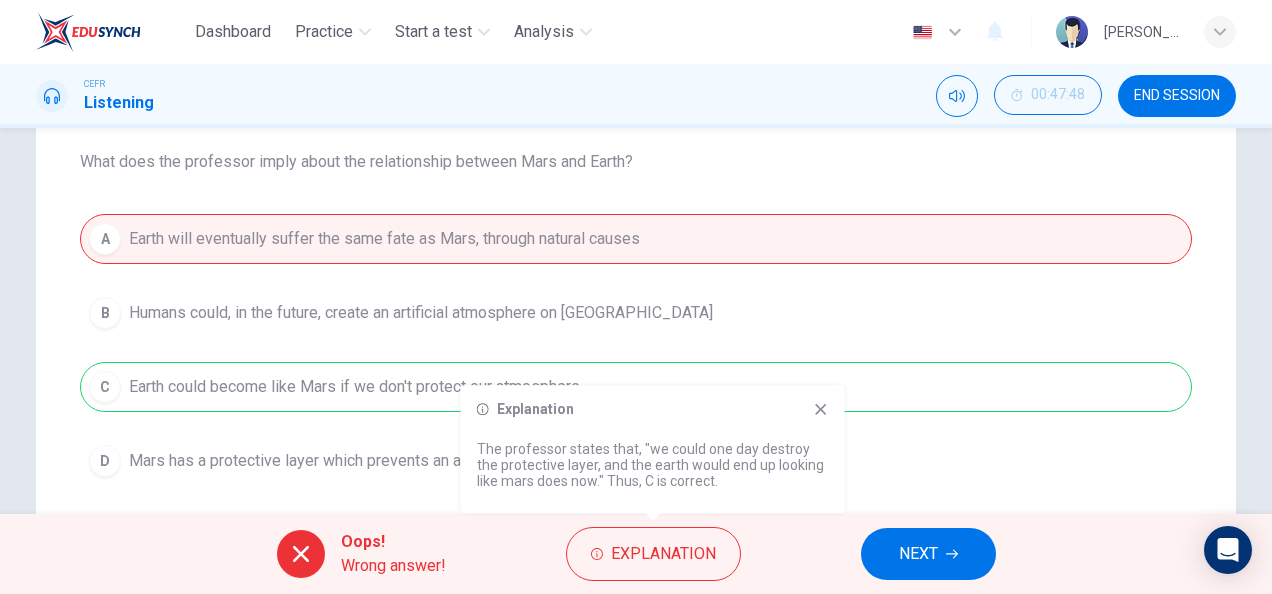 click on "NEXT" at bounding box center (918, 554) 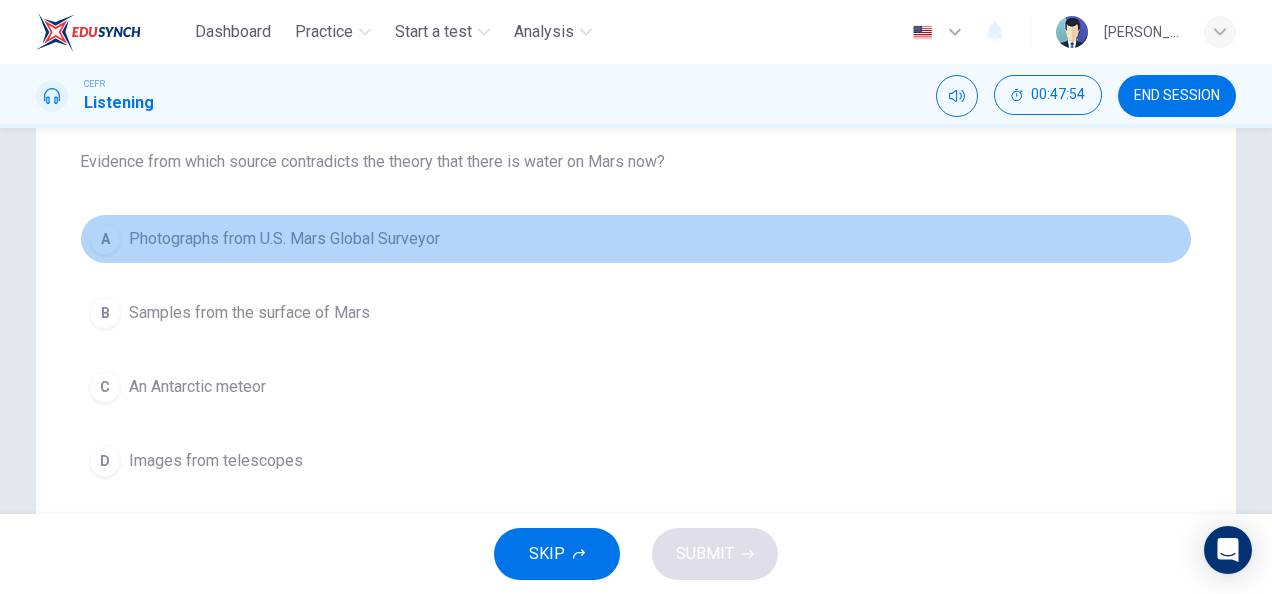 click on "Photographs from U.S. Mars Global Surveyor" at bounding box center [284, 239] 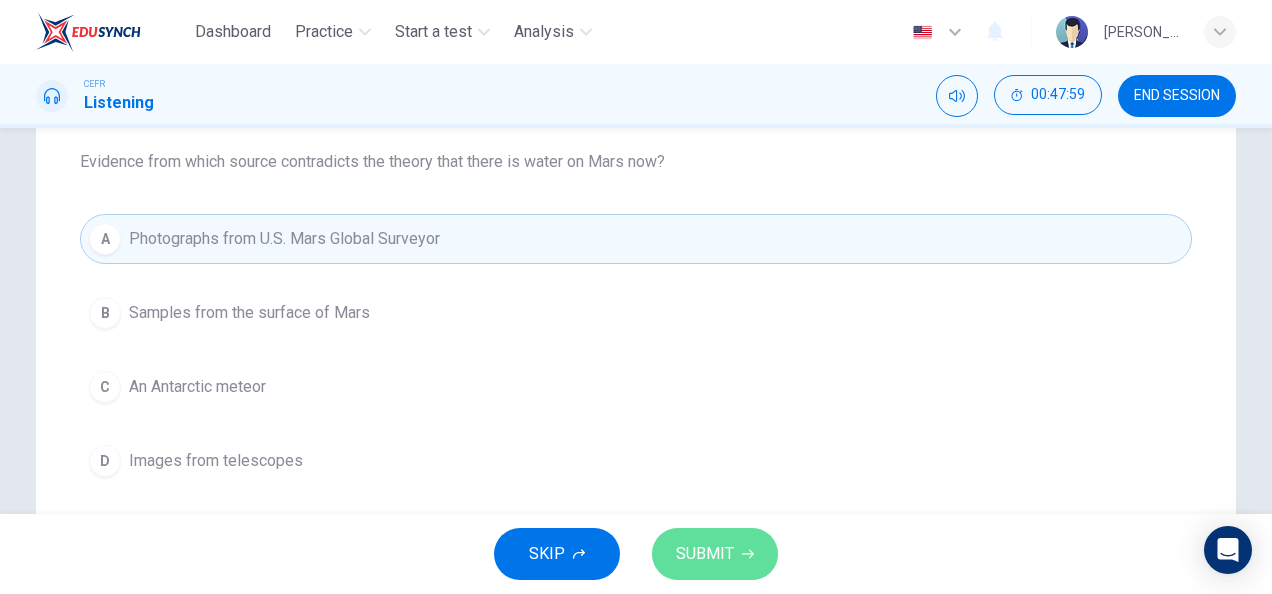 click 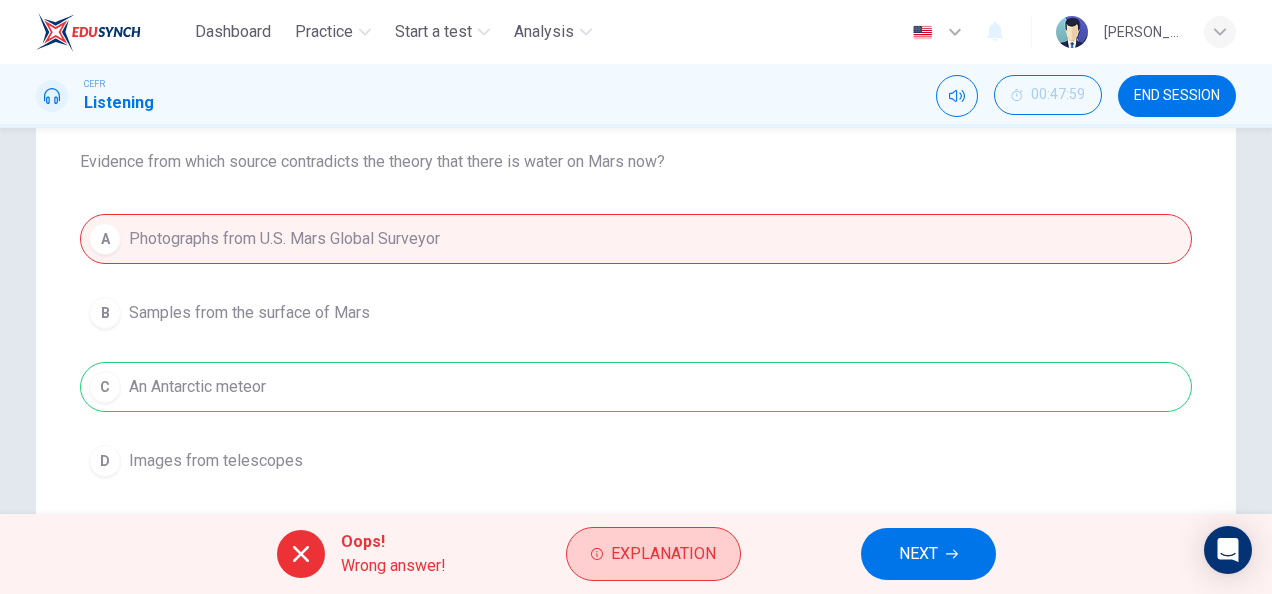 click on "Explanation" at bounding box center [663, 554] 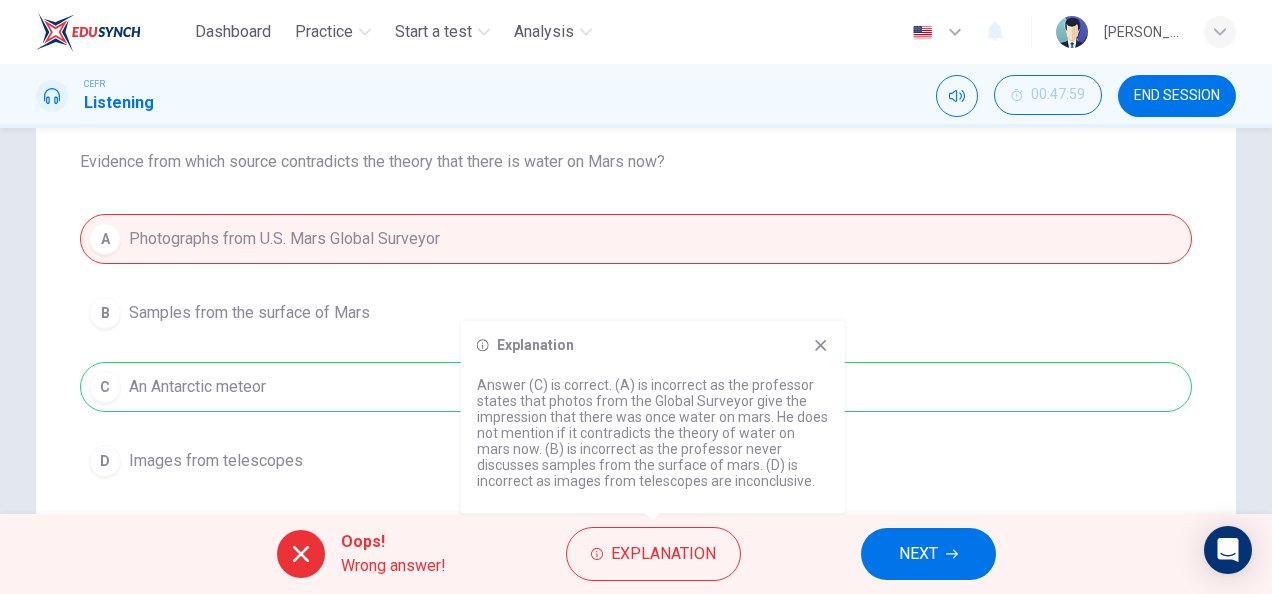 click on "NEXT" at bounding box center (918, 554) 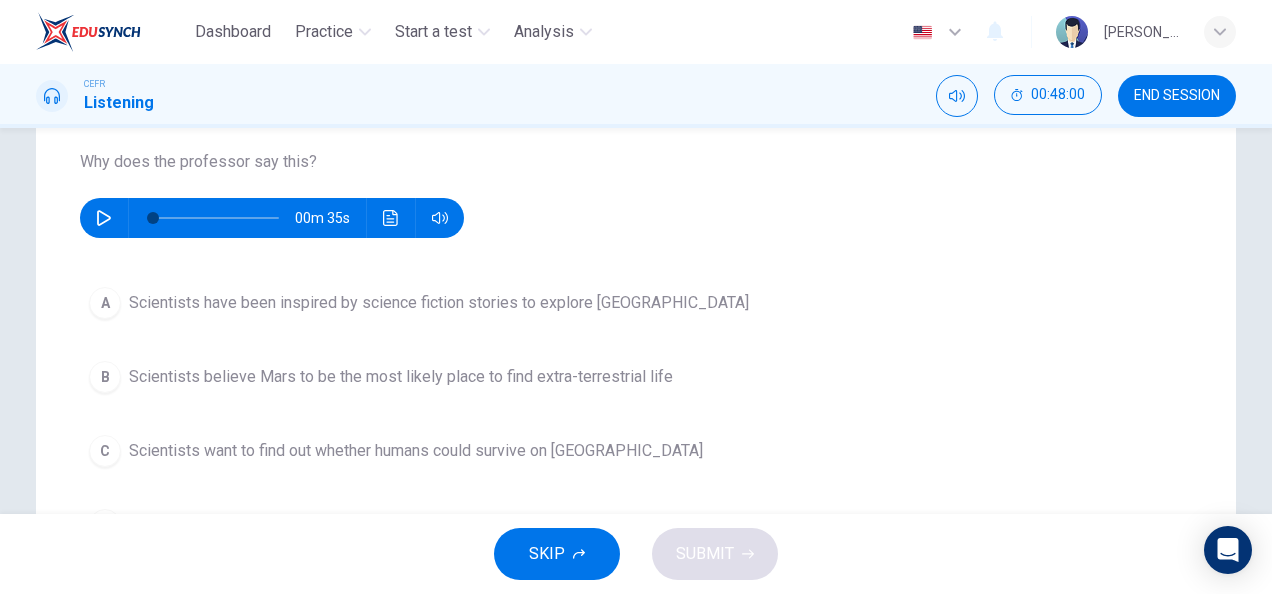 scroll, scrollTop: 0, scrollLeft: 0, axis: both 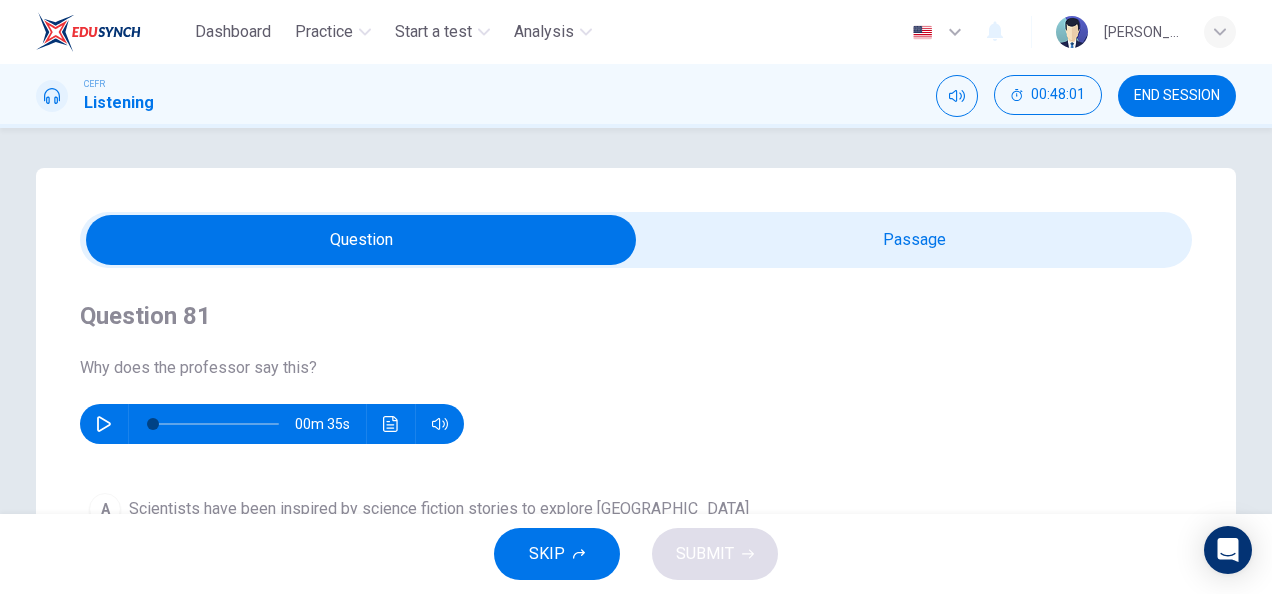 click at bounding box center (361, 240) 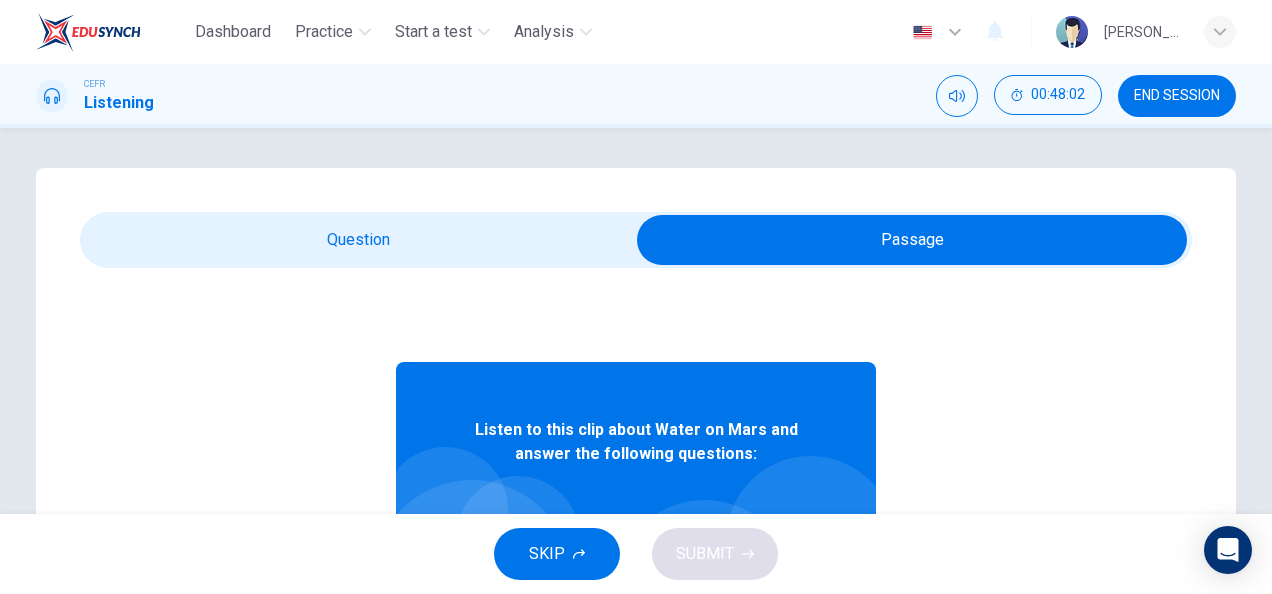 scroll, scrollTop: 111, scrollLeft: 0, axis: vertical 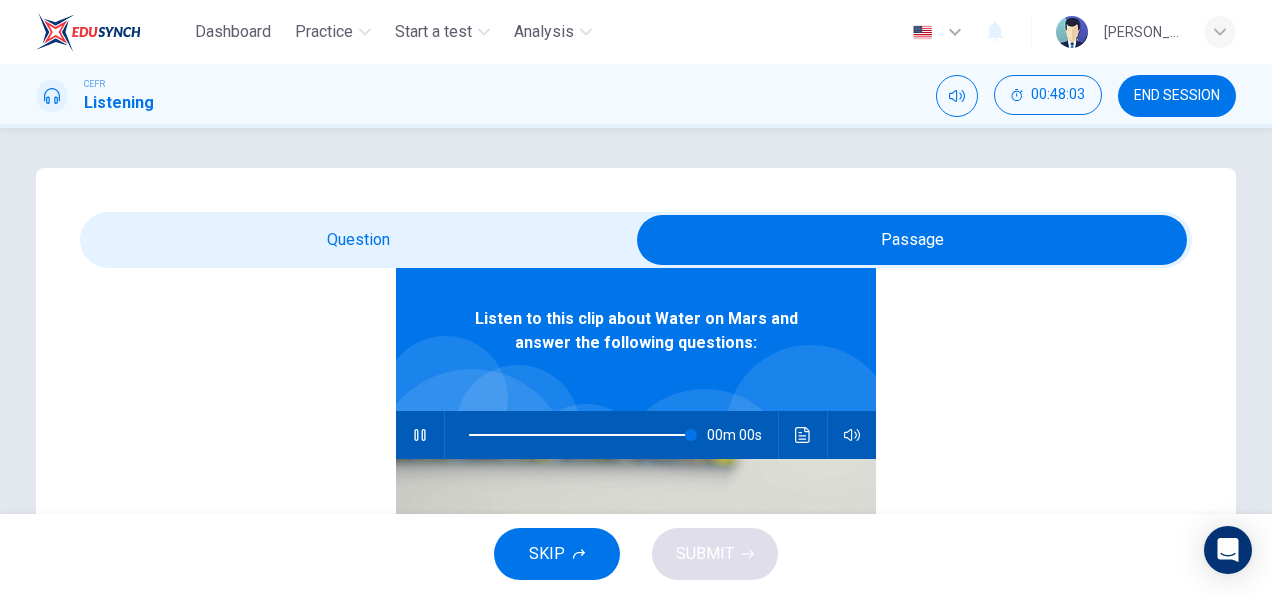 type on "0" 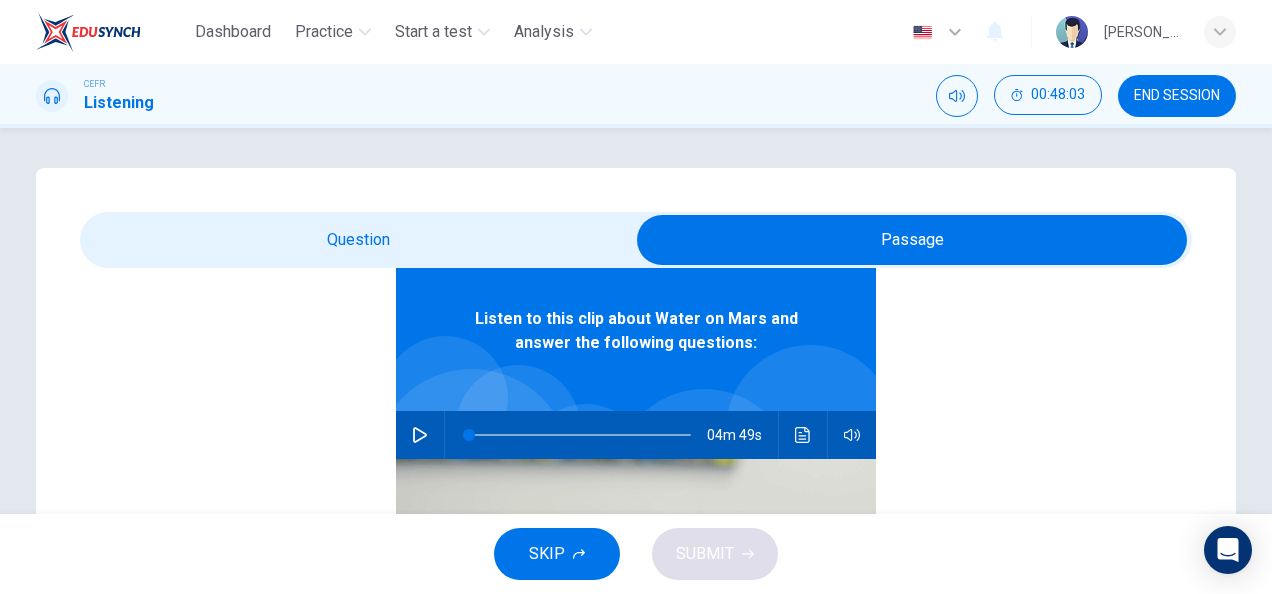 click at bounding box center [912, 240] 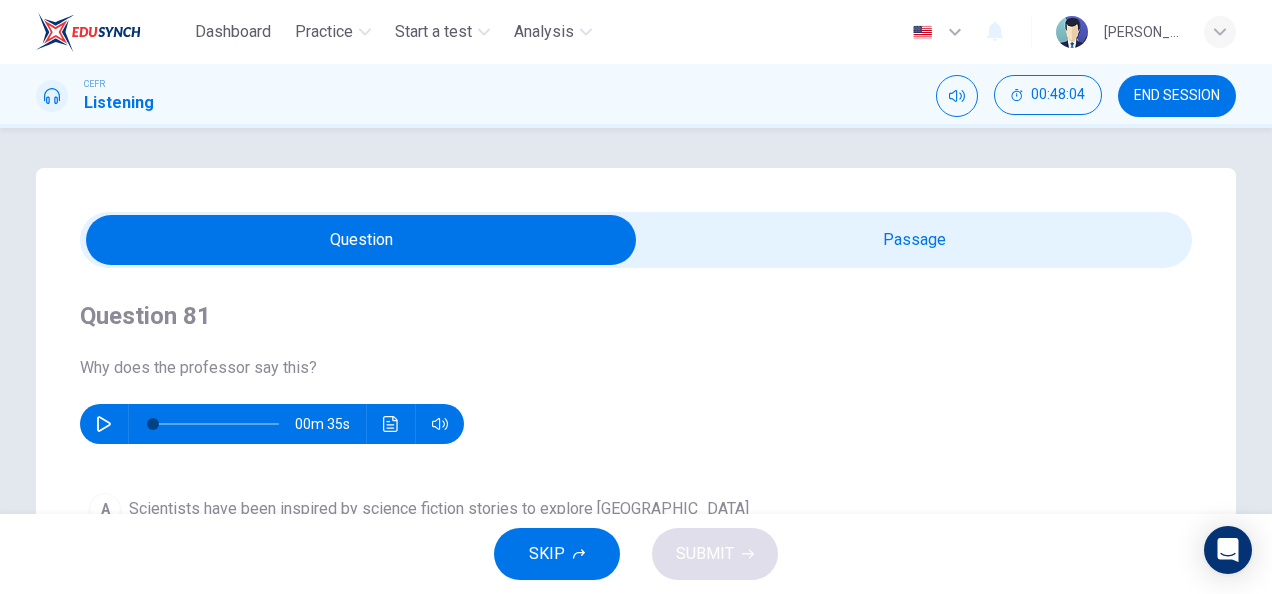 click 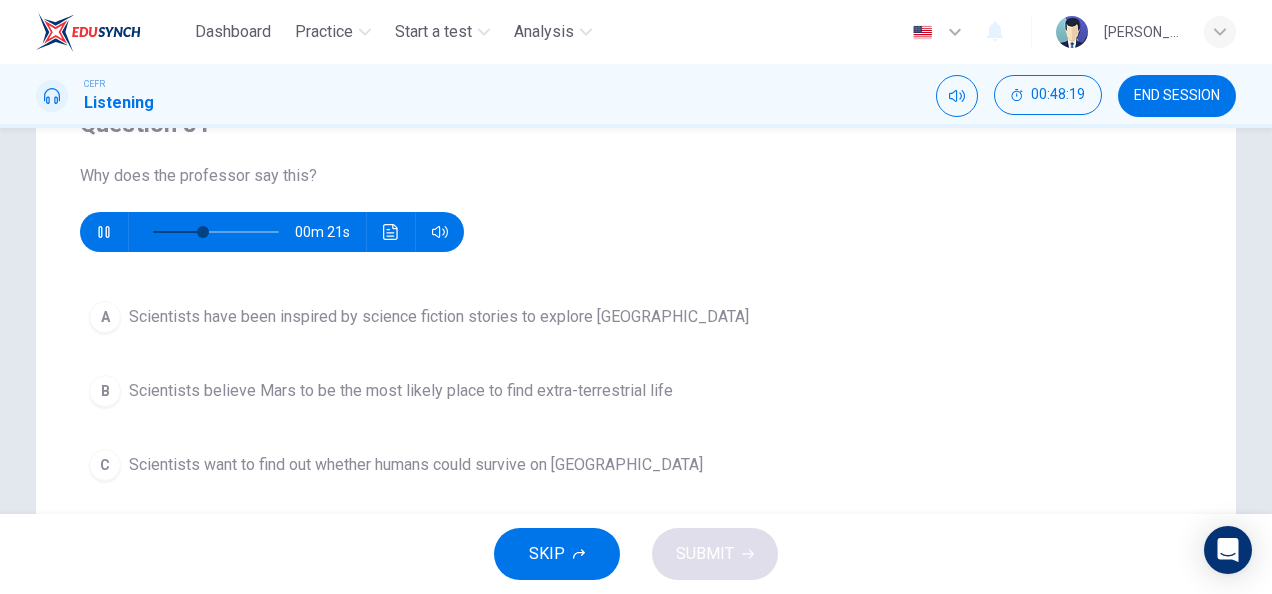 scroll, scrollTop: 193, scrollLeft: 0, axis: vertical 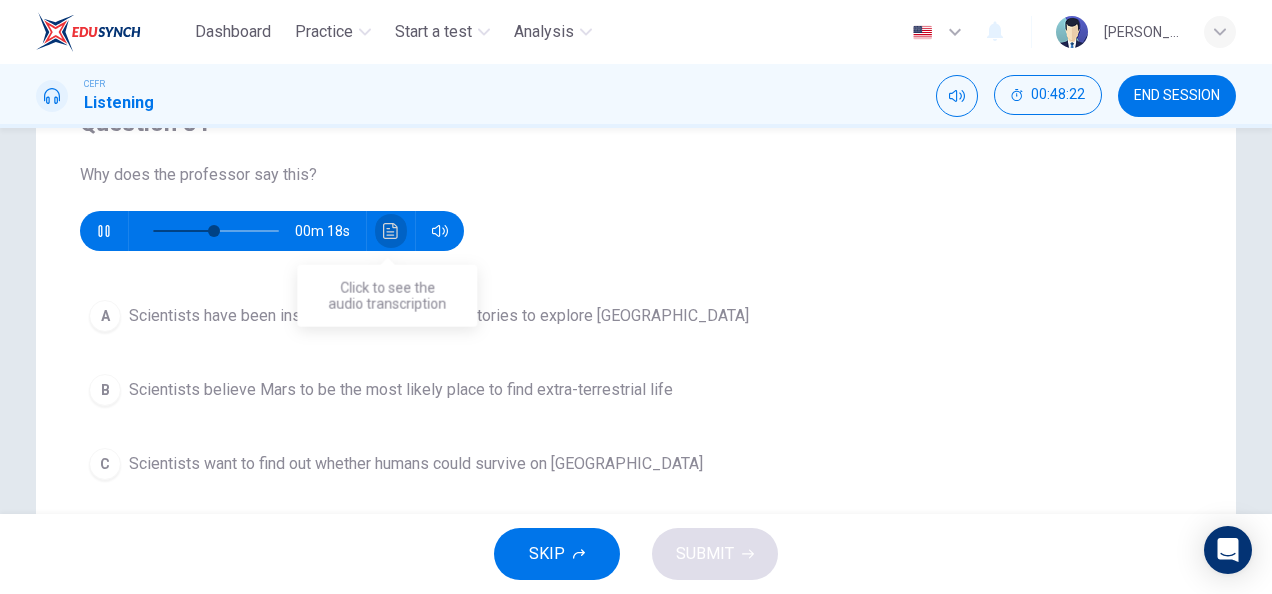 click 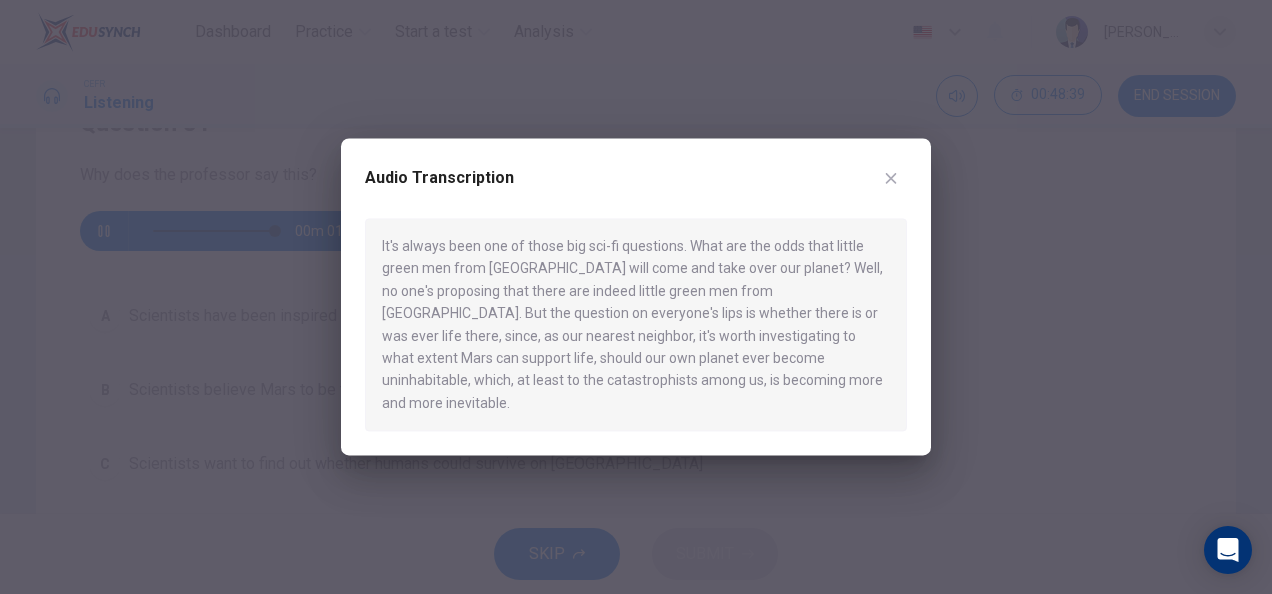 type on "0" 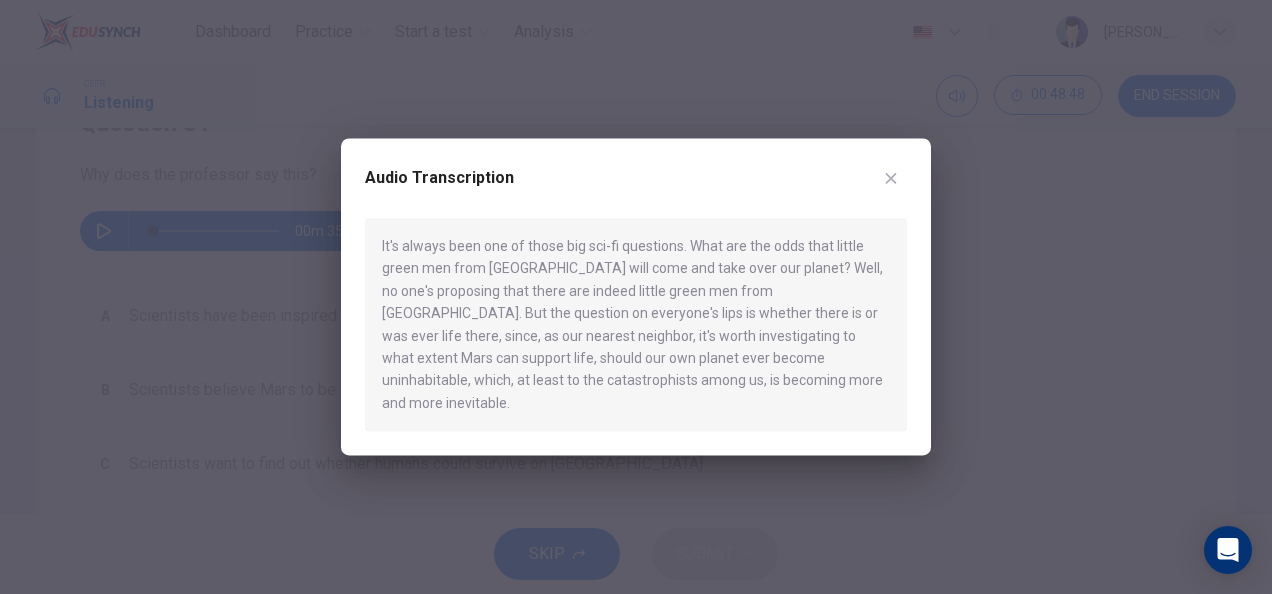 click 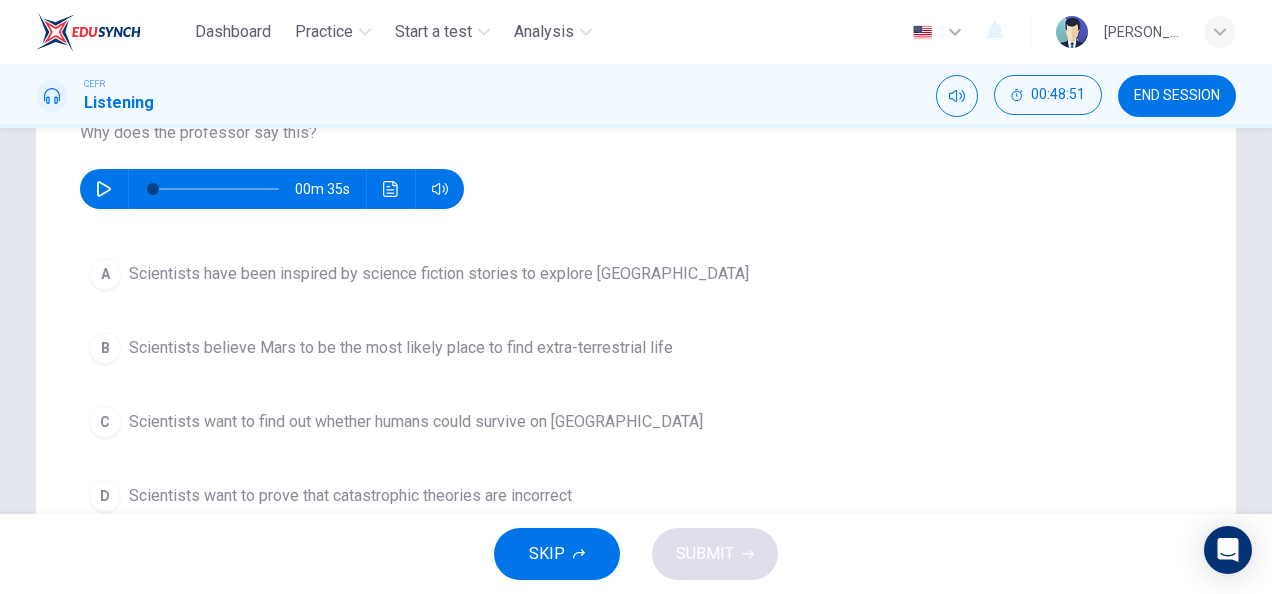 scroll, scrollTop: 237, scrollLeft: 0, axis: vertical 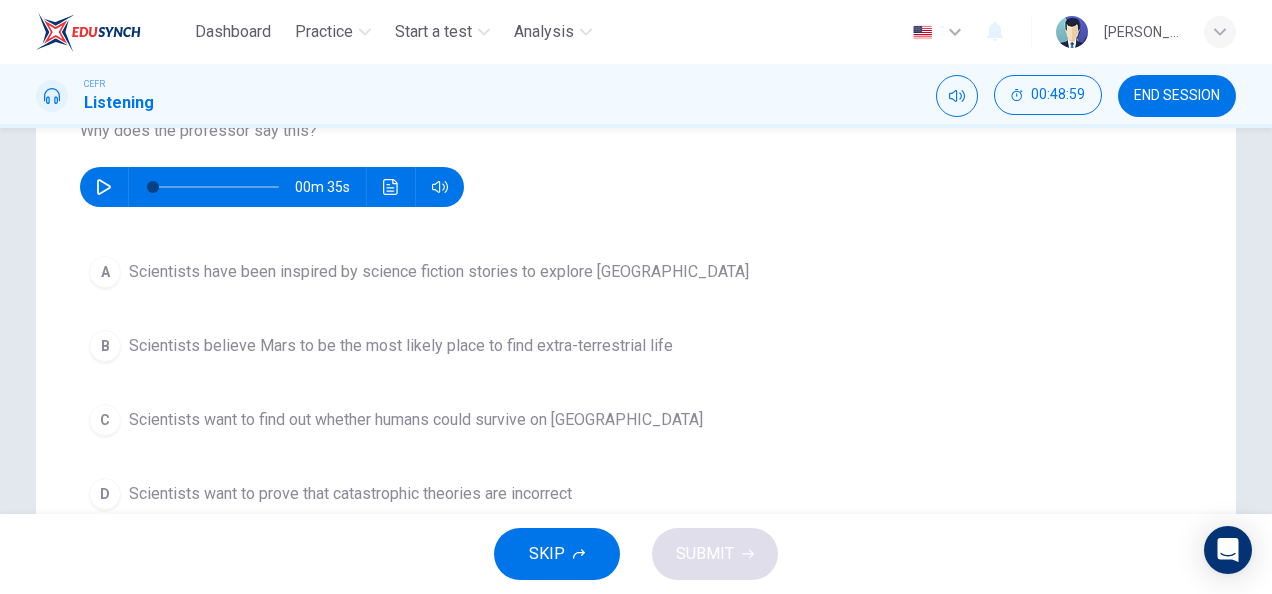click at bounding box center (391, 187) 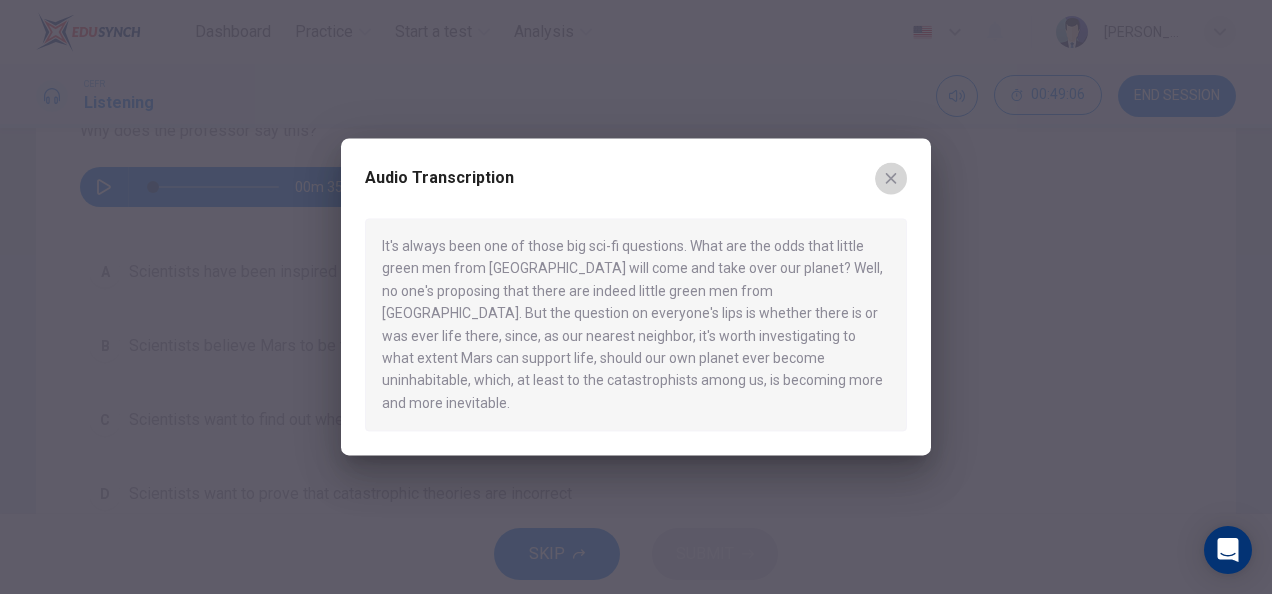 click 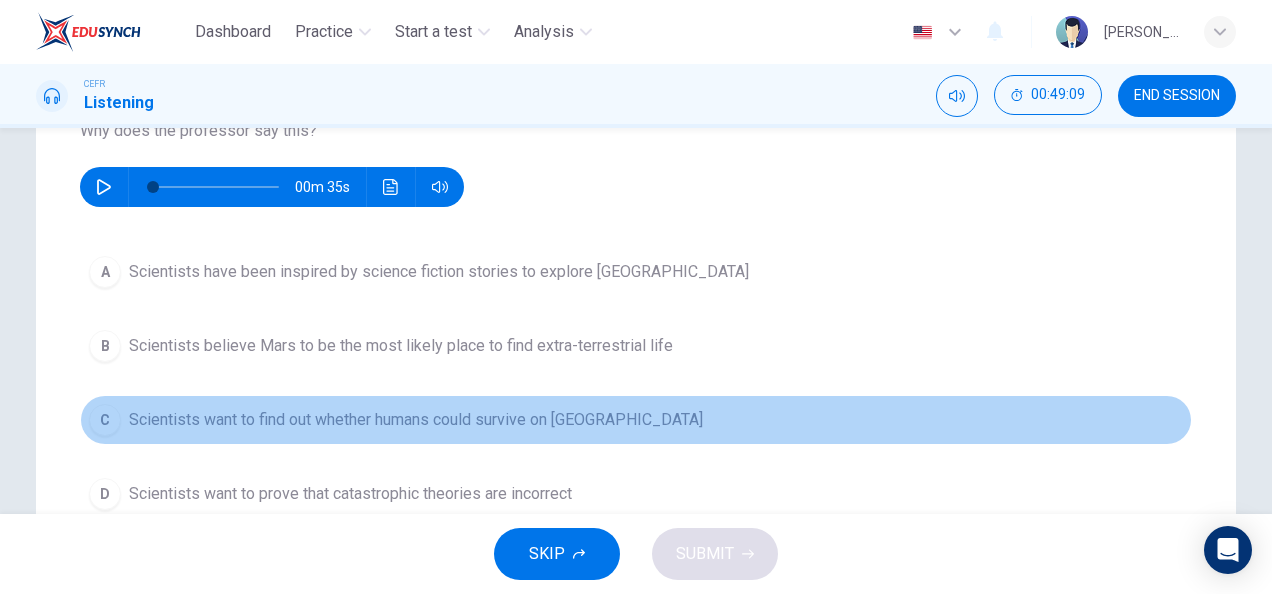 drag, startPoint x: 470, startPoint y: 419, endPoint x: 542, endPoint y: 452, distance: 79.20227 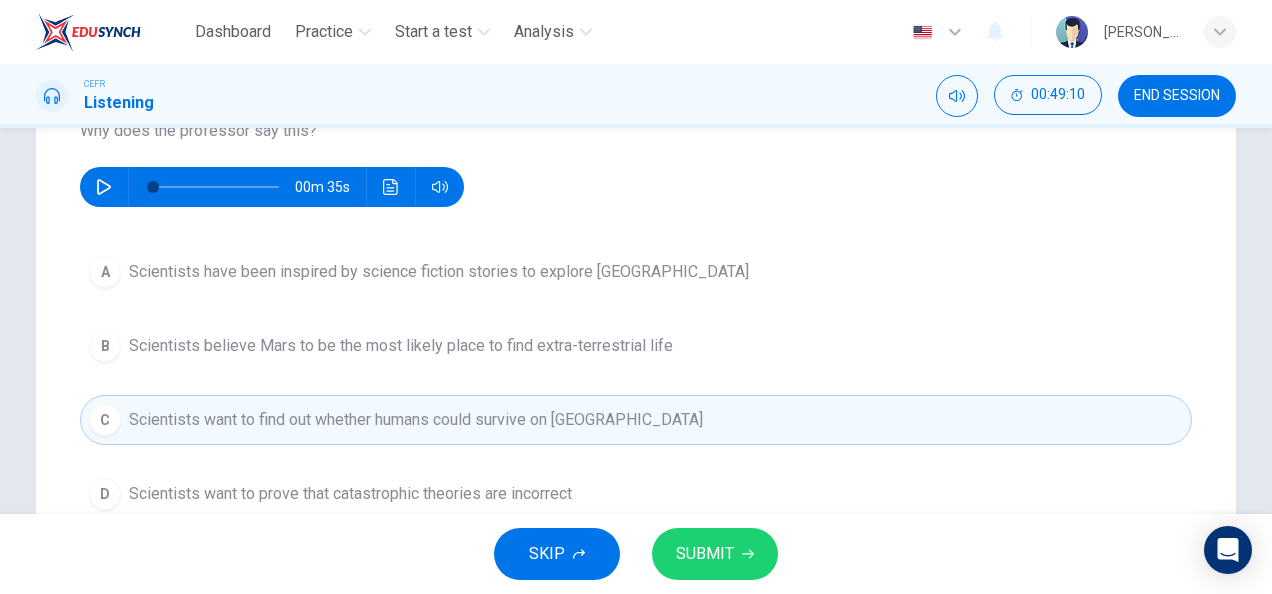 click on "SUBMIT" at bounding box center [705, 554] 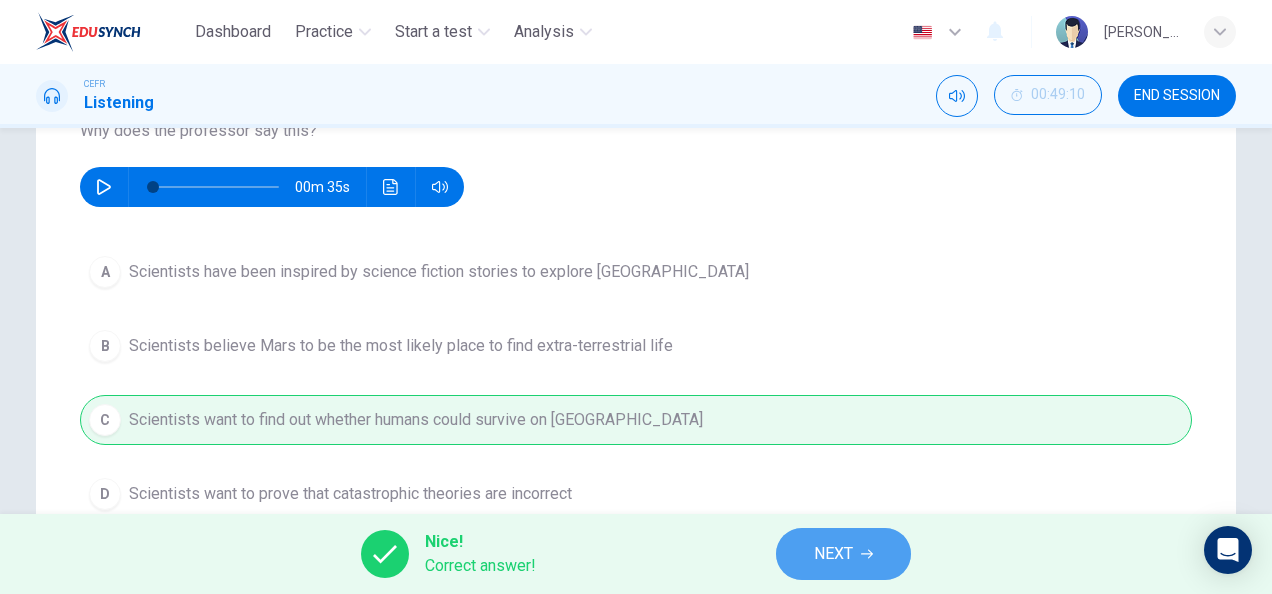 click on "NEXT" at bounding box center [843, 554] 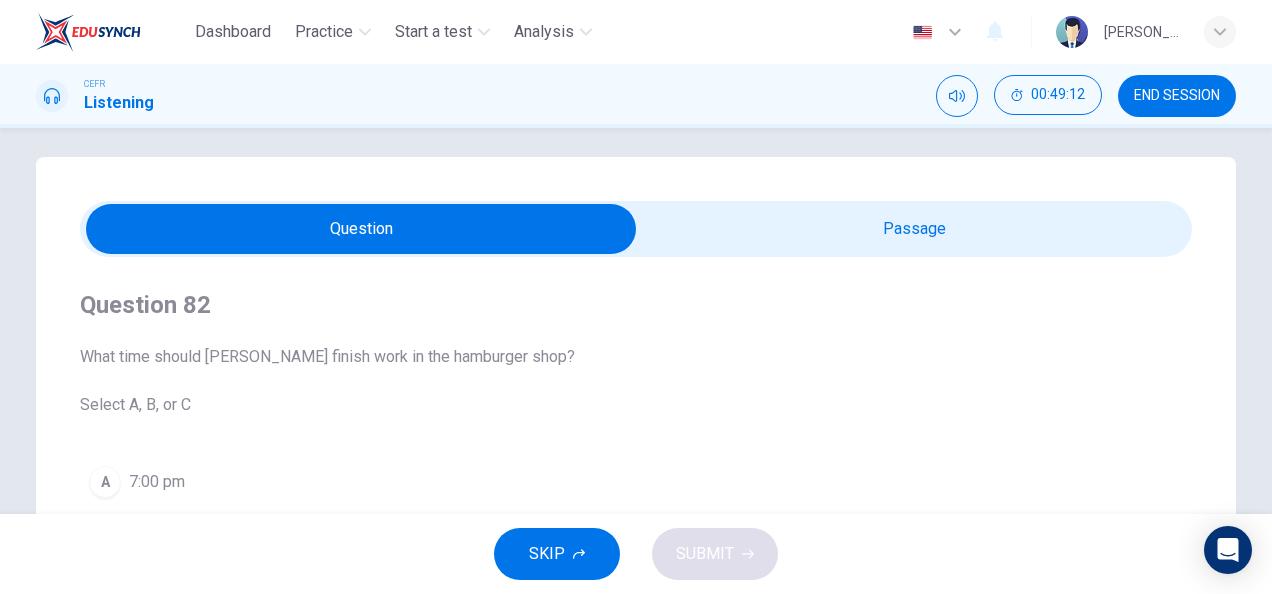 scroll, scrollTop: 10, scrollLeft: 0, axis: vertical 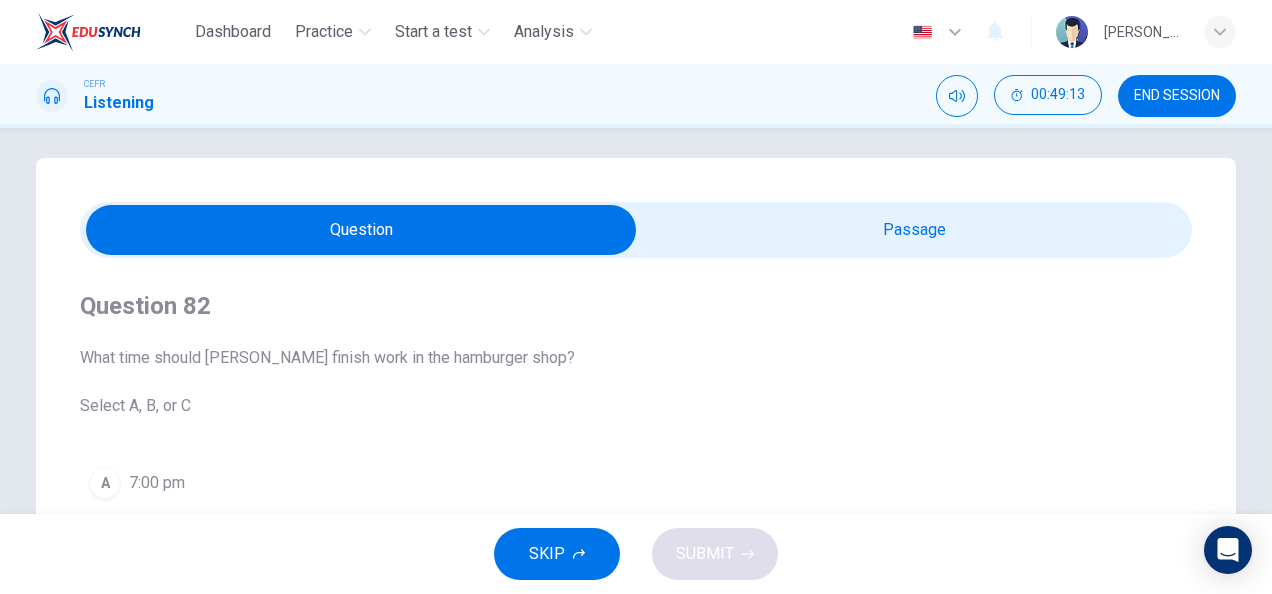 click at bounding box center [361, 230] 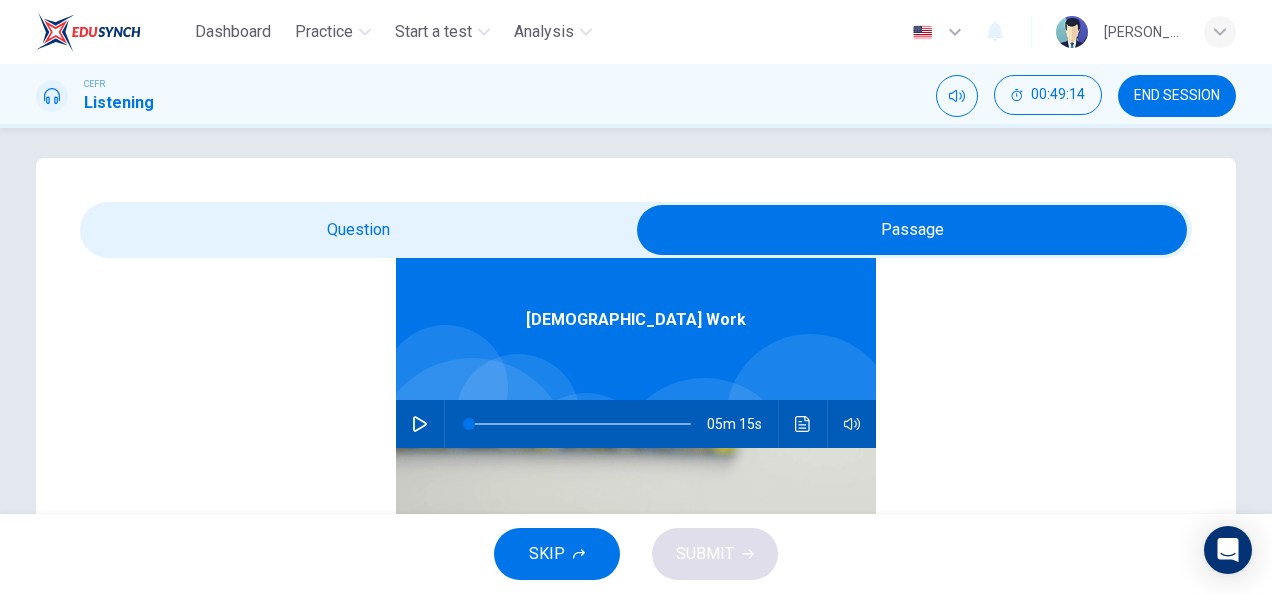 scroll, scrollTop: 111, scrollLeft: 0, axis: vertical 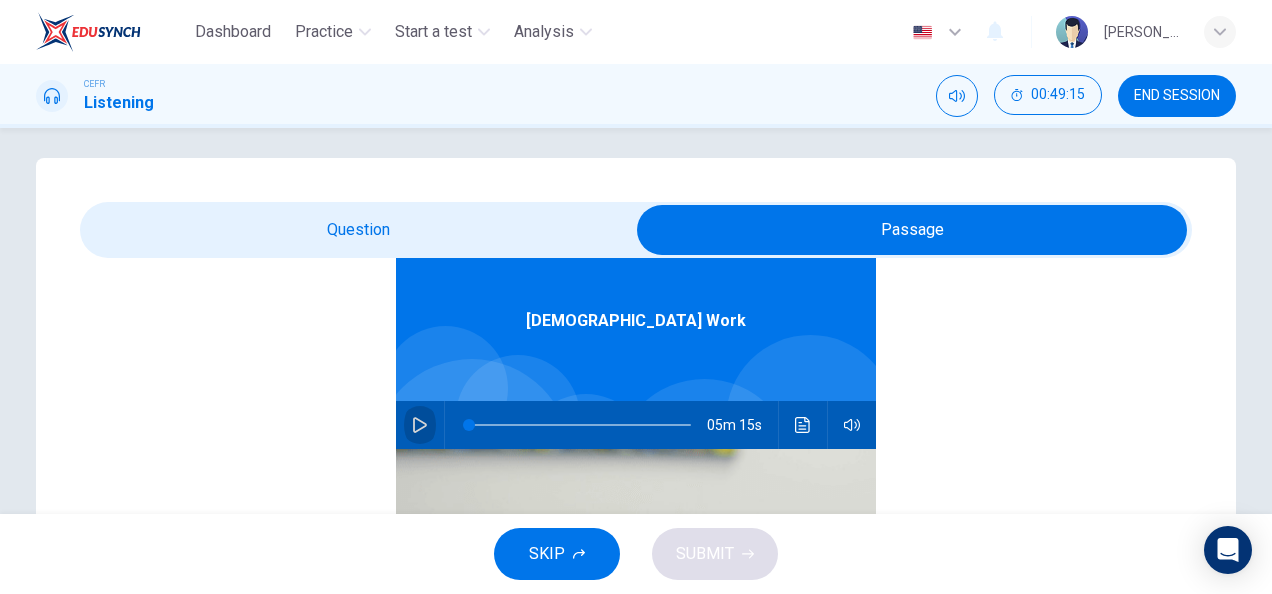click 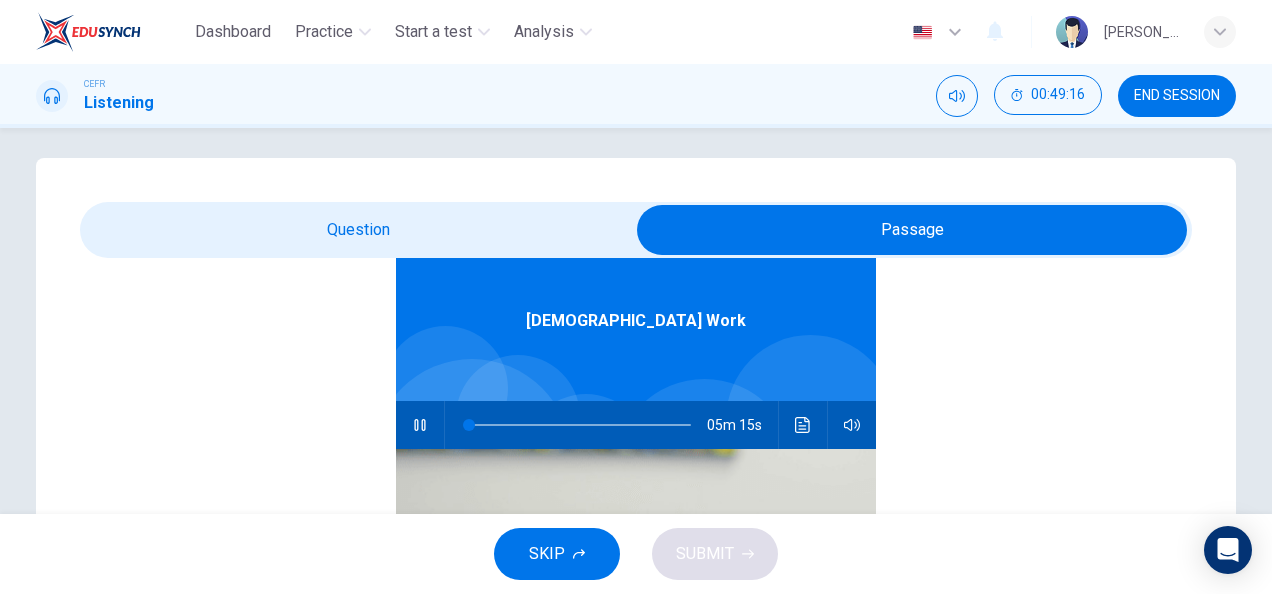 click at bounding box center [912, 230] 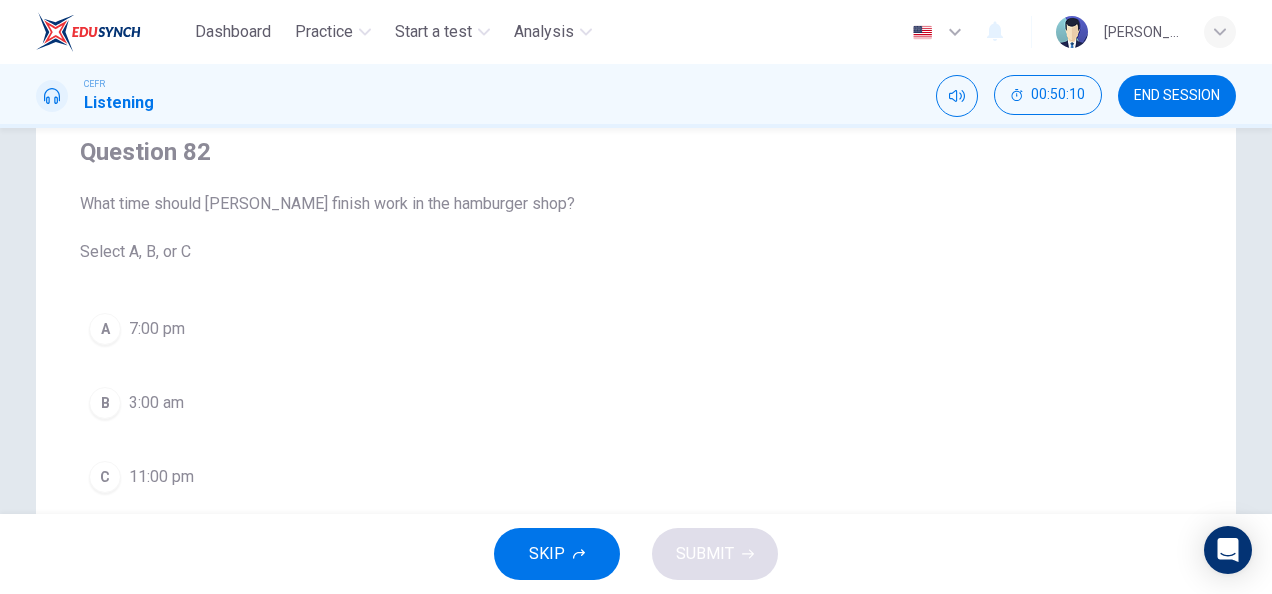 scroll, scrollTop: 0, scrollLeft: 0, axis: both 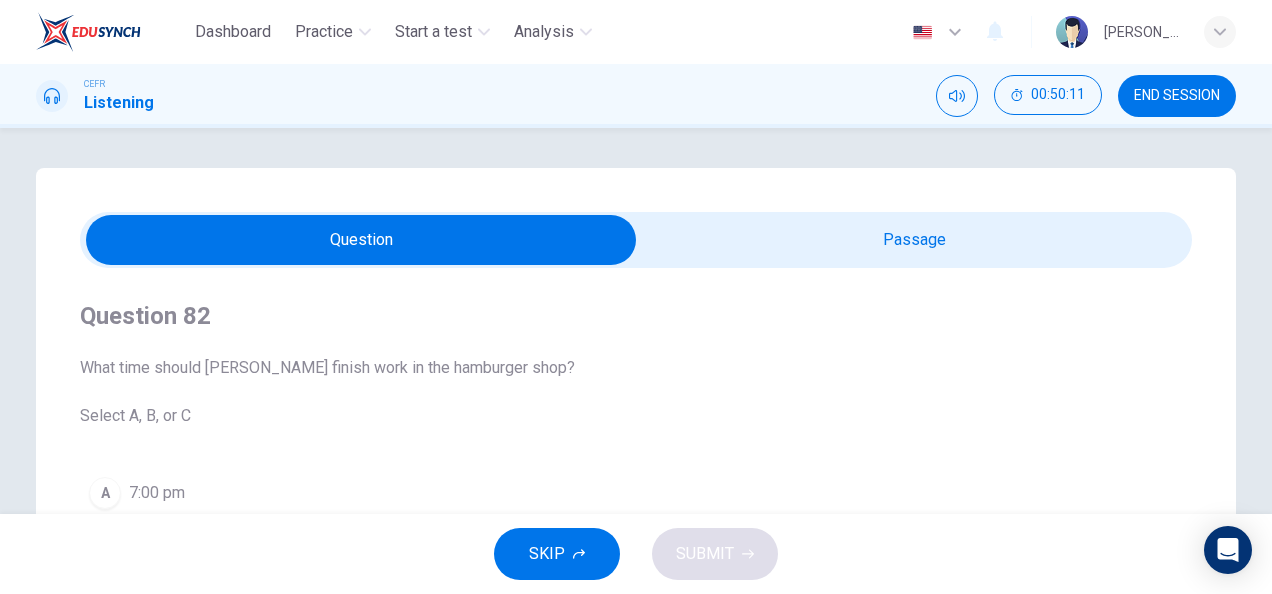 type on "18" 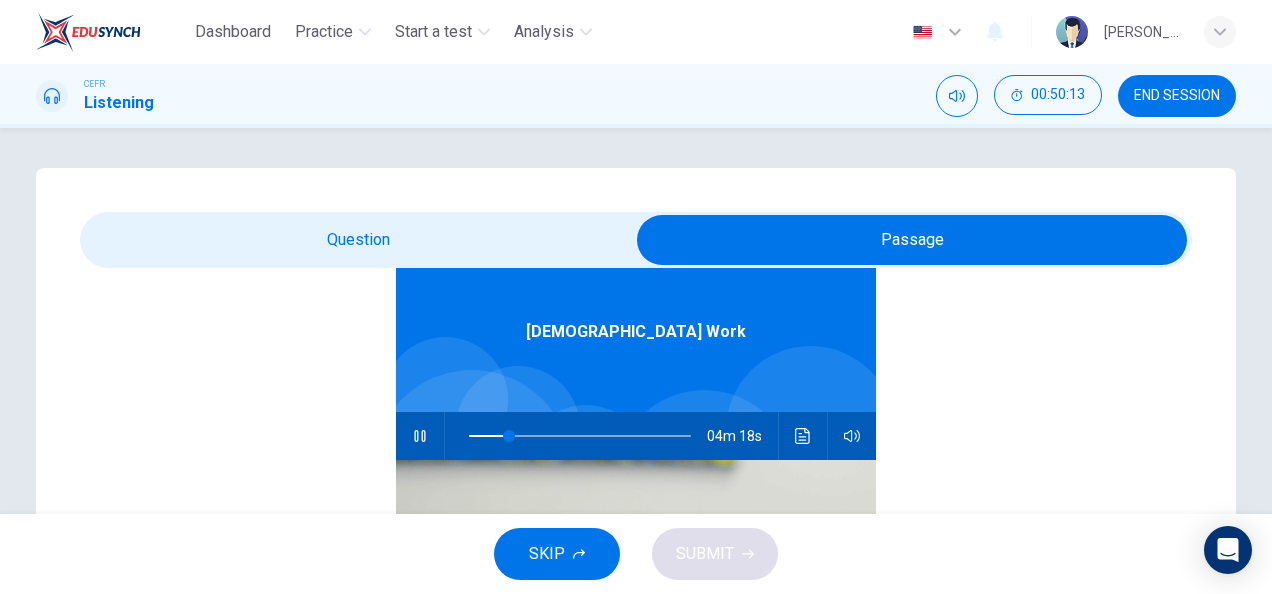 scroll, scrollTop: 111, scrollLeft: 0, axis: vertical 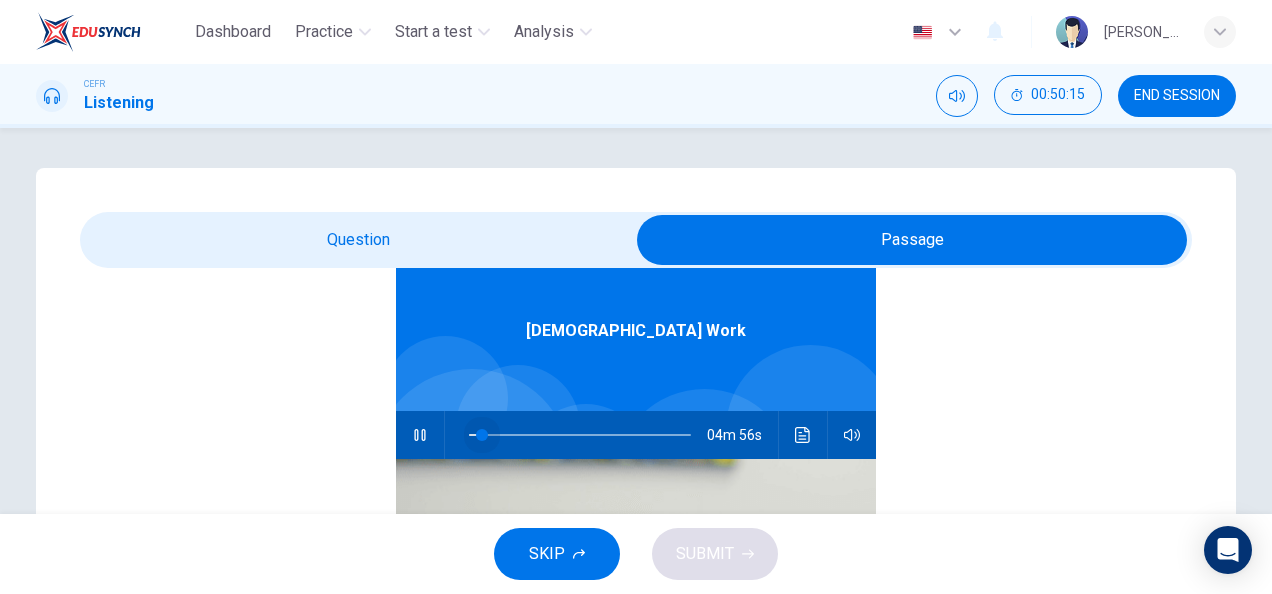 click at bounding box center [580, 435] 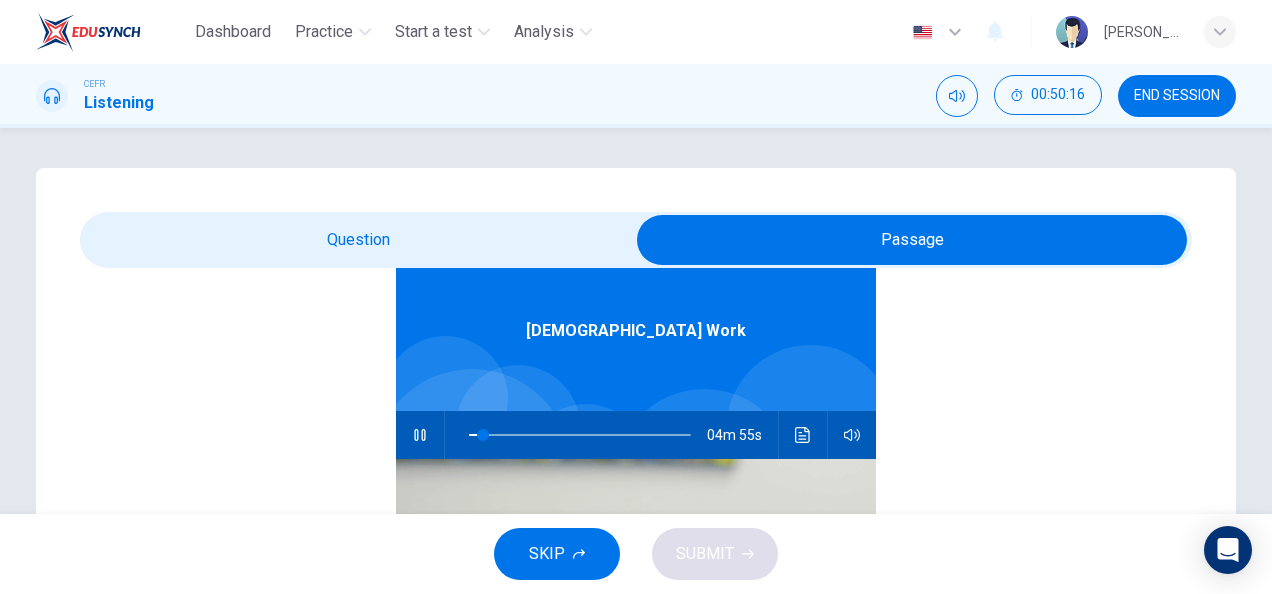 type on "6" 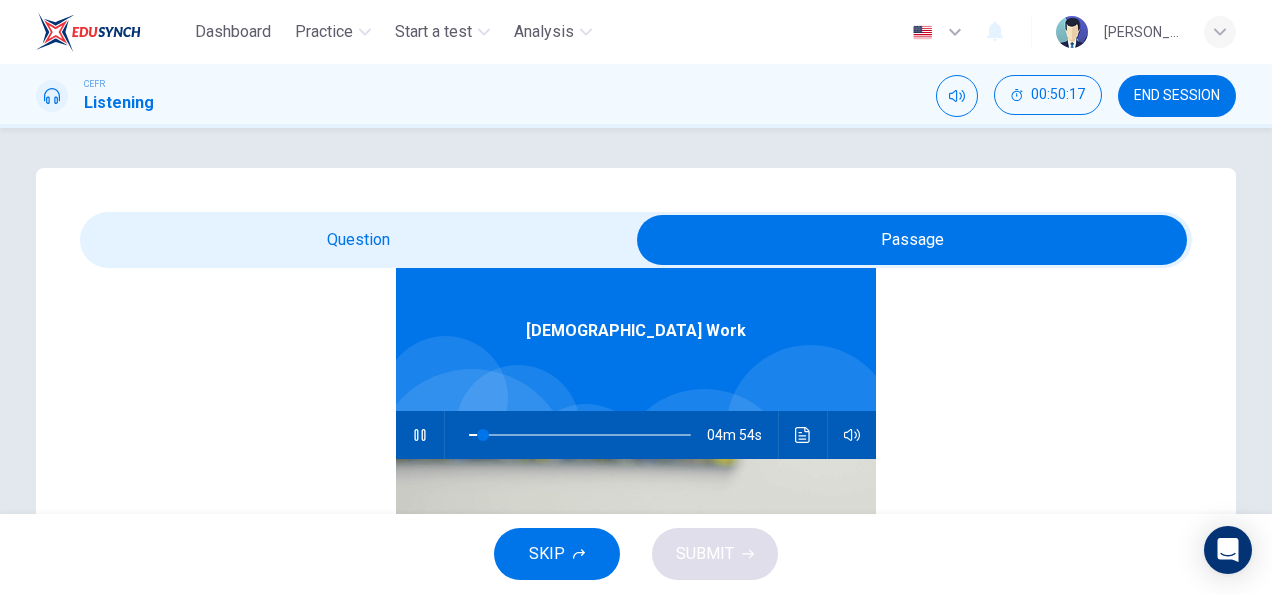 click at bounding box center (912, 240) 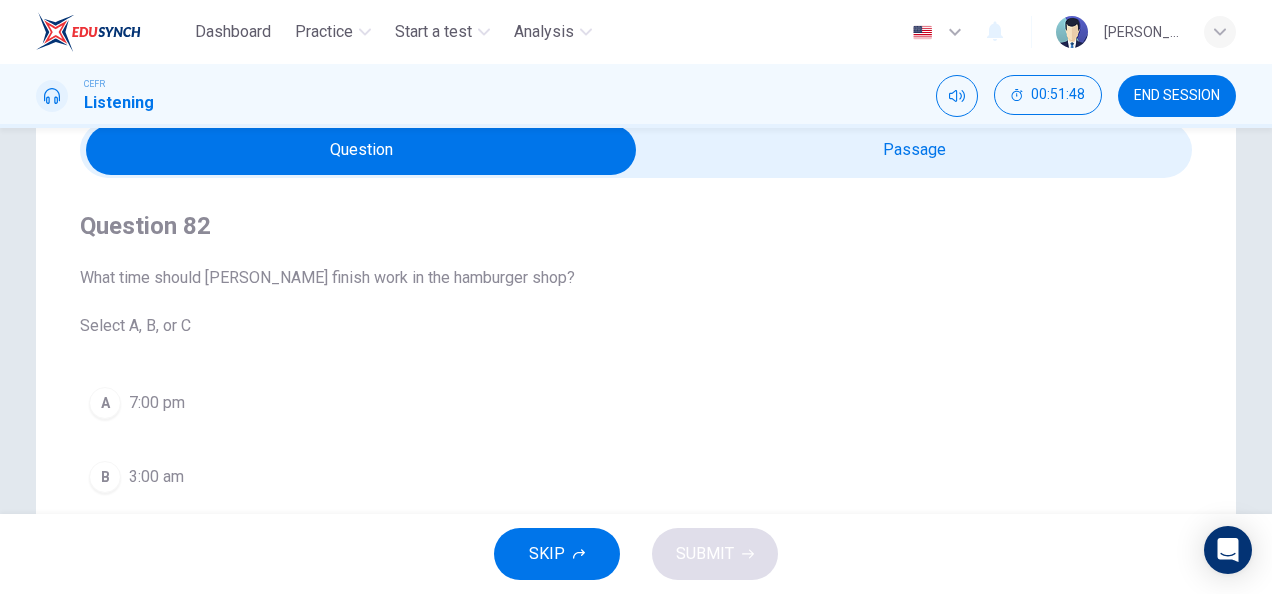 scroll, scrollTop: 89, scrollLeft: 0, axis: vertical 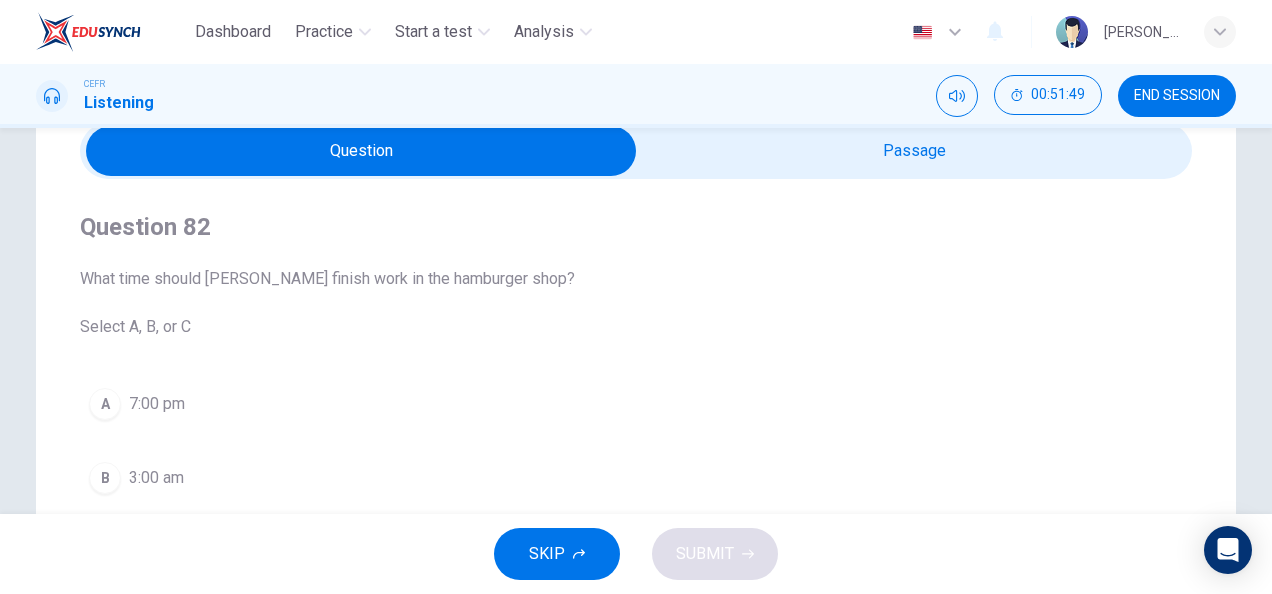 type on "36" 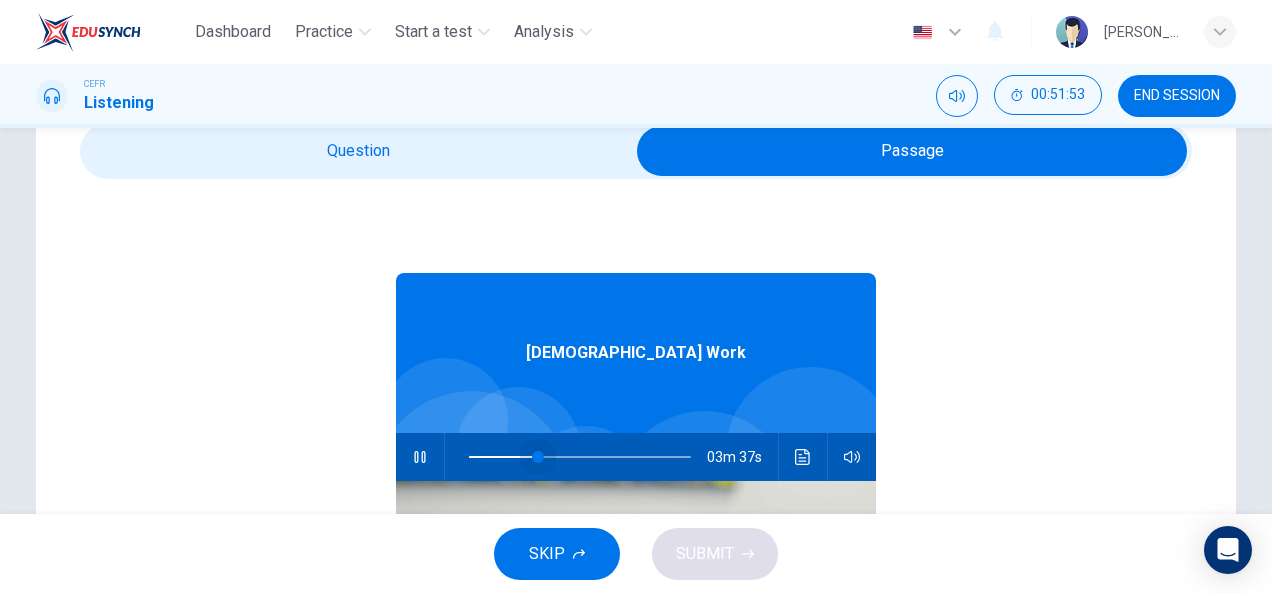 click at bounding box center (538, 457) 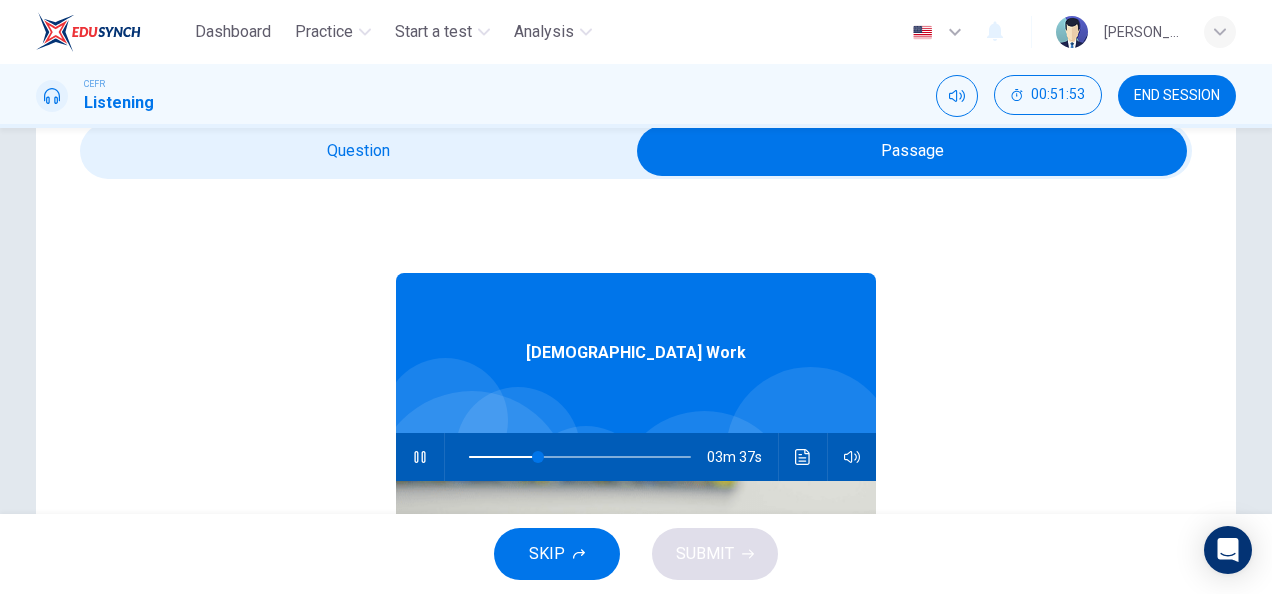 type on "31" 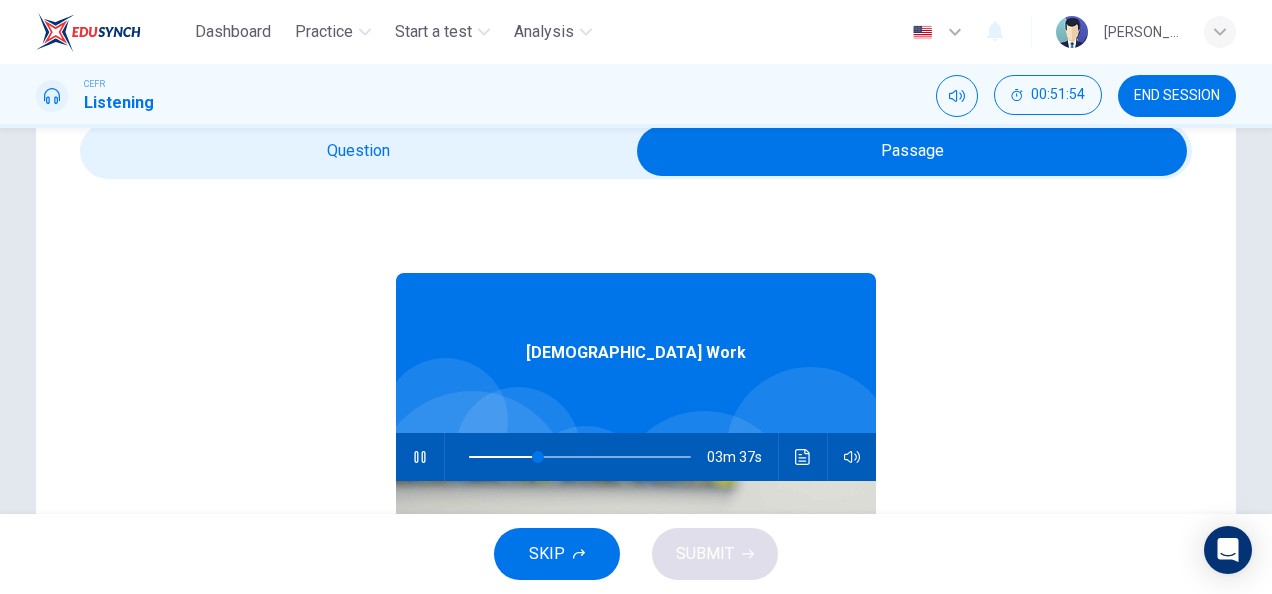 click at bounding box center [912, 151] 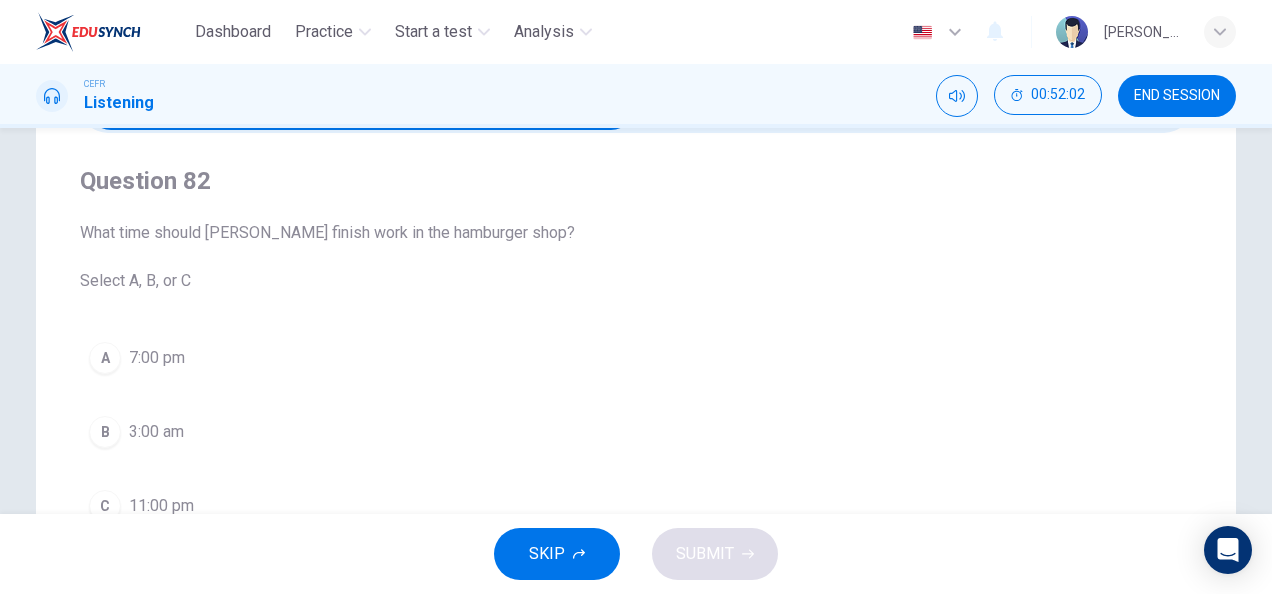 scroll, scrollTop: 66, scrollLeft: 0, axis: vertical 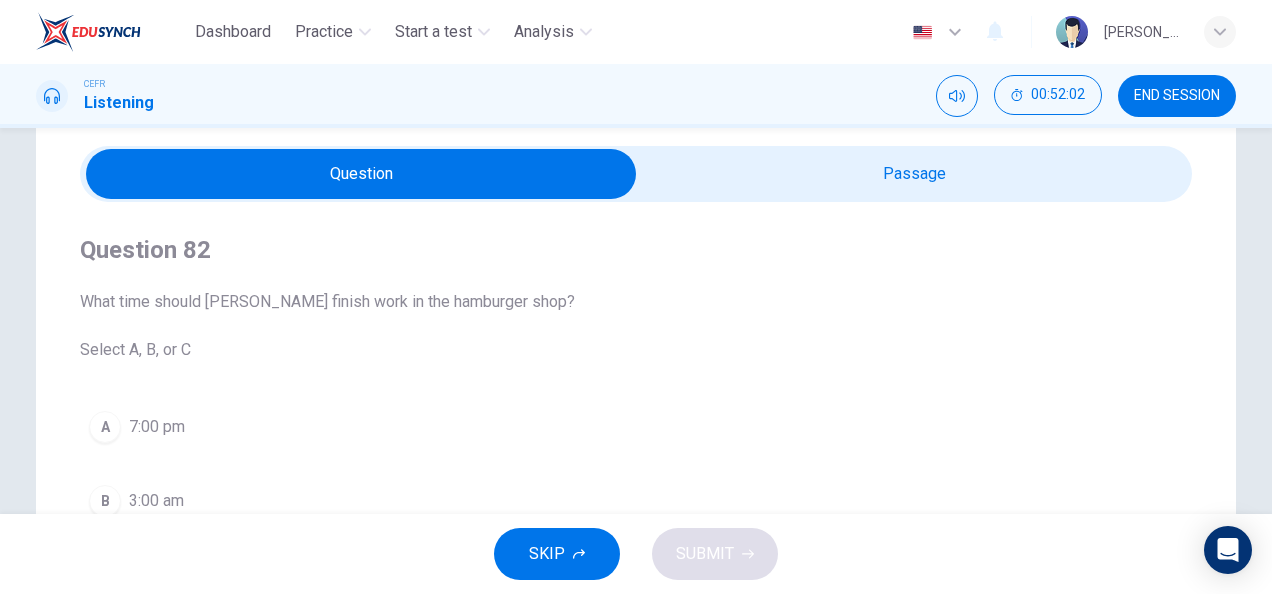 type on "34" 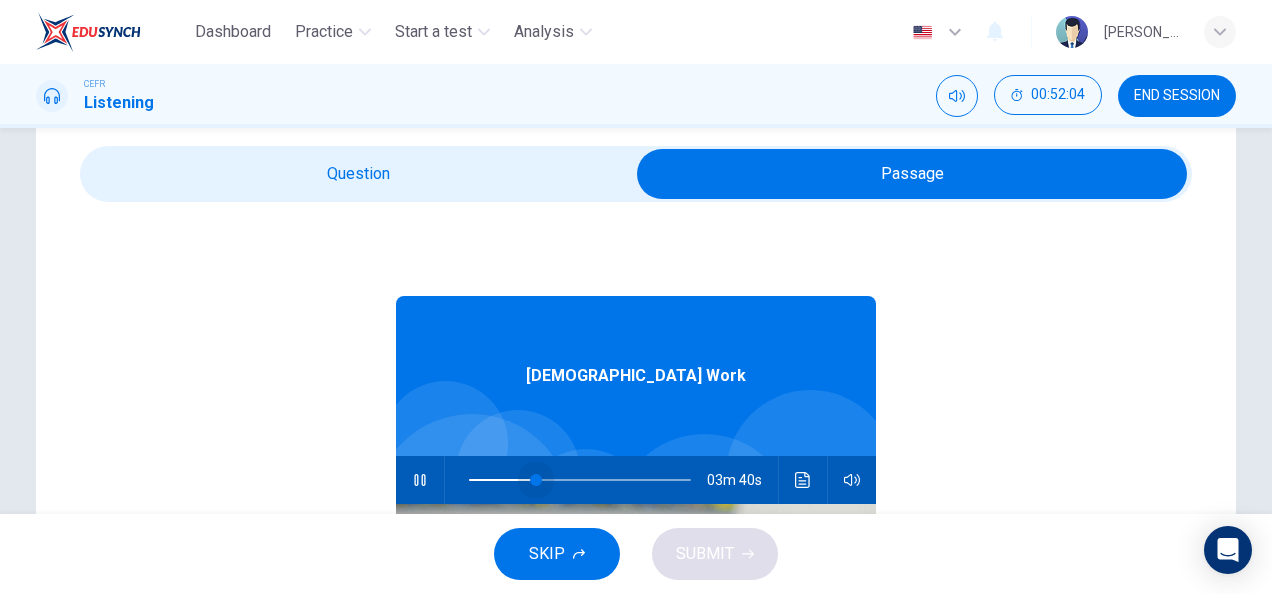 click at bounding box center [536, 480] 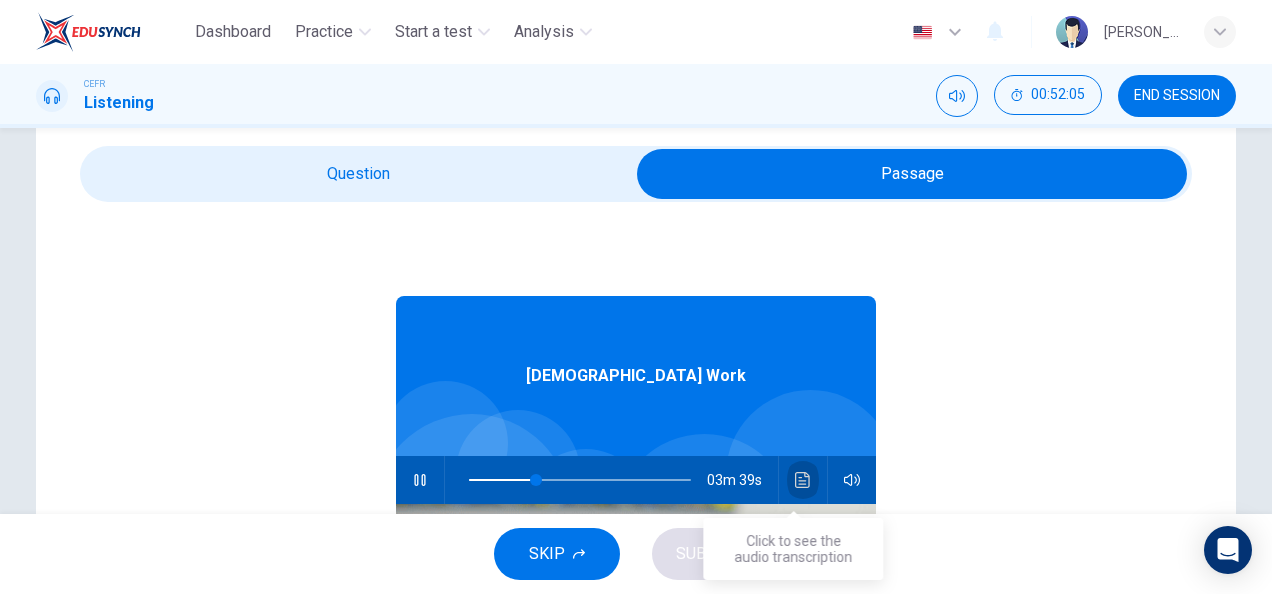 click 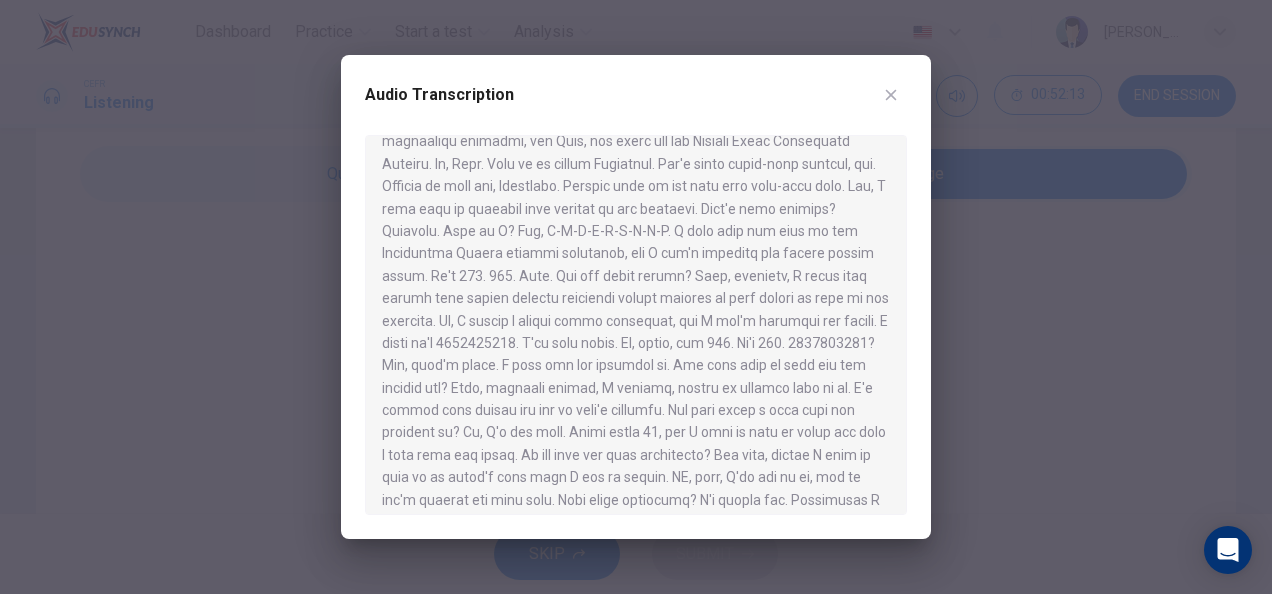 scroll, scrollTop: 45, scrollLeft: 0, axis: vertical 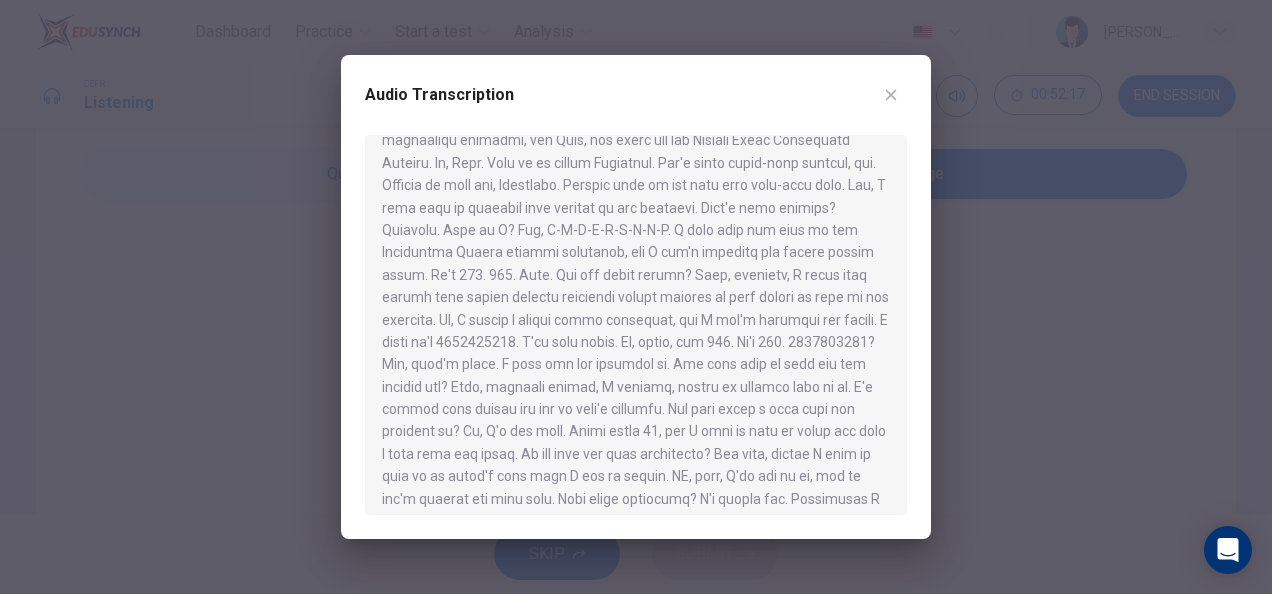 click 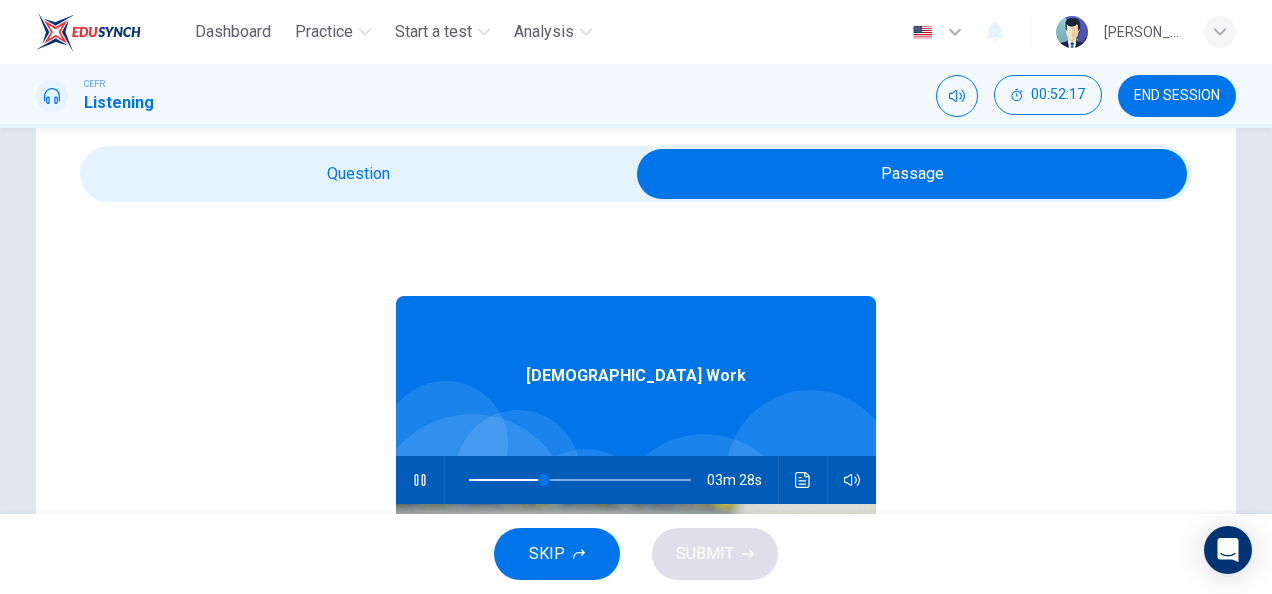 type on "34" 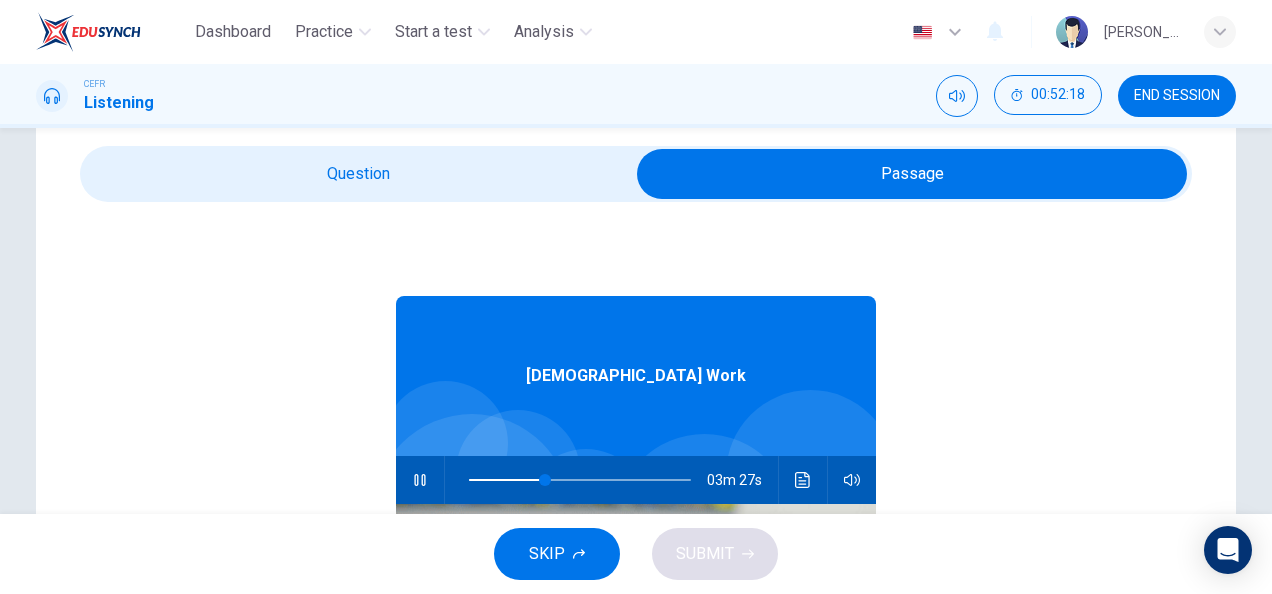 click at bounding box center (912, 174) 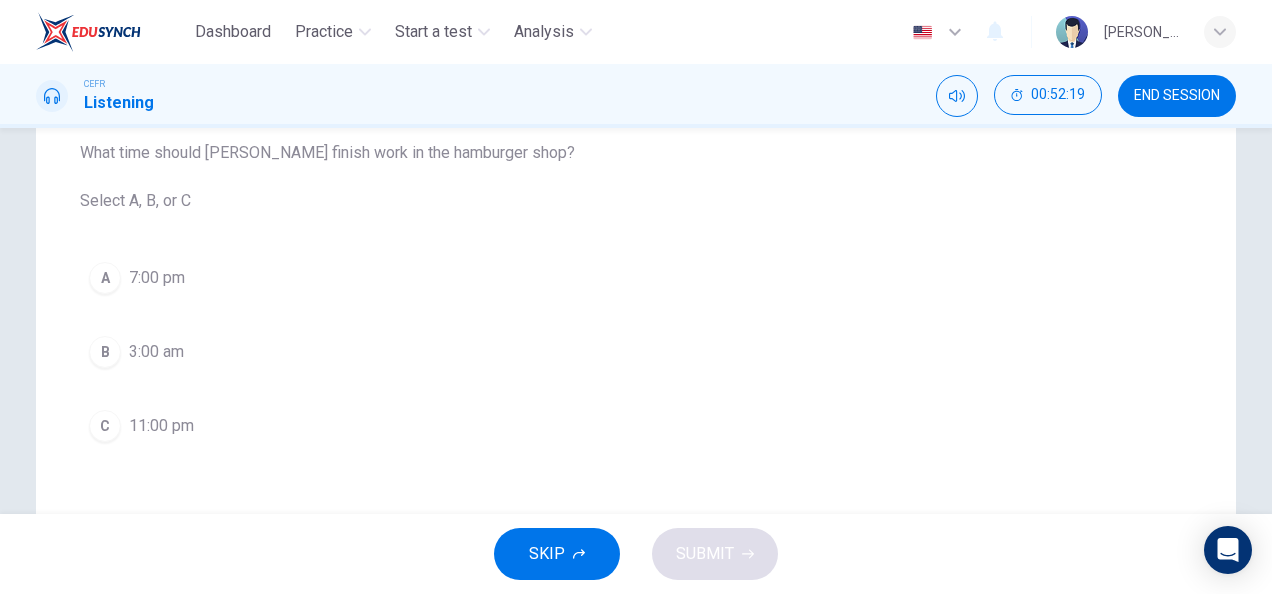 scroll, scrollTop: 214, scrollLeft: 0, axis: vertical 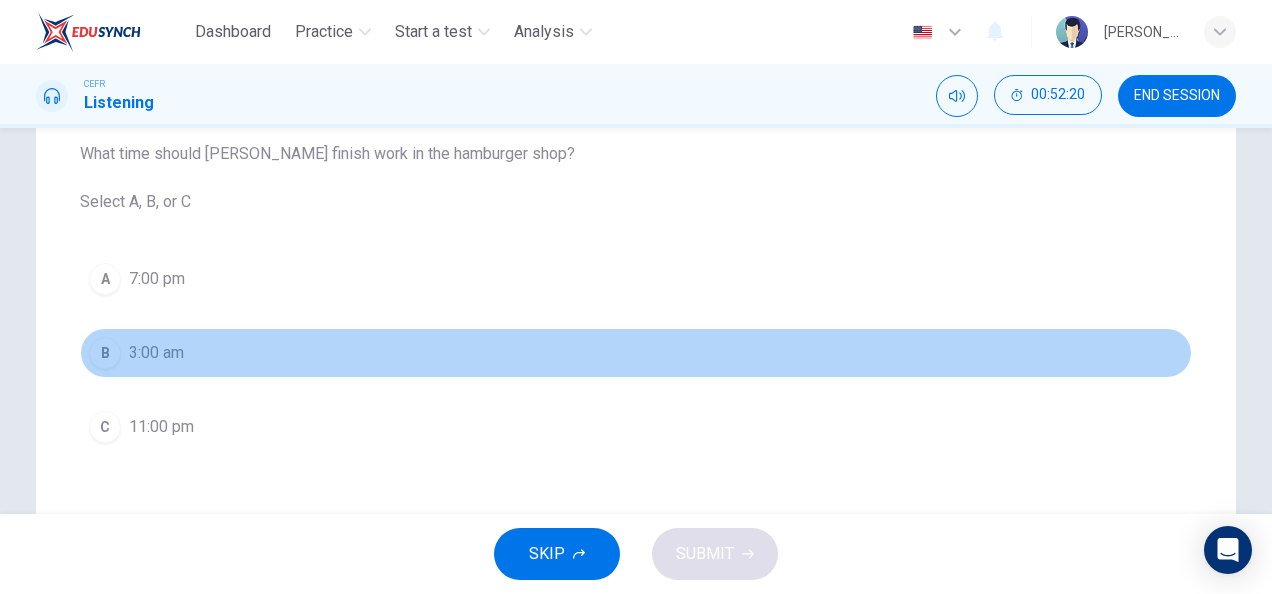 click on "B 3:00 am" at bounding box center [636, 353] 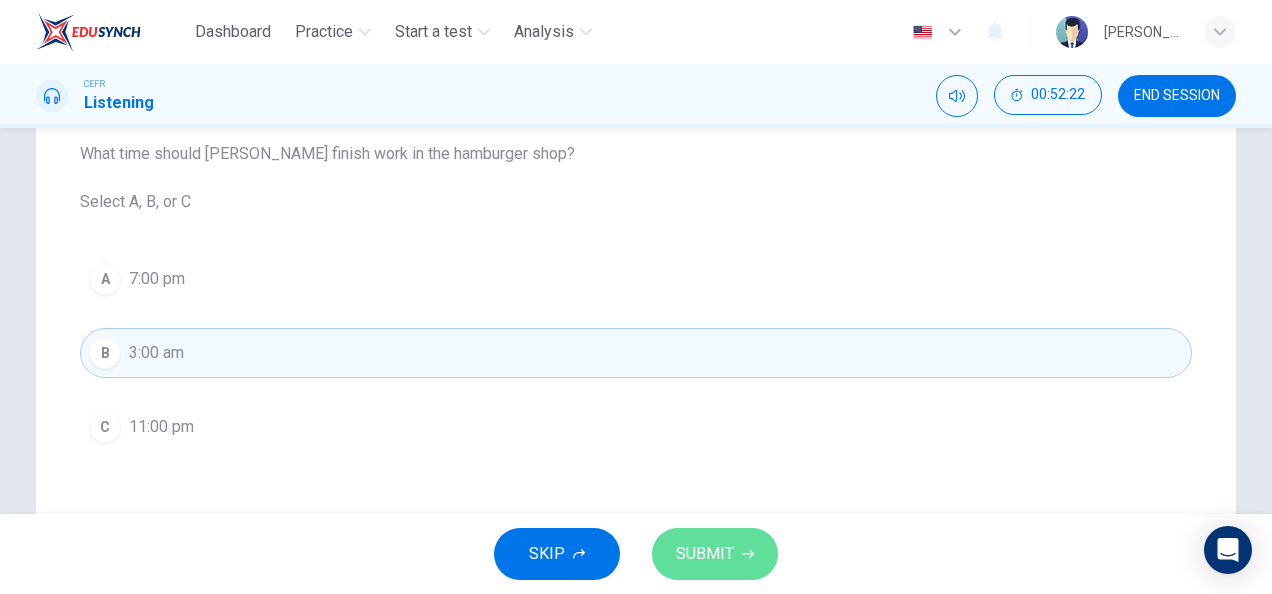 click on "SUBMIT" at bounding box center (715, 554) 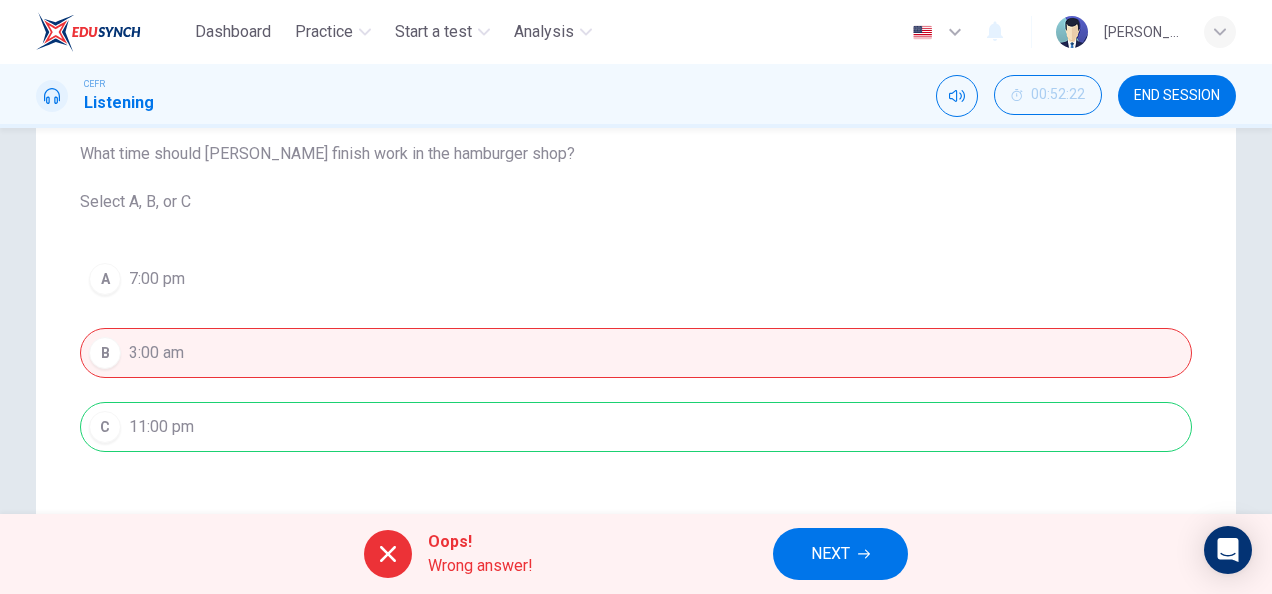 click on "NEXT" at bounding box center [830, 554] 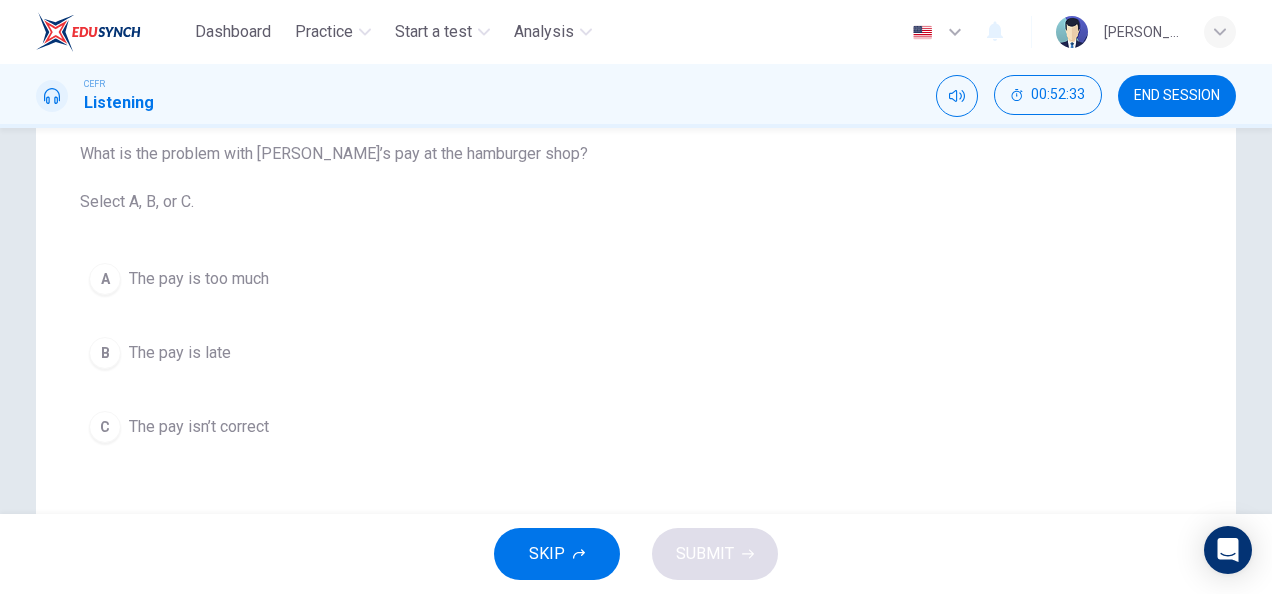 type on "41" 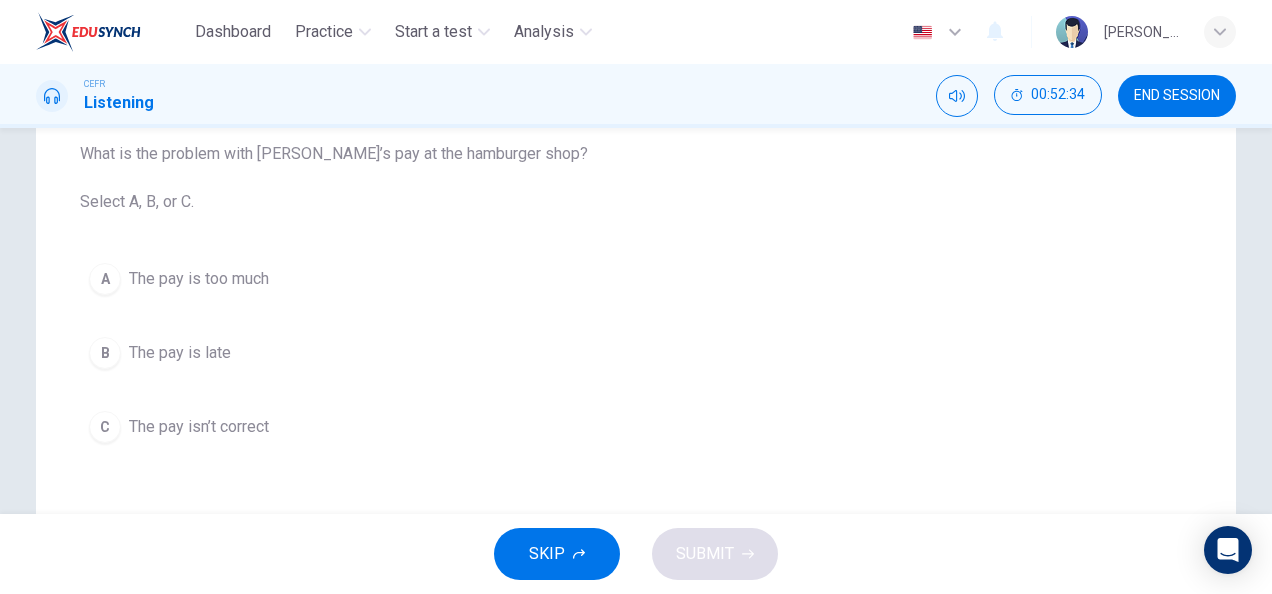 scroll, scrollTop: 0, scrollLeft: 0, axis: both 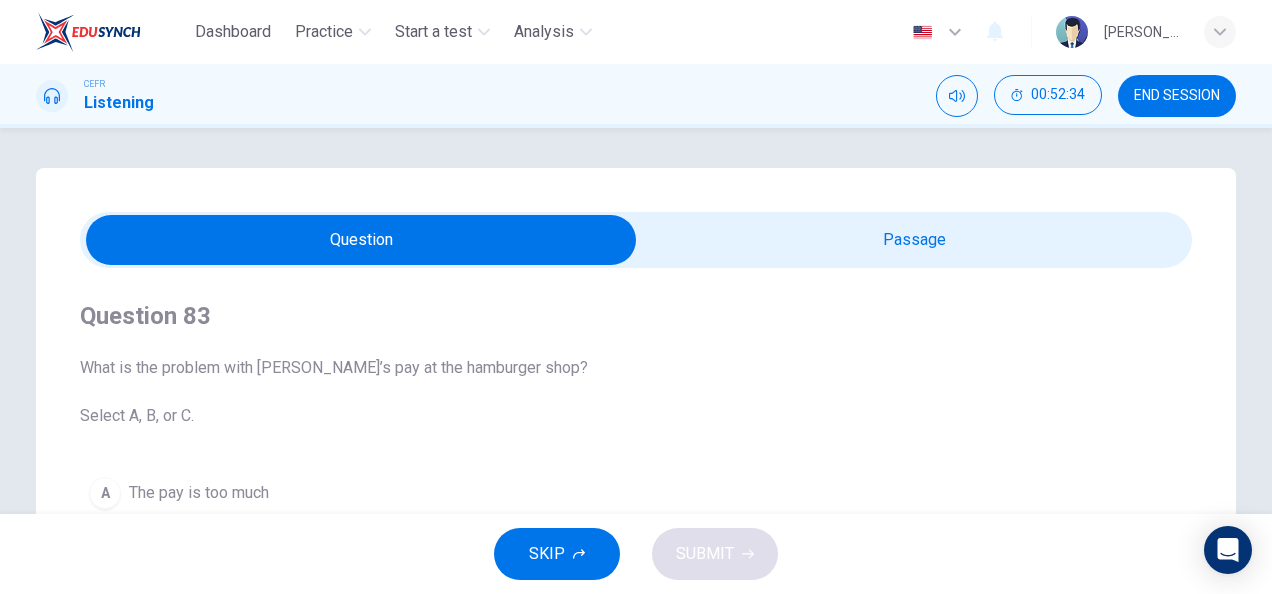 click at bounding box center (361, 240) 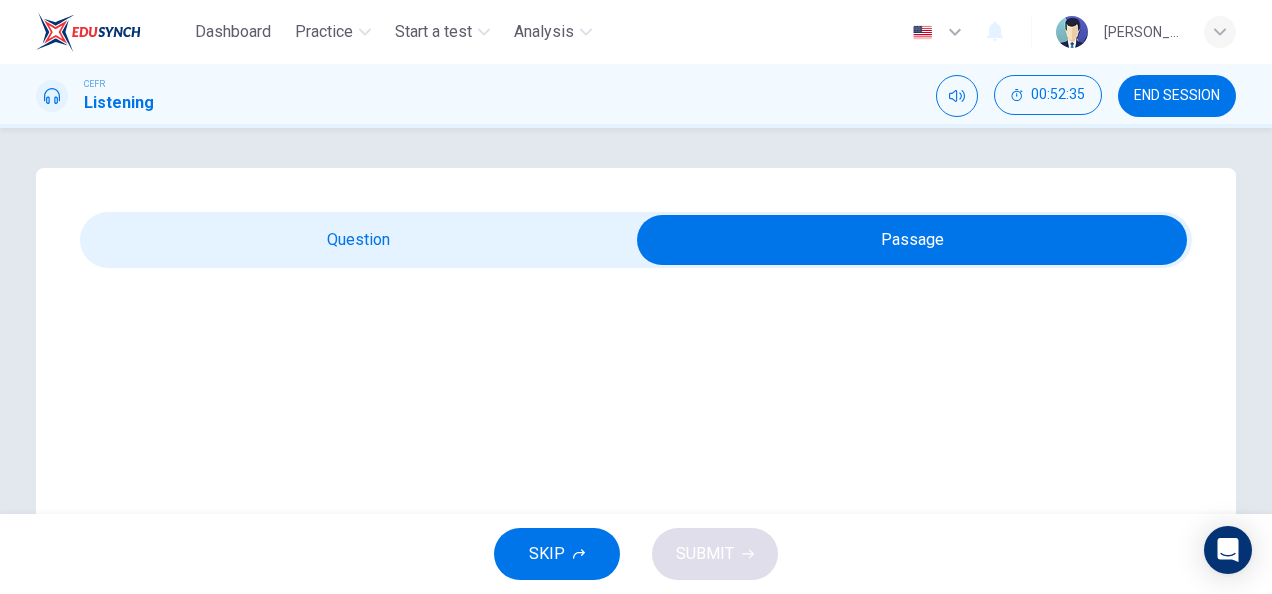 scroll, scrollTop: 75, scrollLeft: 0, axis: vertical 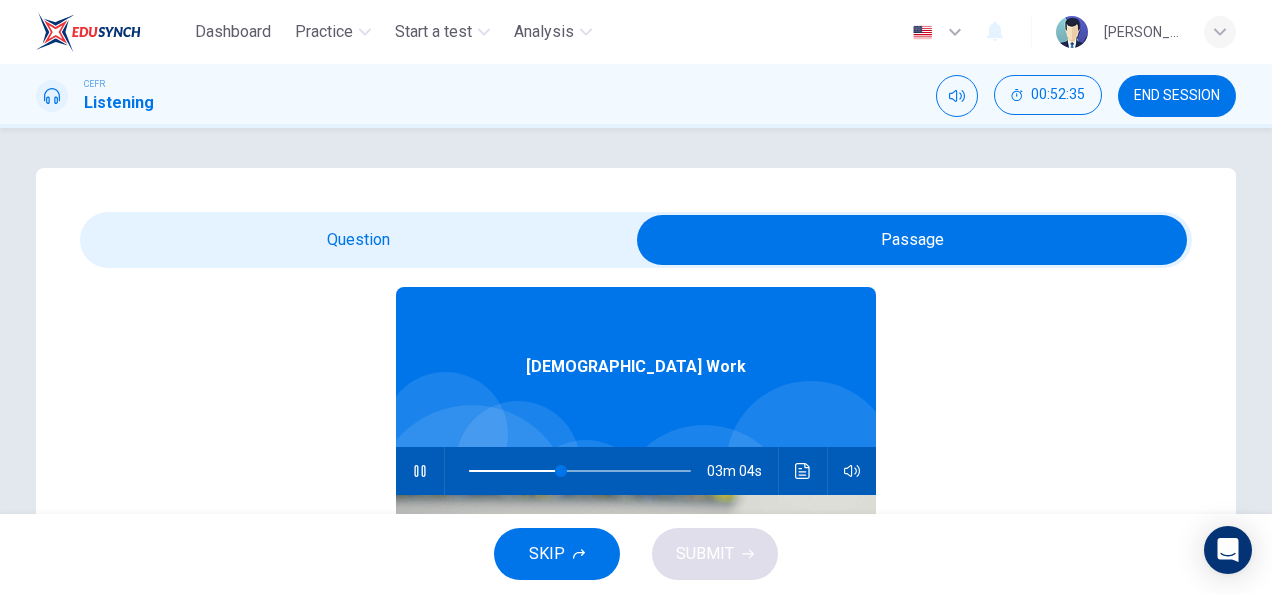 click at bounding box center (803, 471) 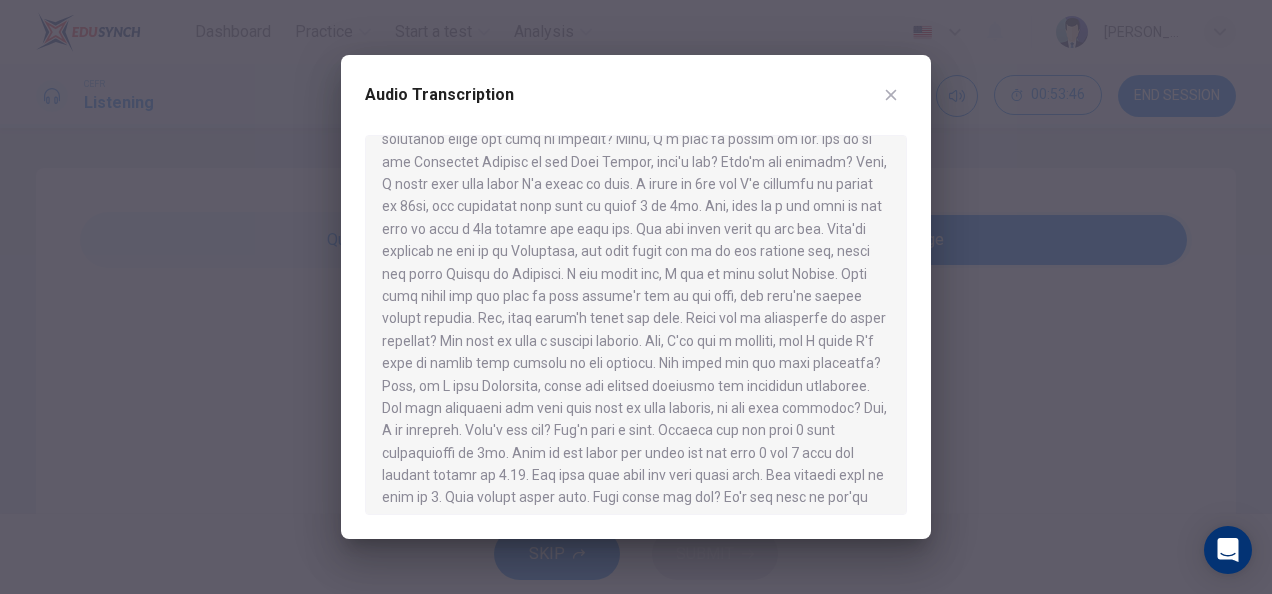 scroll, scrollTop: 0, scrollLeft: 0, axis: both 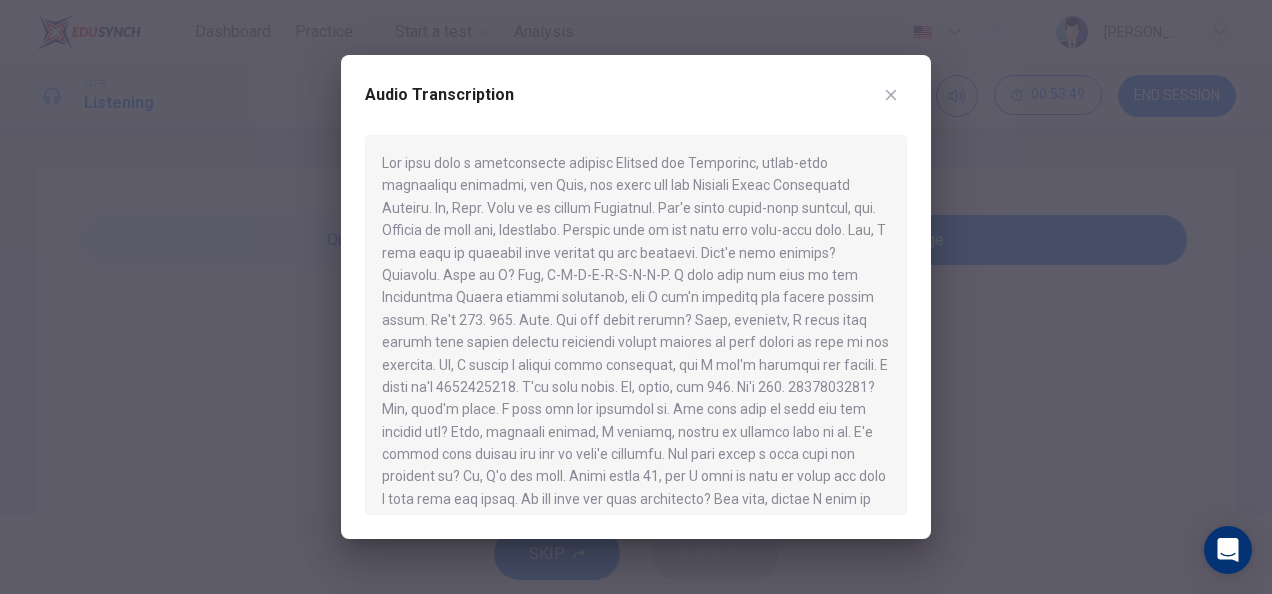click on "Audio Transcription" at bounding box center (636, 297) 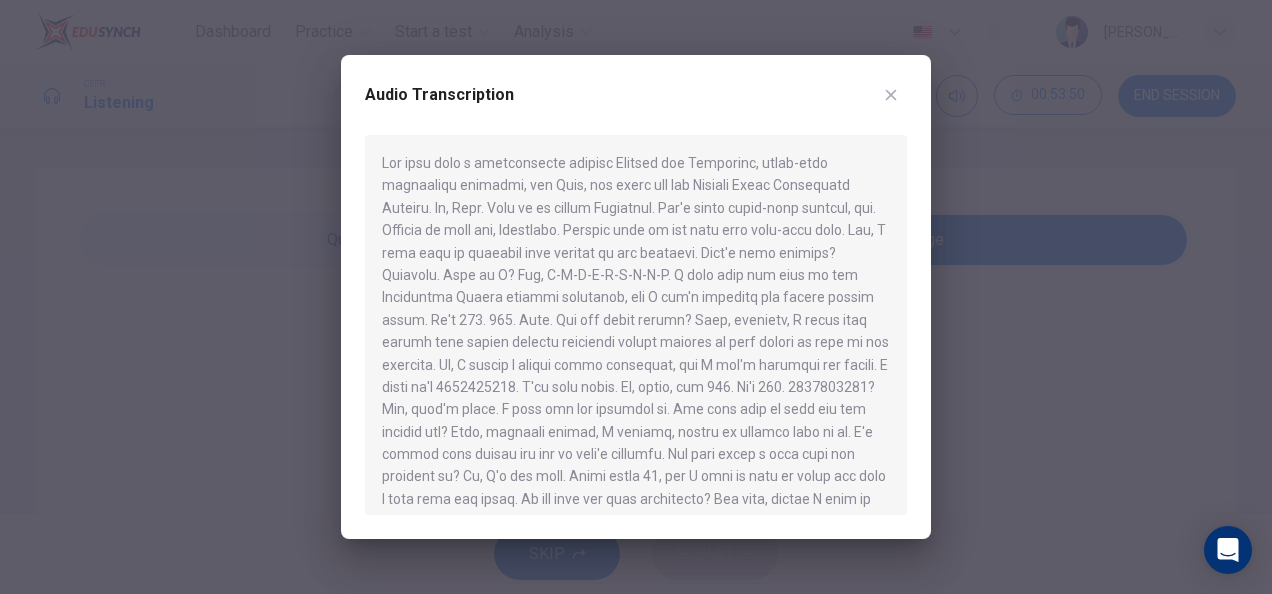 click 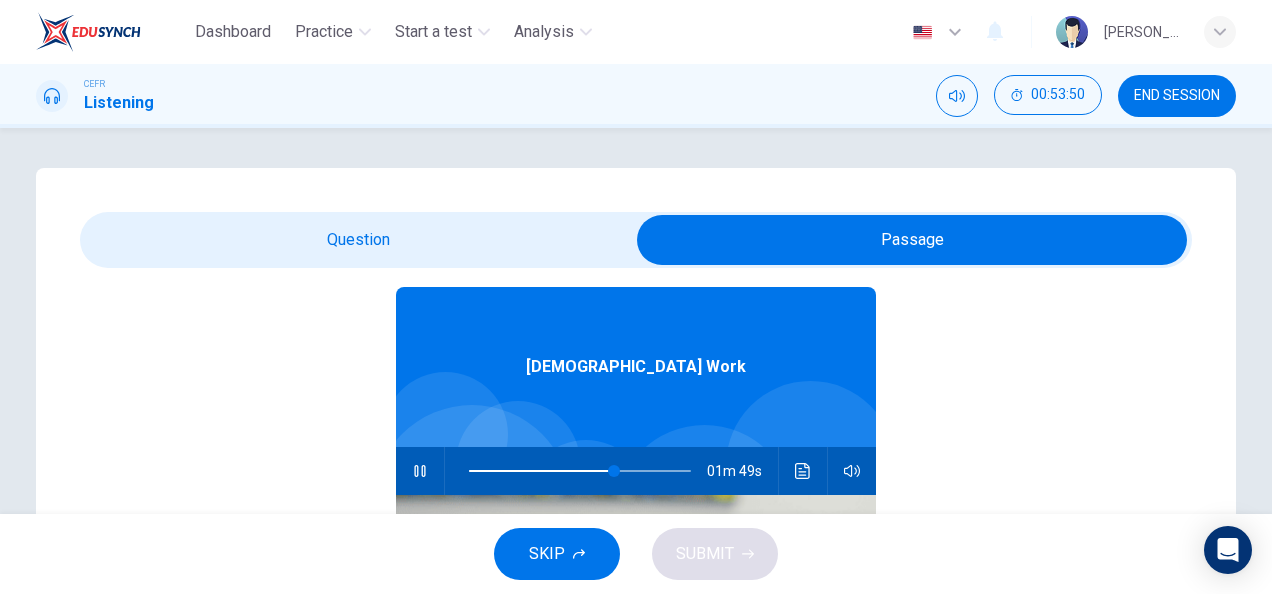 type on "66" 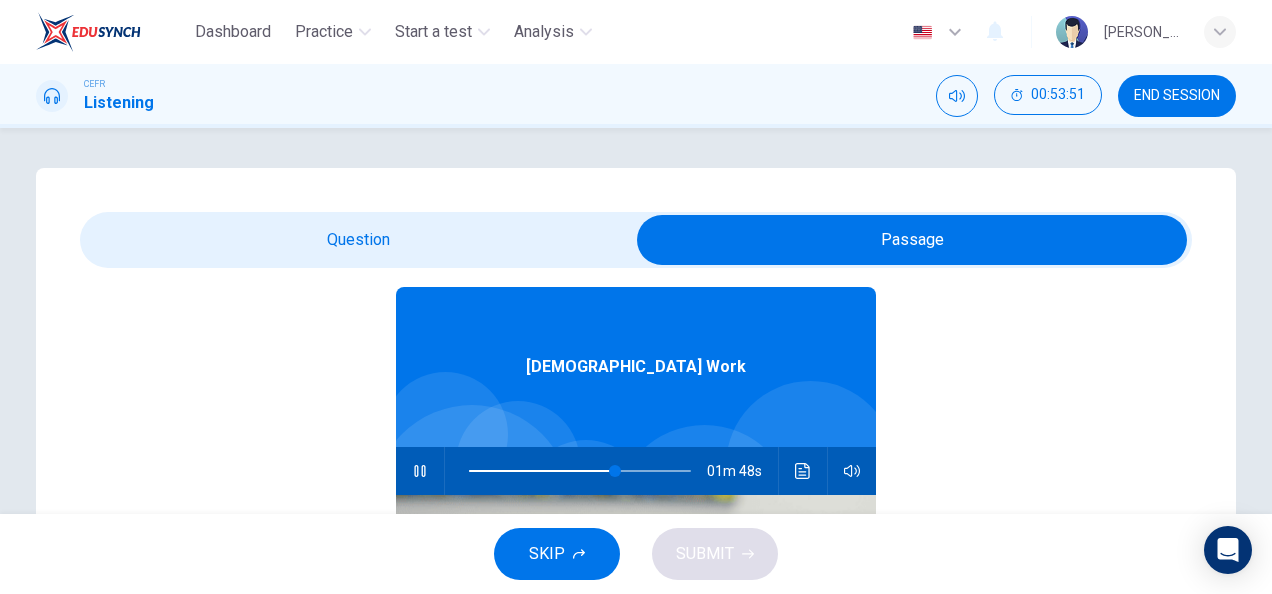 click on "[DEMOGRAPHIC_DATA] Work 01m 48s" at bounding box center (636, 579) 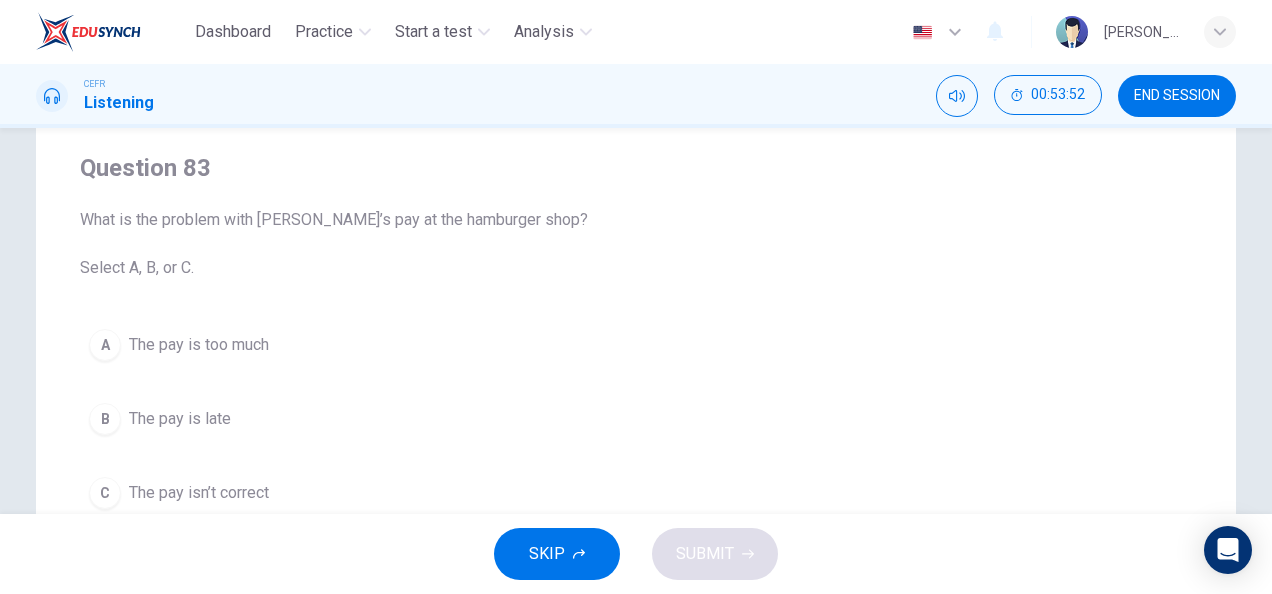 scroll, scrollTop: 150, scrollLeft: 0, axis: vertical 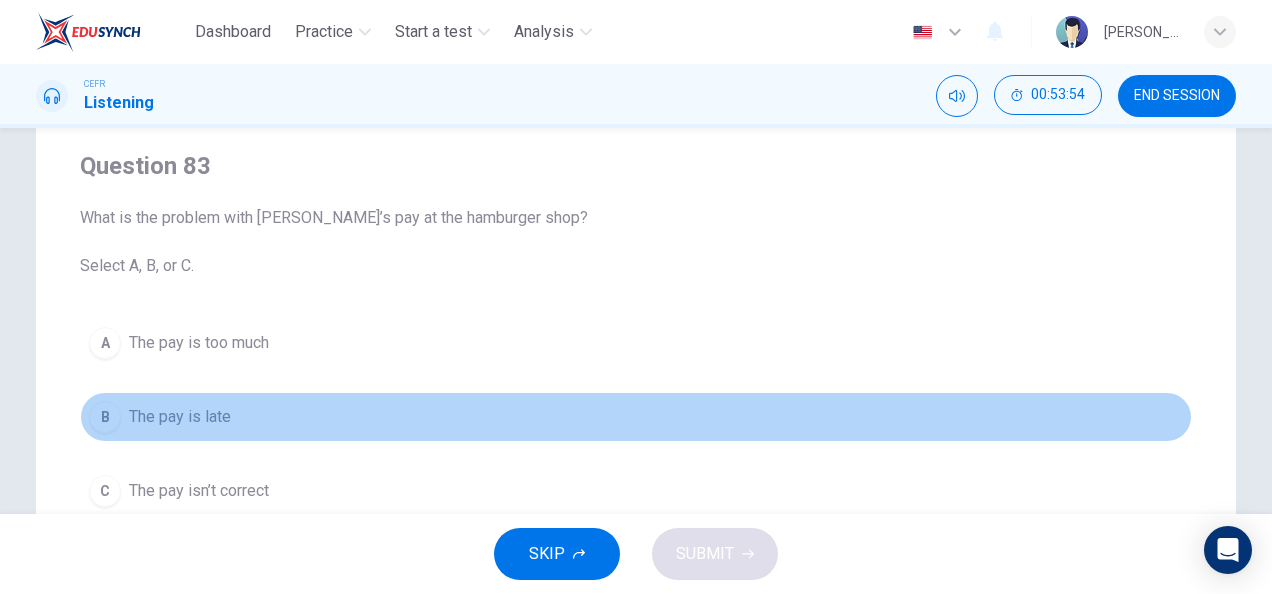 click on "B The pay is late" at bounding box center [636, 417] 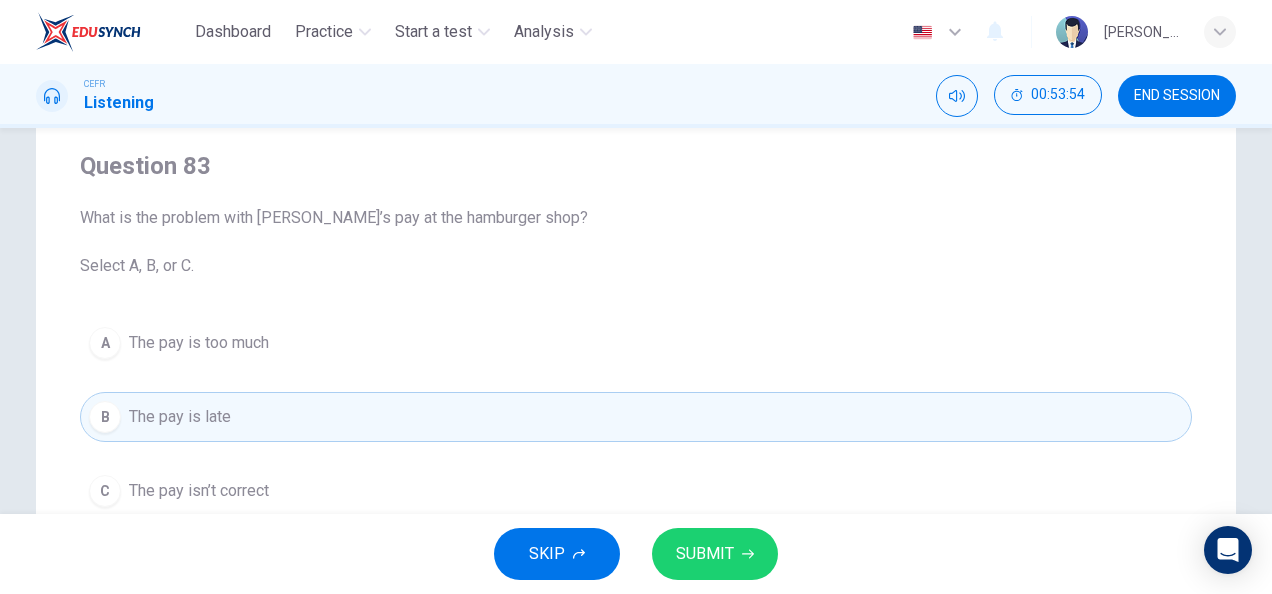 click on "SUBMIT" at bounding box center [705, 554] 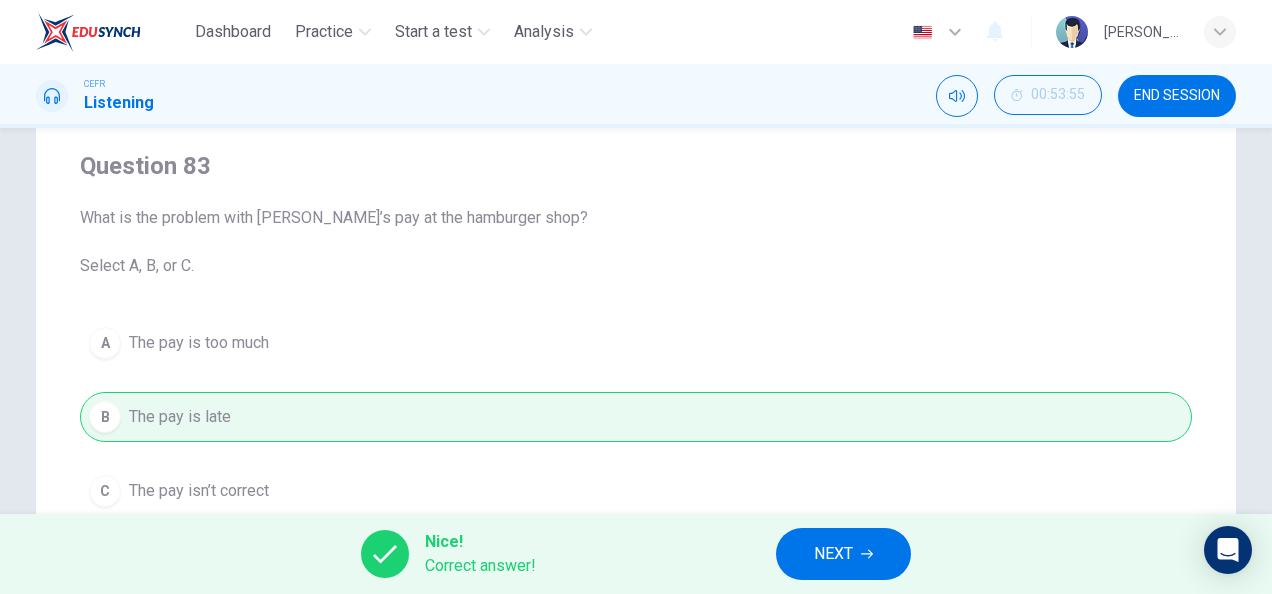 click on "NEXT" at bounding box center (843, 554) 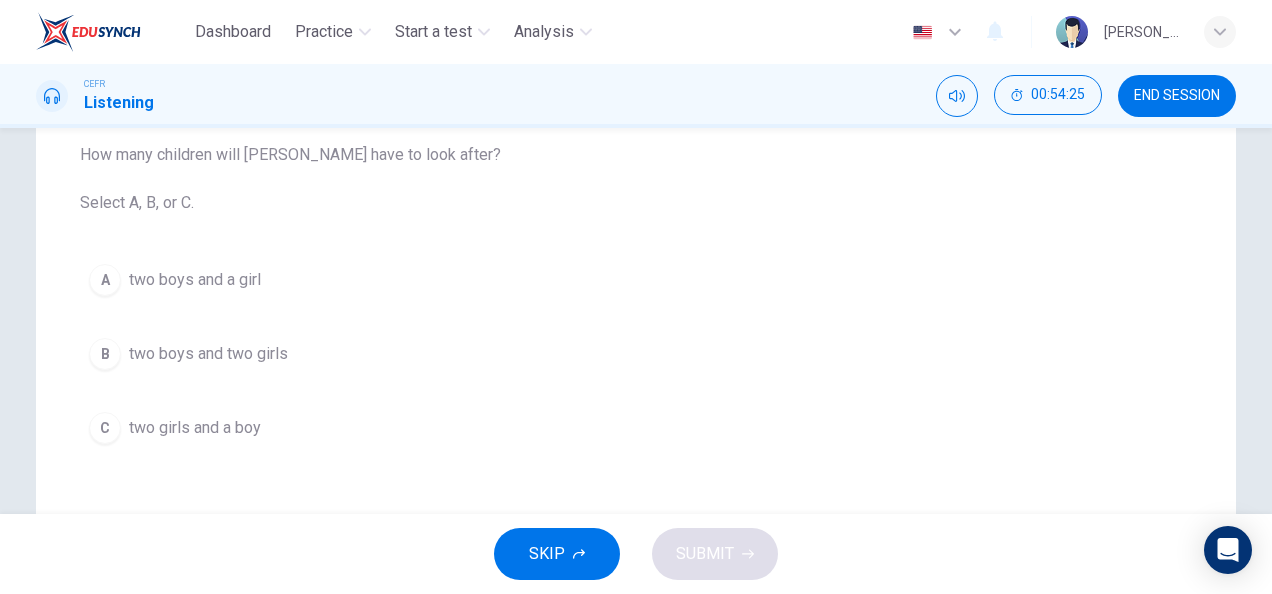 scroll, scrollTop: 0, scrollLeft: 0, axis: both 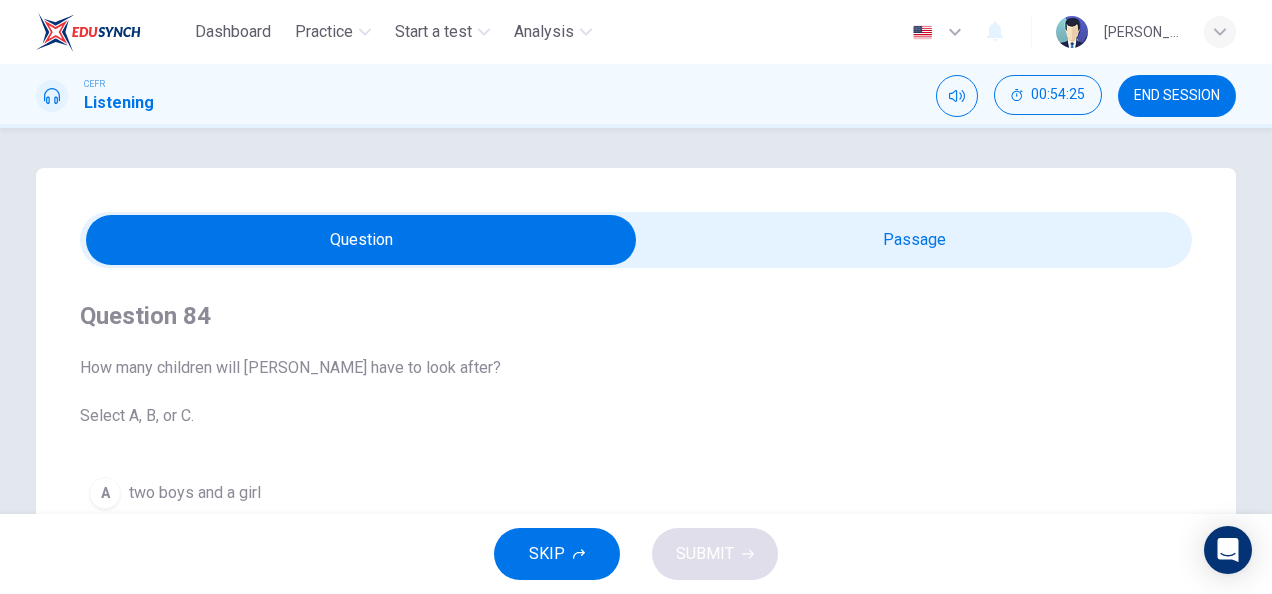 type on "77" 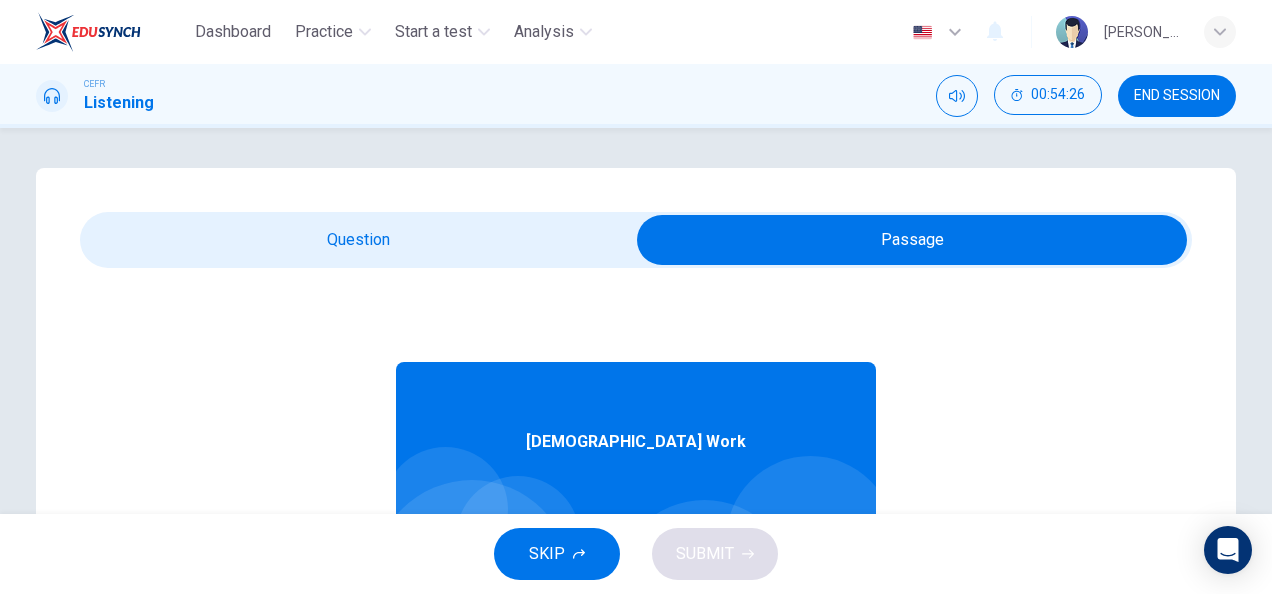 scroll, scrollTop: 98, scrollLeft: 0, axis: vertical 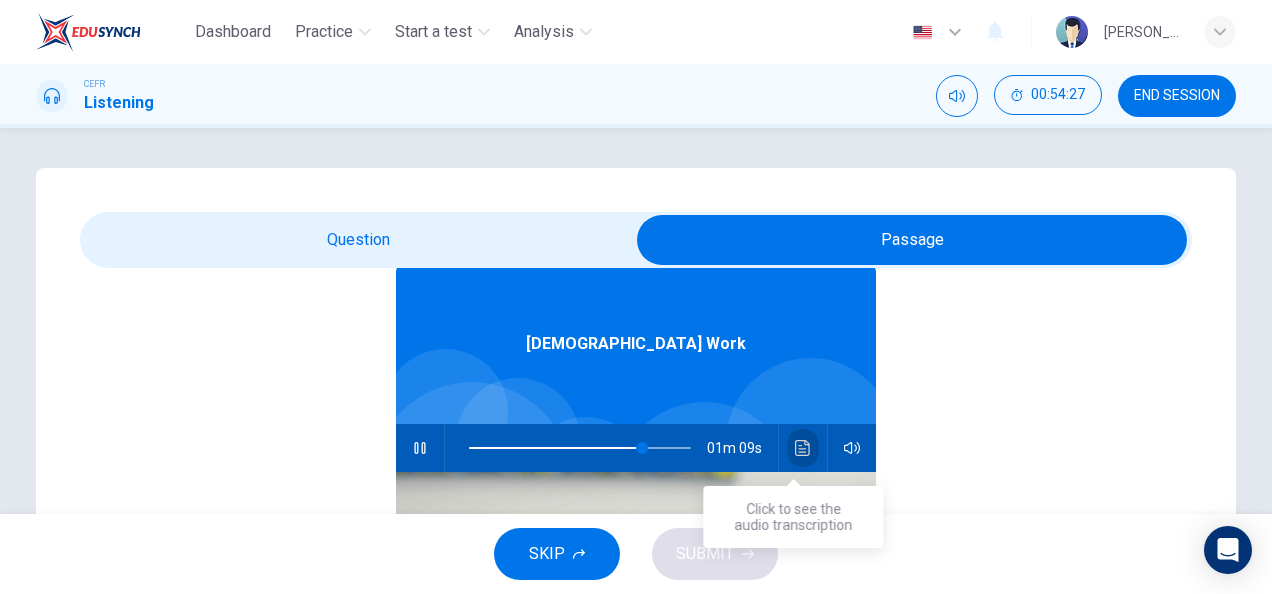 click at bounding box center (803, 448) 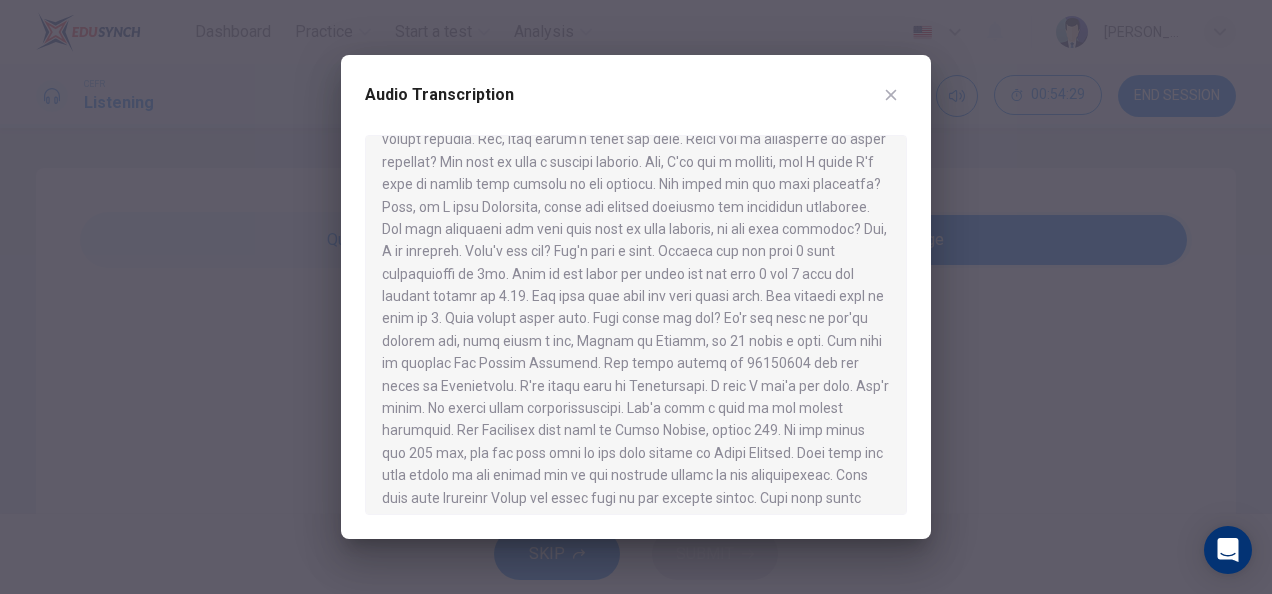 scroll, scrollTop: 705, scrollLeft: 0, axis: vertical 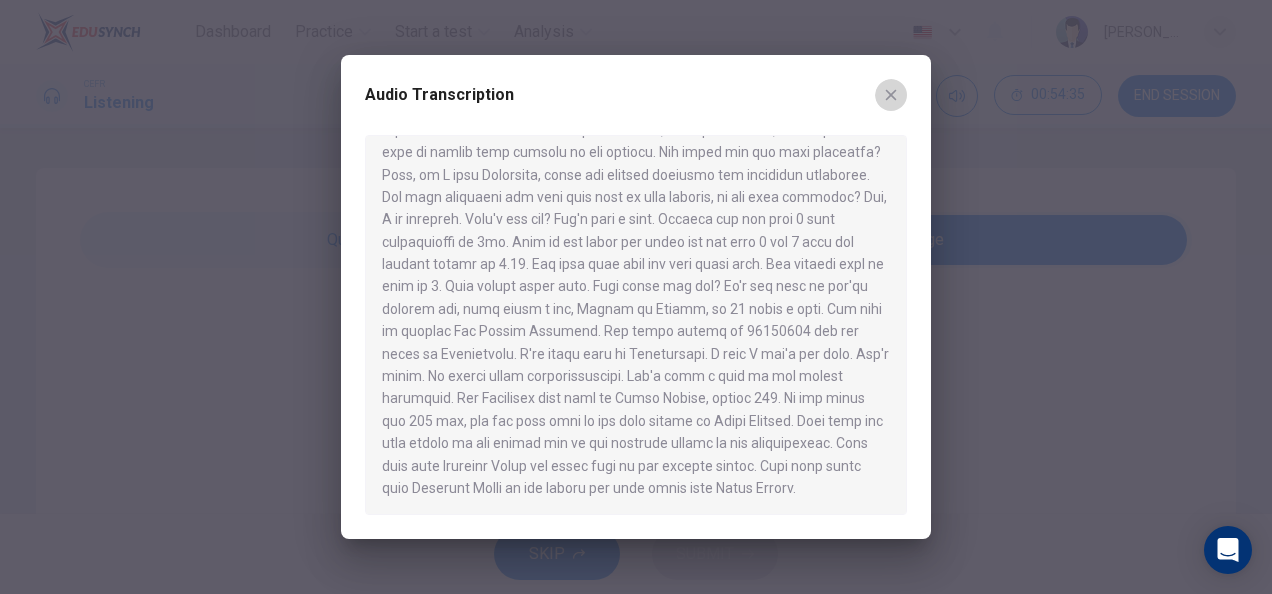 click 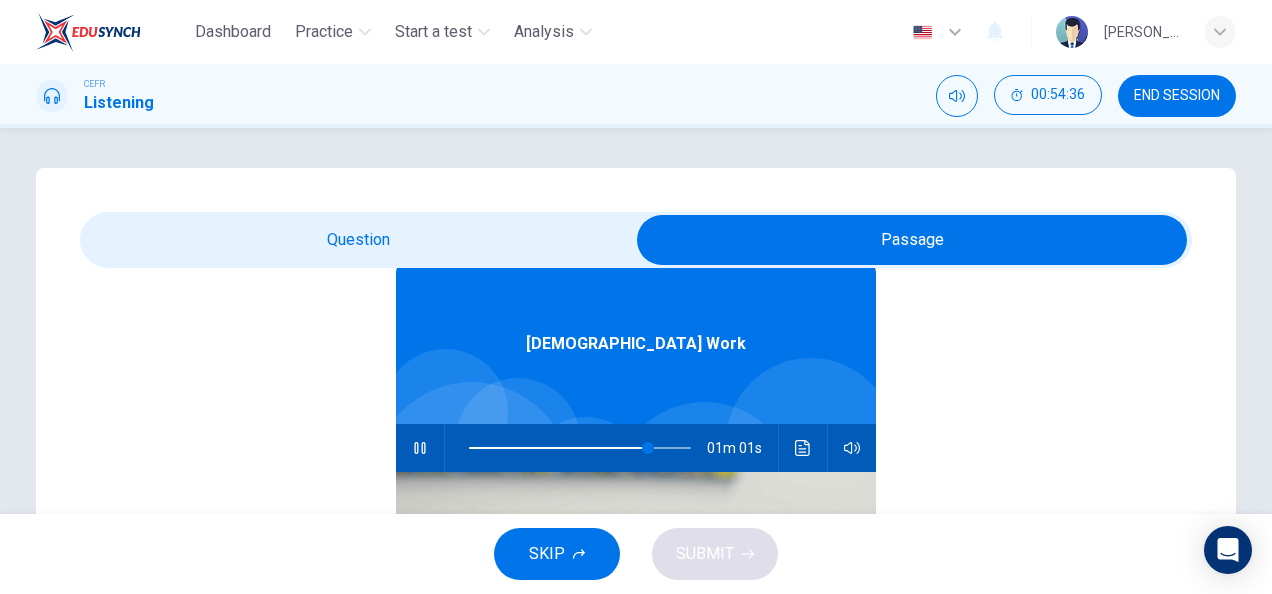 type on "81" 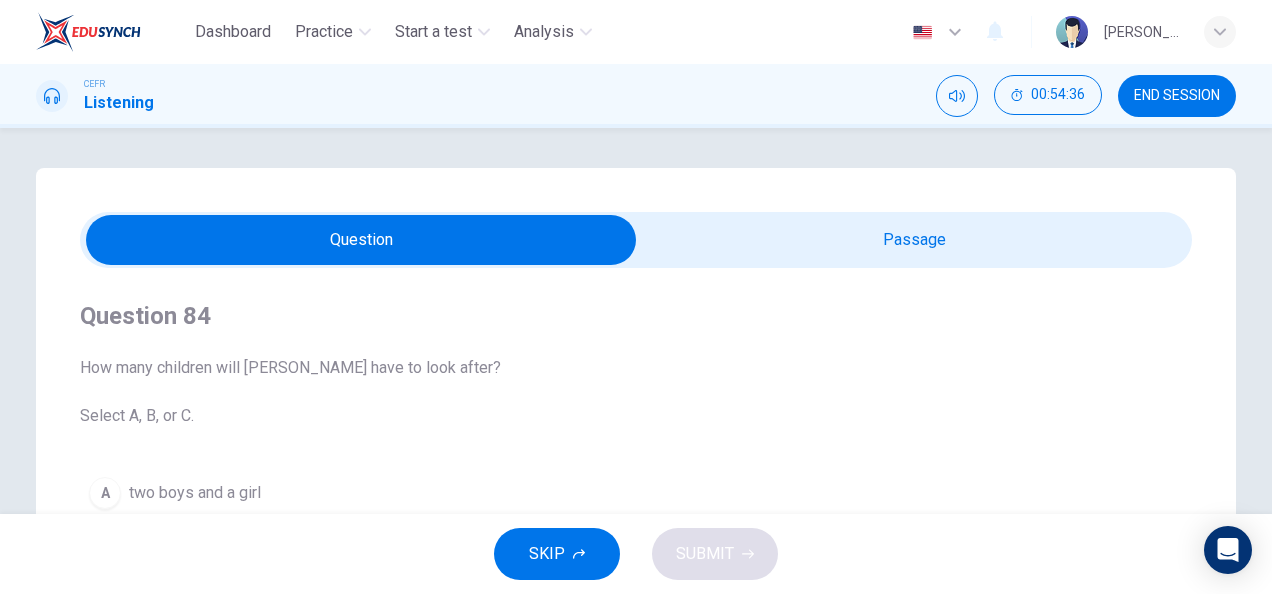 scroll, scrollTop: 0, scrollLeft: 0, axis: both 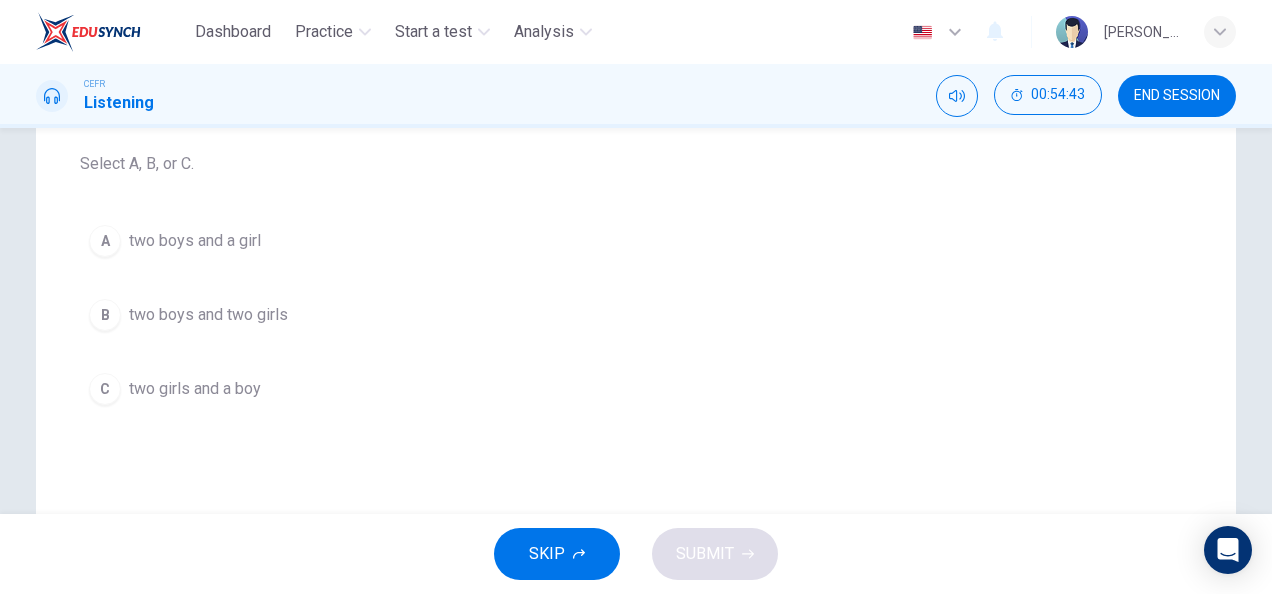 drag, startPoint x: 231, startPoint y: 397, endPoint x: 255, endPoint y: 414, distance: 29.410883 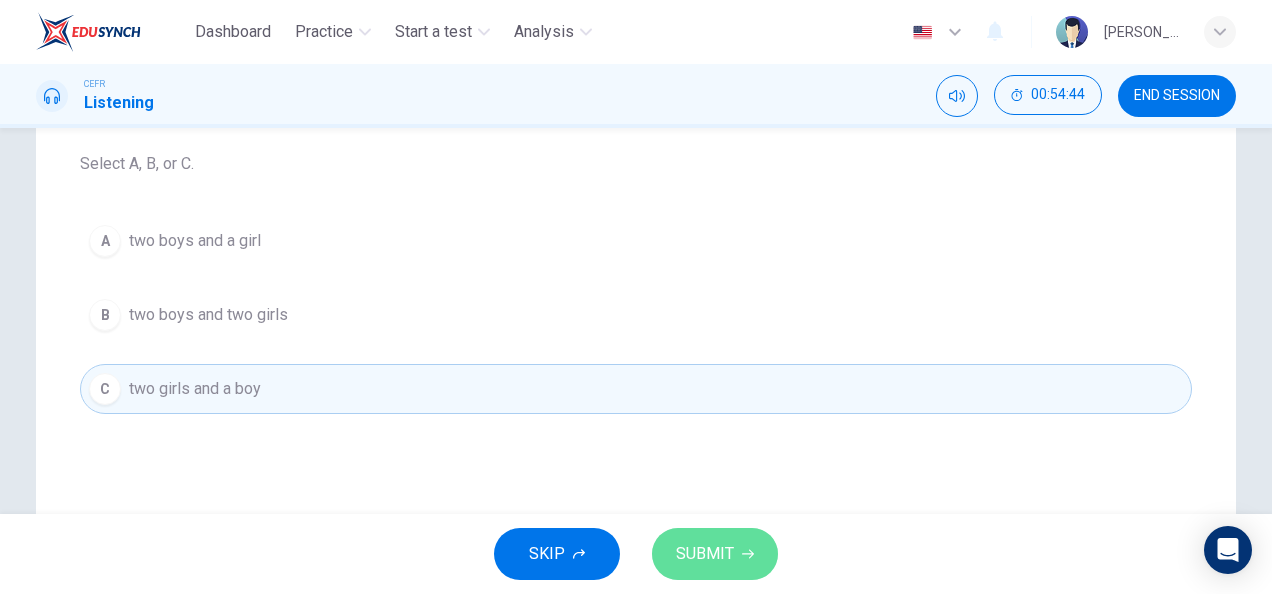 click on "SUBMIT" at bounding box center (715, 554) 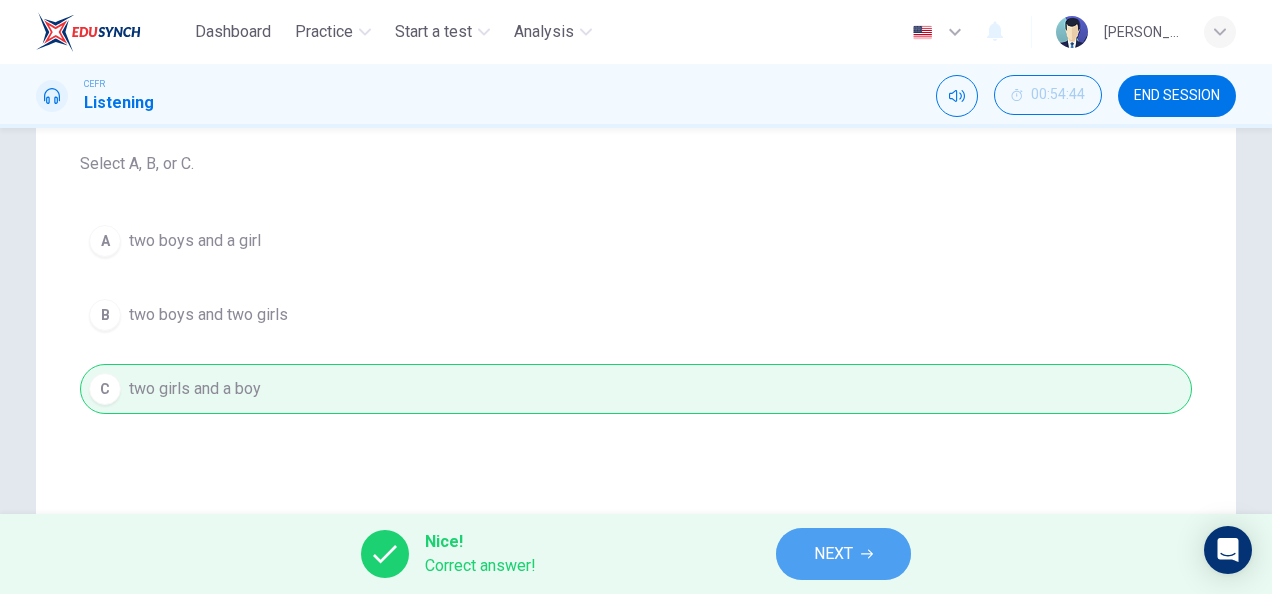 click on "NEXT" at bounding box center [833, 554] 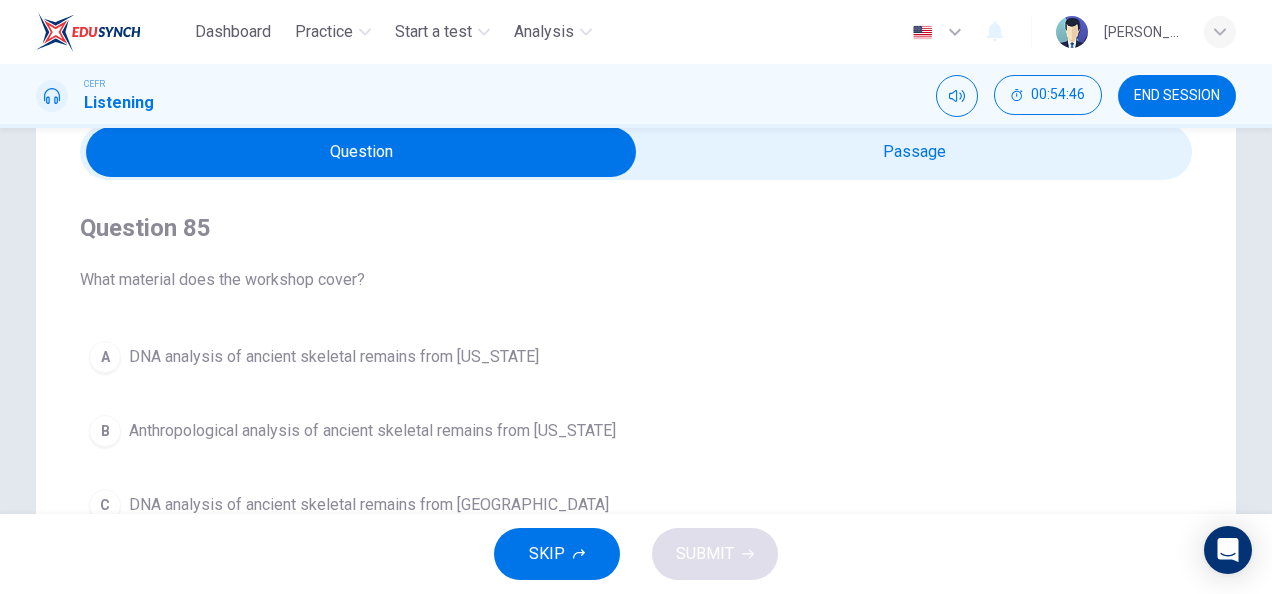 scroll, scrollTop: 87, scrollLeft: 0, axis: vertical 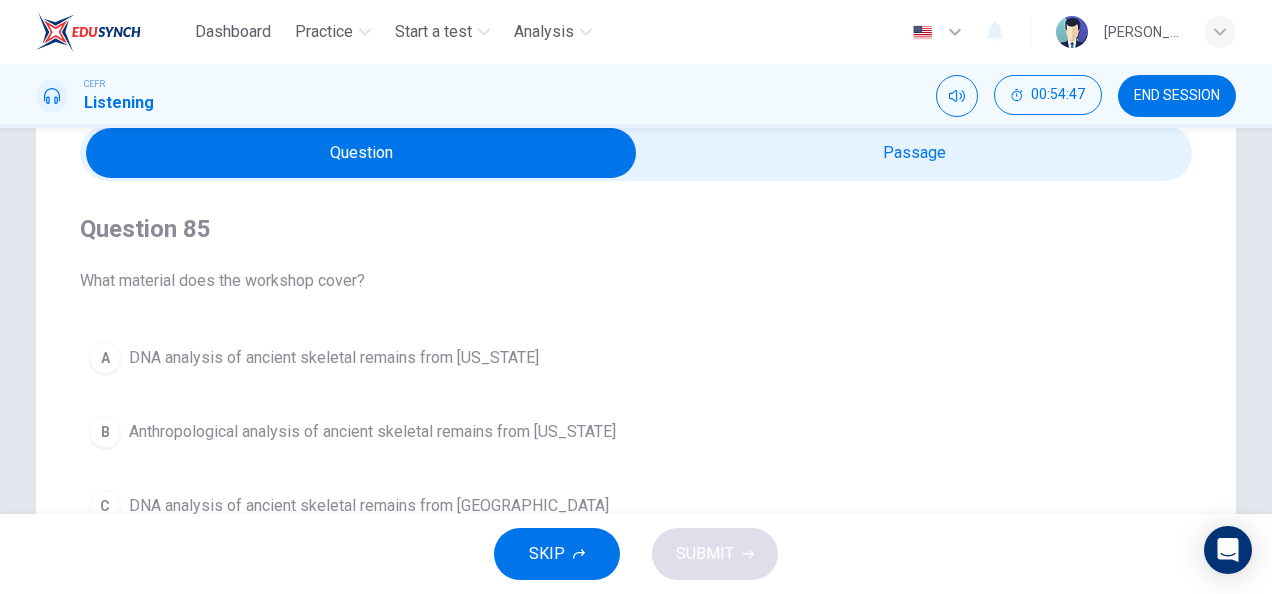 click at bounding box center [361, 153] 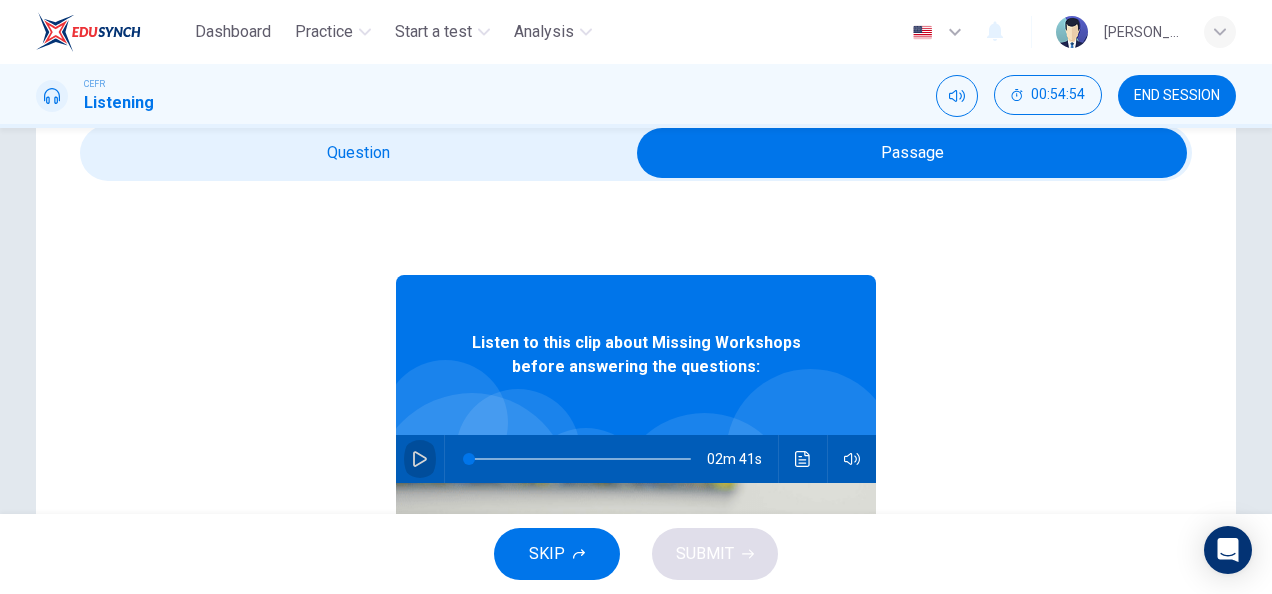 click 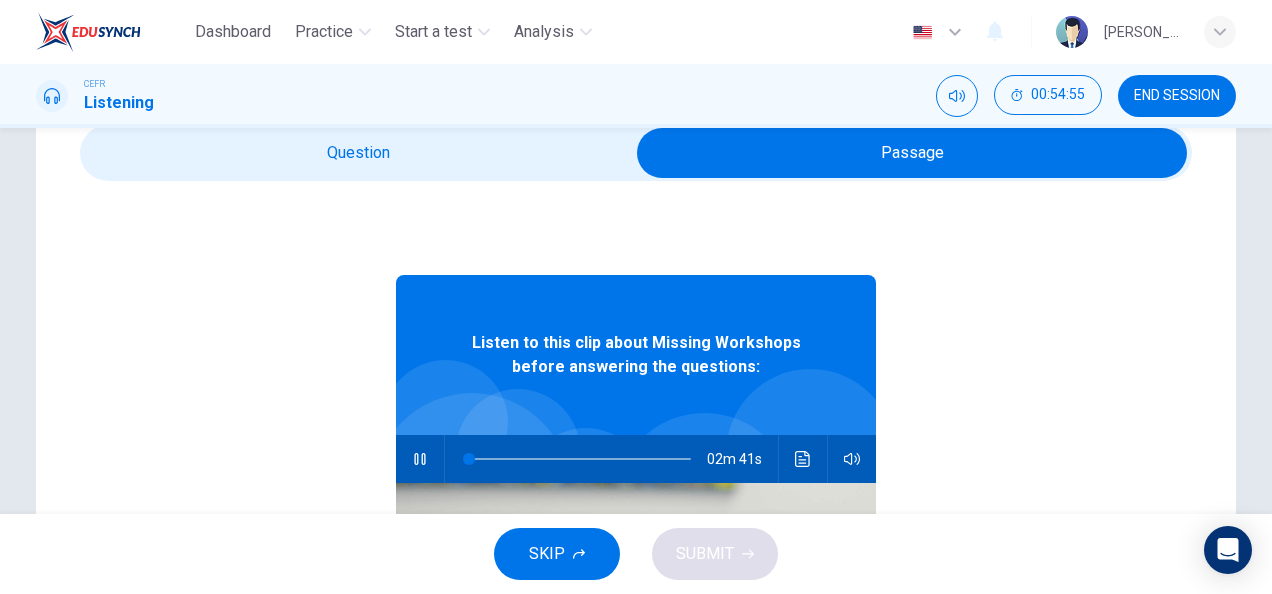 click at bounding box center [912, 153] 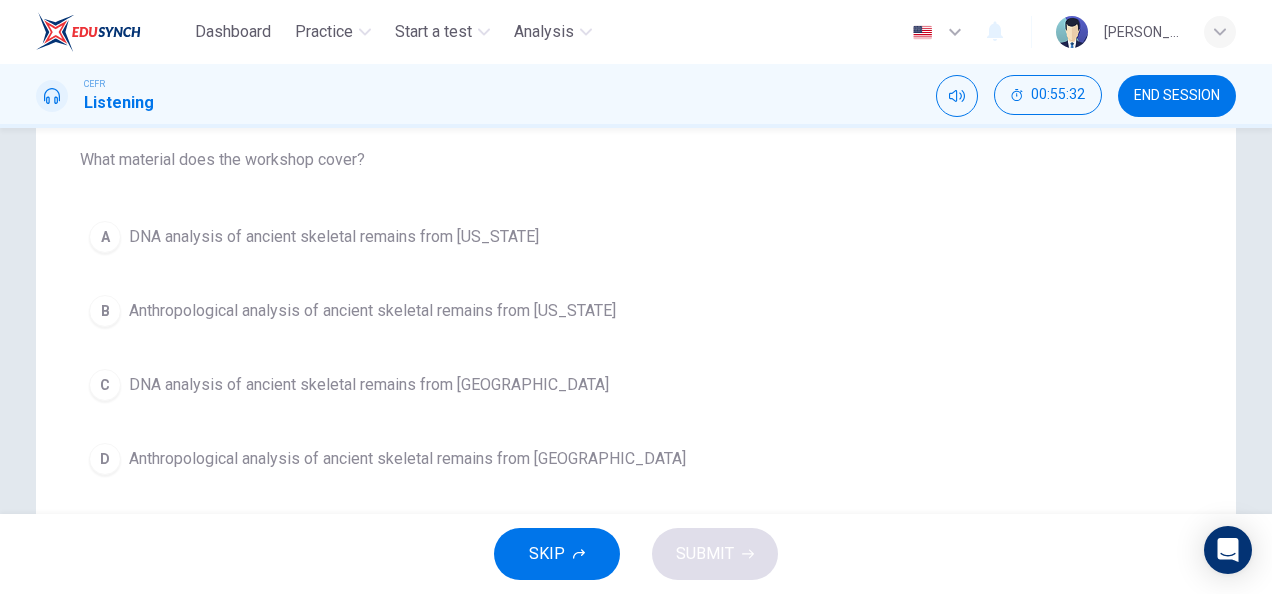 scroll, scrollTop: 209, scrollLeft: 0, axis: vertical 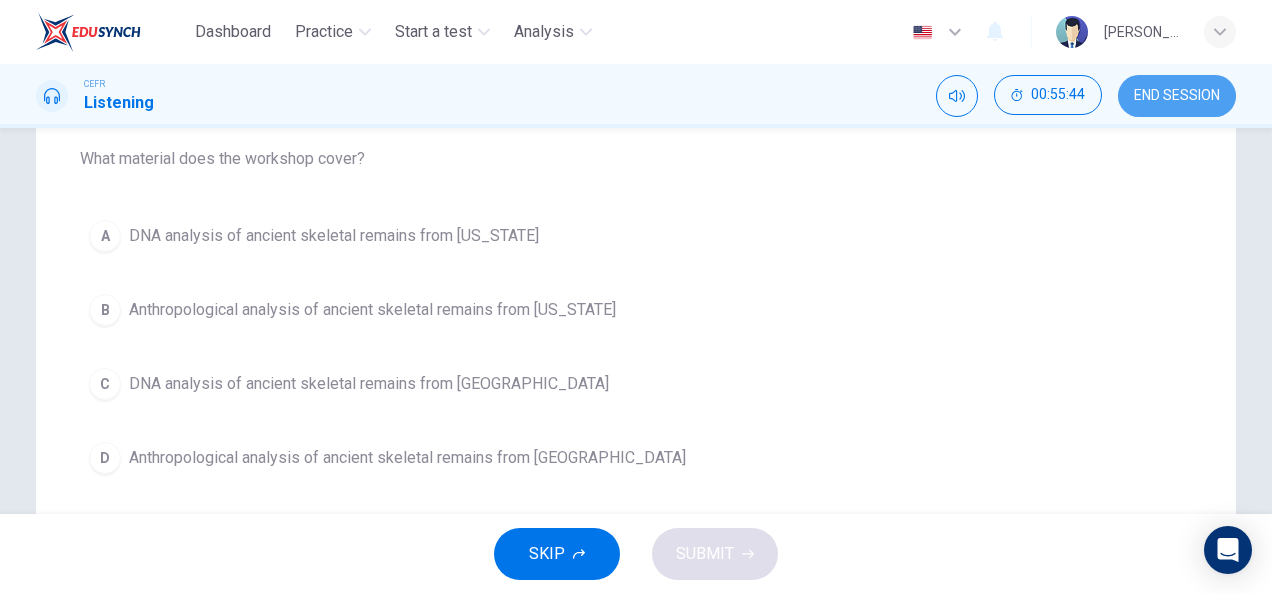 click on "END SESSION" at bounding box center (1177, 96) 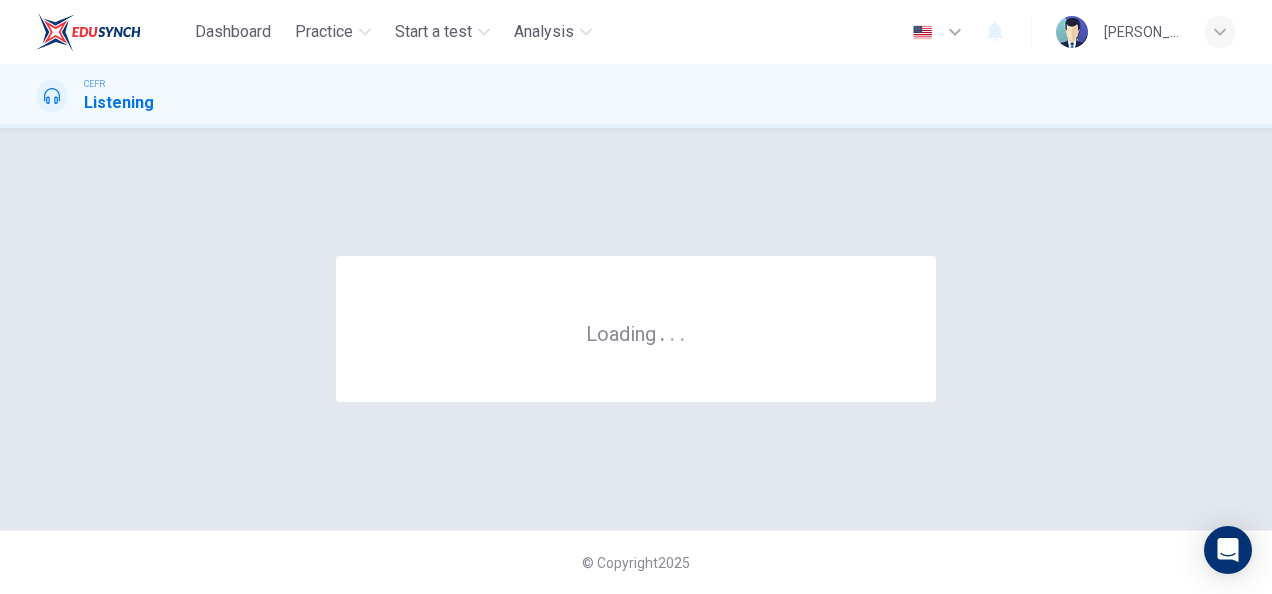 scroll, scrollTop: 0, scrollLeft: 0, axis: both 